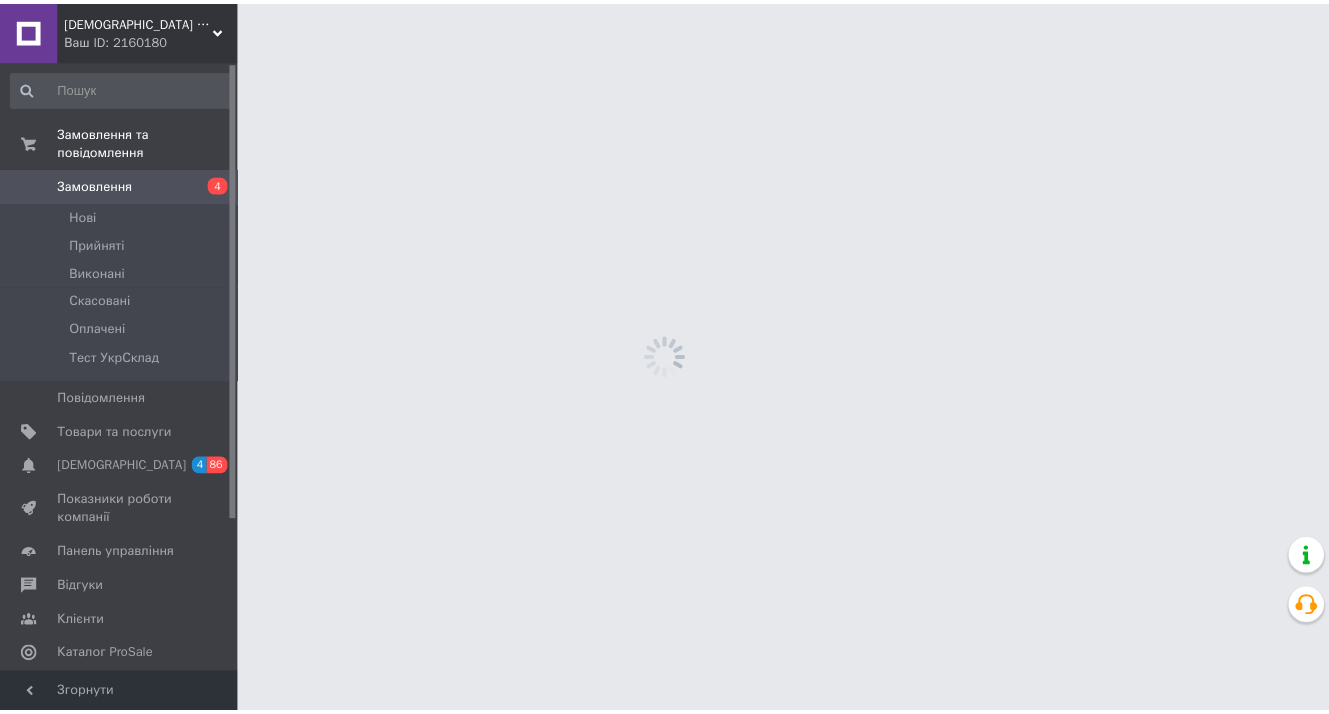 scroll, scrollTop: 0, scrollLeft: 0, axis: both 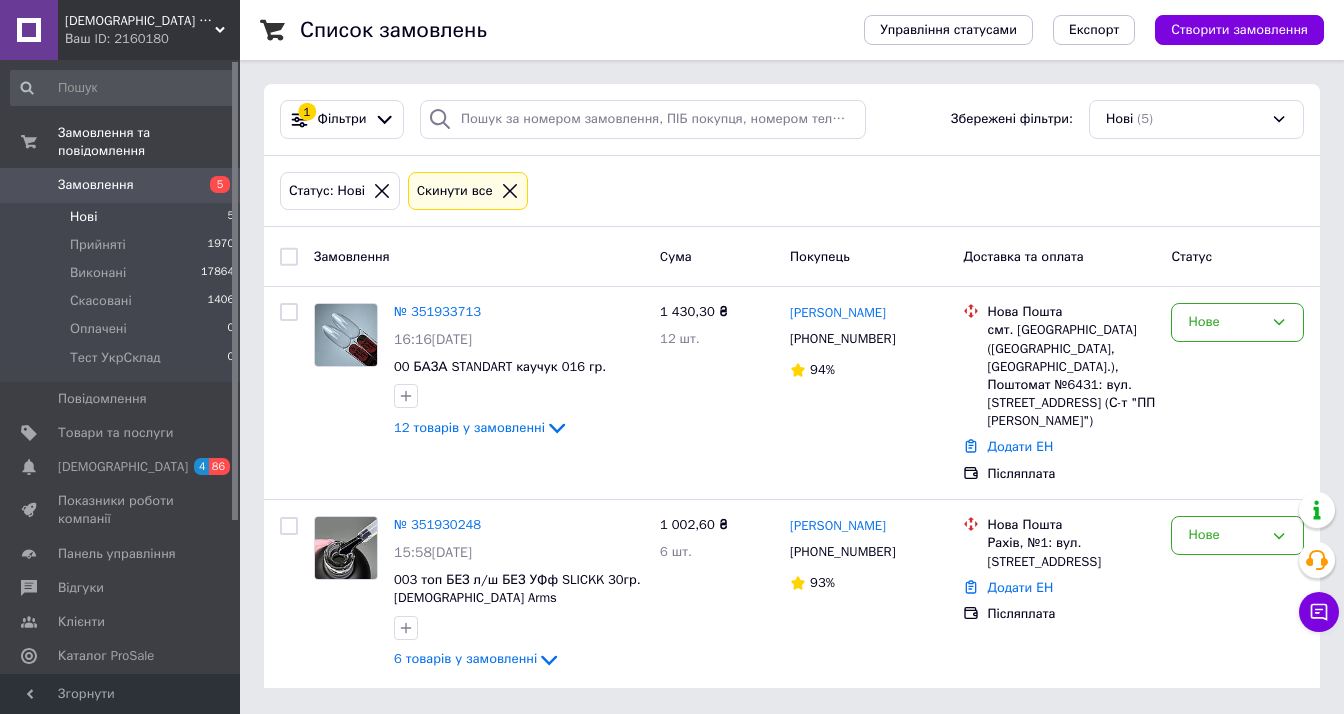 click on "Нові 5" at bounding box center [123, 217] 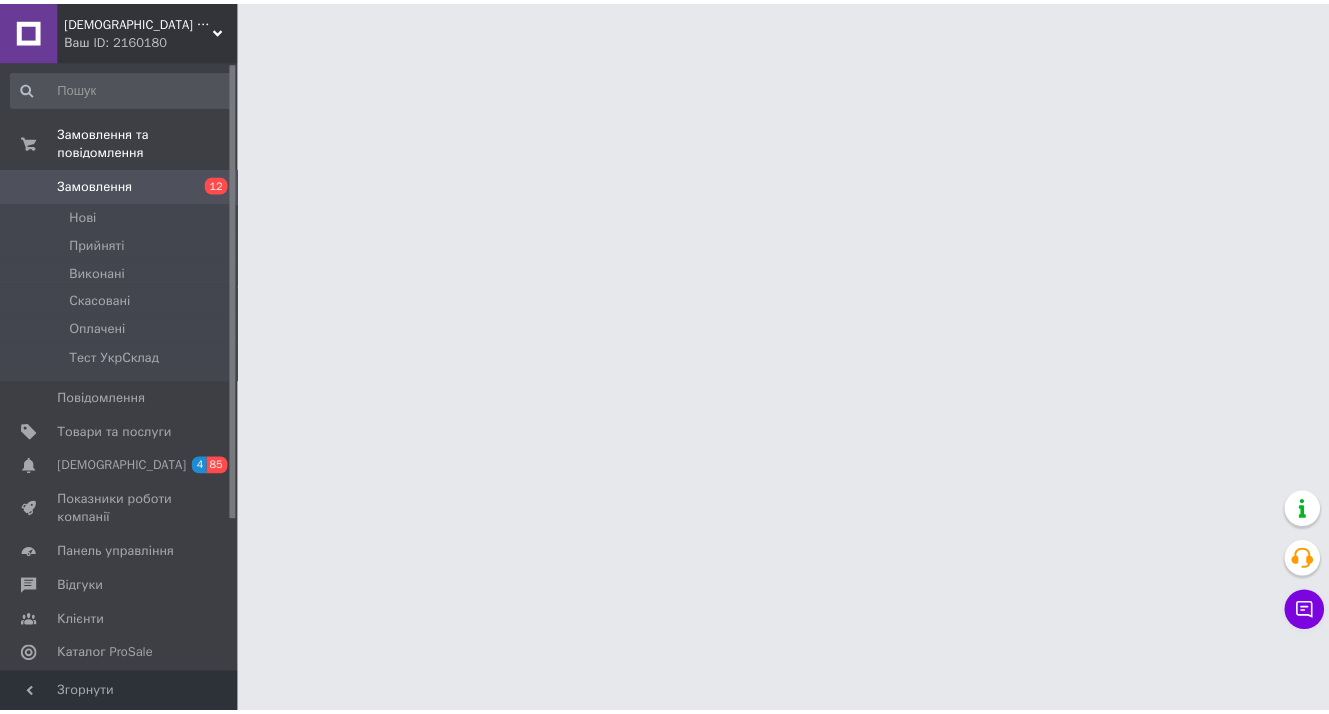 scroll, scrollTop: 0, scrollLeft: 0, axis: both 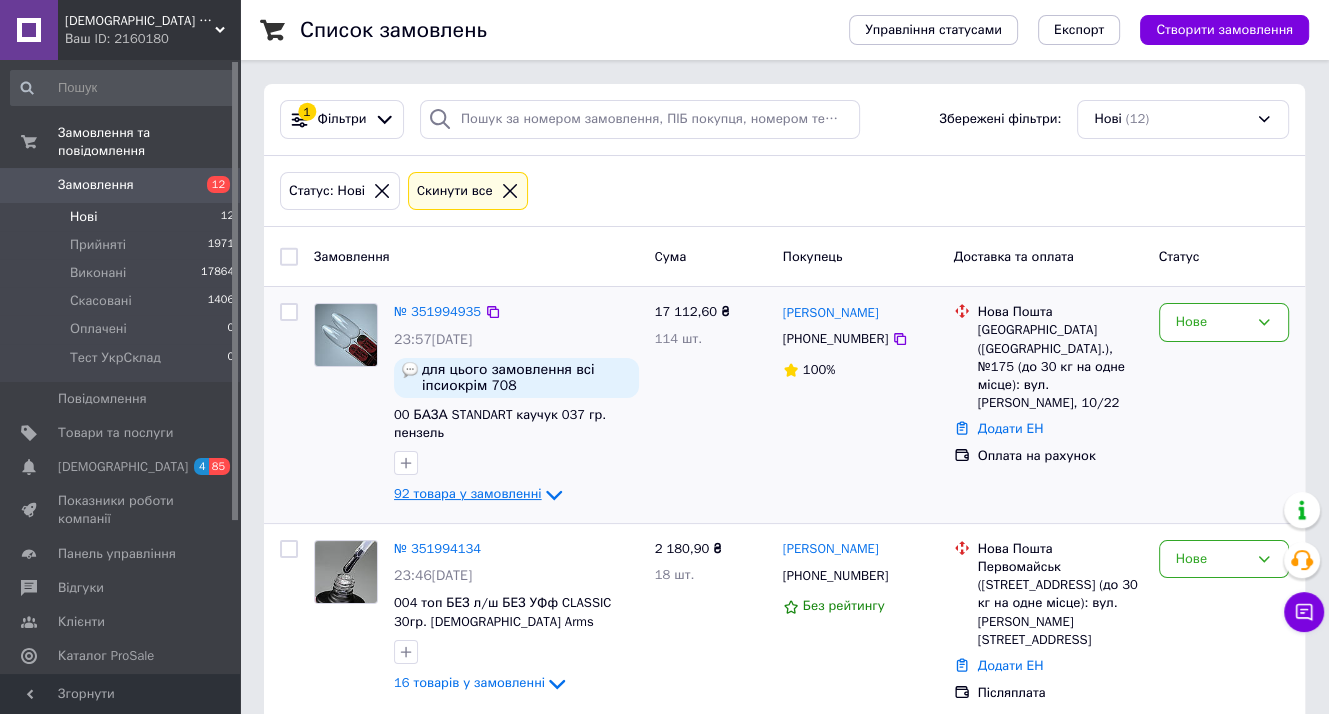 click 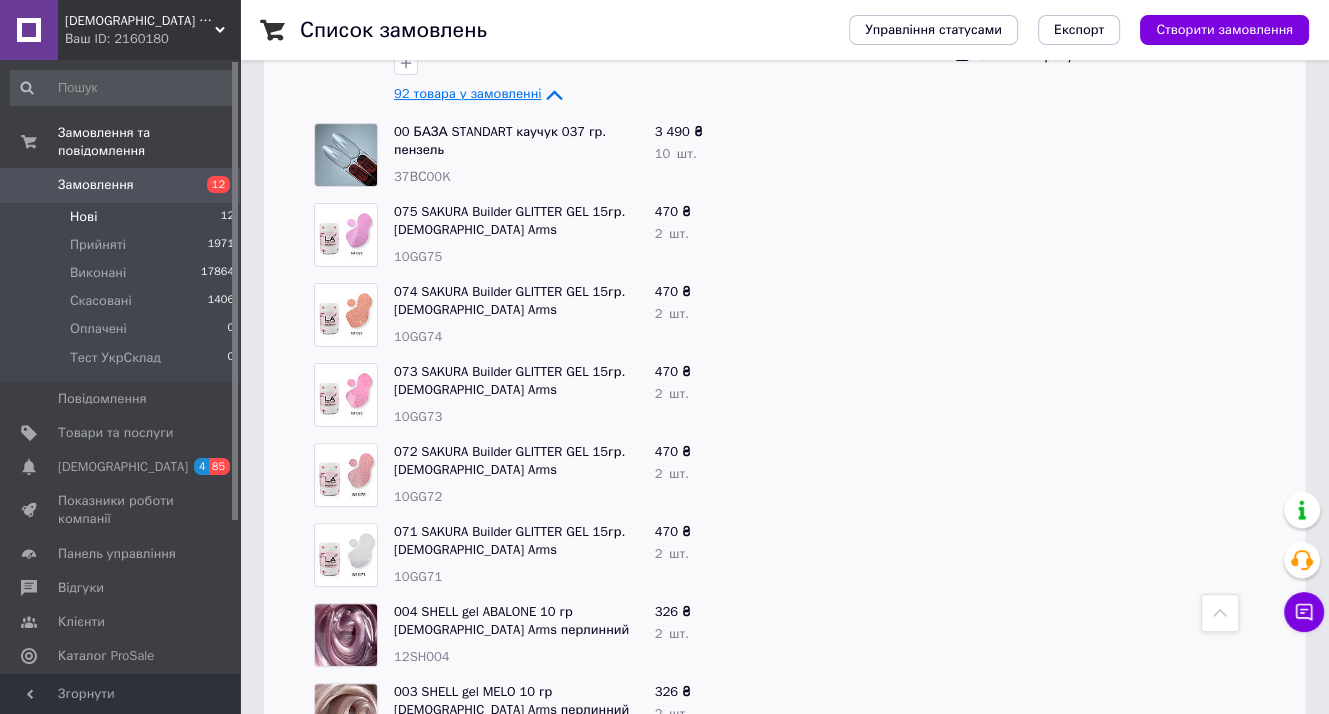 scroll, scrollTop: 200, scrollLeft: 0, axis: vertical 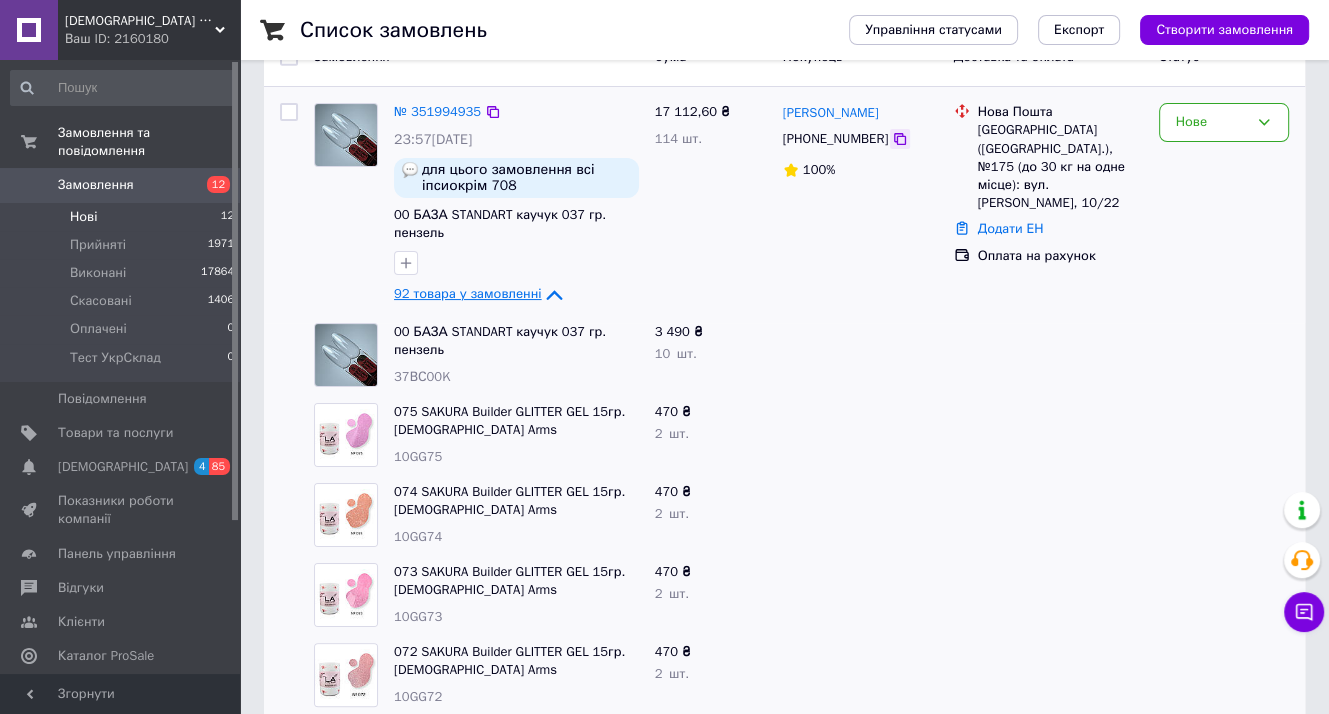 click 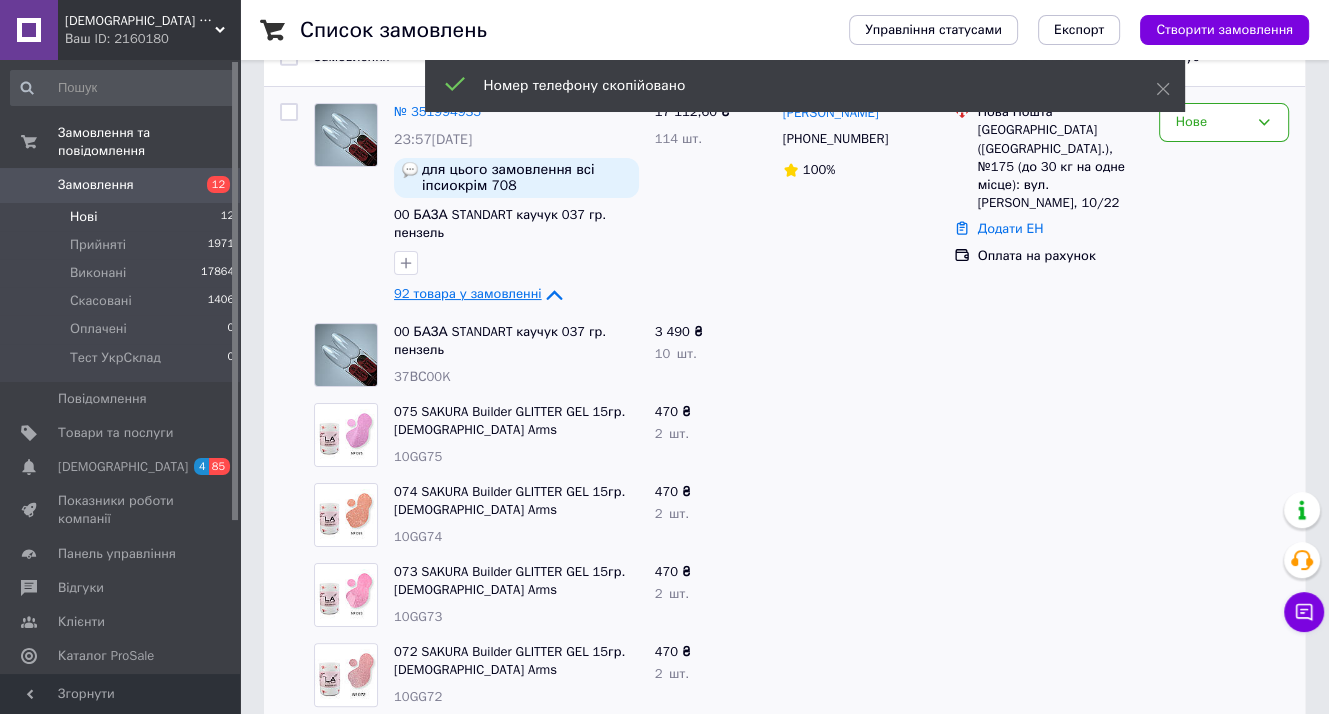 click 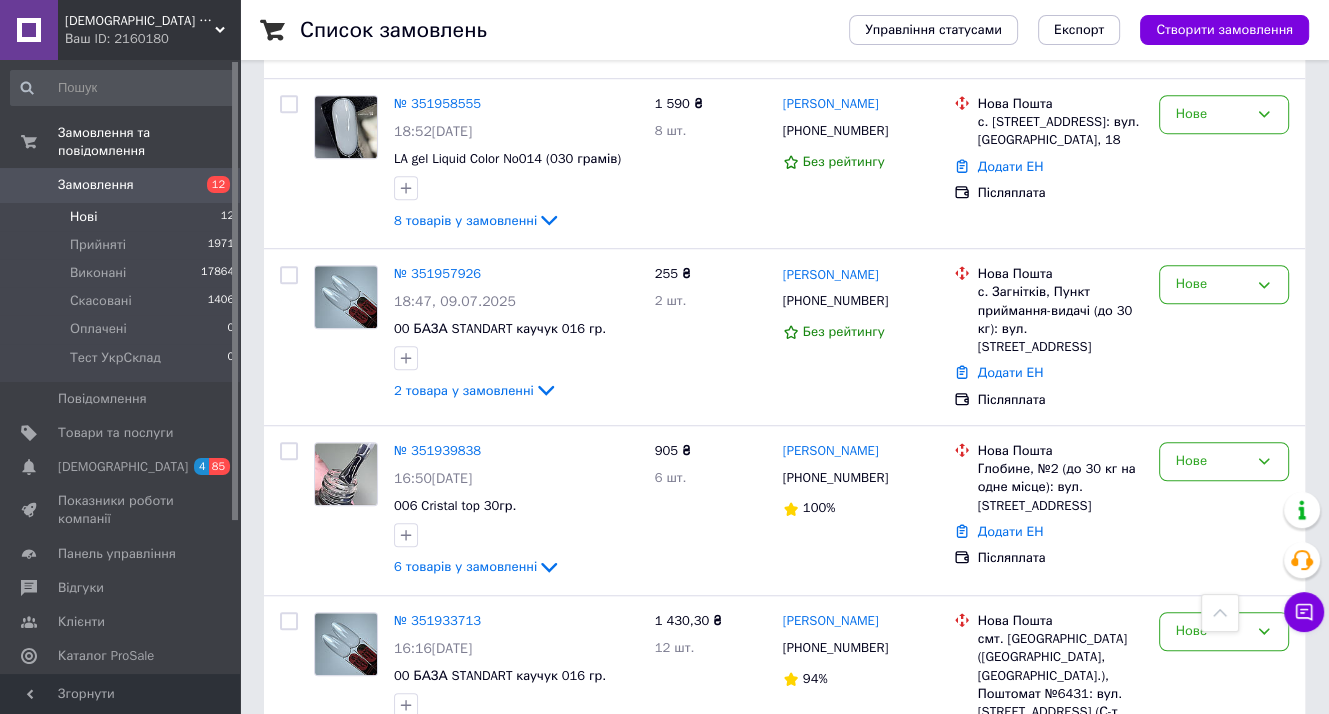 scroll, scrollTop: 1267, scrollLeft: 0, axis: vertical 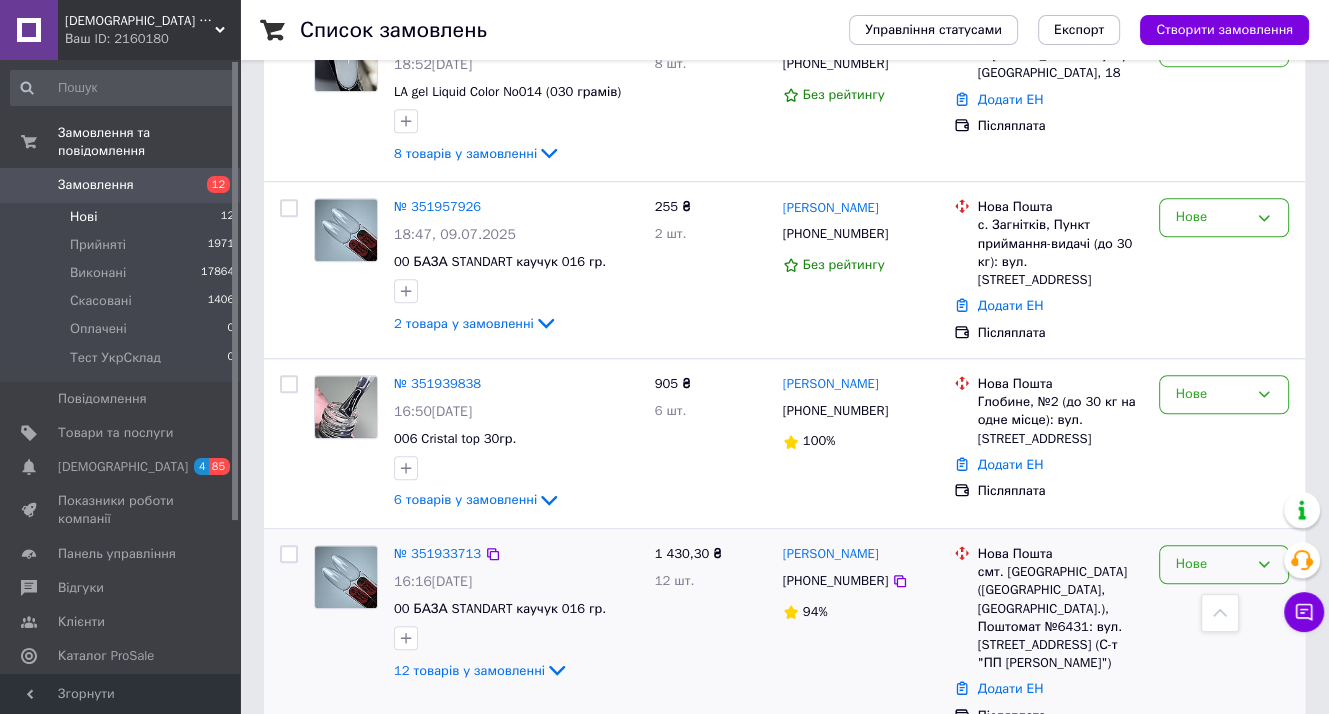 click on "Нове" at bounding box center (1212, 564) 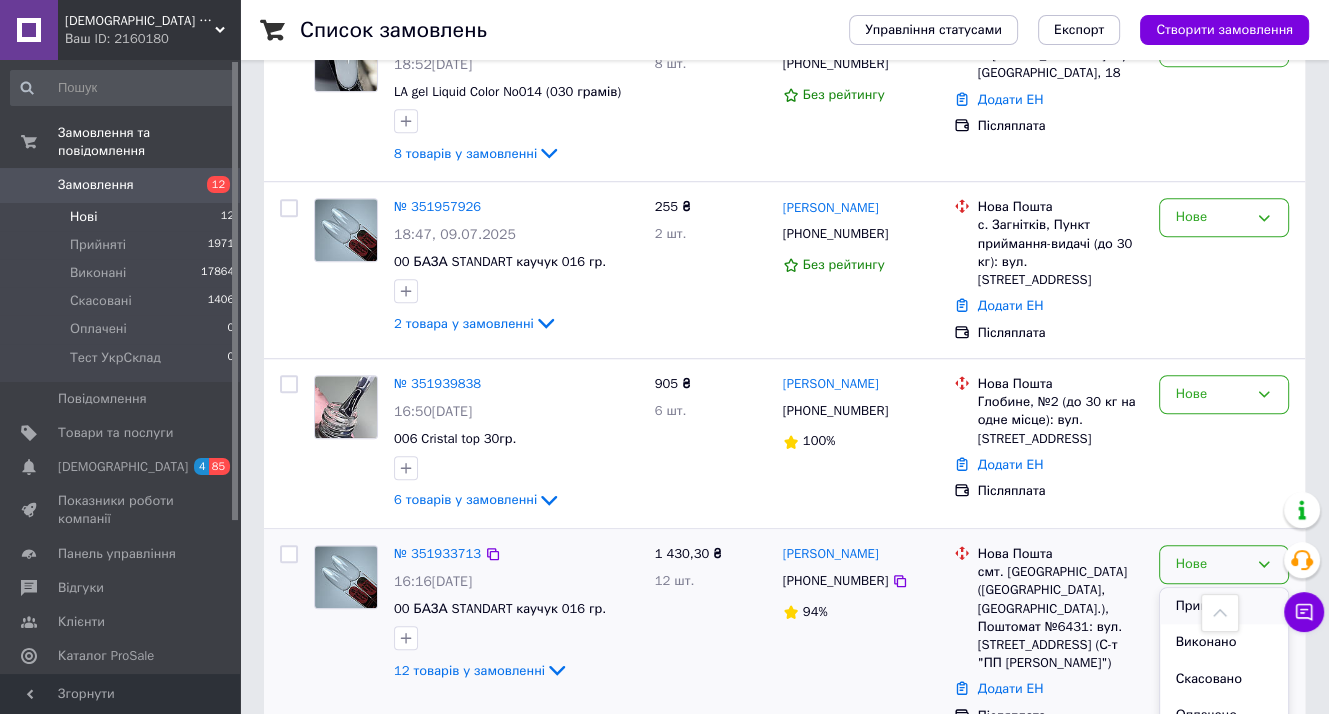 click on "Прийнято" at bounding box center [1224, 606] 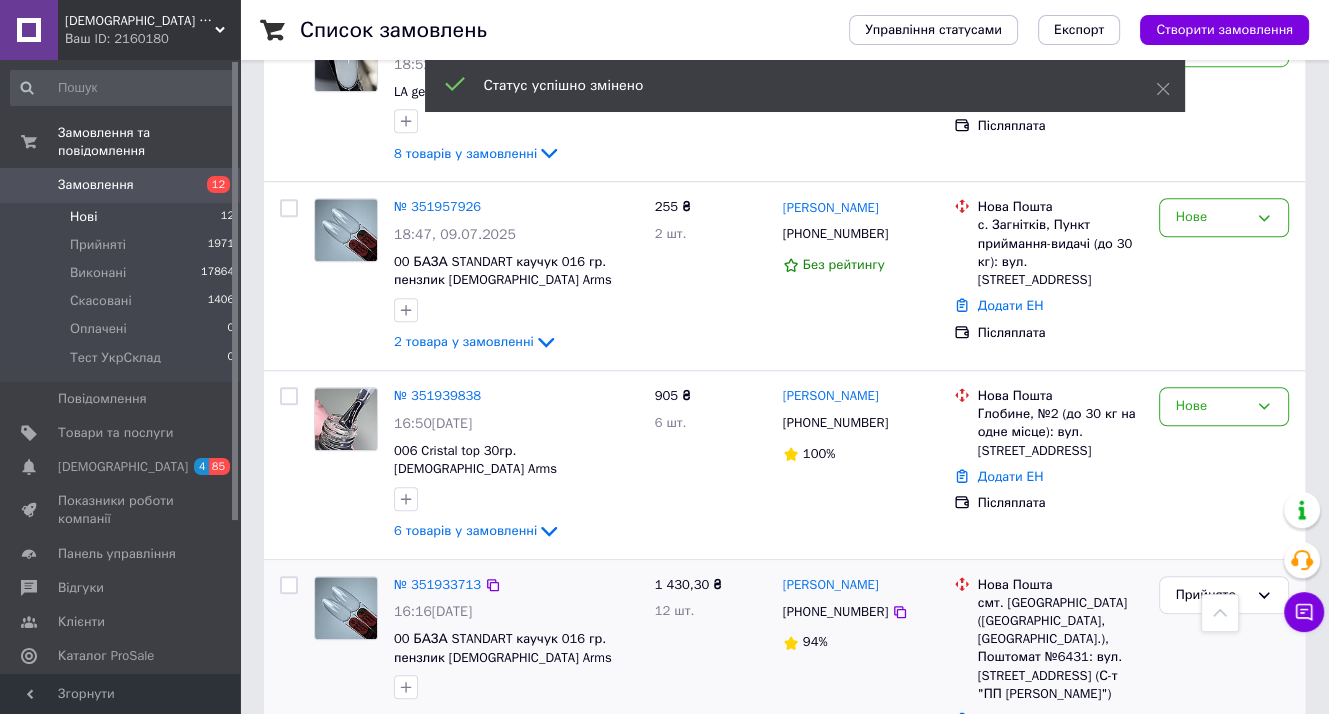 scroll, scrollTop: 1285, scrollLeft: 0, axis: vertical 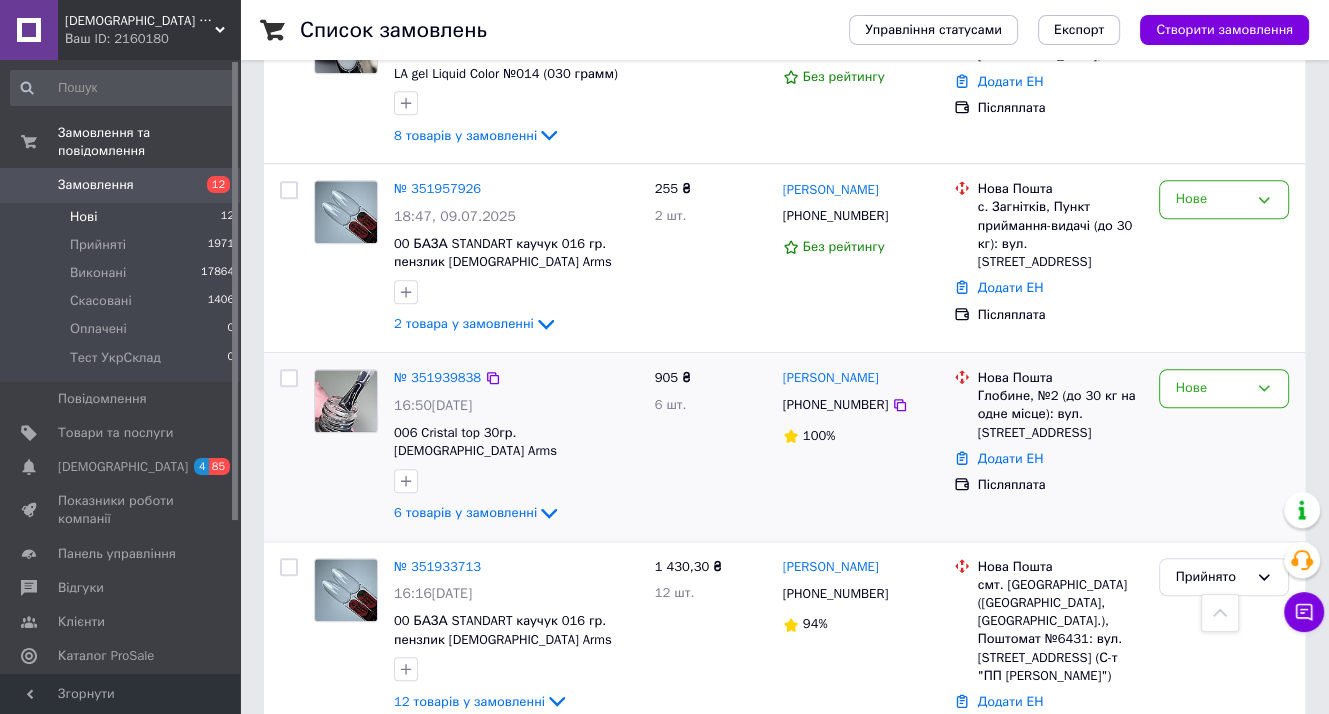 click on "Нове" at bounding box center (1224, 447) 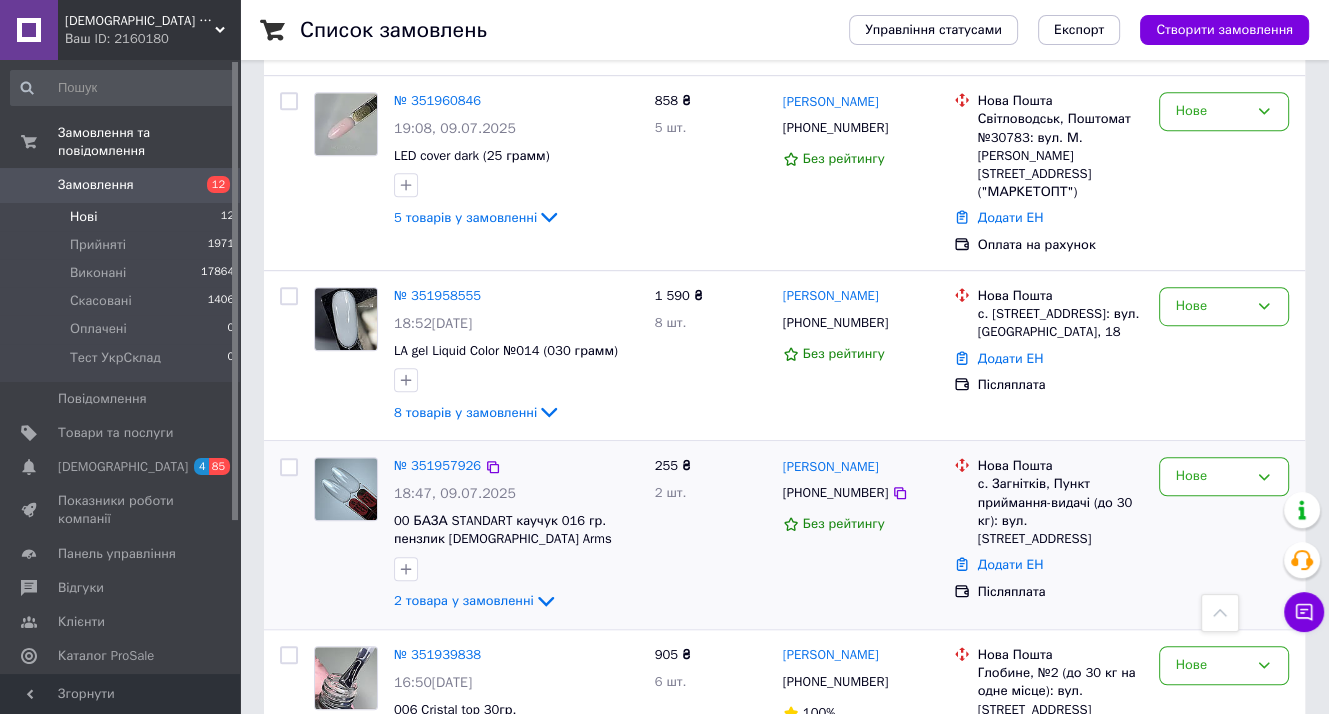 scroll, scrollTop: 1285, scrollLeft: 0, axis: vertical 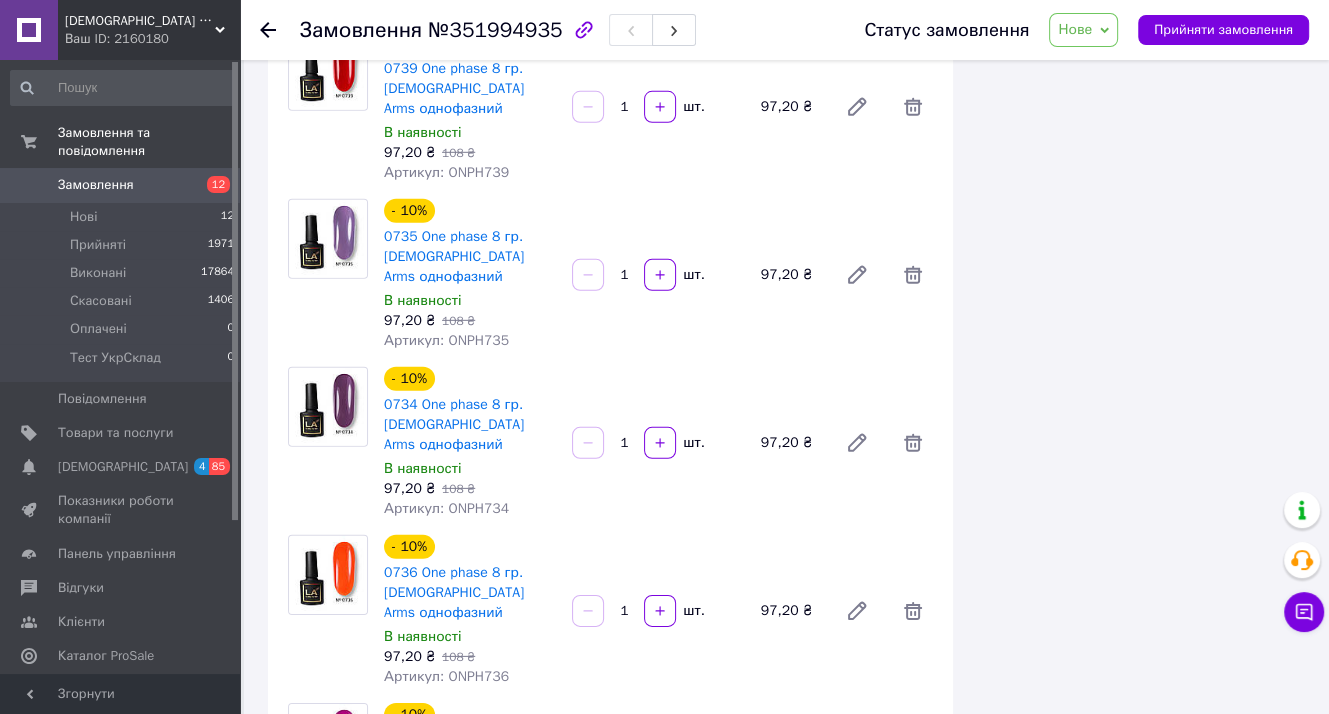 click on "+380665381308" at bounding box center (851, 2130) 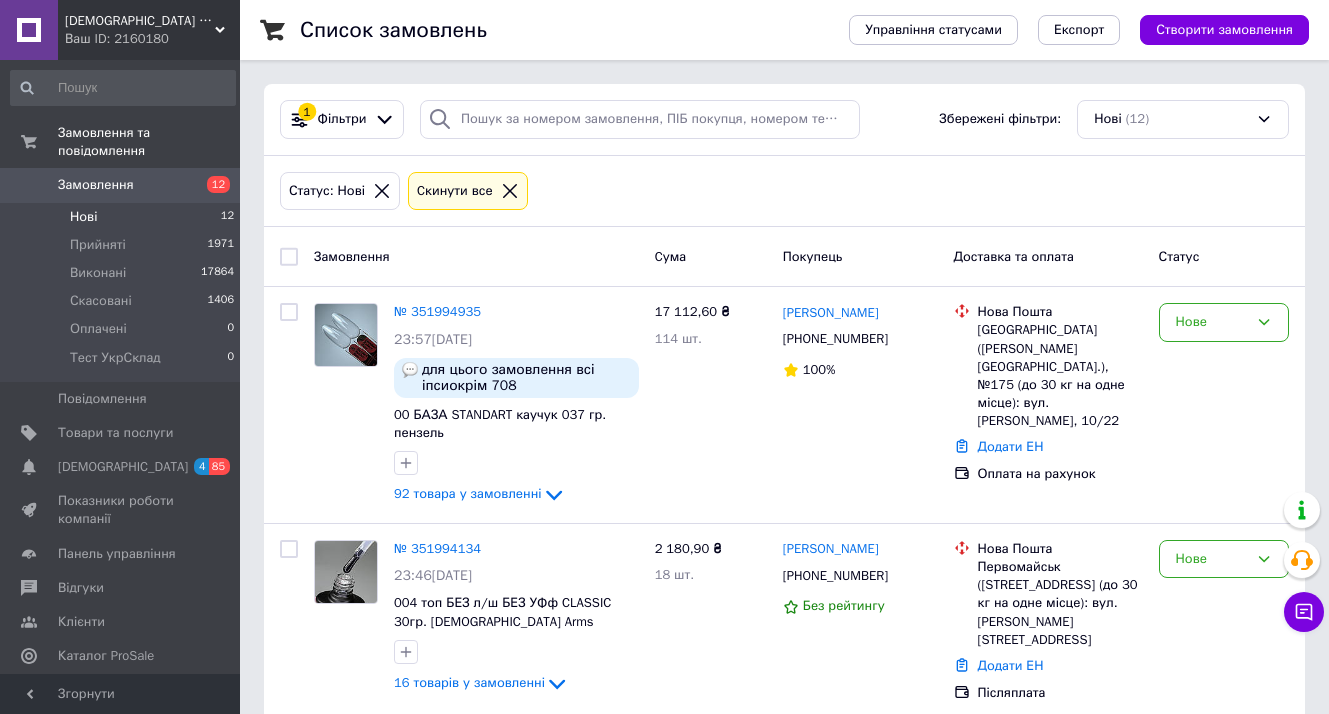 scroll, scrollTop: 0, scrollLeft: 0, axis: both 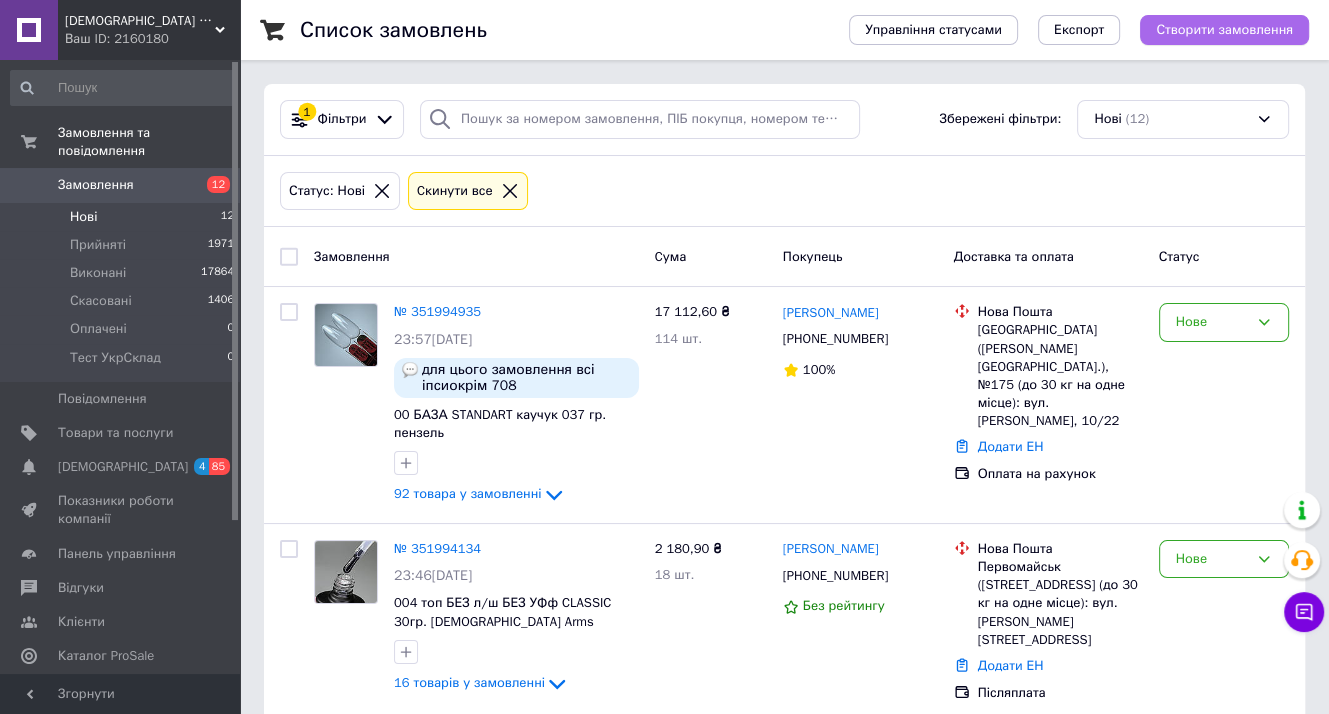 click on "Створити замовлення" at bounding box center [1224, 30] 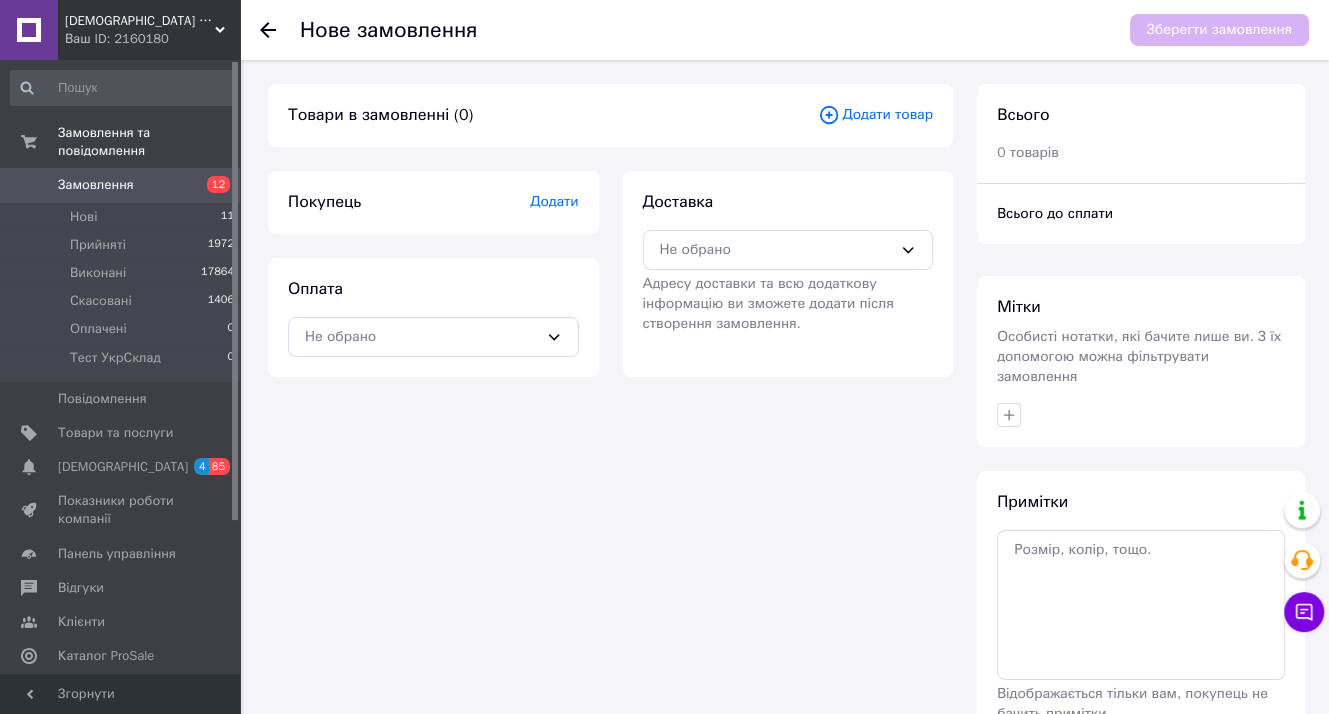 click on "Додати" at bounding box center [554, 201] 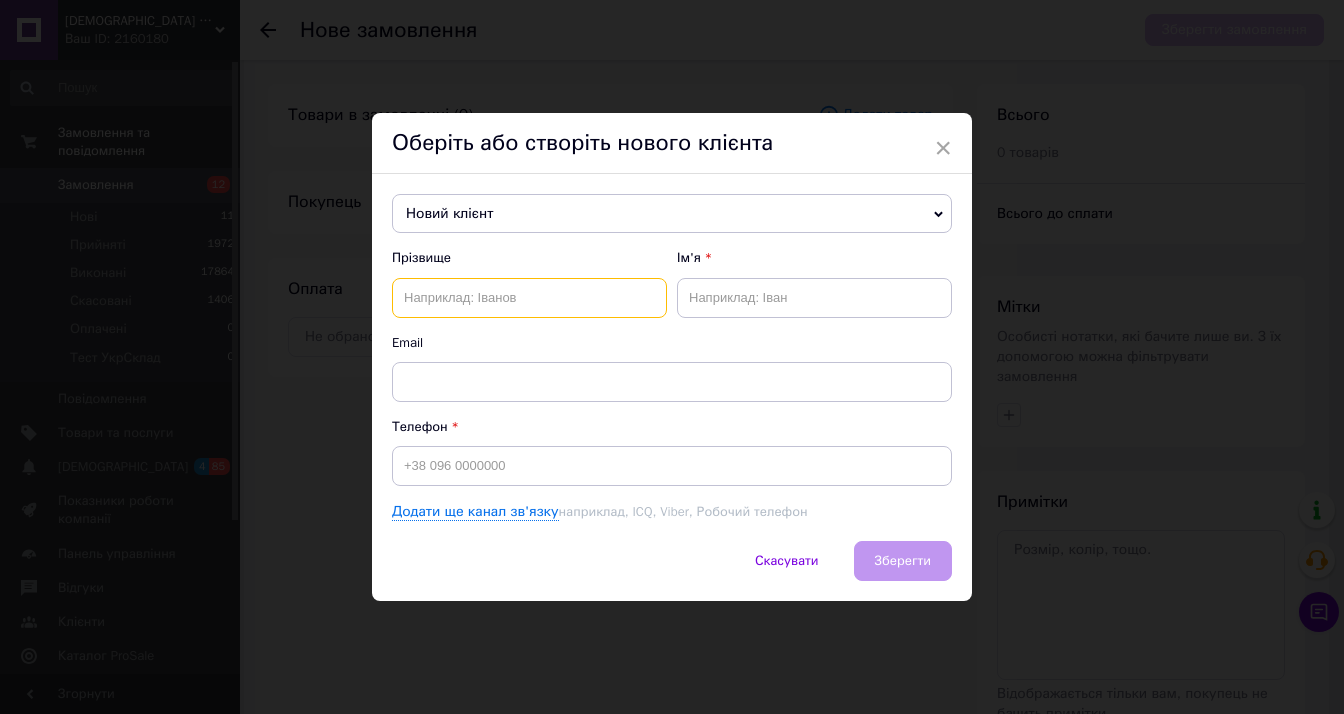 click at bounding box center [529, 298] 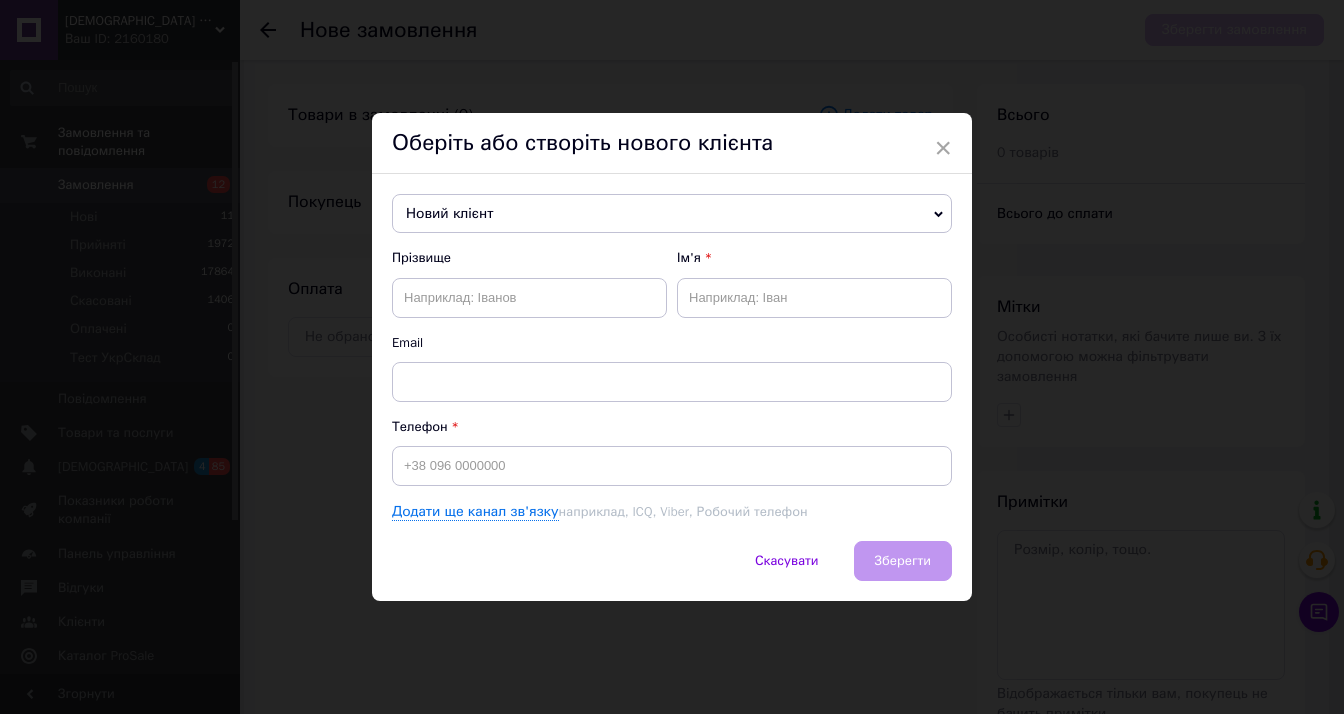 click on "Новий клієнт" at bounding box center [672, 214] 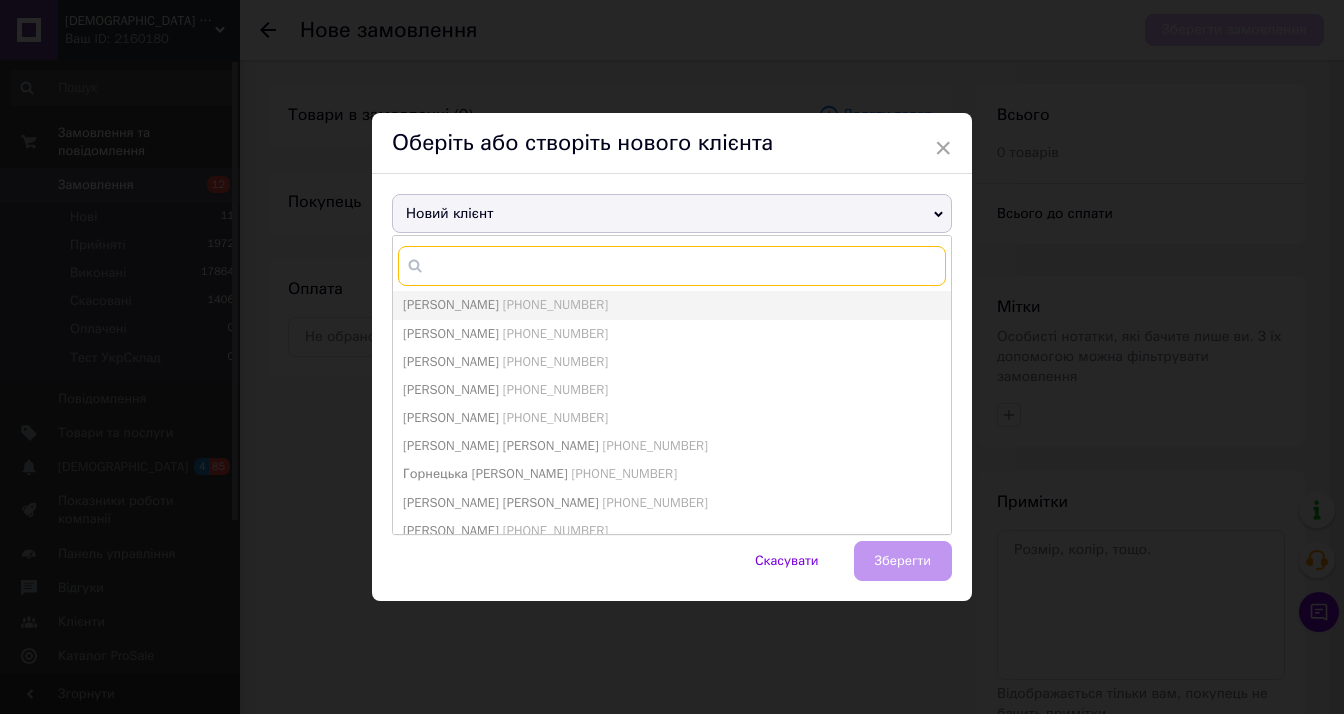 click at bounding box center [672, 266] 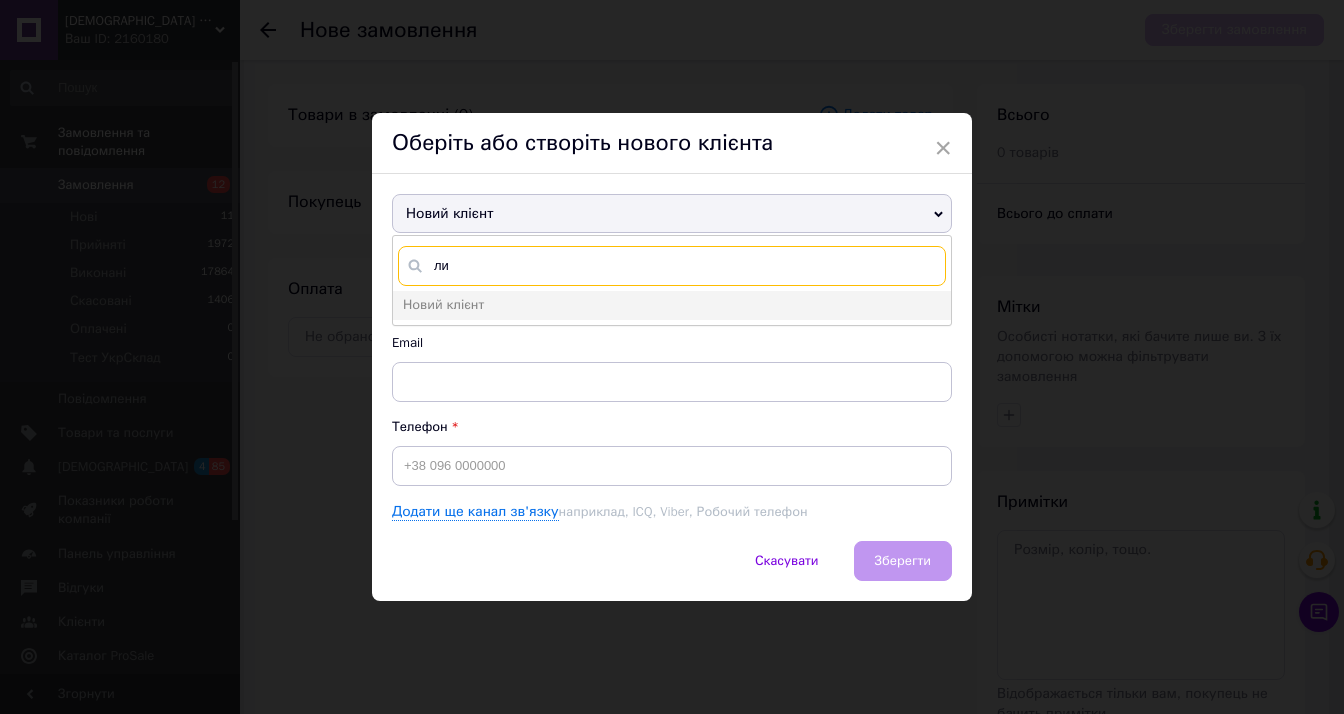 type on "л" 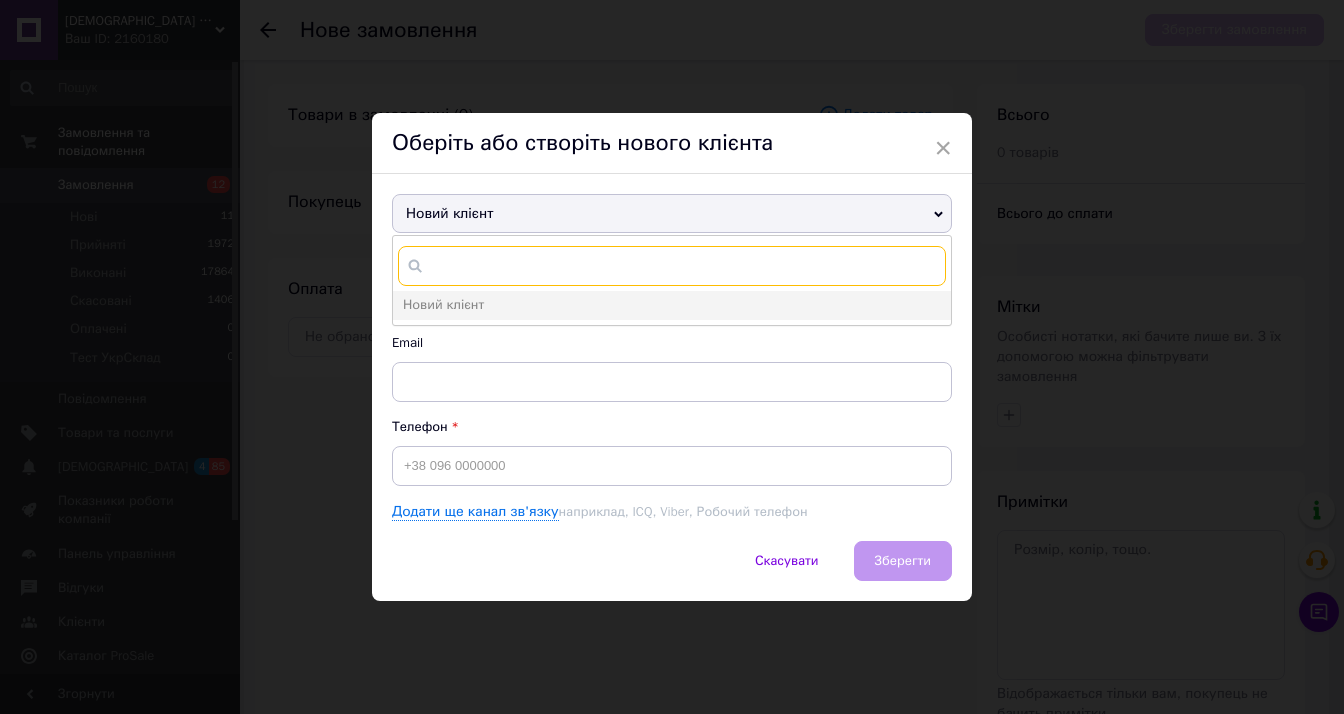paste on "380665381308" 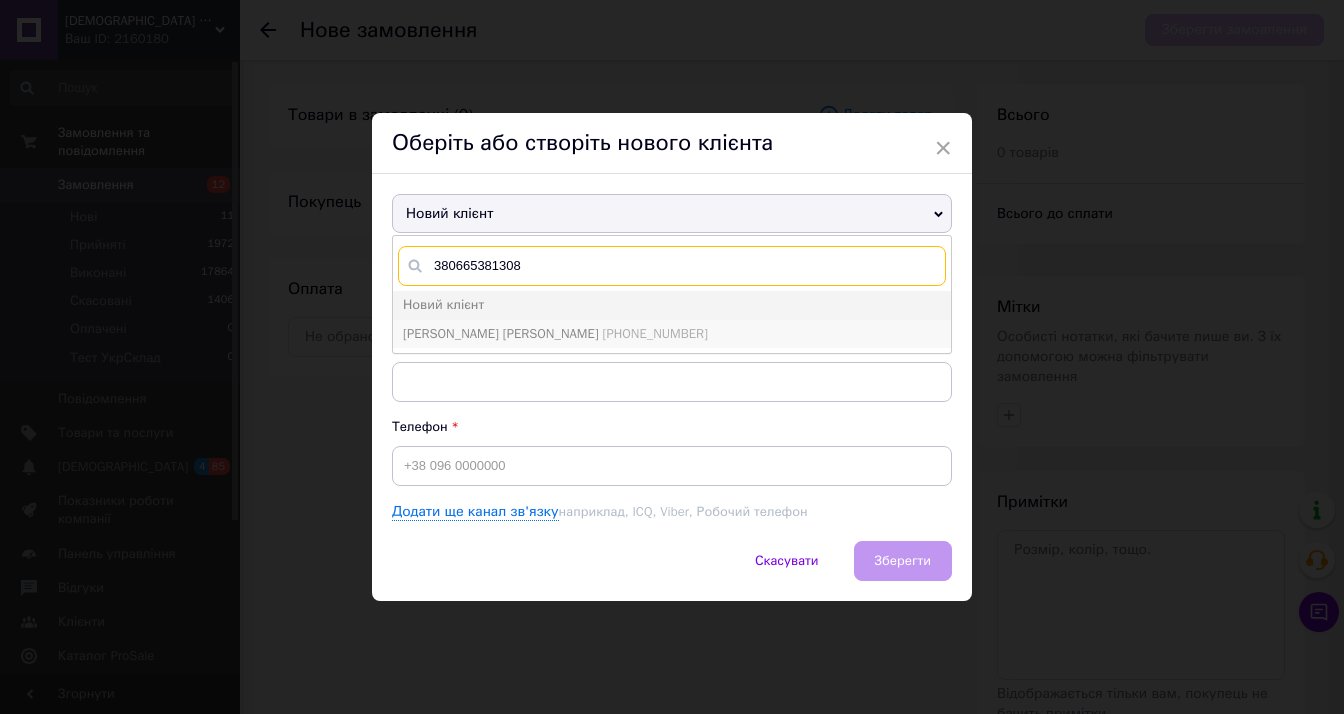 type on "380665381308" 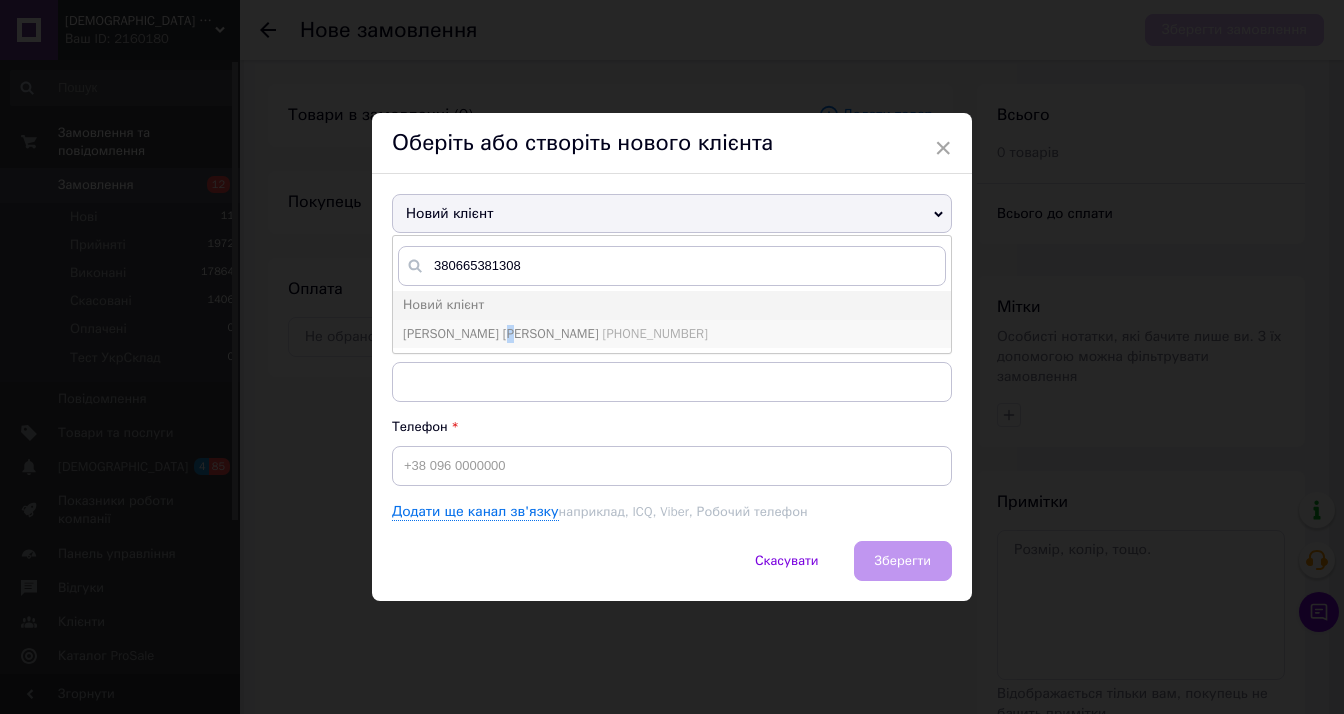 click on "Петренко Маргарита" at bounding box center (501, 333) 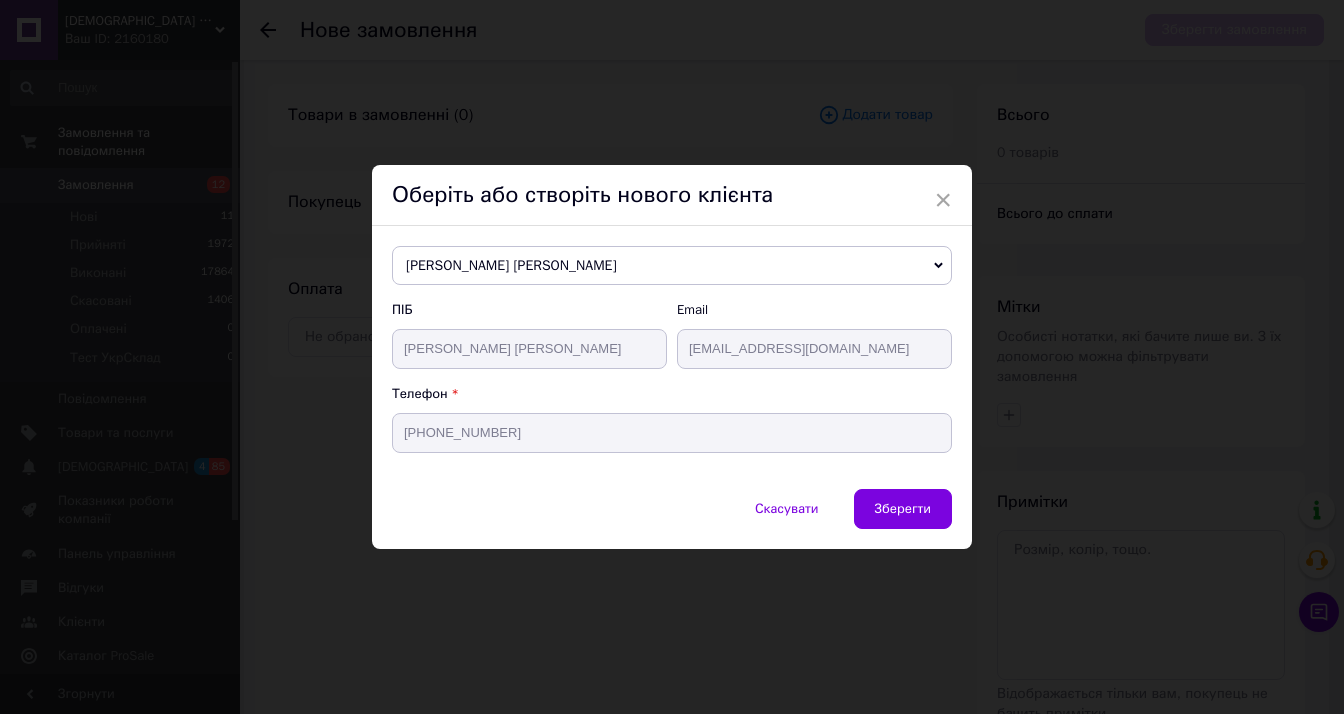 type on "Петренко Маргарита" 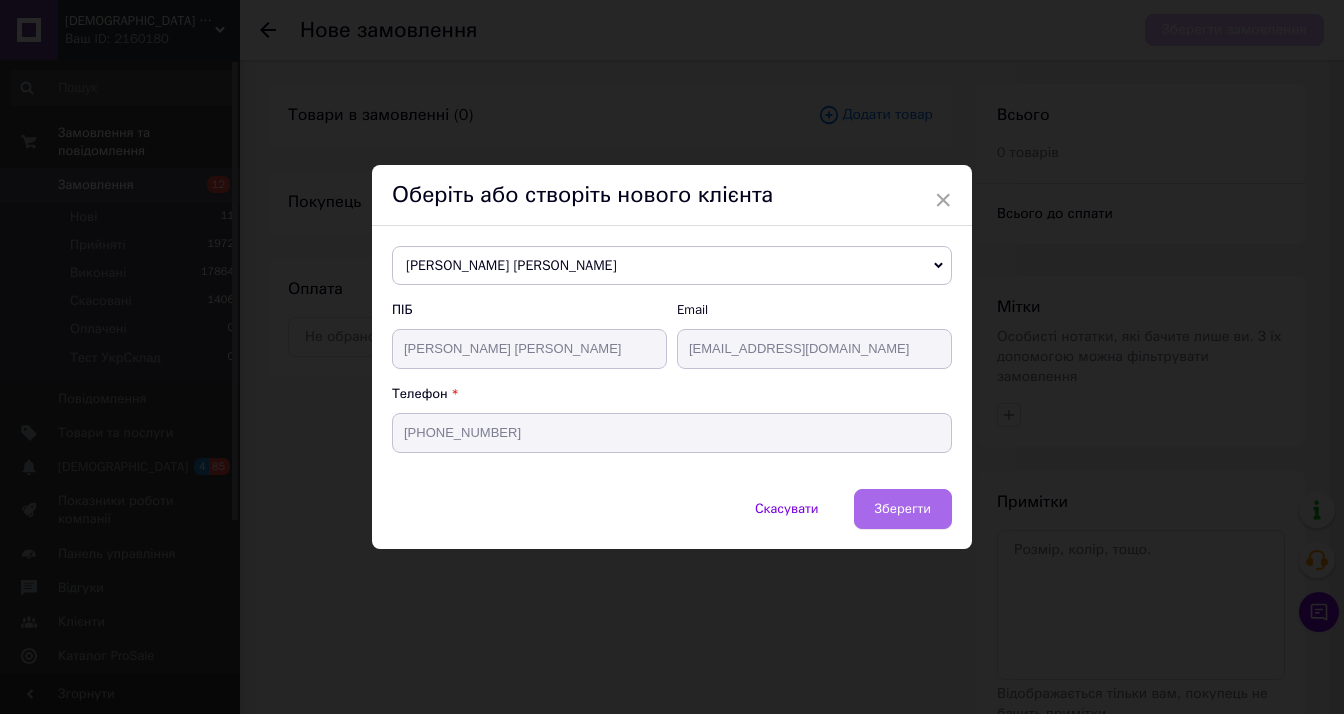 click on "Зберегти" at bounding box center [903, 508] 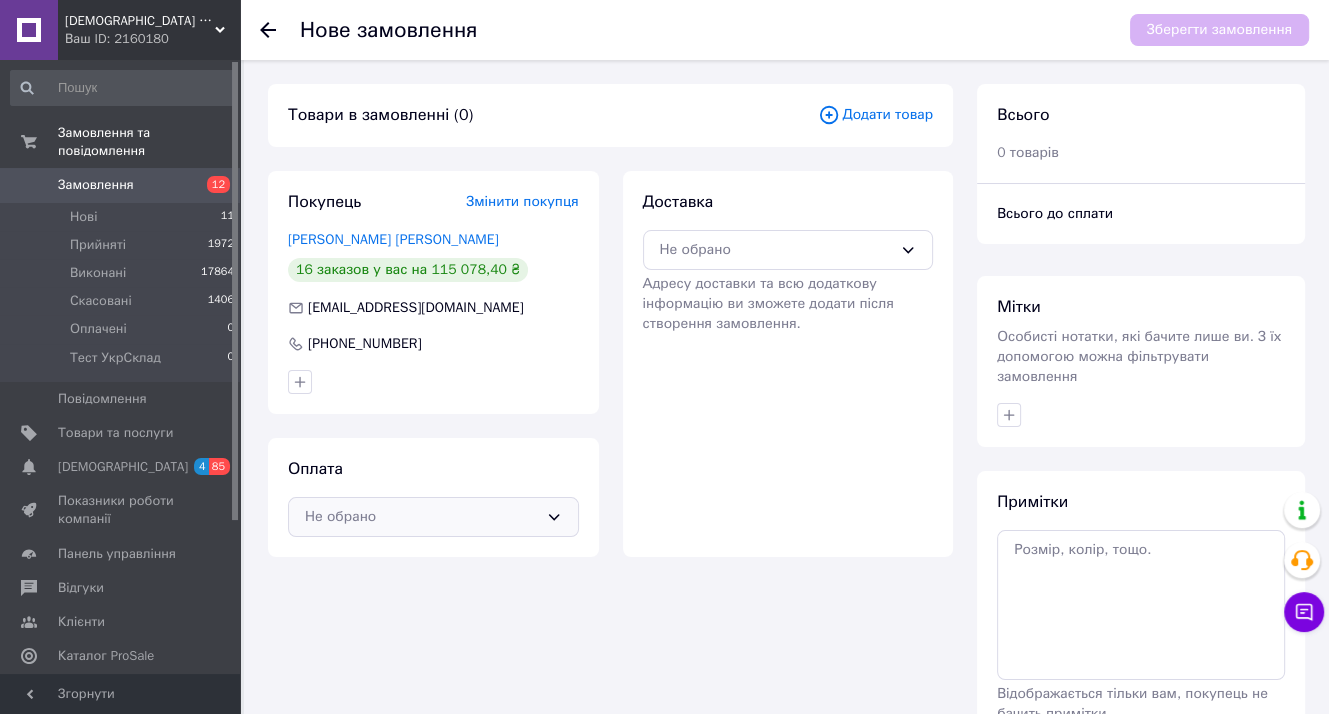 click on "Не обрано" at bounding box center [421, 517] 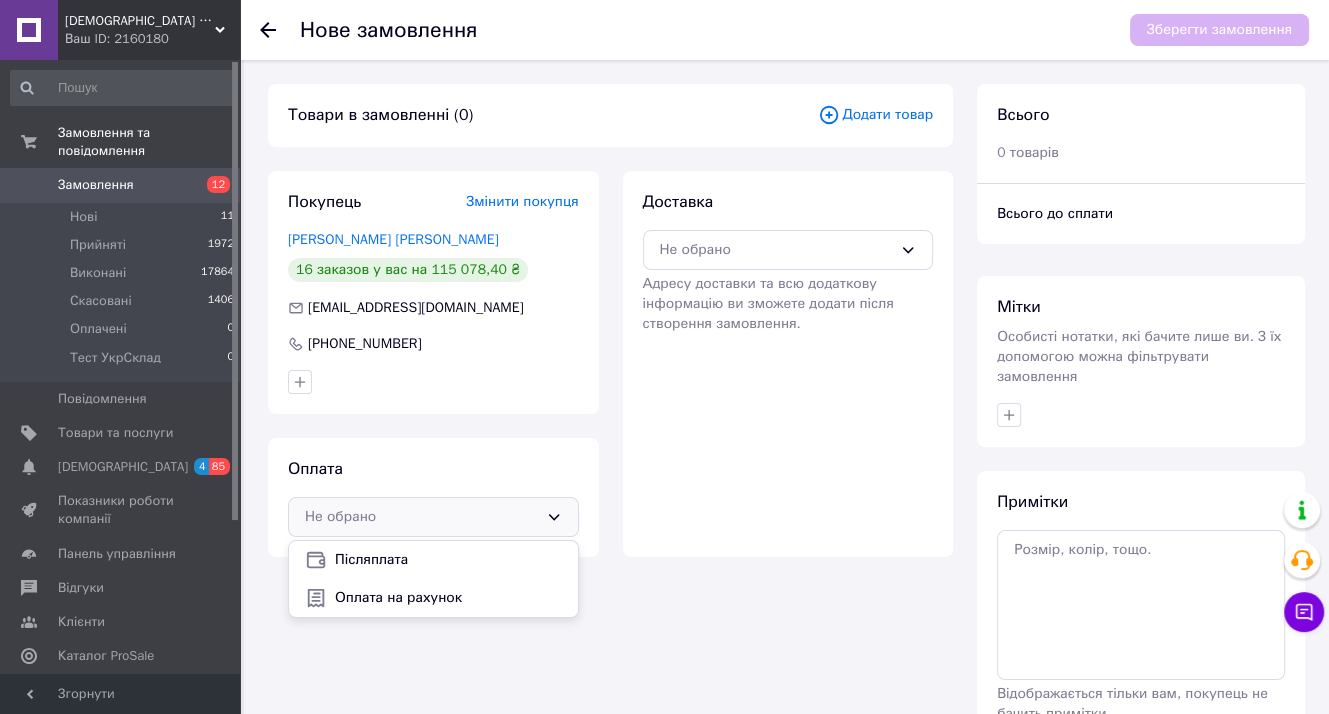 click on "Оплата на рахунок" at bounding box center (448, 598) 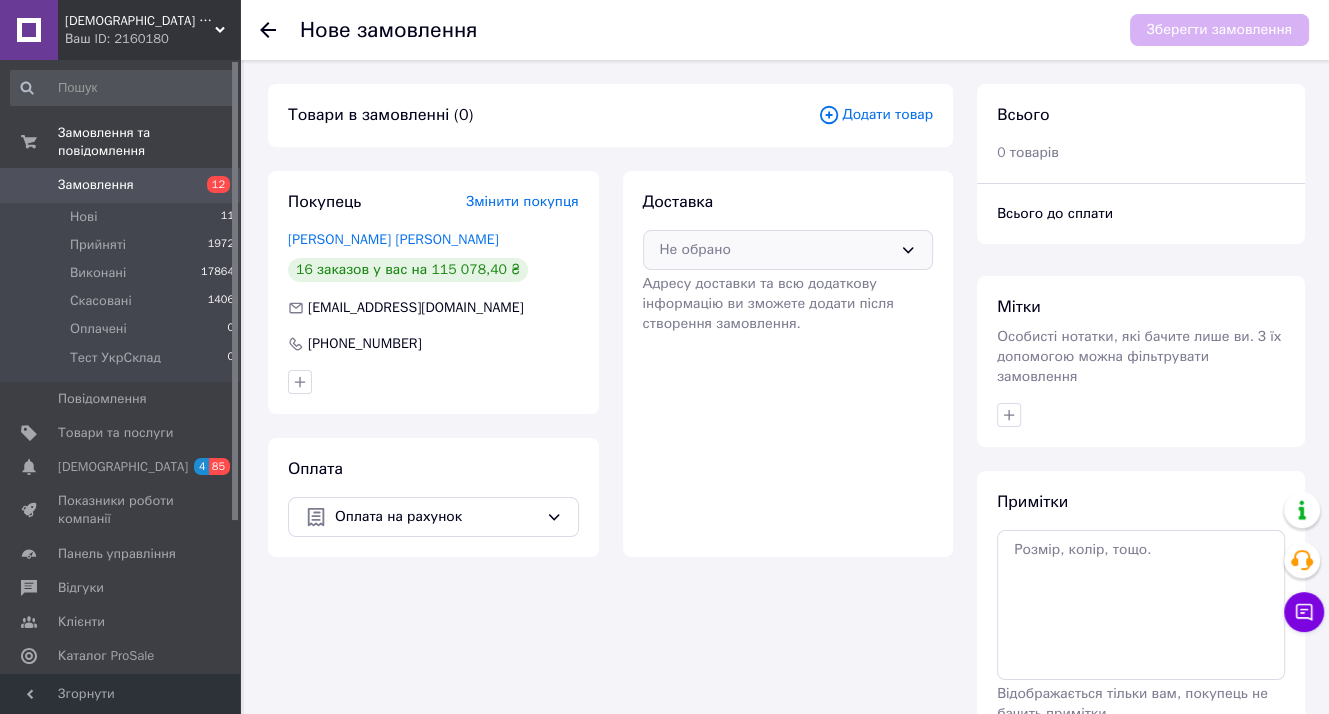 click on "Не обрано" at bounding box center [776, 250] 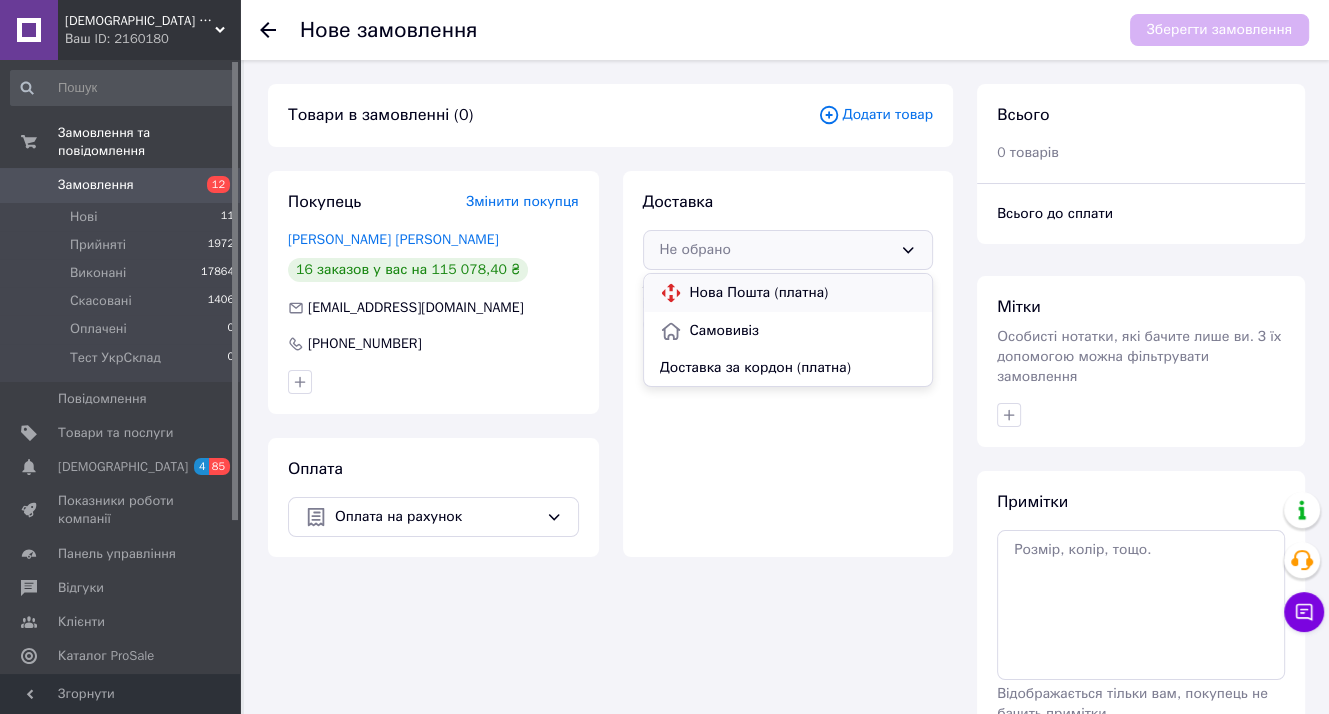click on "Нова Пошта (платна)" at bounding box center (803, 293) 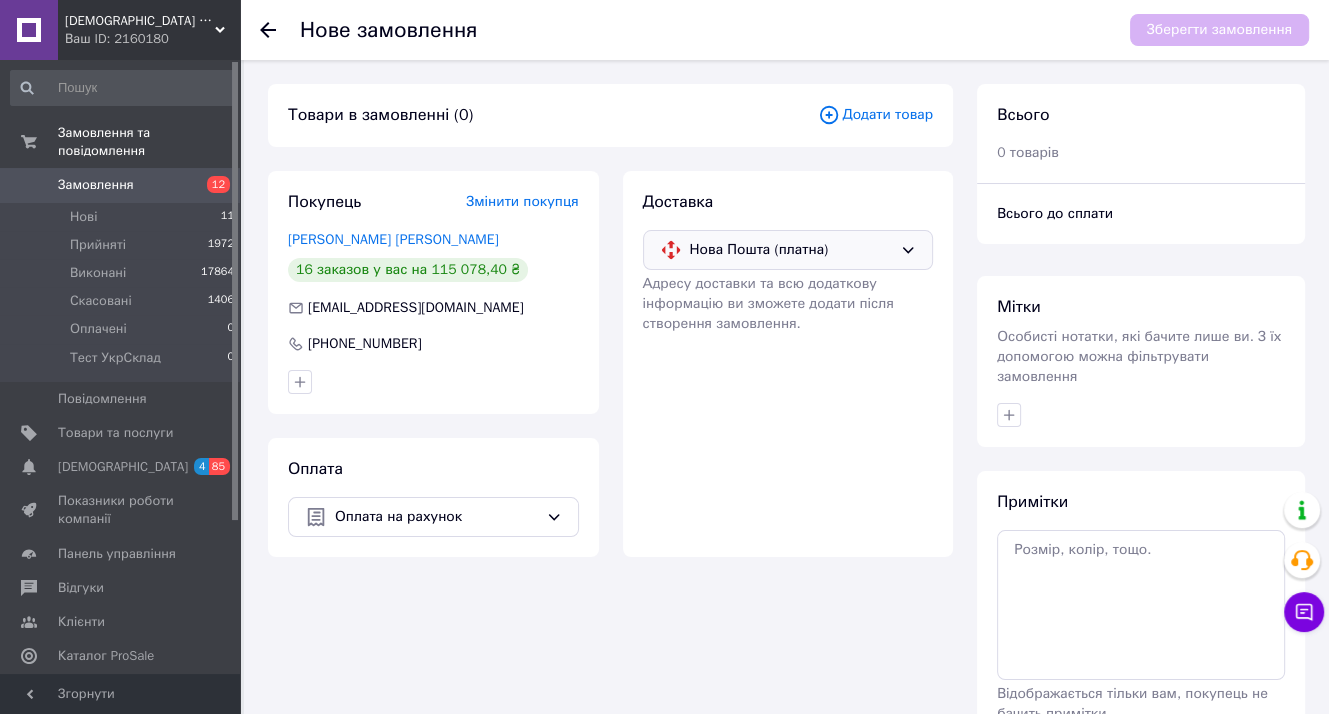 click on "Всього 0   товарів Всього до сплати Мітки Особисті нотатки, які бачите лише ви. З їх допомогою можна фільтрувати замовлення Примітки Відображається тільки вам, покупець не бачить примітки Осталось 300 символов Очистити Зберегти" at bounding box center [1141, 452] 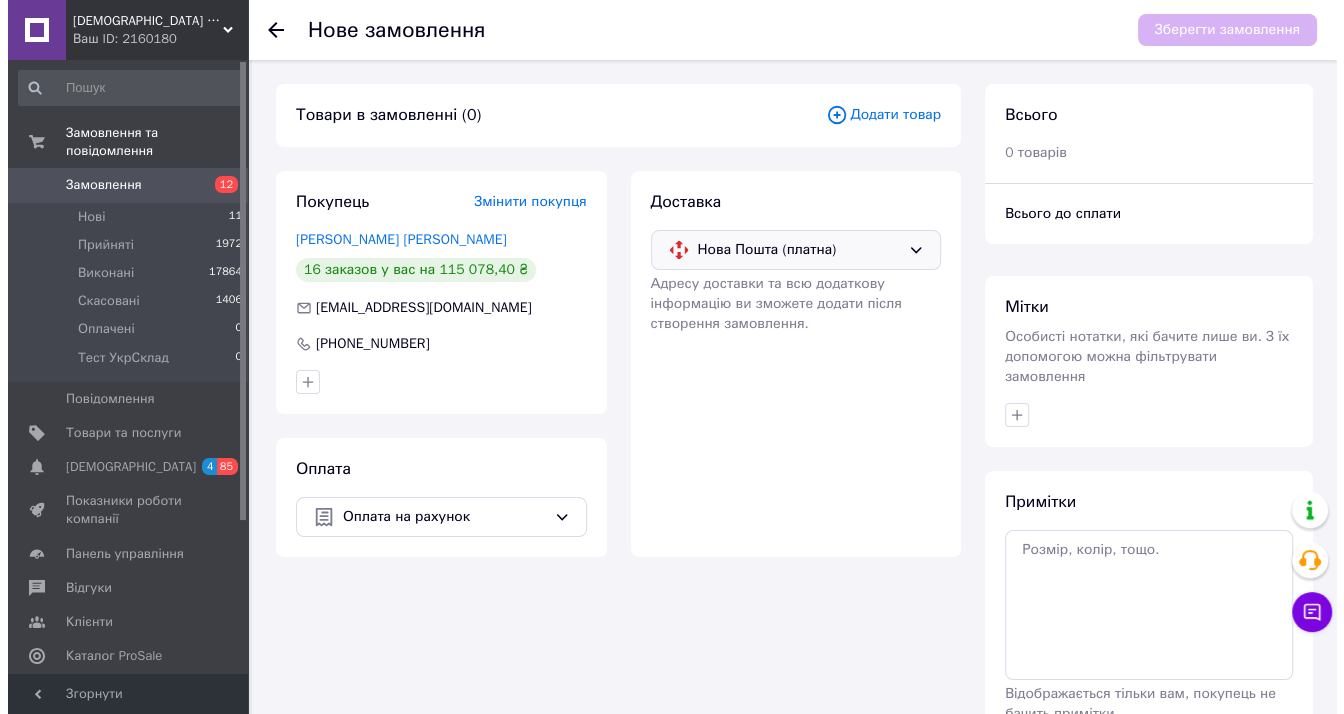 scroll, scrollTop: 0, scrollLeft: 0, axis: both 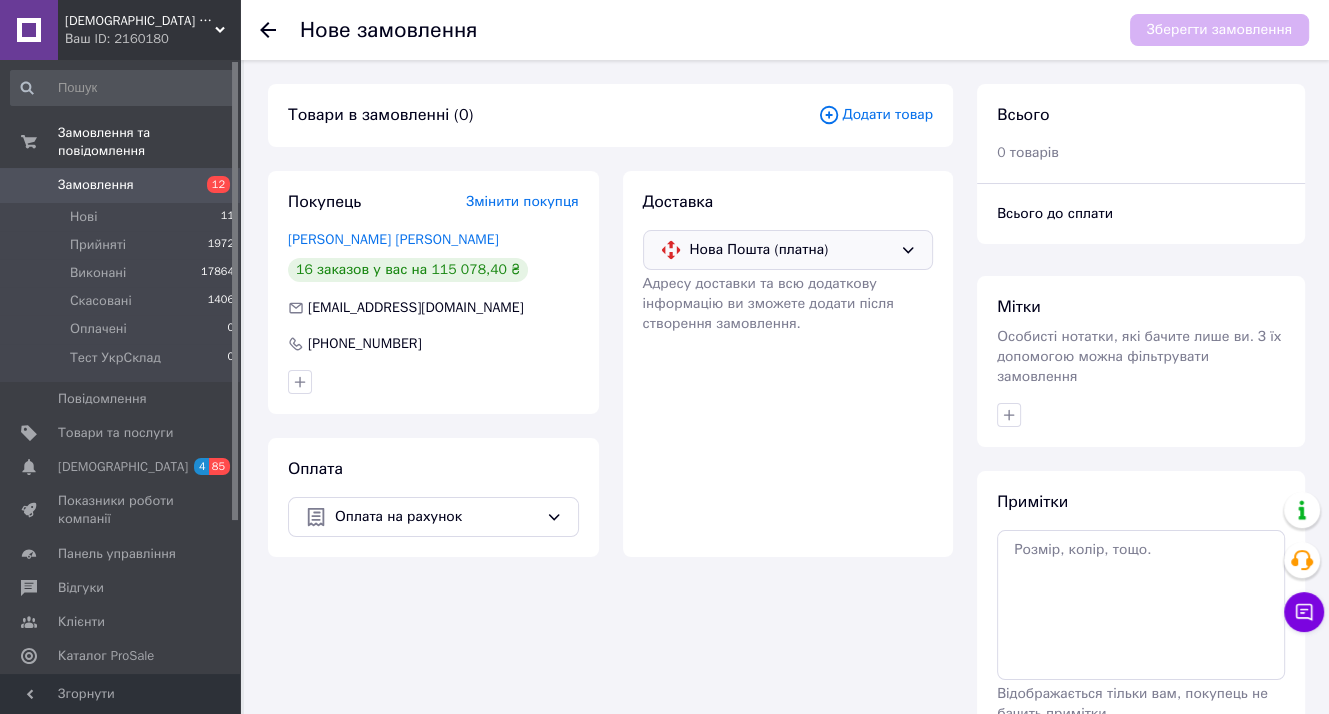 click on "Доставка Нова Пошта (платна) Адресу доставки та всю додаткову інформацію
ви зможете додати після створення замовлення." at bounding box center (788, 364) 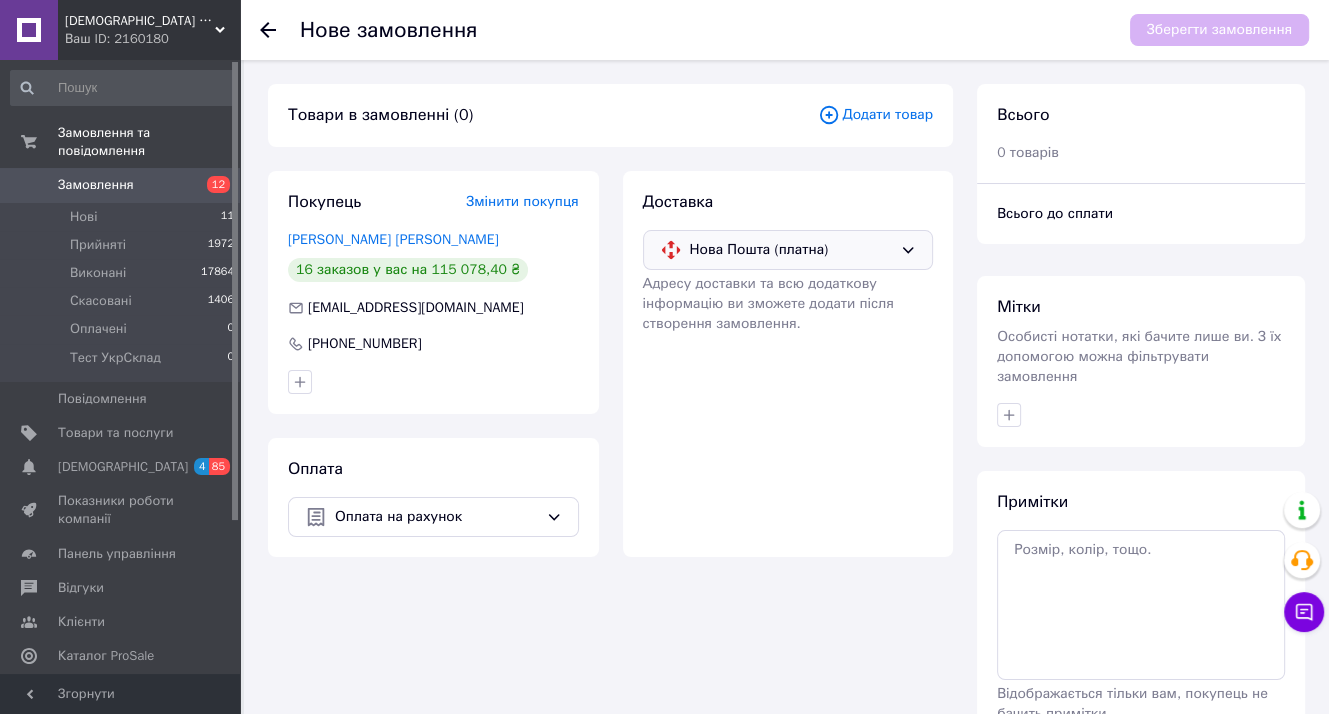 click 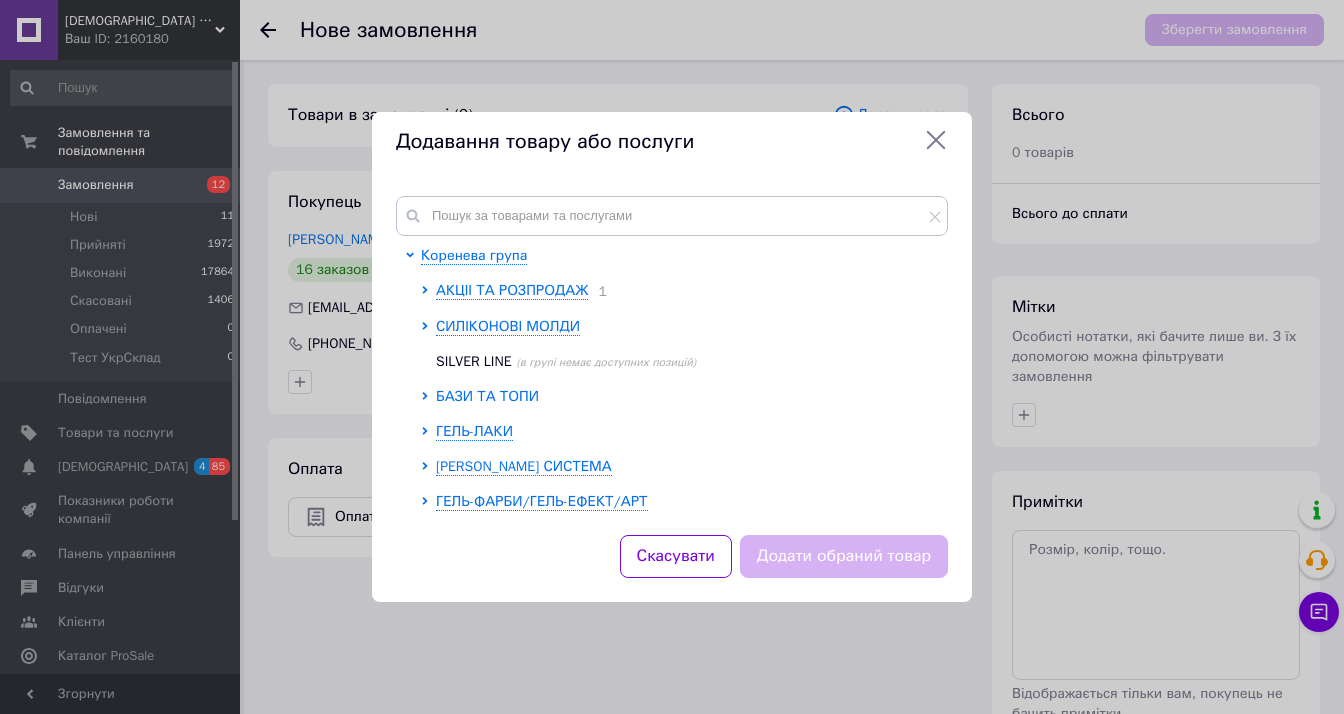 click on "БАЗИ ТА ТОПИ" at bounding box center [487, 396] 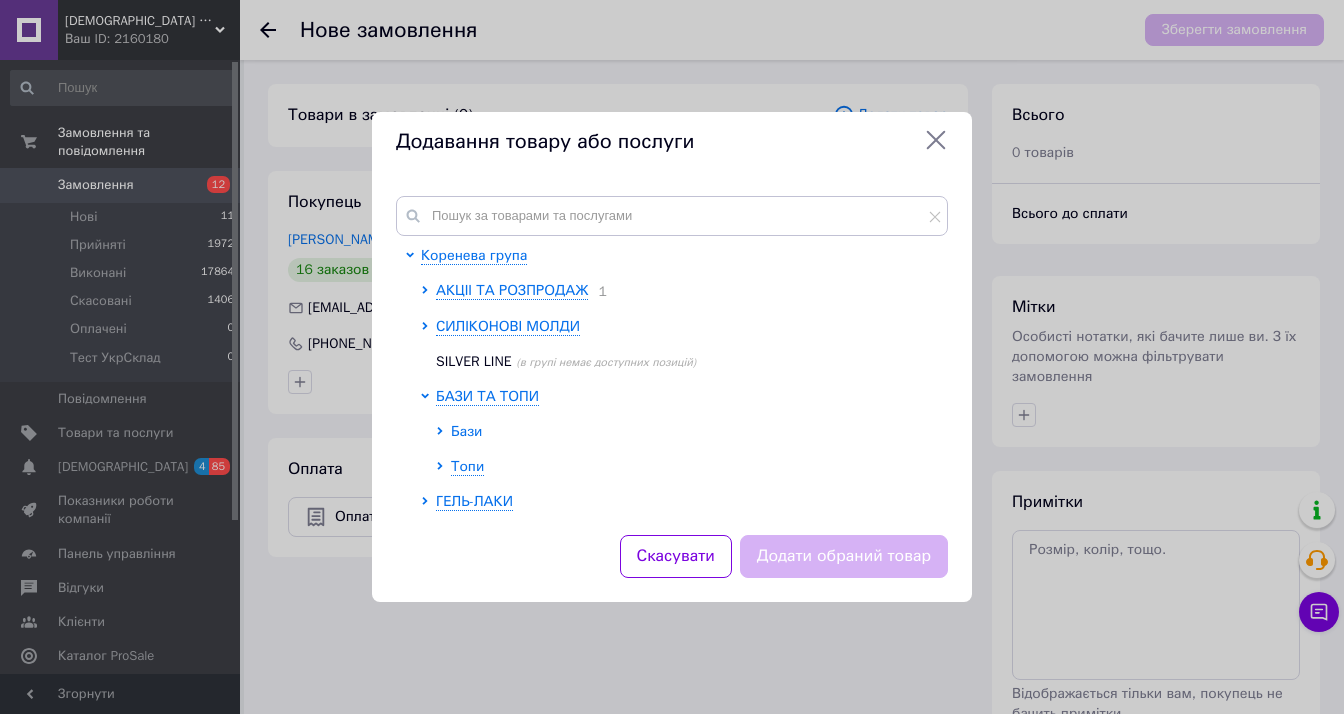 click on "Бази" at bounding box center [466, 431] 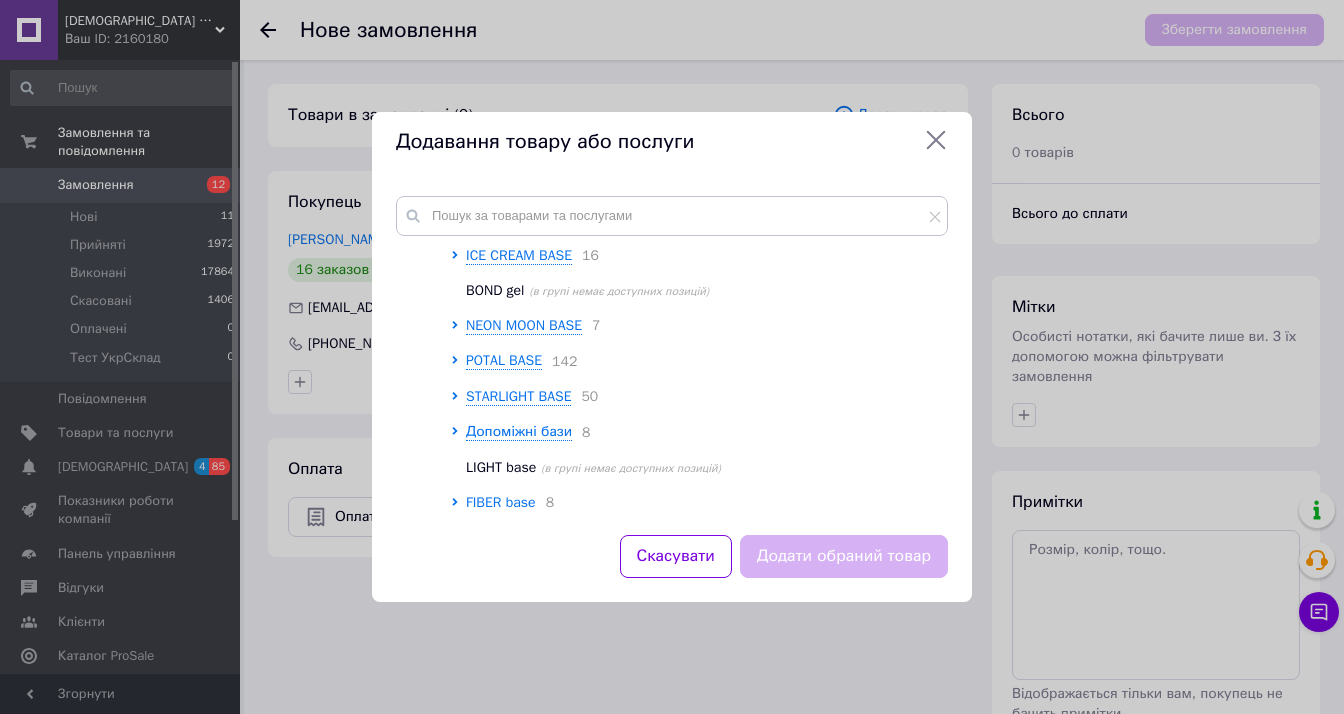scroll, scrollTop: 400, scrollLeft: 0, axis: vertical 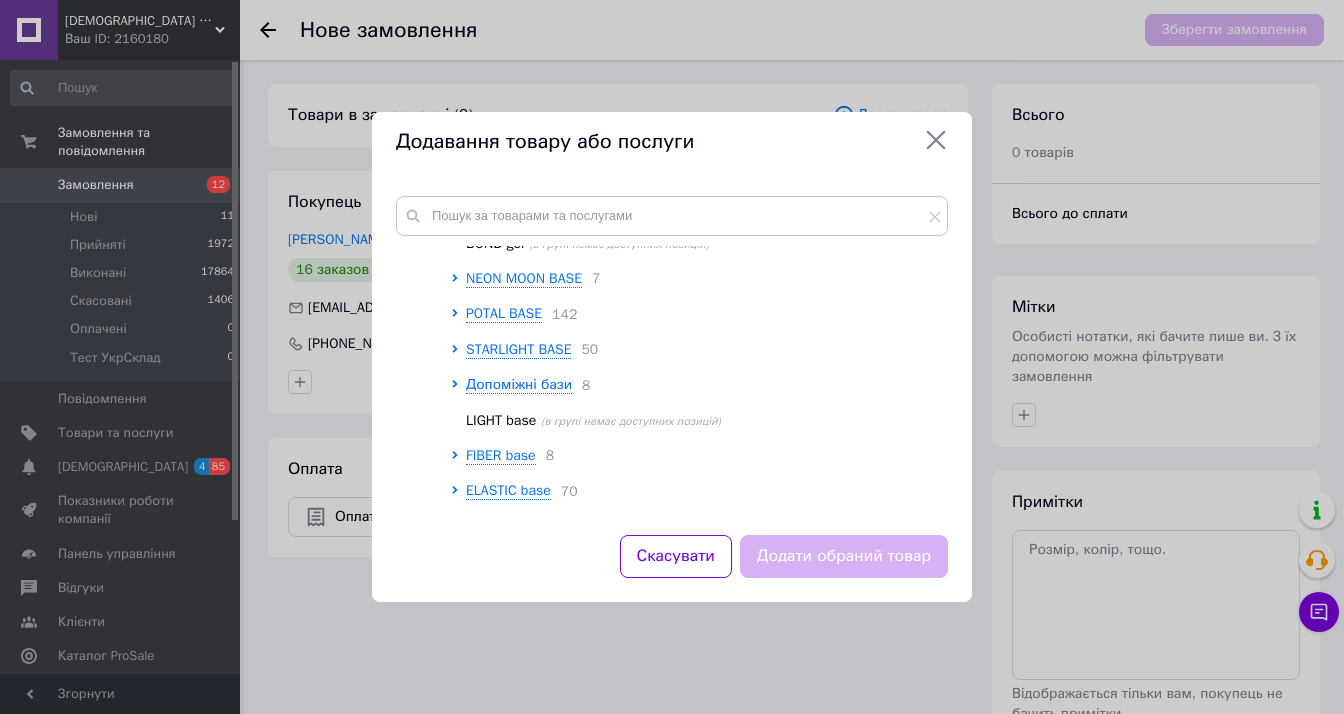 click on "POTAL BASE 142" at bounding box center (701, 314) 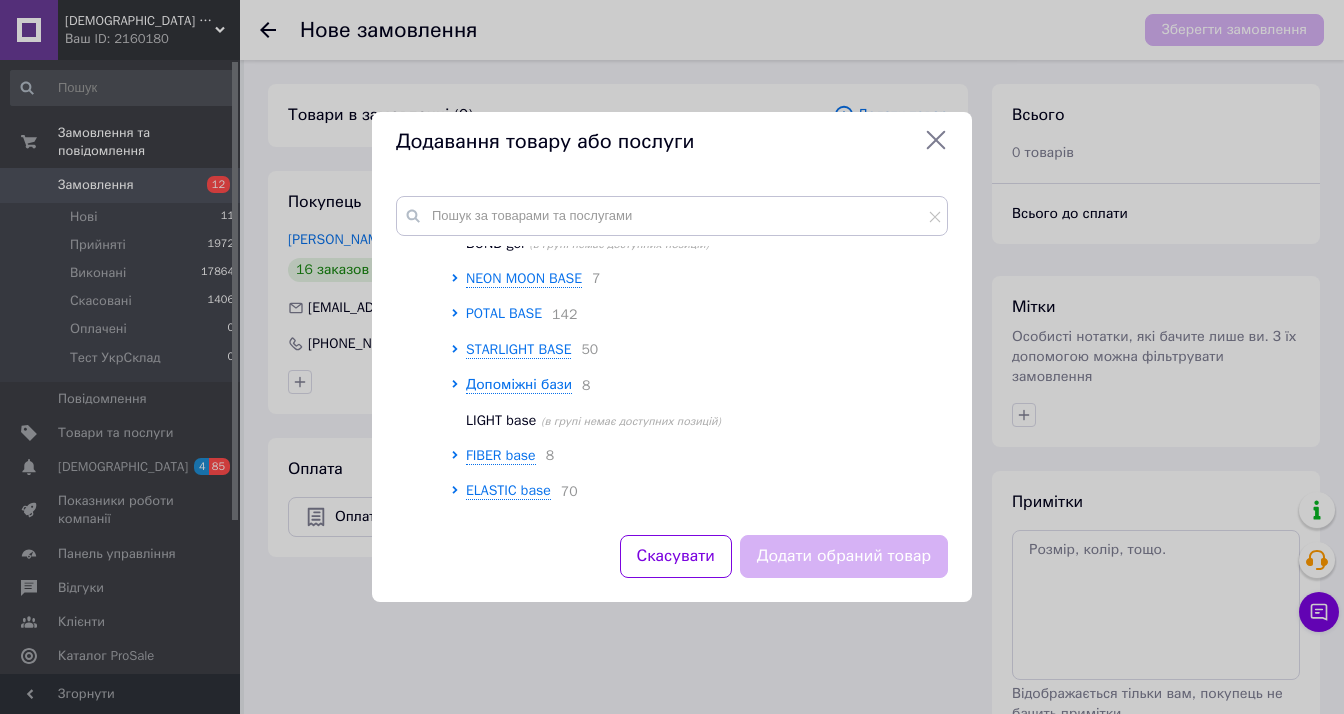 click on "POTAL BASE" at bounding box center (504, 313) 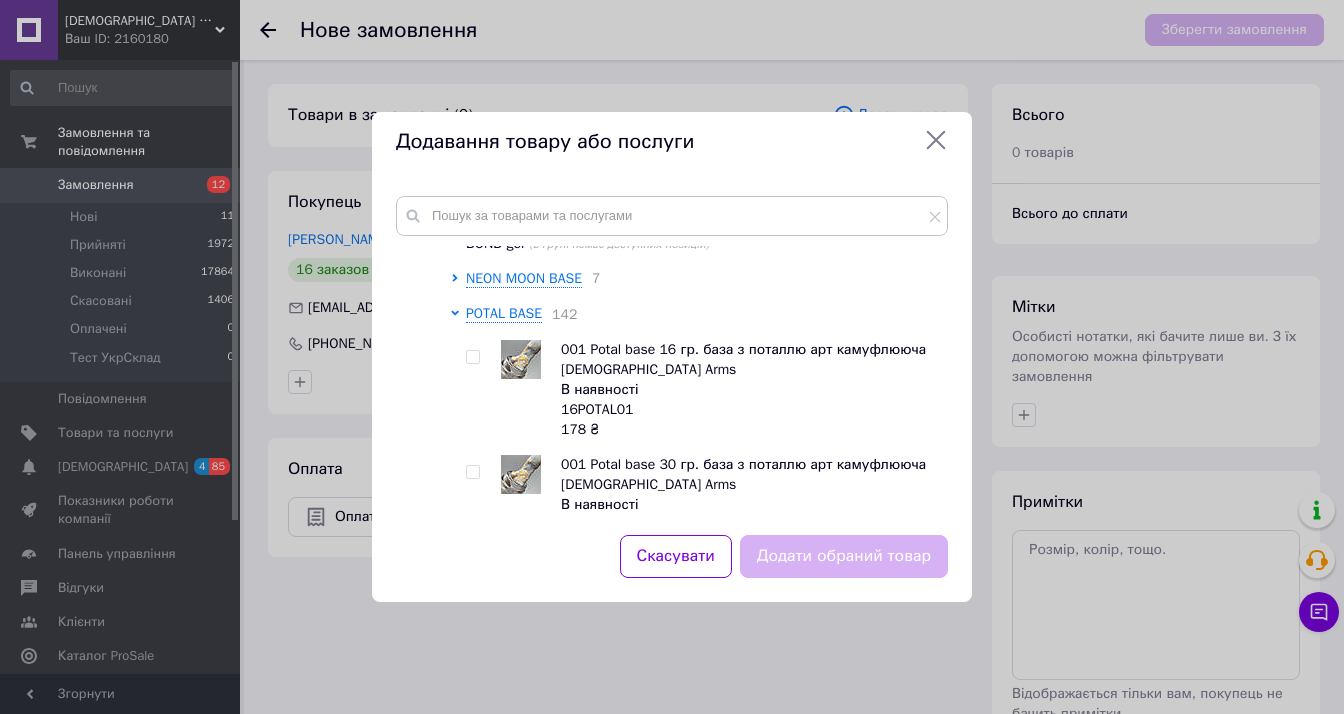 click at bounding box center (472, 357) 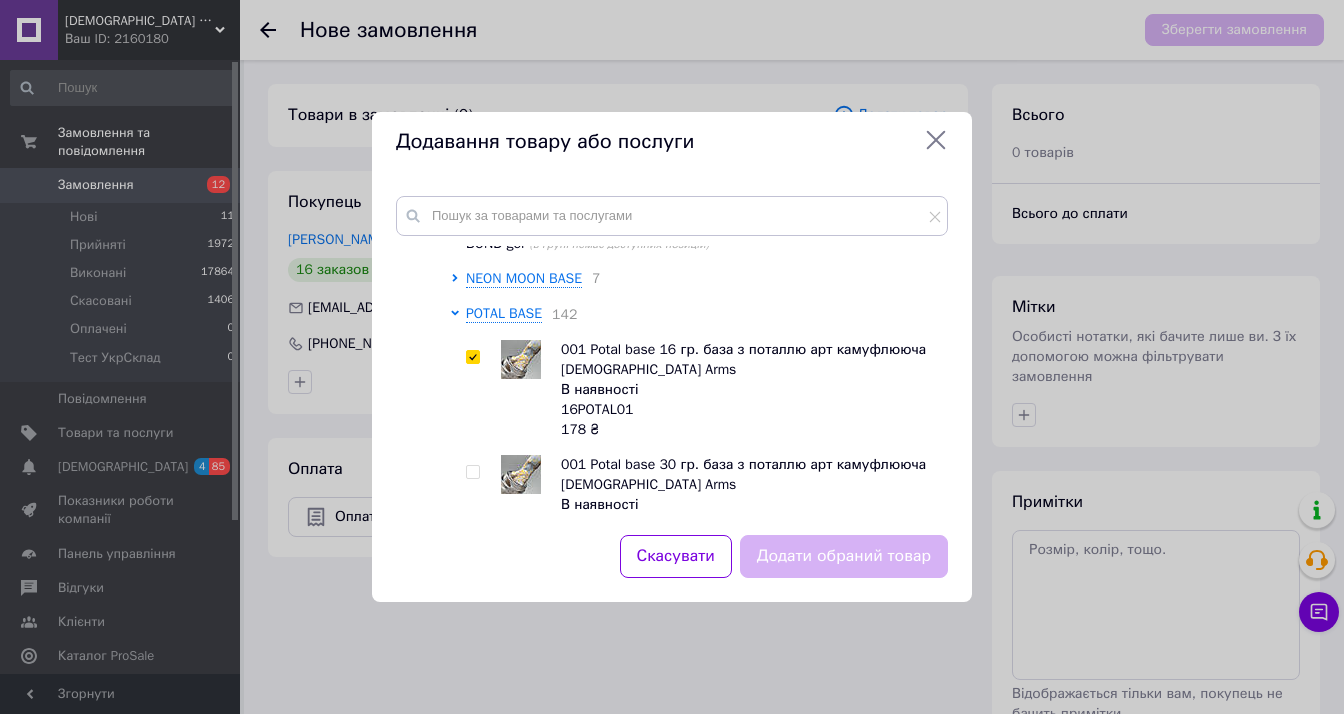 checkbox on "true" 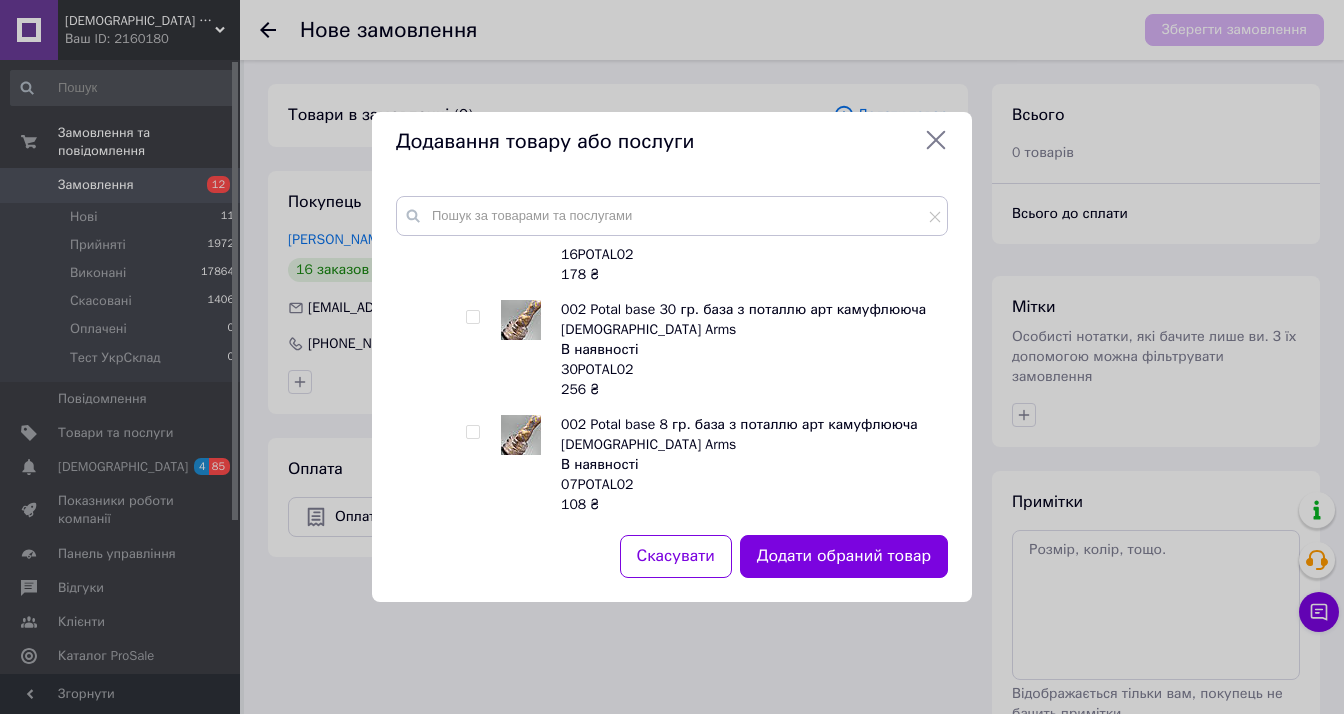 scroll, scrollTop: 800, scrollLeft: 0, axis: vertical 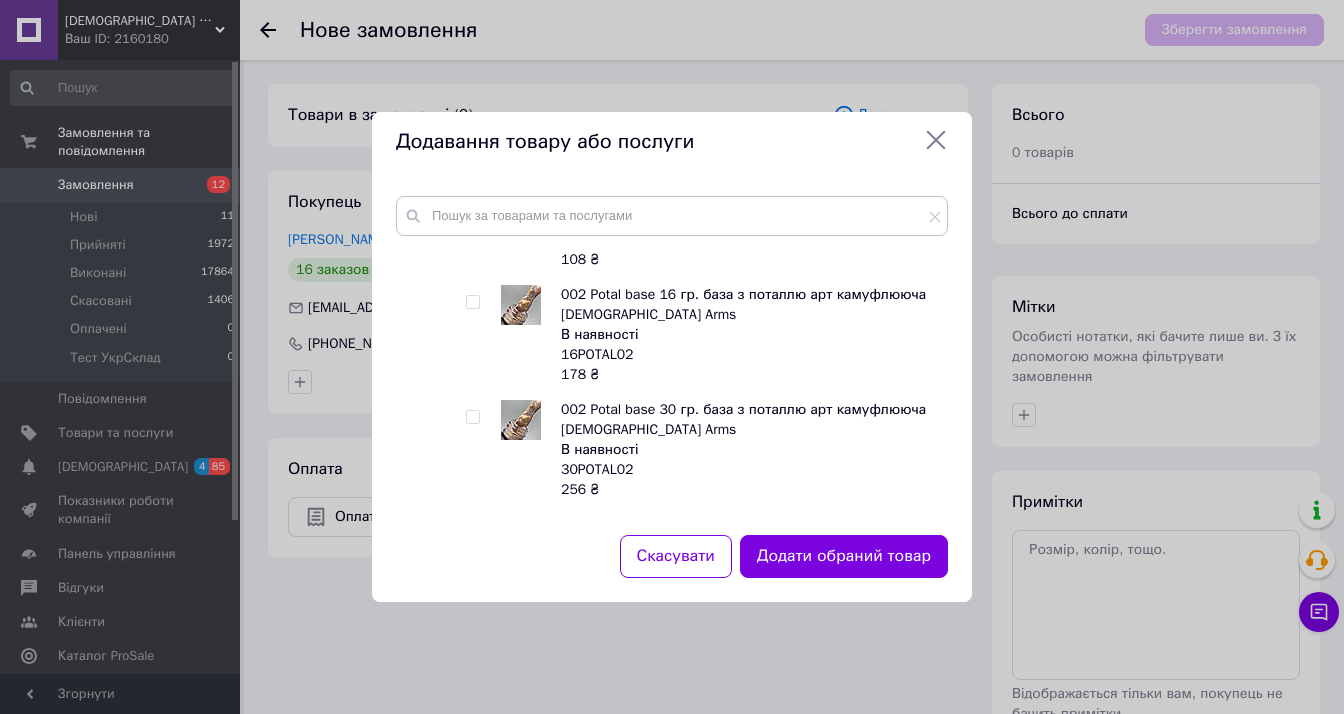 click at bounding box center [472, 302] 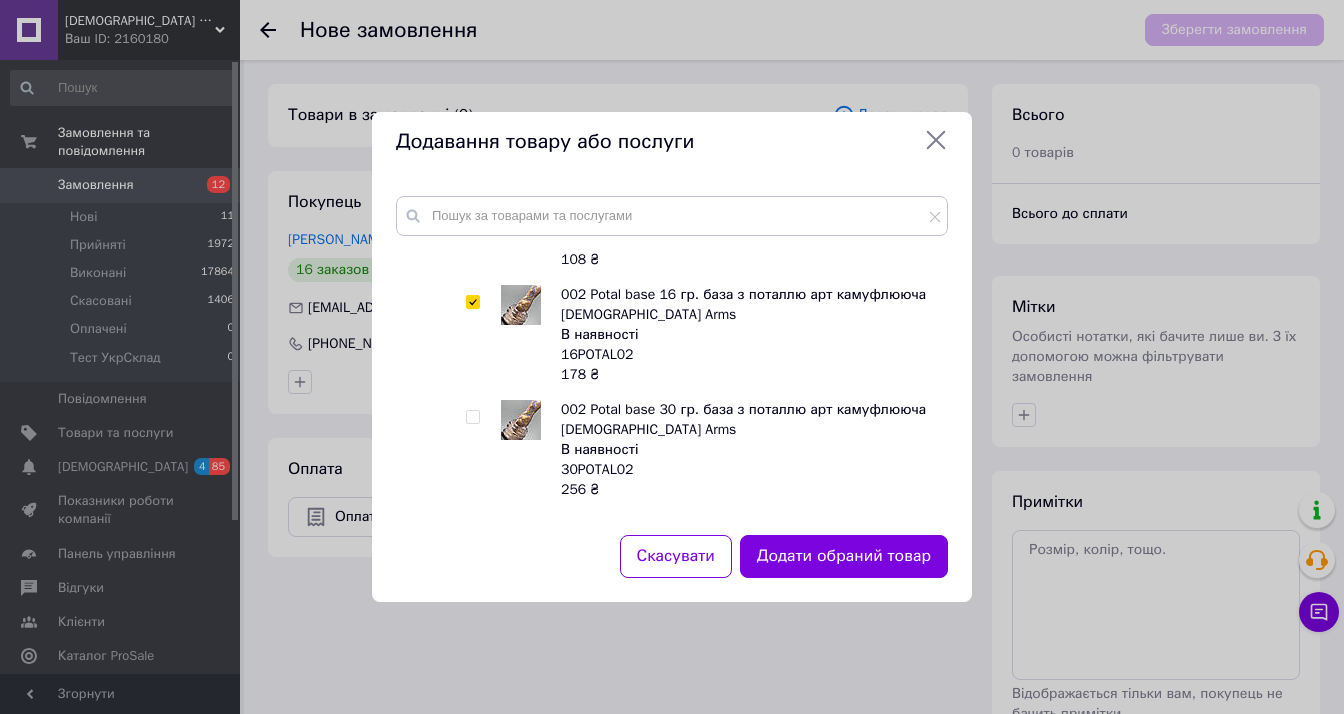 checkbox on "true" 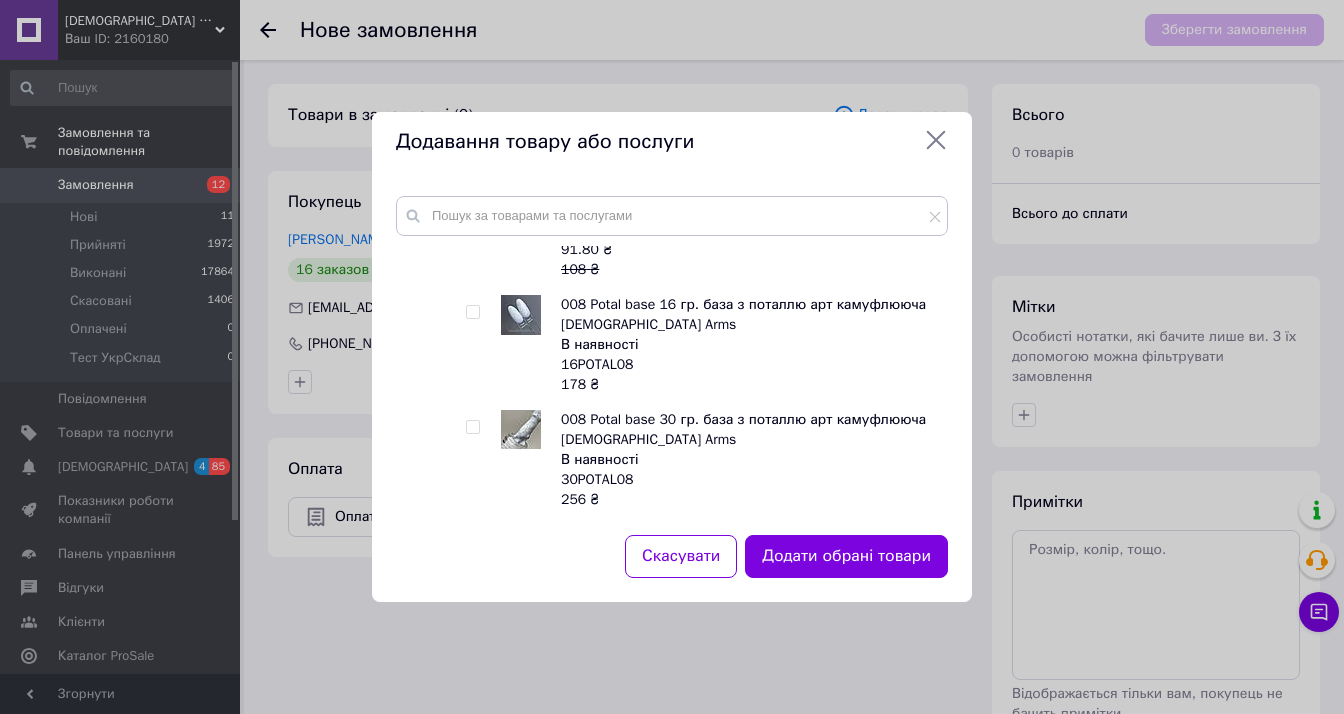 click at bounding box center [476, 345] 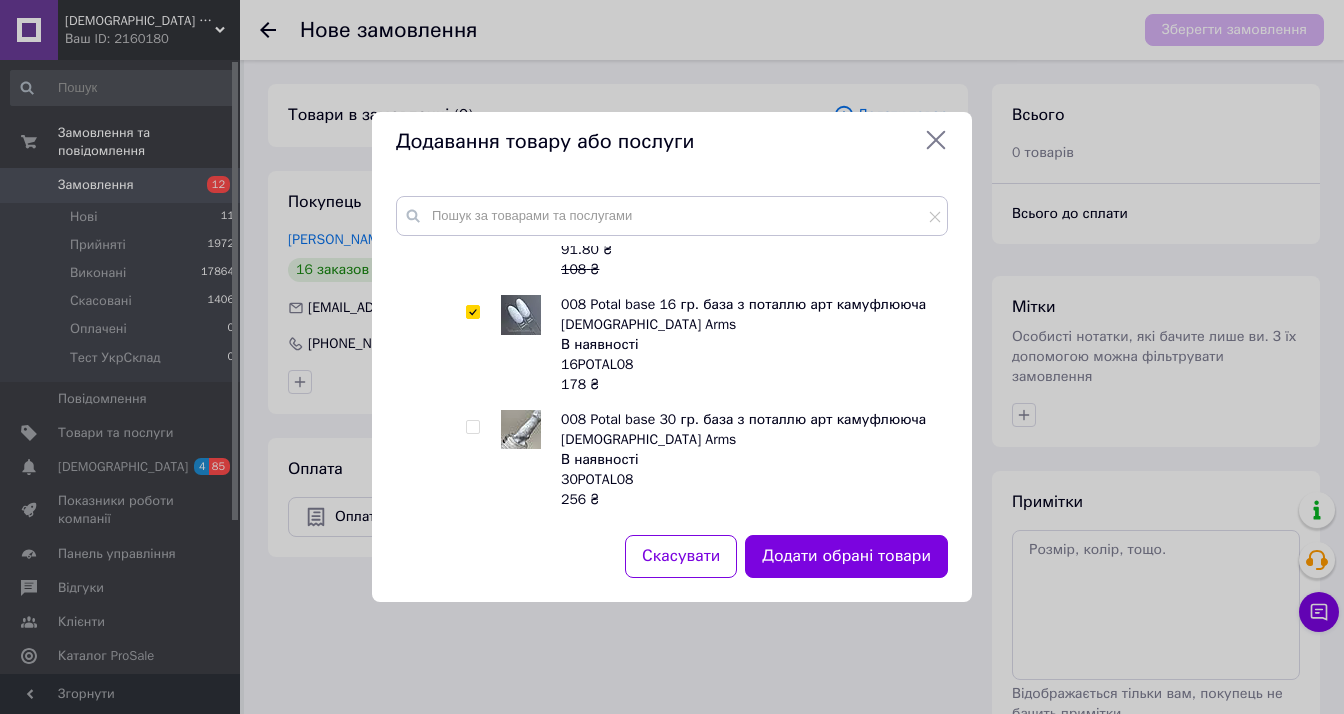 checkbox on "true" 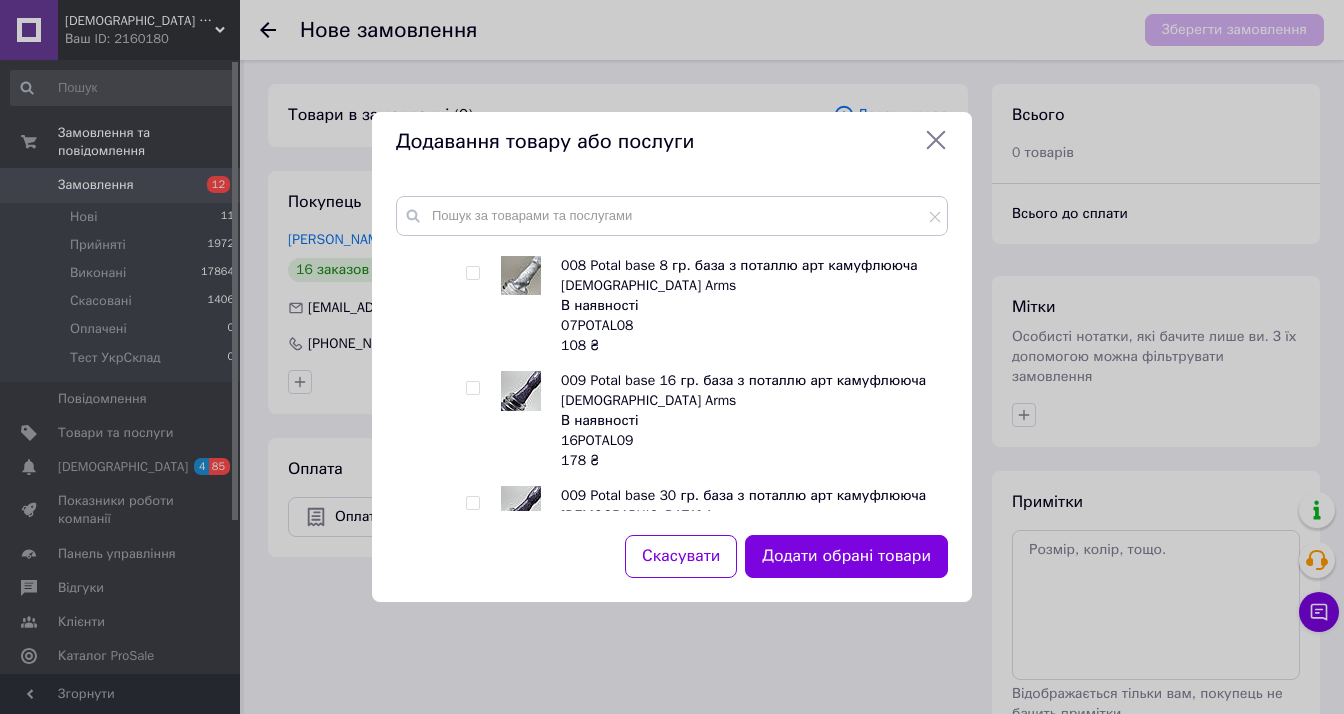 scroll, scrollTop: 3400, scrollLeft: 0, axis: vertical 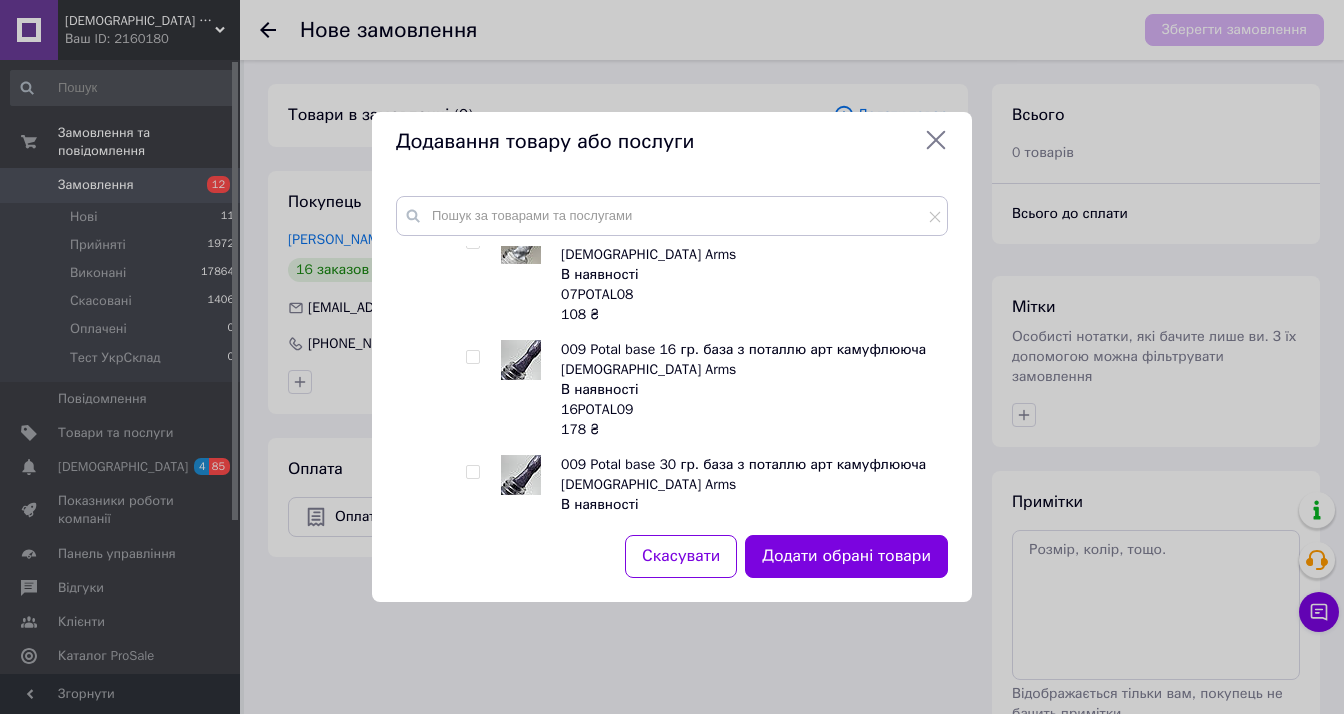 click at bounding box center (472, 357) 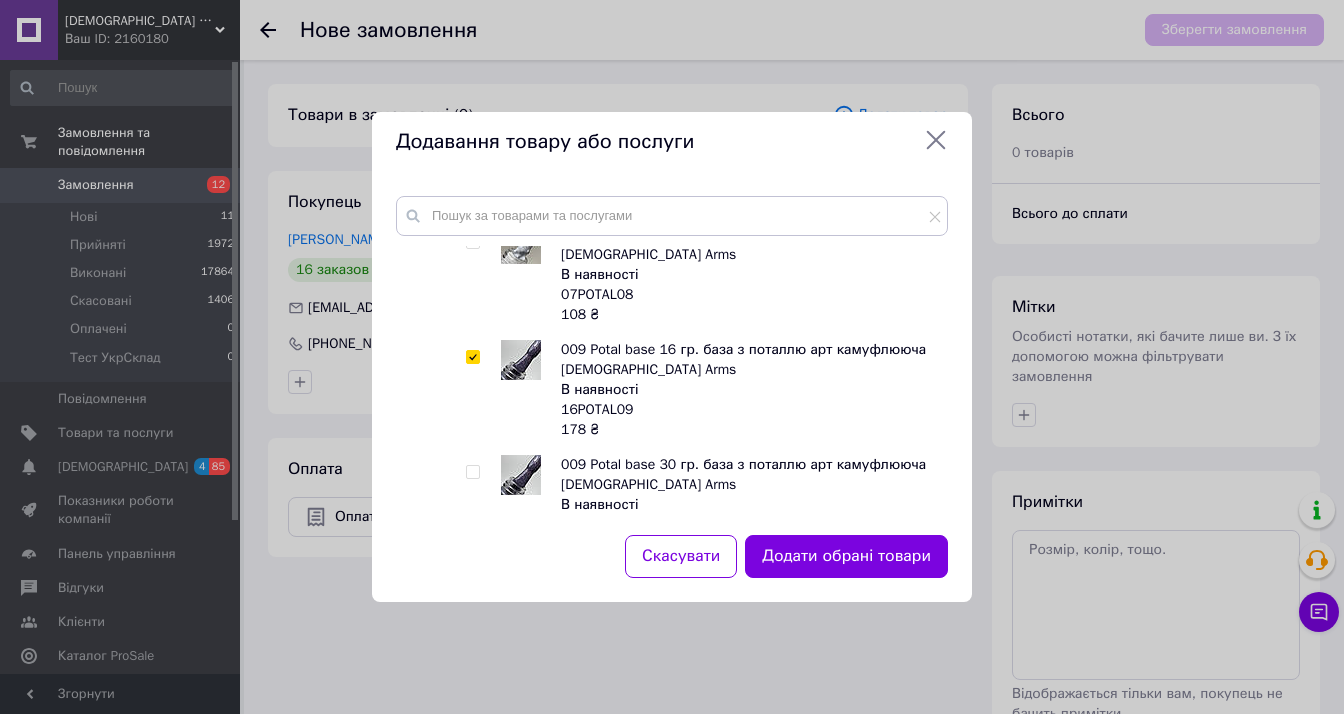 checkbox on "true" 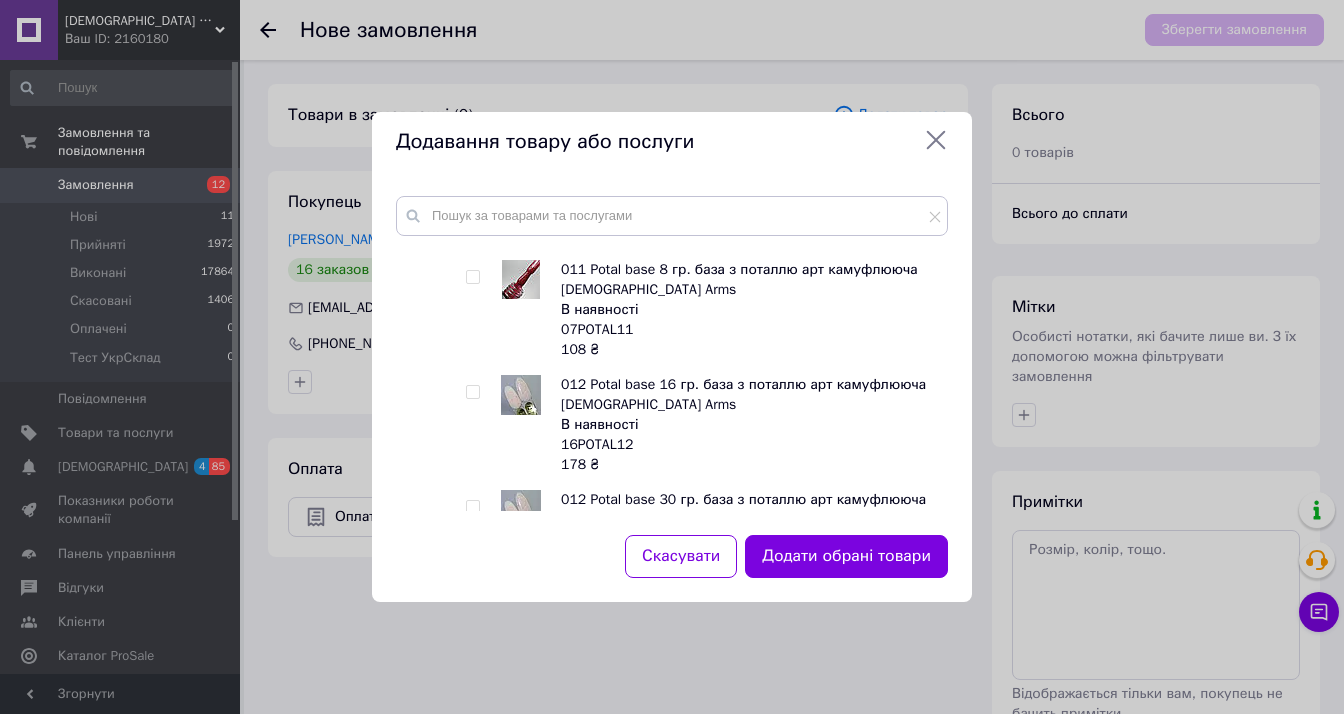 scroll, scrollTop: 4500, scrollLeft: 0, axis: vertical 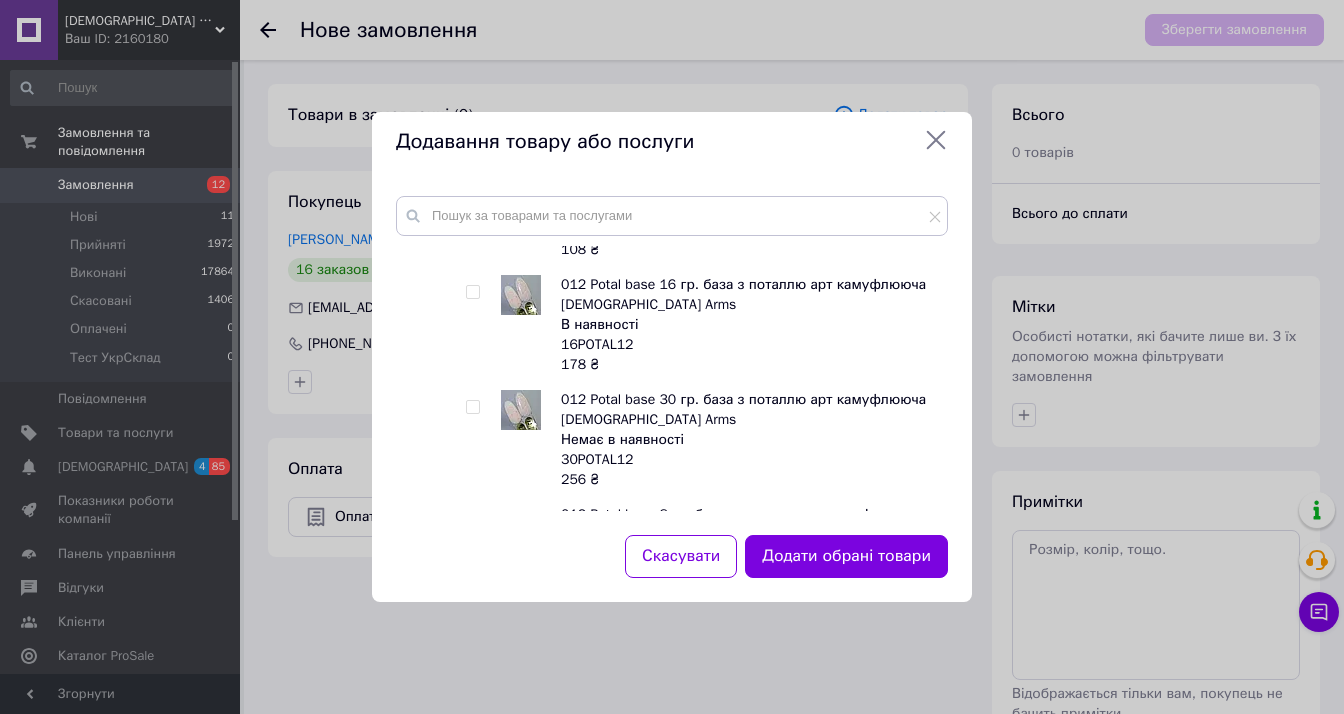 click at bounding box center [472, 292] 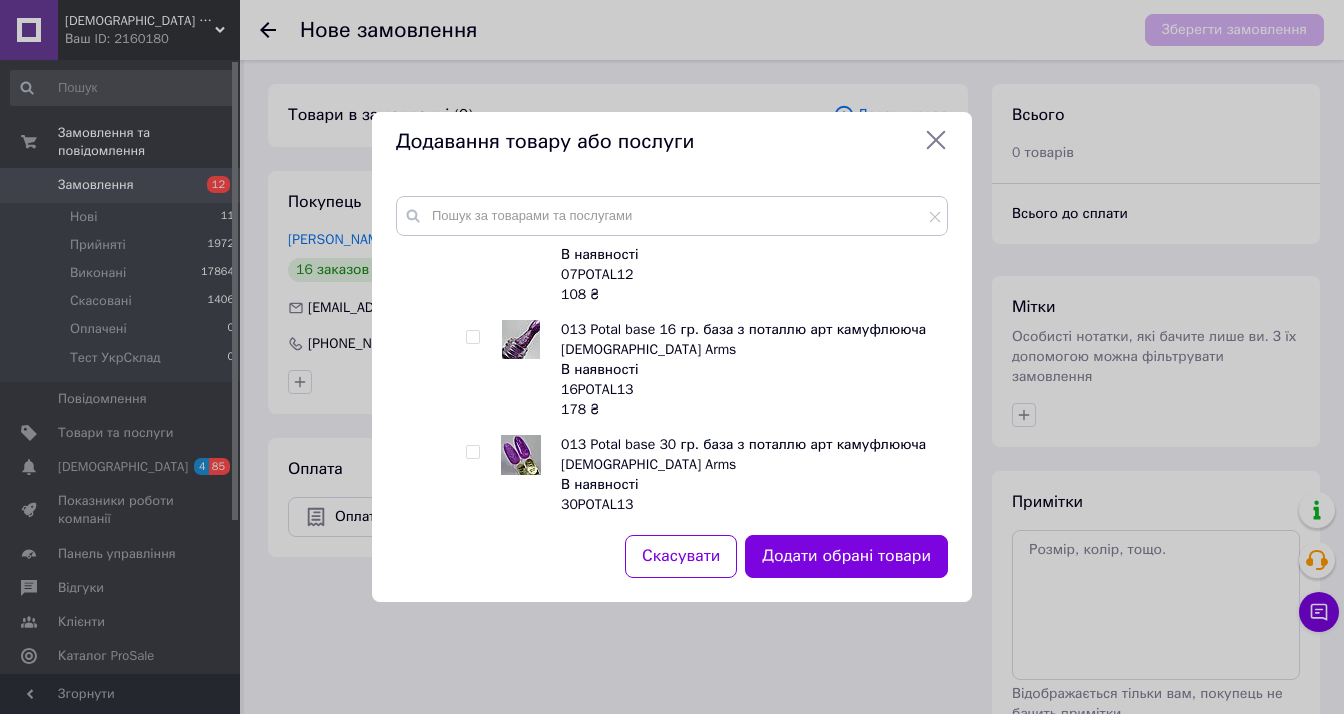 scroll, scrollTop: 4900, scrollLeft: 0, axis: vertical 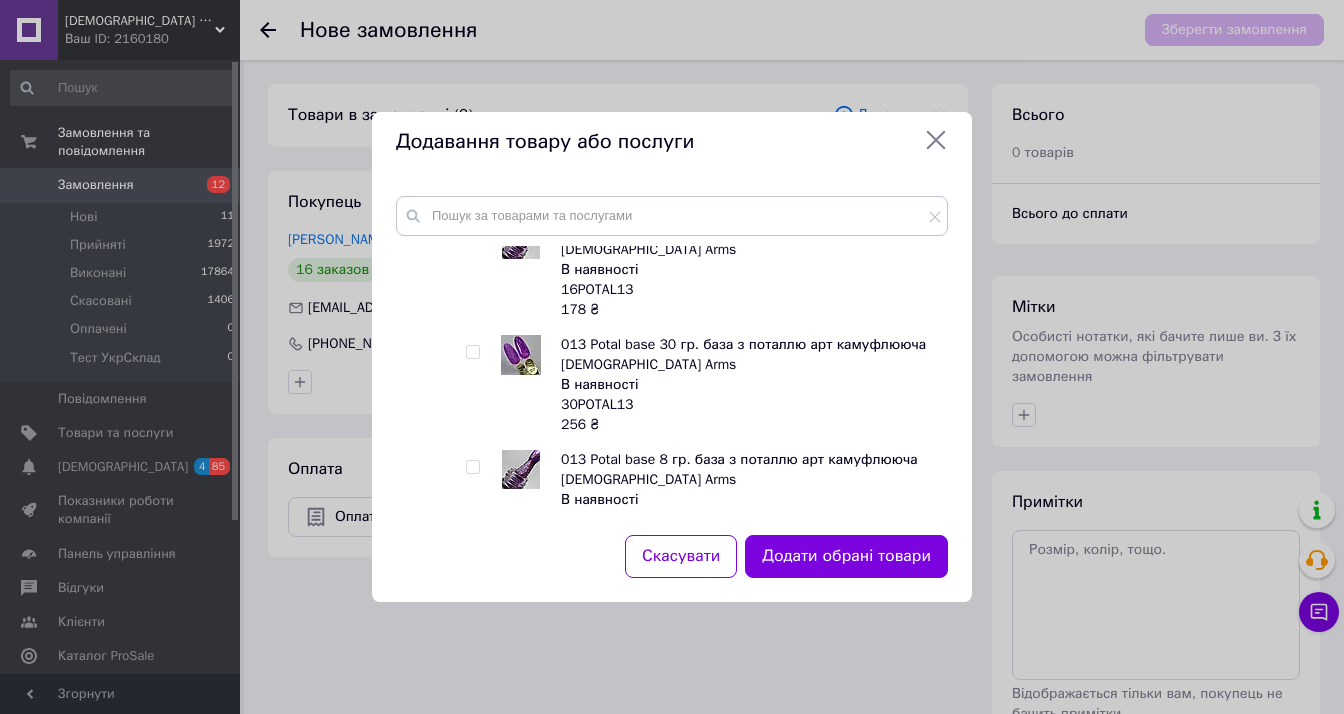 click at bounding box center [472, 237] 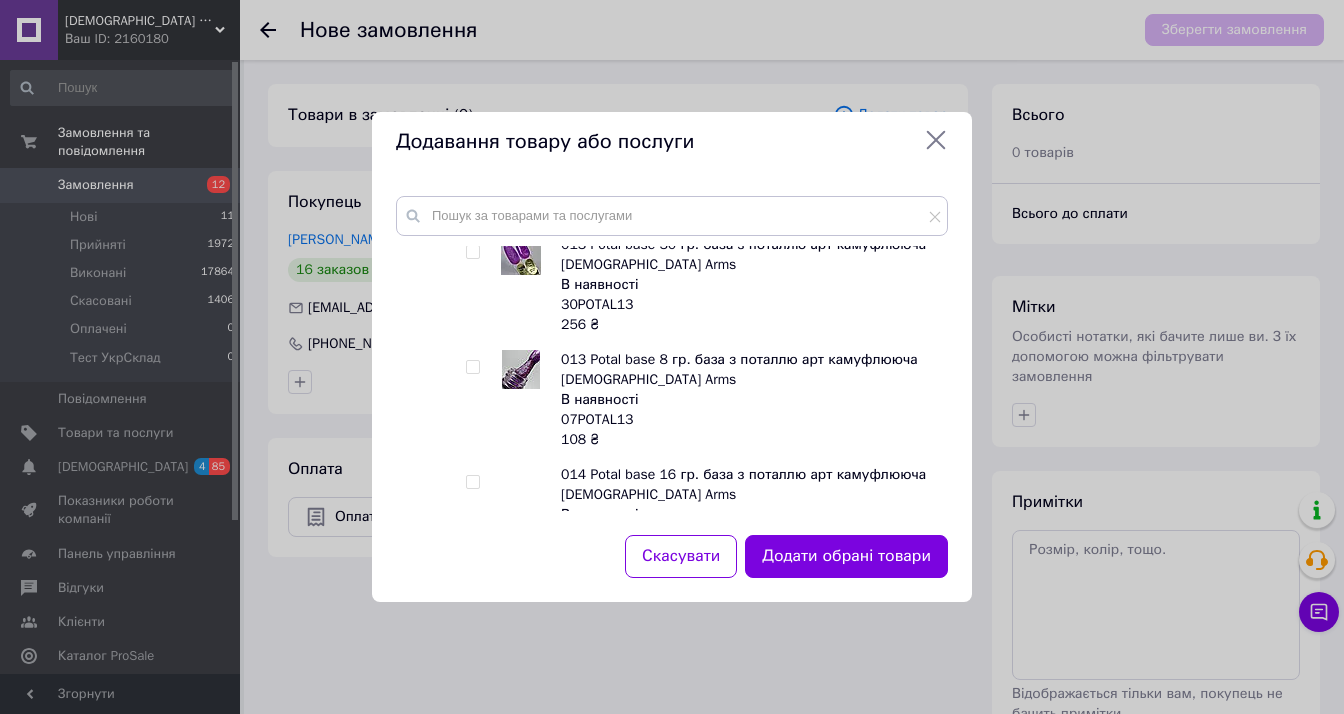 scroll, scrollTop: 5100, scrollLeft: 0, axis: vertical 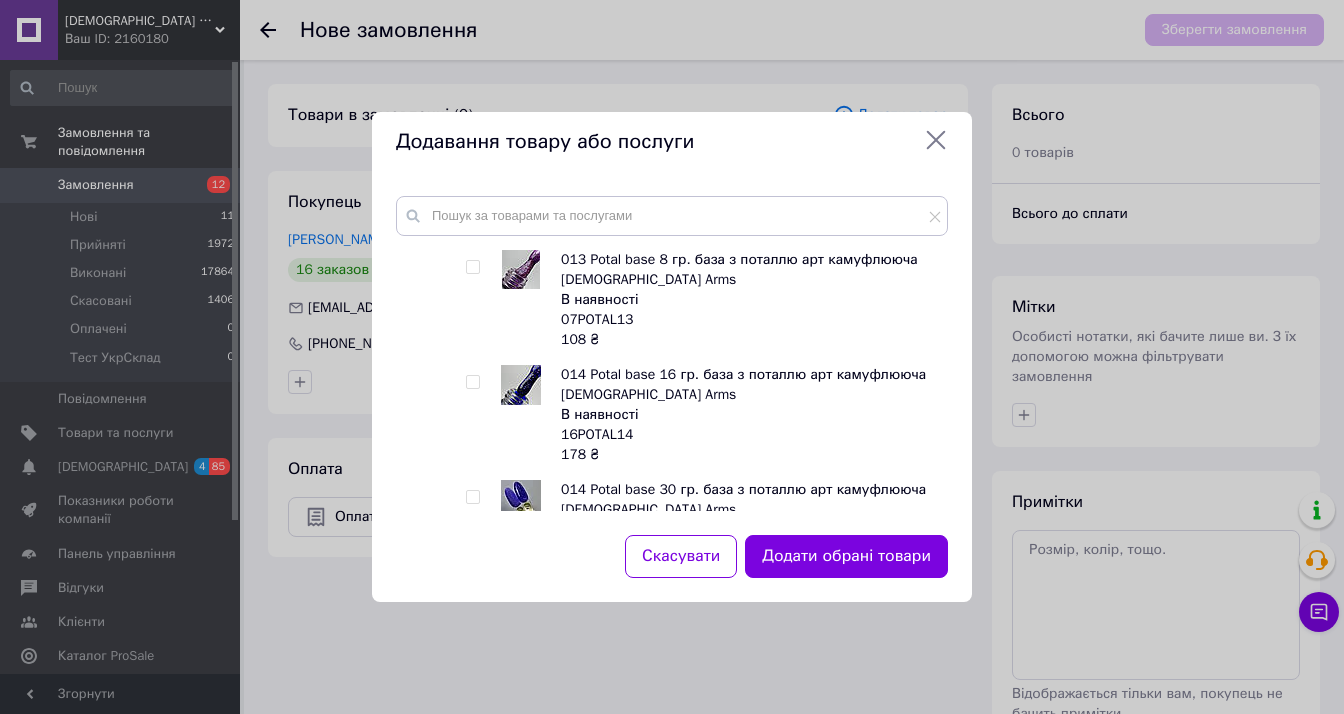 click at bounding box center [472, 382] 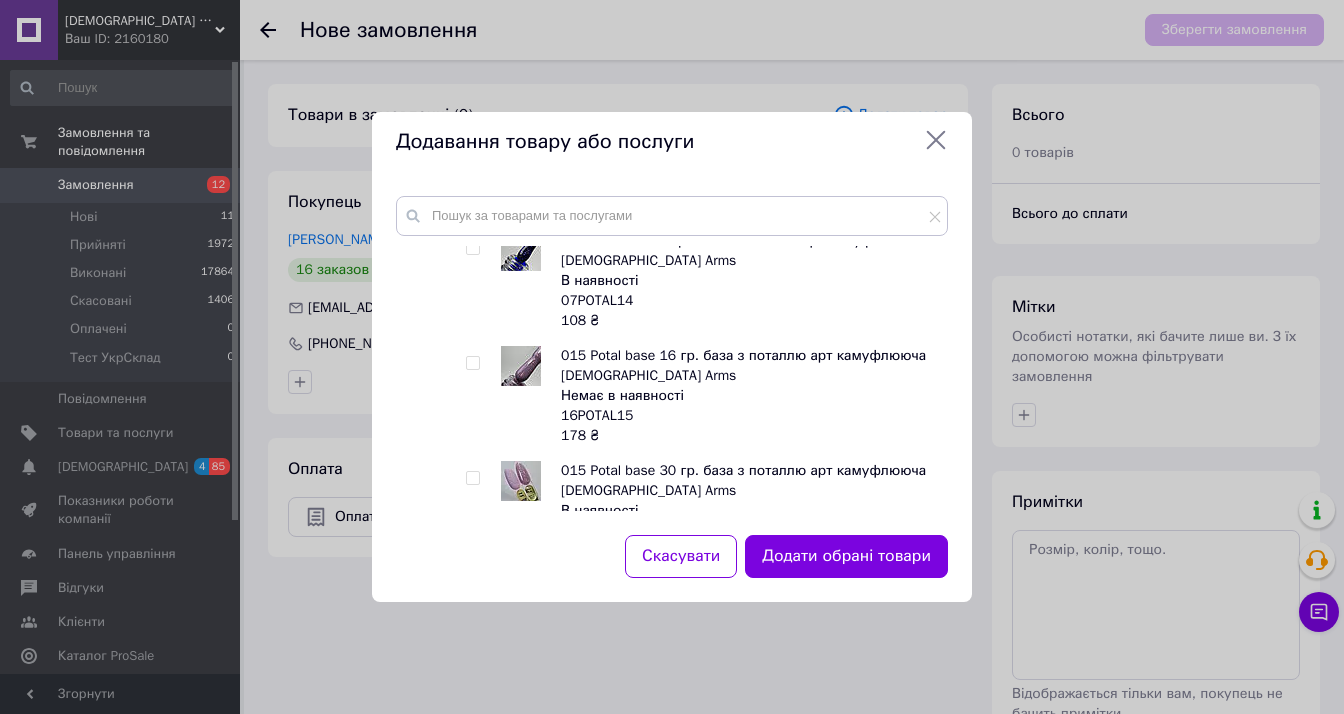 scroll, scrollTop: 5500, scrollLeft: 0, axis: vertical 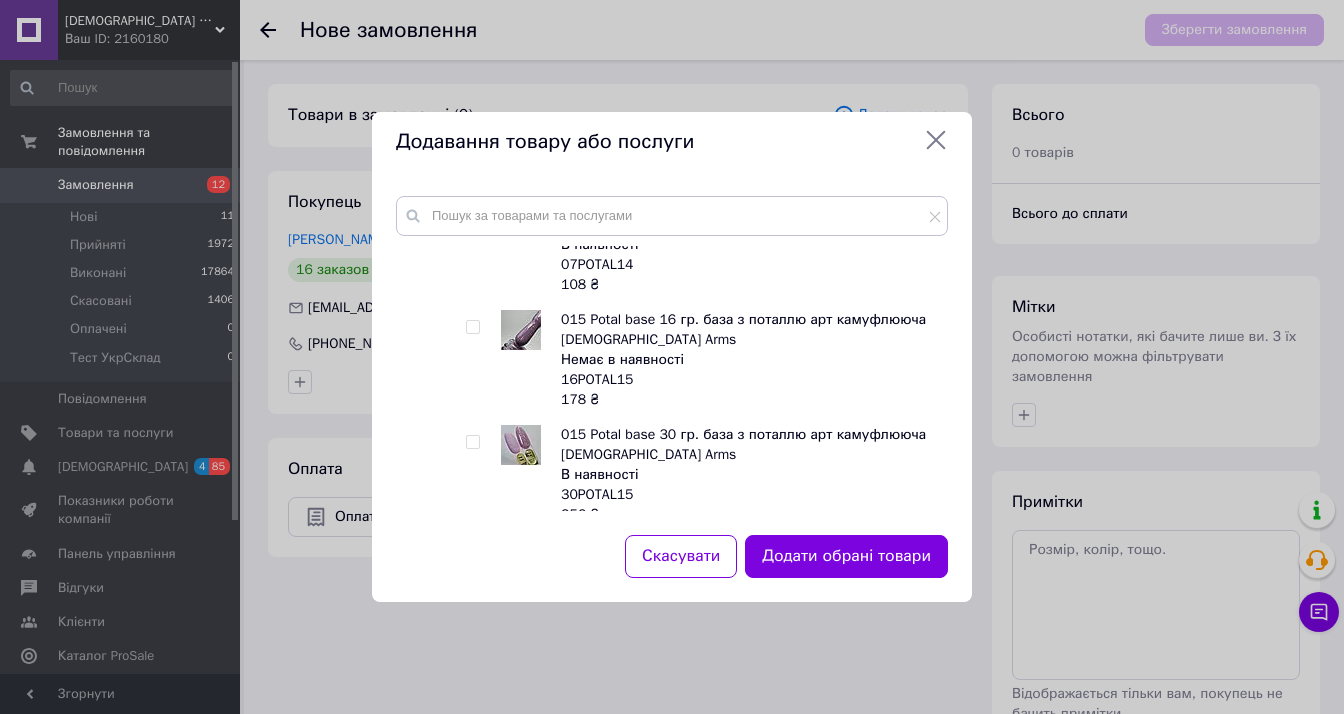click at bounding box center (472, 327) 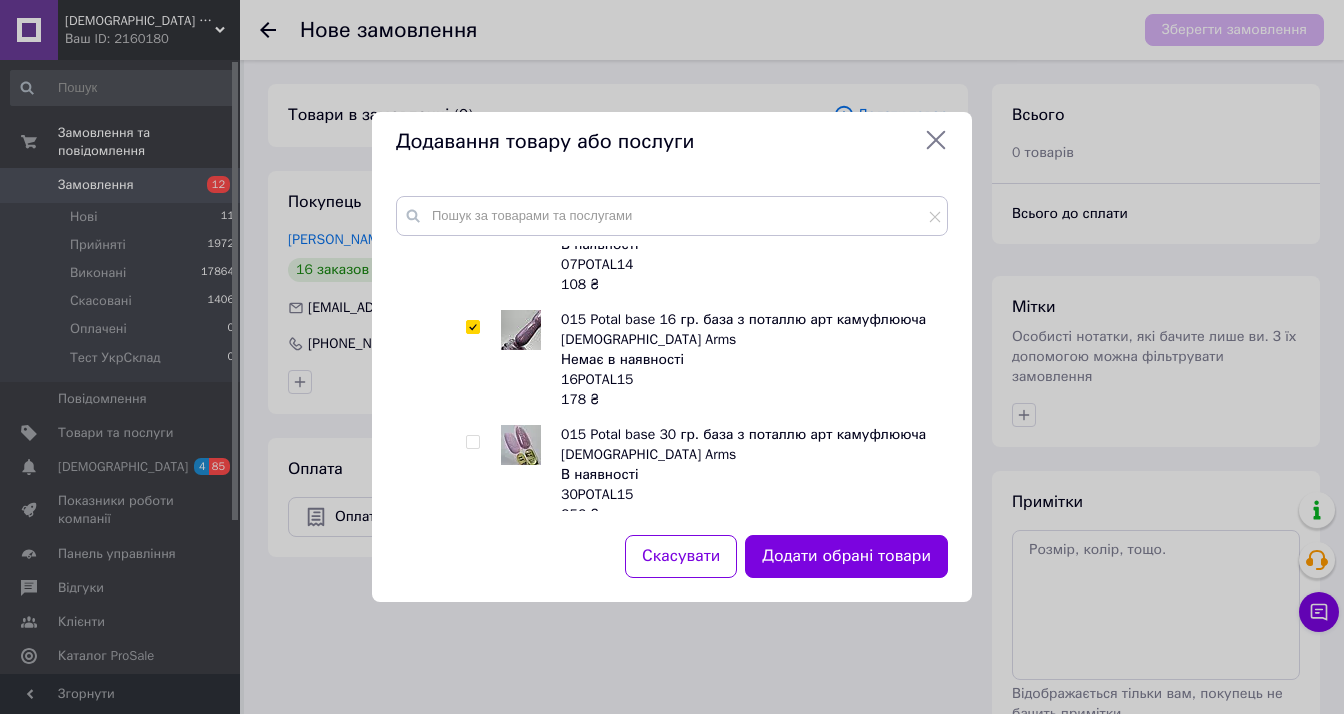checkbox on "true" 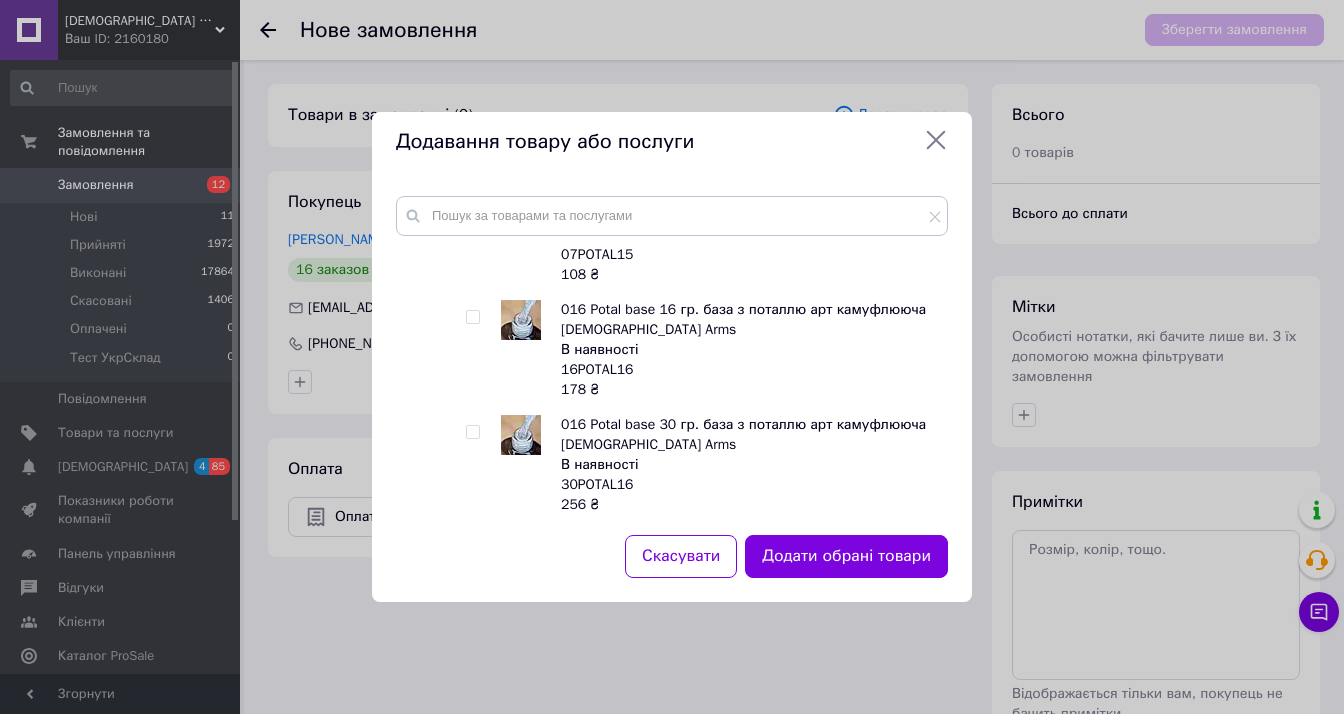 scroll, scrollTop: 5900, scrollLeft: 0, axis: vertical 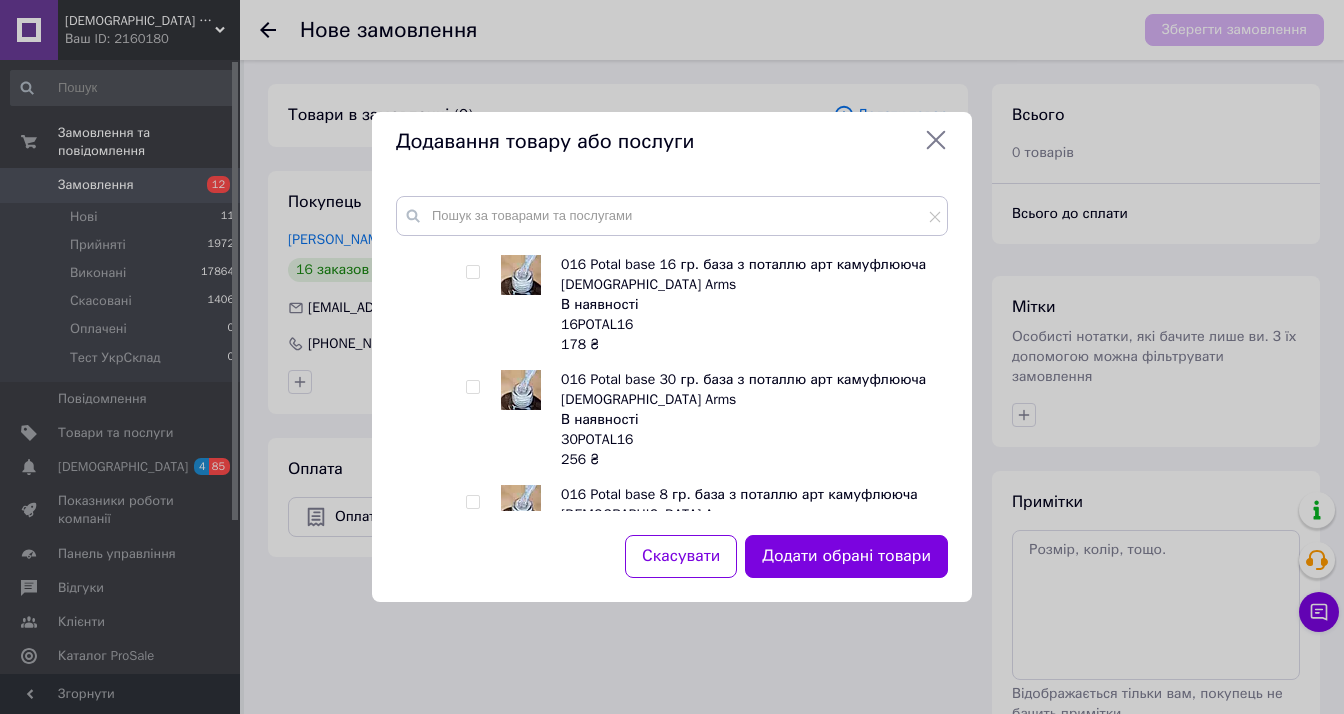 click at bounding box center (472, 272) 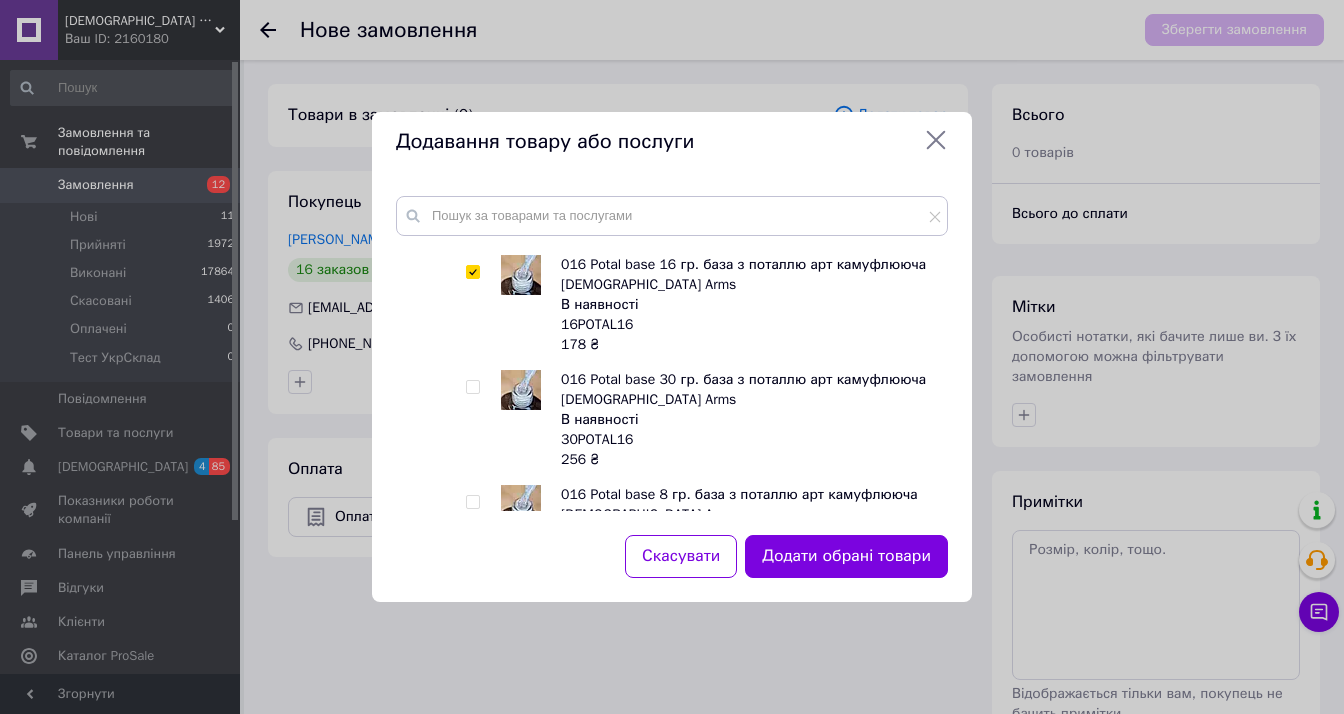 checkbox on "true" 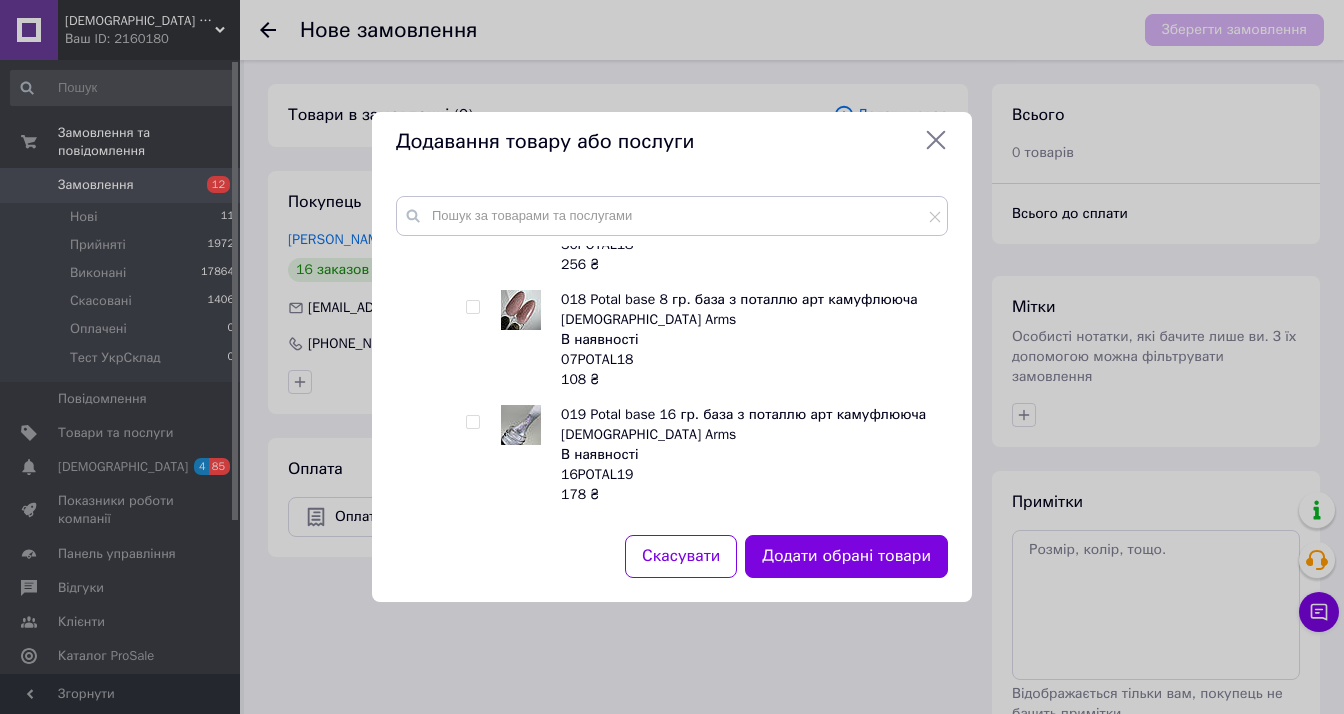 scroll, scrollTop: 7000, scrollLeft: 0, axis: vertical 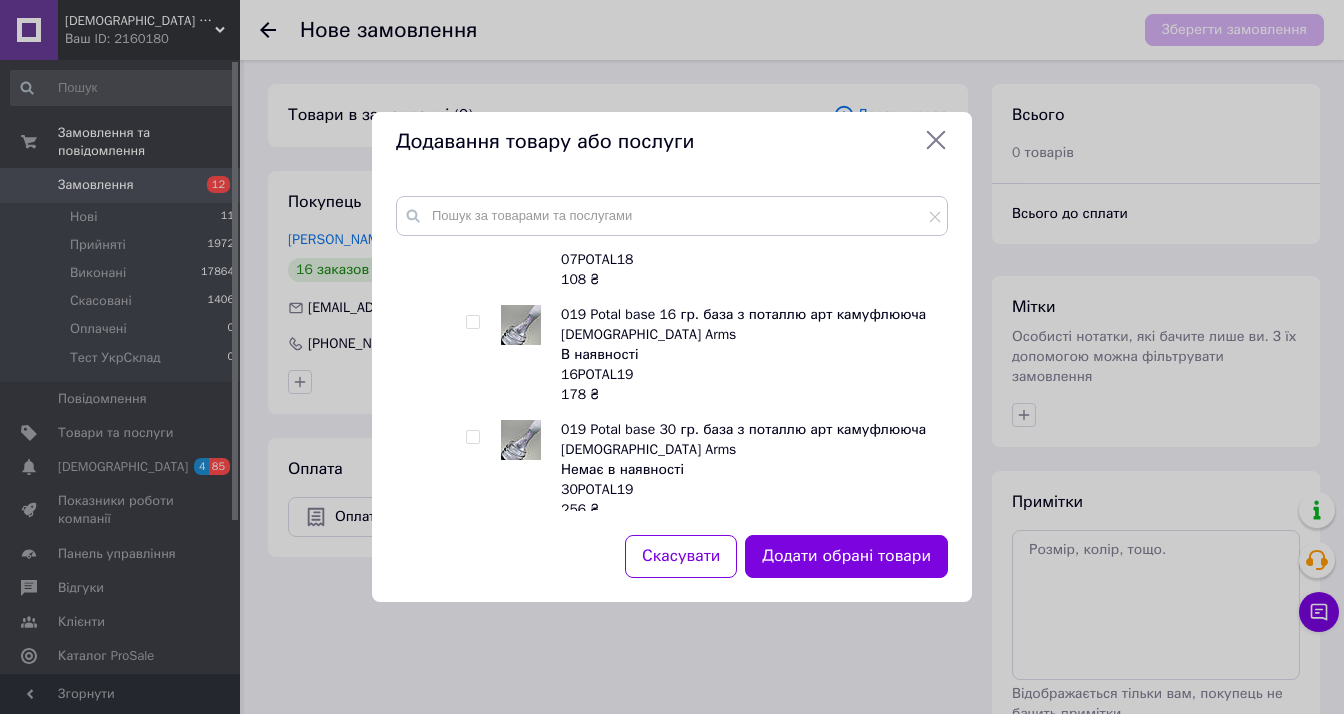 click at bounding box center [472, 322] 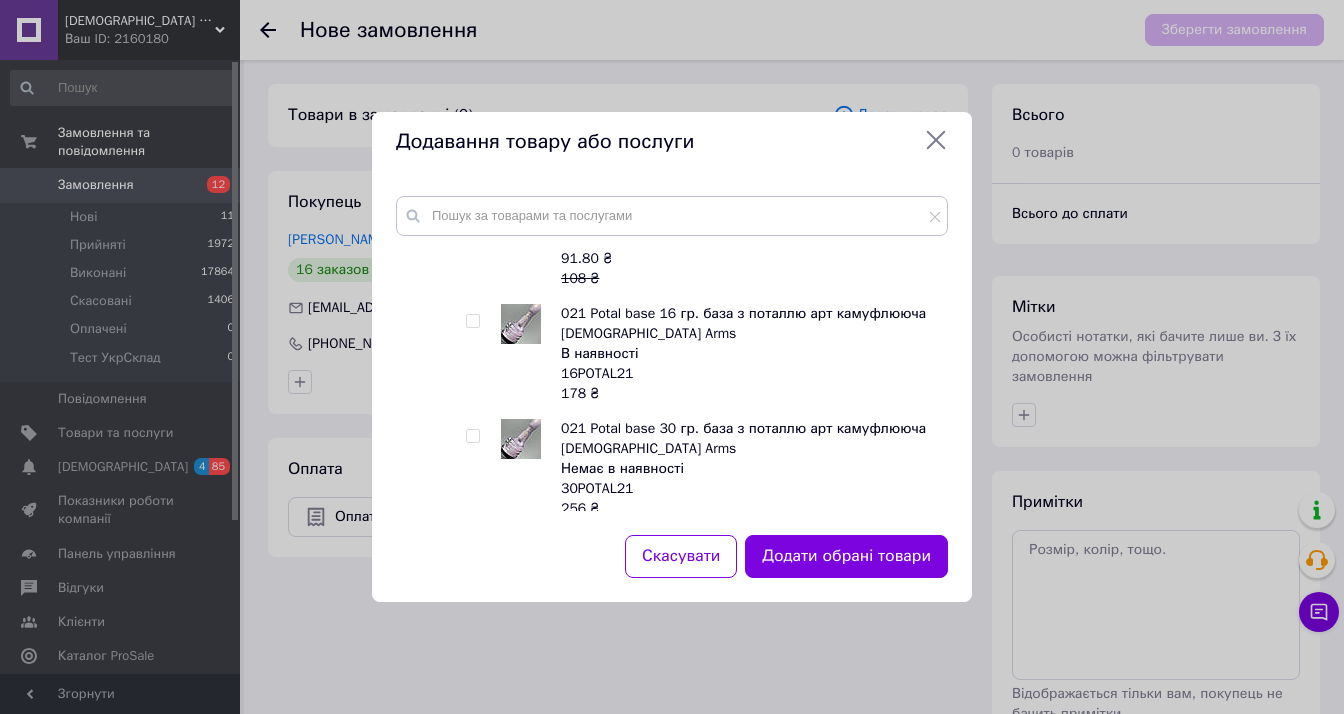 scroll, scrollTop: 7800, scrollLeft: 0, axis: vertical 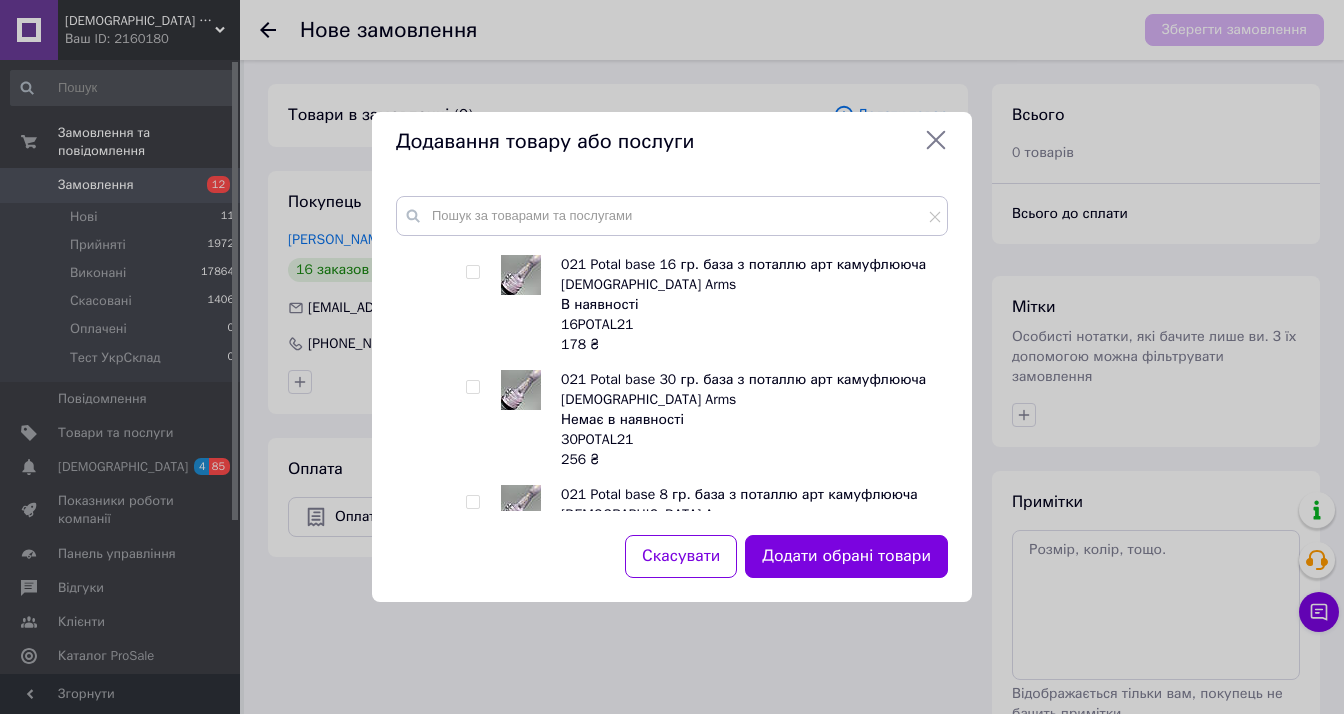 click at bounding box center (472, 272) 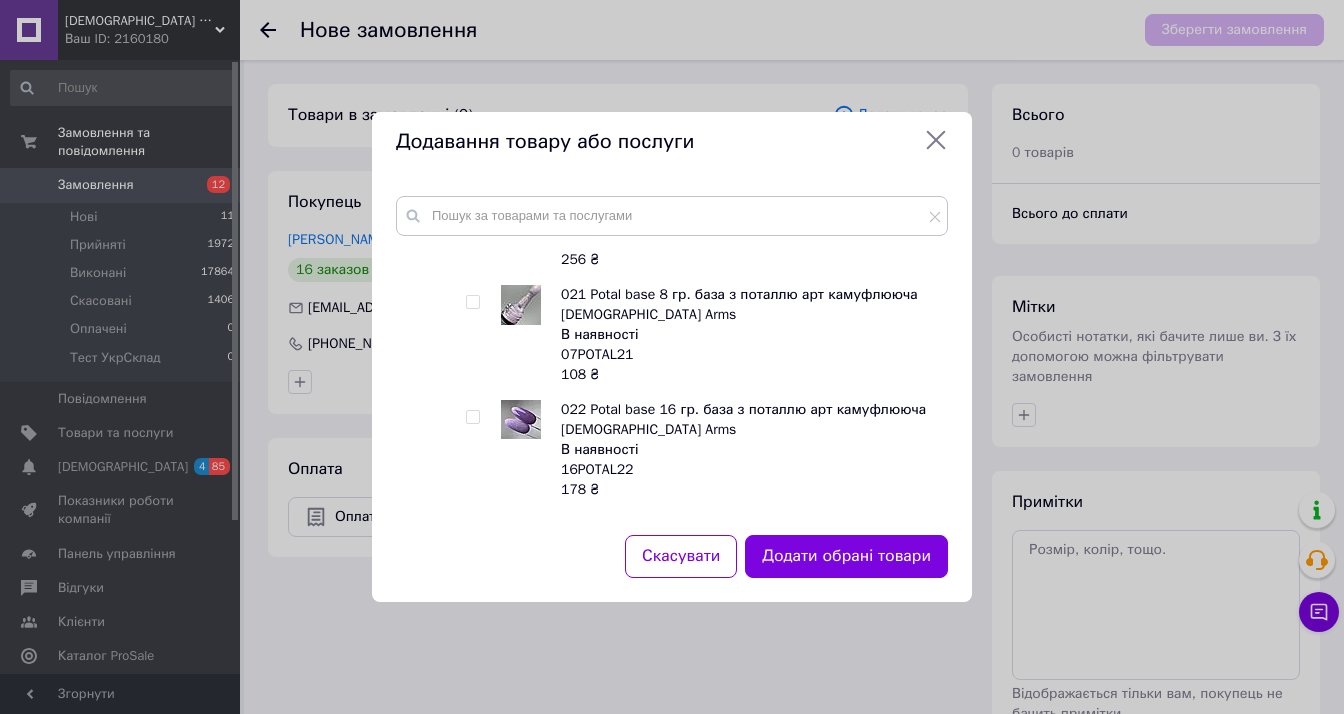 scroll, scrollTop: 8100, scrollLeft: 0, axis: vertical 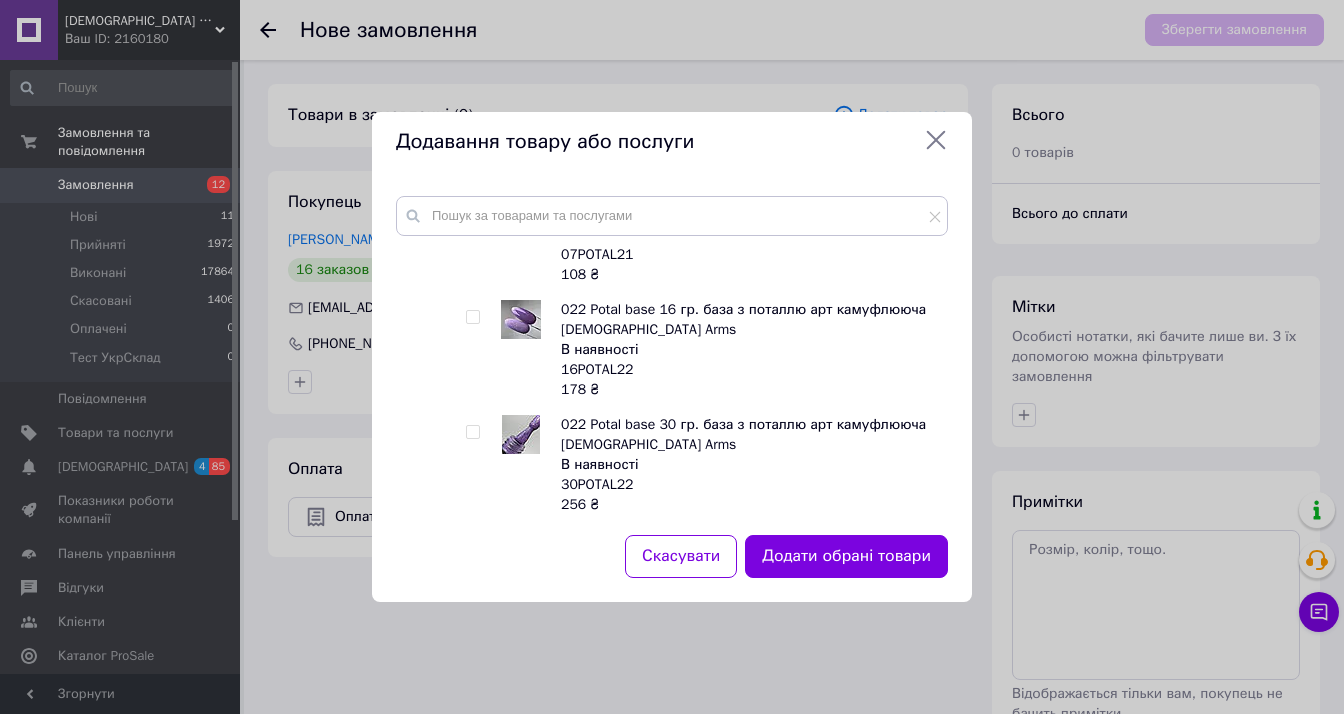 click at bounding box center (472, 317) 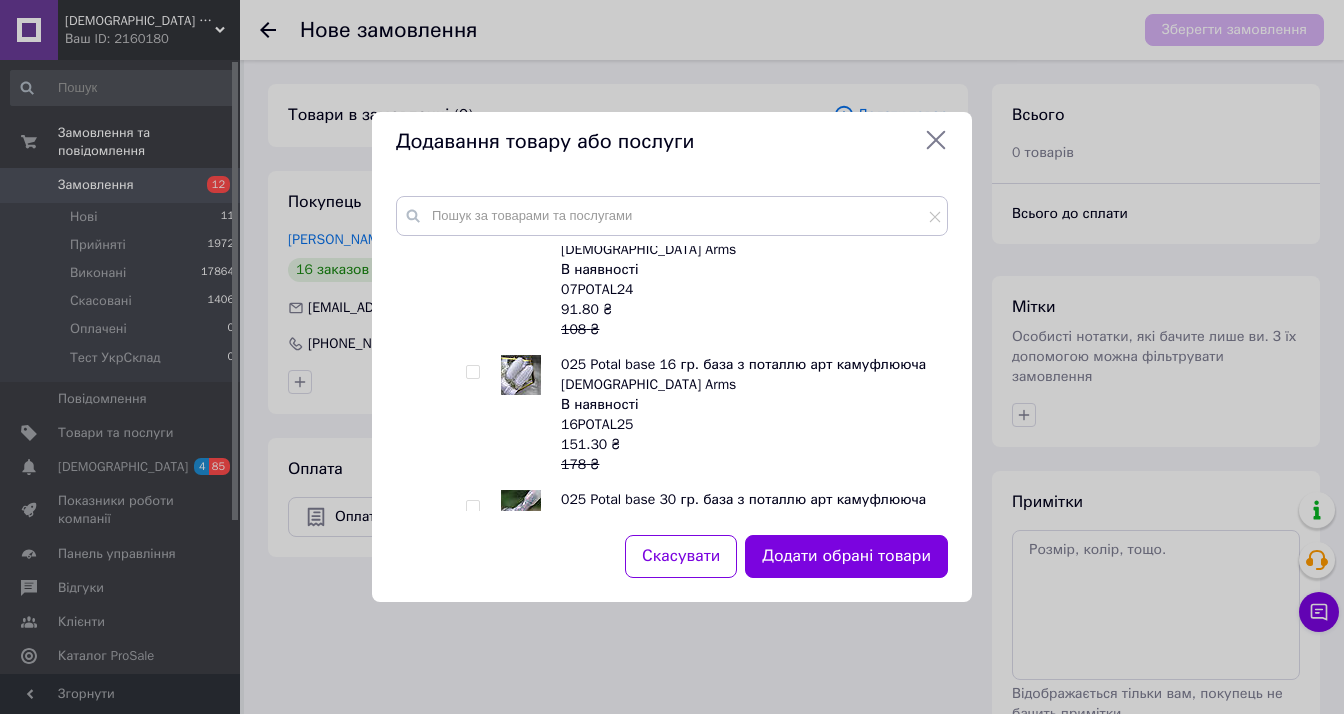 scroll, scrollTop: 9300, scrollLeft: 0, axis: vertical 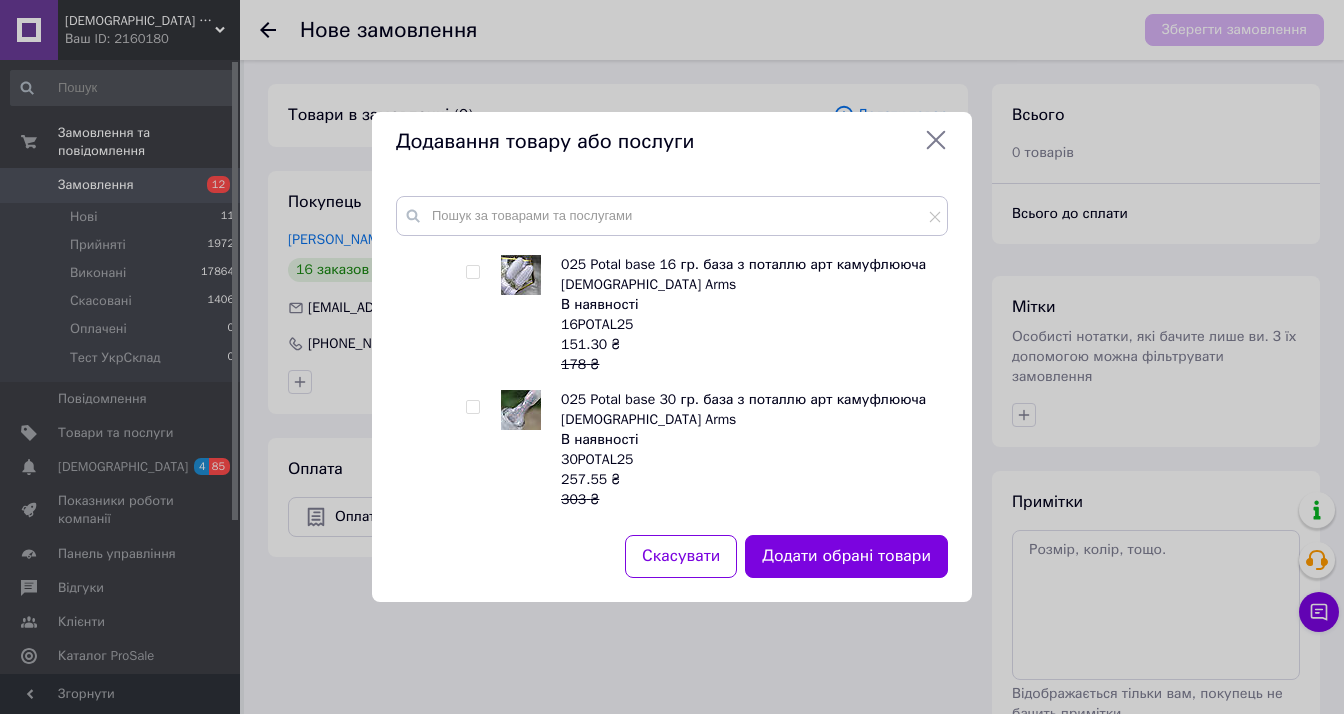 click at bounding box center [472, 272] 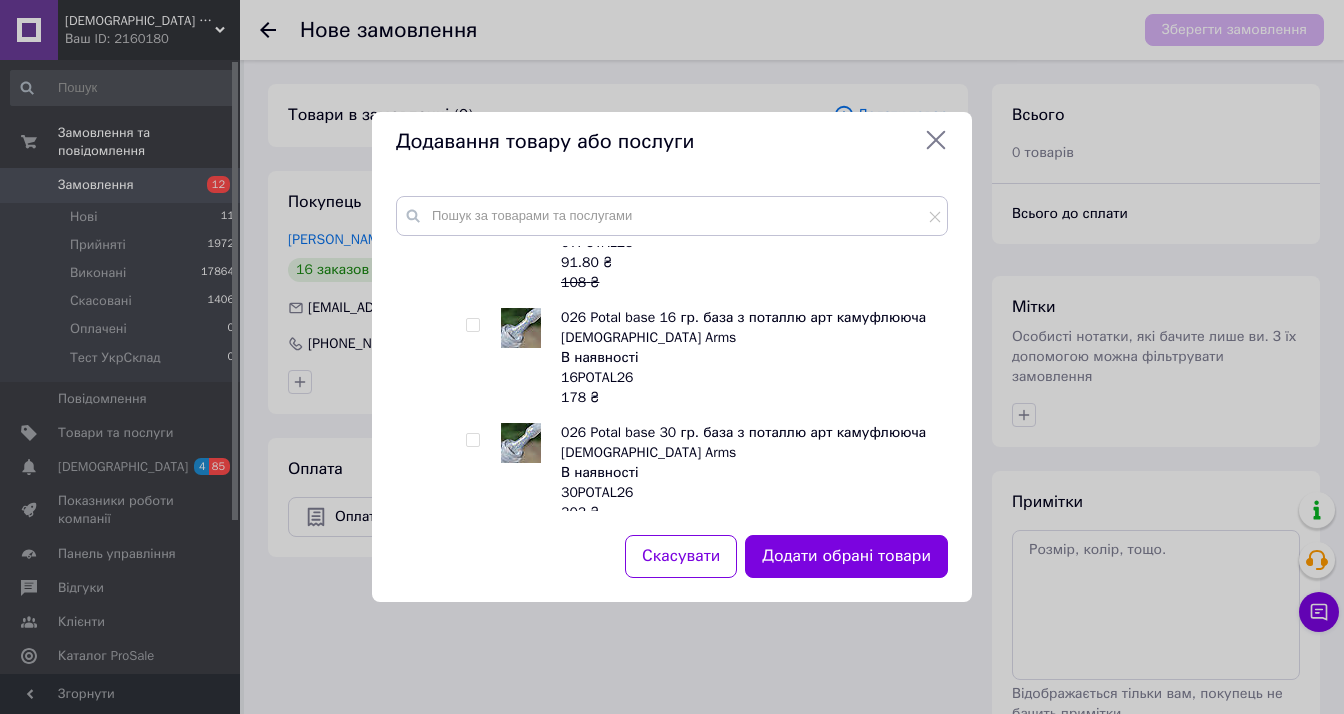 scroll, scrollTop: 9700, scrollLeft: 0, axis: vertical 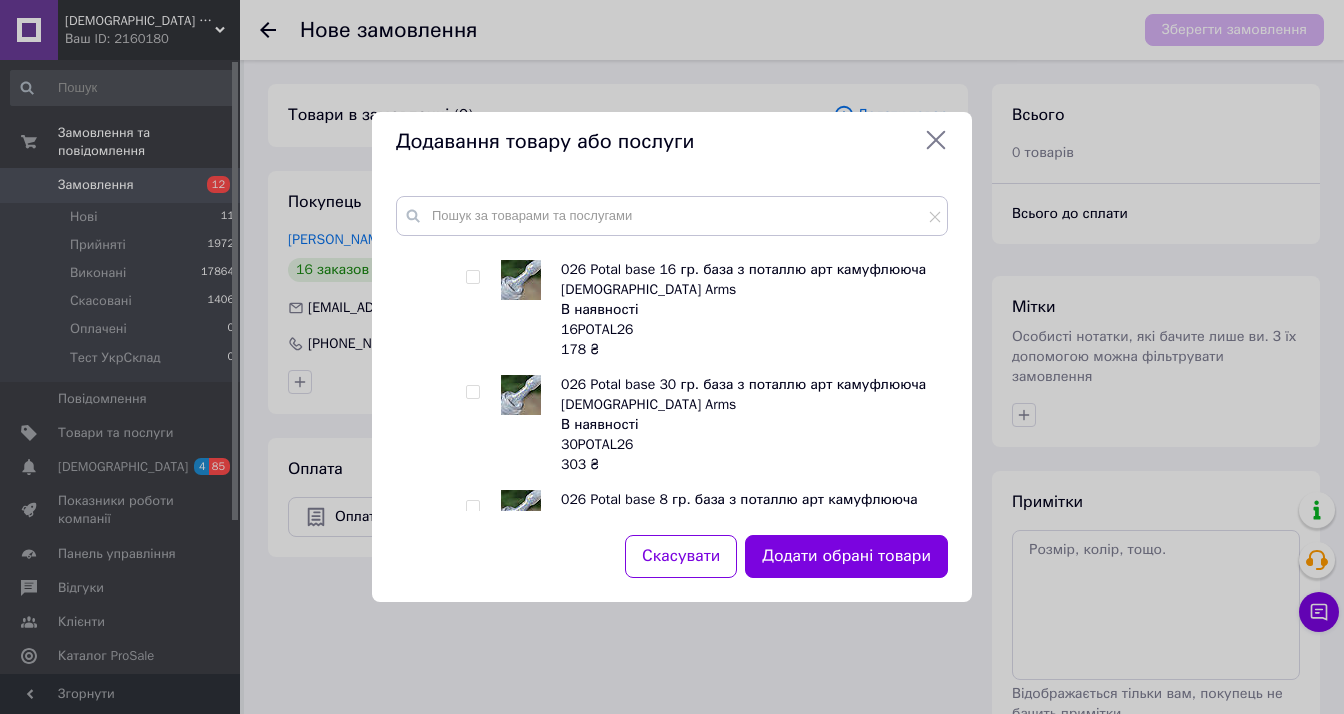 click at bounding box center (472, 277) 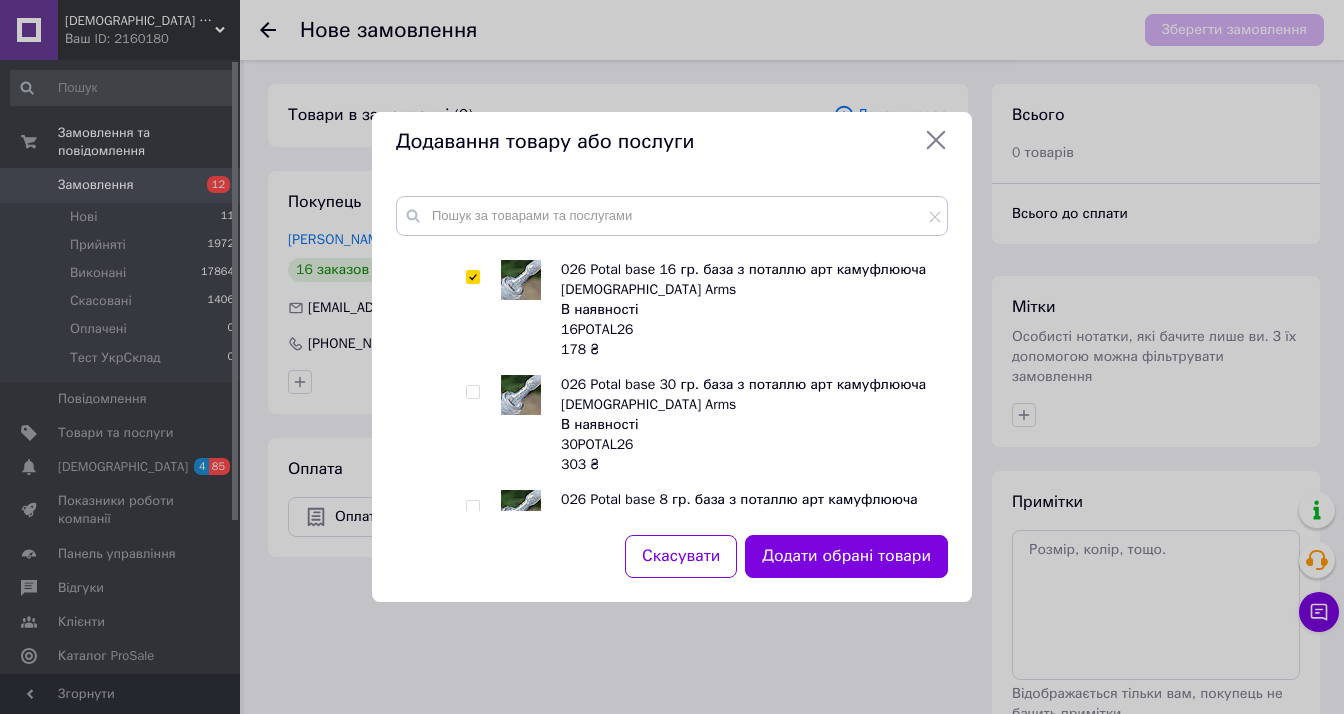 checkbox on "true" 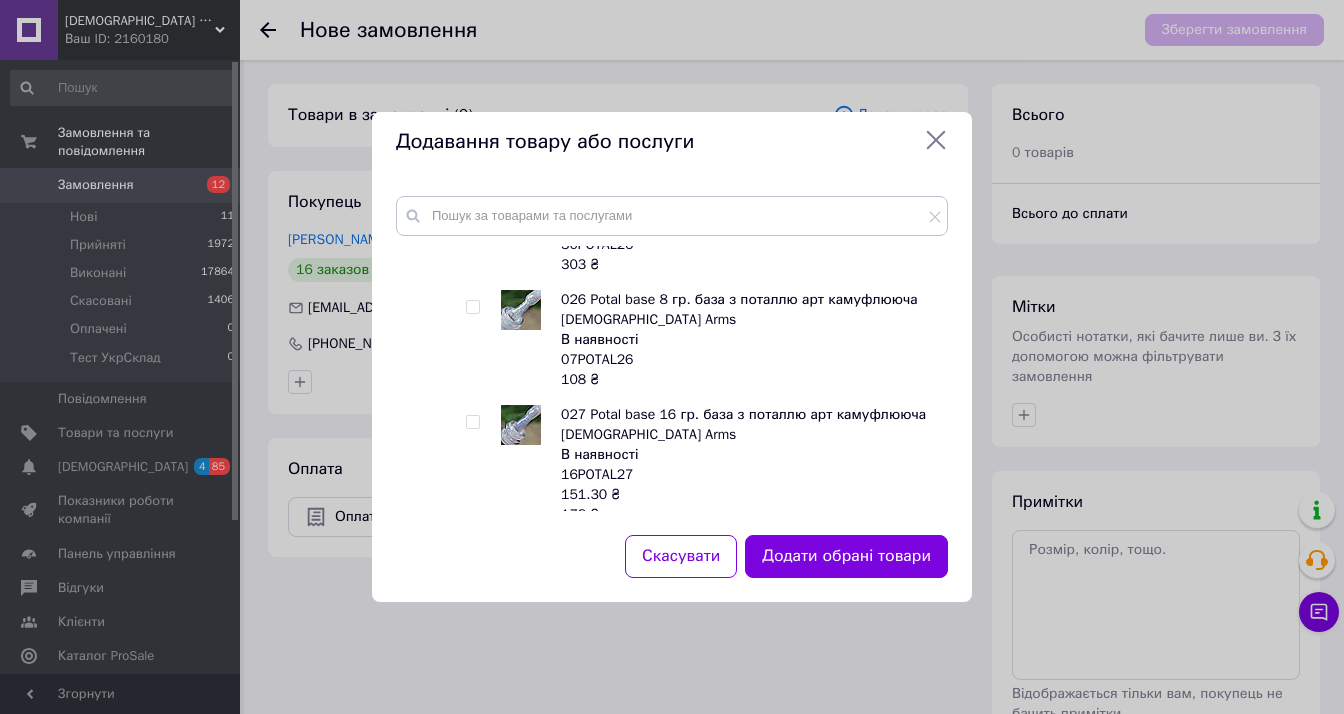 scroll, scrollTop: 10000, scrollLeft: 0, axis: vertical 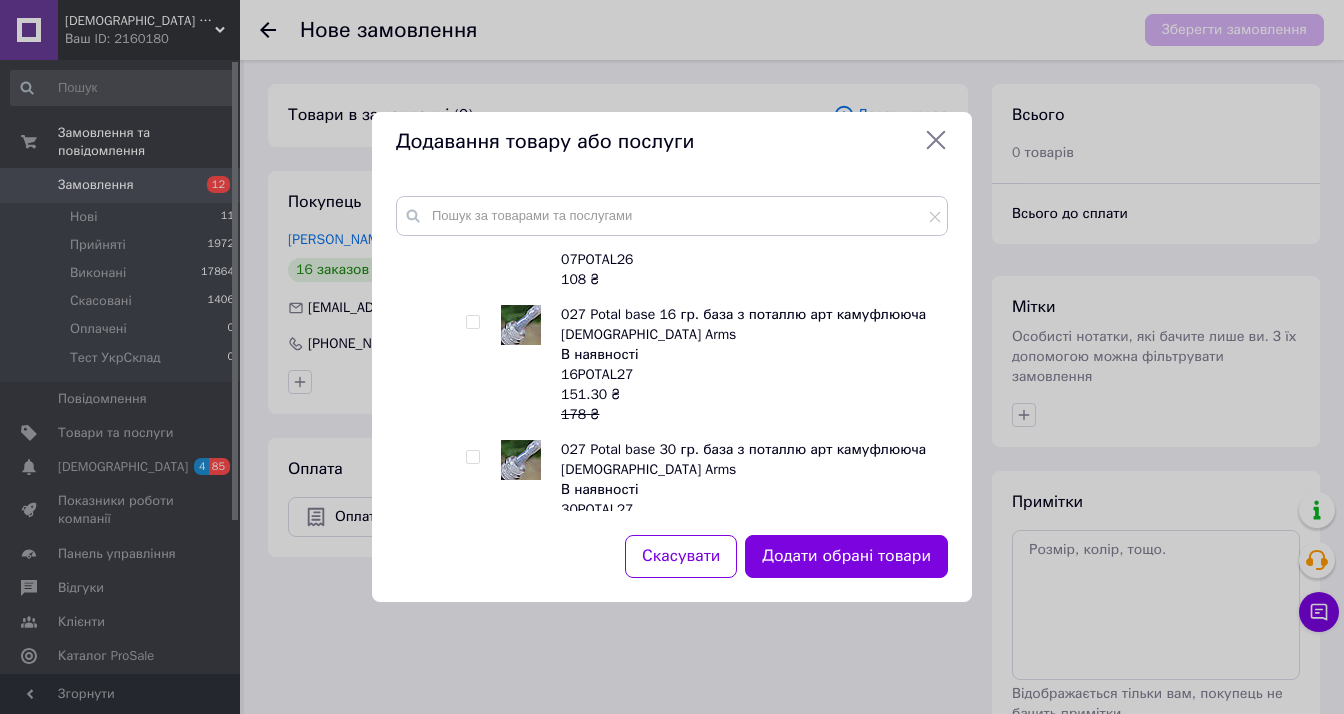 click at bounding box center (472, 322) 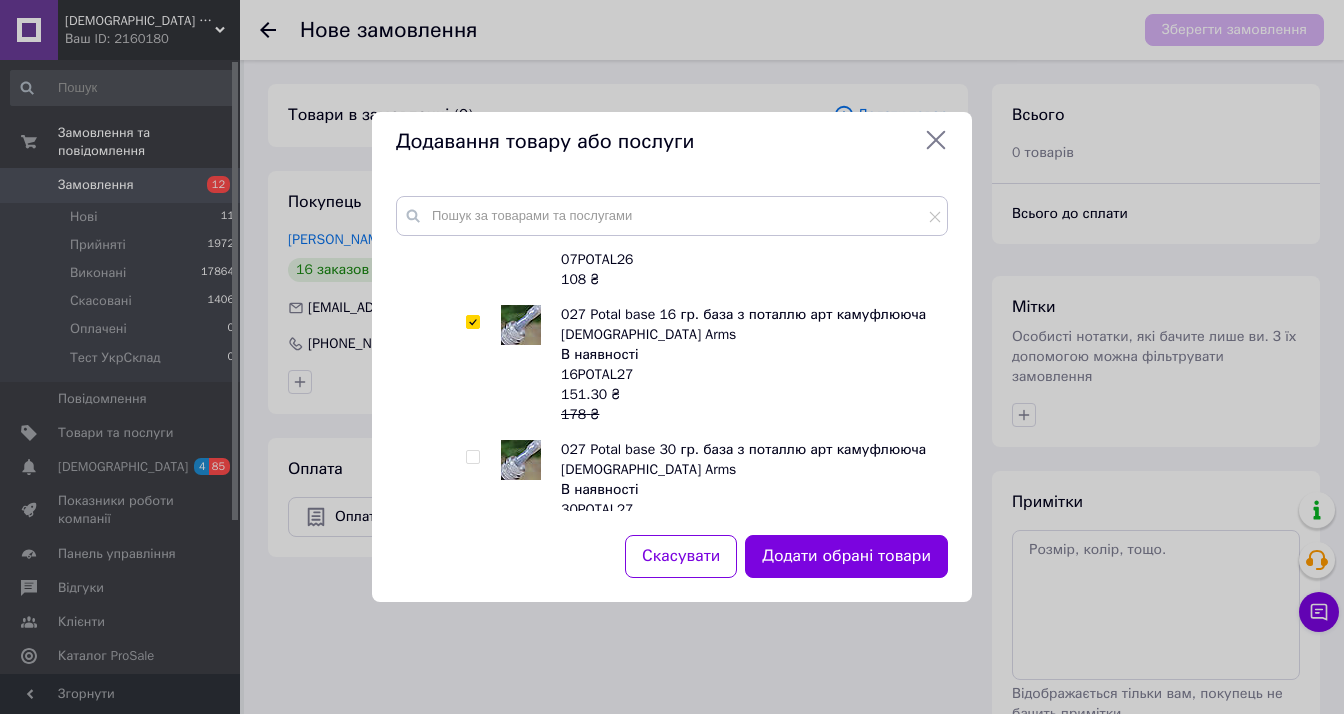 checkbox on "true" 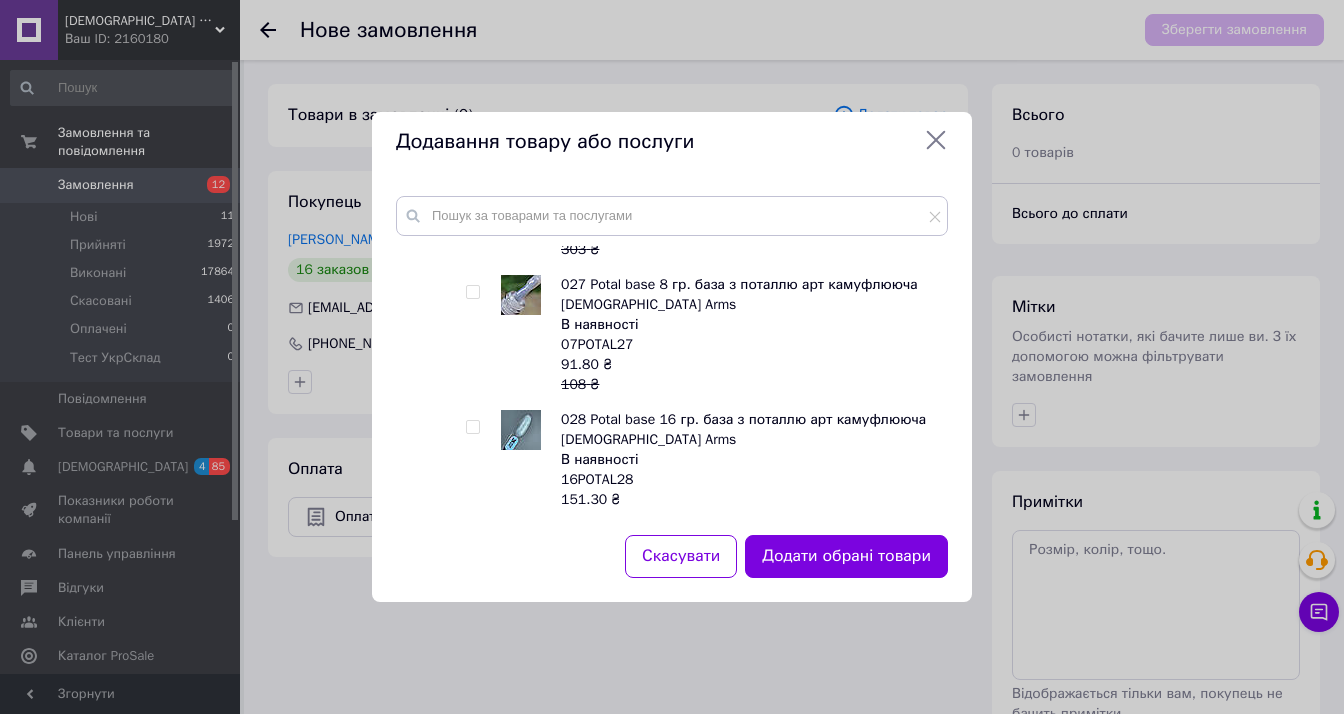 scroll, scrollTop: 10400, scrollLeft: 0, axis: vertical 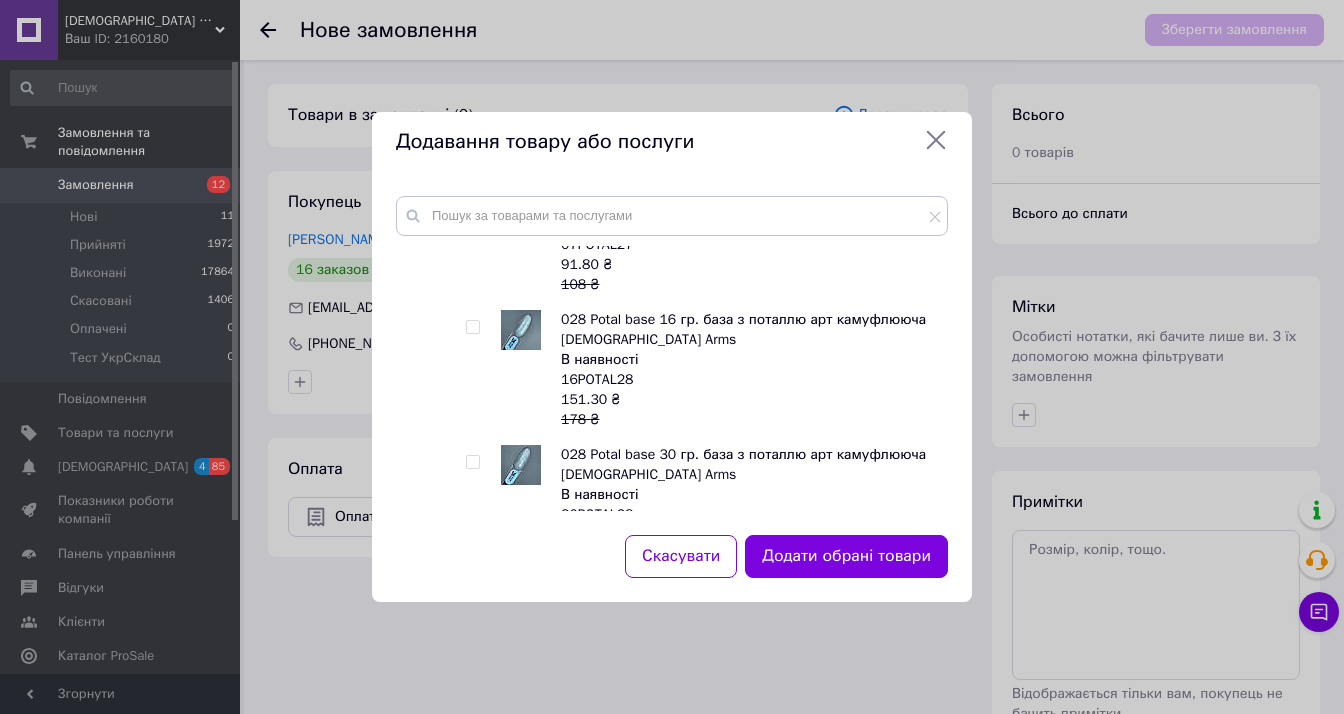 click at bounding box center (472, 327) 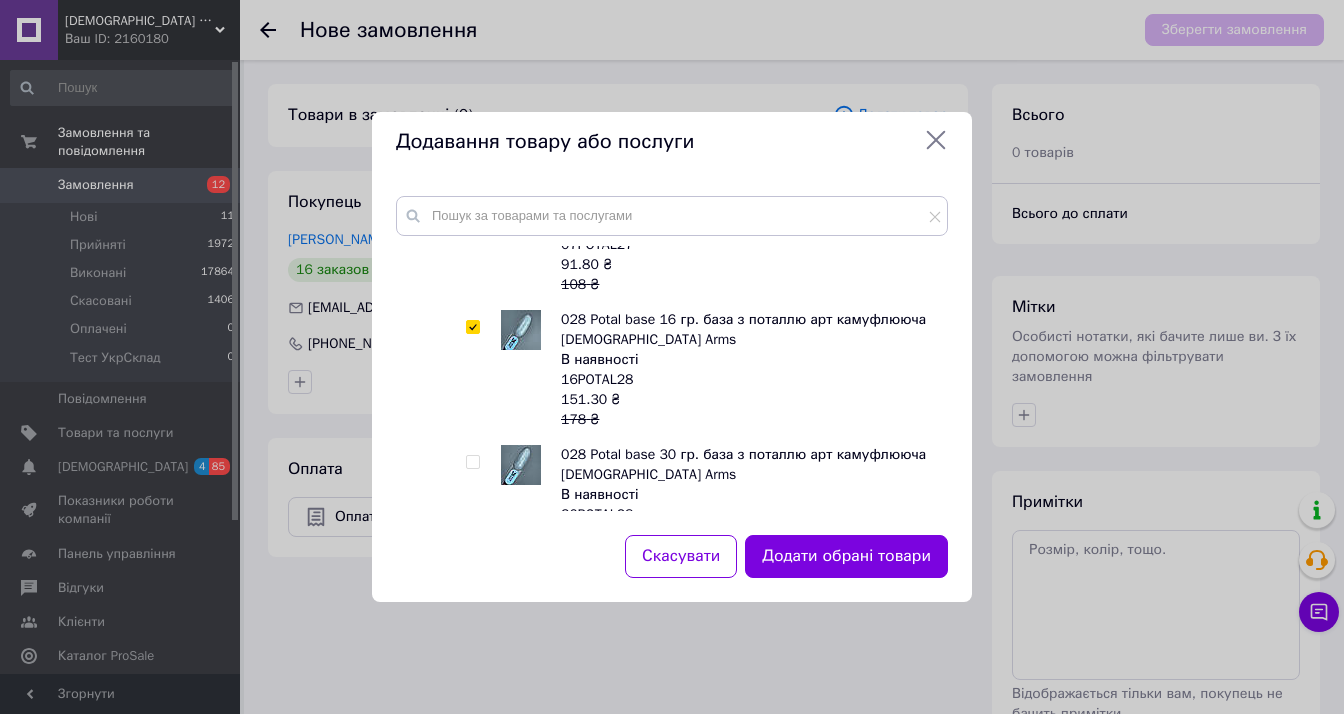 checkbox on "true" 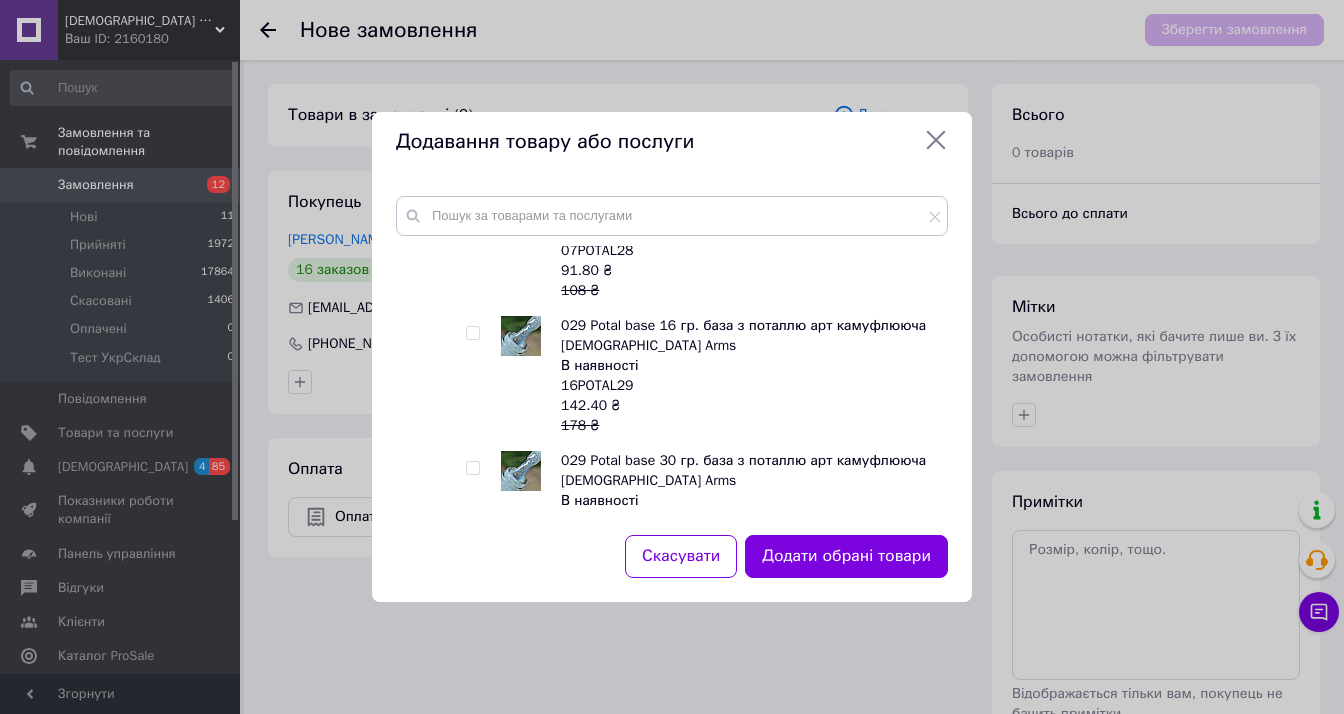 scroll, scrollTop: 10800, scrollLeft: 0, axis: vertical 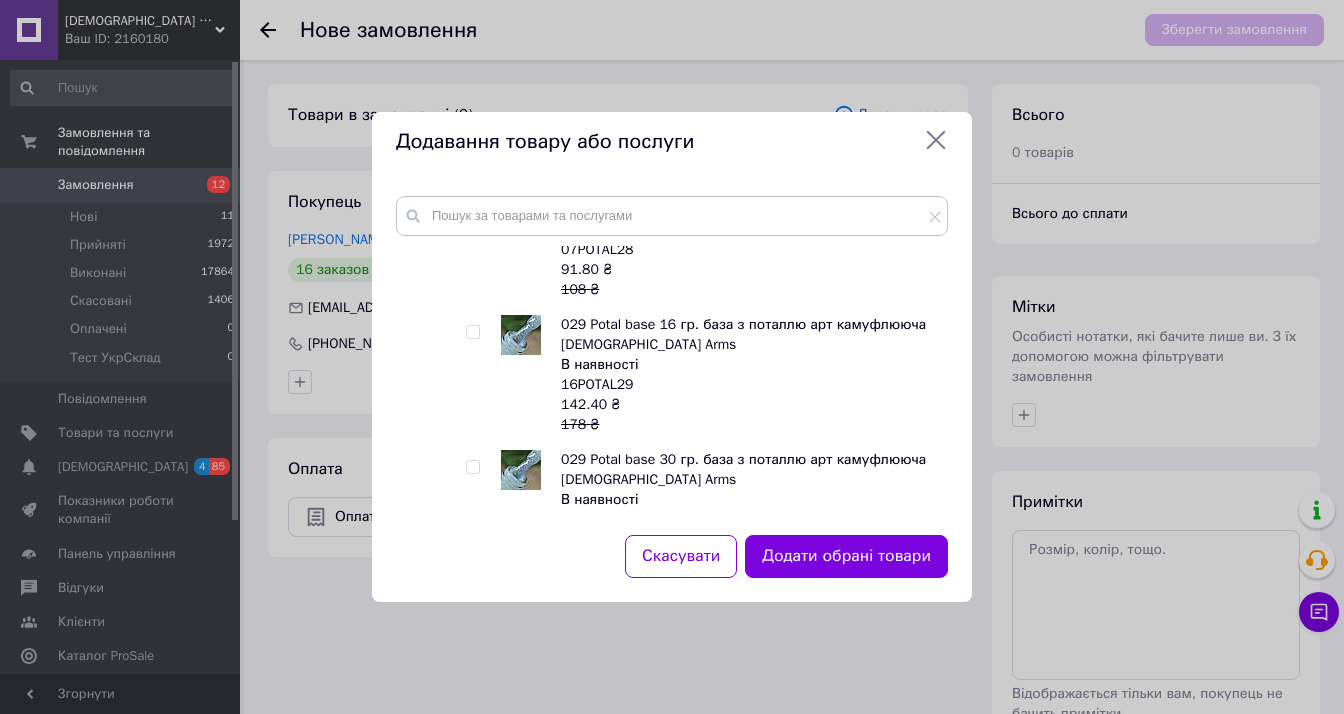 click at bounding box center (472, 332) 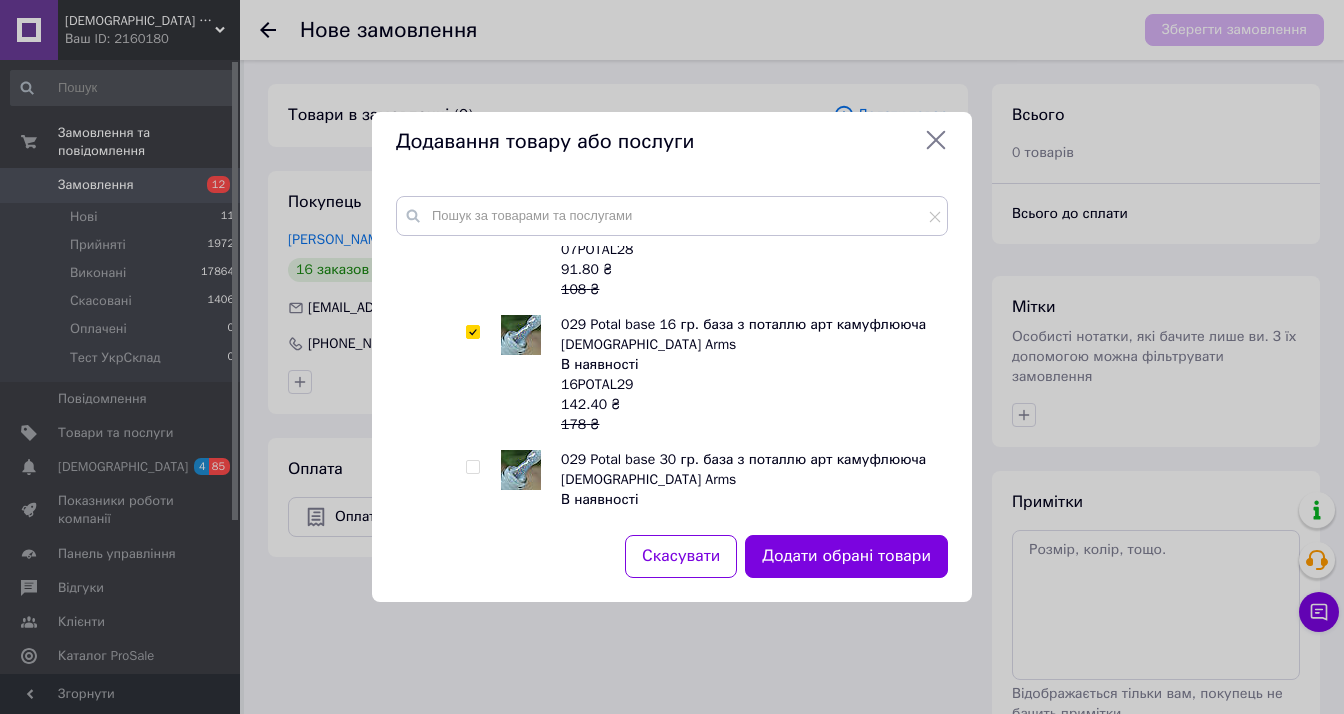 checkbox on "true" 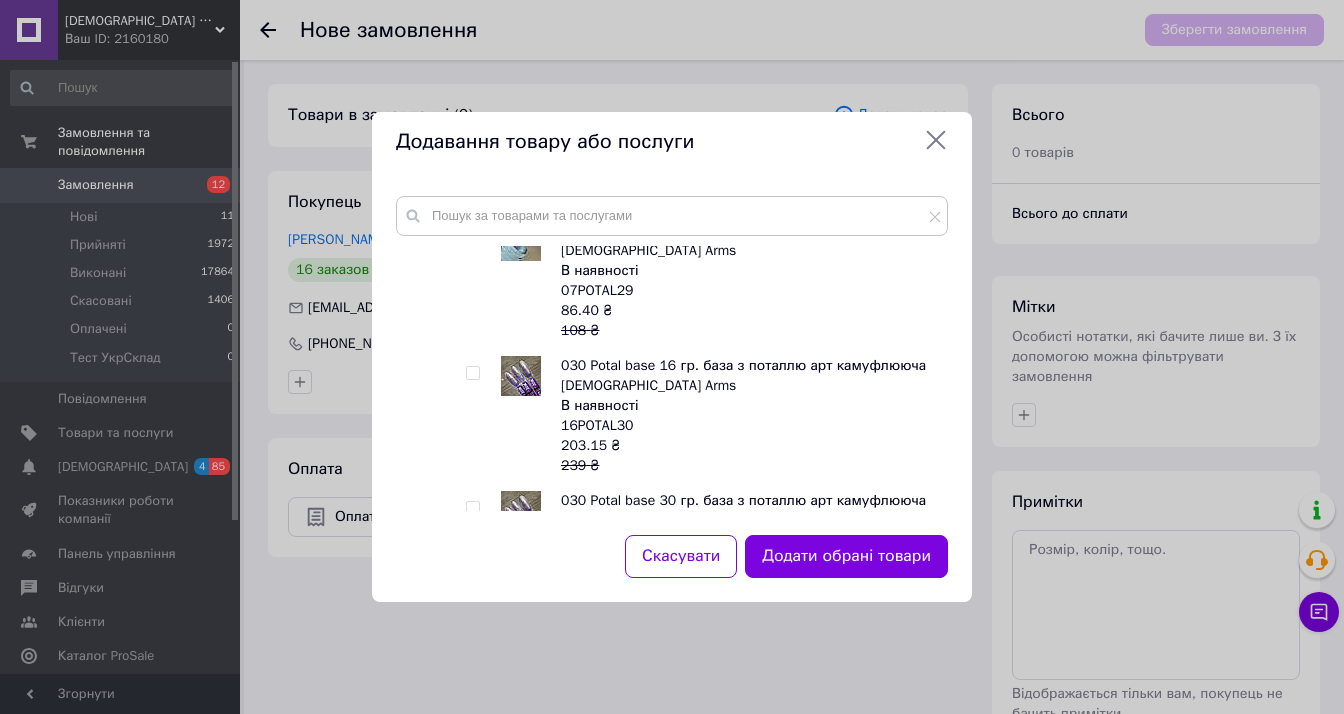 scroll, scrollTop: 11200, scrollLeft: 0, axis: vertical 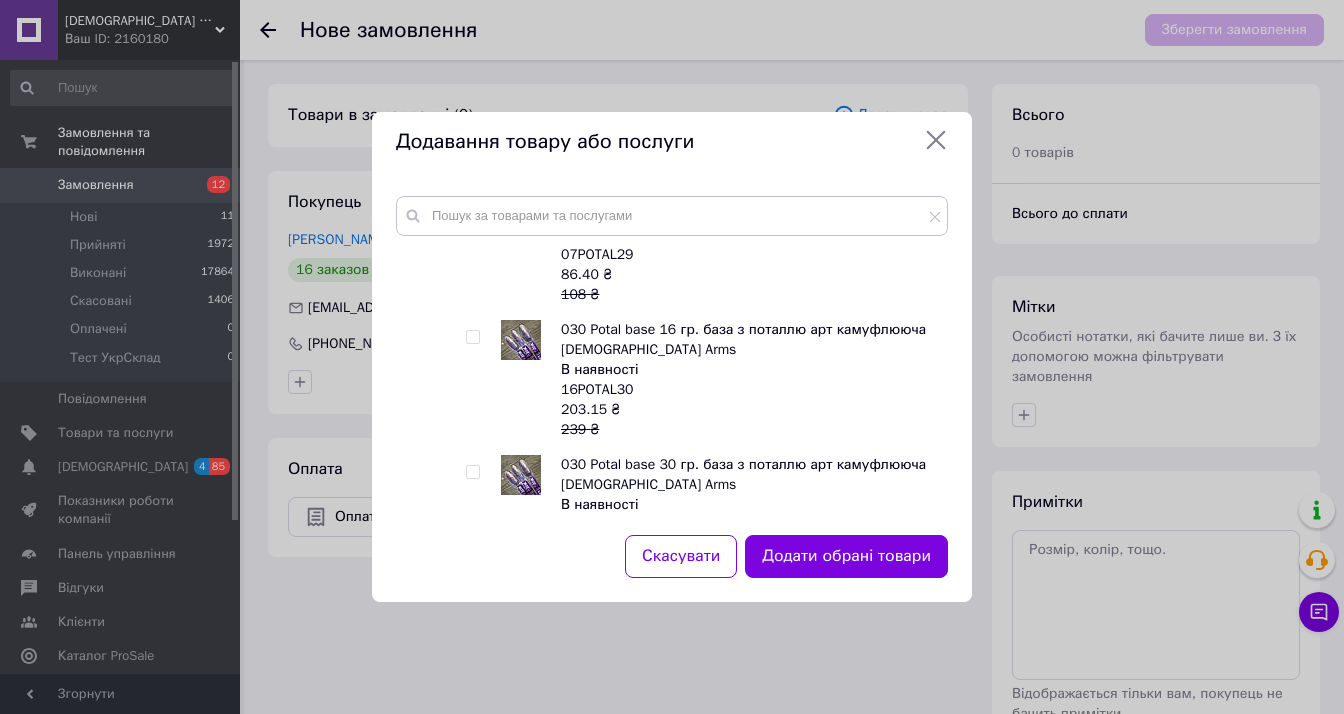click at bounding box center (472, 337) 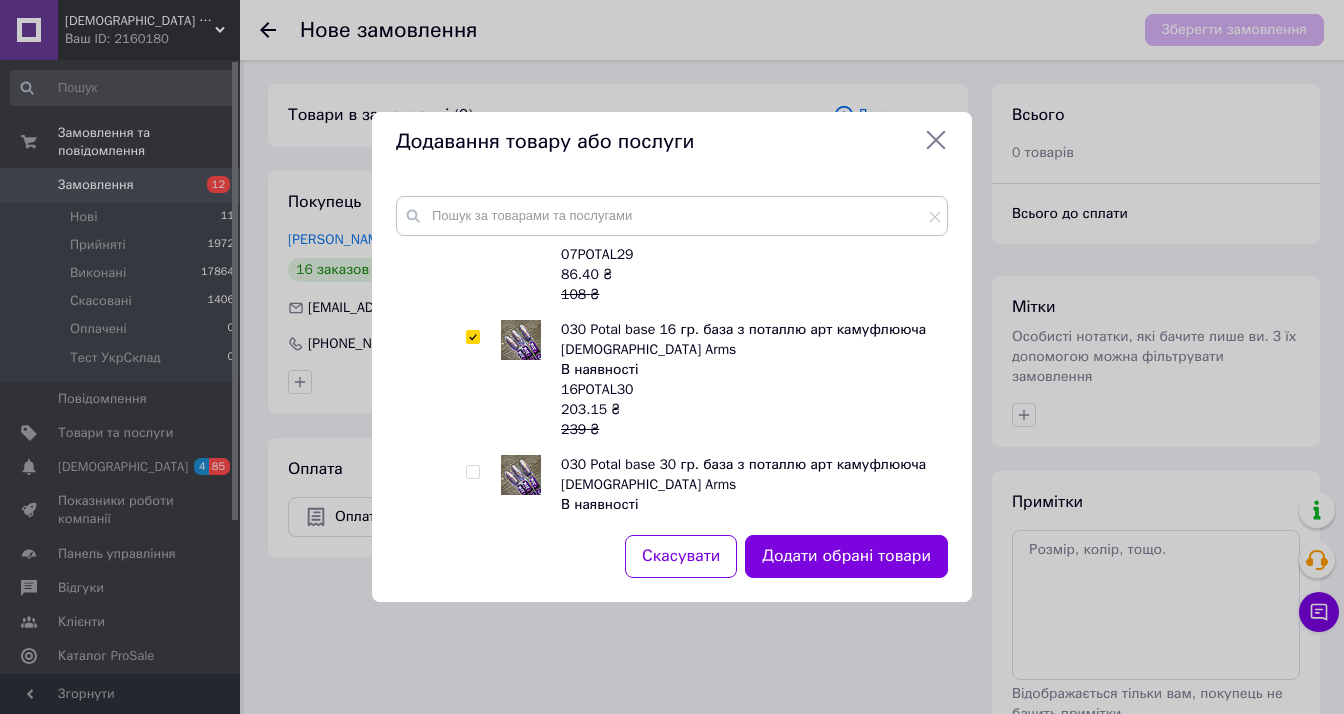 checkbox on "true" 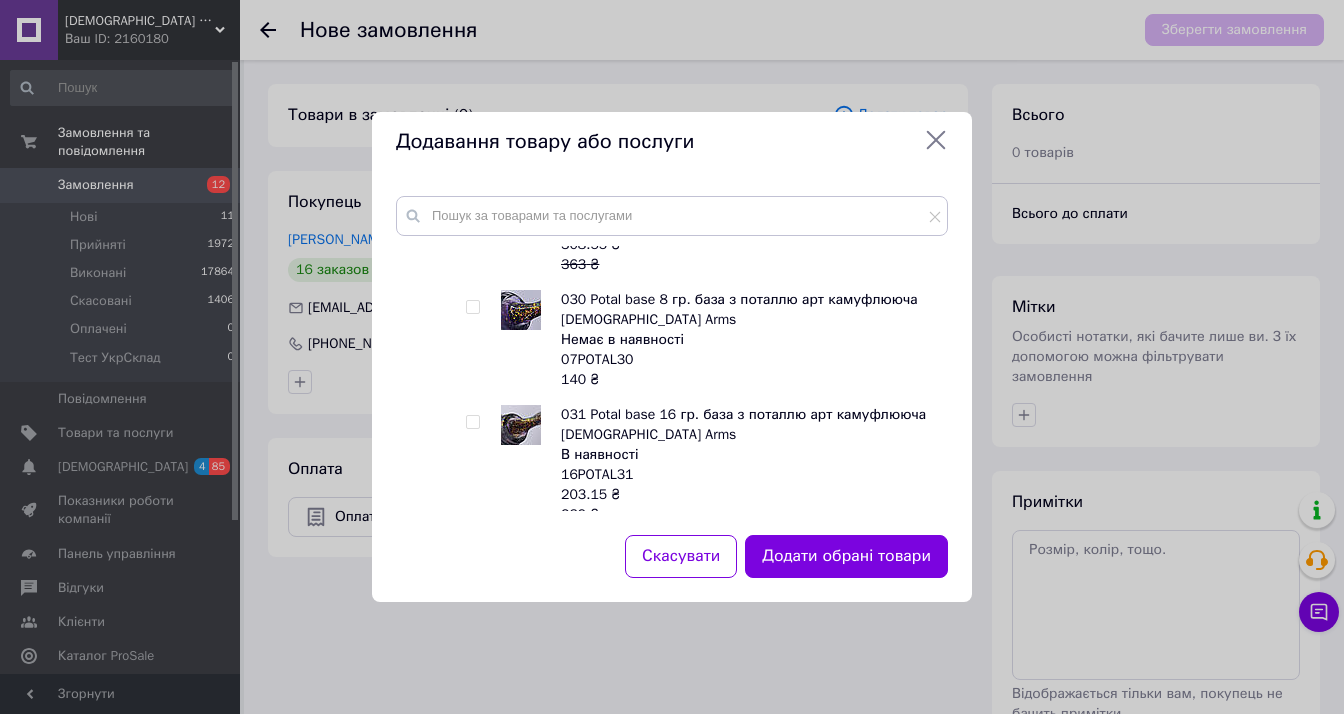scroll, scrollTop: 11600, scrollLeft: 0, axis: vertical 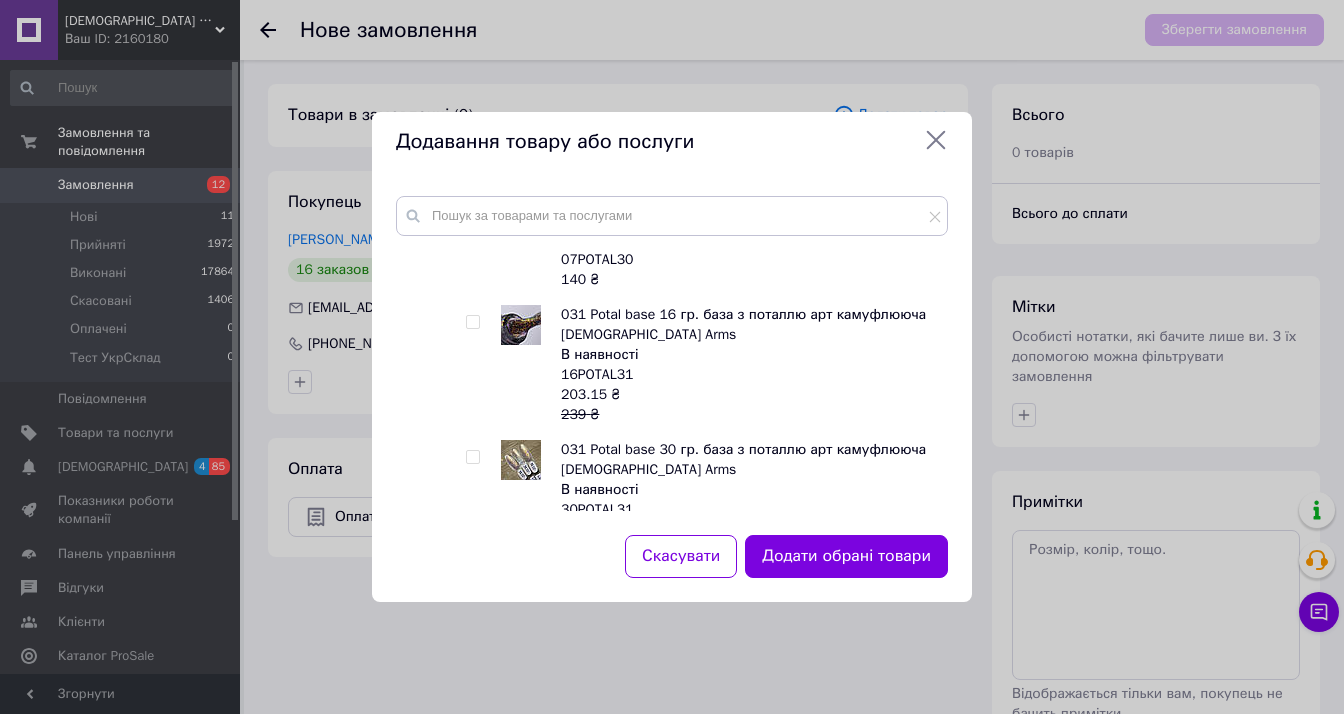 click at bounding box center (472, 322) 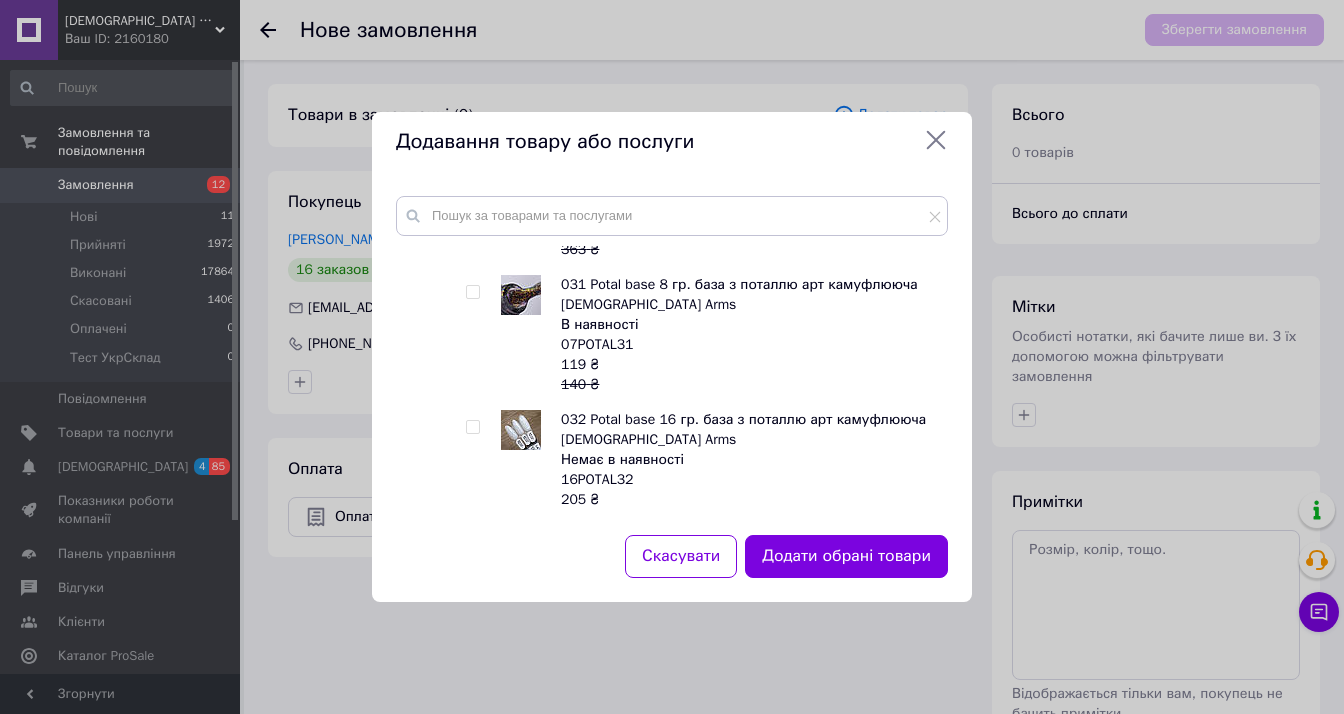 scroll, scrollTop: 12000, scrollLeft: 0, axis: vertical 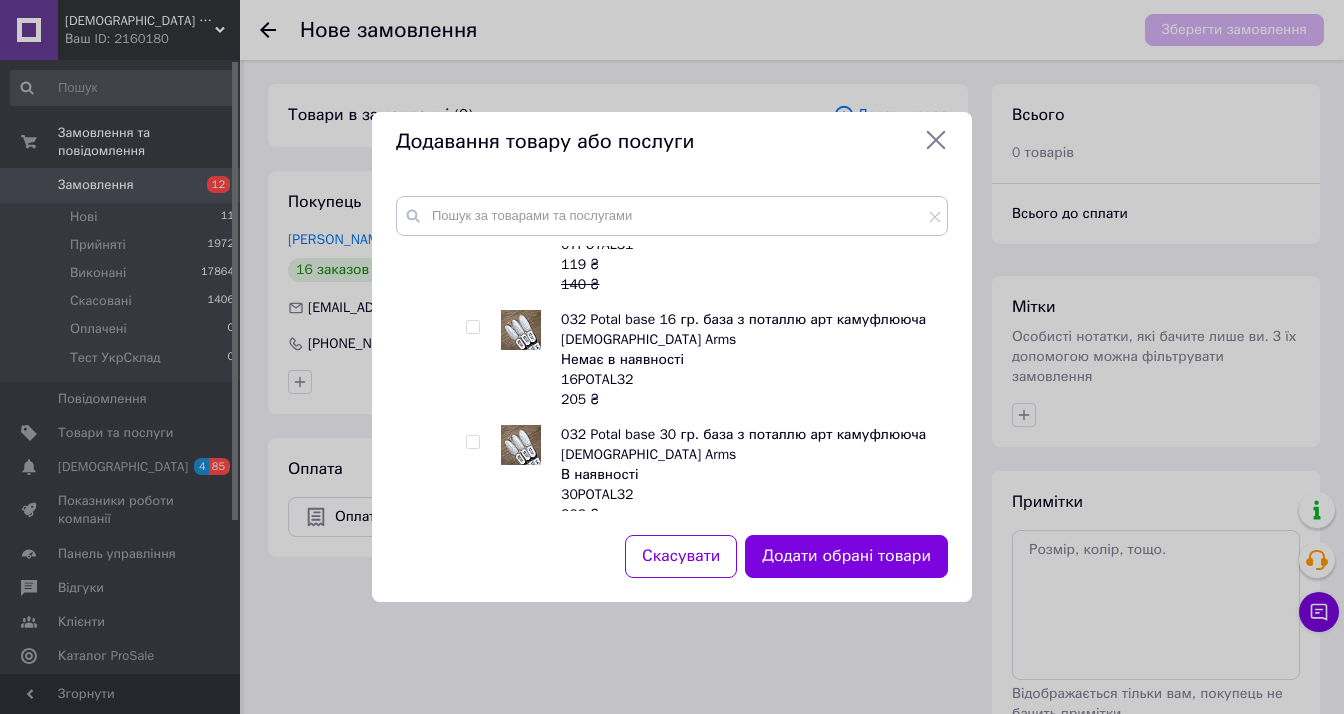 click at bounding box center [472, 327] 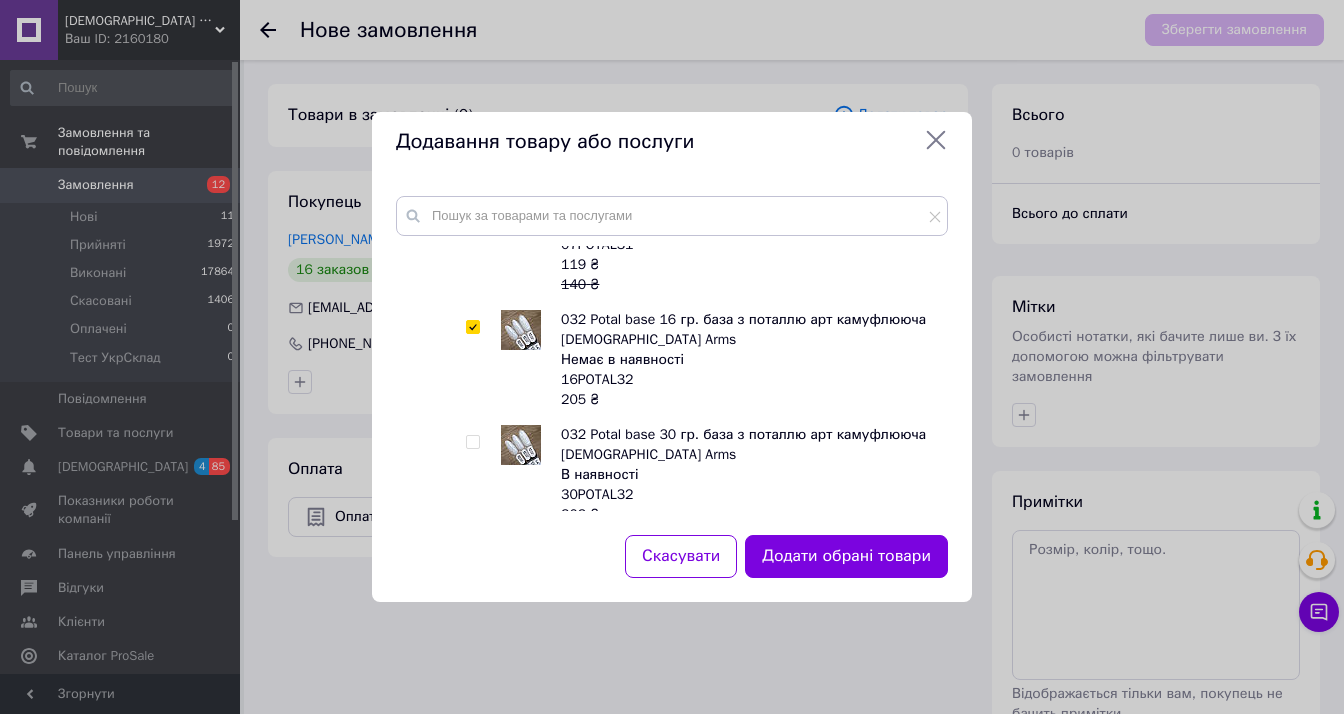 checkbox on "true" 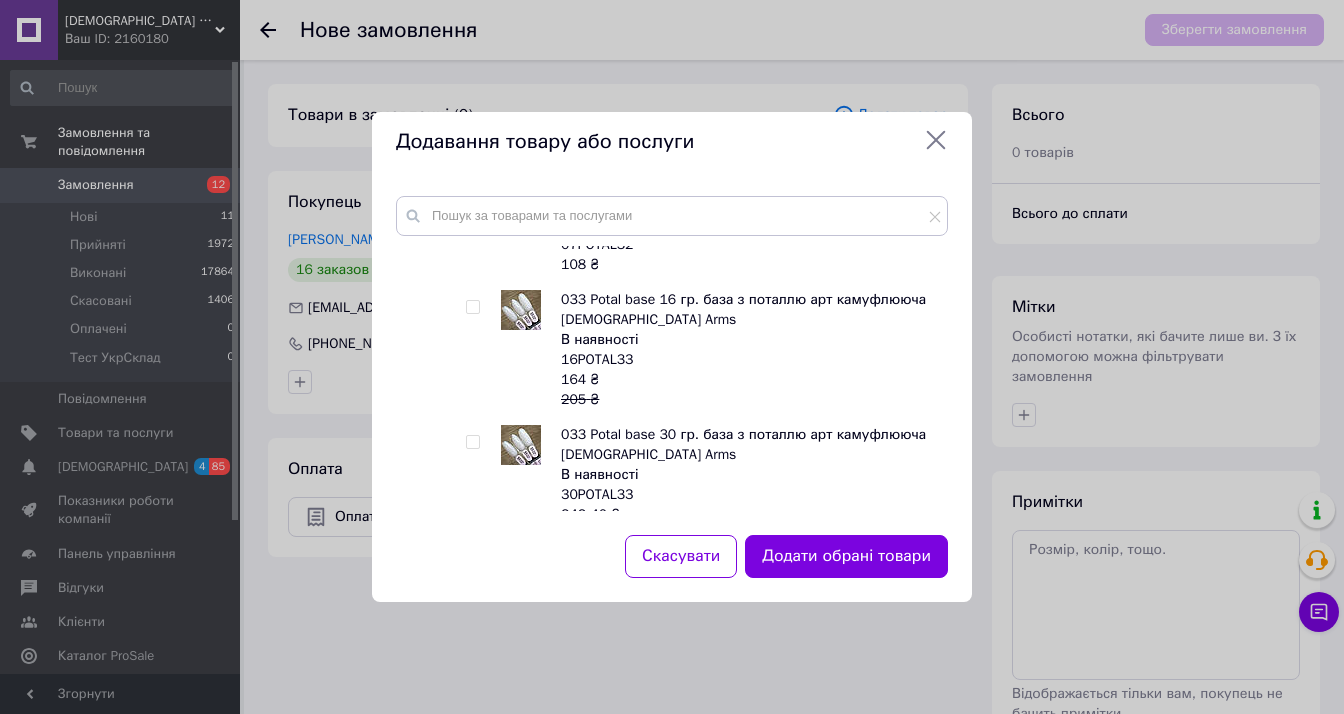 scroll, scrollTop: 12400, scrollLeft: 0, axis: vertical 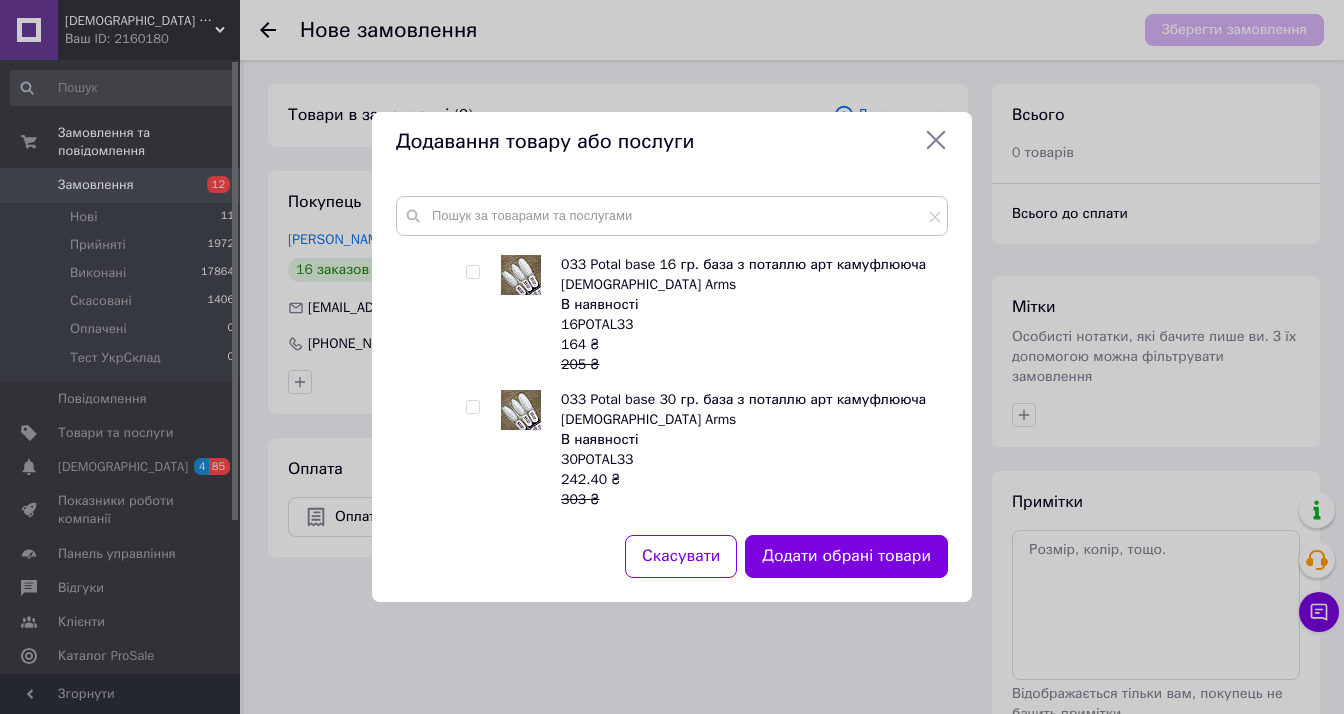 click at bounding box center (472, 272) 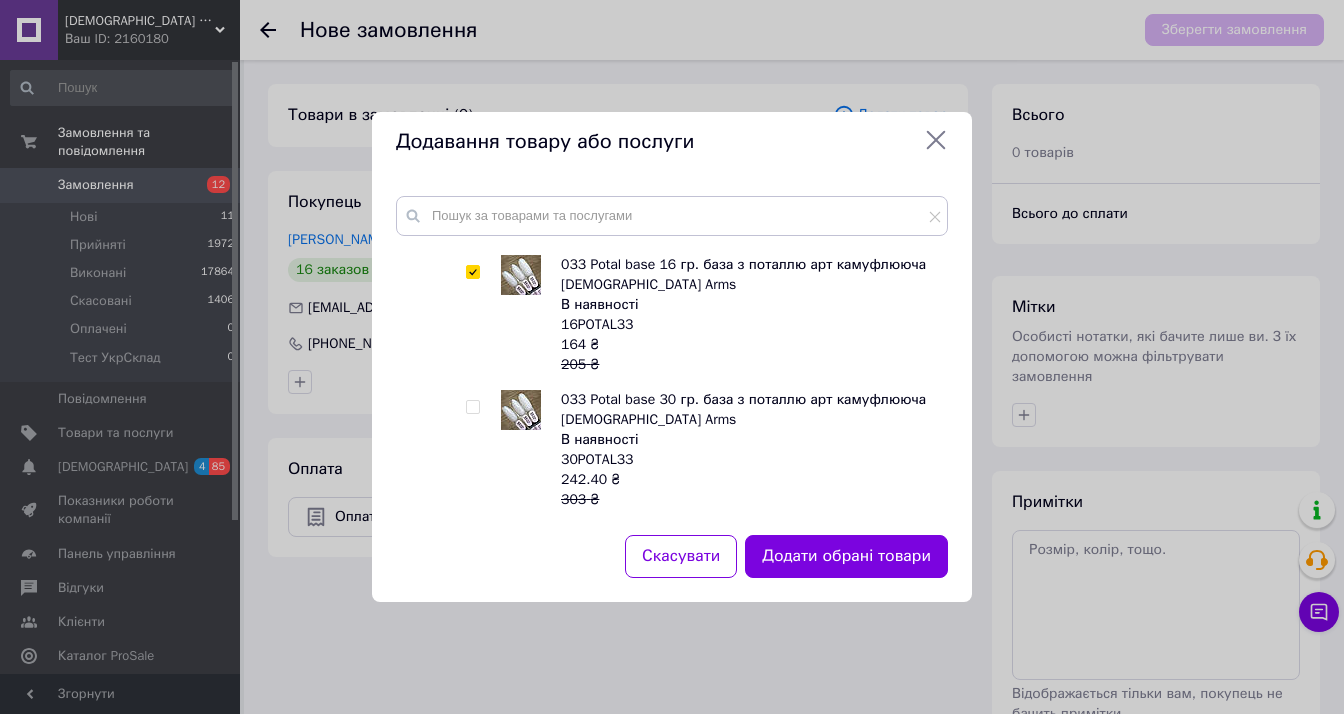 checkbox on "true" 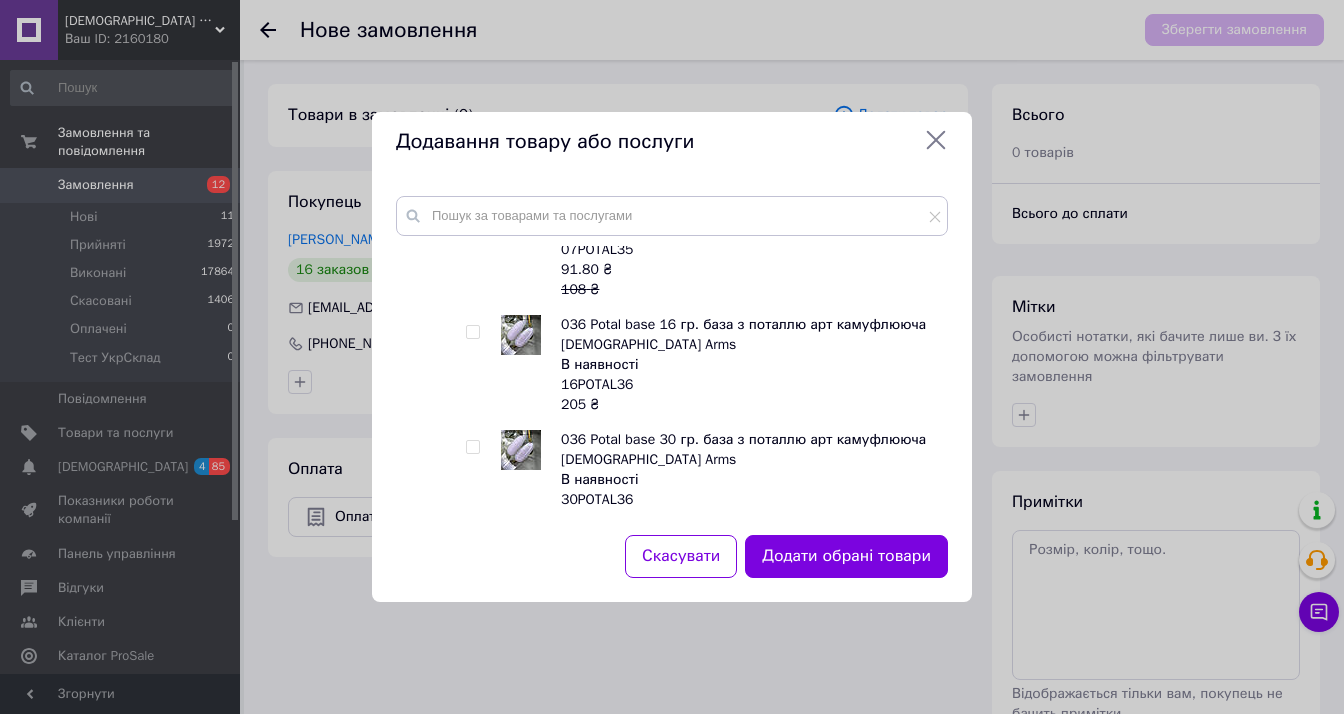 scroll, scrollTop: 13600, scrollLeft: 0, axis: vertical 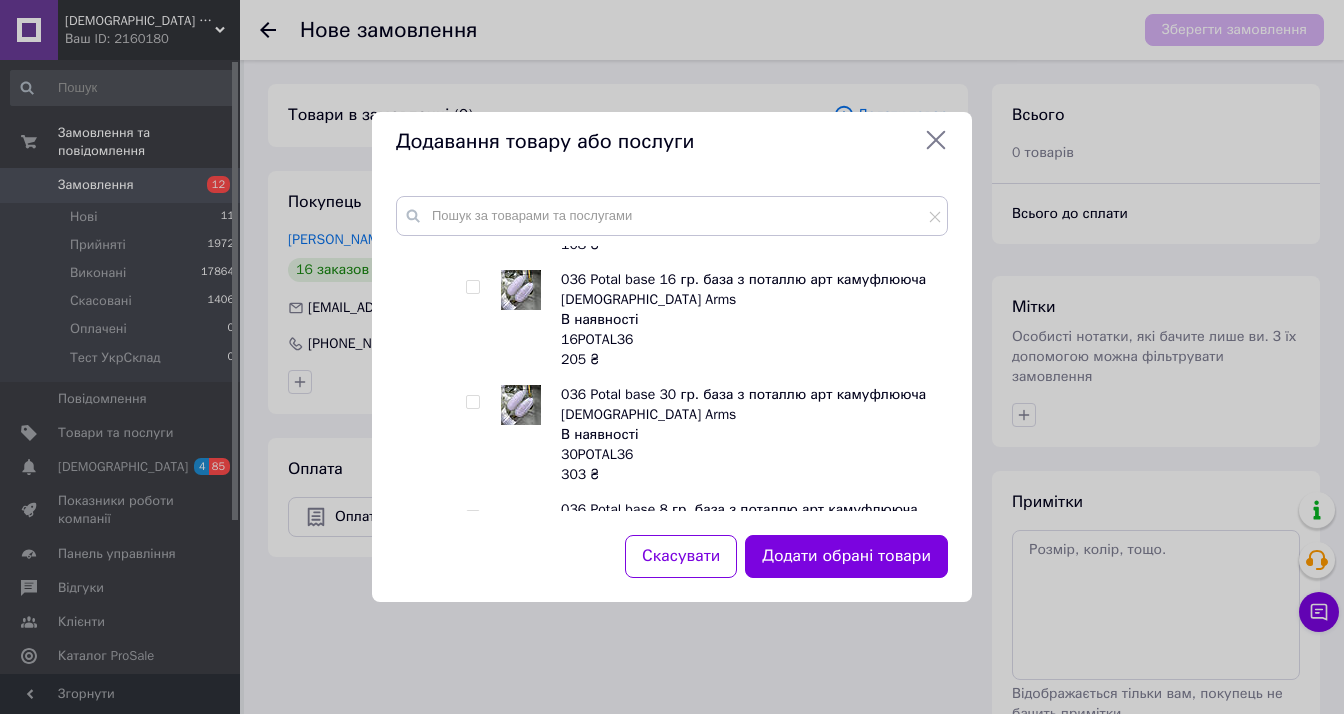 click at bounding box center (476, 320) 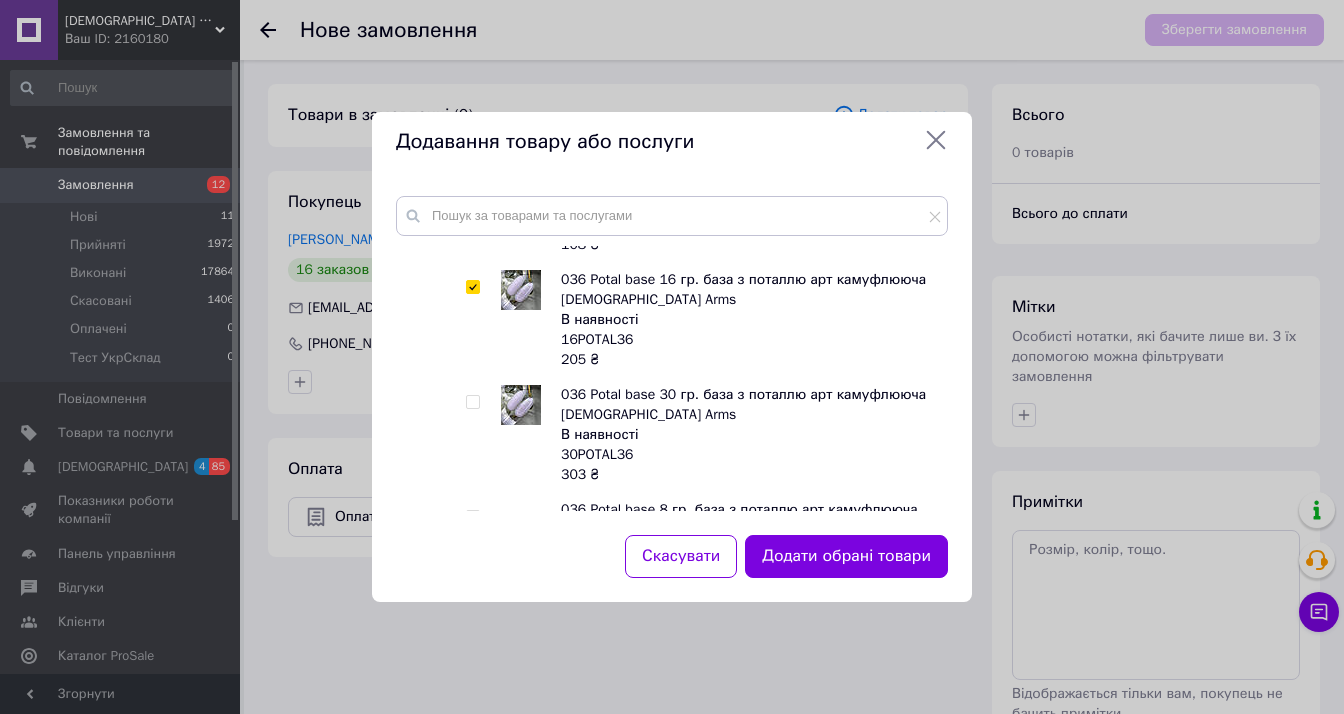 checkbox on "true" 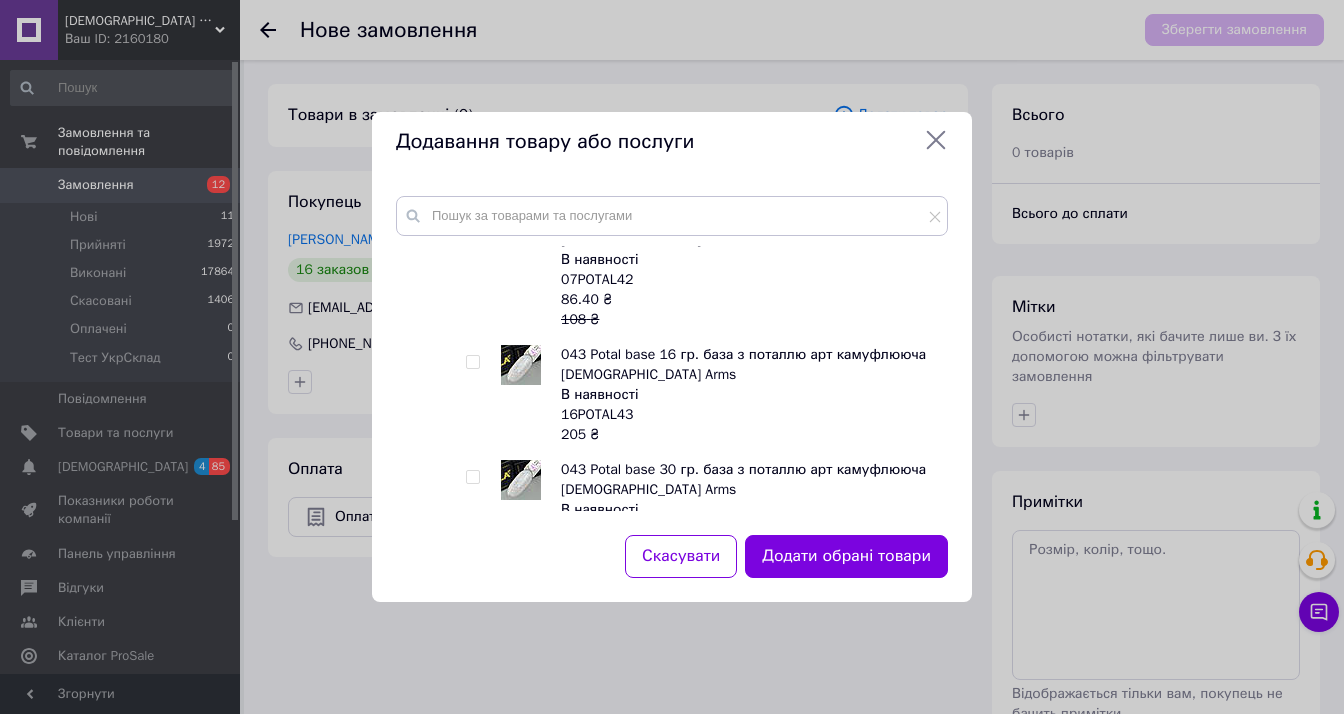scroll, scrollTop: 16400, scrollLeft: 0, axis: vertical 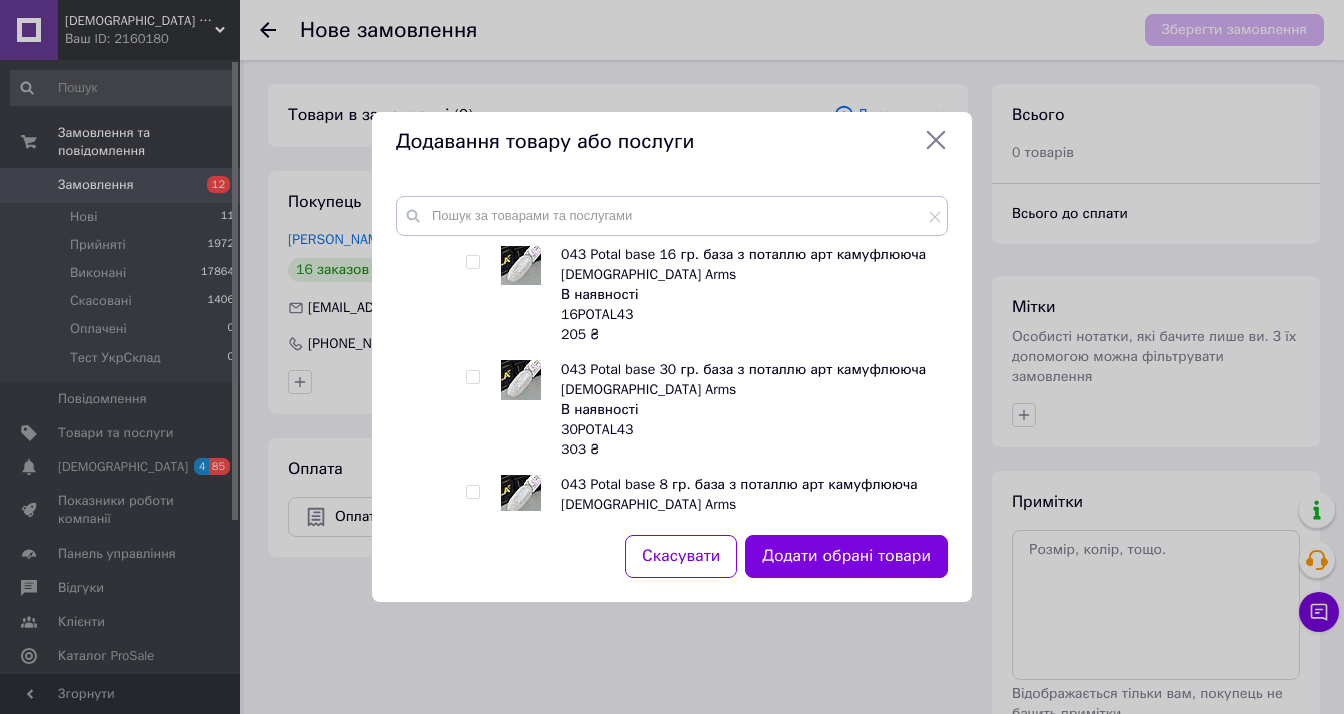 click at bounding box center [472, 262] 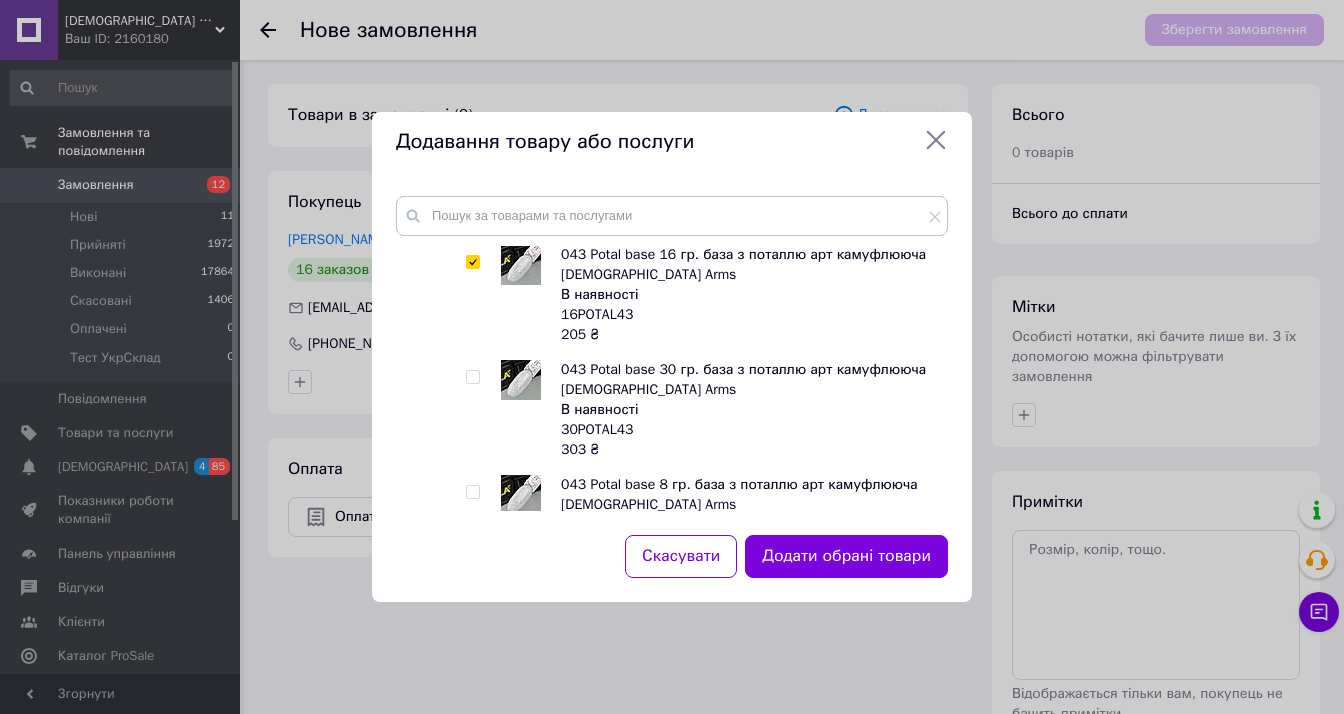 checkbox on "true" 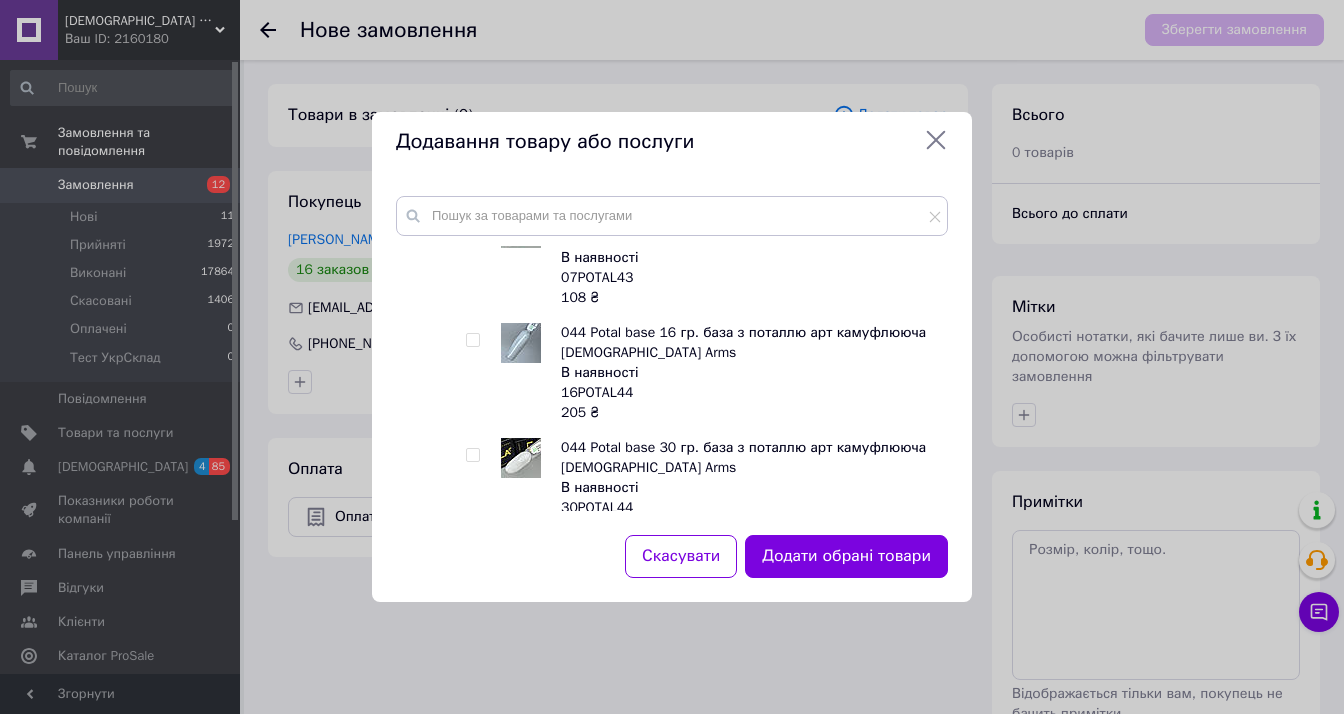 scroll, scrollTop: 16700, scrollLeft: 0, axis: vertical 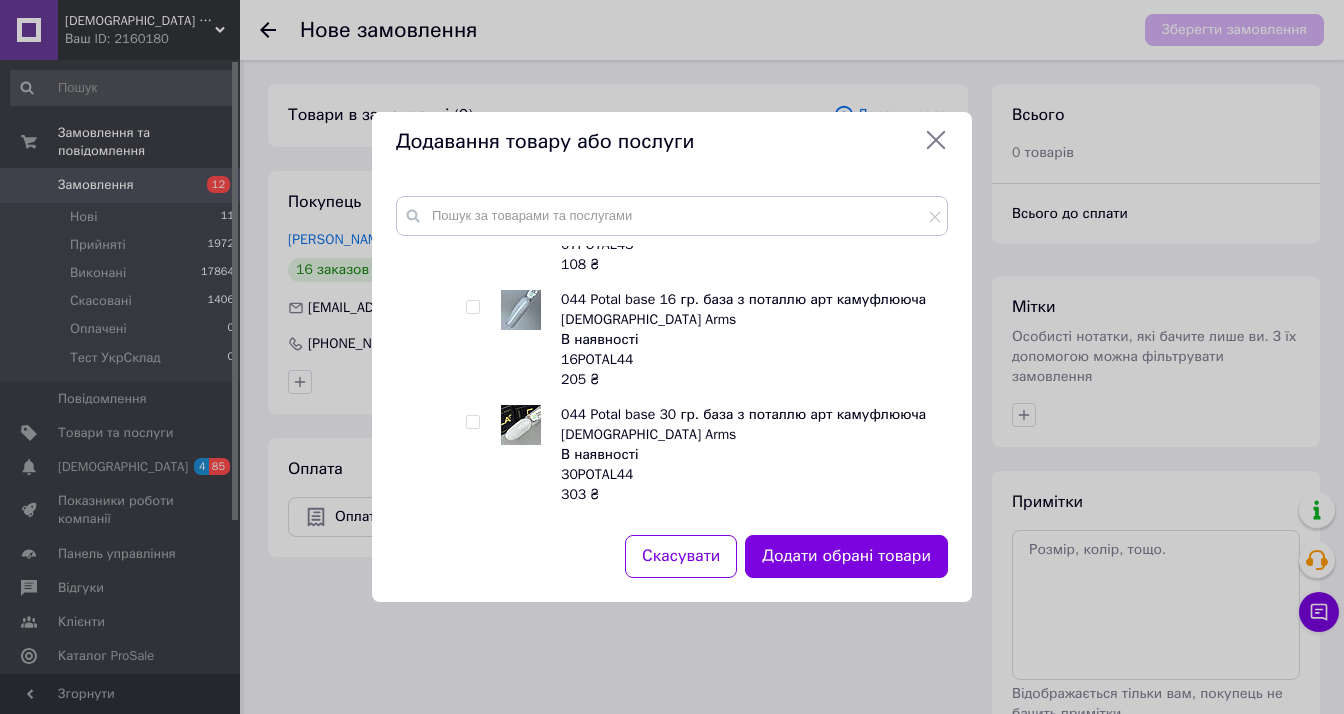 click at bounding box center [472, 307] 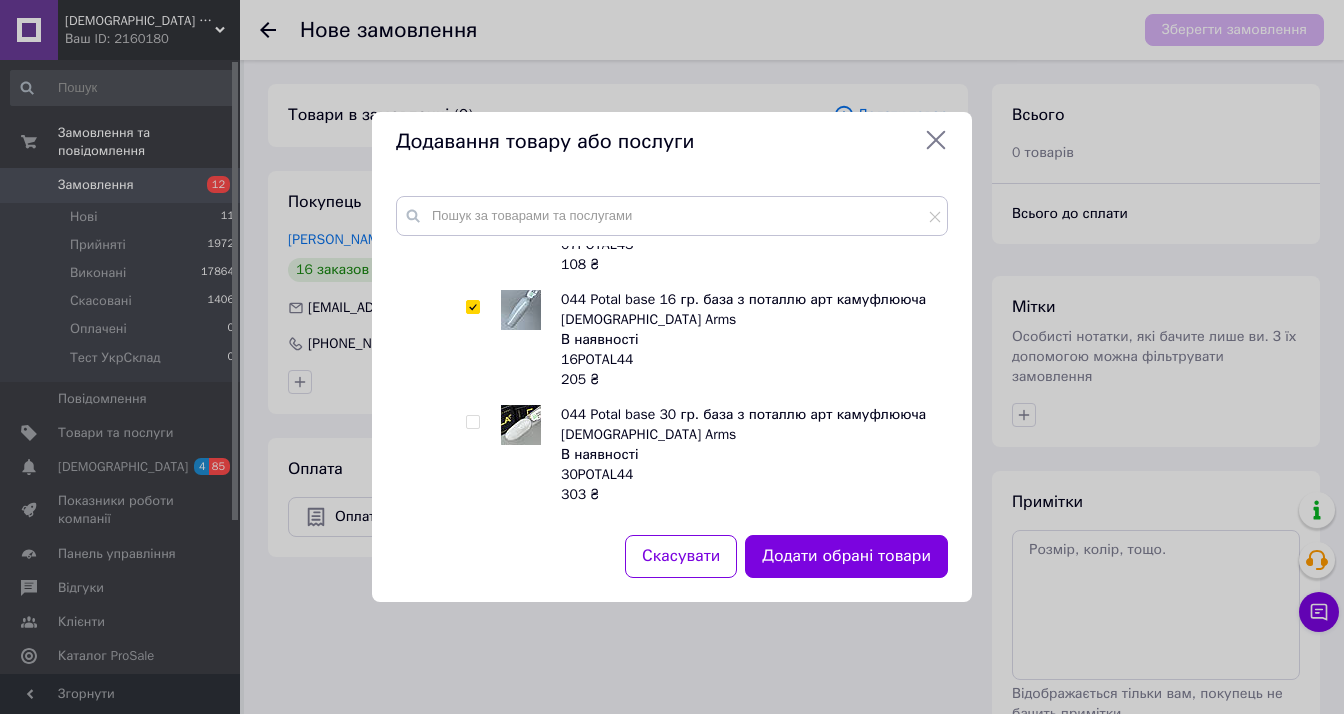 checkbox on "true" 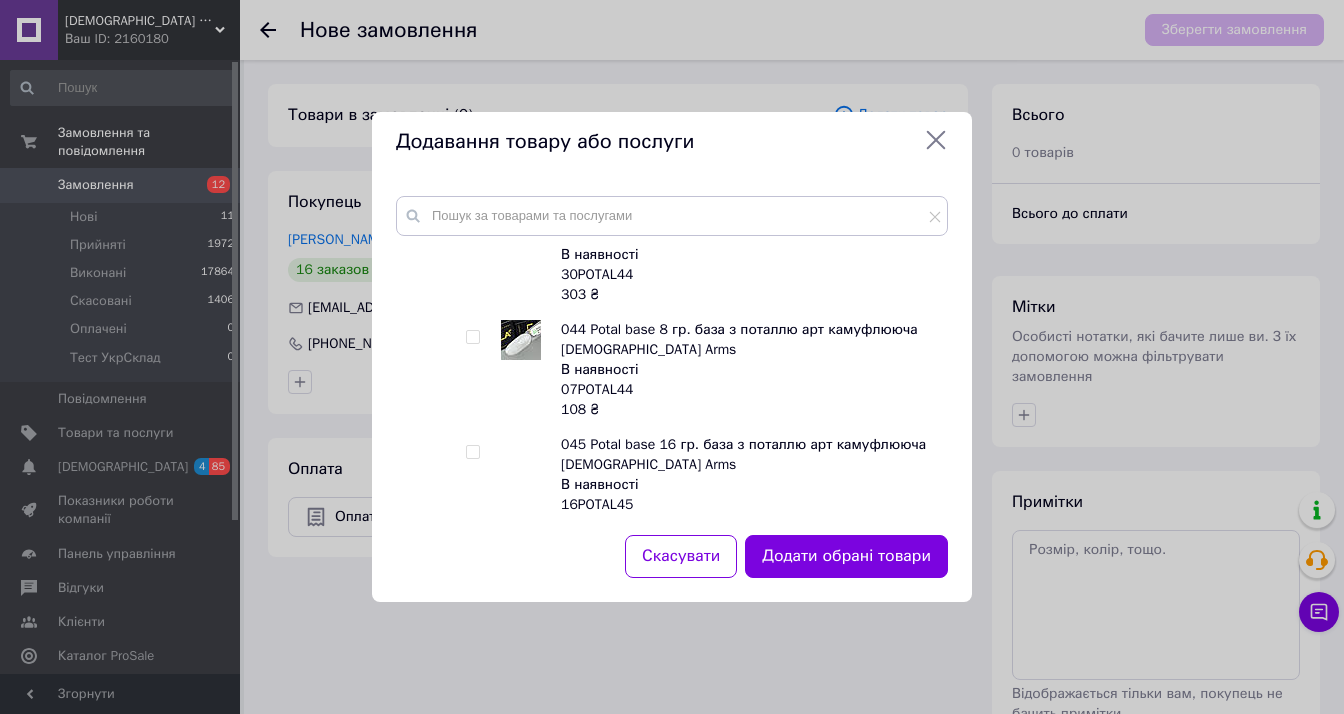 scroll, scrollTop: 17000, scrollLeft: 0, axis: vertical 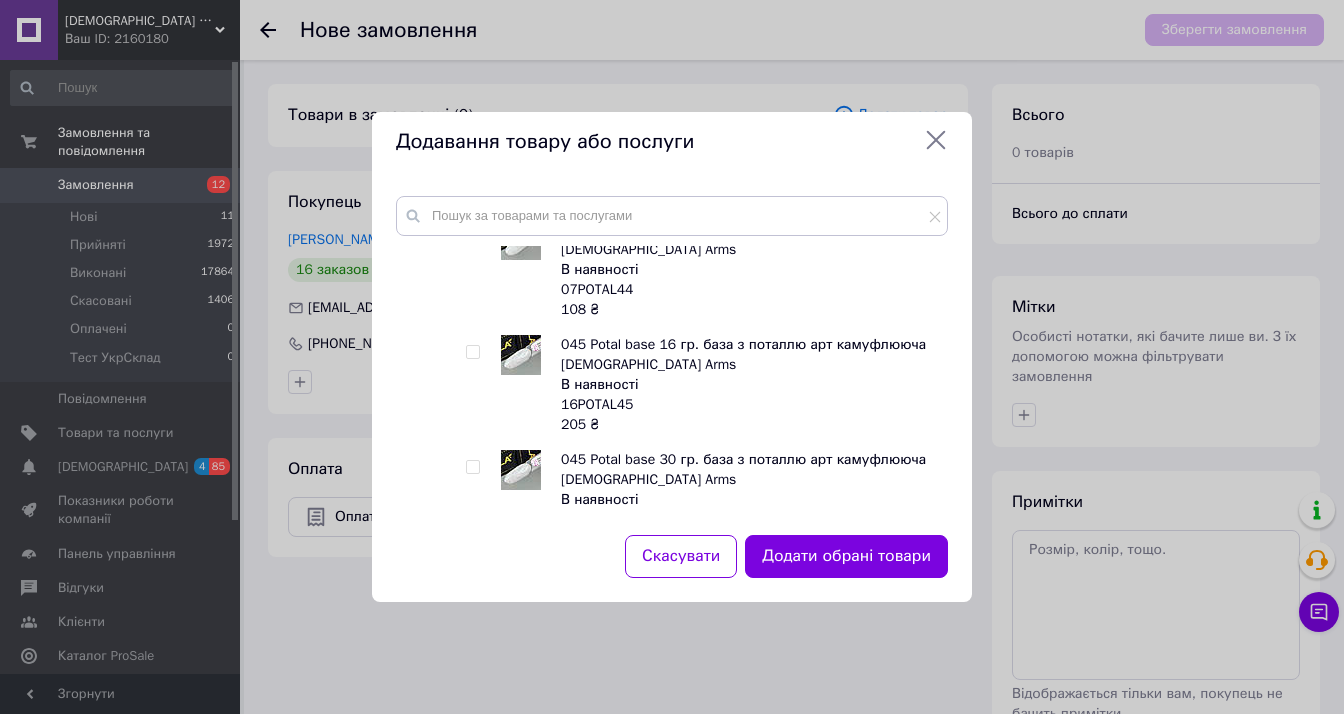 click at bounding box center (472, 352) 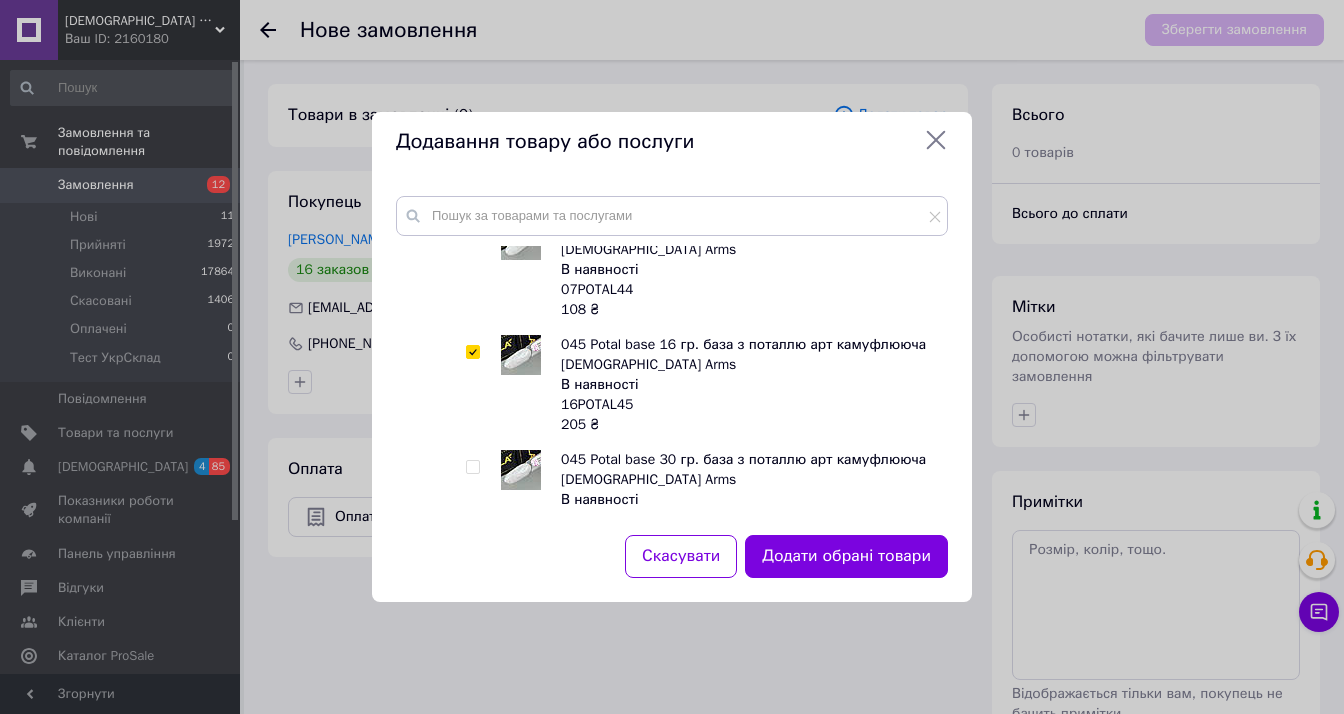 checkbox on "true" 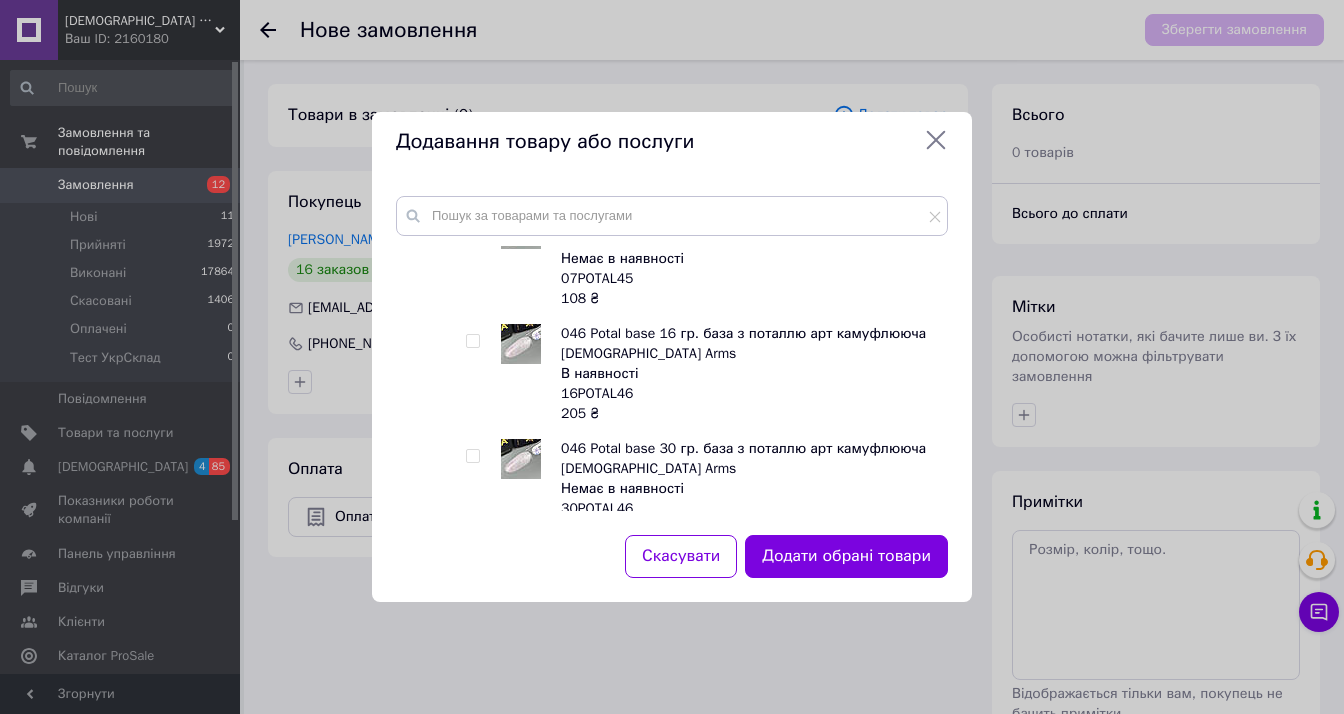 scroll, scrollTop: 17400, scrollLeft: 0, axis: vertical 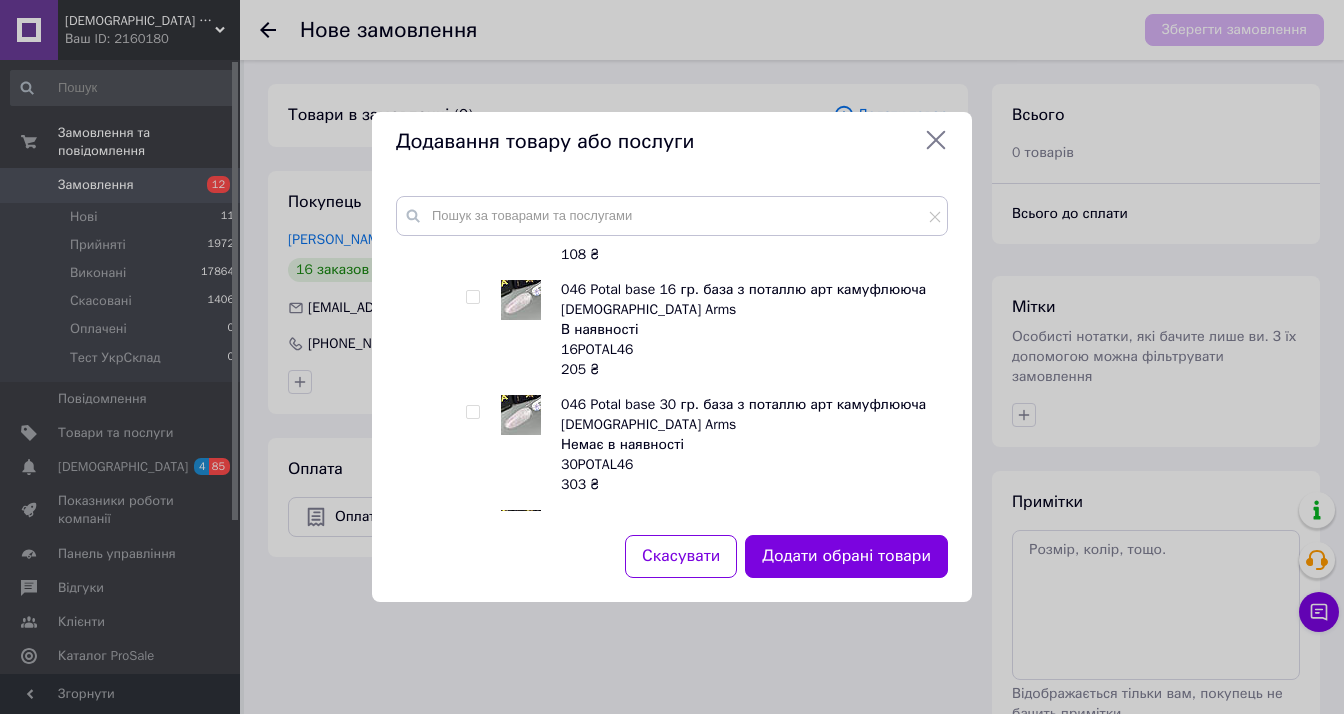 click at bounding box center (472, 297) 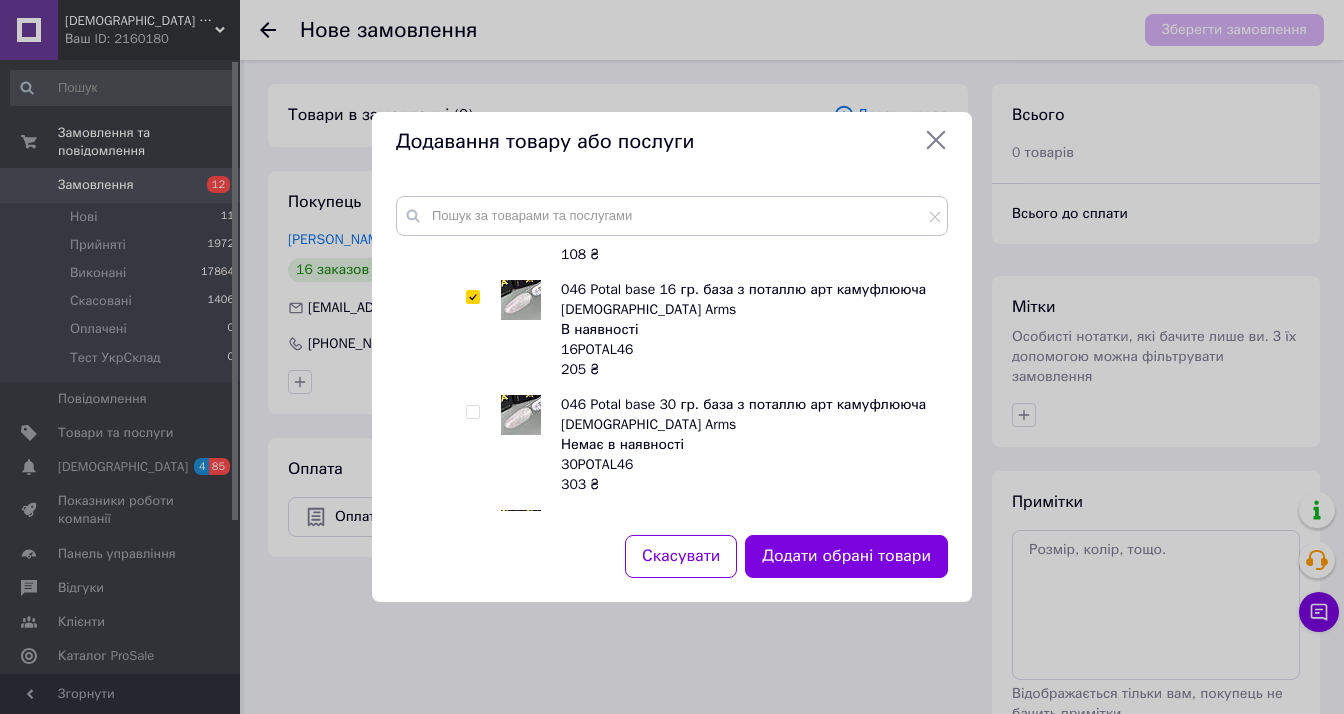 checkbox on "true" 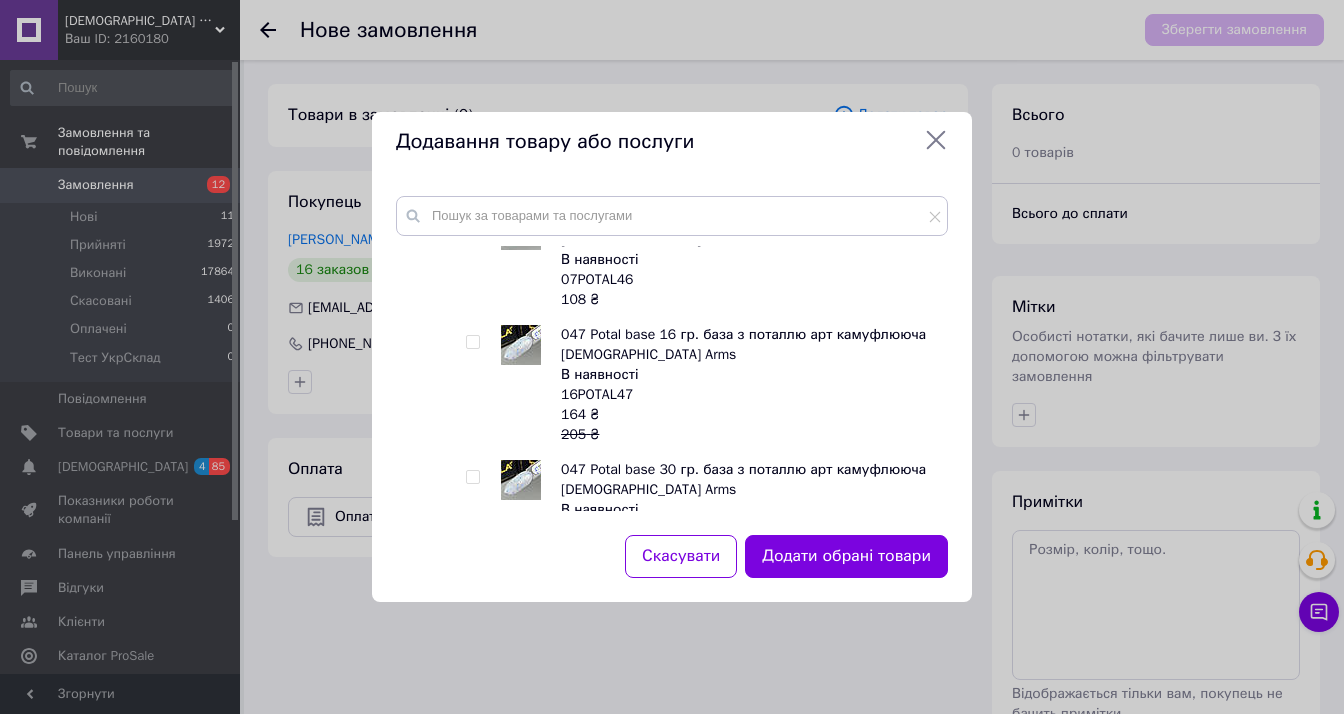 click at bounding box center [472, 342] 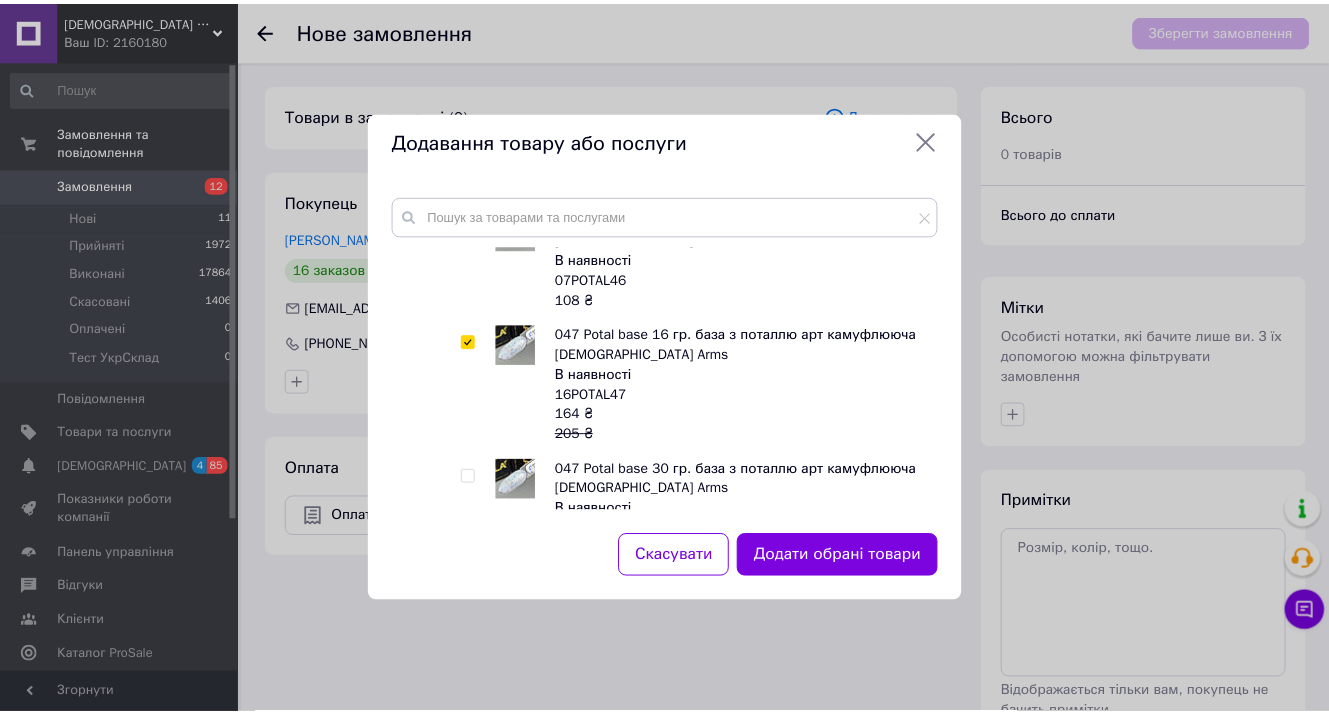 scroll, scrollTop: 17800, scrollLeft: 0, axis: vertical 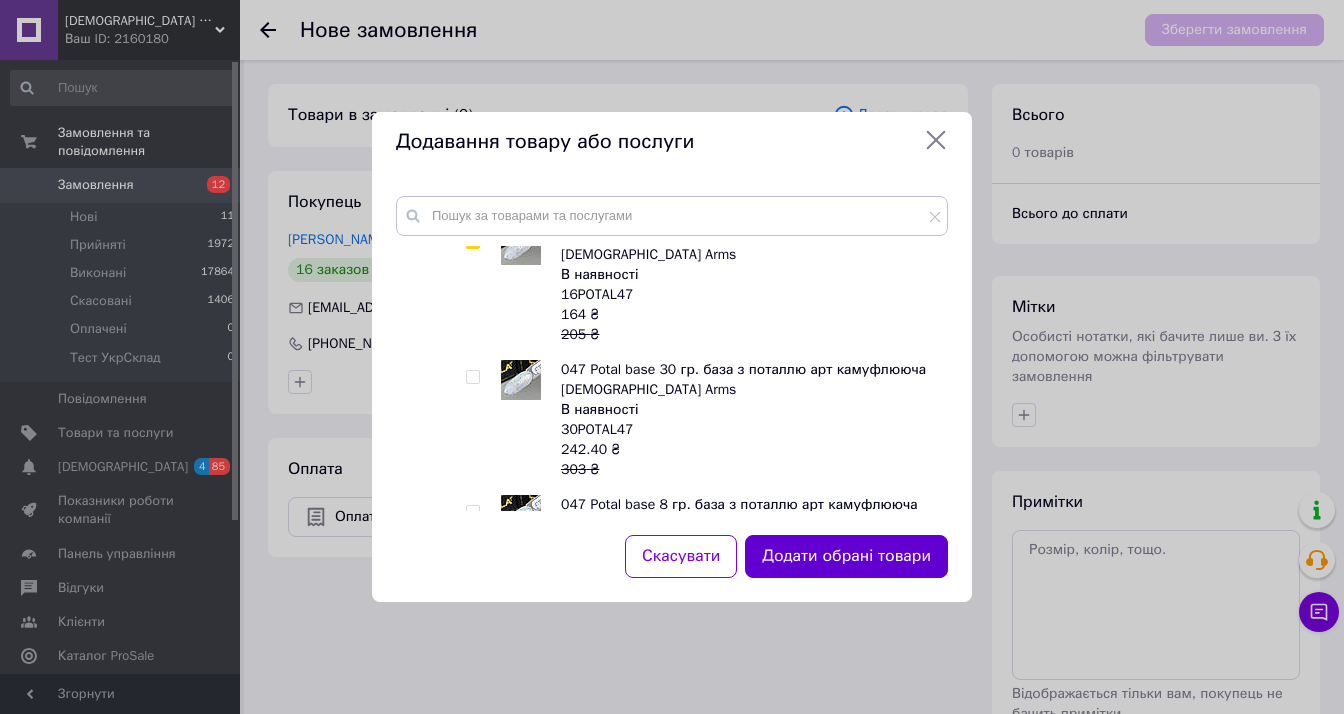 click on "Додати обрані товари" at bounding box center [846, 556] 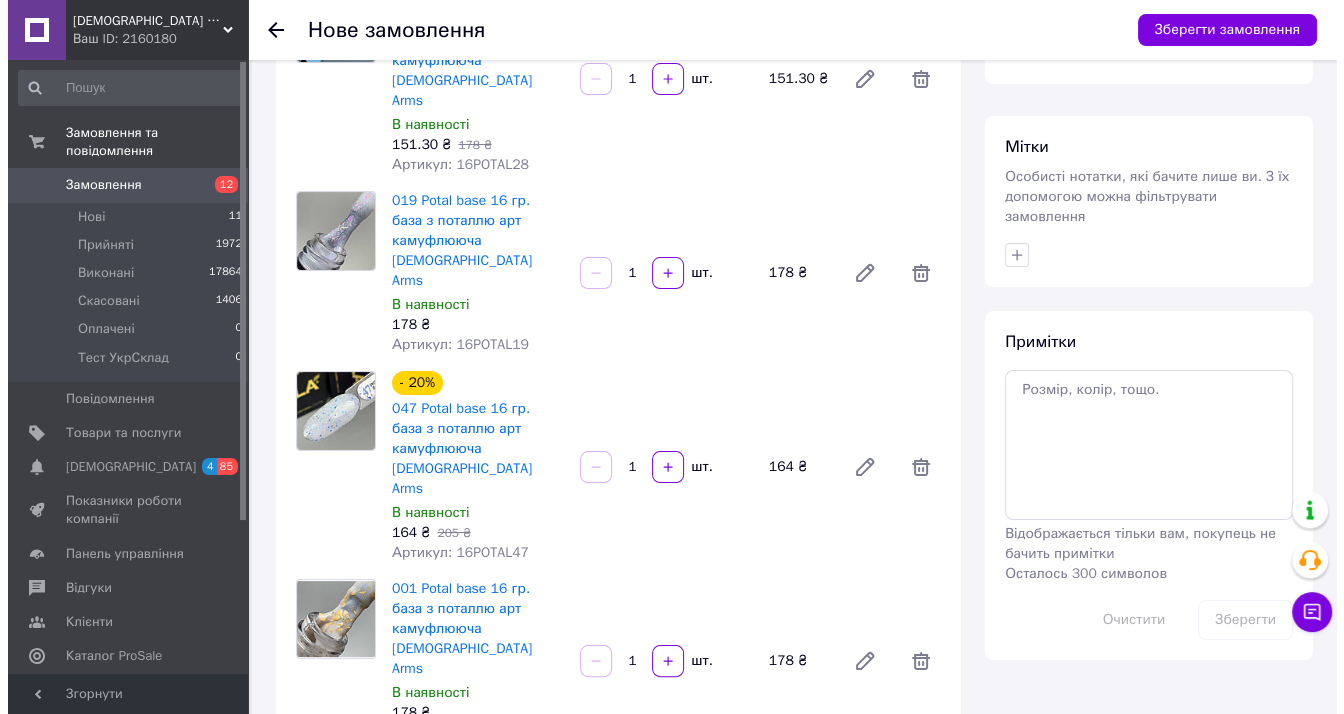 scroll, scrollTop: 0, scrollLeft: 0, axis: both 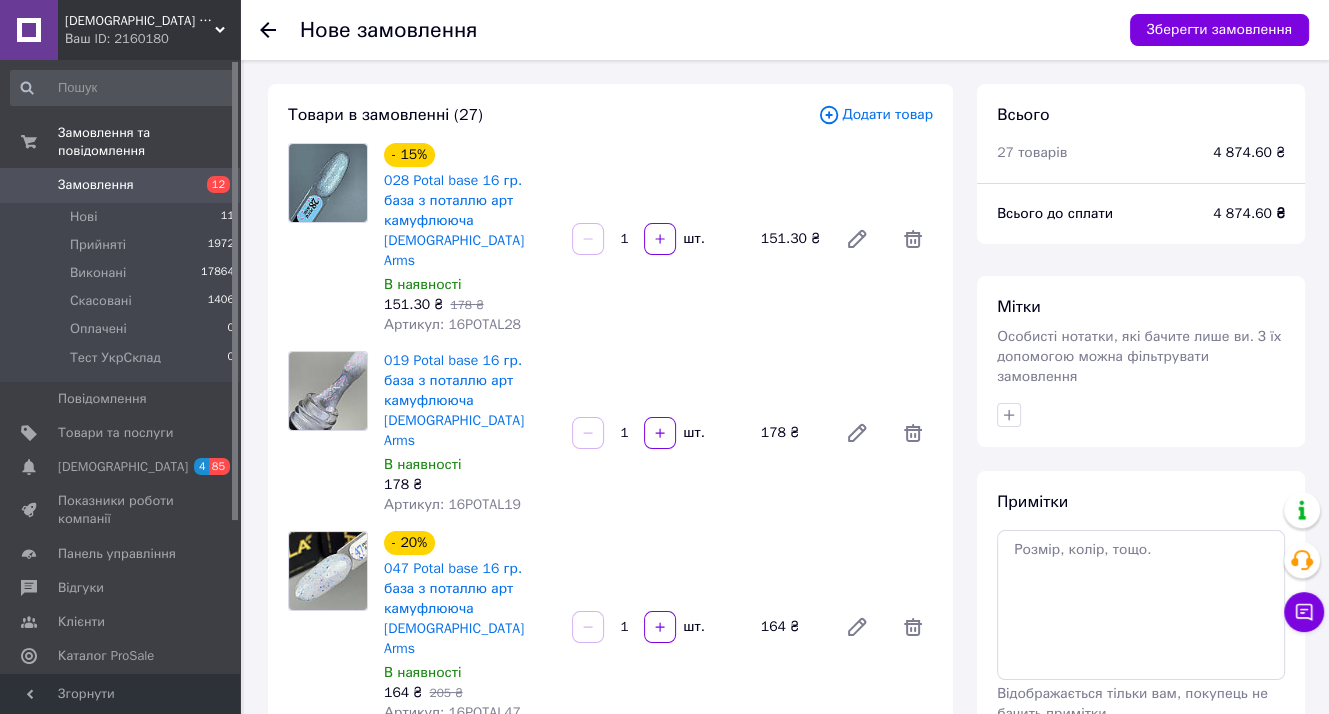 click 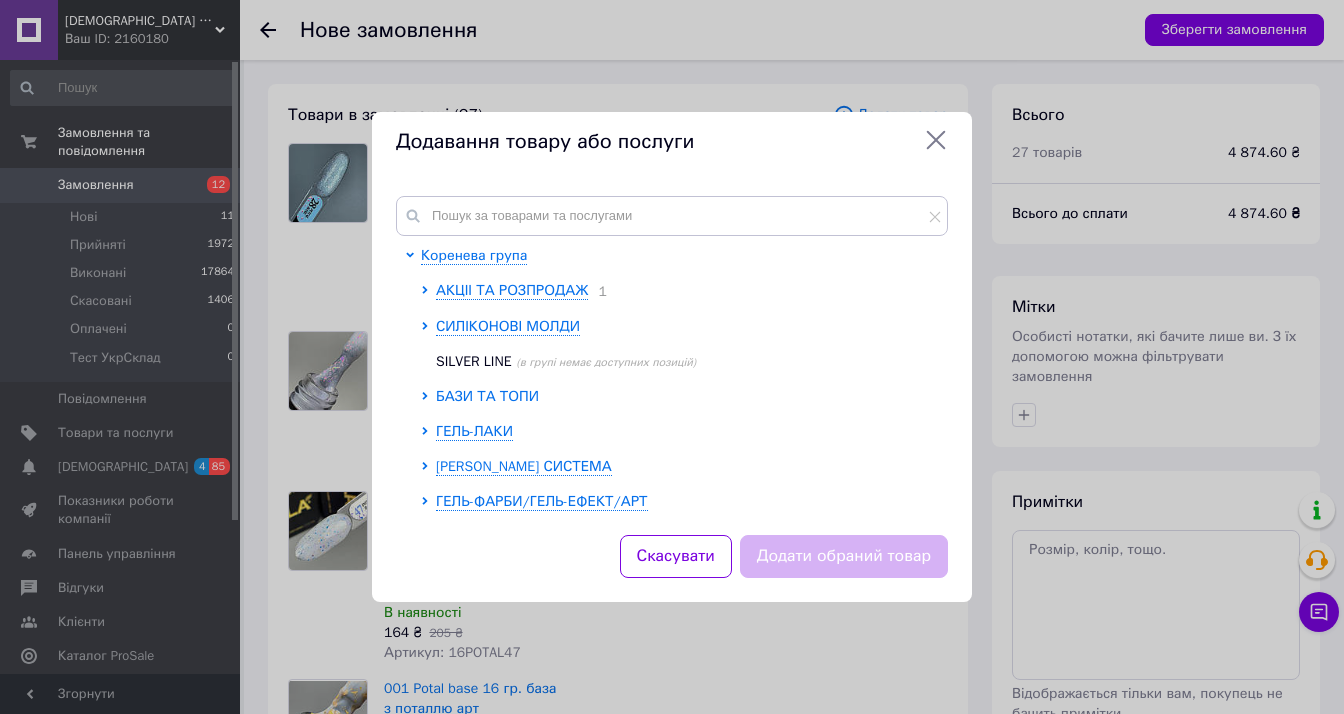 click on "БАЗИ ТА ТОПИ" at bounding box center [487, 396] 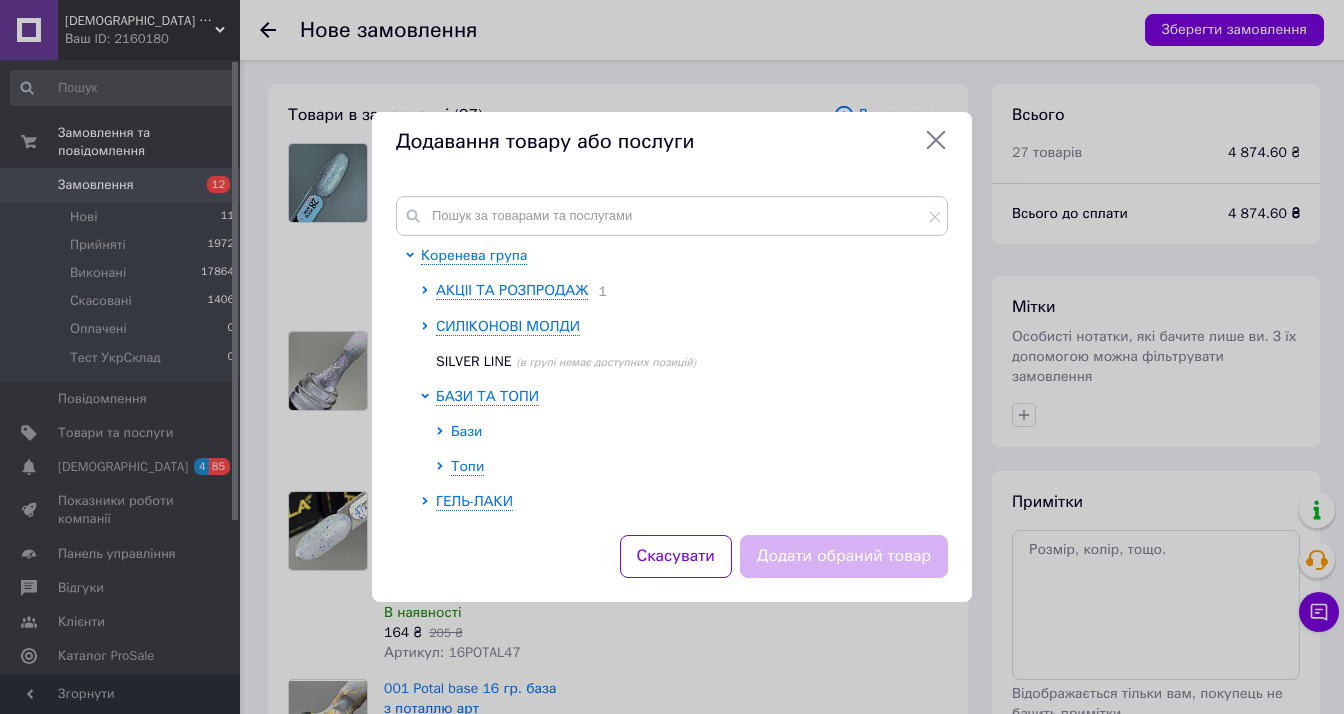click on "Бази" at bounding box center [466, 431] 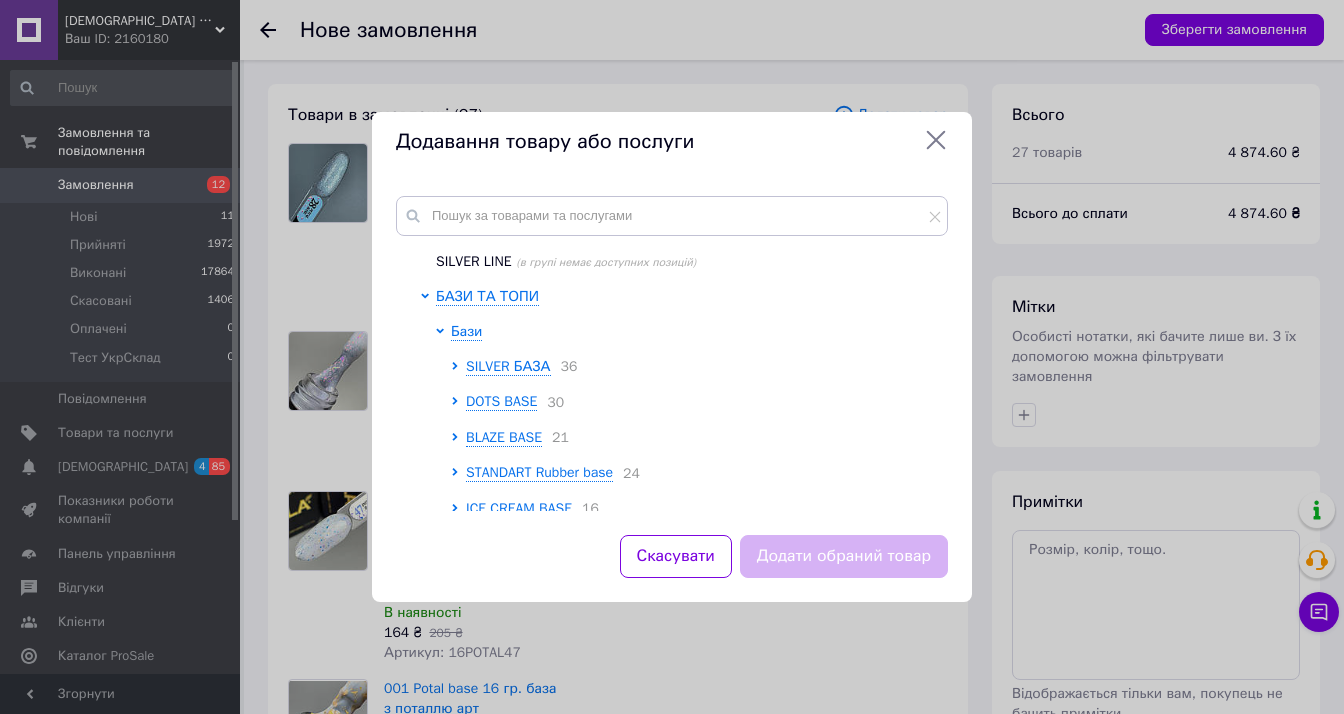 scroll, scrollTop: 200, scrollLeft: 0, axis: vertical 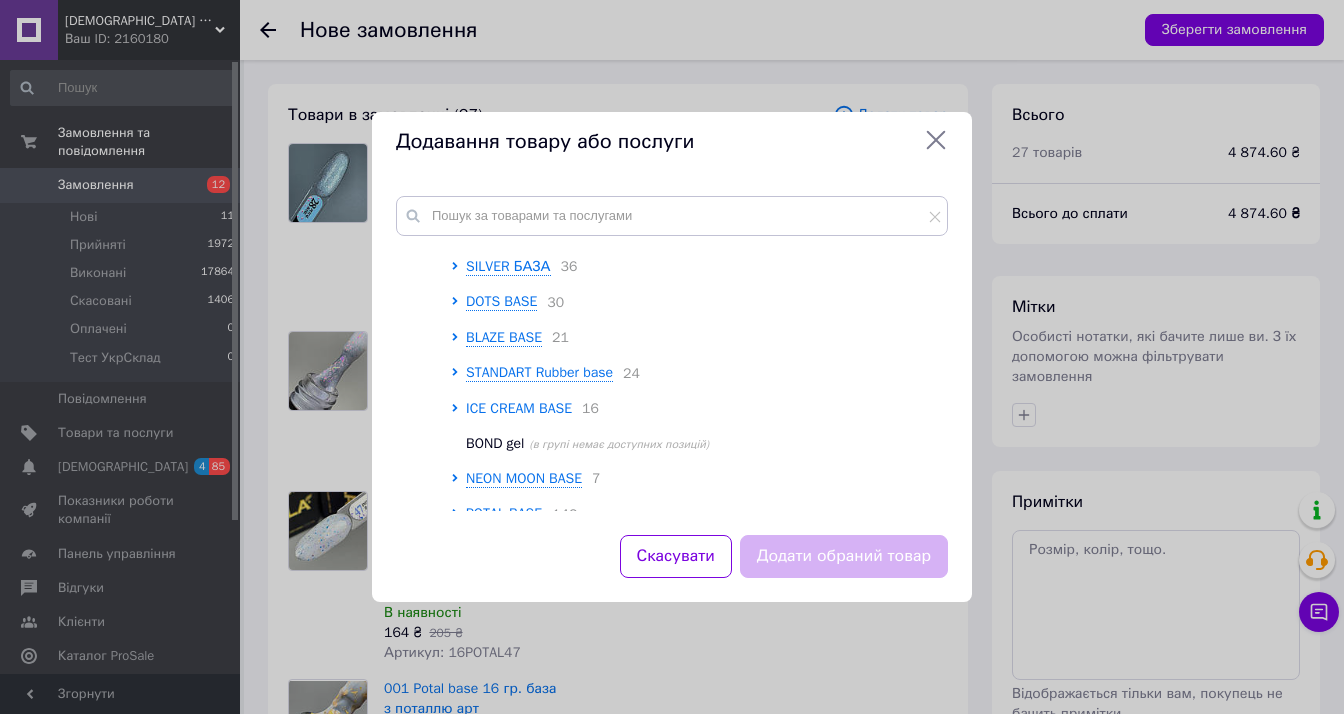click on "ICE CREAM BASE" at bounding box center [519, 408] 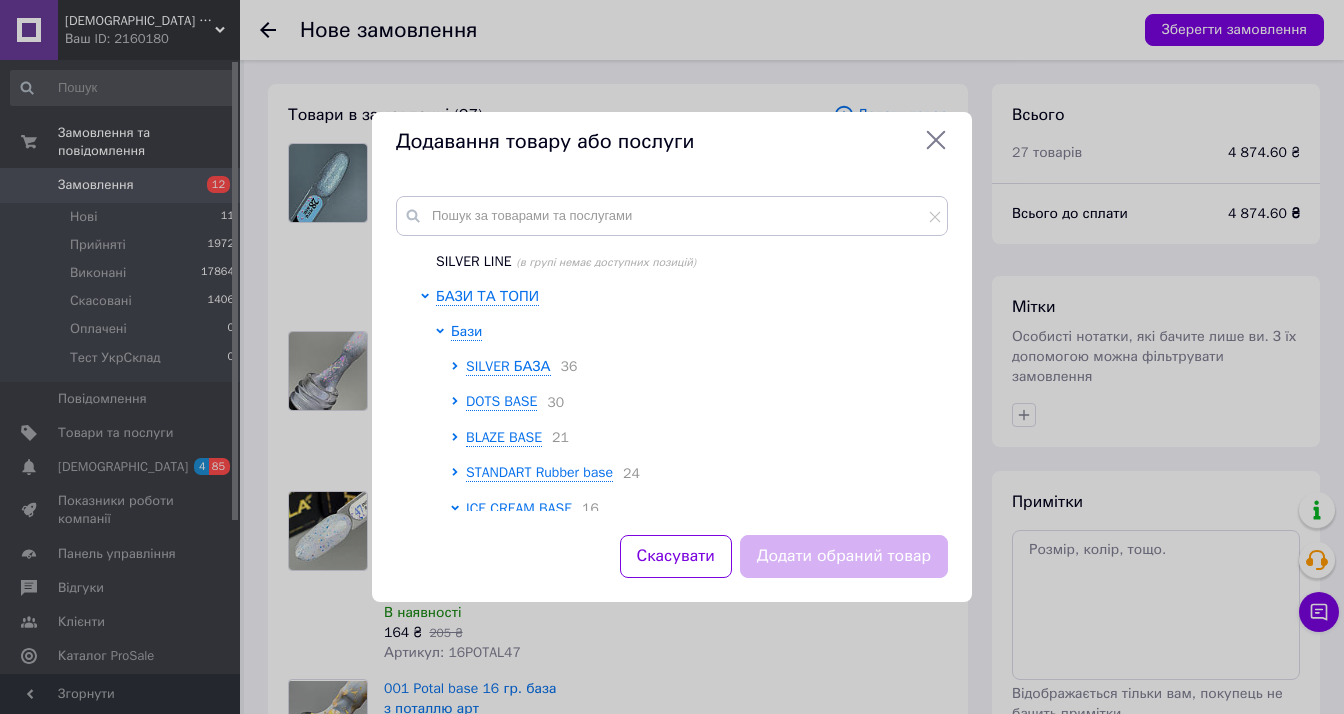 scroll, scrollTop: 200, scrollLeft: 0, axis: vertical 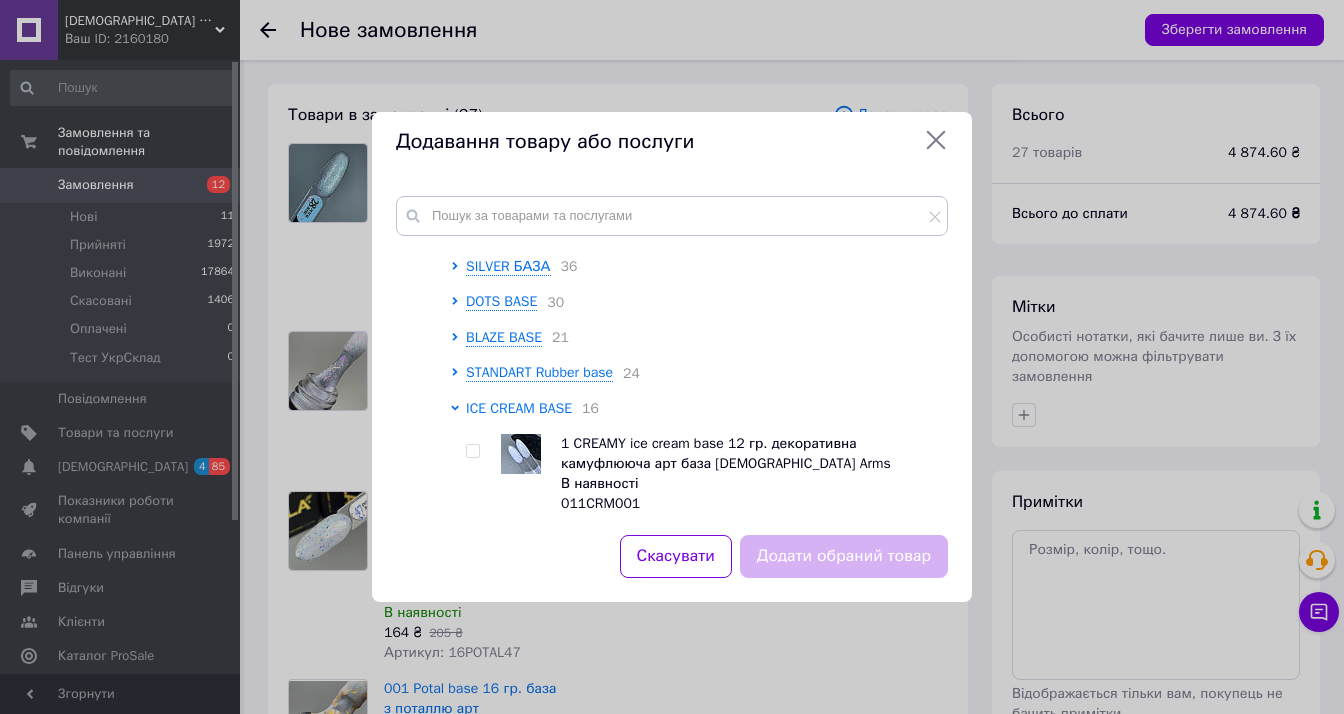 click 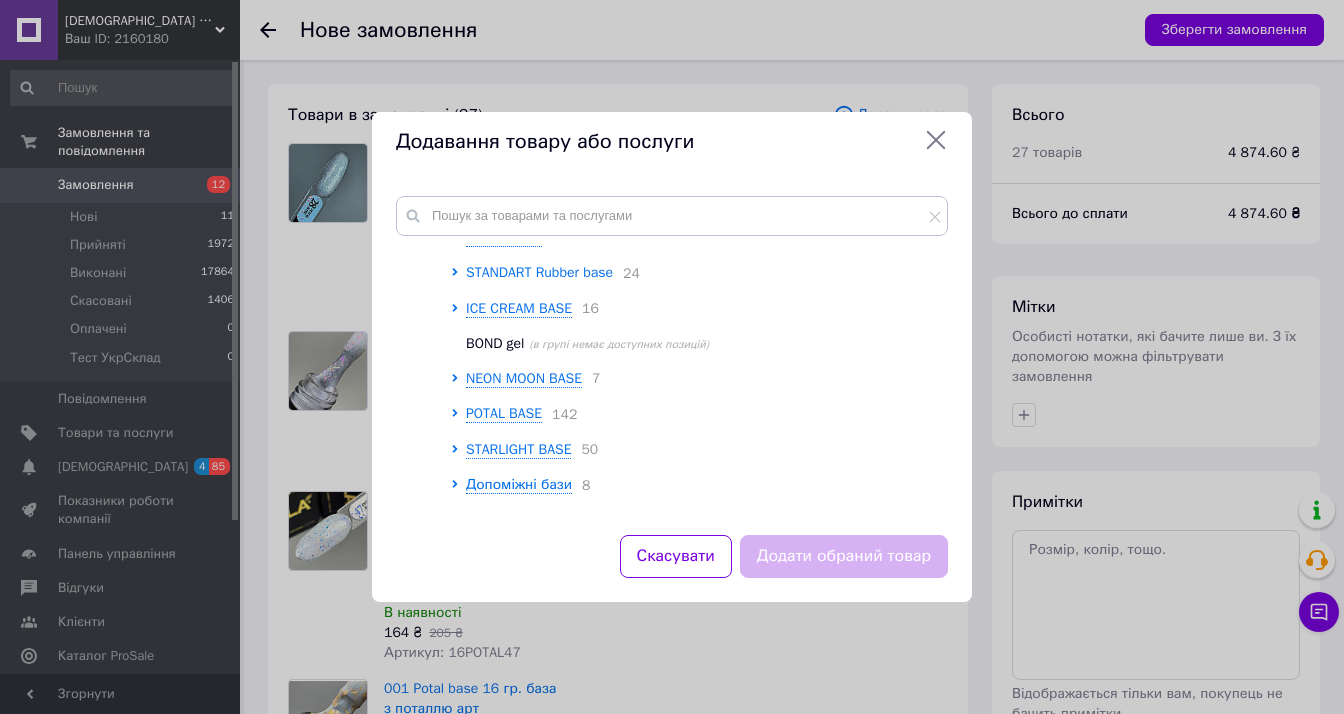 scroll, scrollTop: 400, scrollLeft: 0, axis: vertical 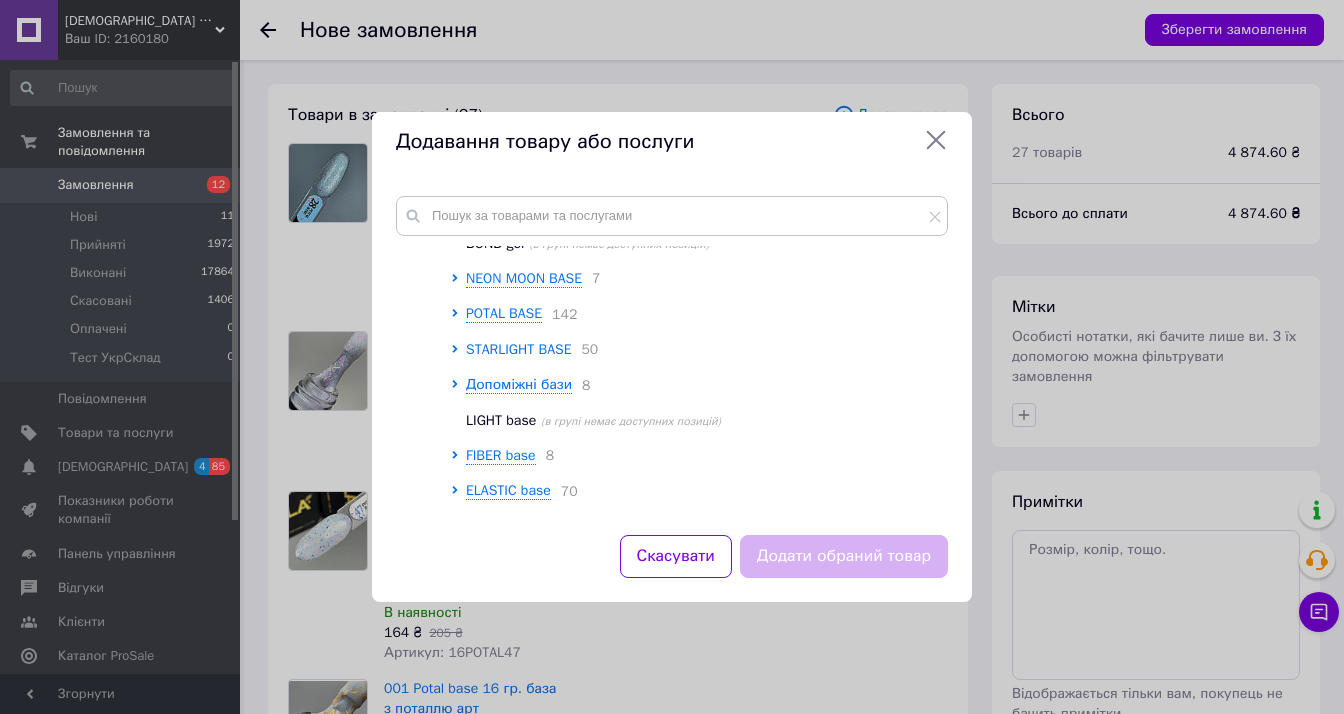 click on "STARLIGHT BASE" at bounding box center [518, 349] 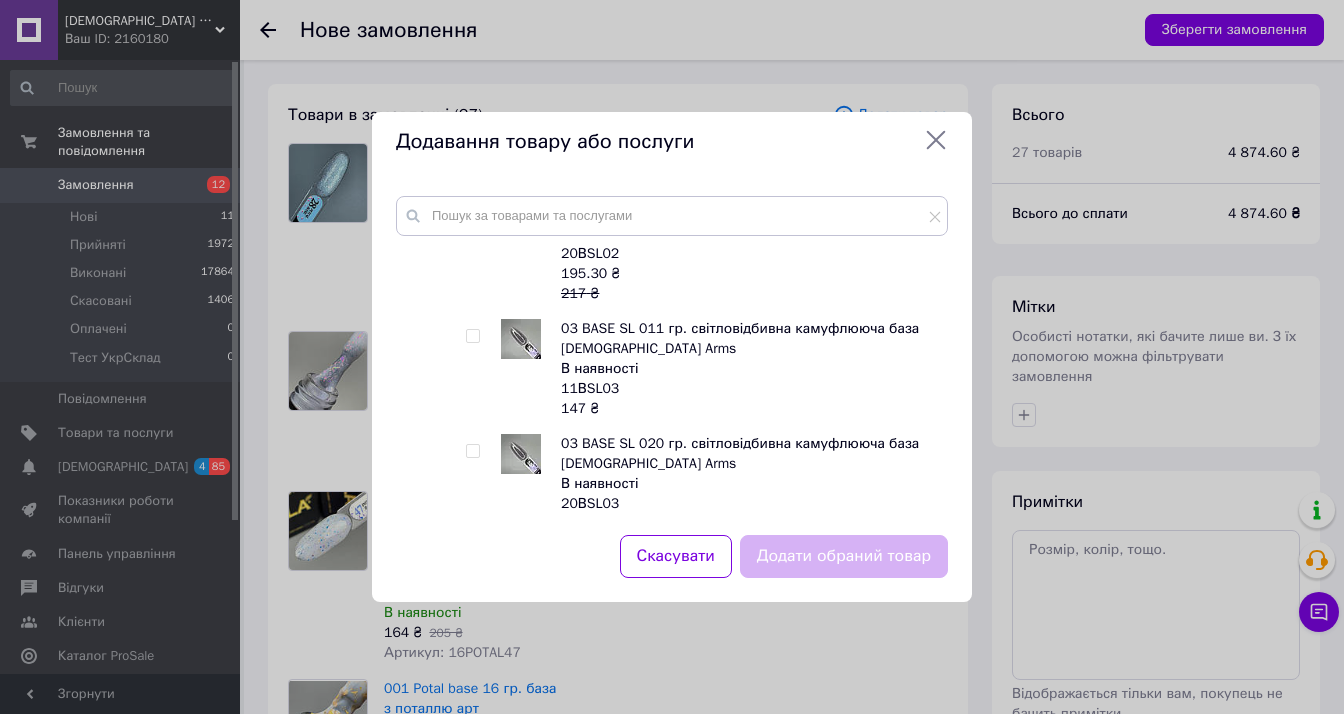 scroll, scrollTop: 1000, scrollLeft: 0, axis: vertical 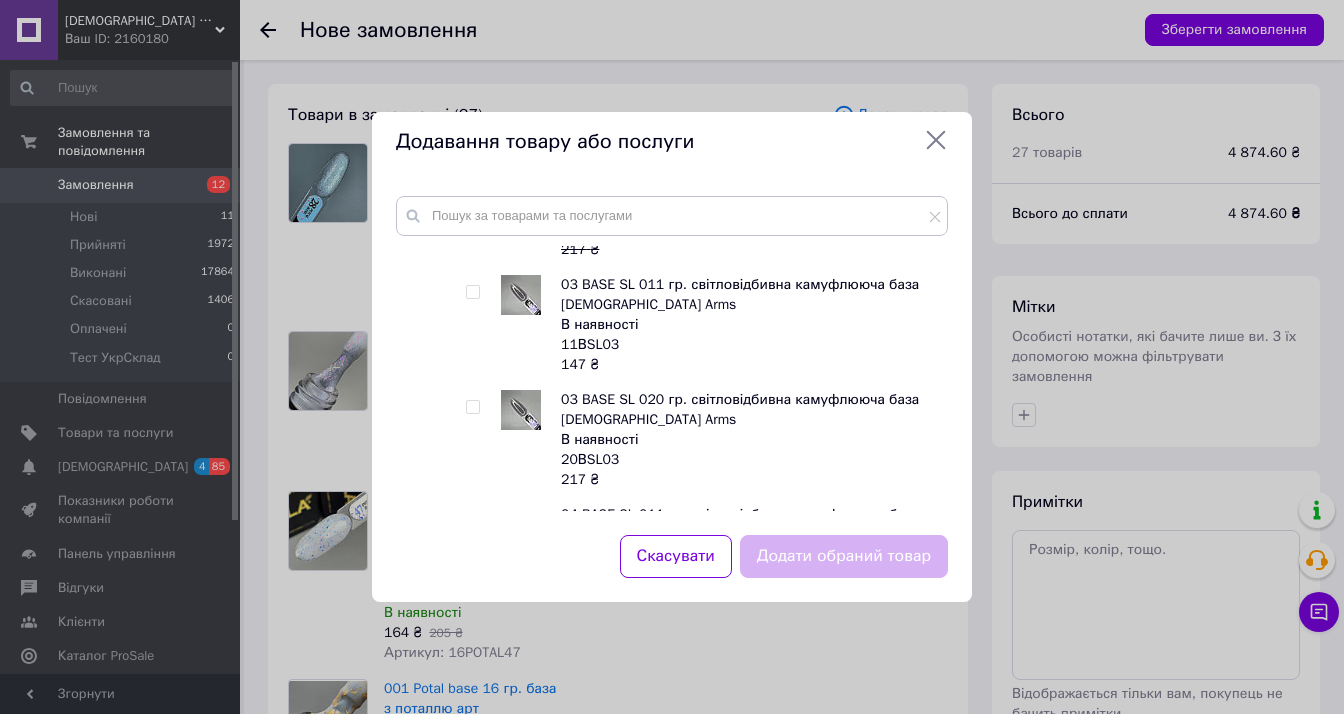 click at bounding box center (472, 292) 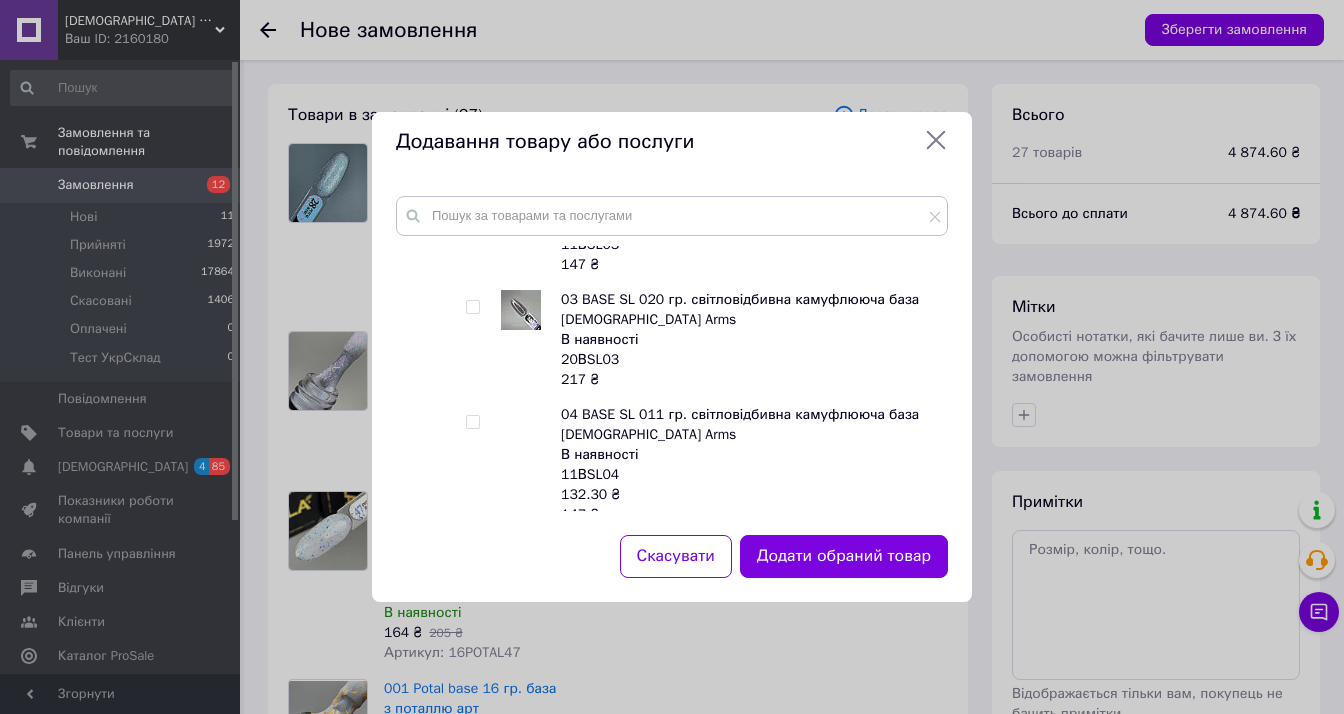 scroll, scrollTop: 1200, scrollLeft: 0, axis: vertical 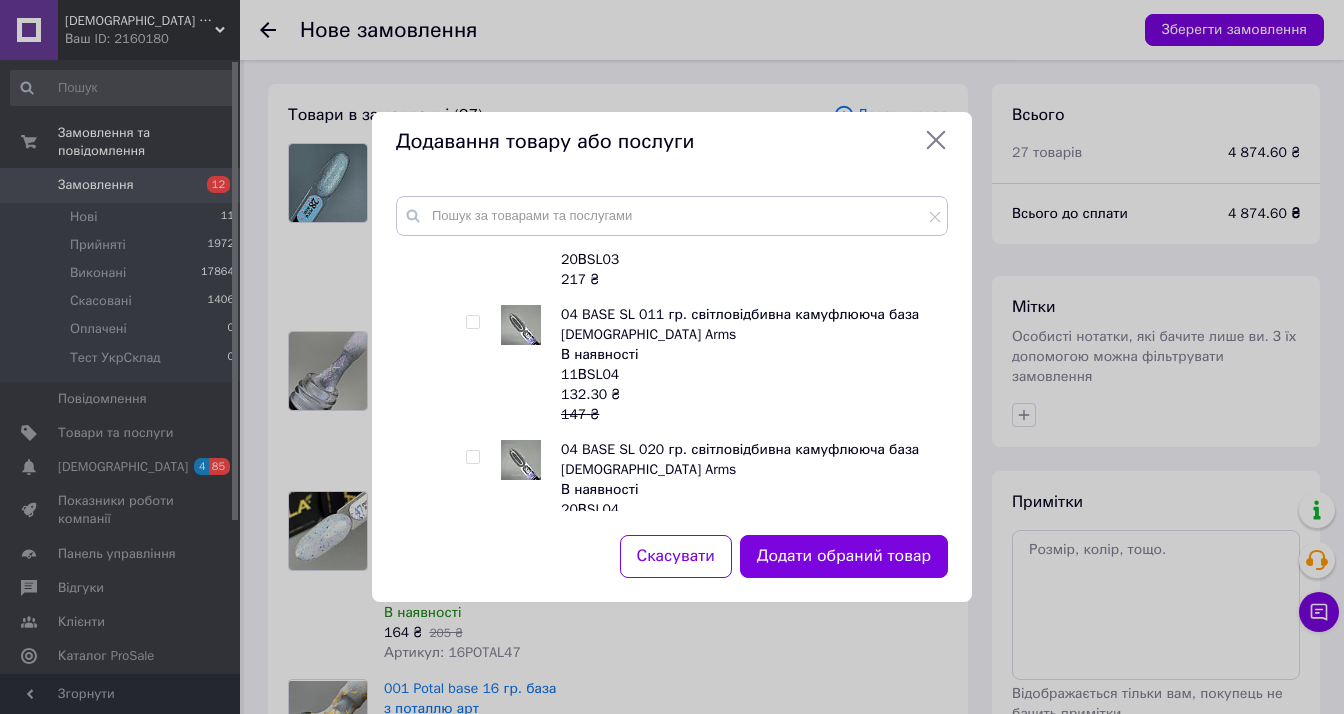 click at bounding box center [472, 322] 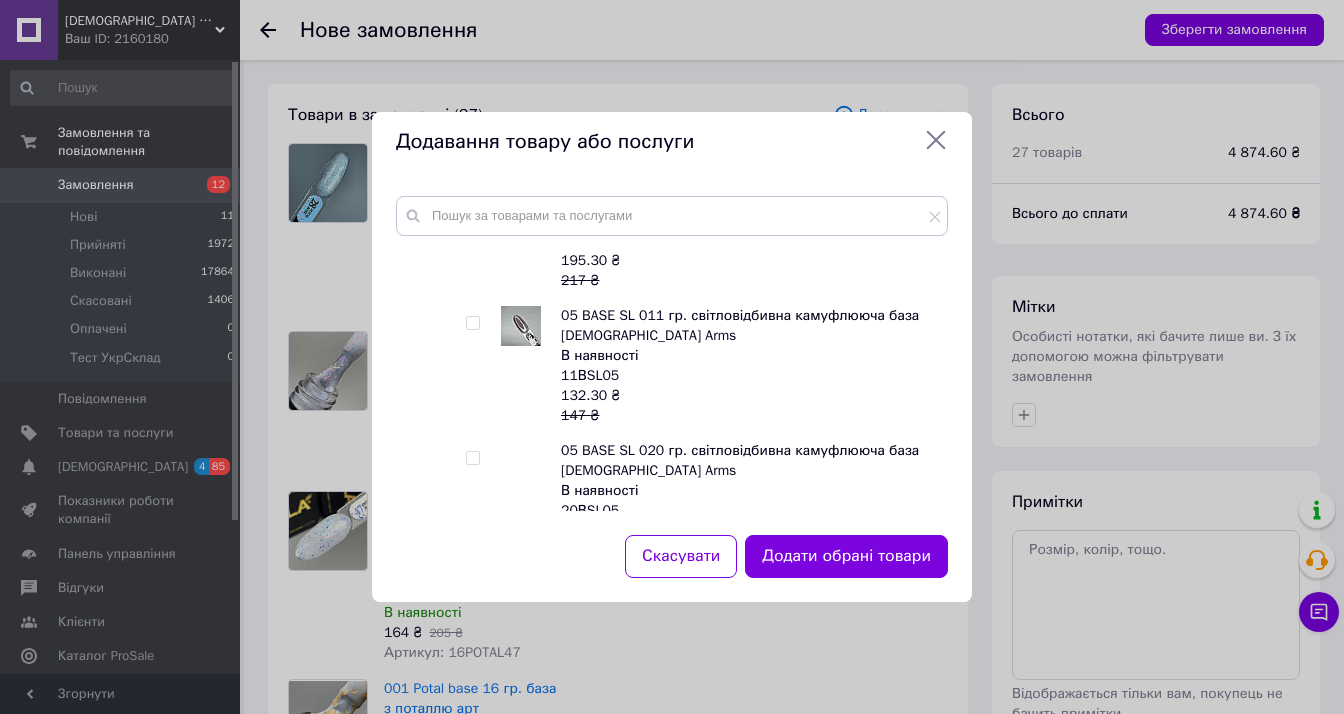 scroll, scrollTop: 1500, scrollLeft: 0, axis: vertical 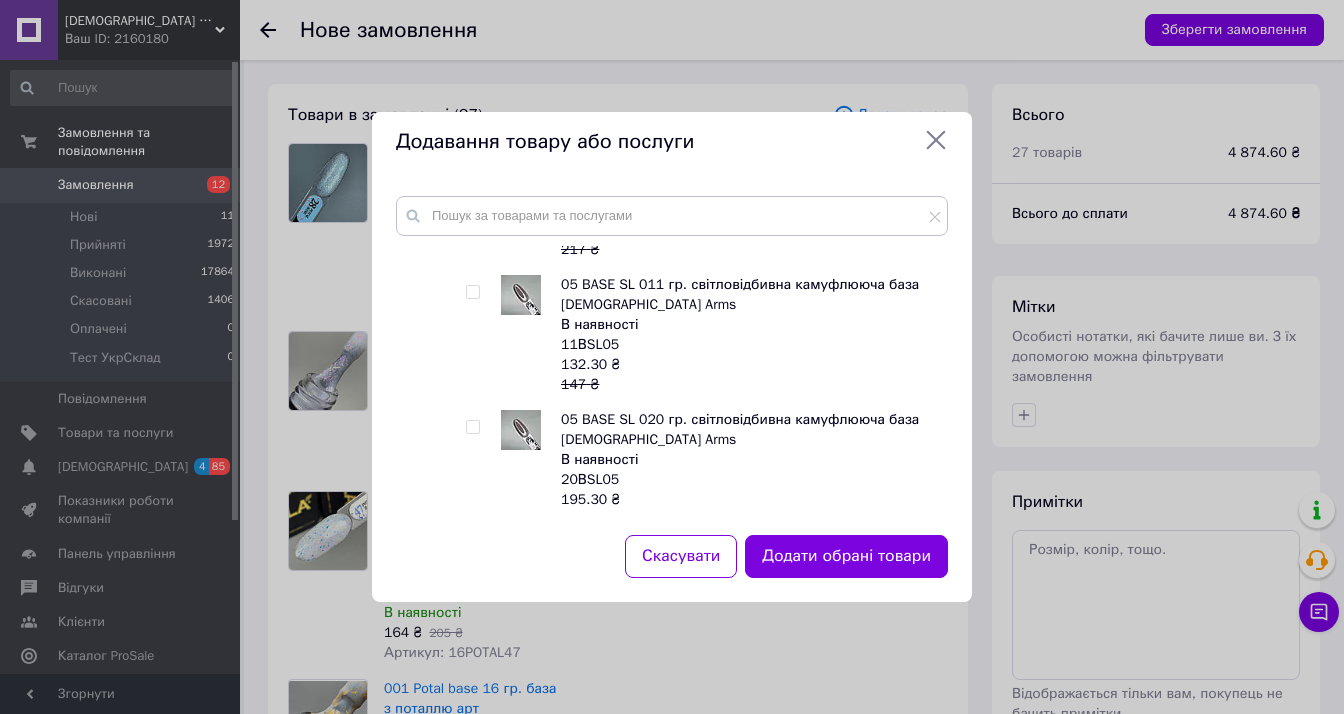 click at bounding box center [472, 292] 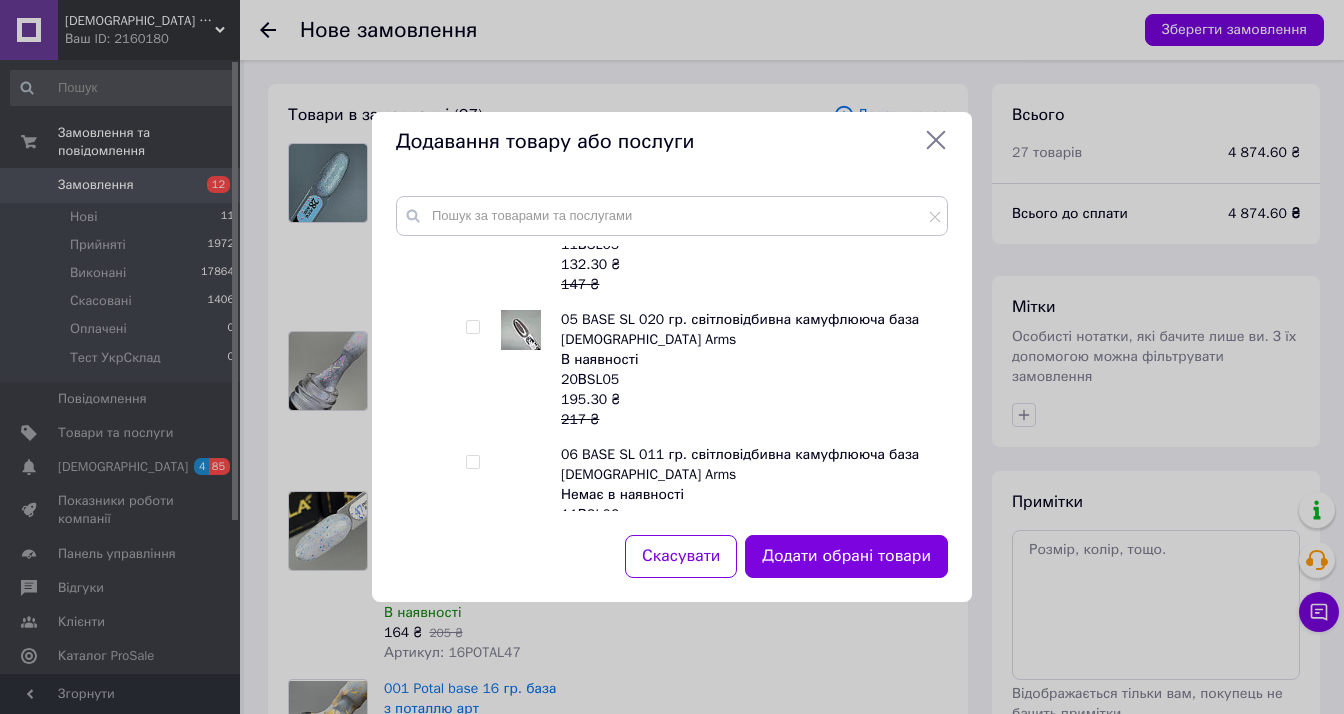 scroll, scrollTop: 1700, scrollLeft: 0, axis: vertical 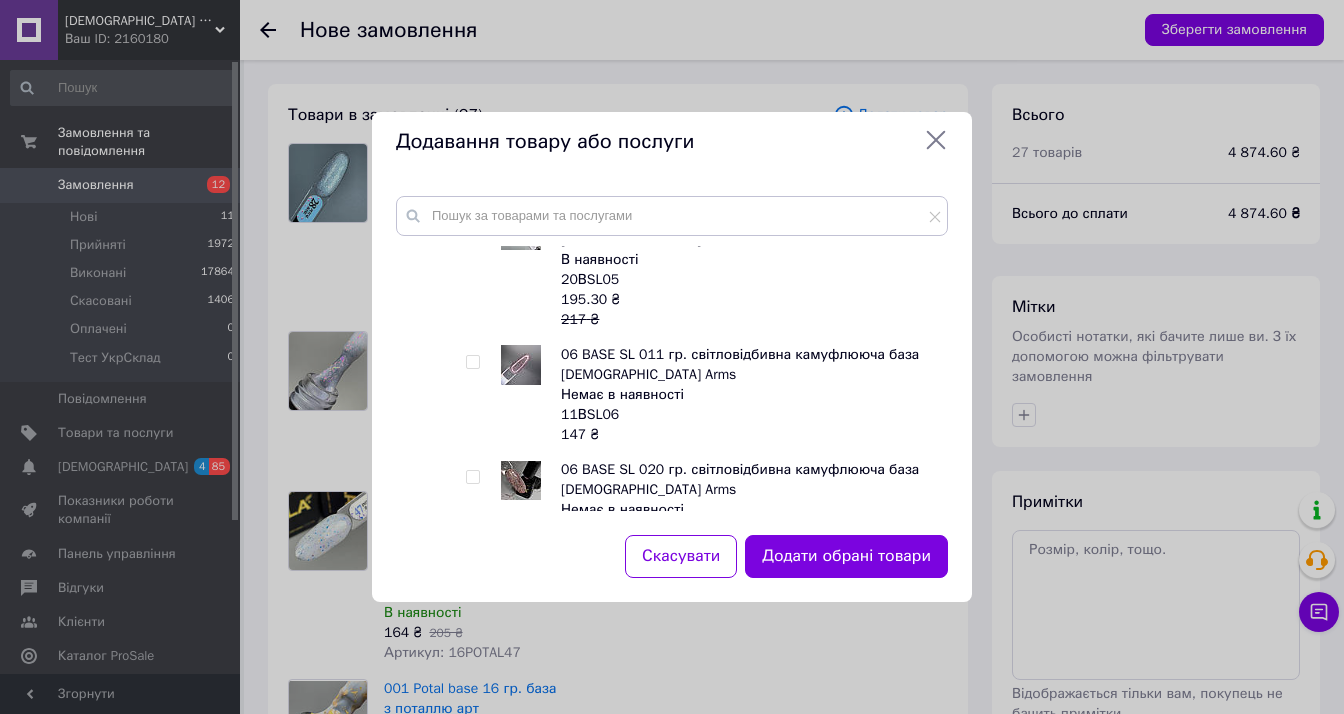 click at bounding box center [472, 362] 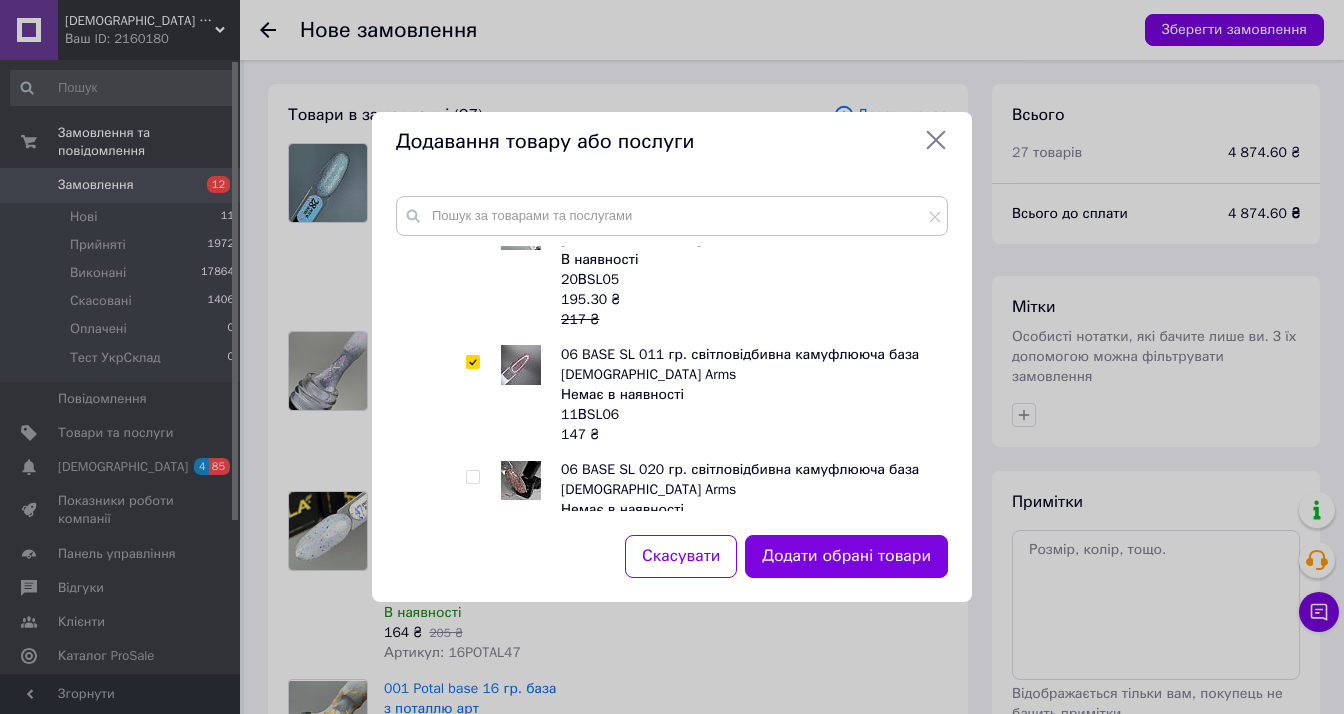 checkbox on "true" 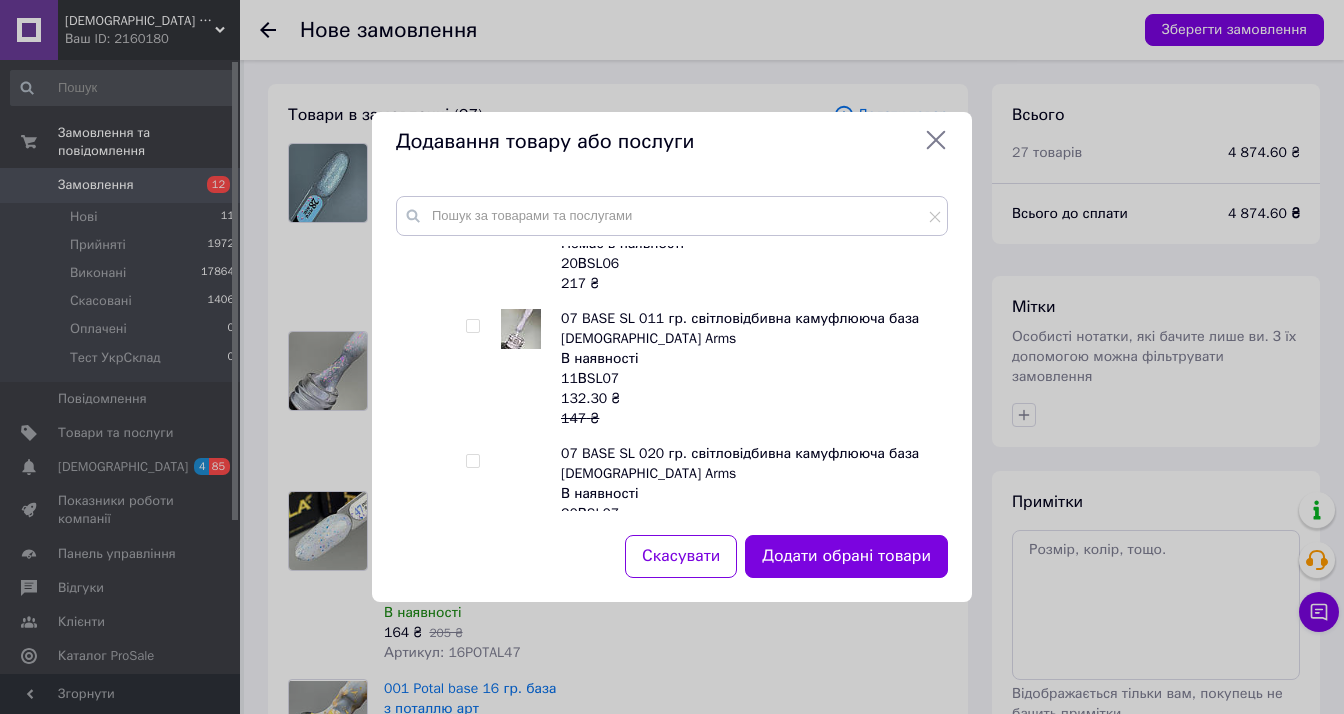 scroll, scrollTop: 2000, scrollLeft: 0, axis: vertical 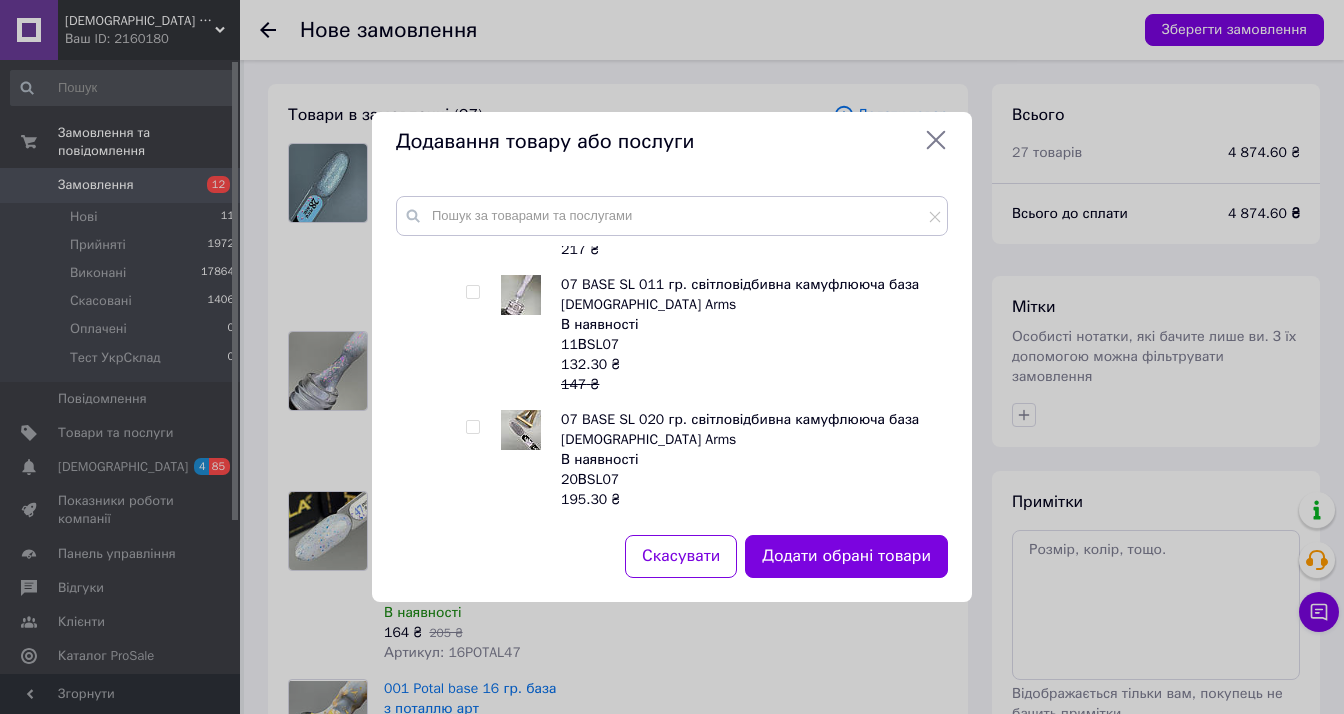click at bounding box center (472, 292) 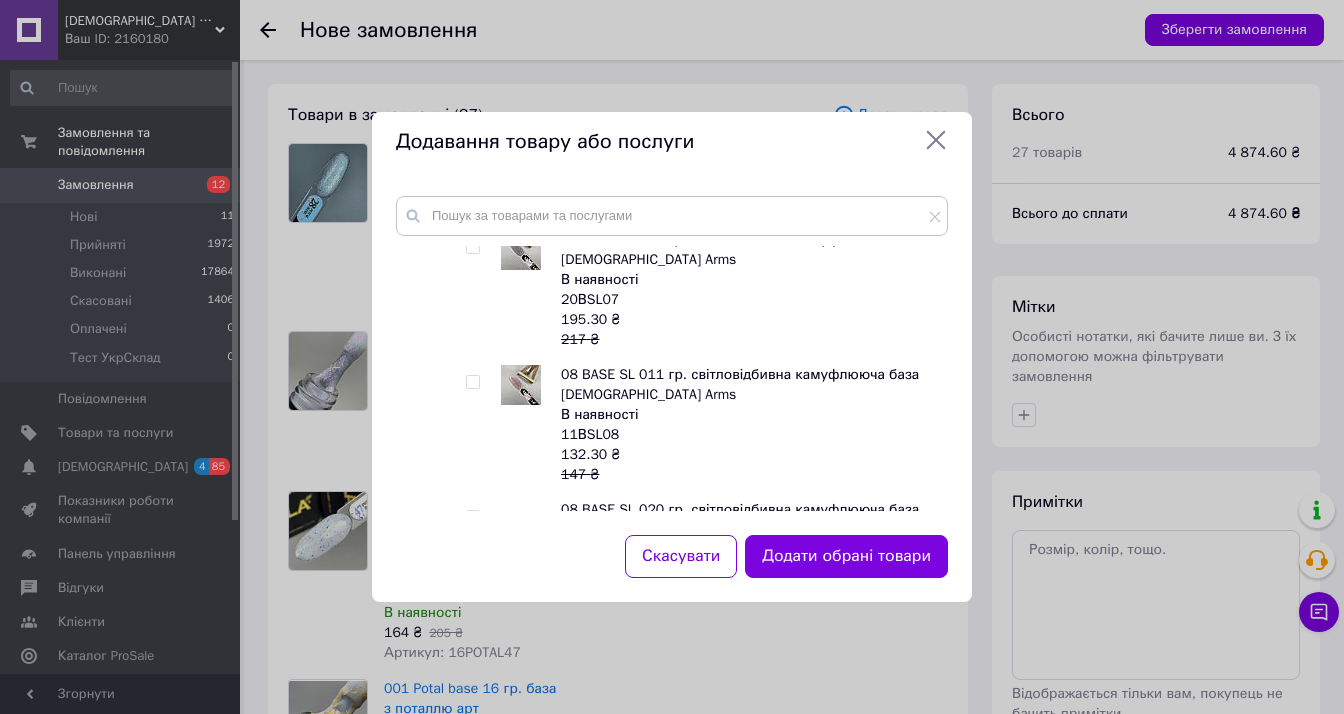 scroll, scrollTop: 2200, scrollLeft: 0, axis: vertical 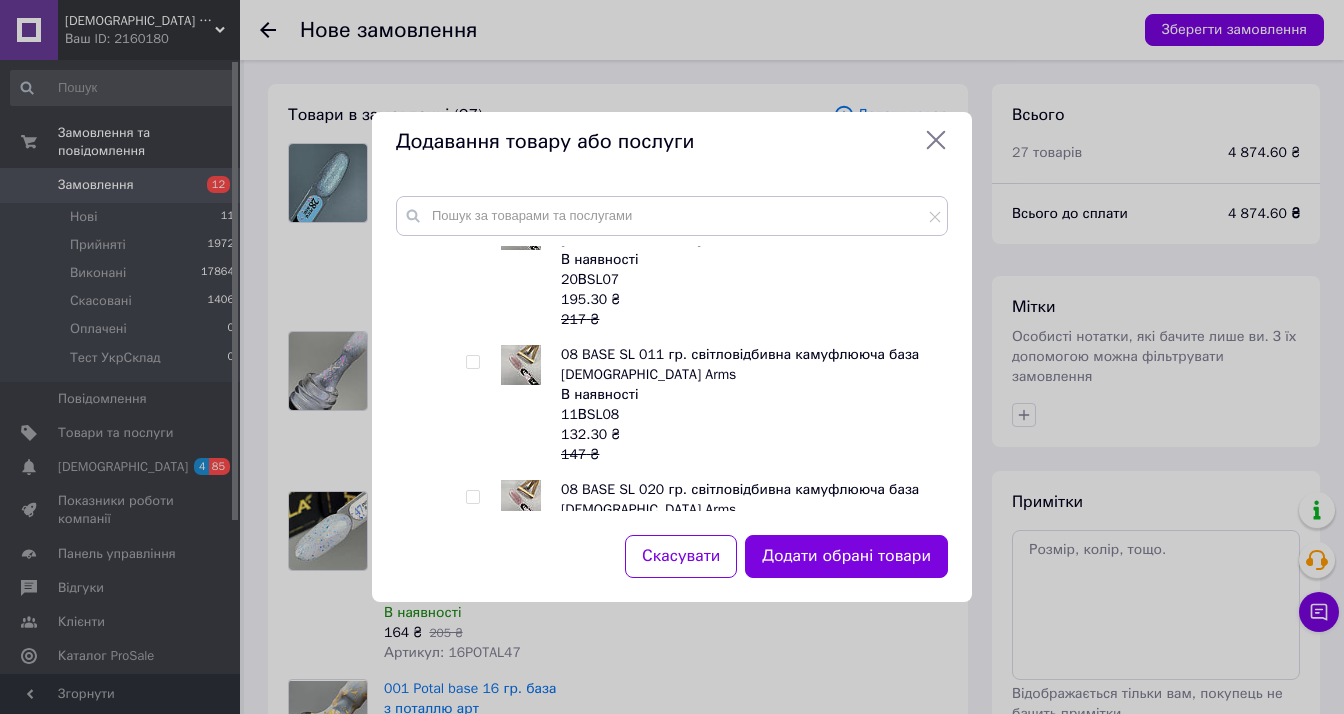 click at bounding box center (472, 362) 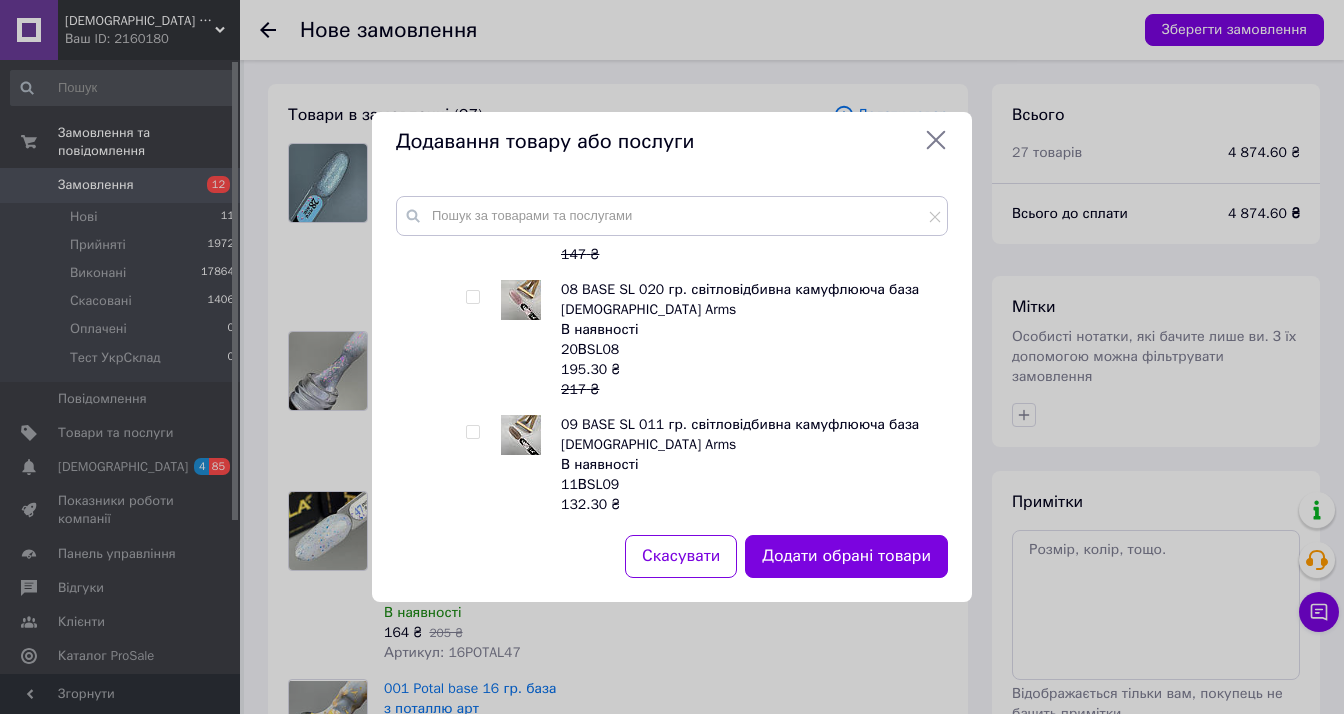 scroll, scrollTop: 2500, scrollLeft: 0, axis: vertical 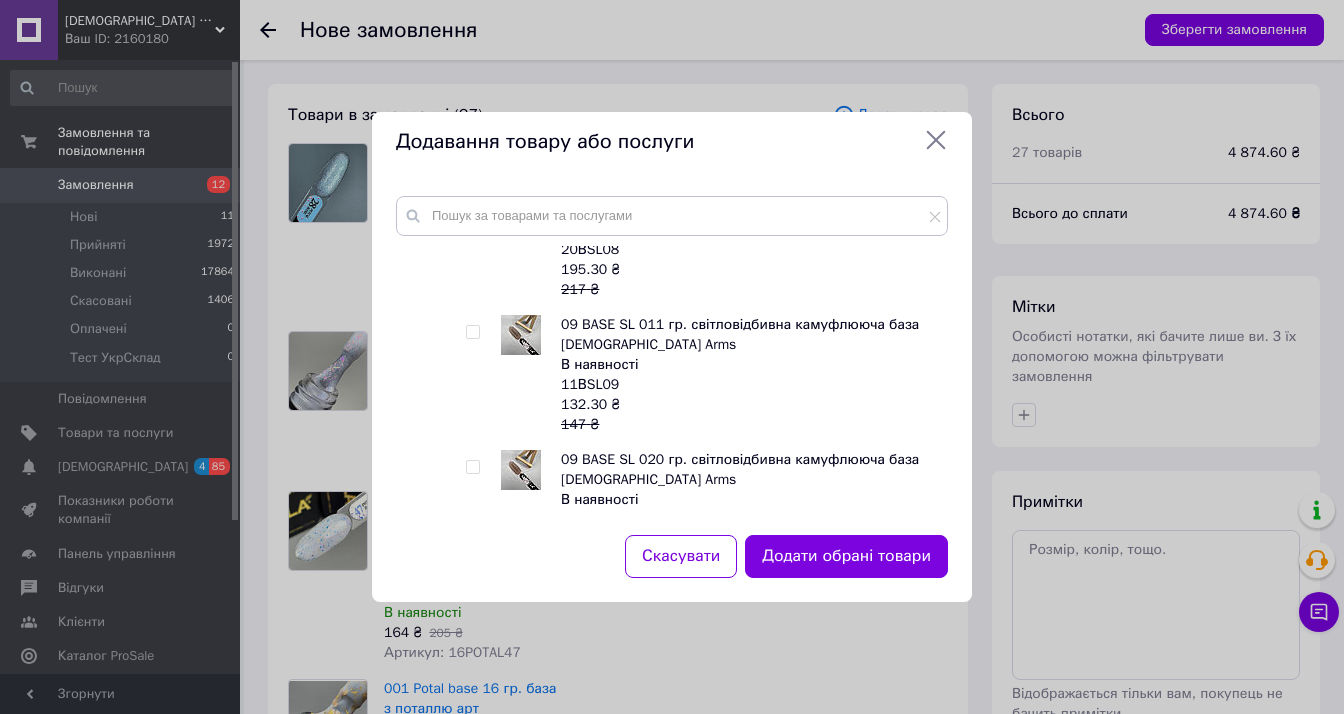 click at bounding box center [472, 332] 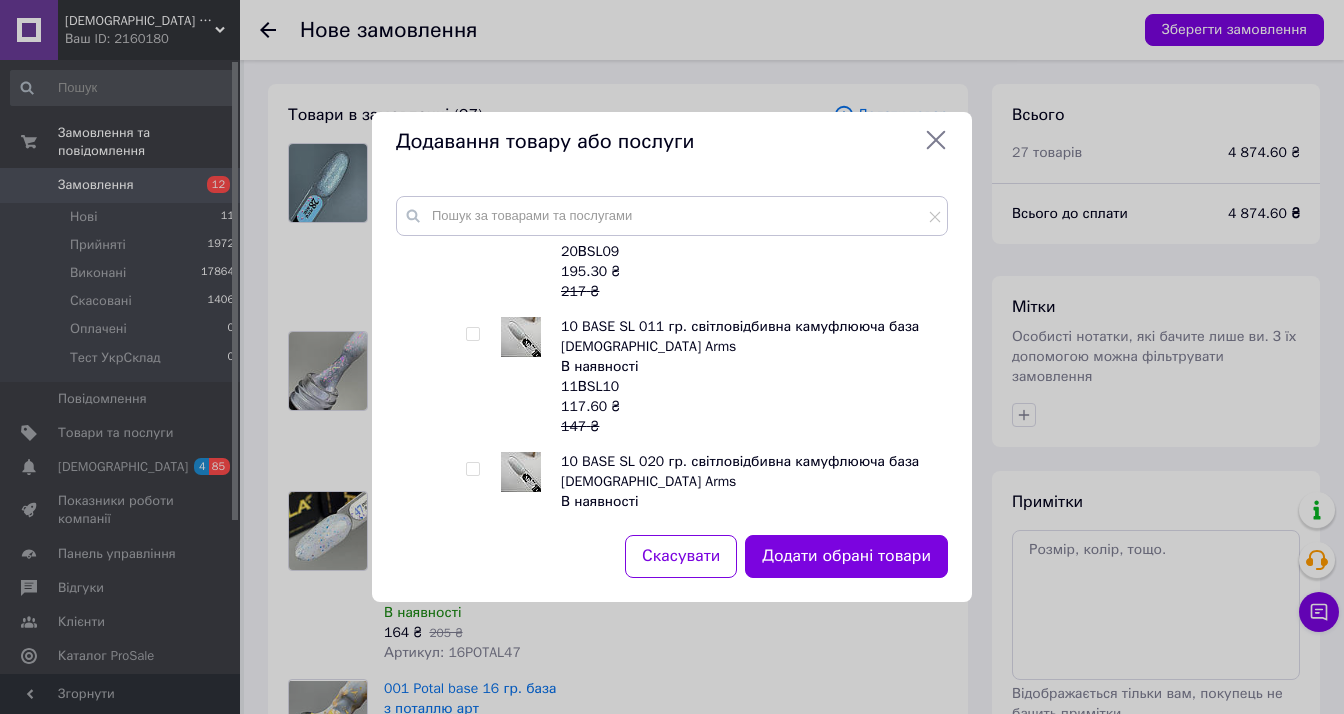 scroll, scrollTop: 2800, scrollLeft: 0, axis: vertical 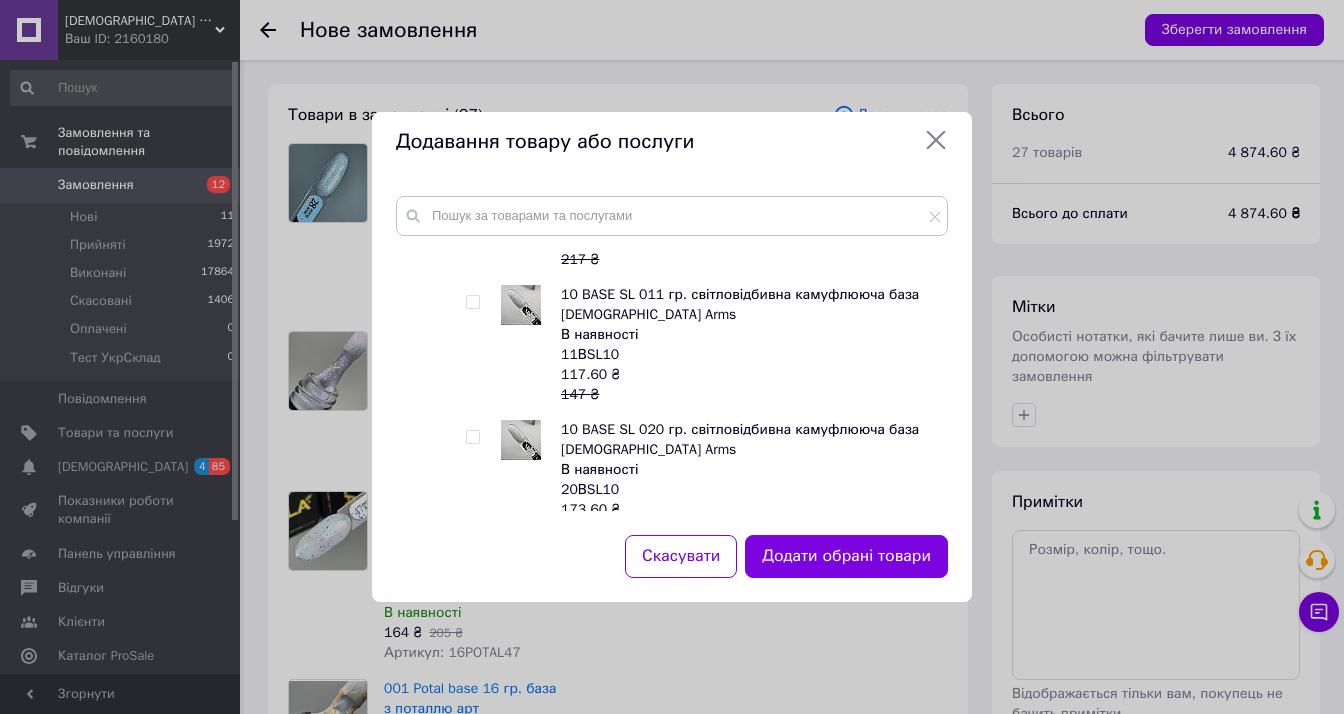 click at bounding box center [472, 302] 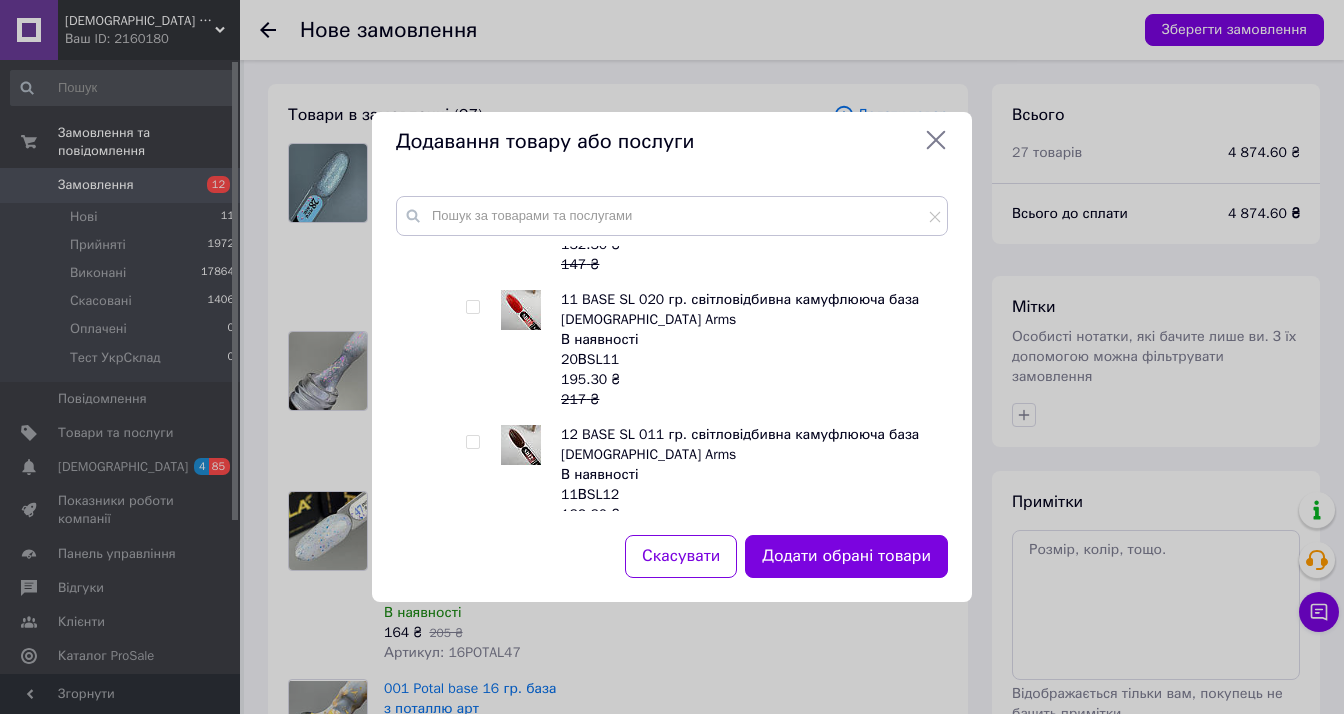 scroll, scrollTop: 3300, scrollLeft: 0, axis: vertical 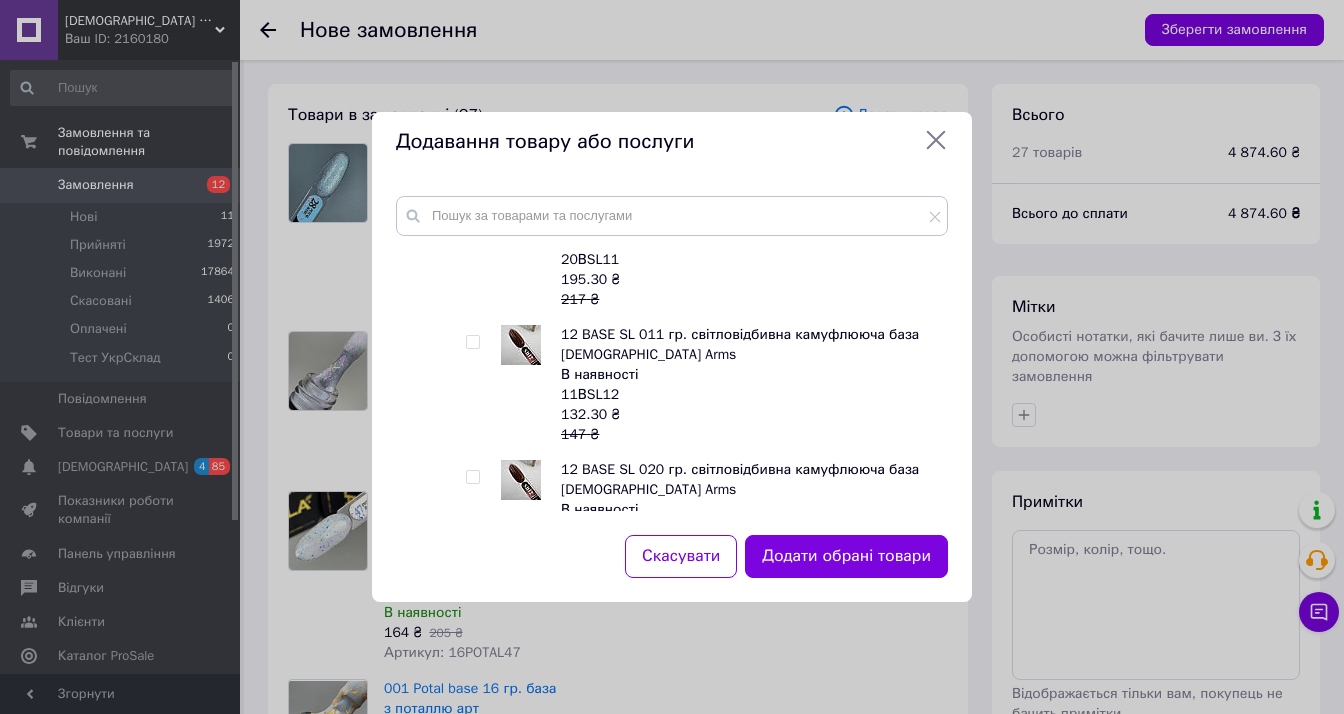 click at bounding box center [472, 342] 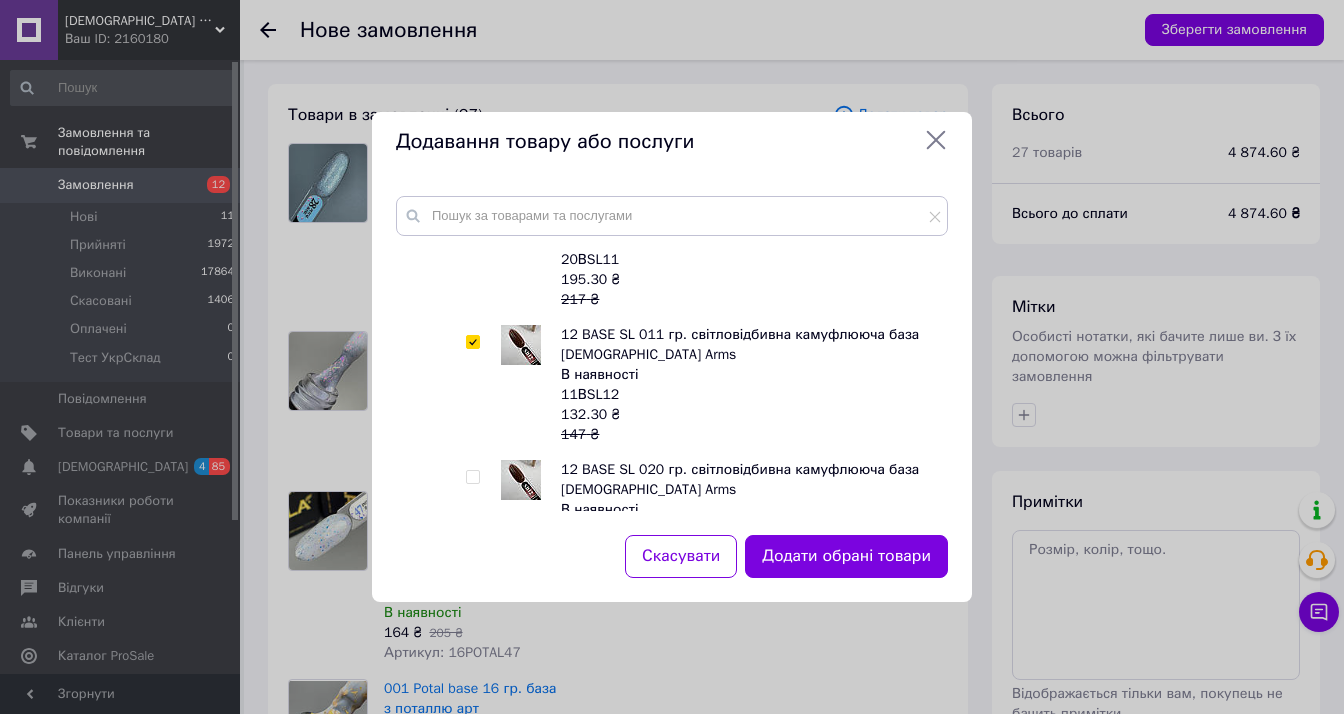 checkbox on "true" 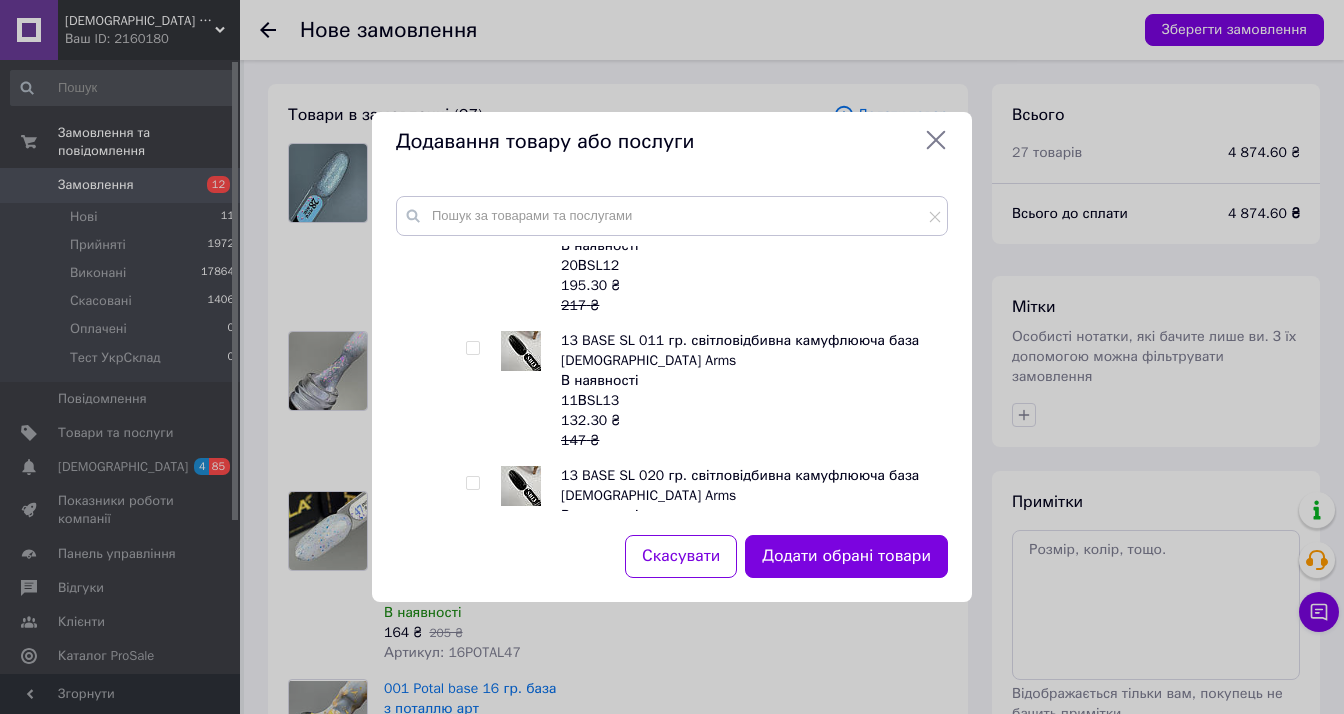 scroll, scrollTop: 3600, scrollLeft: 0, axis: vertical 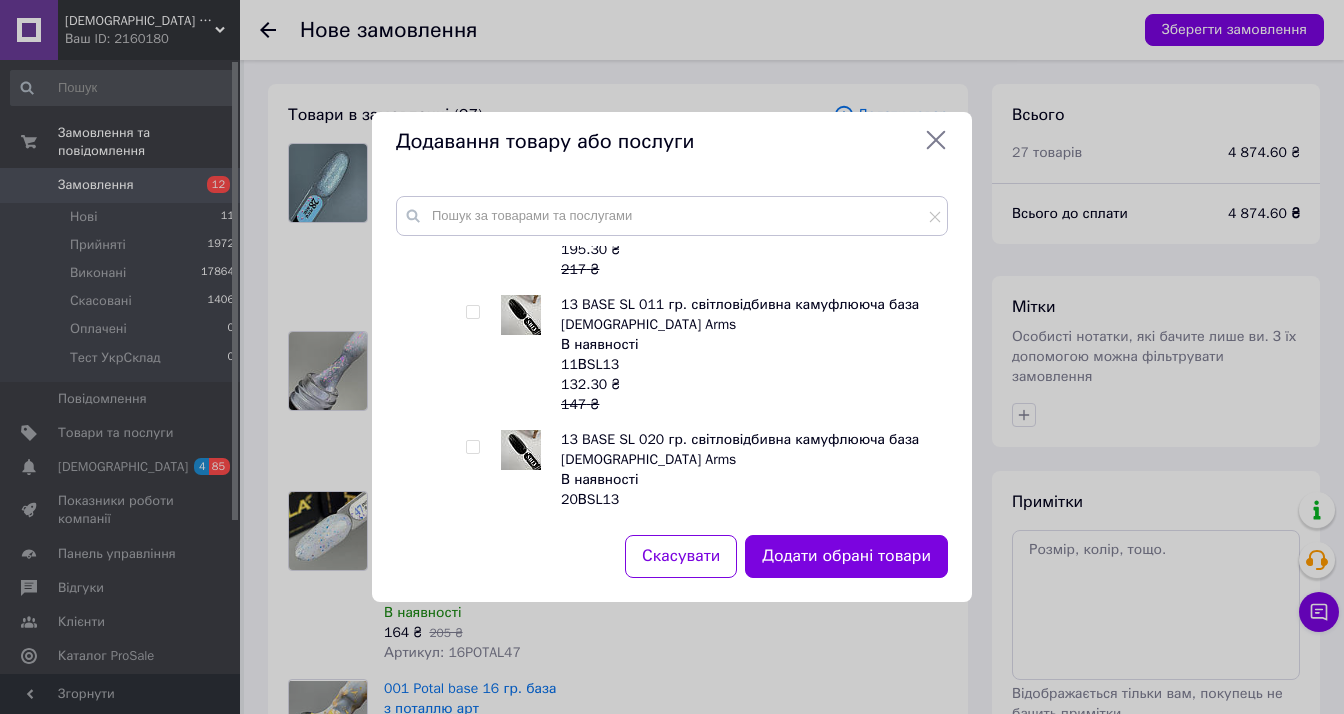click at bounding box center (472, 312) 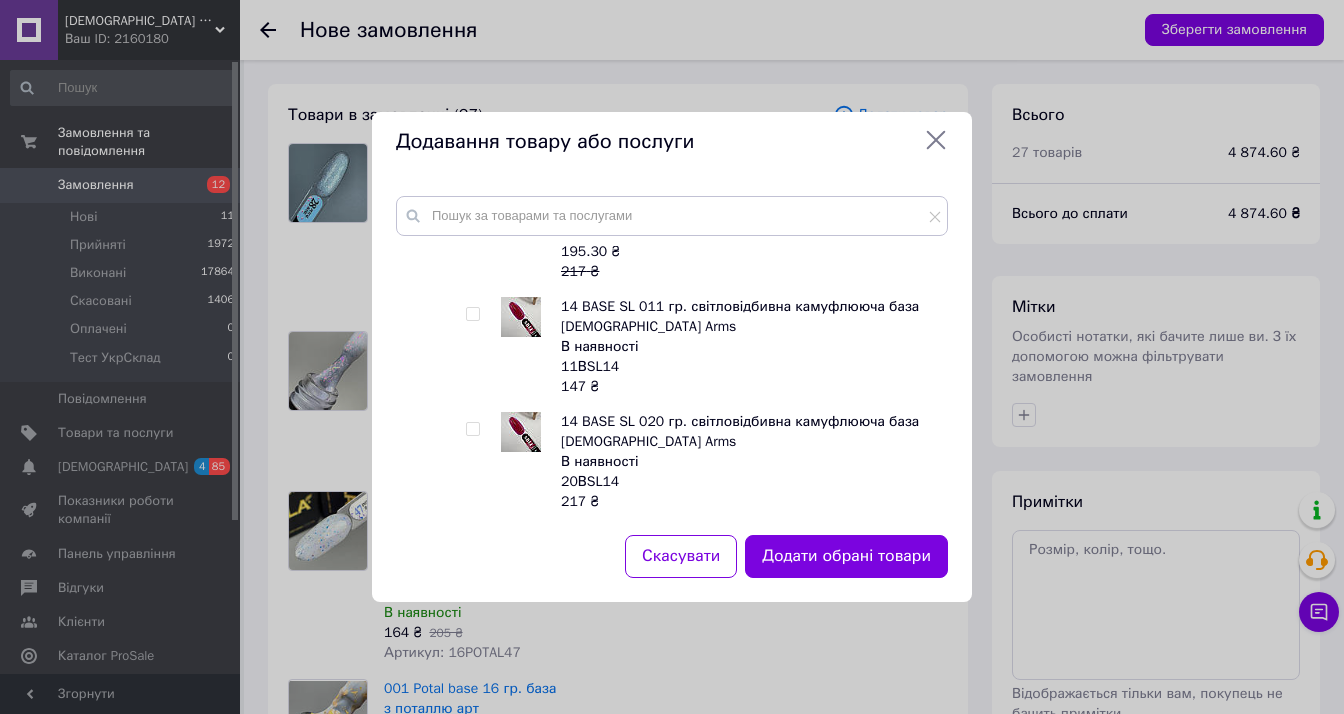 scroll, scrollTop: 3900, scrollLeft: 0, axis: vertical 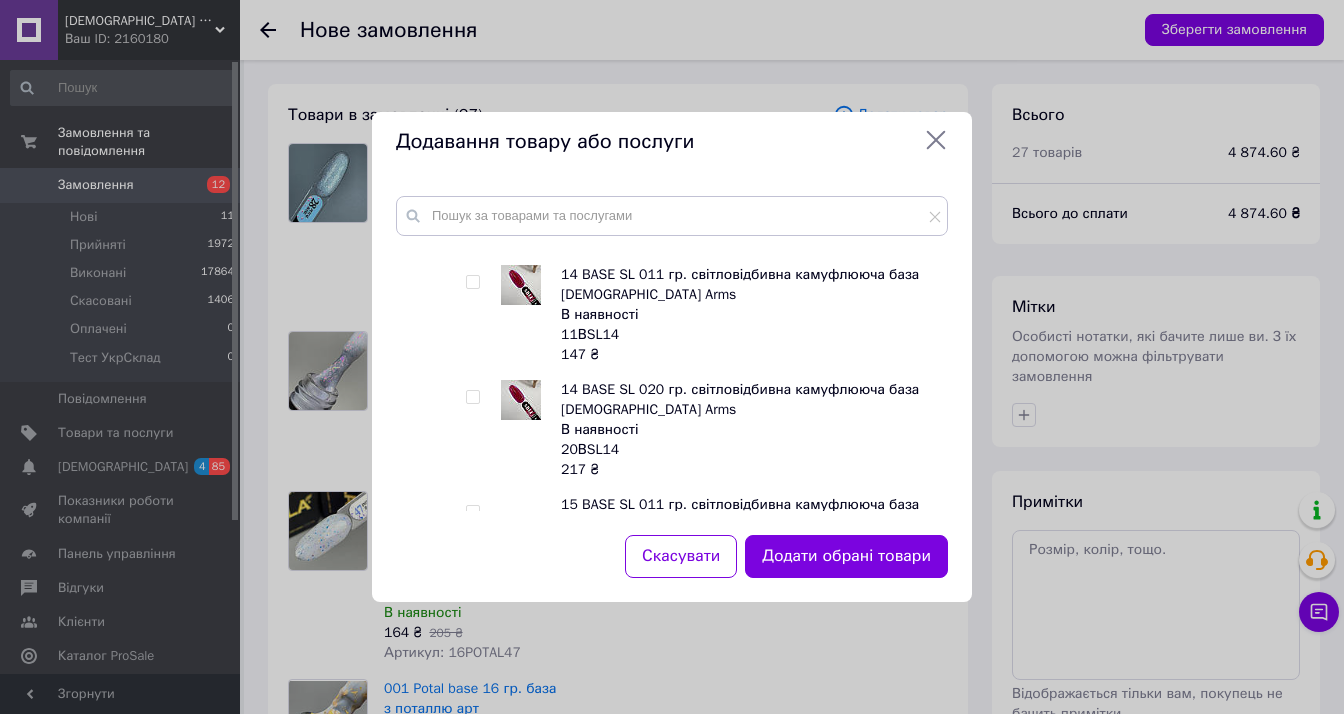click at bounding box center (472, 282) 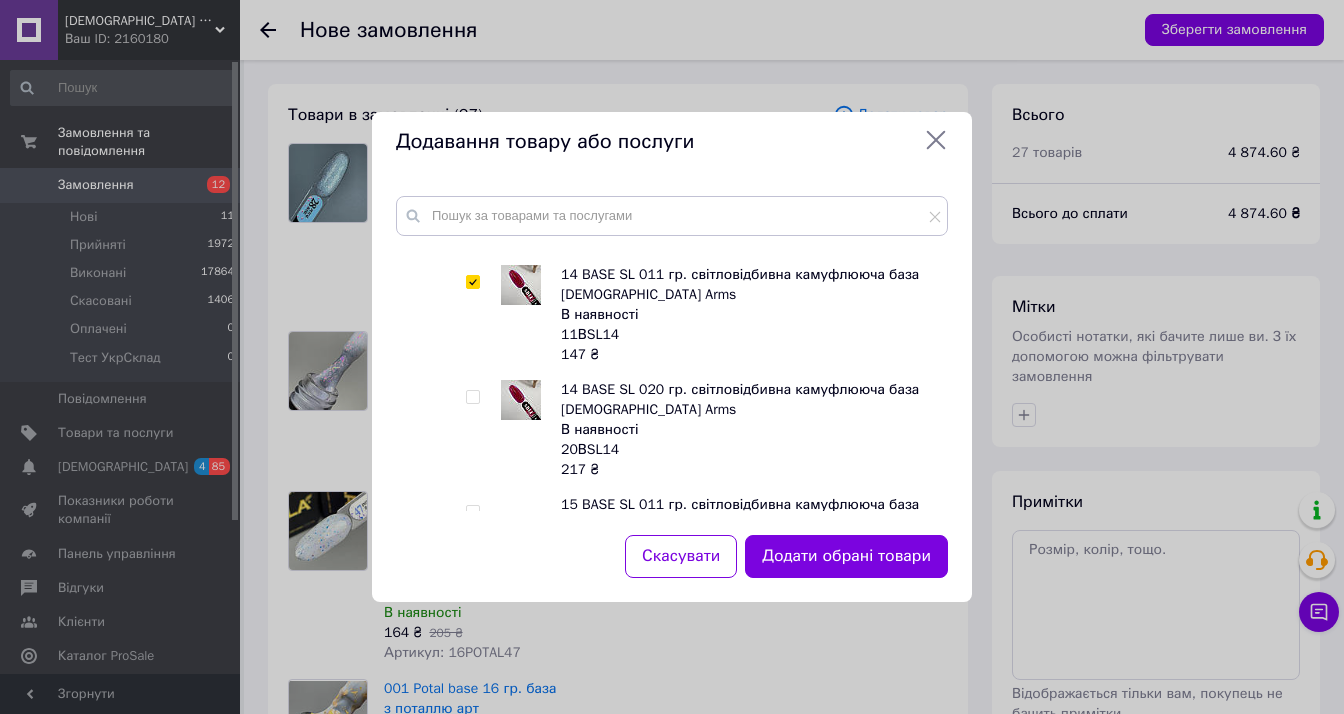checkbox on "true" 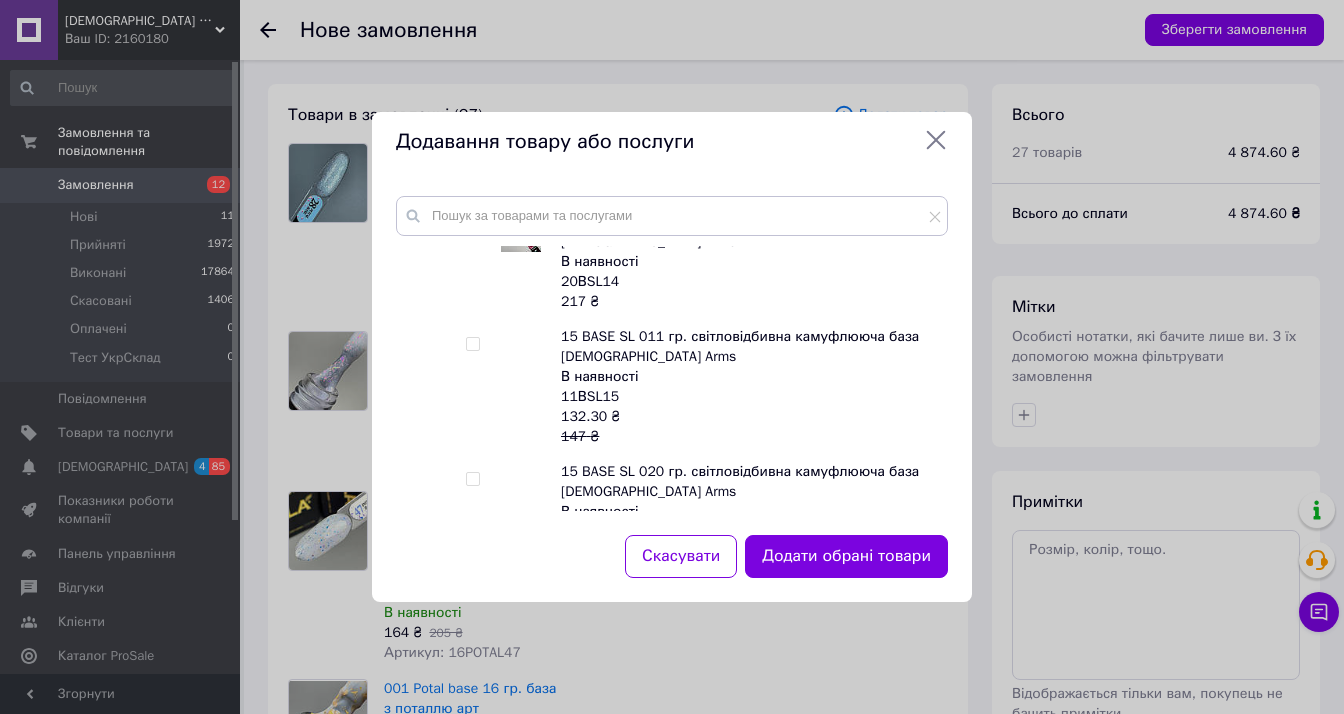 scroll, scrollTop: 4100, scrollLeft: 0, axis: vertical 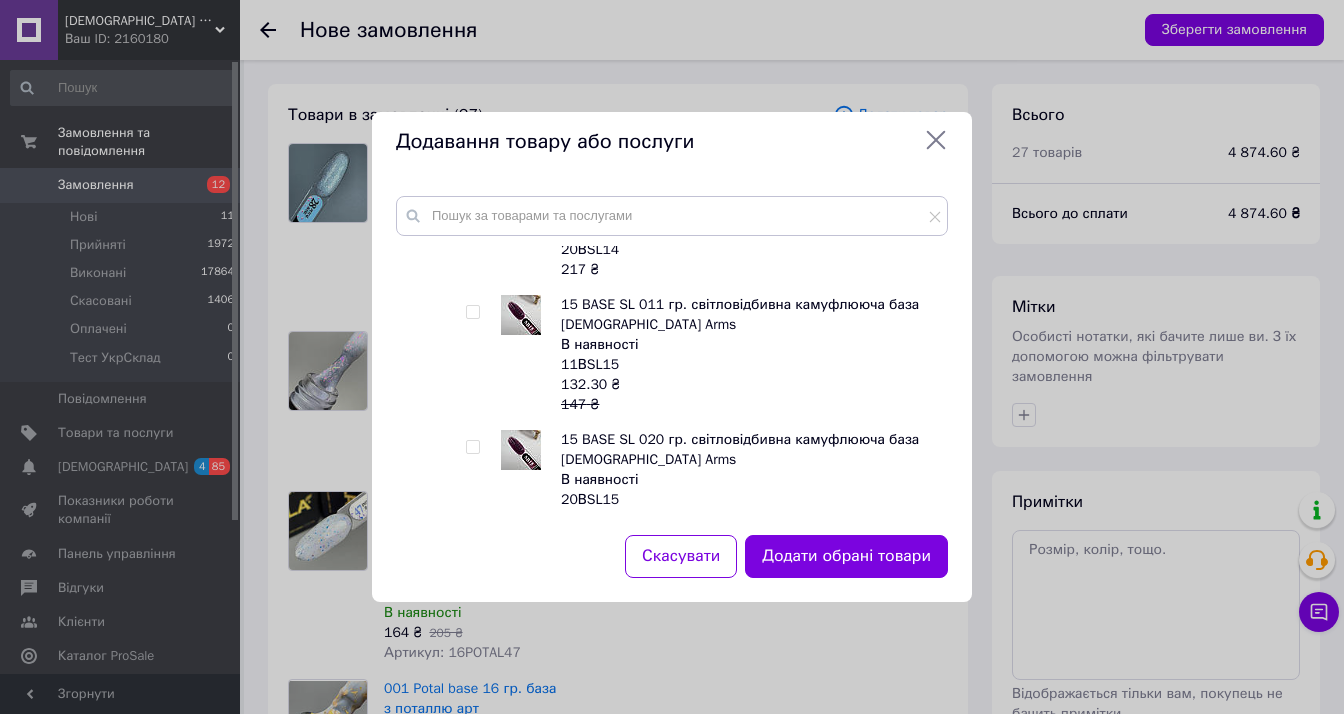 click at bounding box center (472, 312) 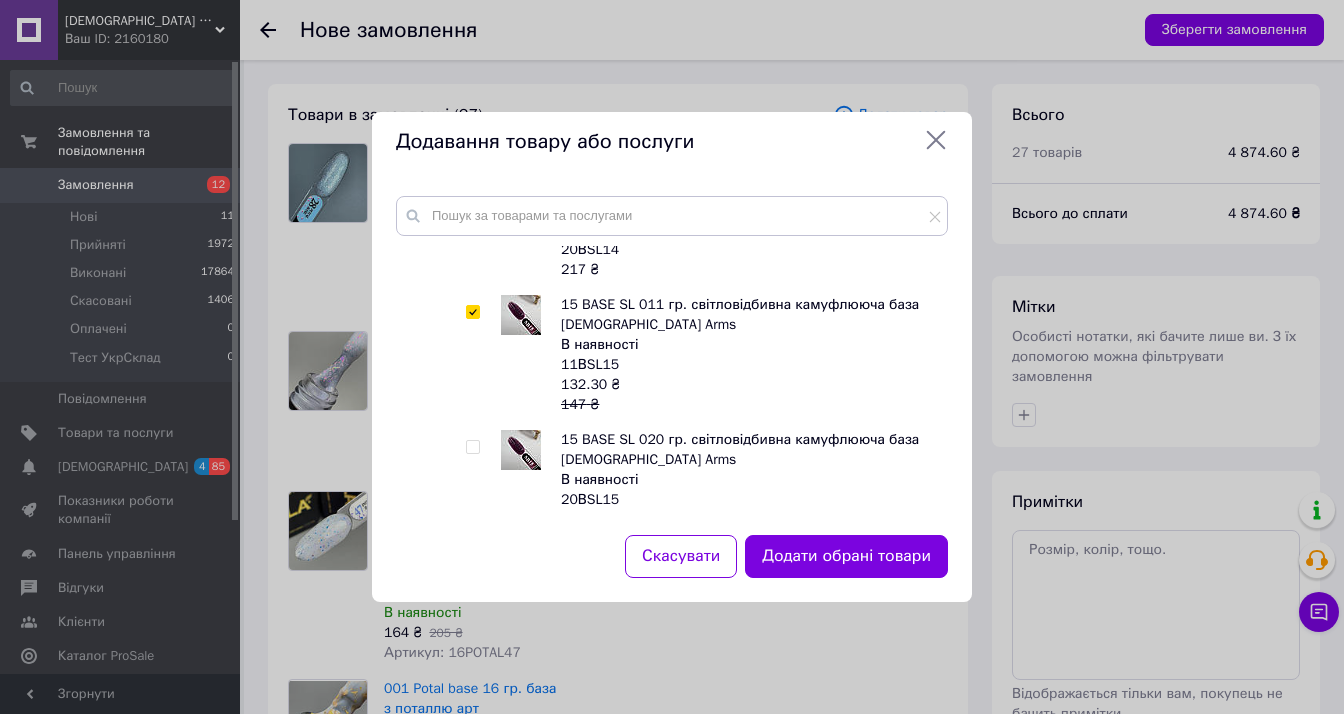 checkbox on "true" 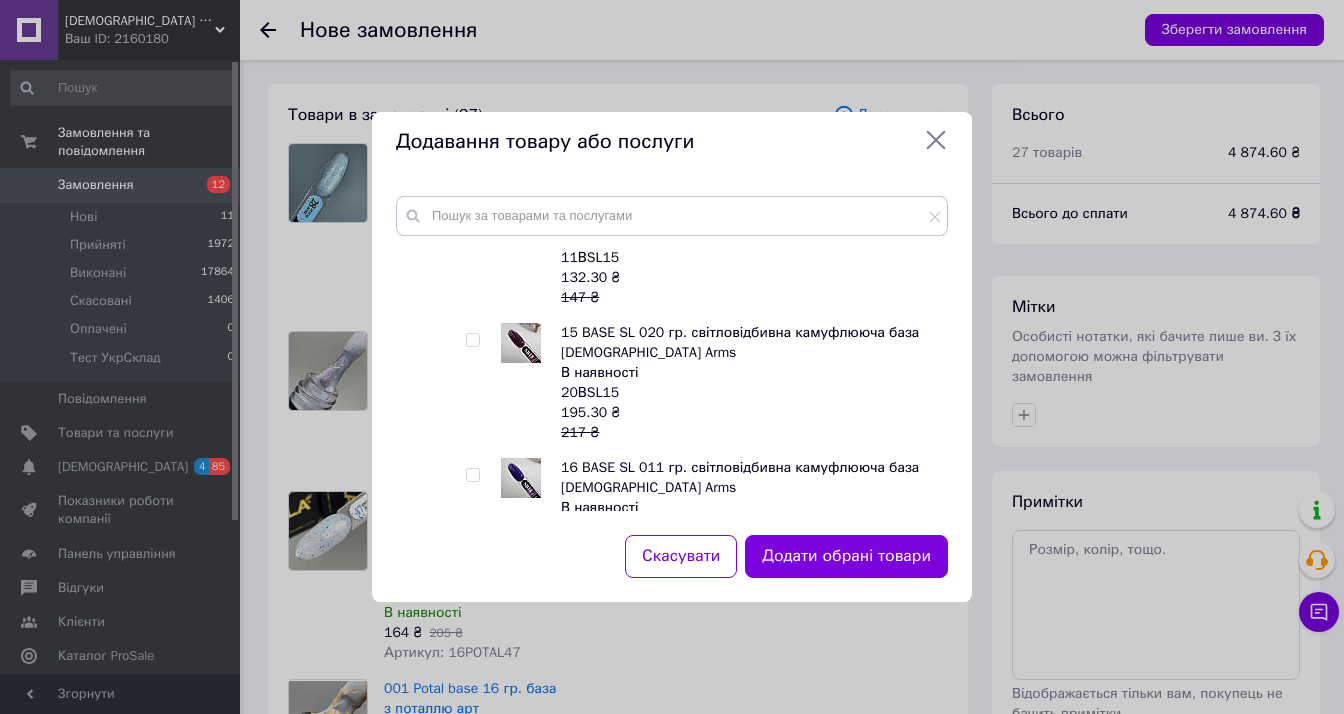 scroll, scrollTop: 4300, scrollLeft: 0, axis: vertical 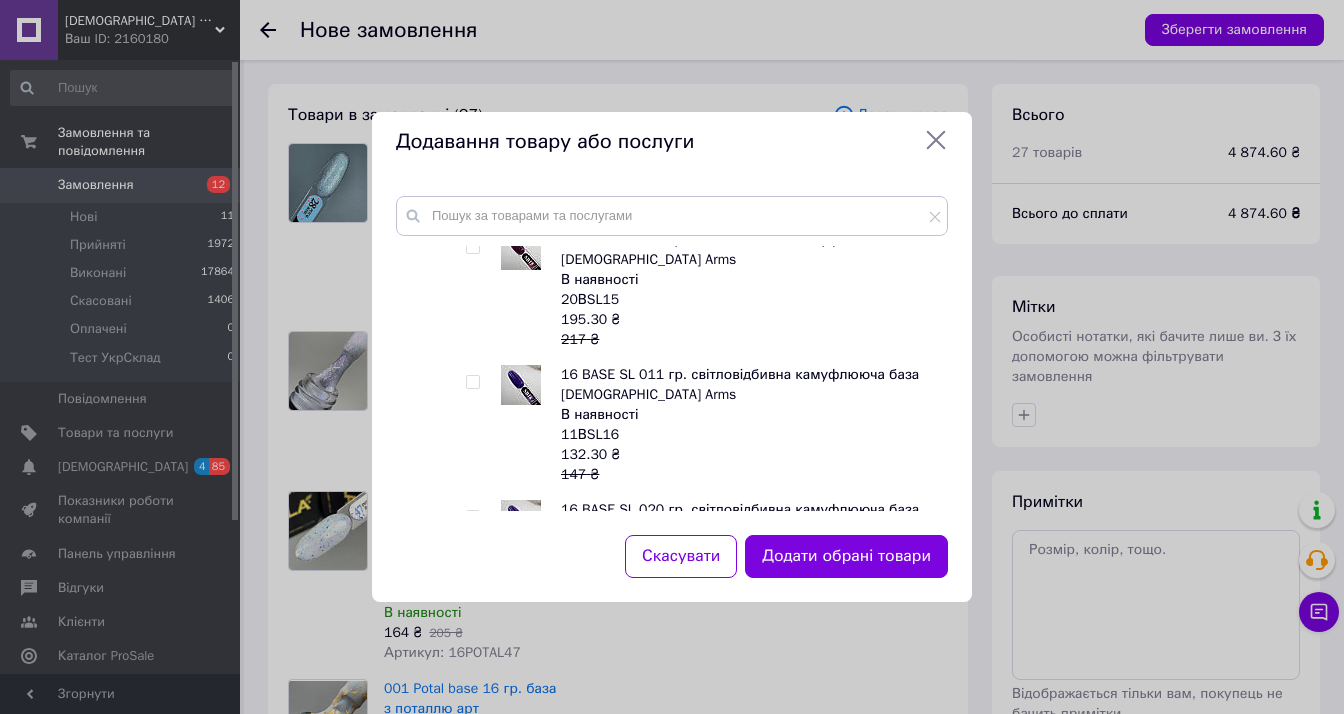 click at bounding box center (472, 382) 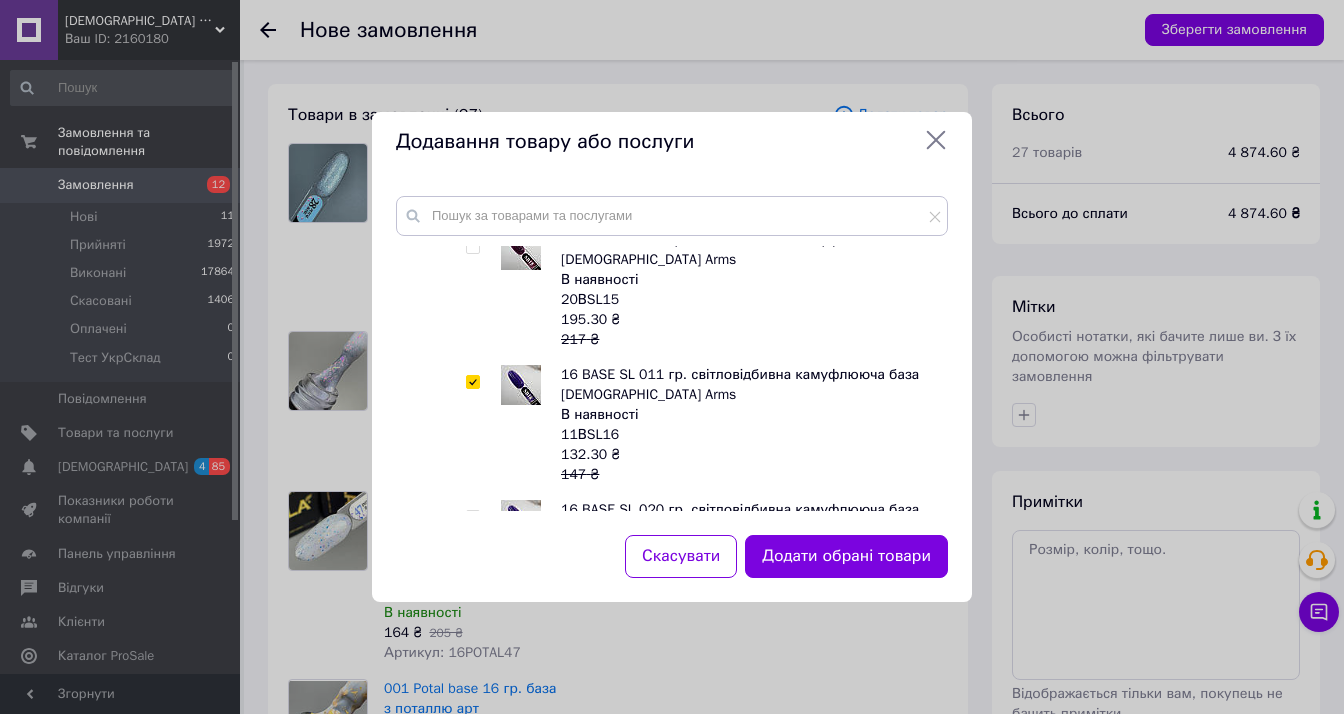 checkbox on "true" 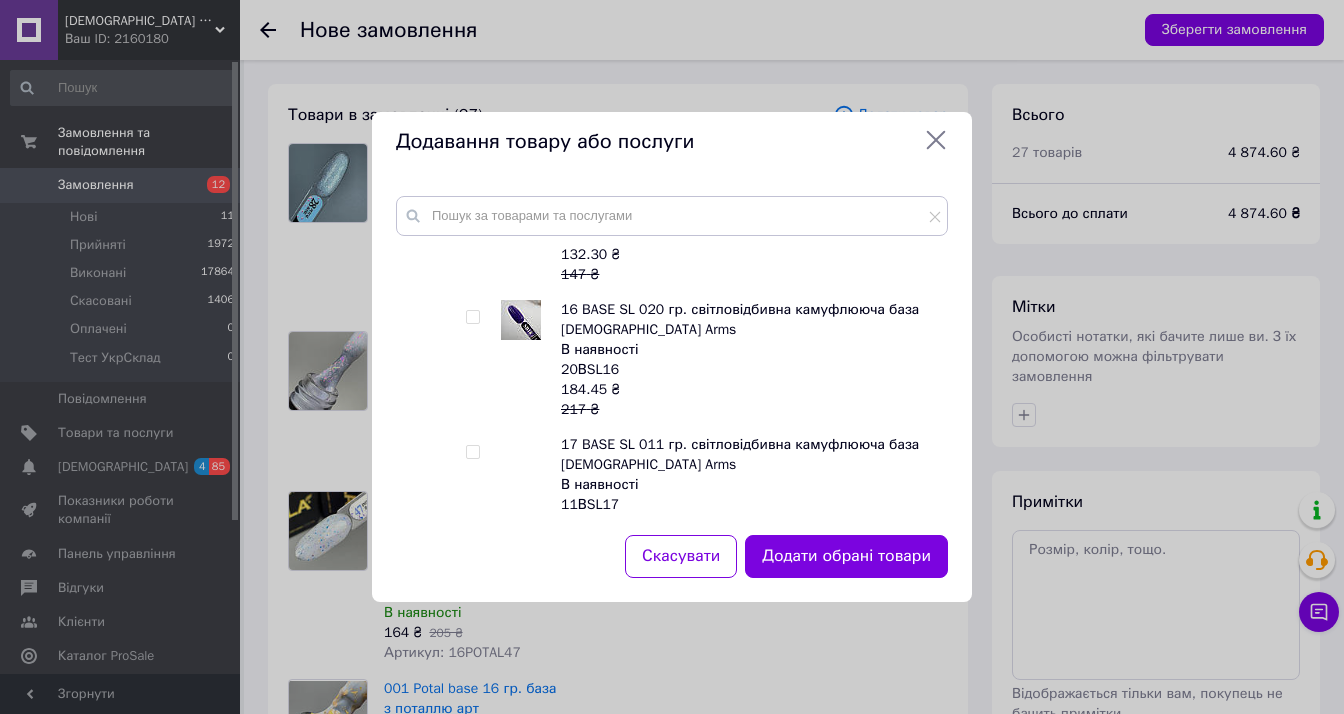 scroll, scrollTop: 4600, scrollLeft: 0, axis: vertical 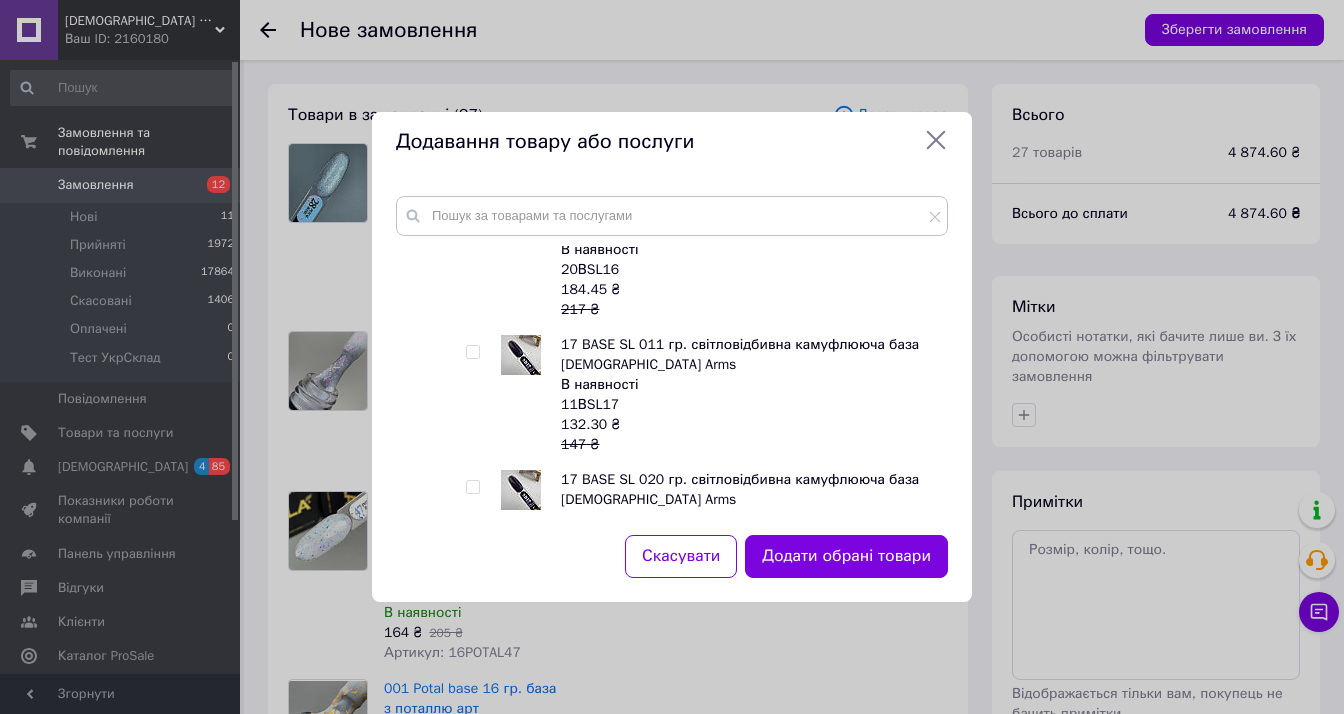 click at bounding box center (472, 352) 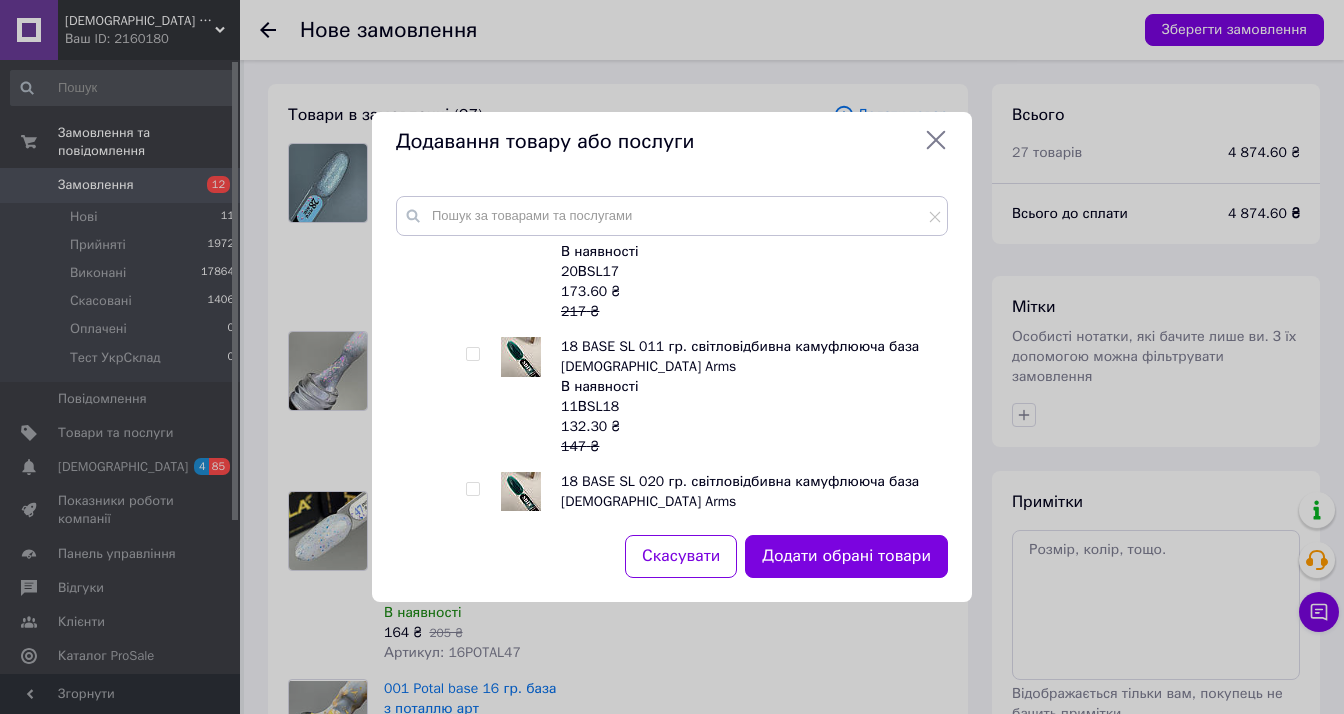 scroll, scrollTop: 4900, scrollLeft: 0, axis: vertical 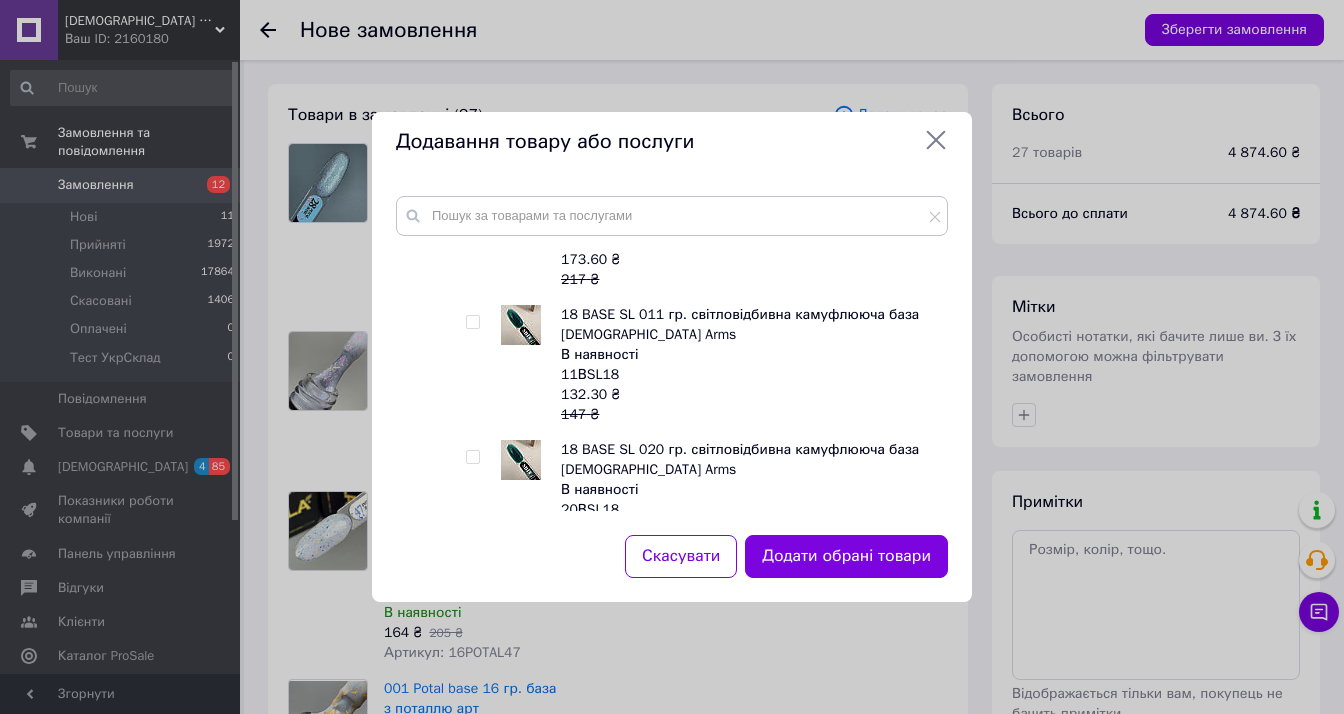 click at bounding box center [472, 322] 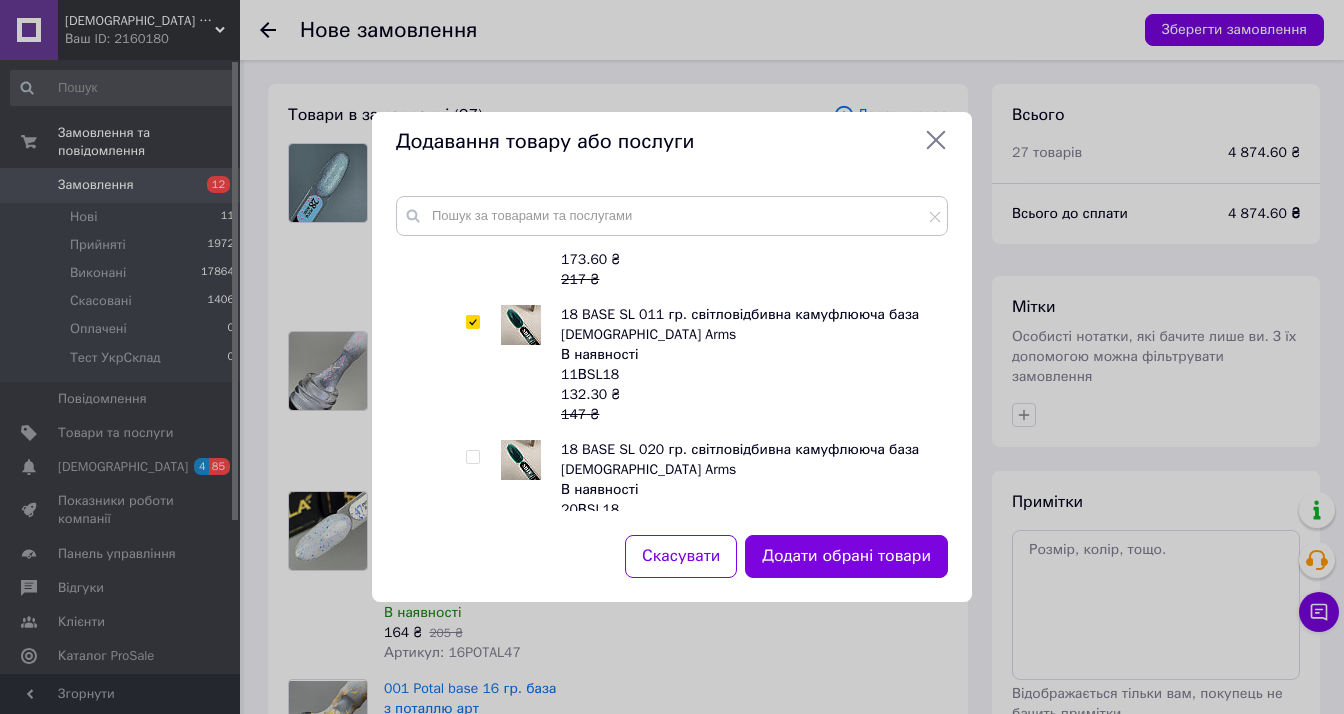 checkbox on "true" 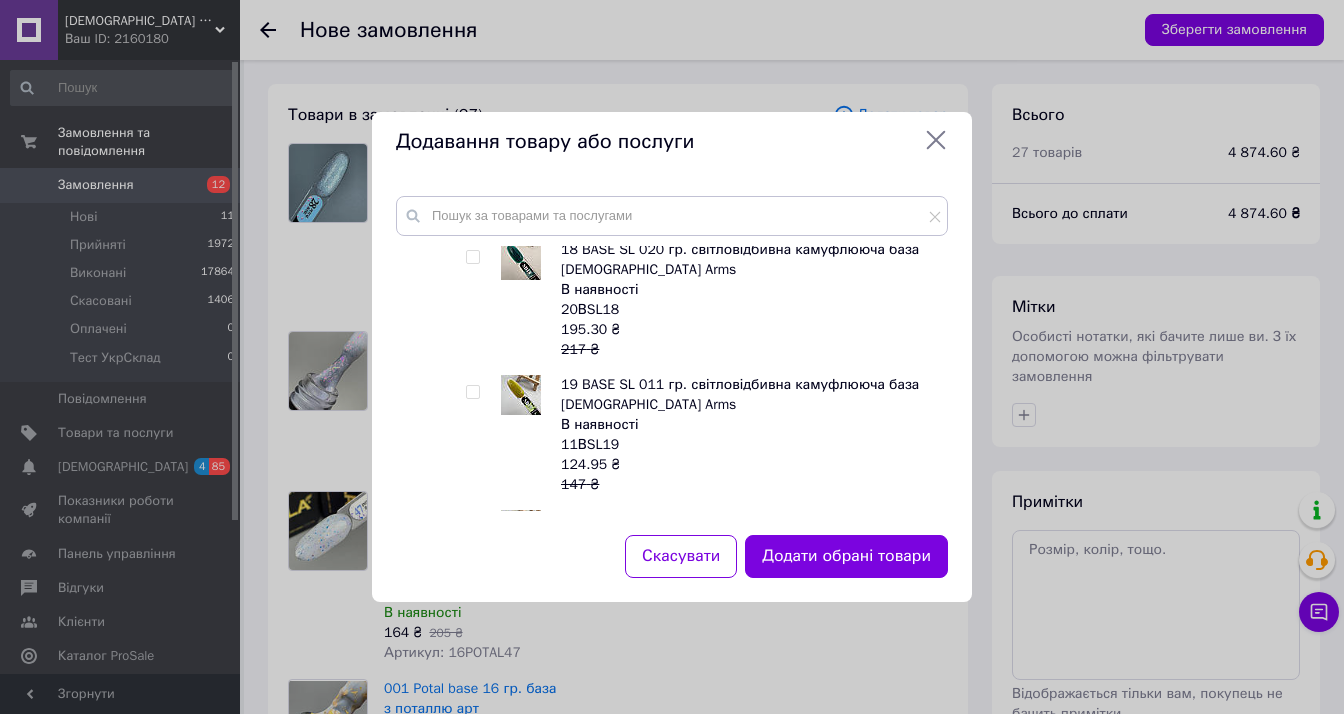 scroll, scrollTop: 5200, scrollLeft: 0, axis: vertical 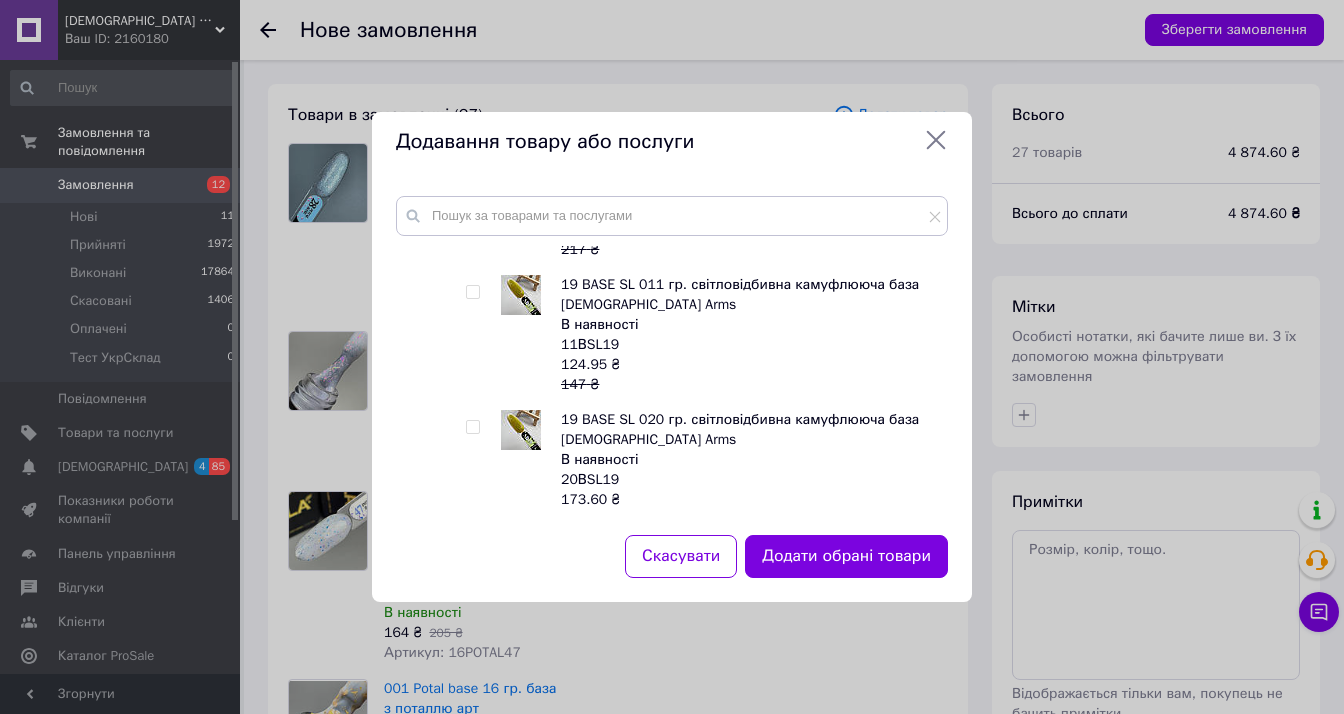 click at bounding box center [472, 292] 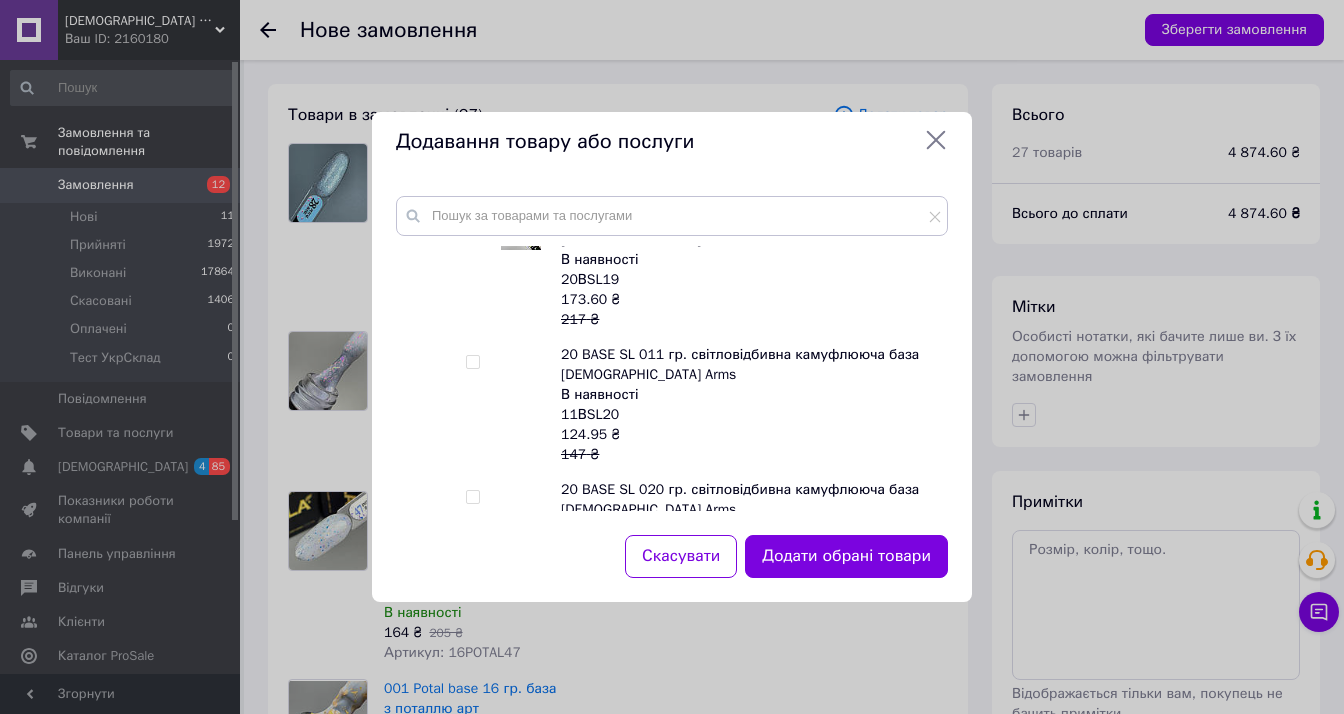 scroll, scrollTop: 5500, scrollLeft: 0, axis: vertical 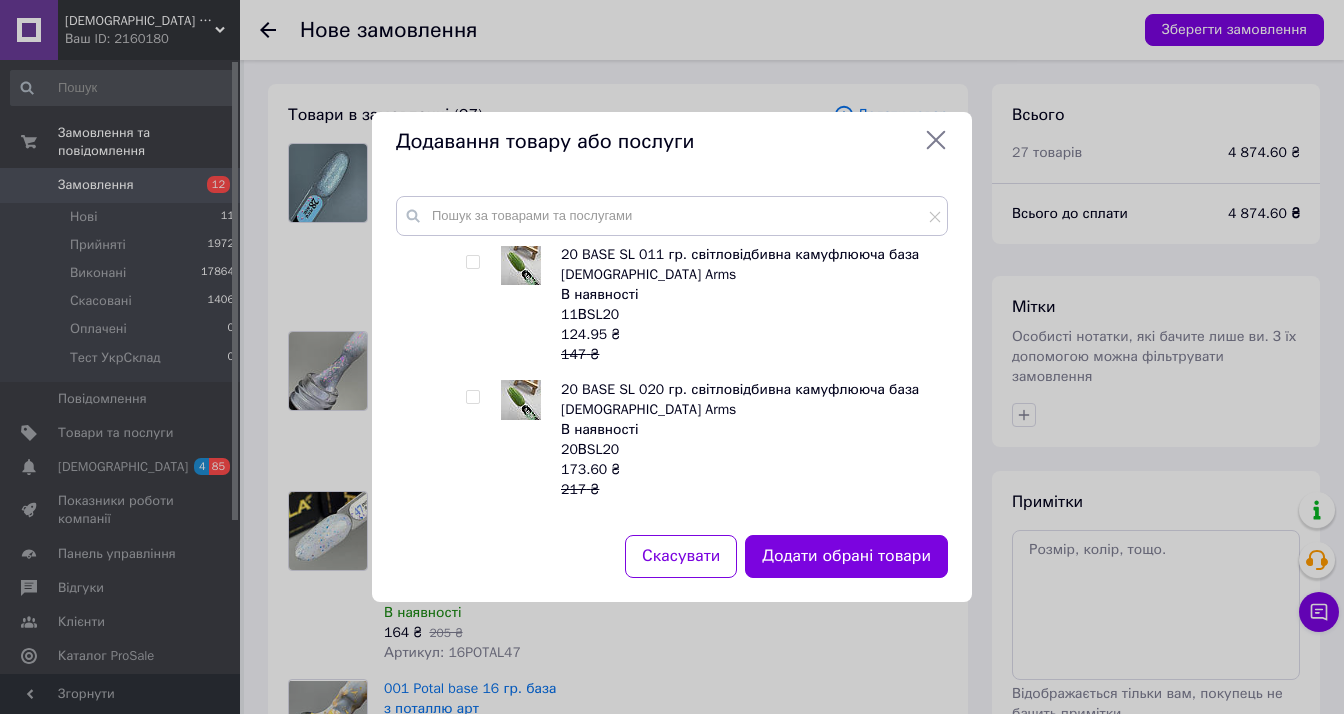 click at bounding box center (472, 262) 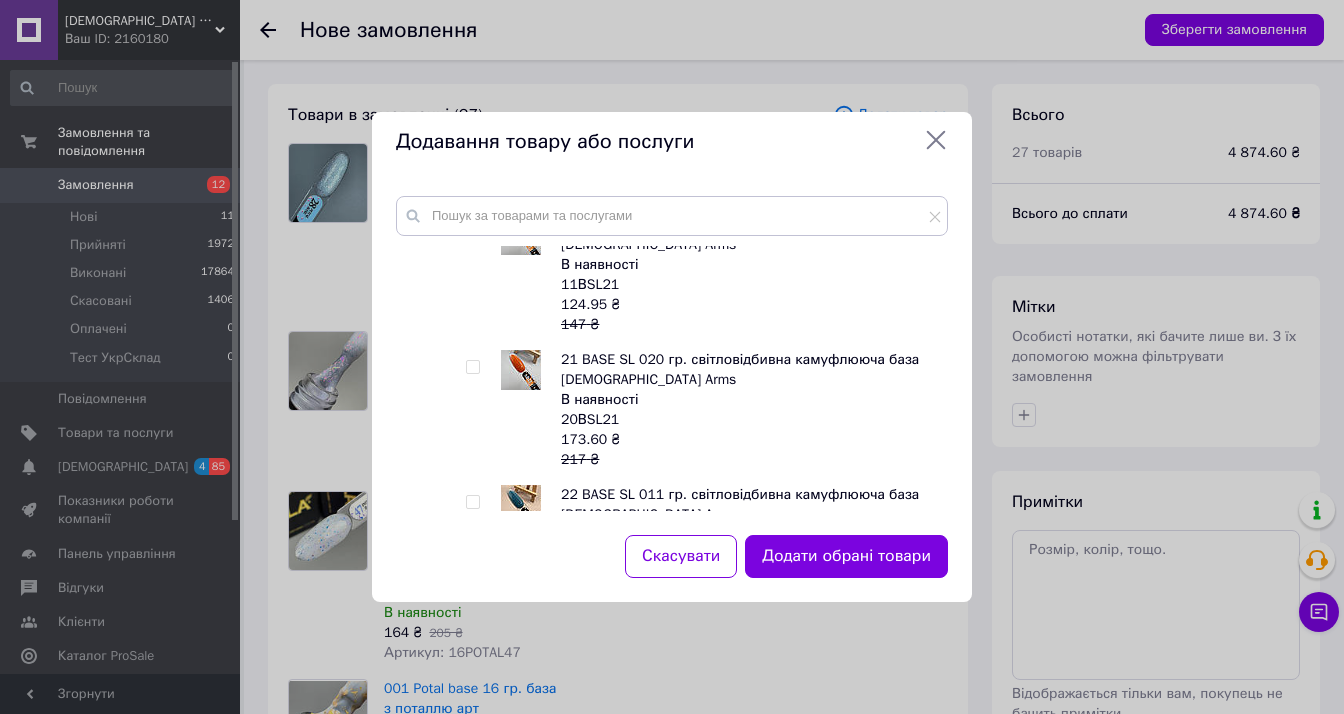 scroll, scrollTop: 5700, scrollLeft: 0, axis: vertical 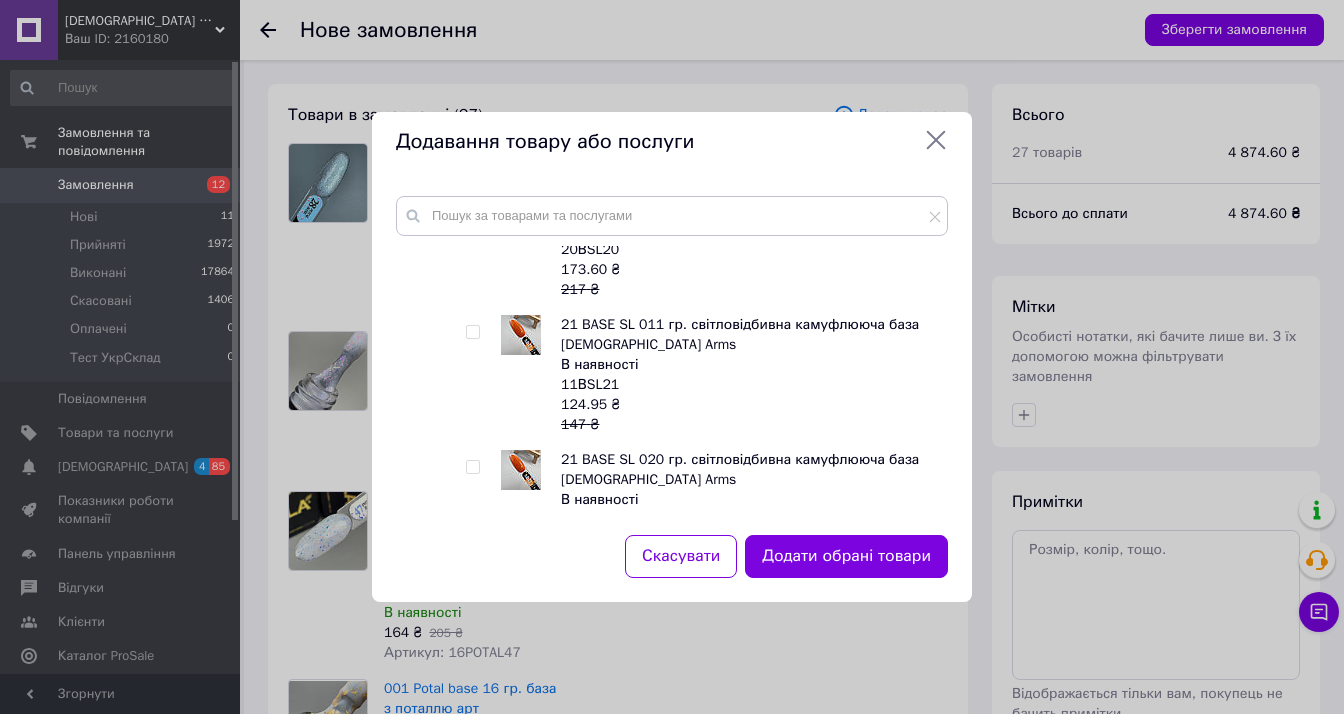 click at bounding box center [472, 332] 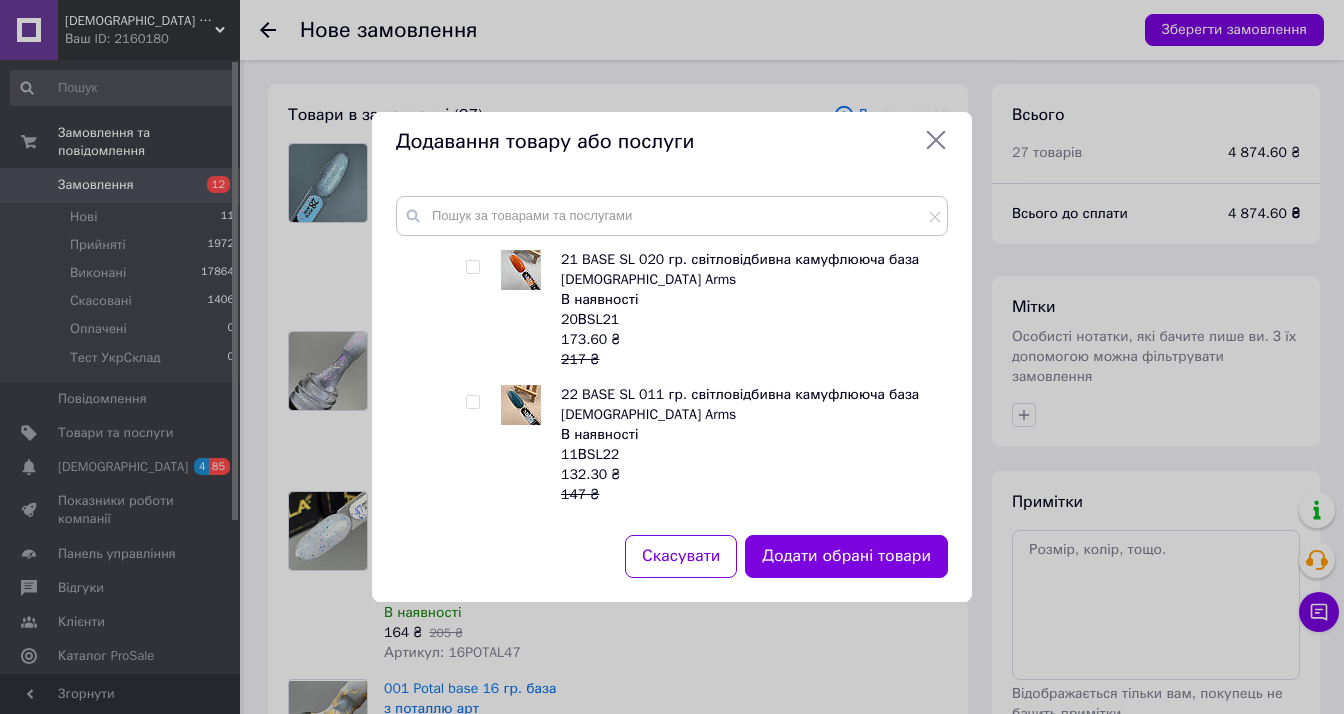 scroll, scrollTop: 6000, scrollLeft: 0, axis: vertical 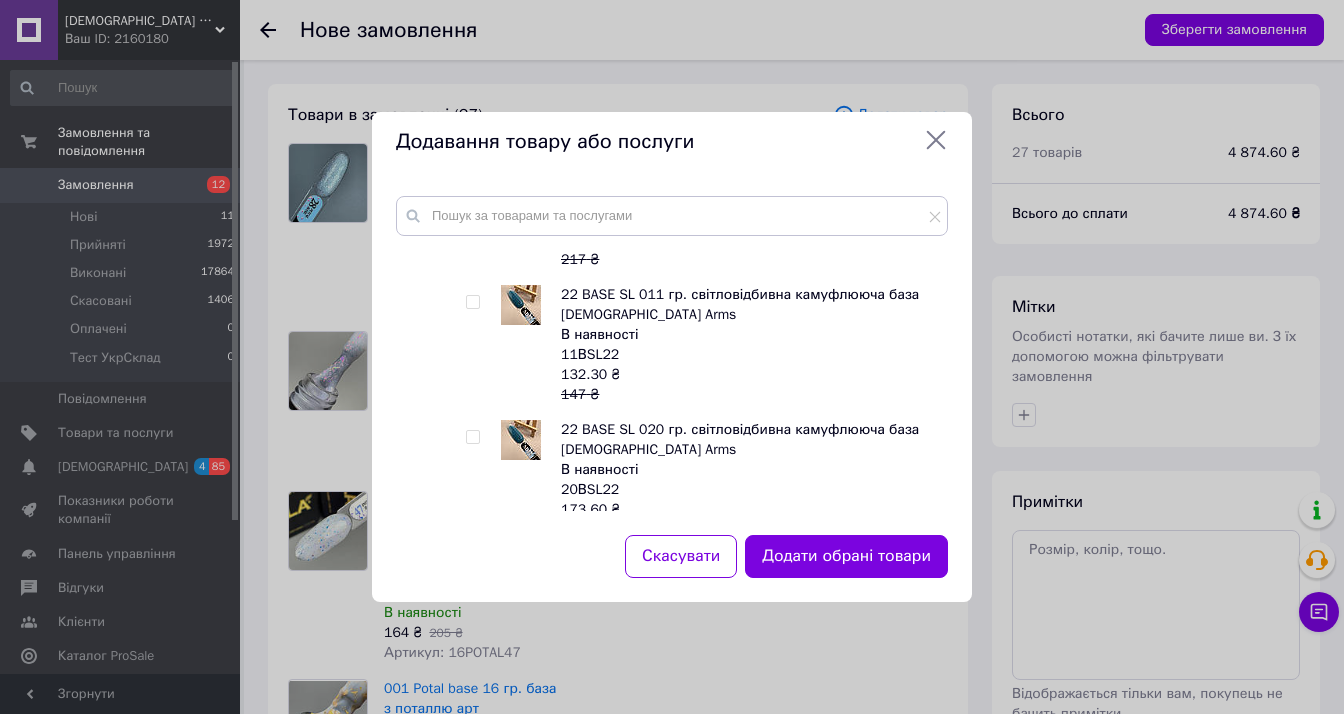 click at bounding box center (472, 302) 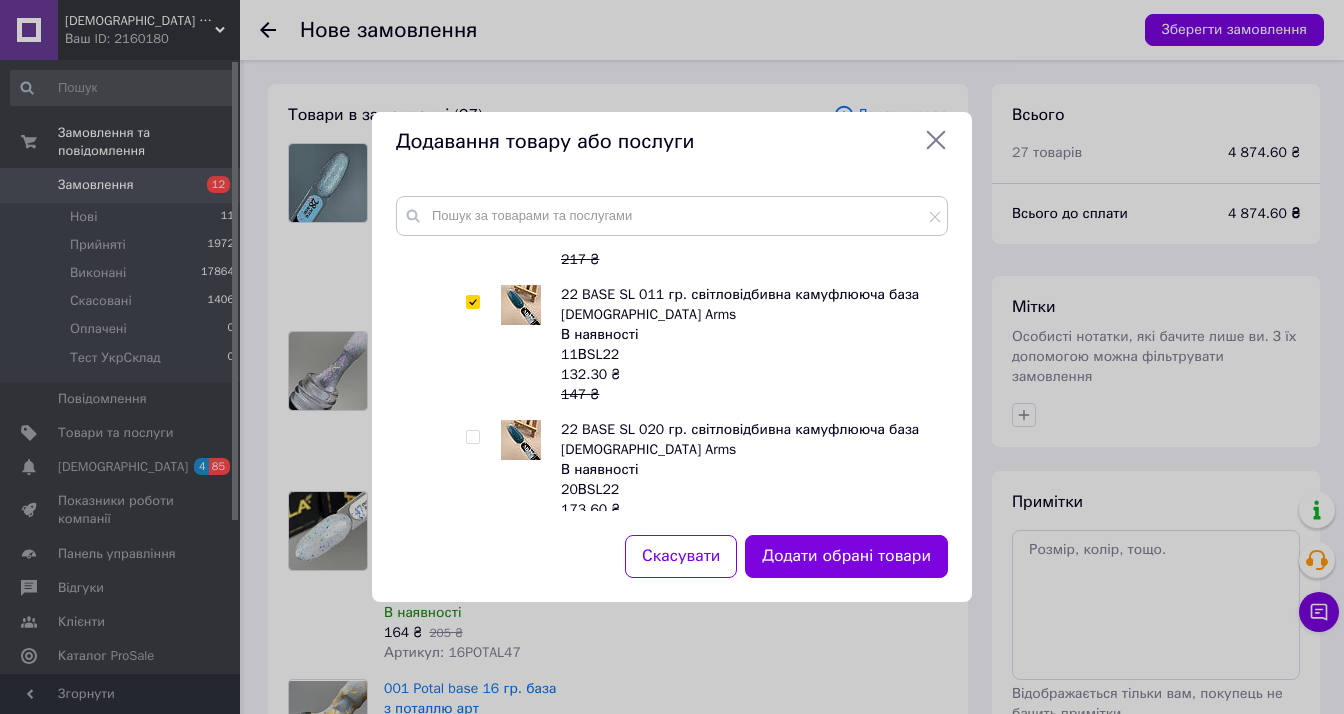 checkbox on "true" 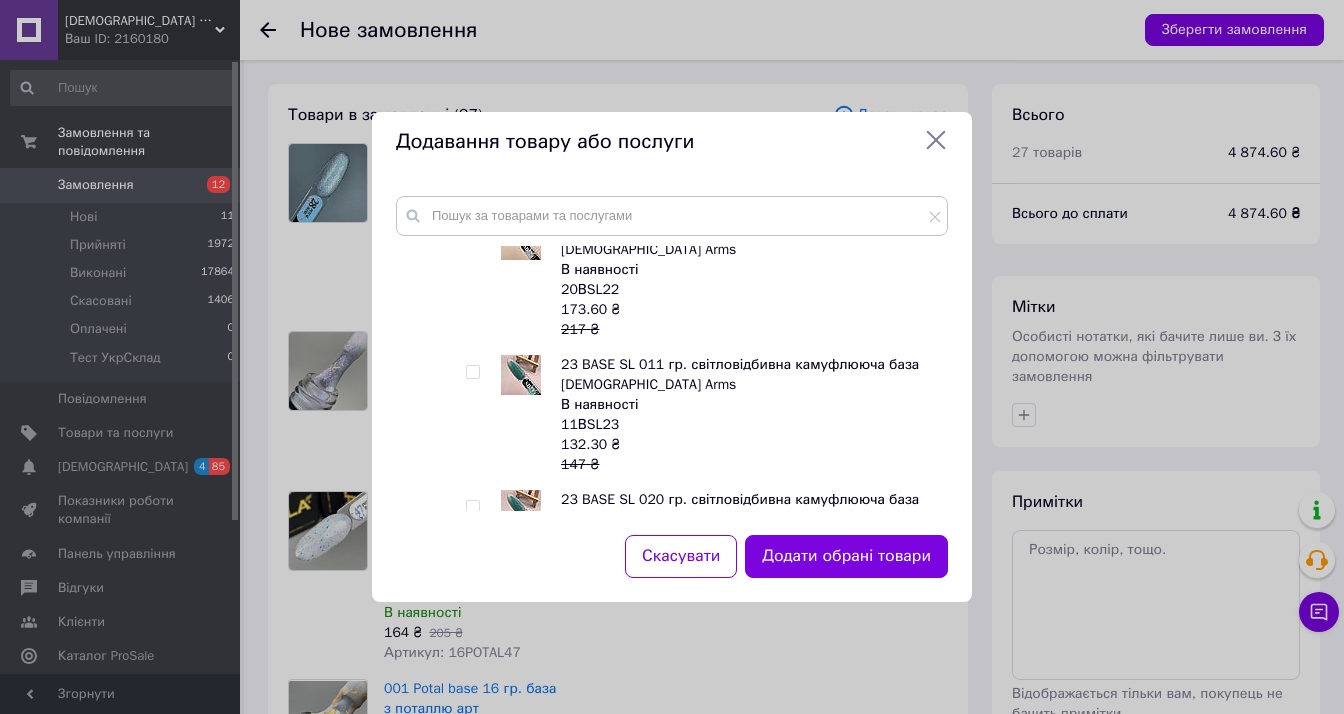 scroll, scrollTop: 6300, scrollLeft: 0, axis: vertical 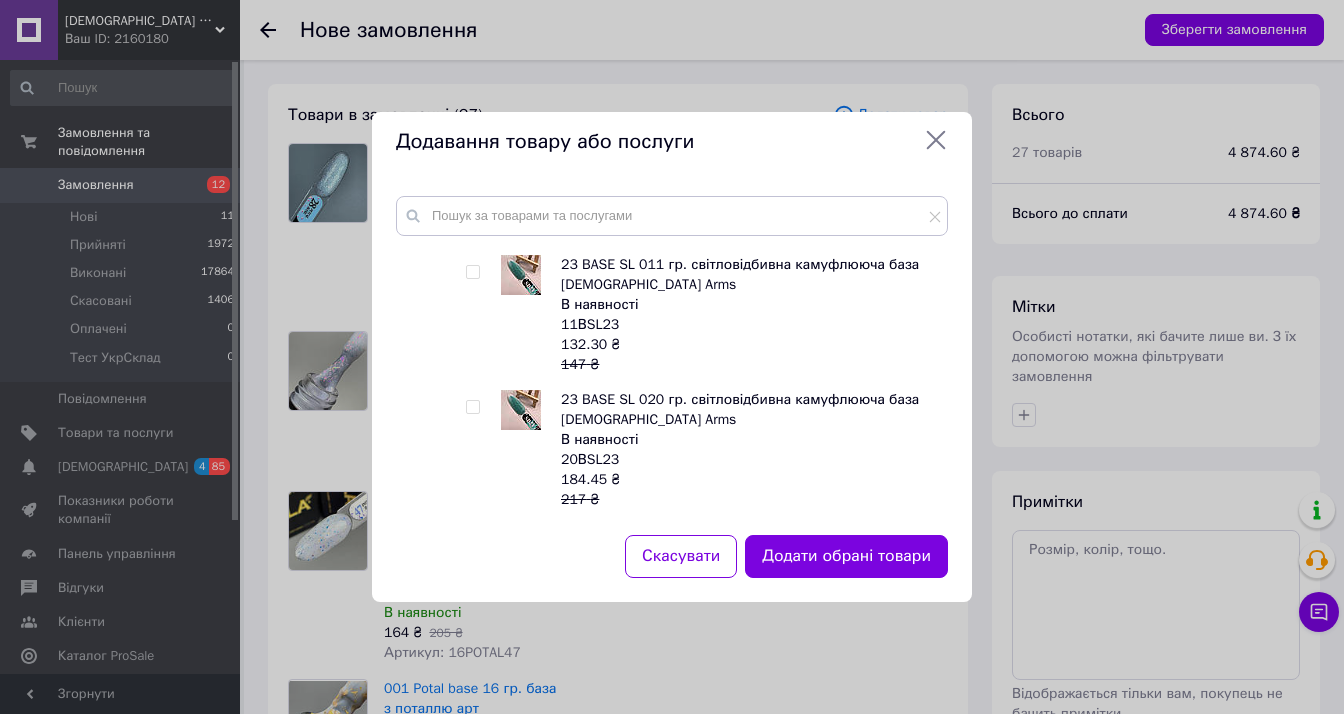click at bounding box center (472, 272) 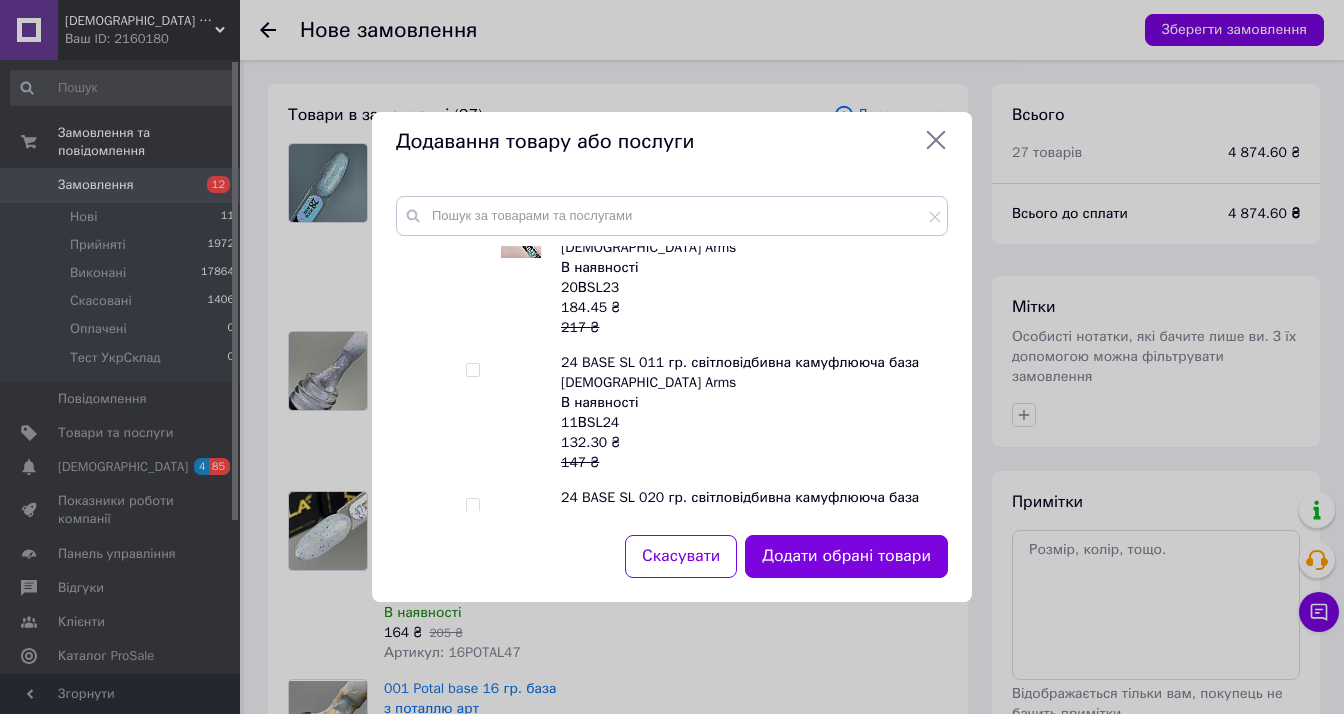 scroll, scrollTop: 6500, scrollLeft: 0, axis: vertical 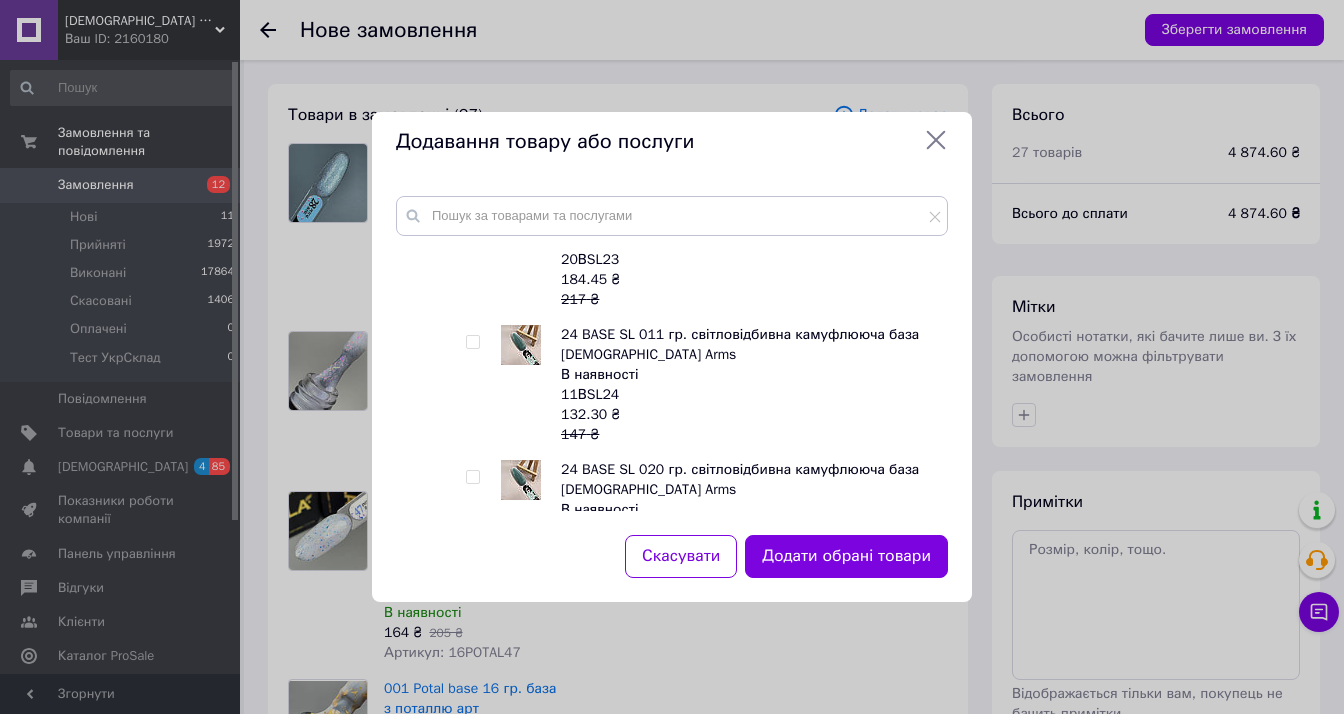 click at bounding box center [472, 342] 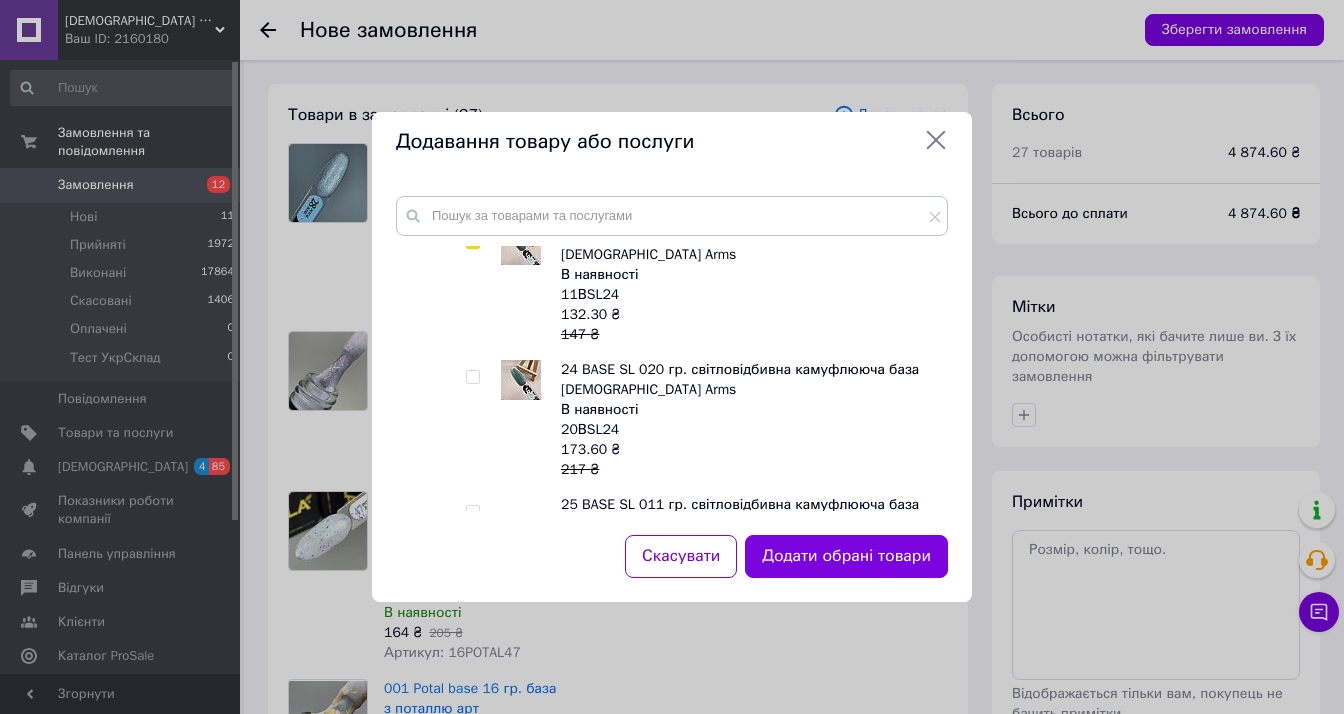 scroll, scrollTop: 6700, scrollLeft: 0, axis: vertical 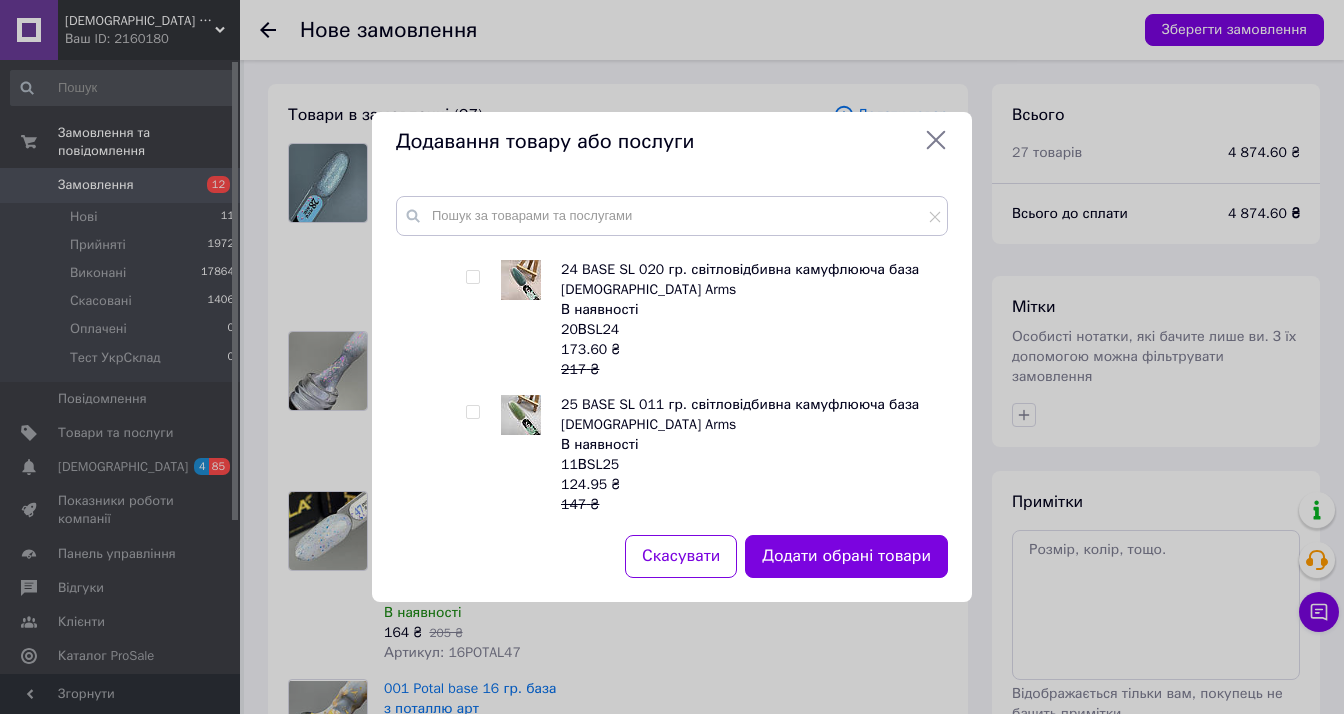 click at bounding box center [472, 412] 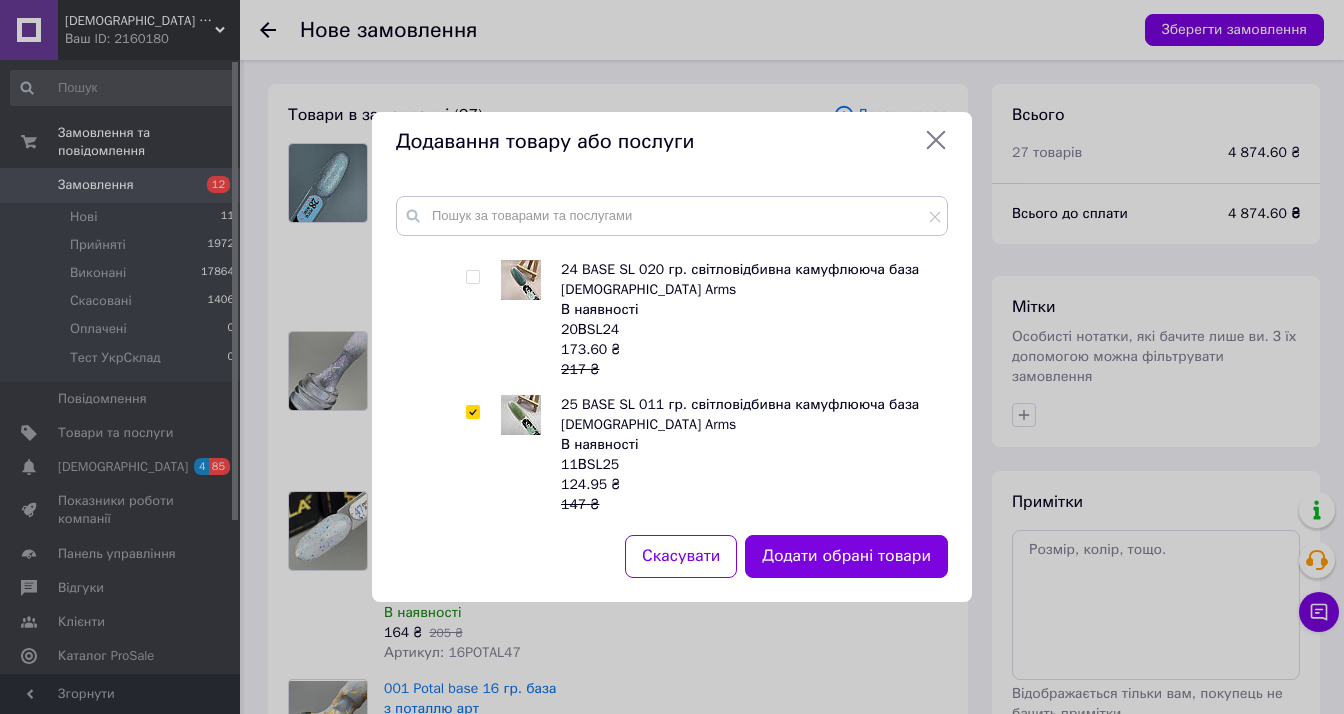 checkbox on "true" 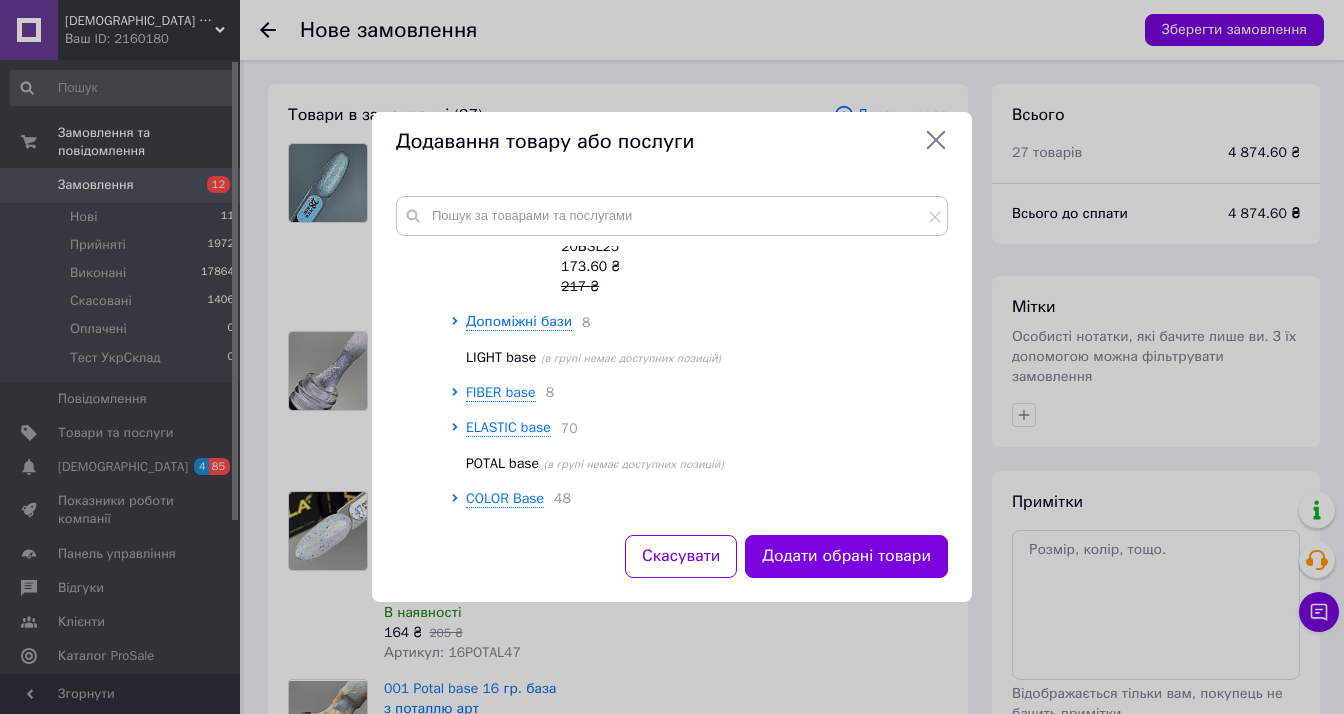 scroll, scrollTop: 7100, scrollLeft: 0, axis: vertical 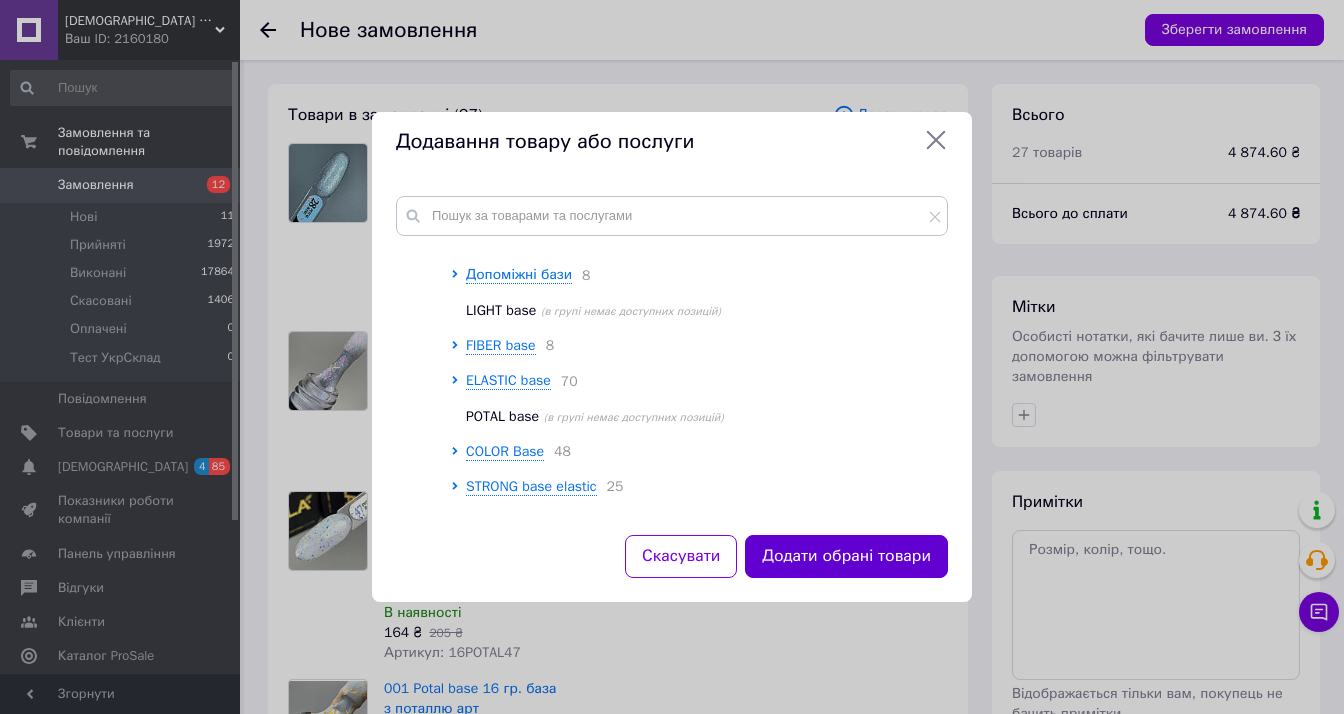 click on "Додати обрані товари" at bounding box center (846, 556) 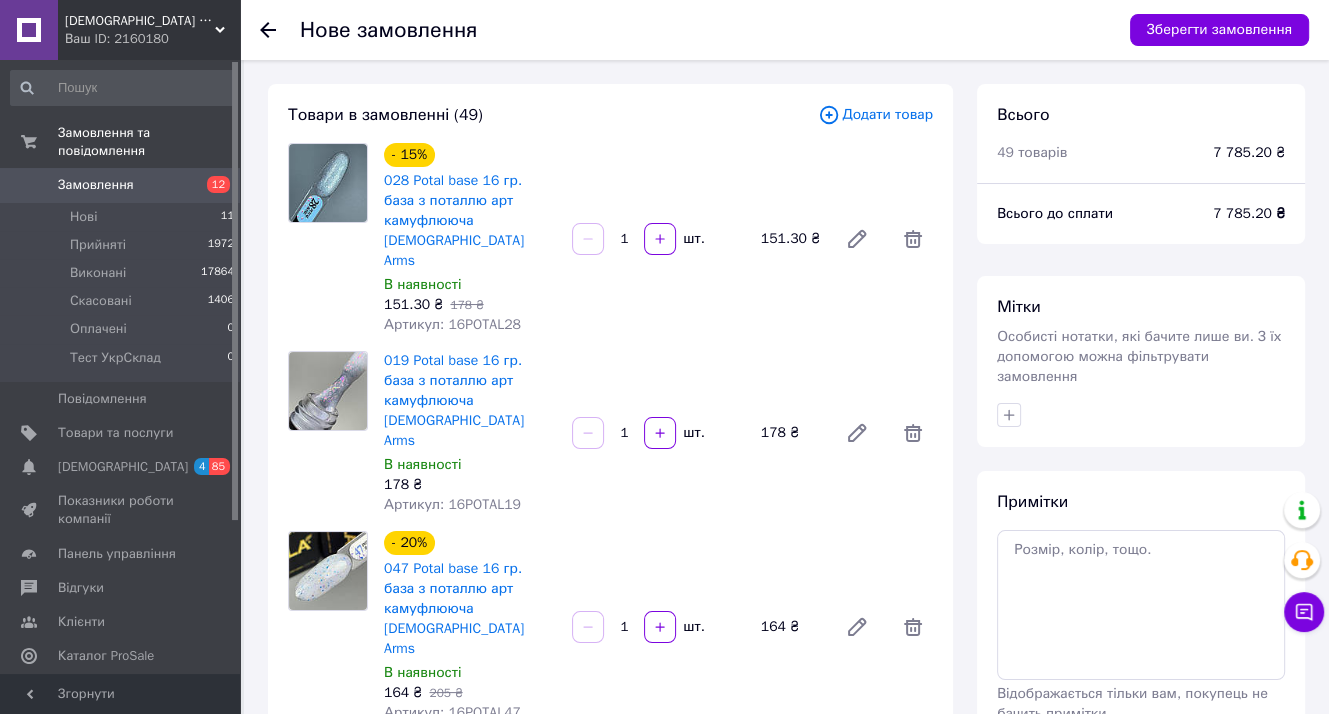 click 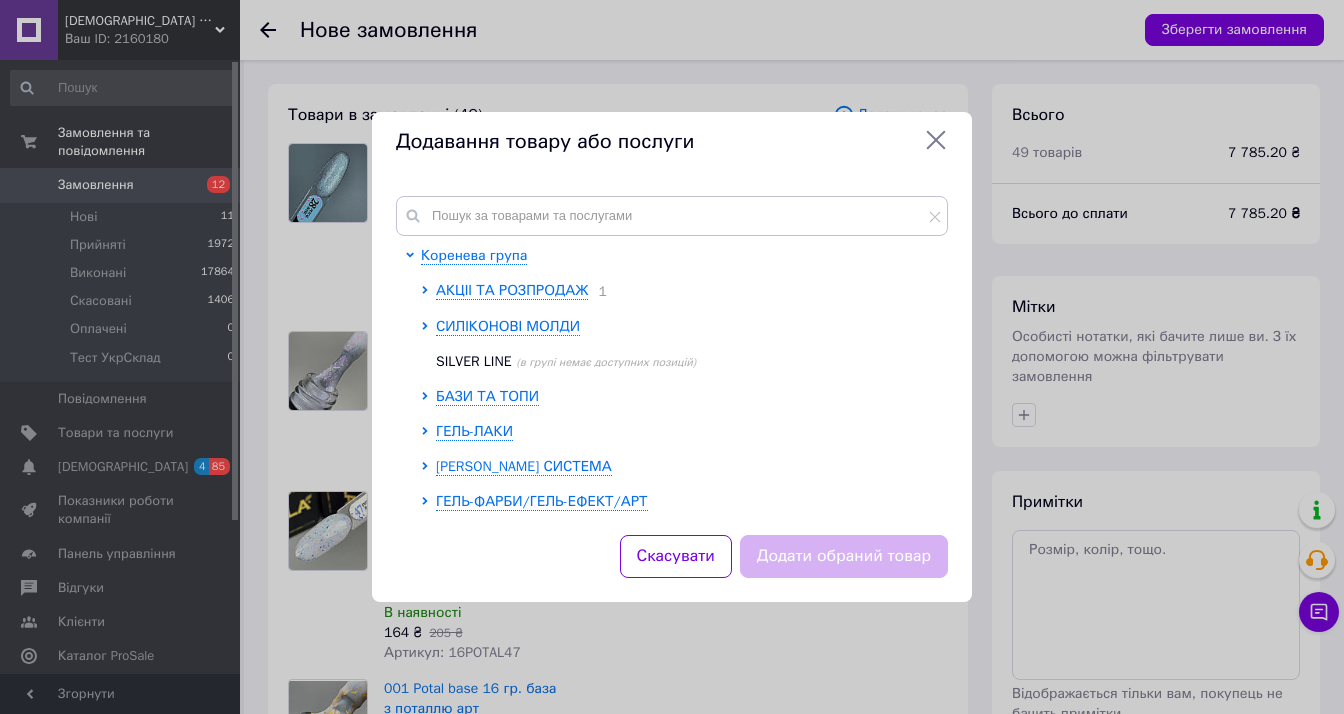 click at bounding box center (428, 397) 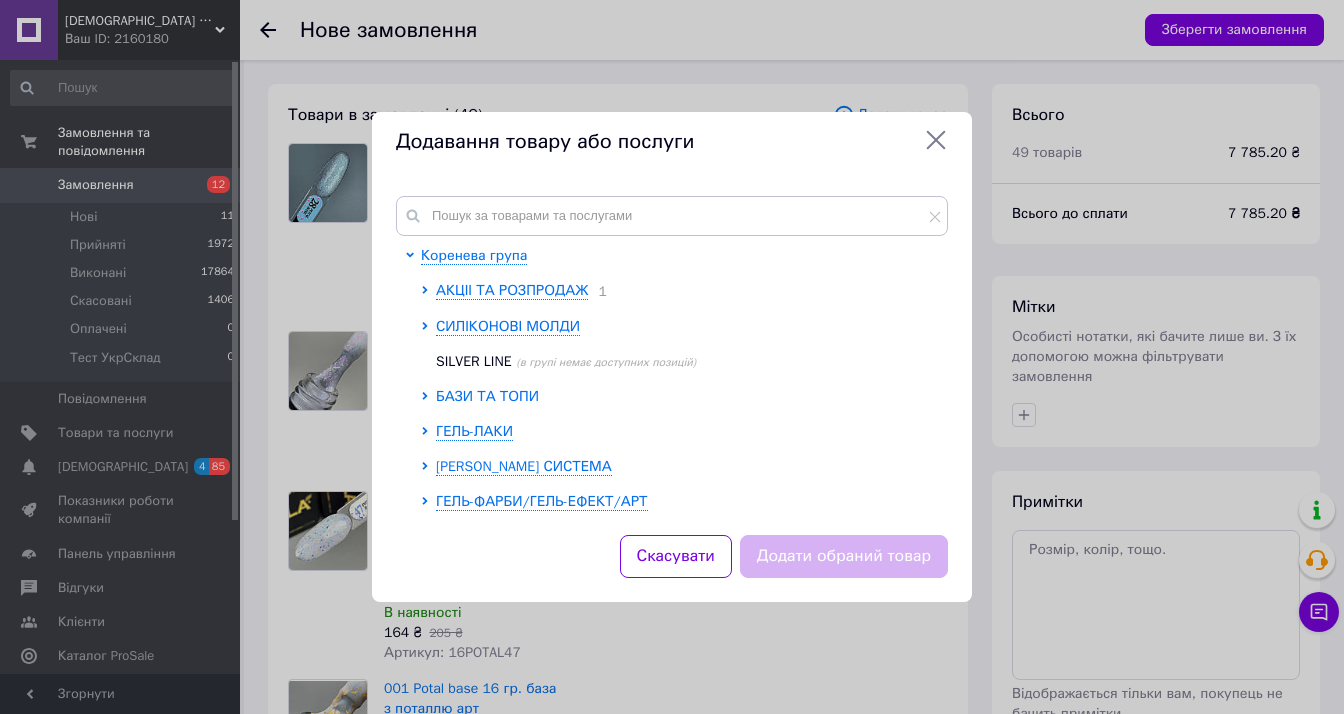 click on "БАЗИ ТА ТОПИ" at bounding box center (487, 396) 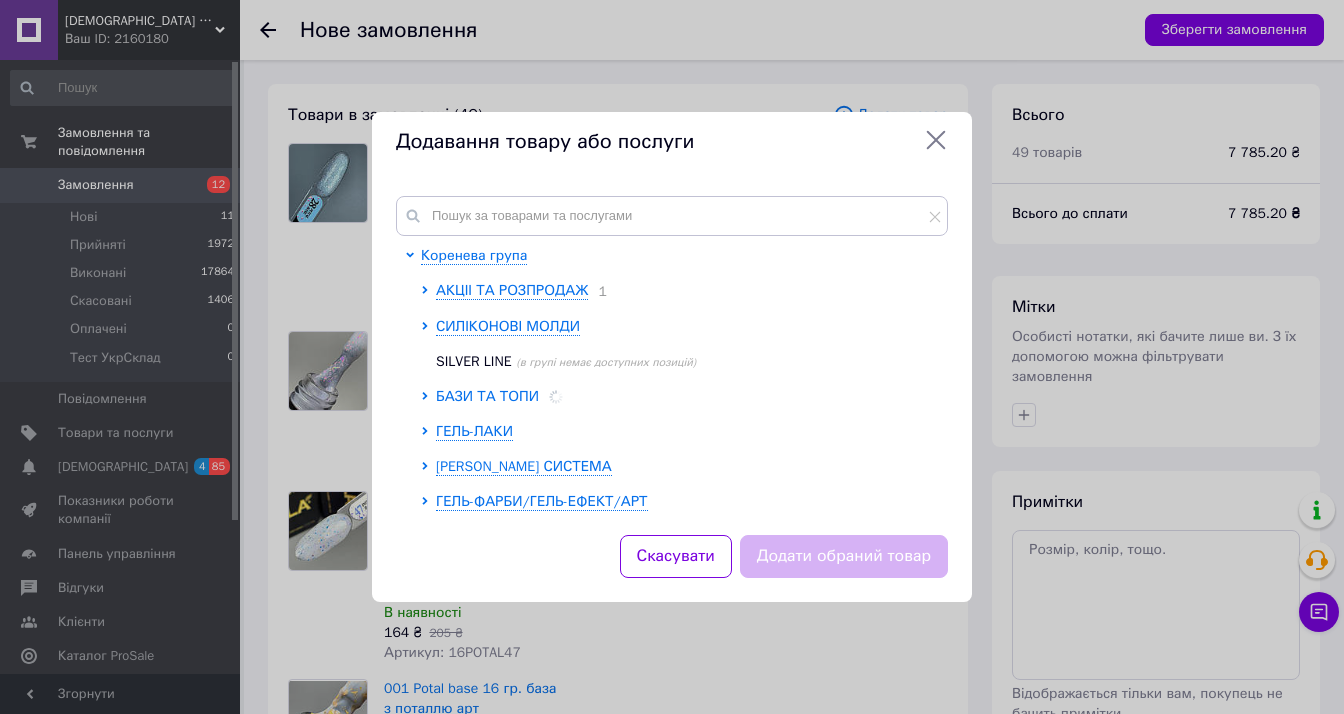 click on "БАЗИ ТА ТОПИ" at bounding box center [487, 396] 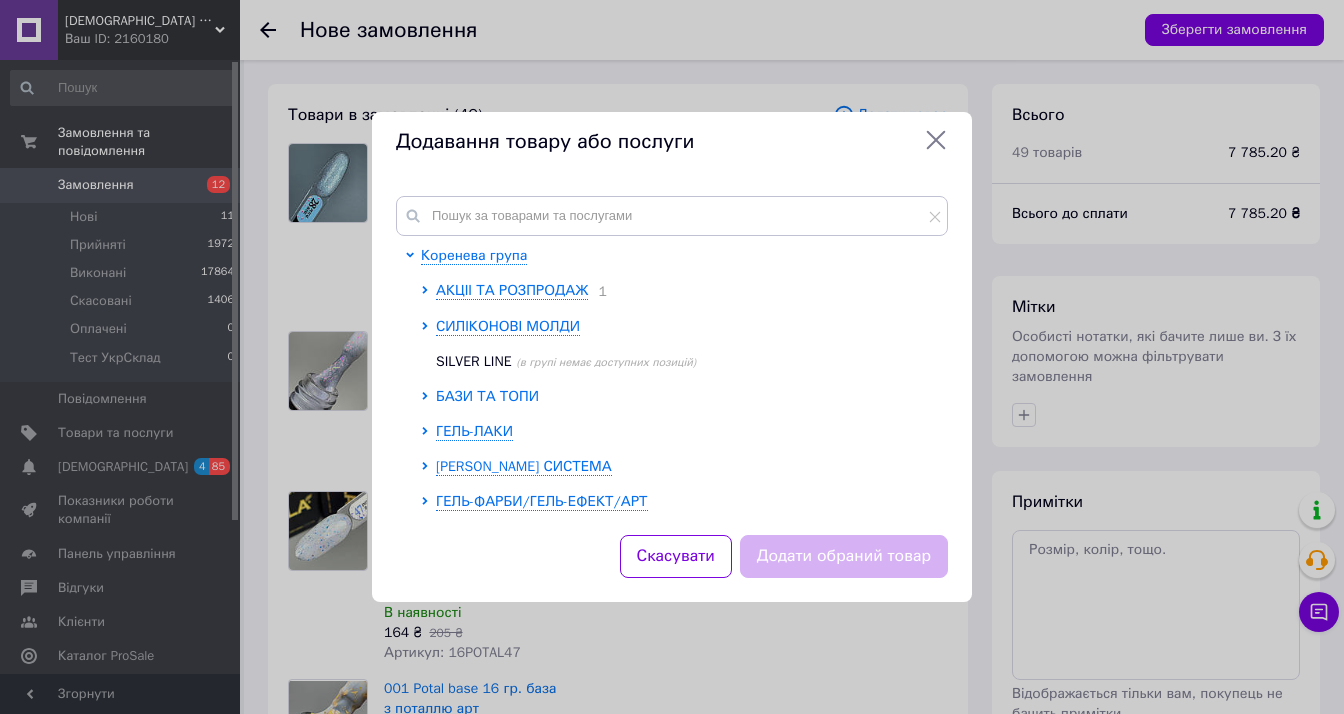 click on "БАЗИ ТА ТОПИ" at bounding box center [487, 396] 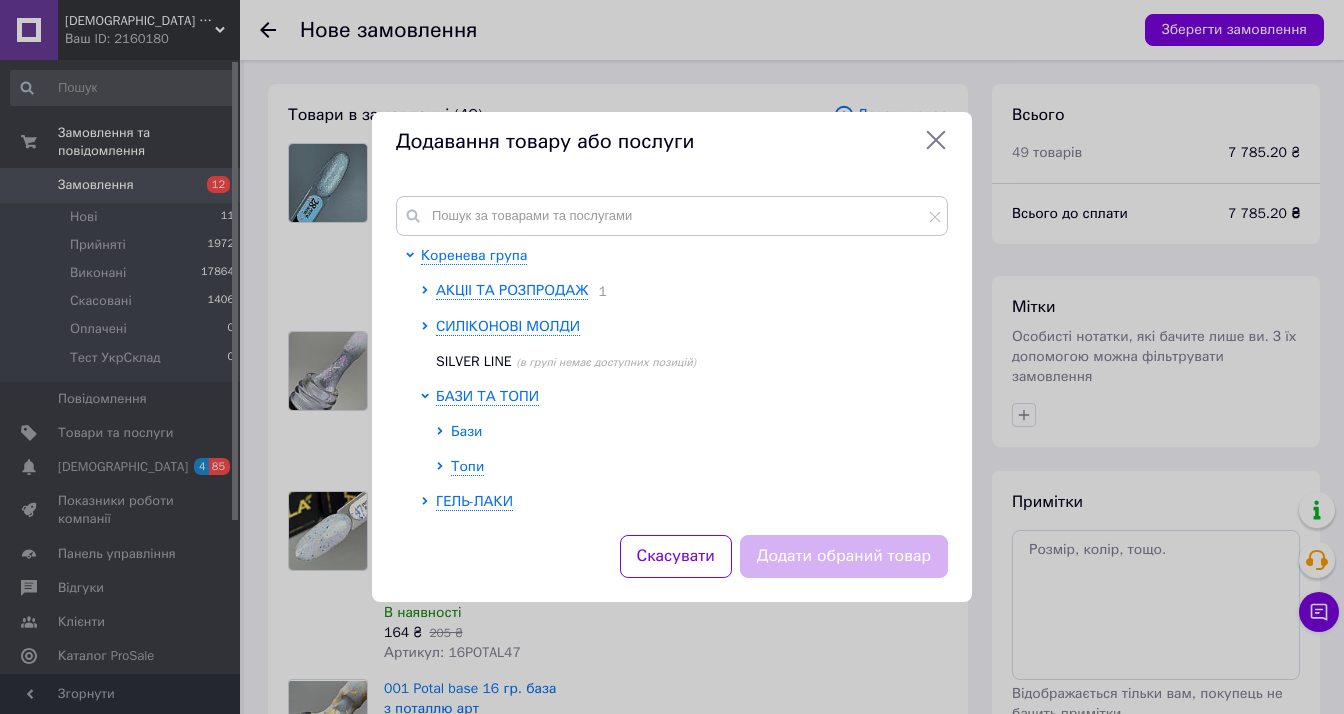 click on "Бази" at bounding box center [466, 431] 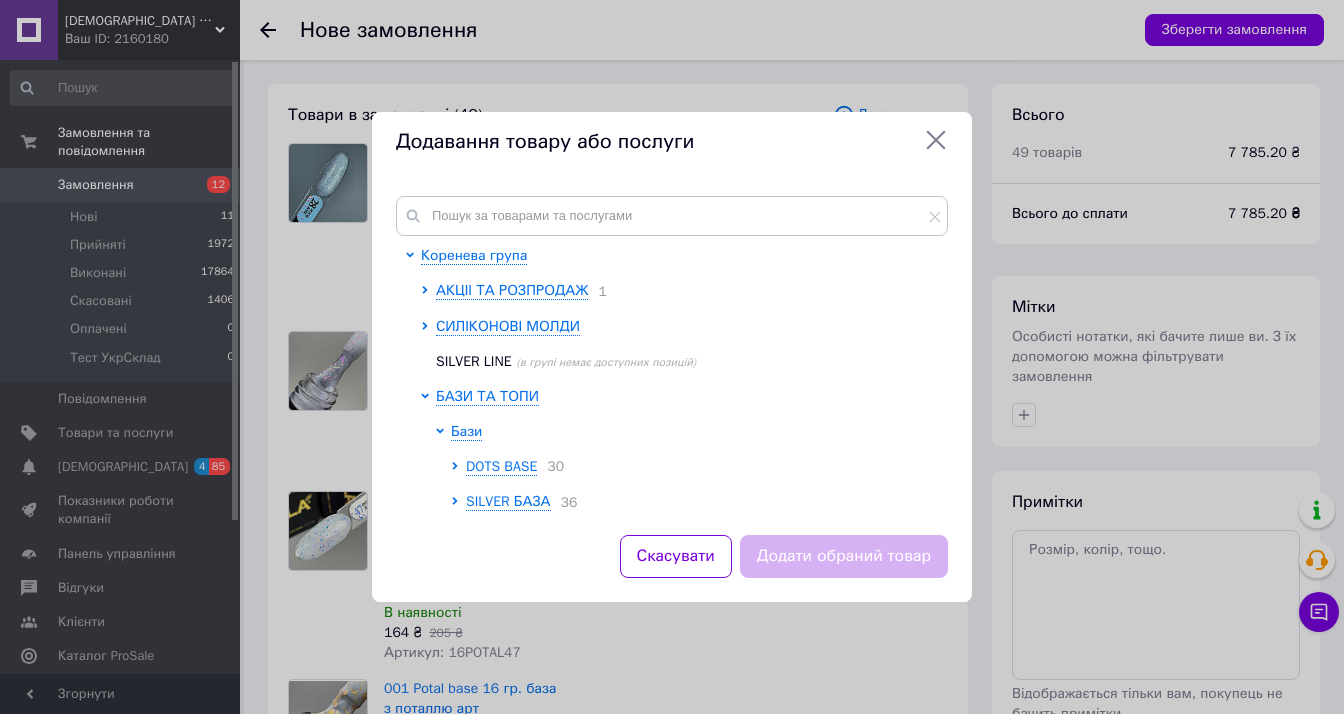 scroll, scrollTop: 100, scrollLeft: 0, axis: vertical 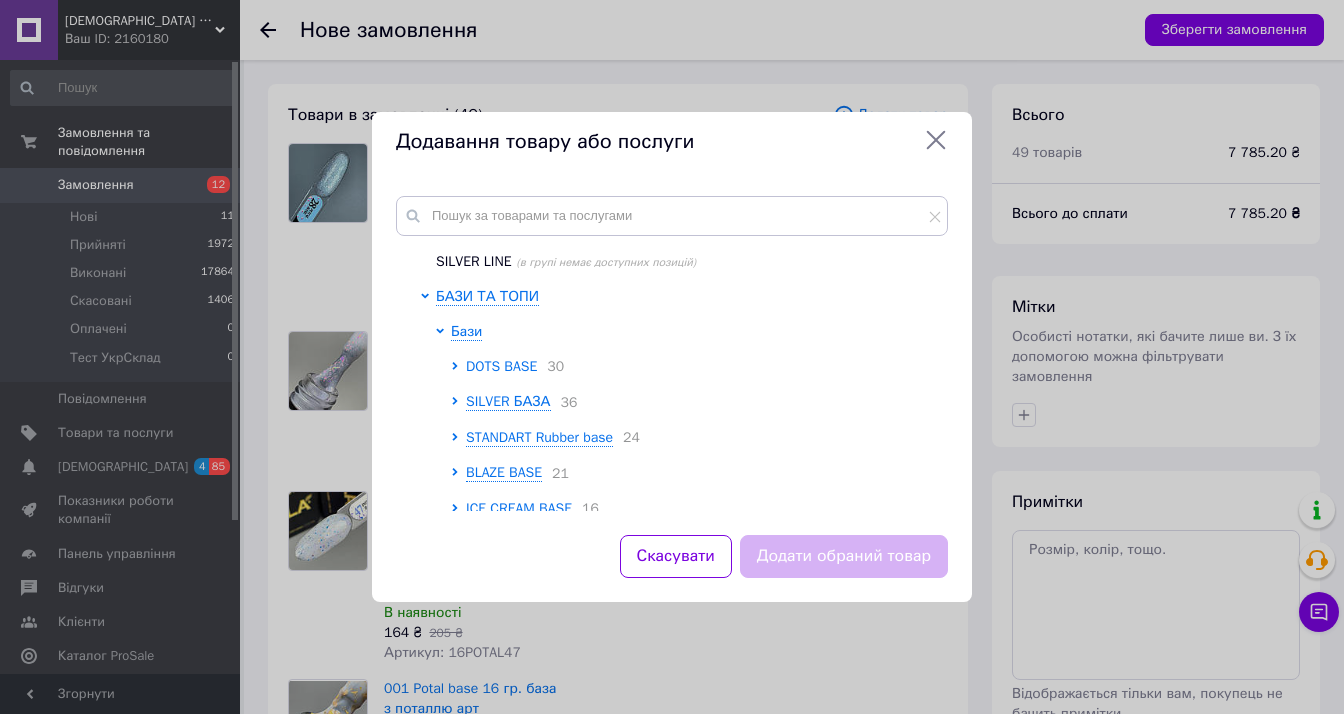 click on "DOTS BASE" at bounding box center [501, 366] 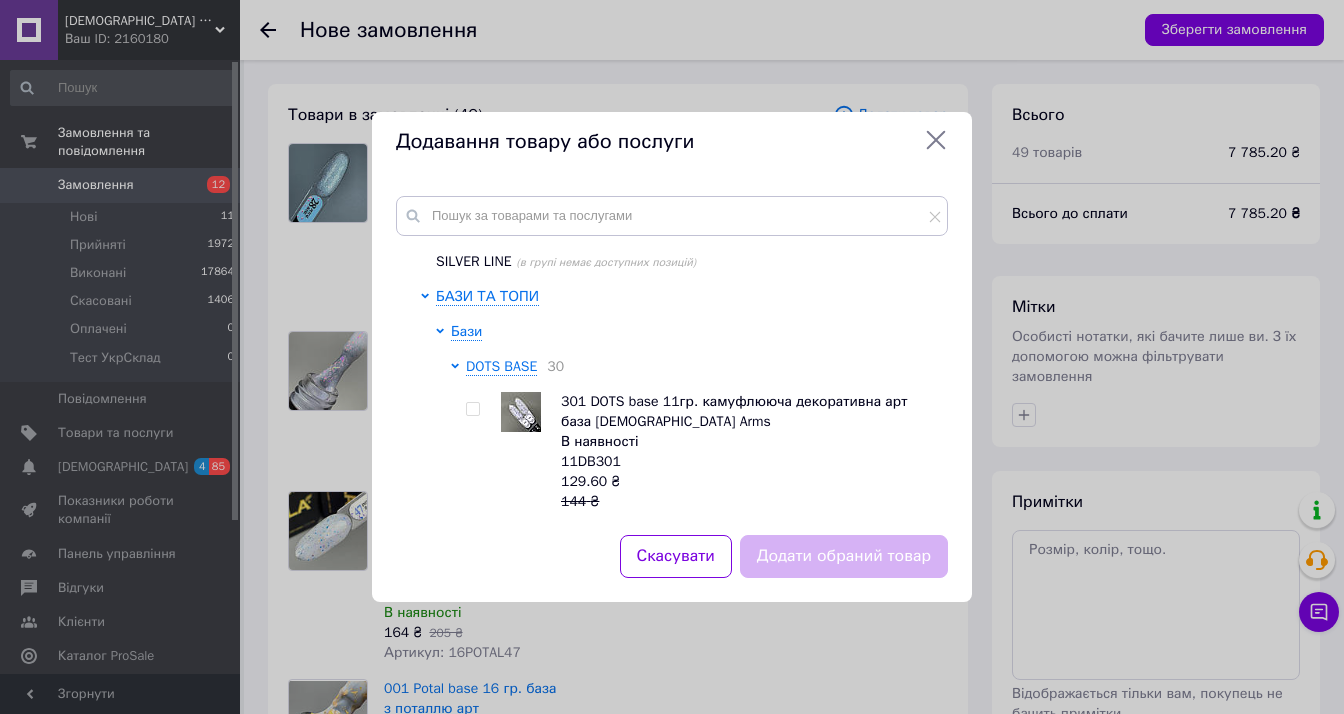 click at bounding box center [472, 409] 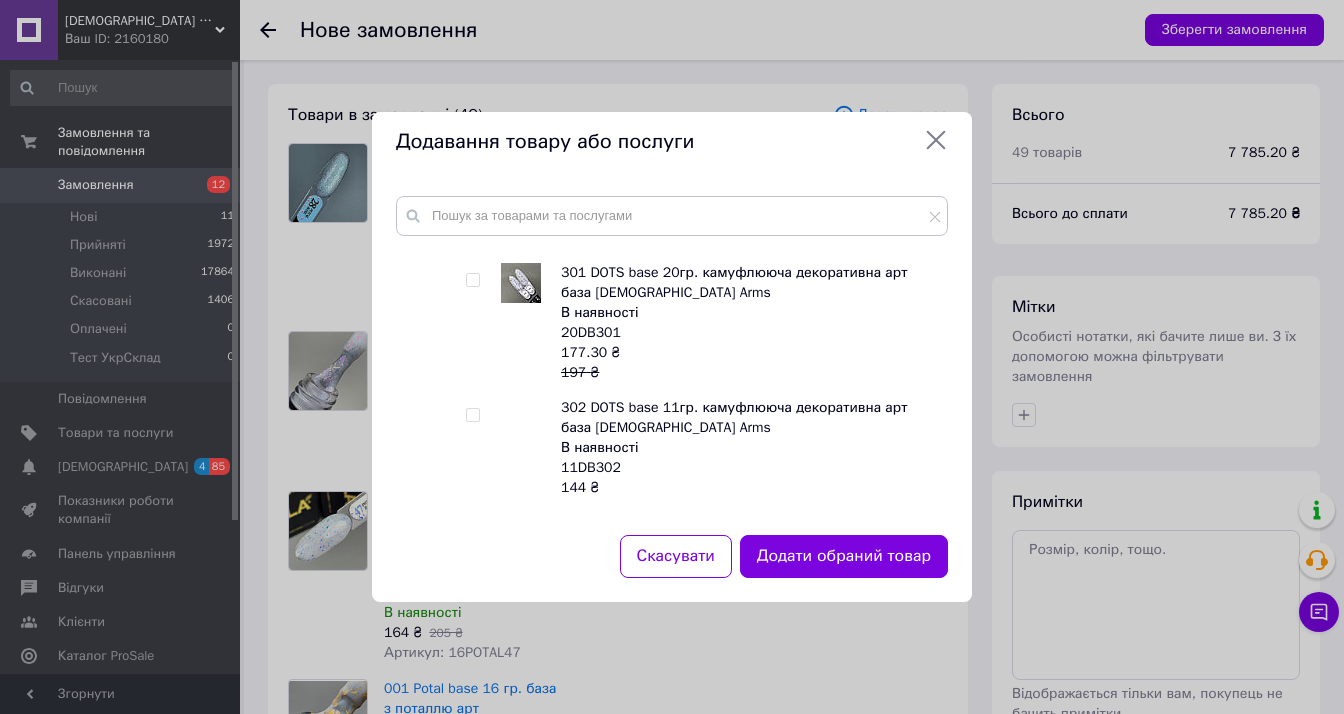 scroll, scrollTop: 400, scrollLeft: 0, axis: vertical 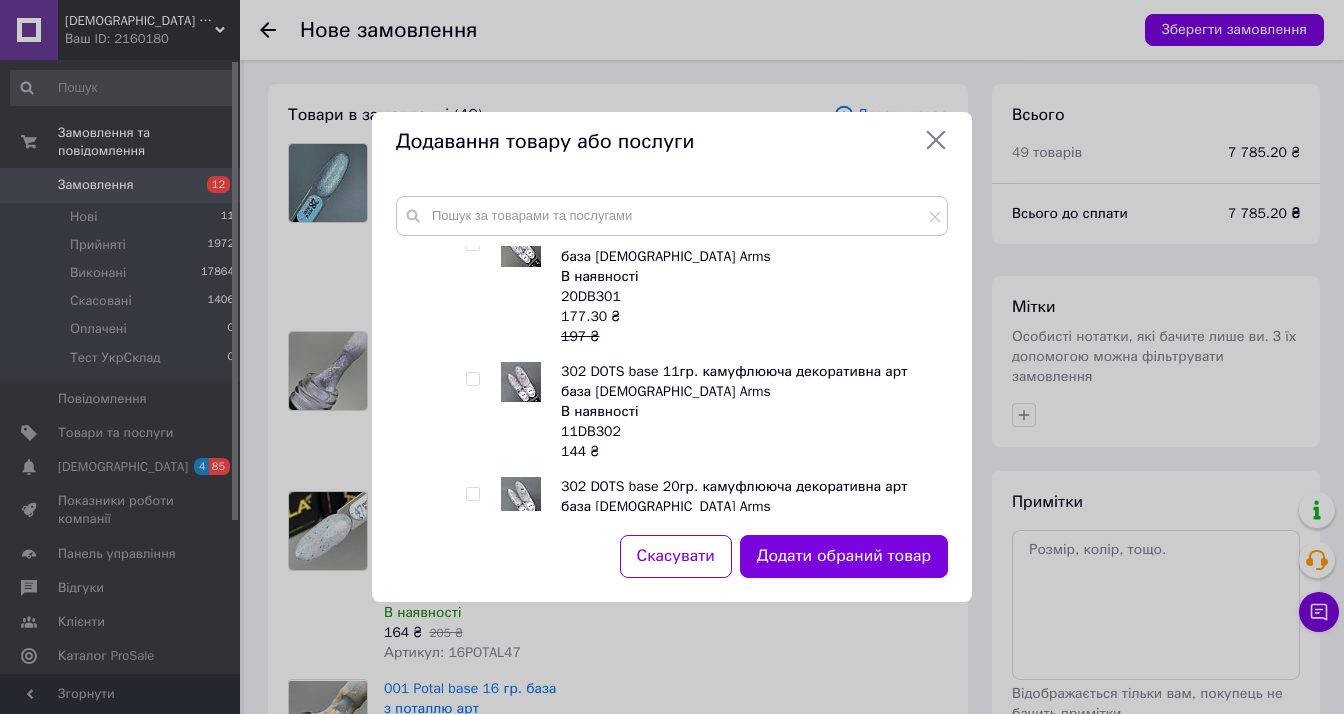 click at bounding box center [472, 379] 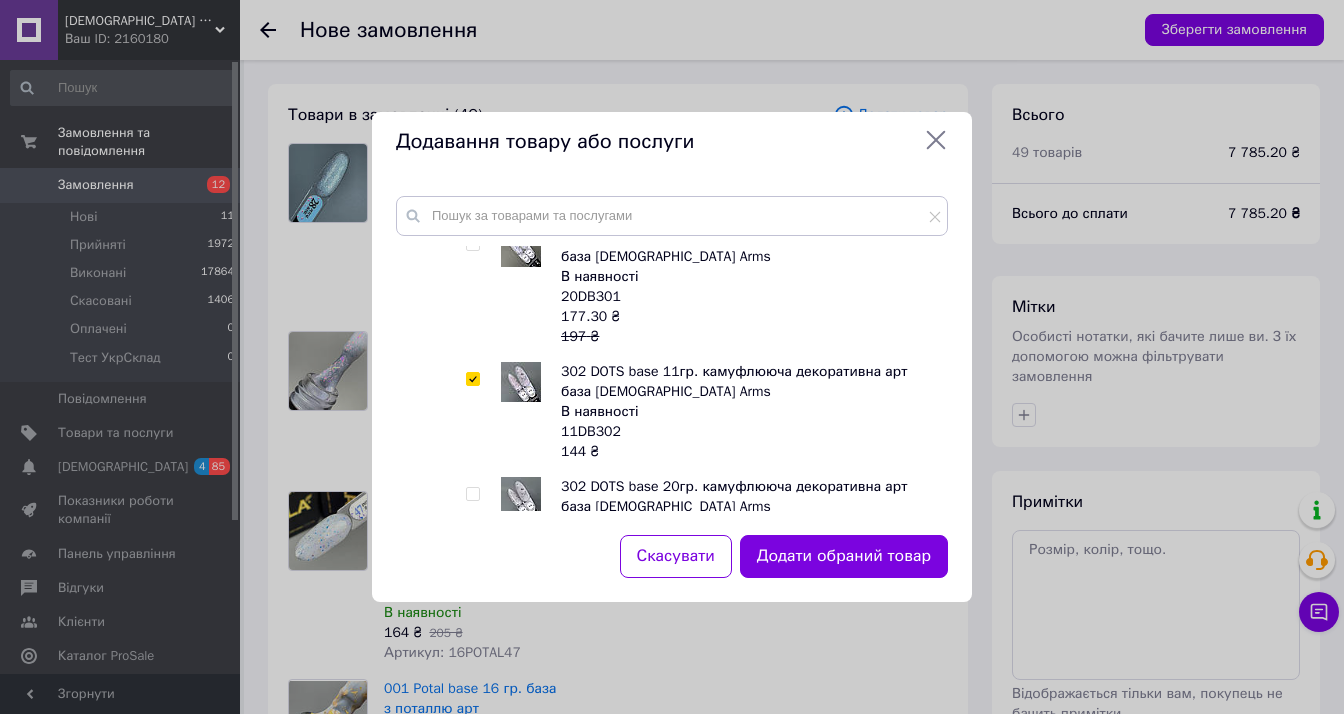 checkbox on "true" 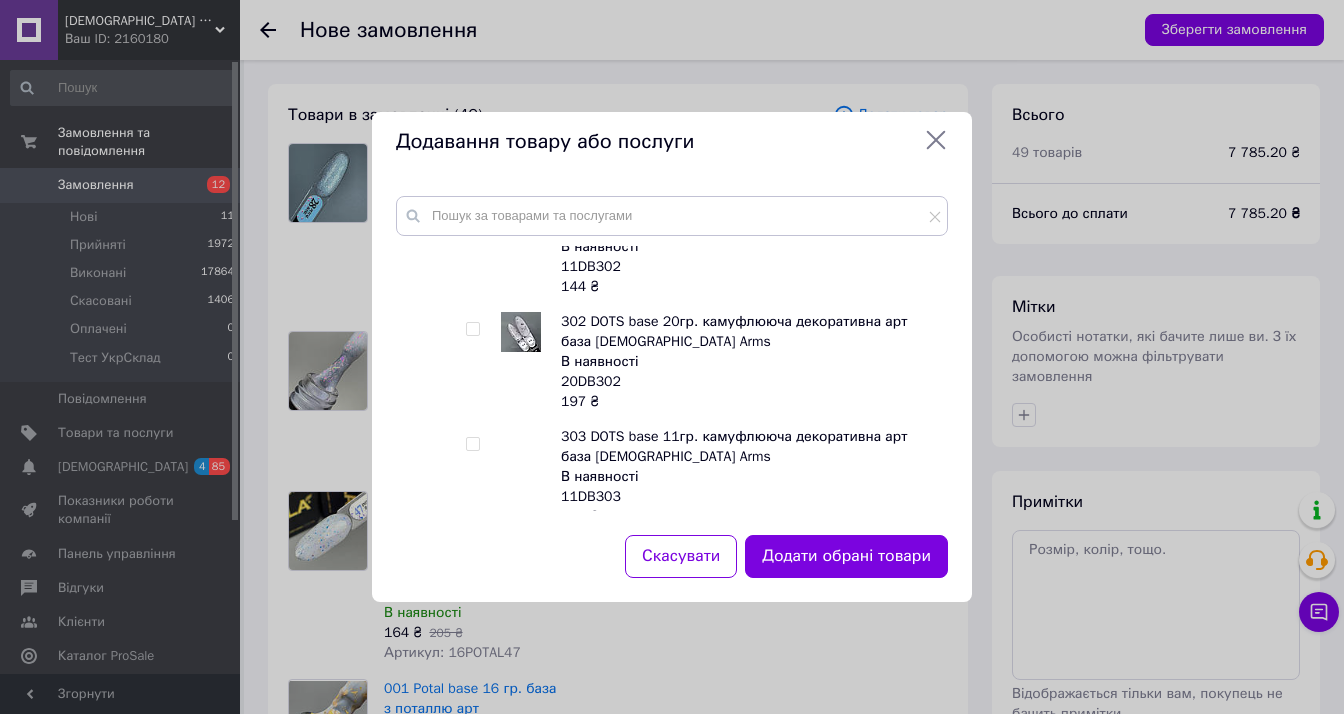 scroll, scrollTop: 600, scrollLeft: 0, axis: vertical 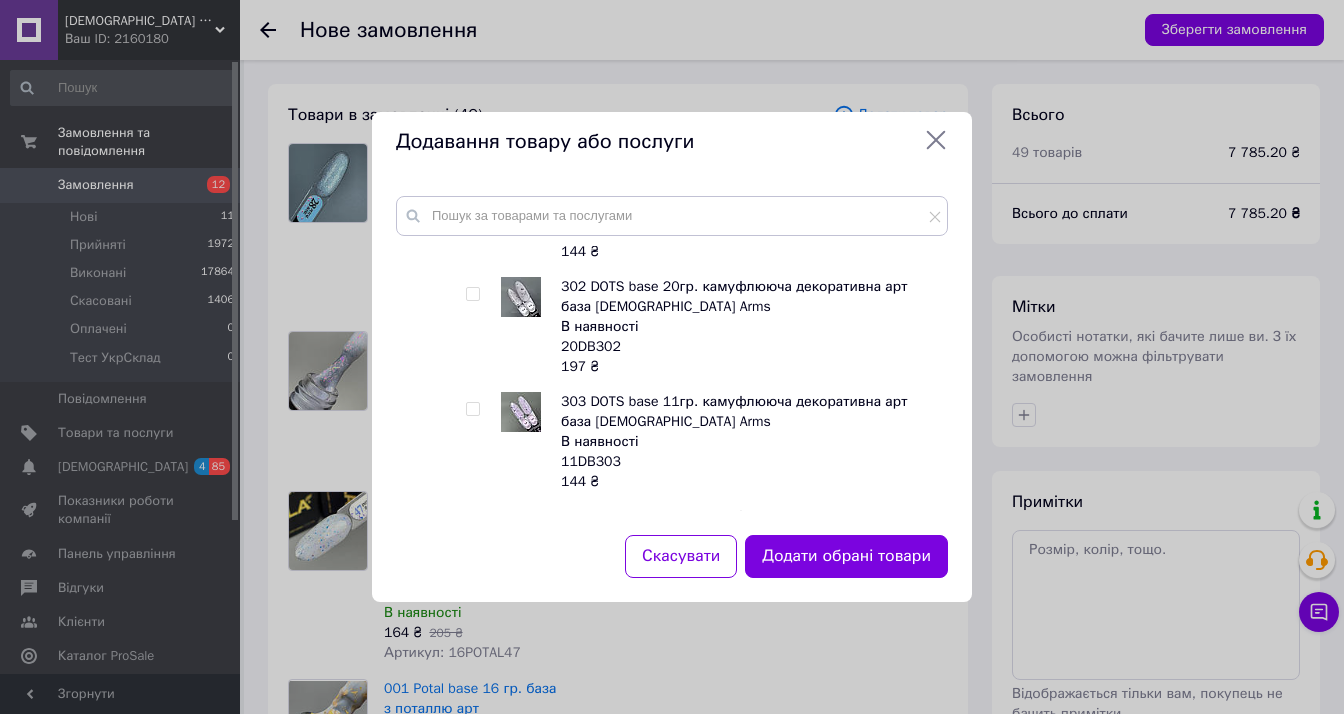 click at bounding box center (472, 409) 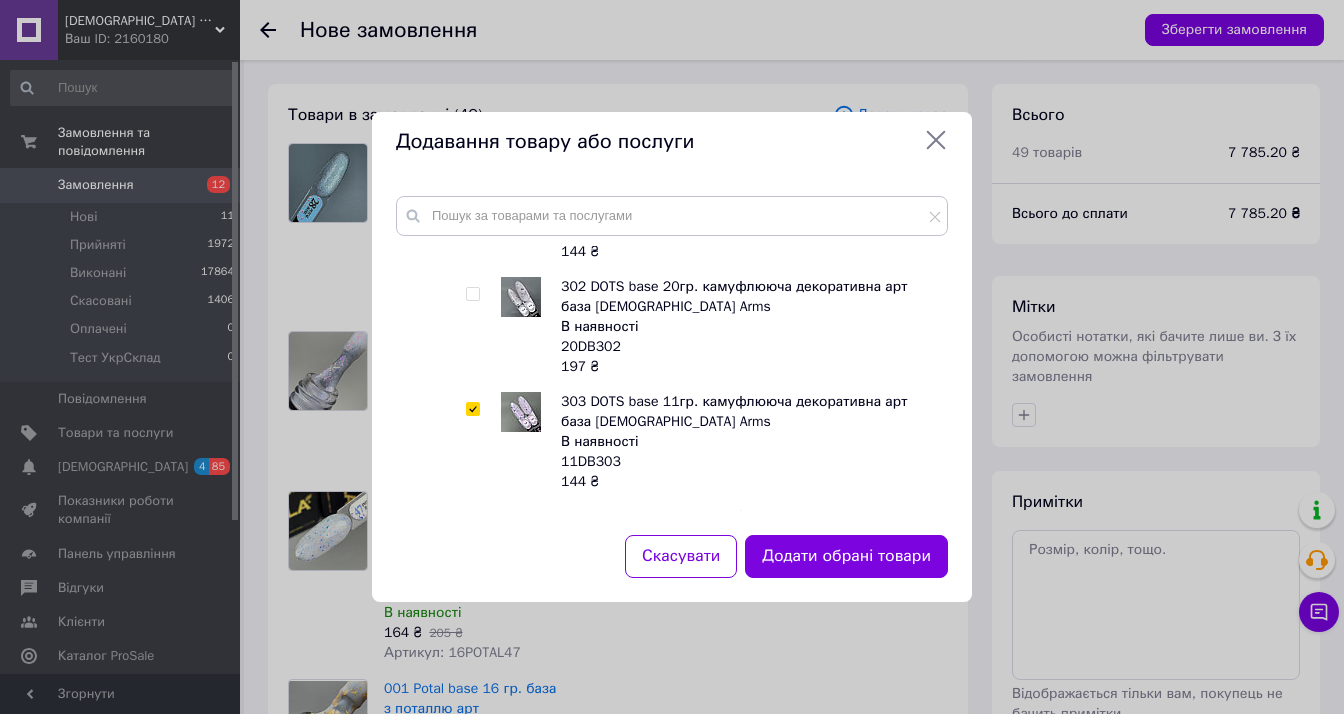 checkbox on "true" 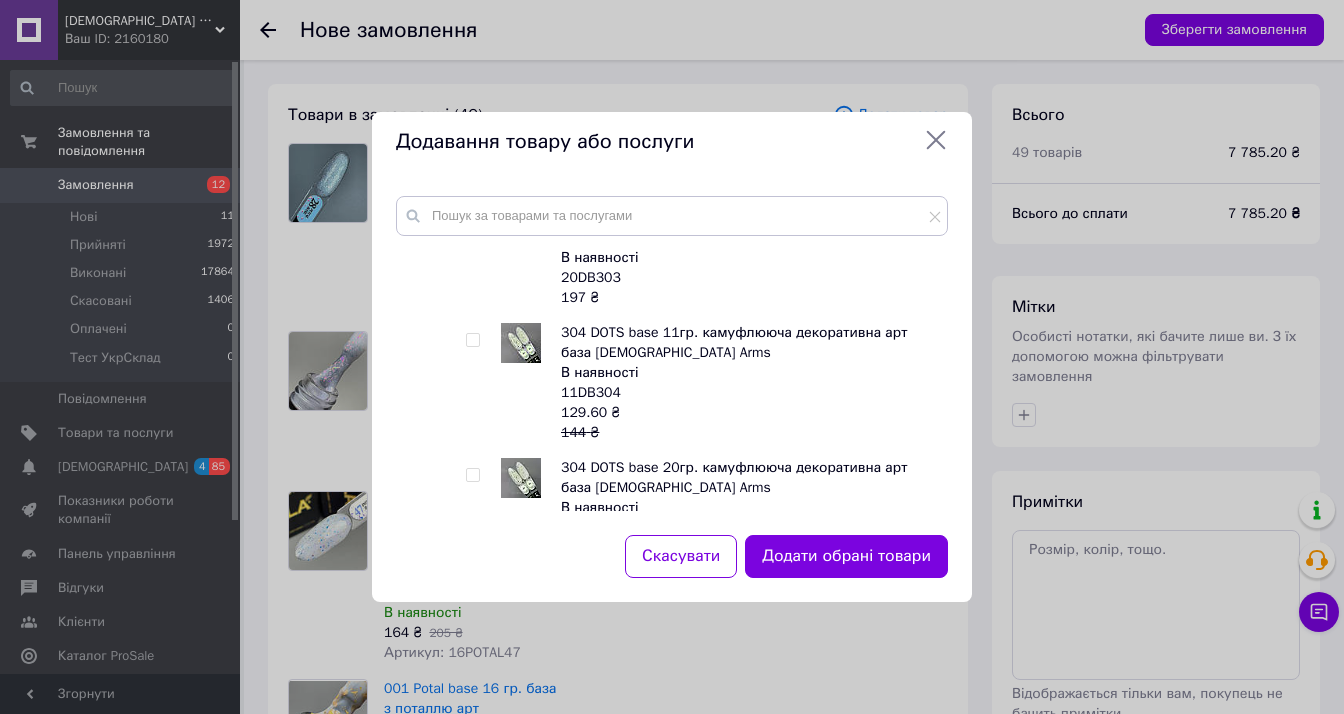 scroll, scrollTop: 900, scrollLeft: 0, axis: vertical 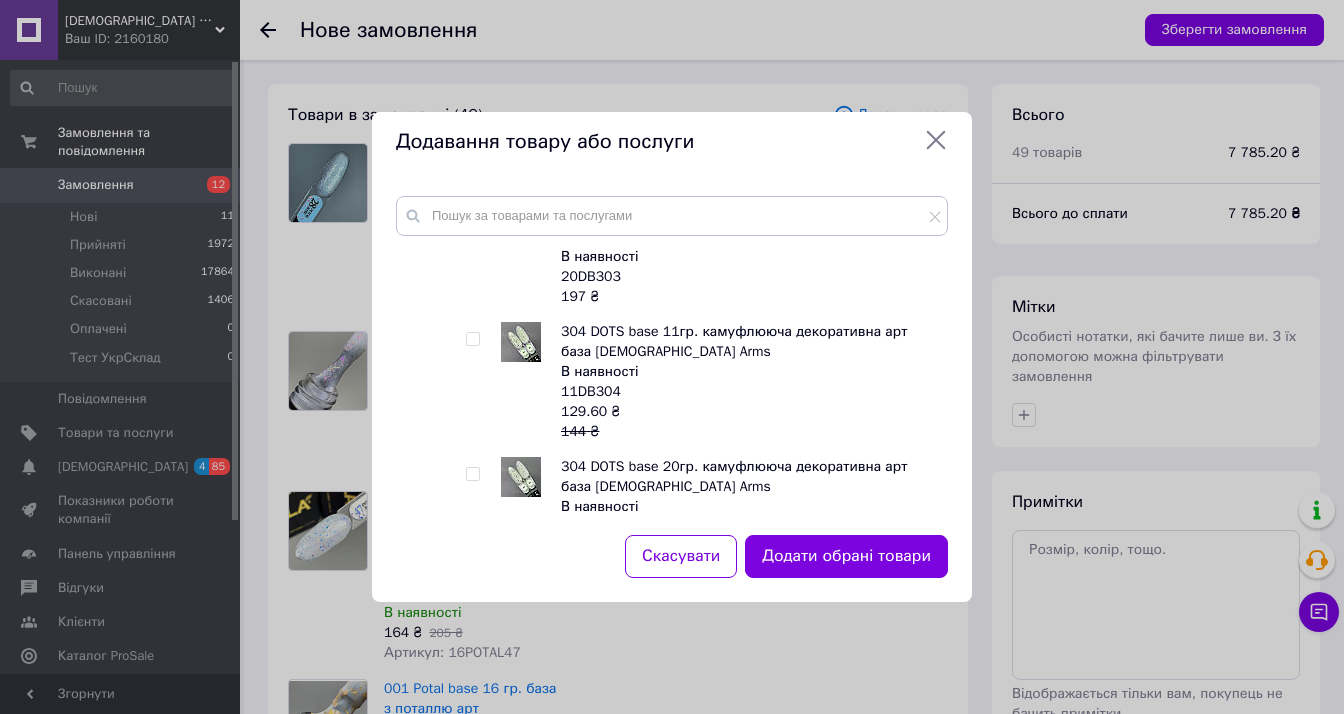 click at bounding box center [472, 339] 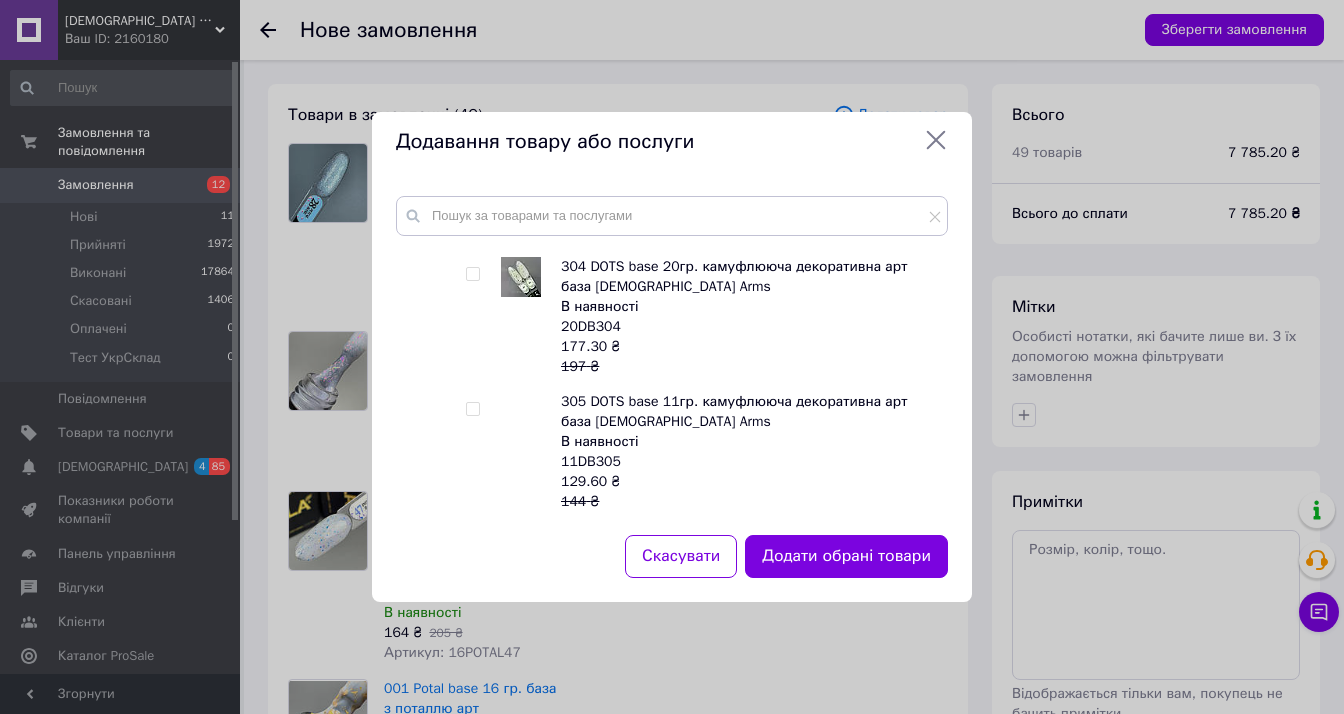 scroll, scrollTop: 1200, scrollLeft: 0, axis: vertical 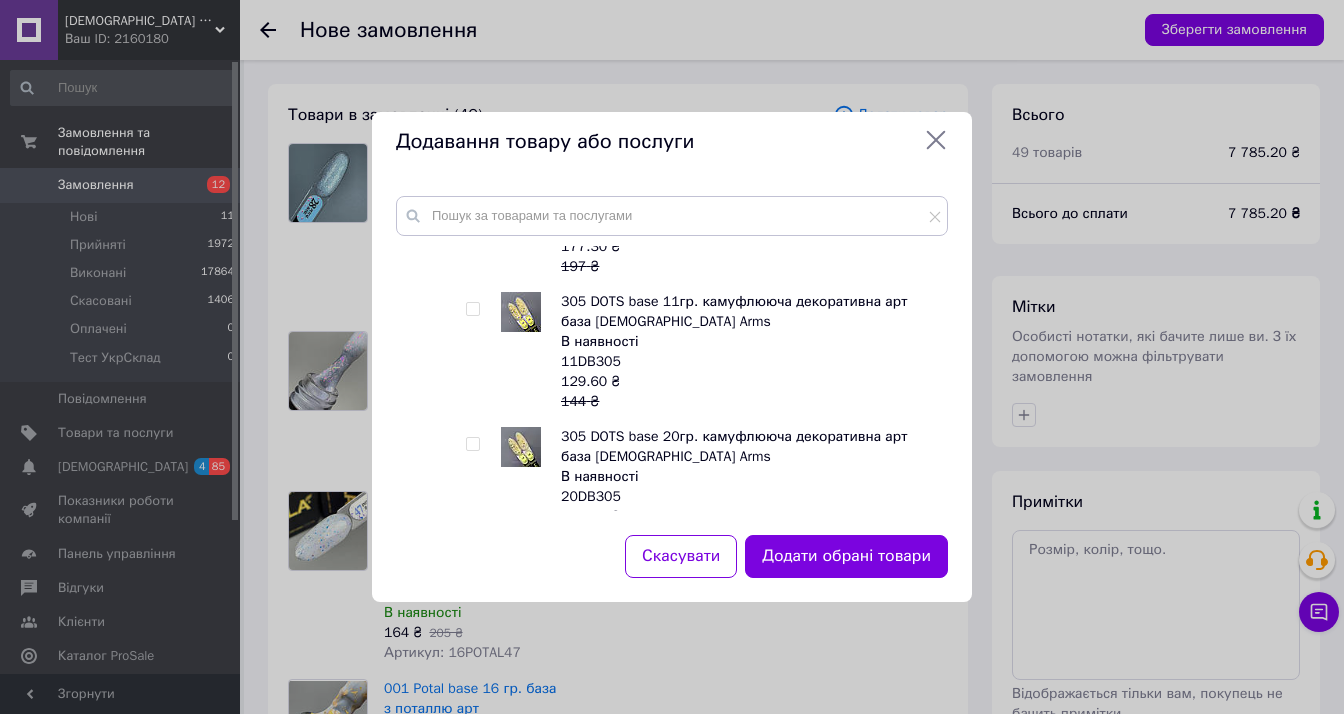 click at bounding box center (472, 309) 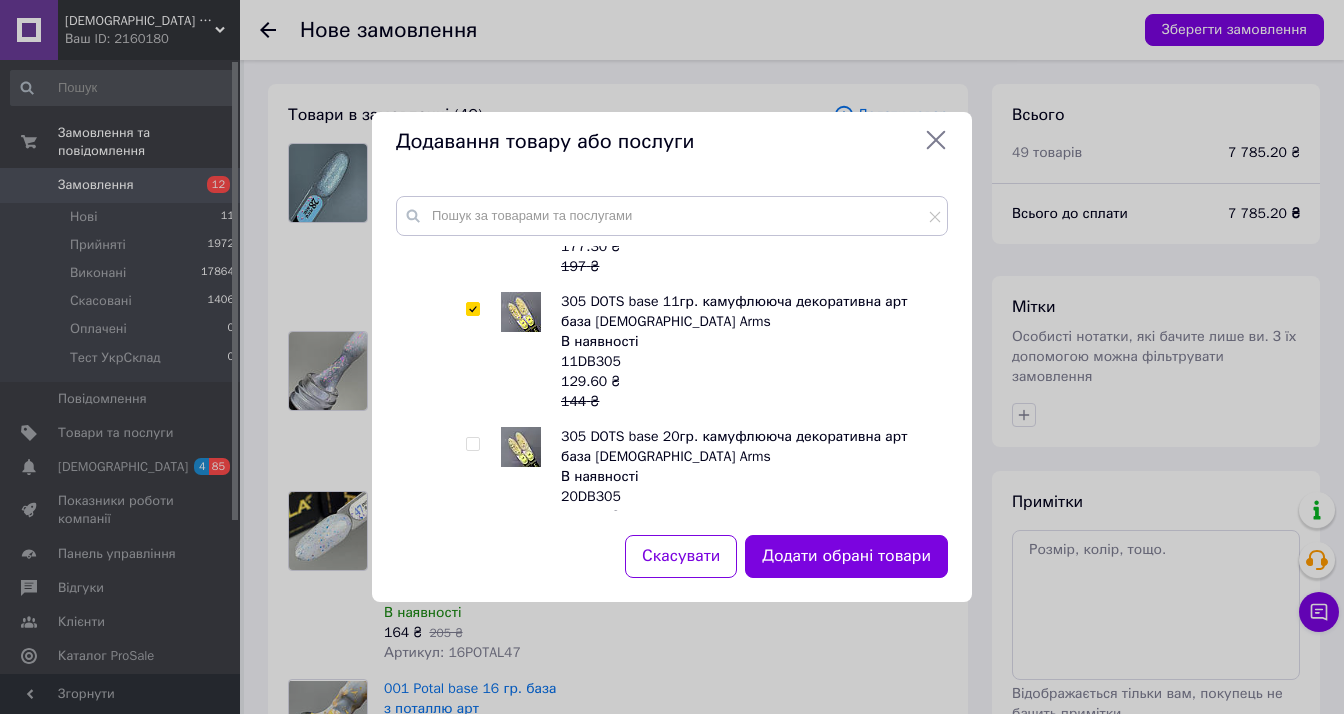 checkbox on "true" 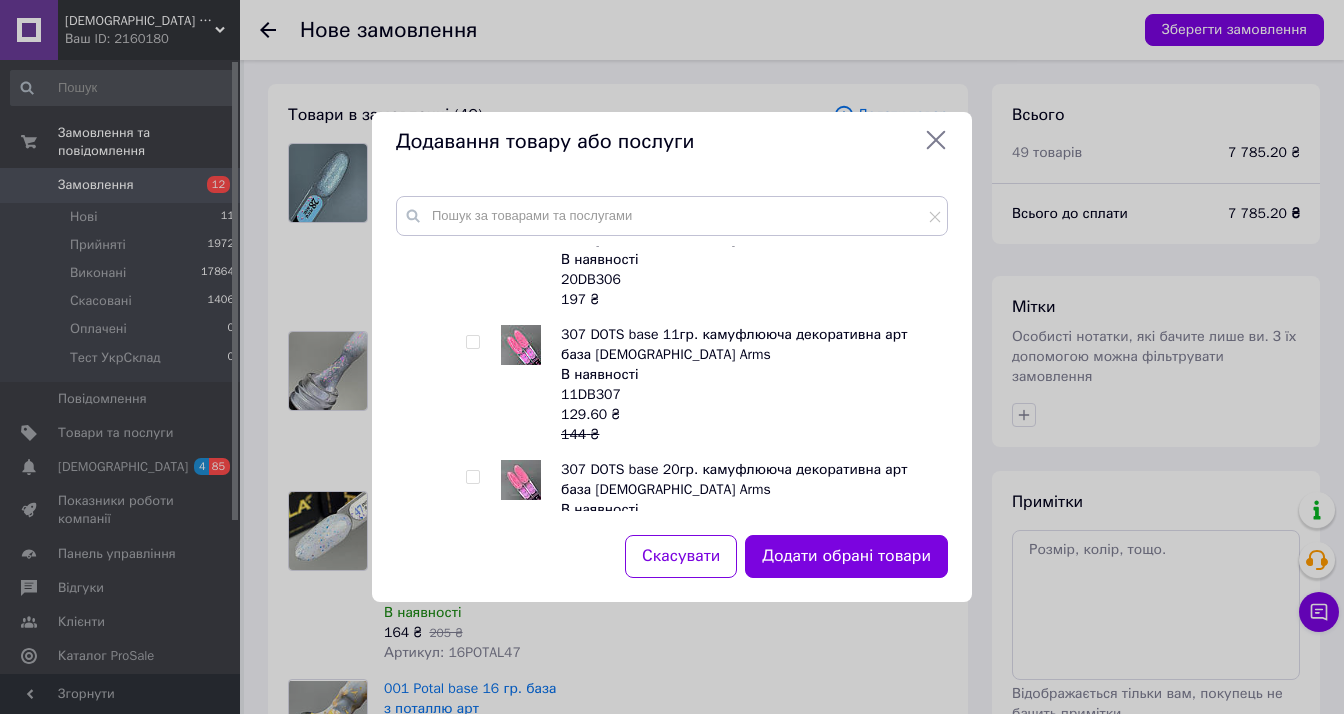 scroll, scrollTop: 1700, scrollLeft: 0, axis: vertical 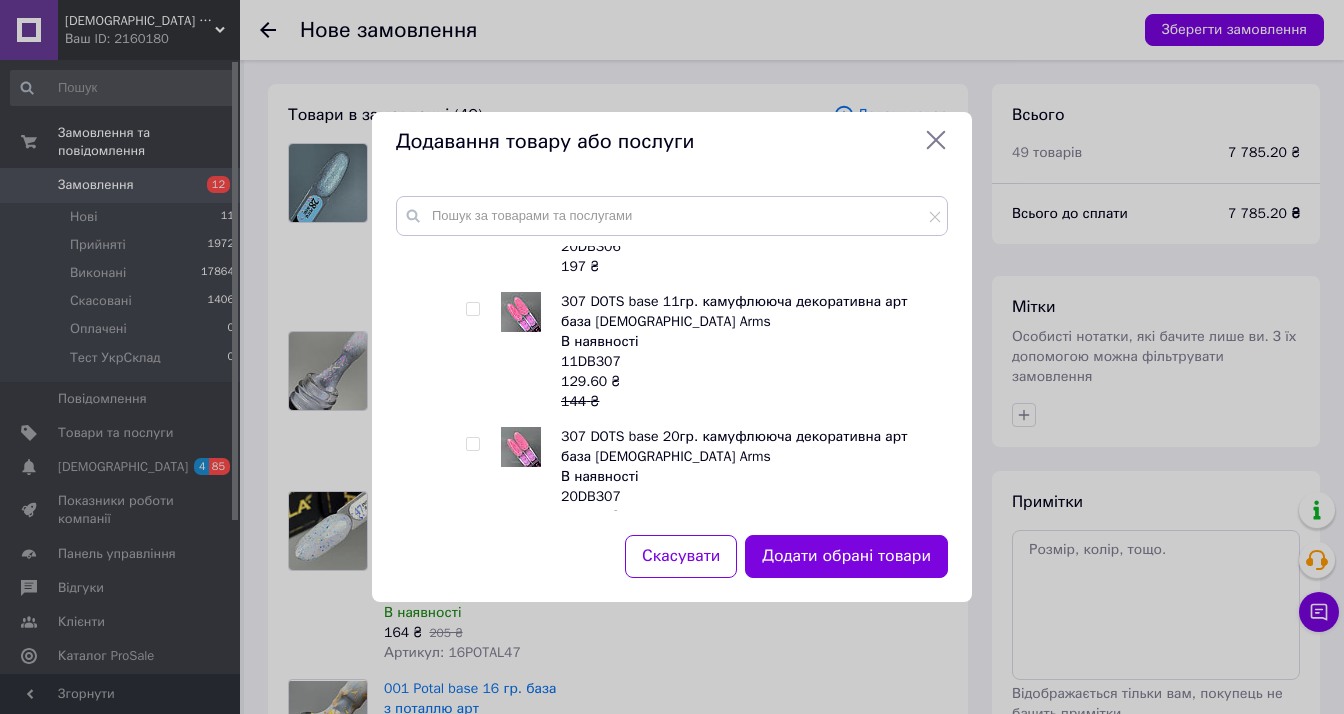 click at bounding box center (473, 309) 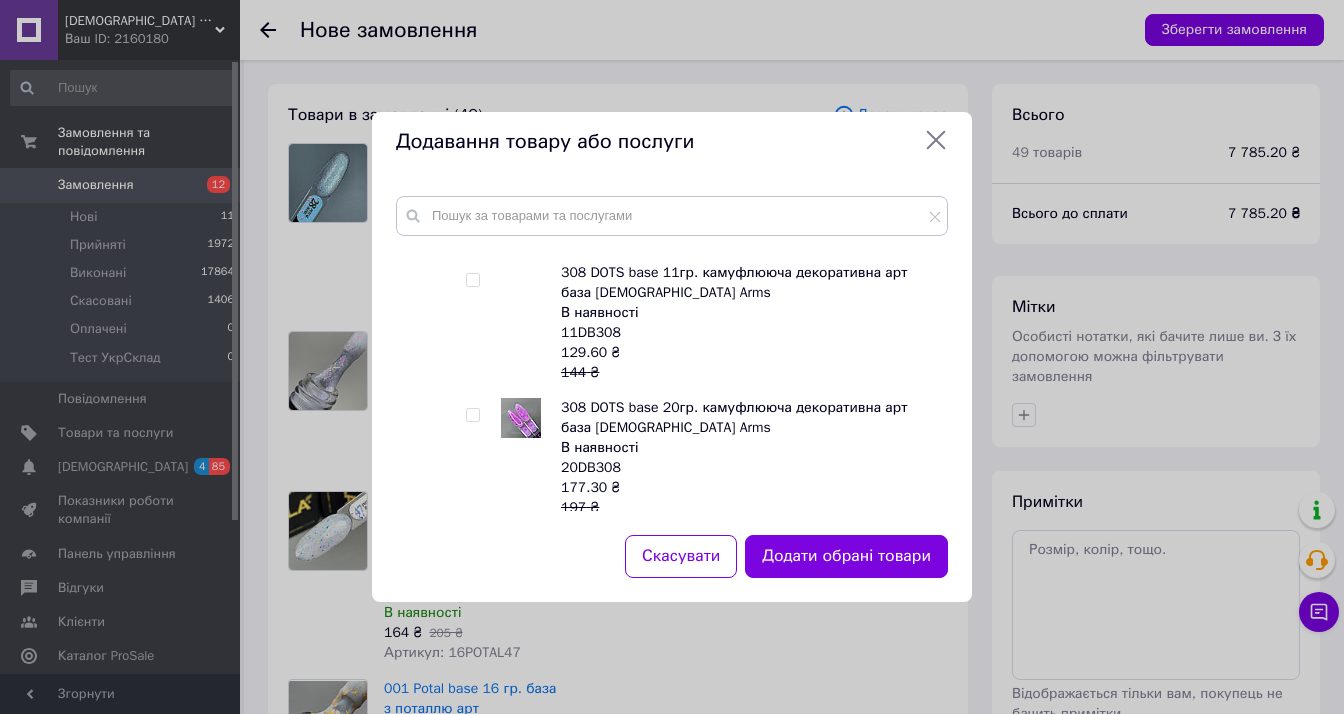 scroll, scrollTop: 2000, scrollLeft: 0, axis: vertical 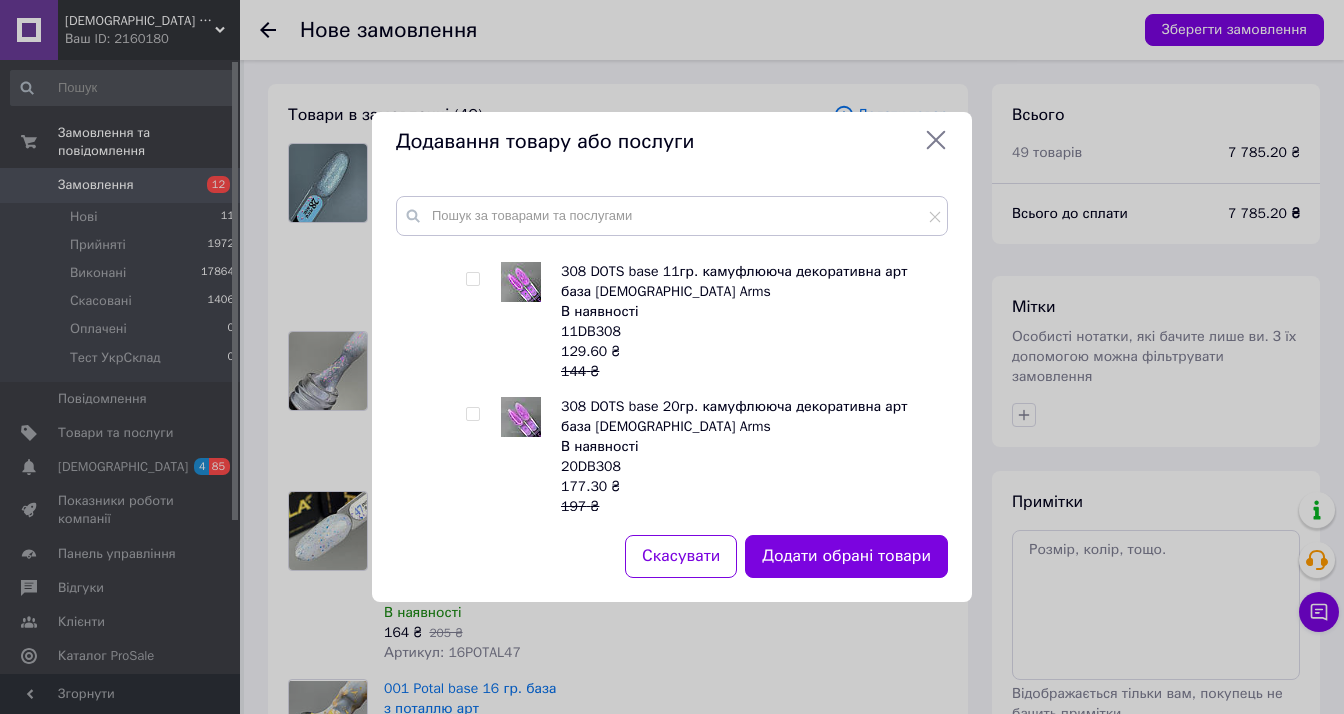 click at bounding box center [472, 279] 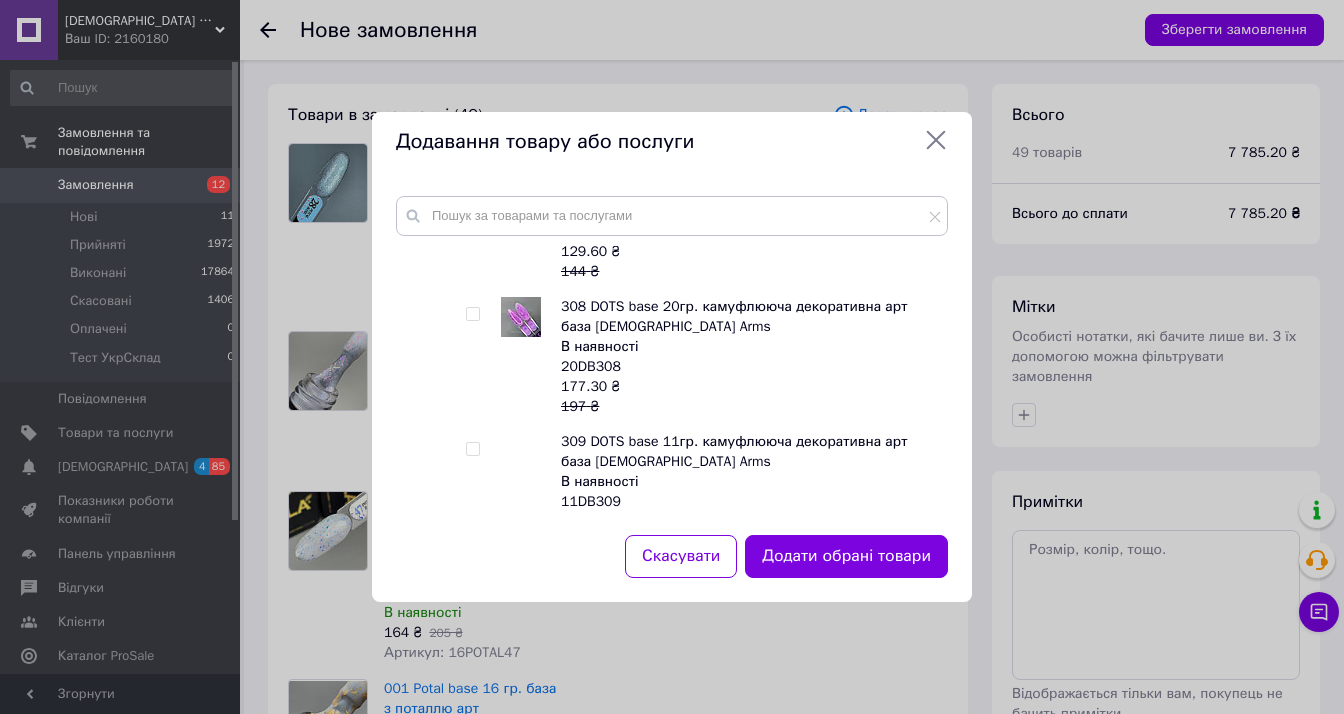 scroll, scrollTop: 2200, scrollLeft: 0, axis: vertical 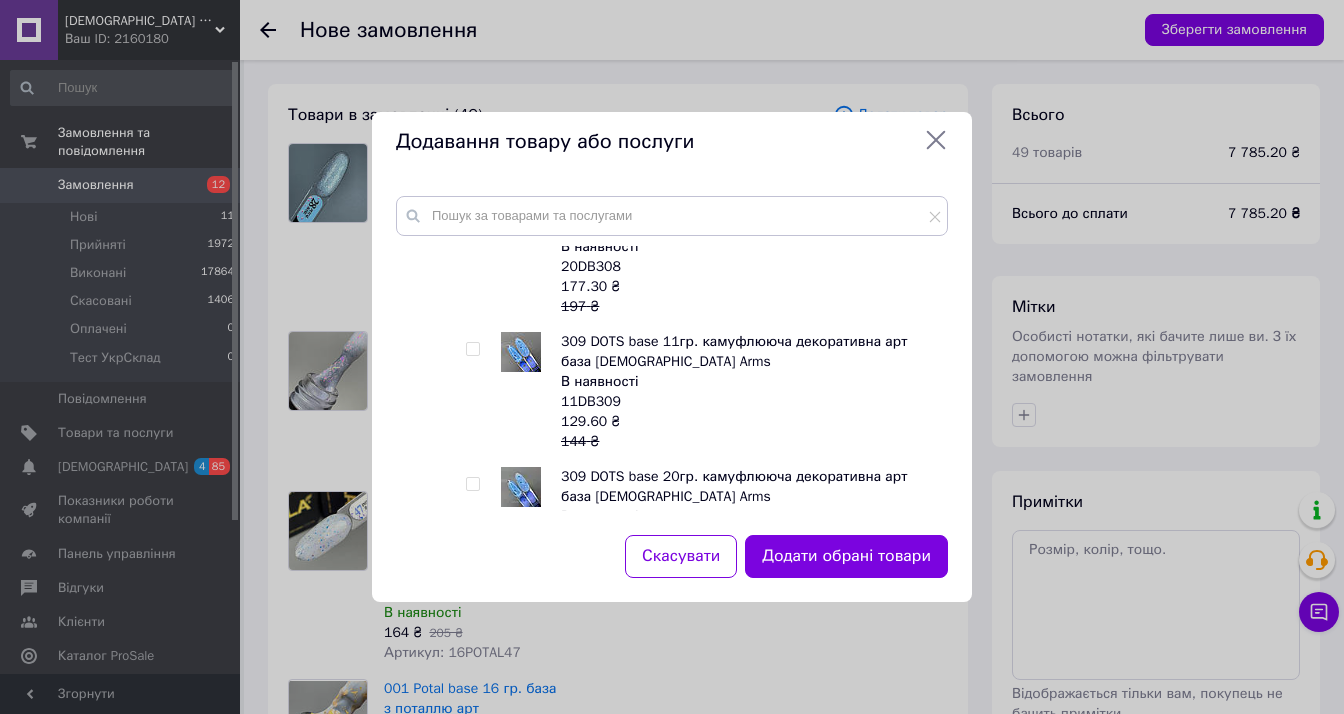 click at bounding box center (472, 349) 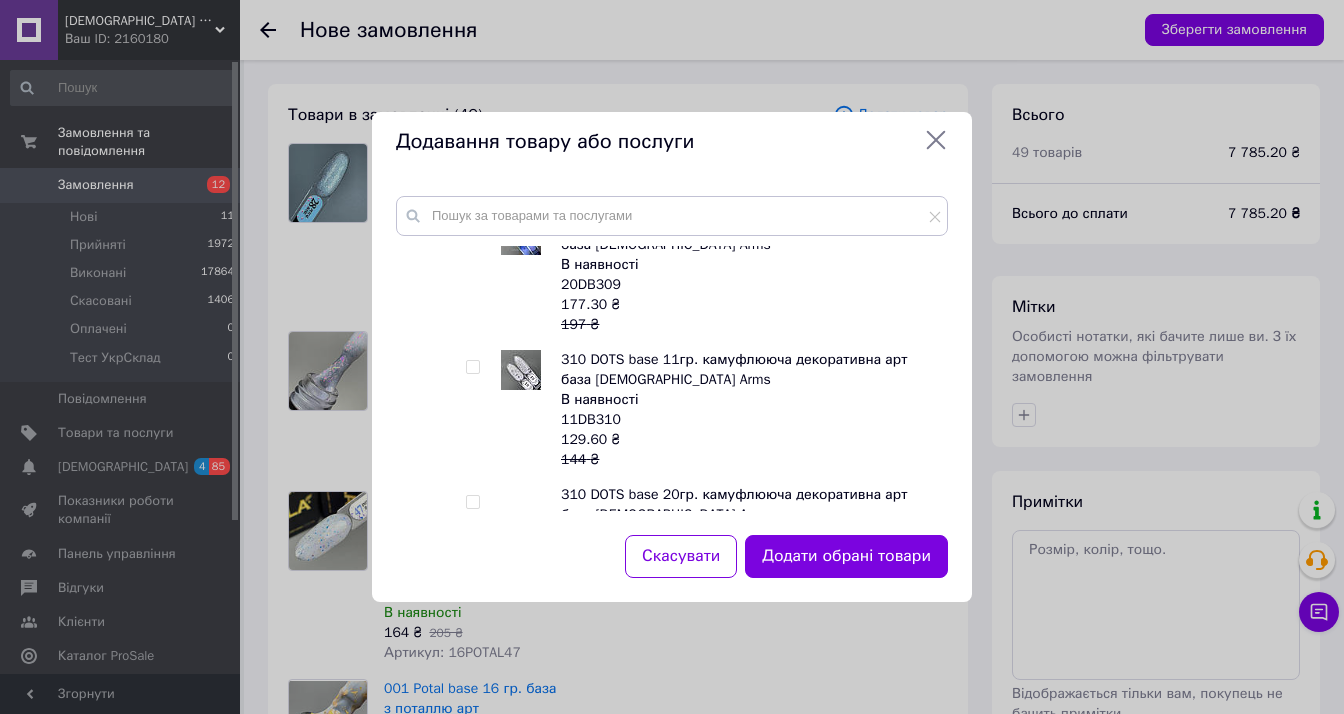 scroll, scrollTop: 2500, scrollLeft: 0, axis: vertical 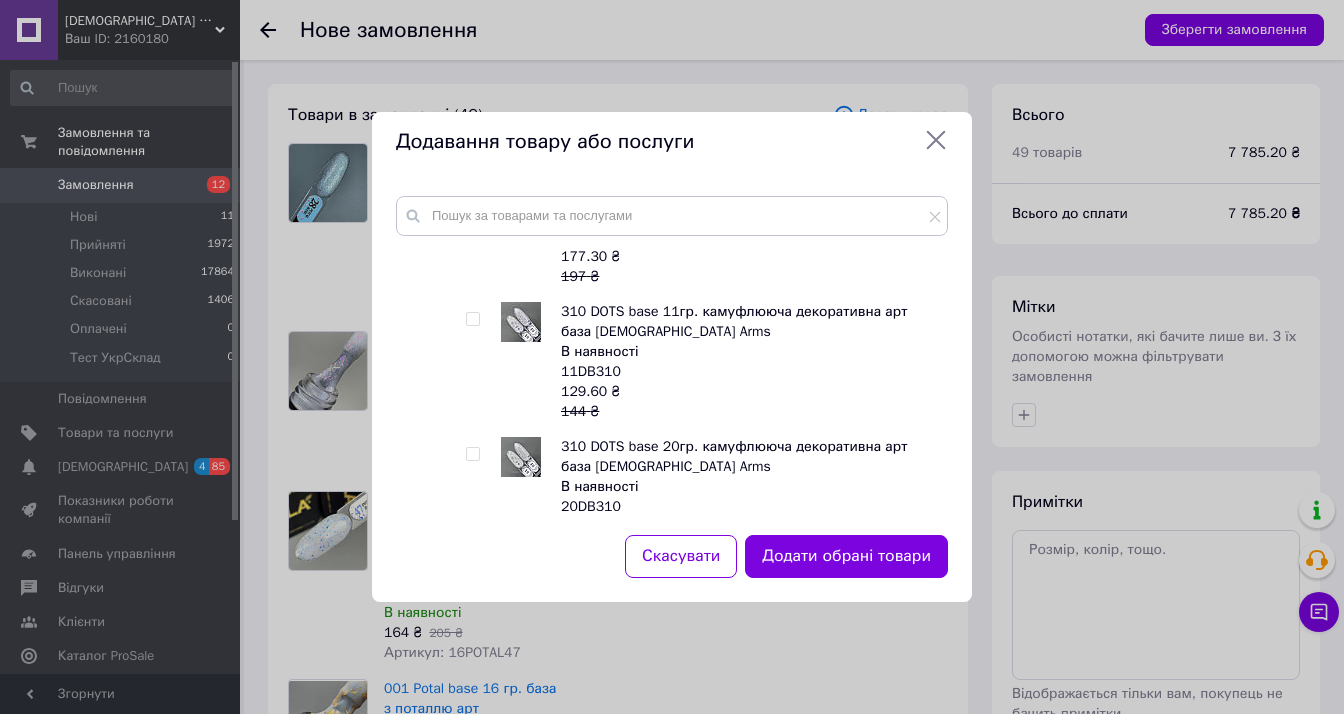 click at bounding box center (472, 319) 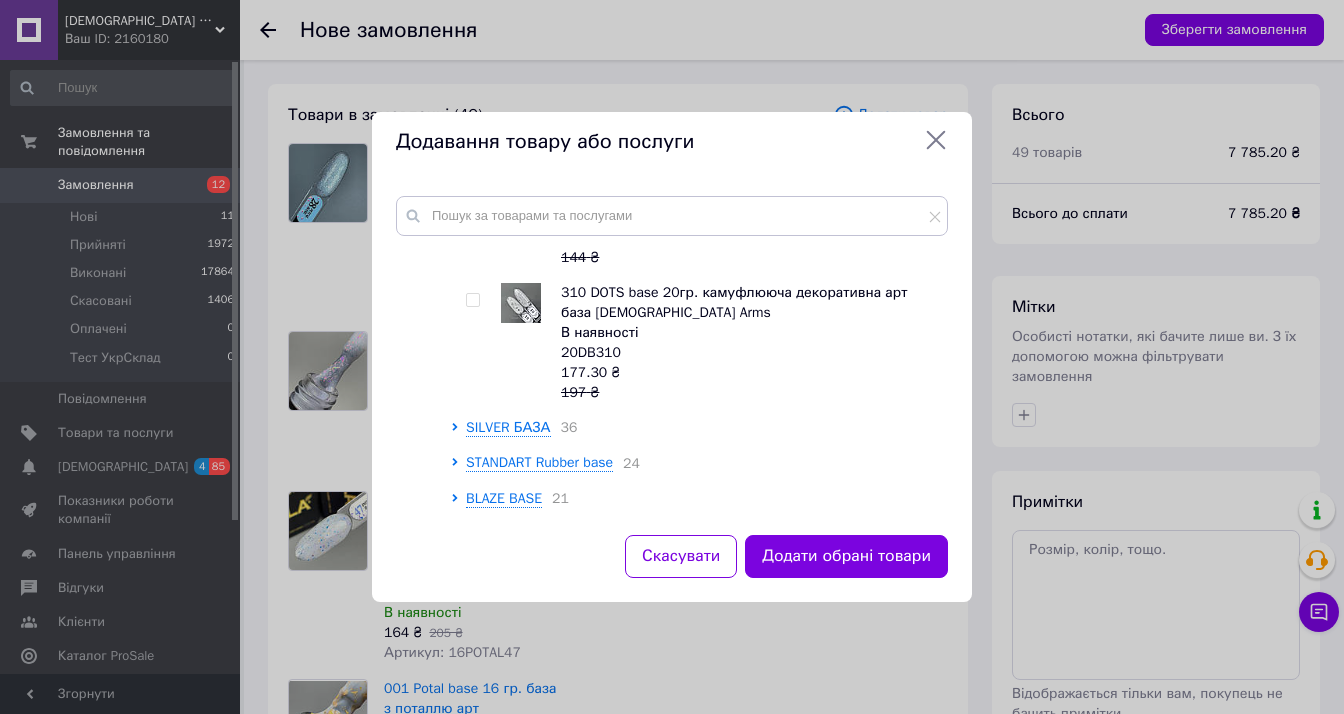 scroll, scrollTop: 2700, scrollLeft: 0, axis: vertical 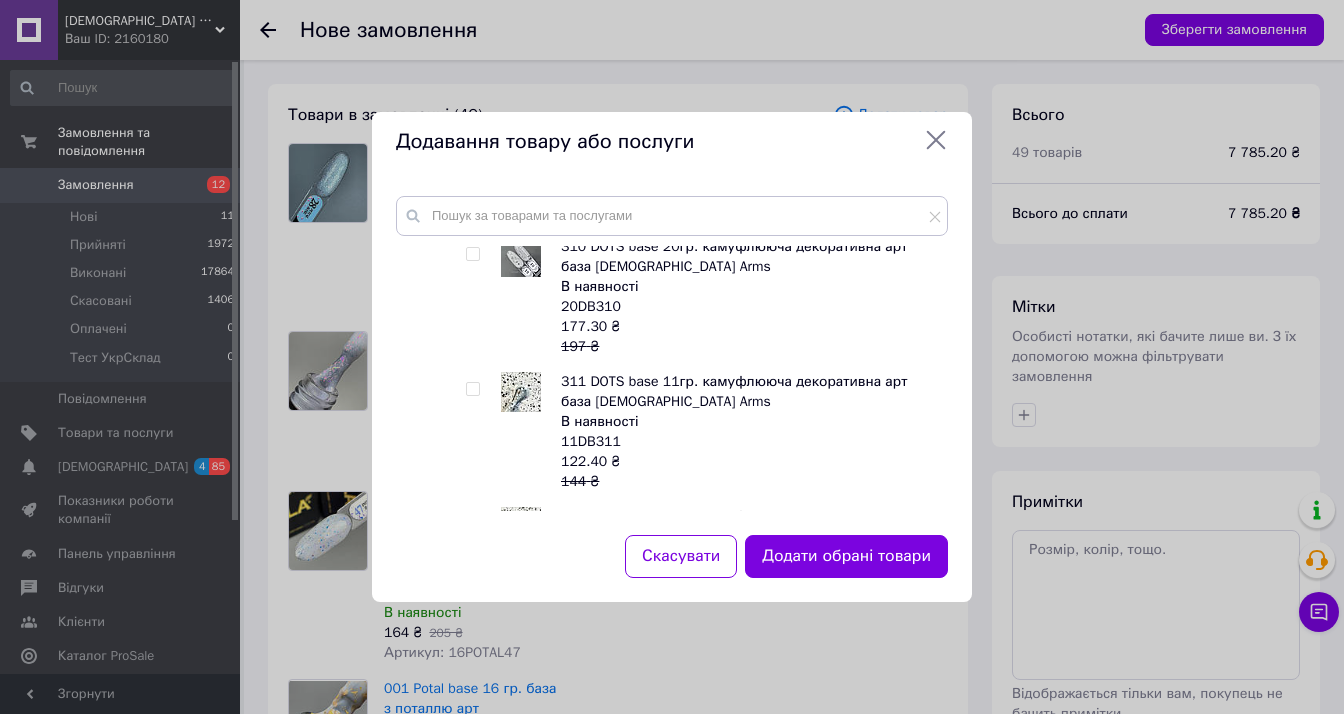 click at bounding box center [472, 389] 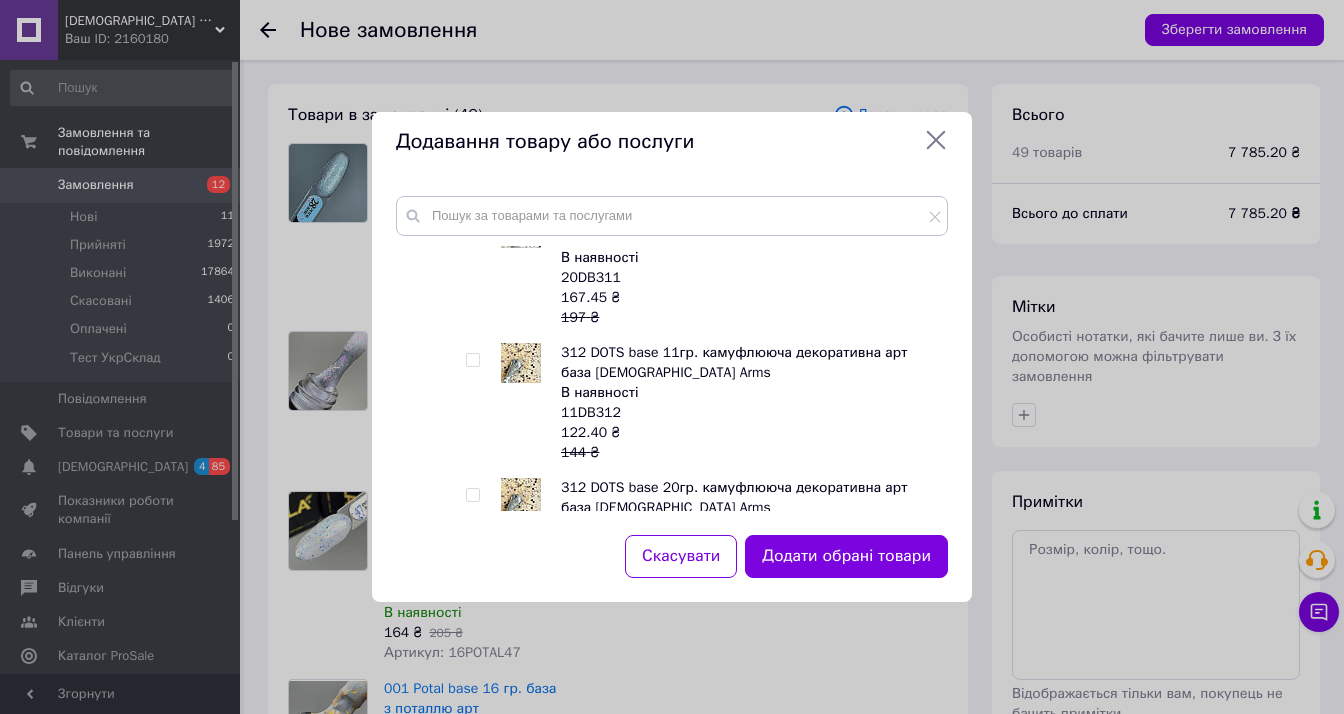 scroll, scrollTop: 3000, scrollLeft: 0, axis: vertical 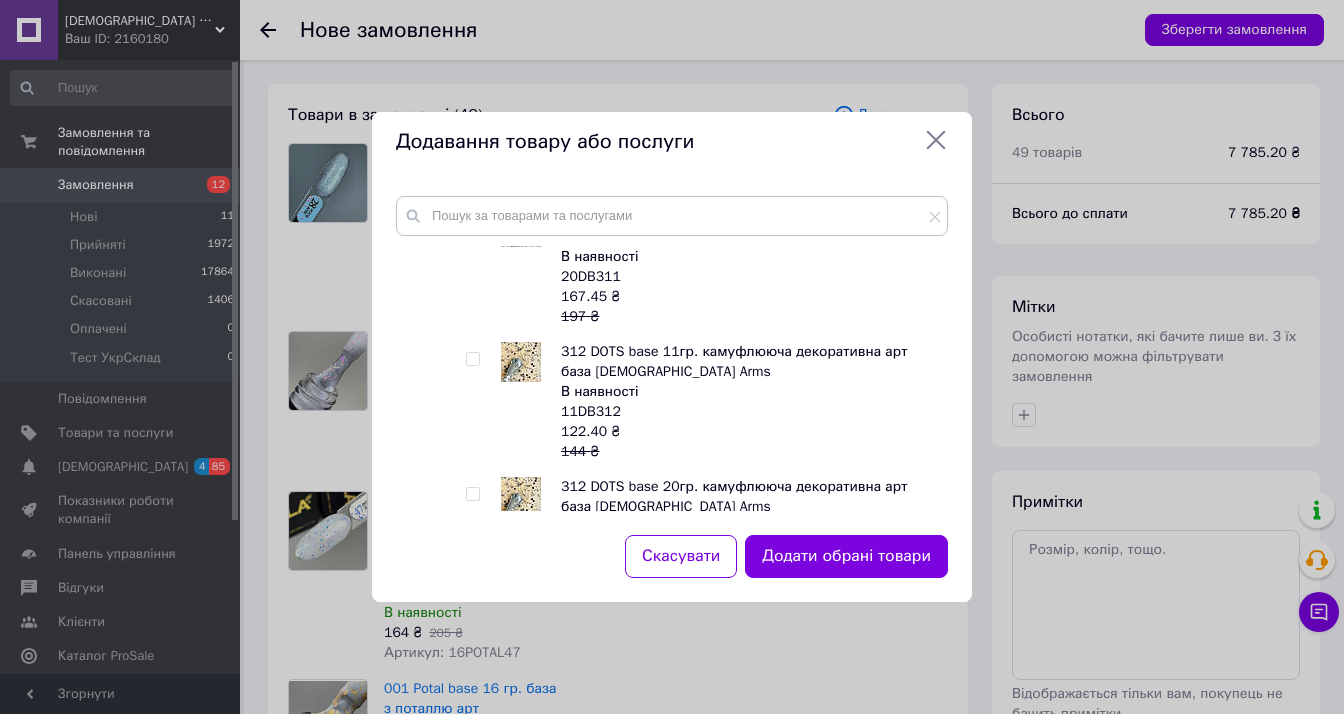 click at bounding box center (472, 359) 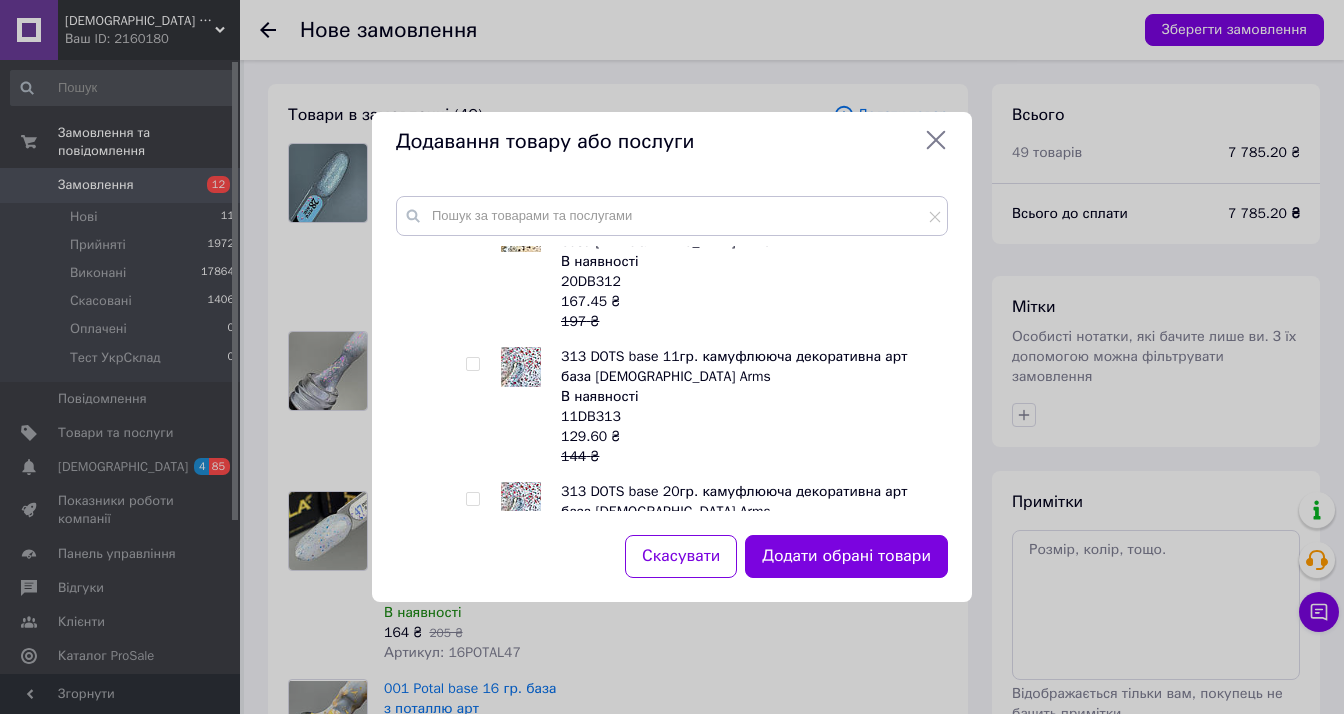 scroll, scrollTop: 3300, scrollLeft: 0, axis: vertical 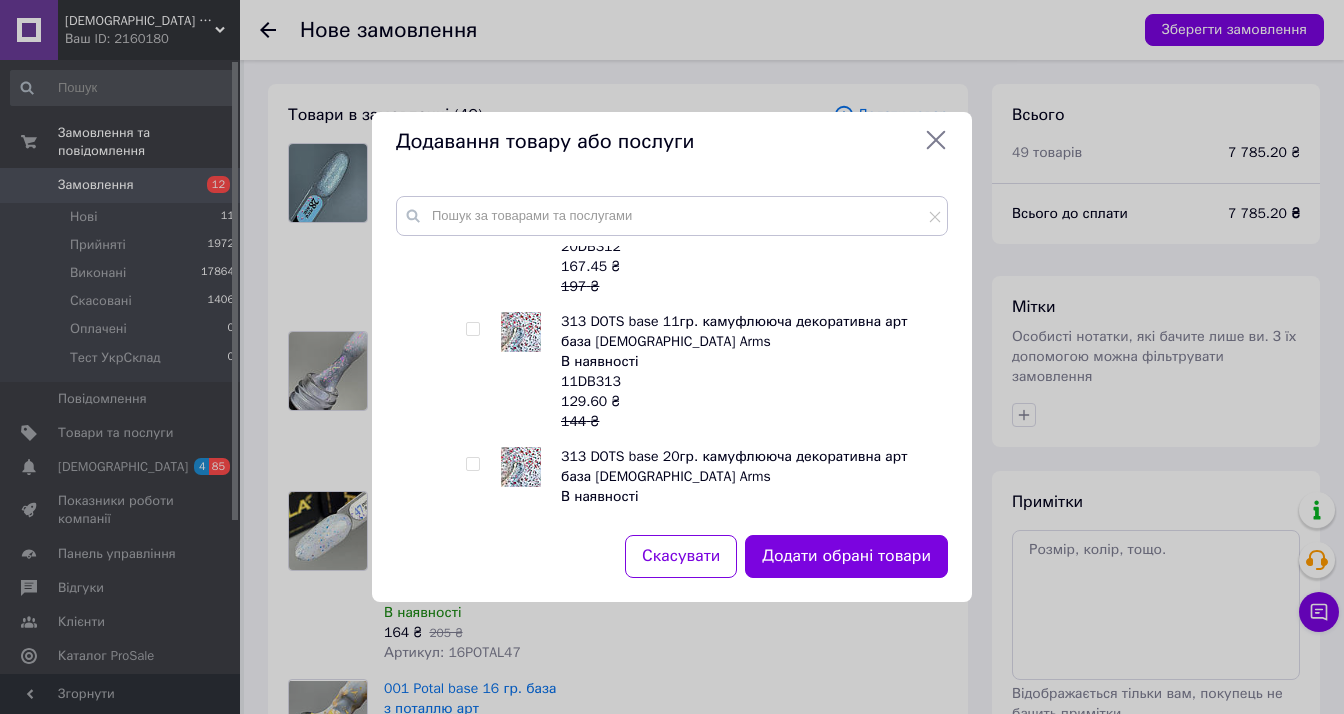 click at bounding box center (472, 329) 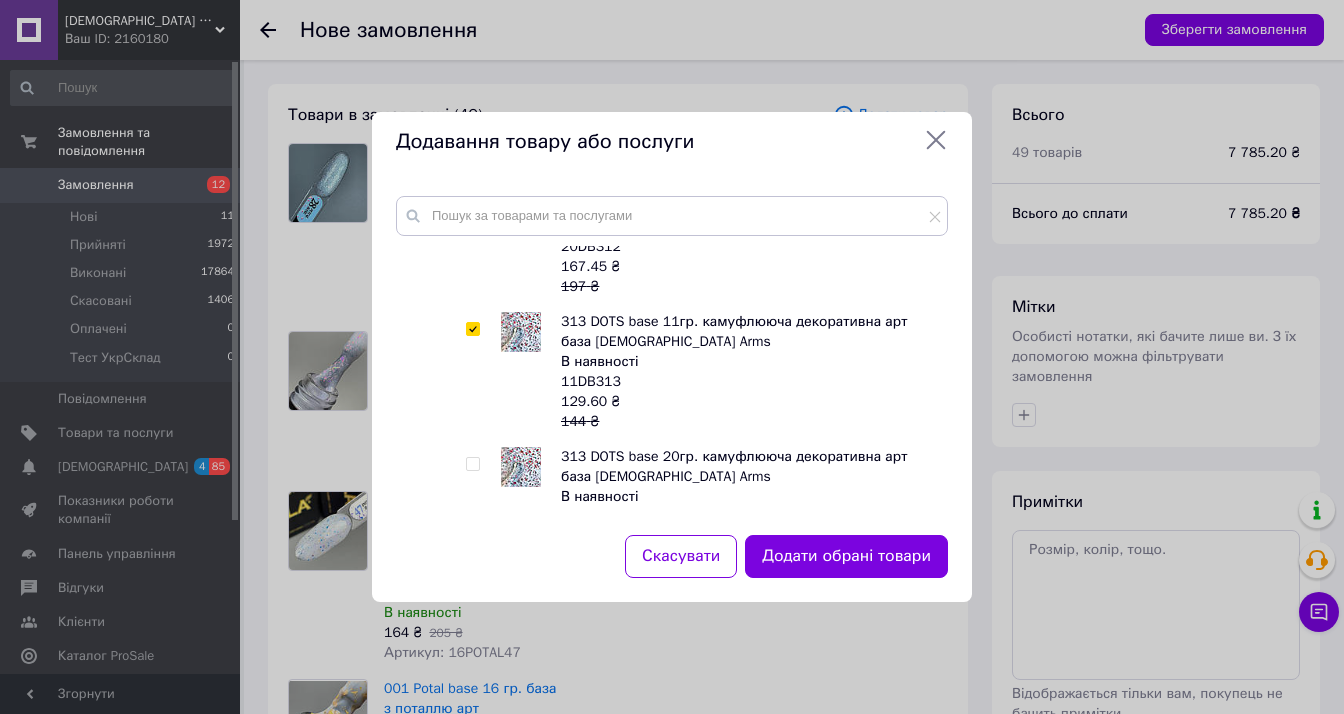 checkbox on "true" 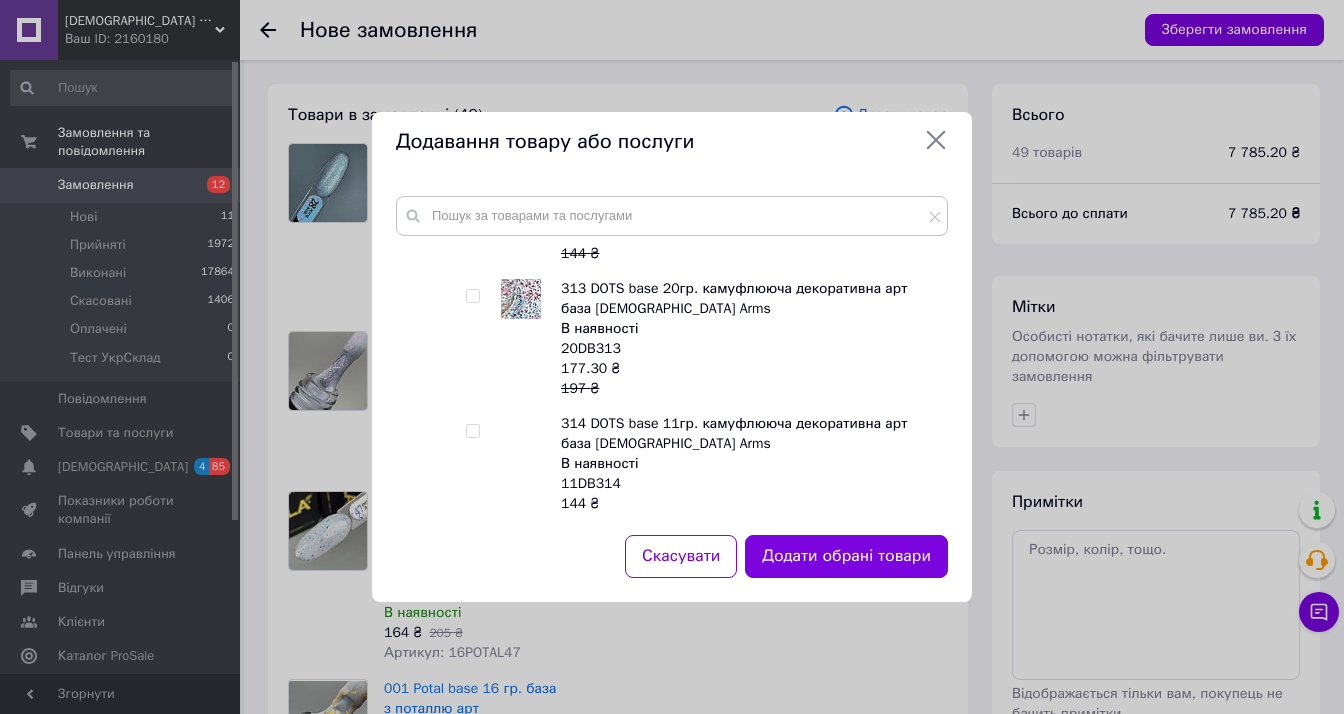 scroll, scrollTop: 3500, scrollLeft: 0, axis: vertical 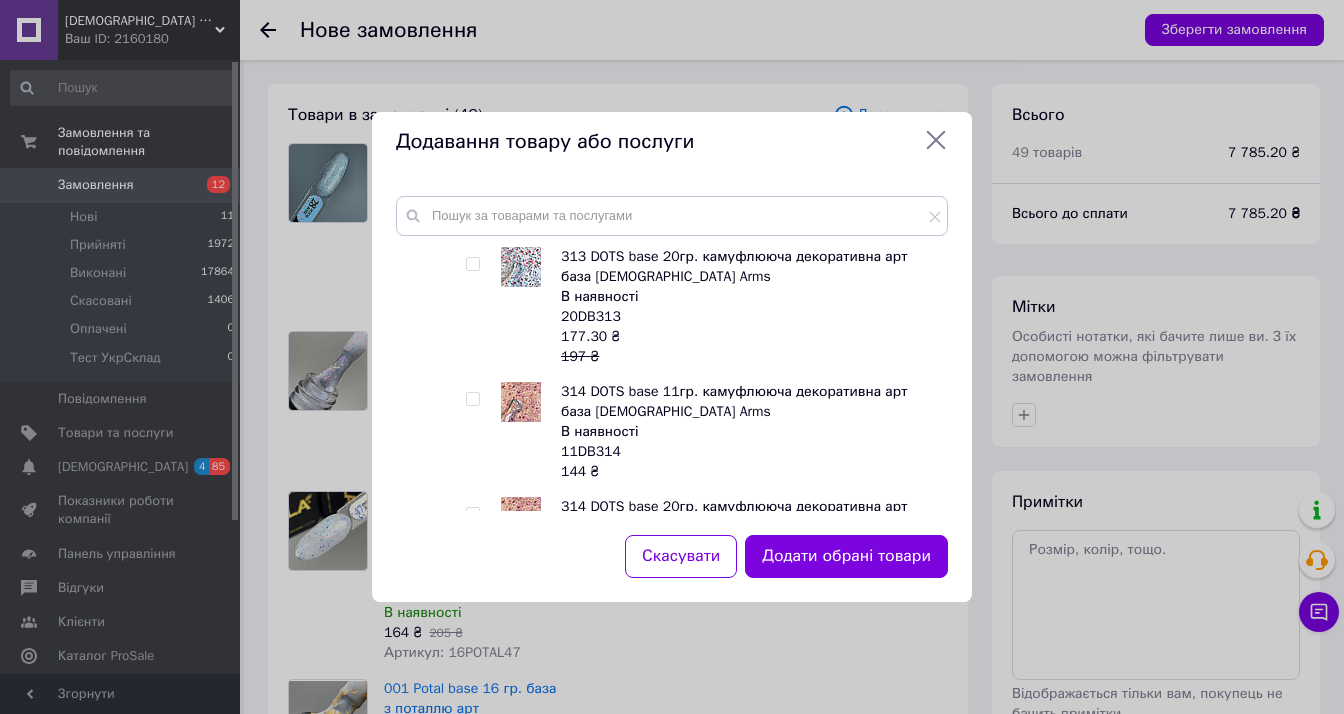 click at bounding box center [472, 399] 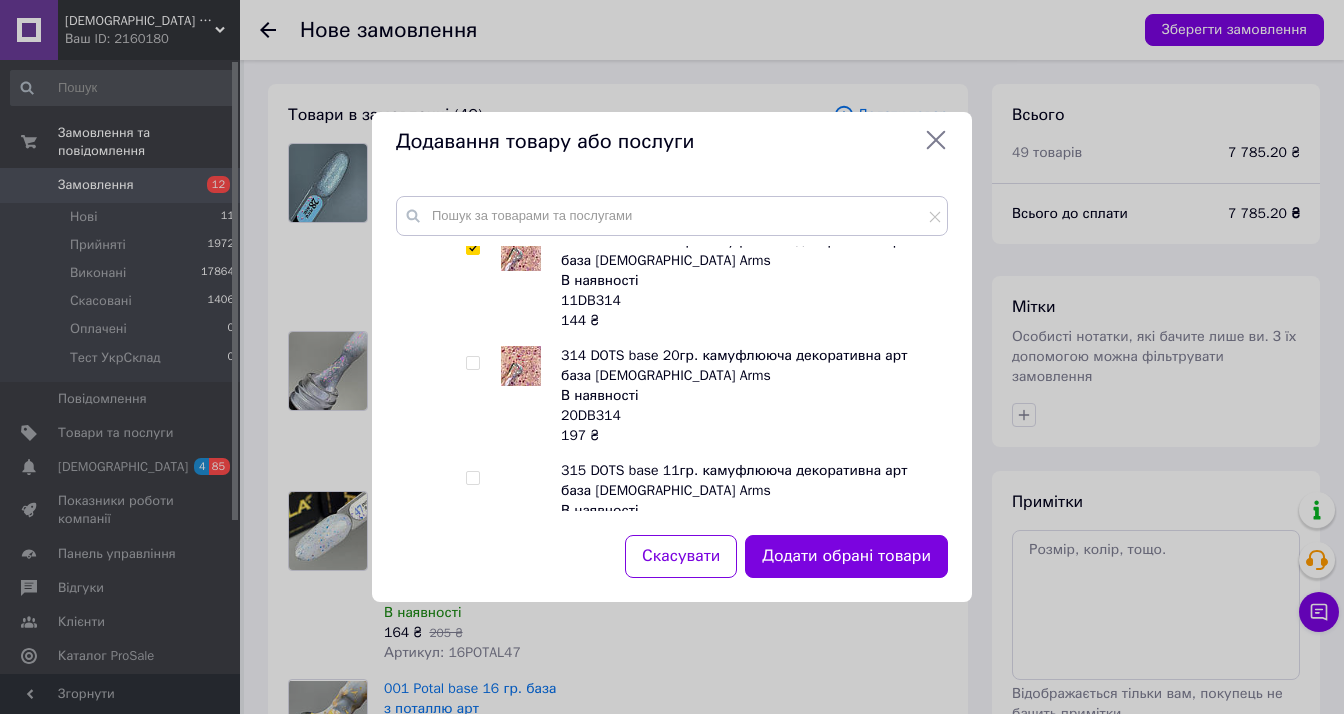scroll, scrollTop: 3700, scrollLeft: 0, axis: vertical 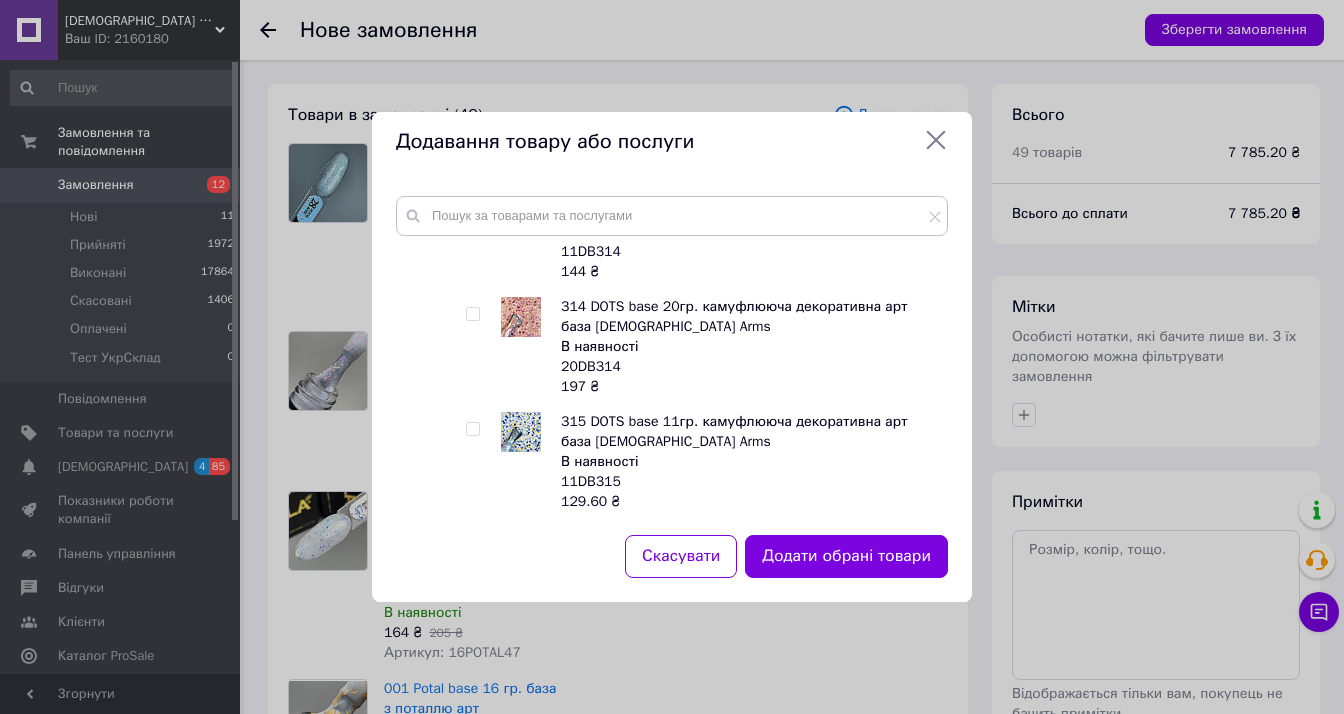click at bounding box center (472, 429) 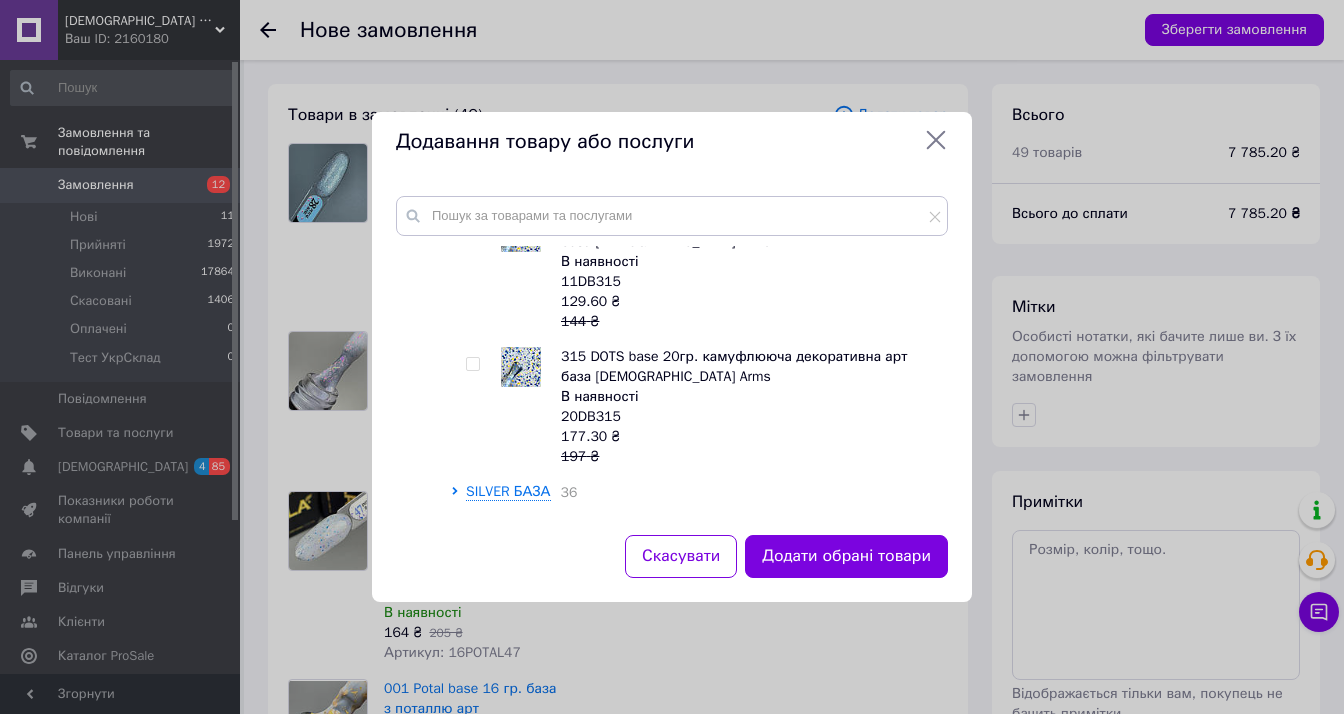 scroll, scrollTop: 4000, scrollLeft: 0, axis: vertical 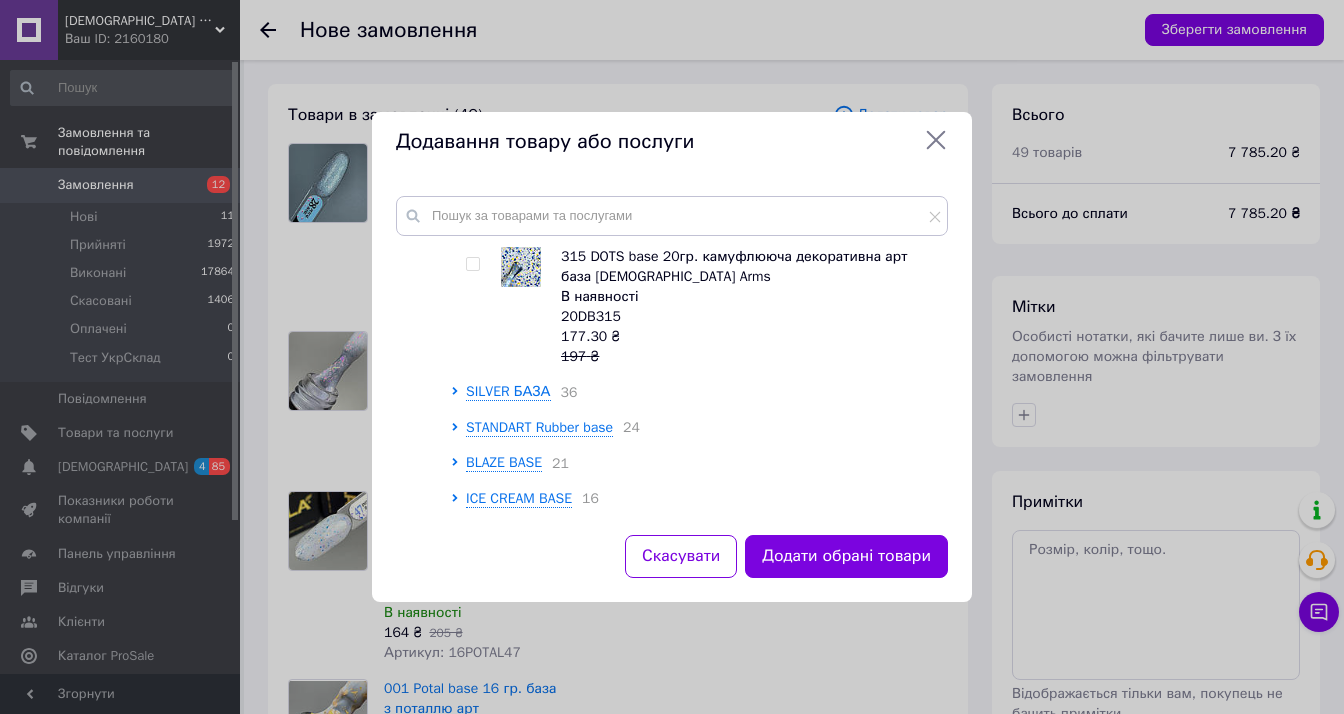 click on "Додати обрані товари" at bounding box center (846, 556) 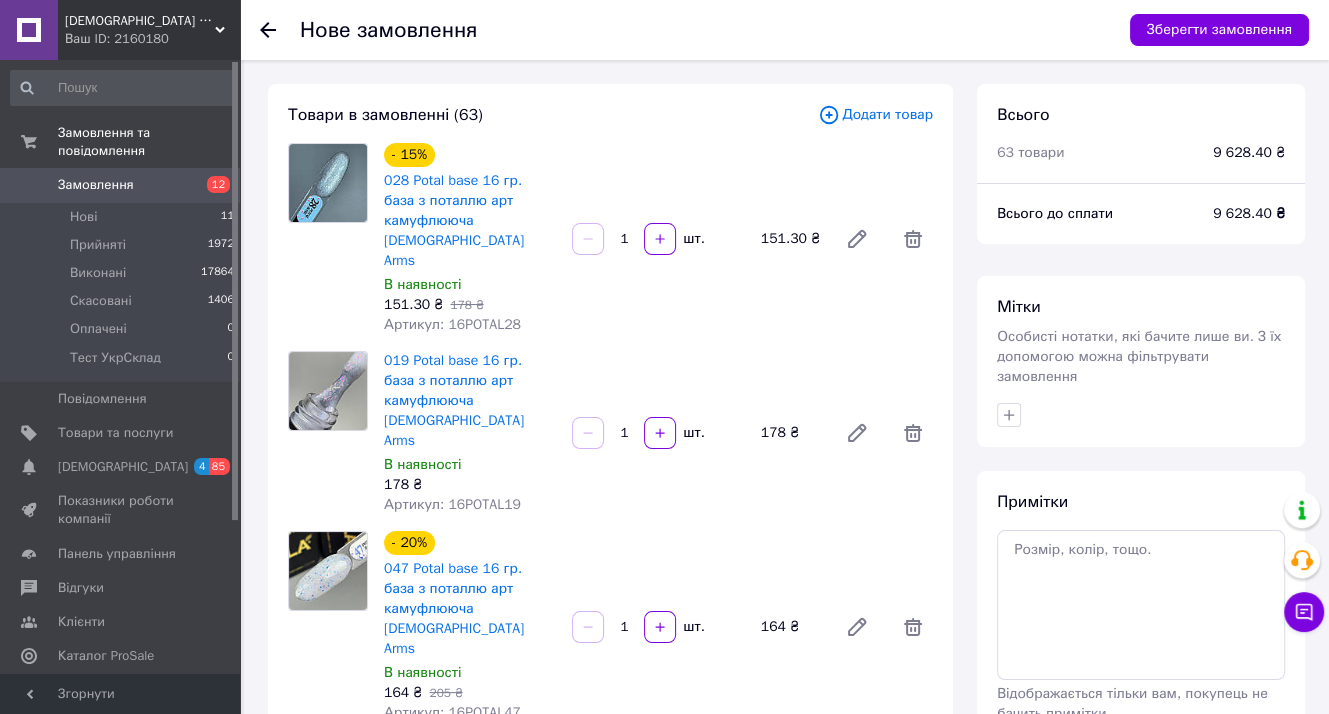click 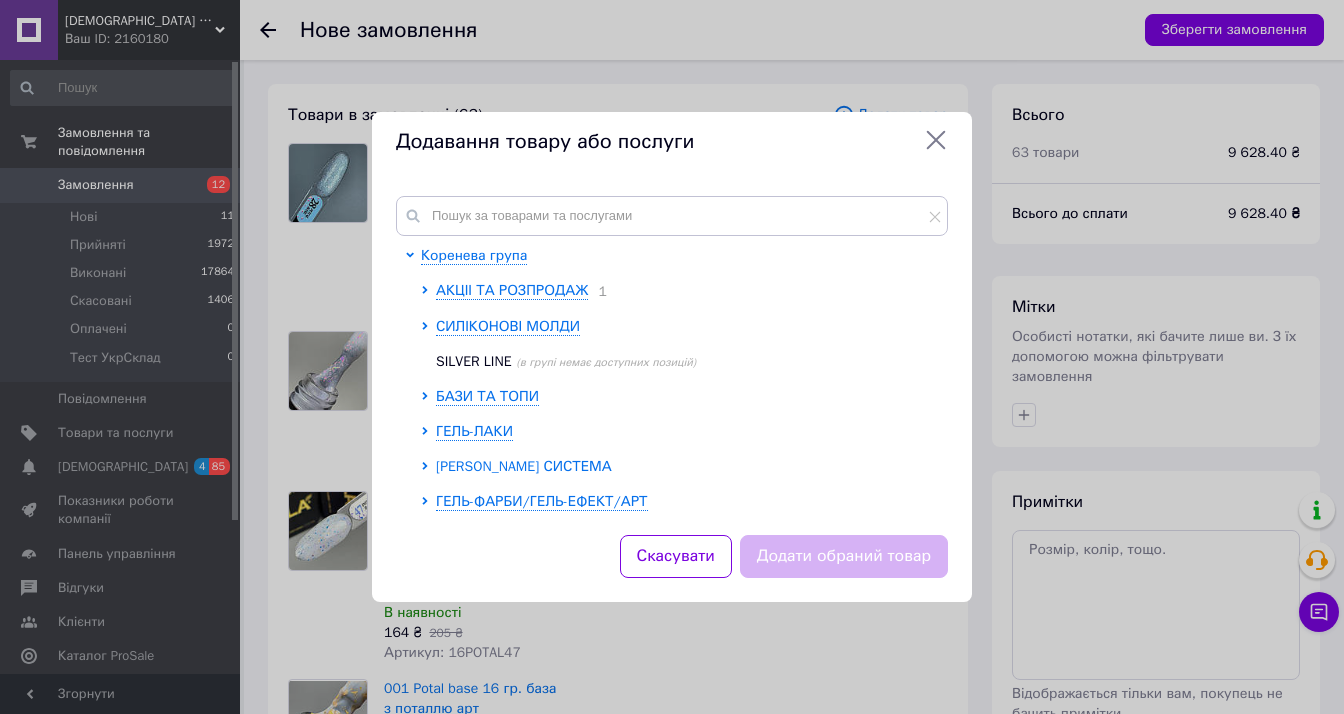 click on "ГЕЛЕВА СИСТЕМА" at bounding box center [524, 466] 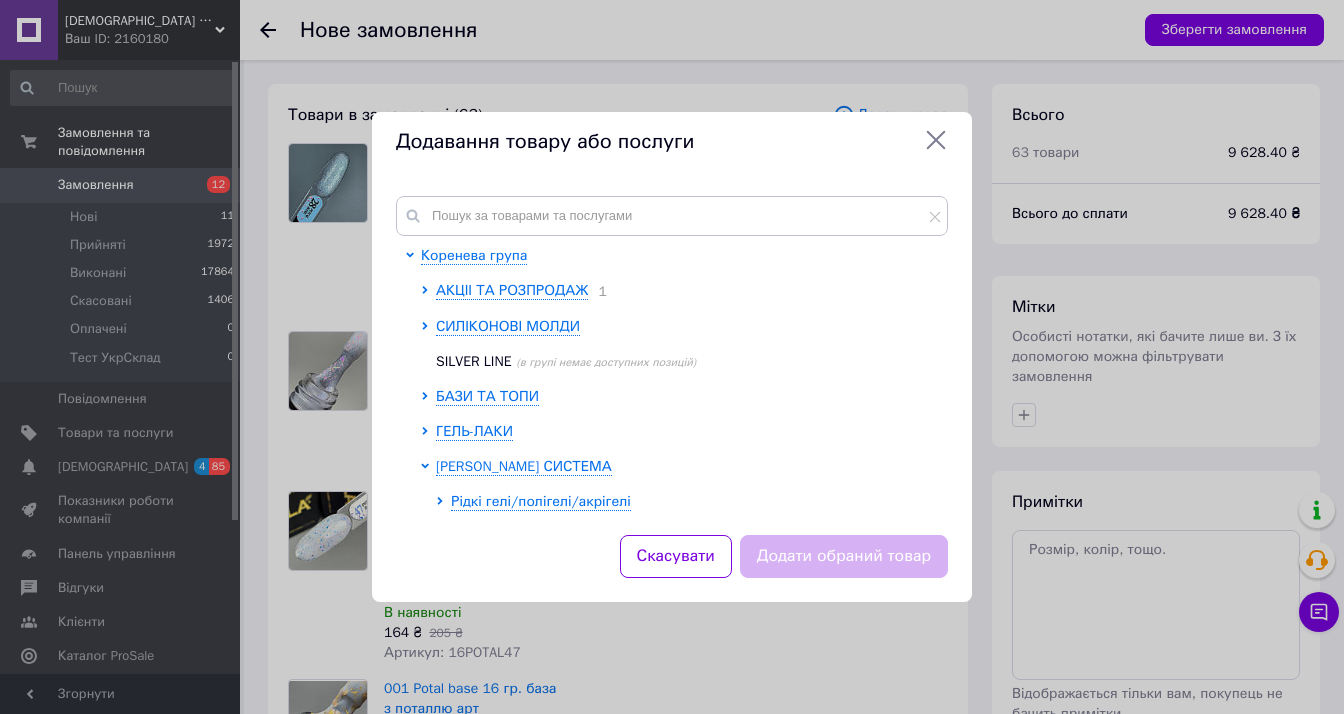 scroll, scrollTop: 100, scrollLeft: 0, axis: vertical 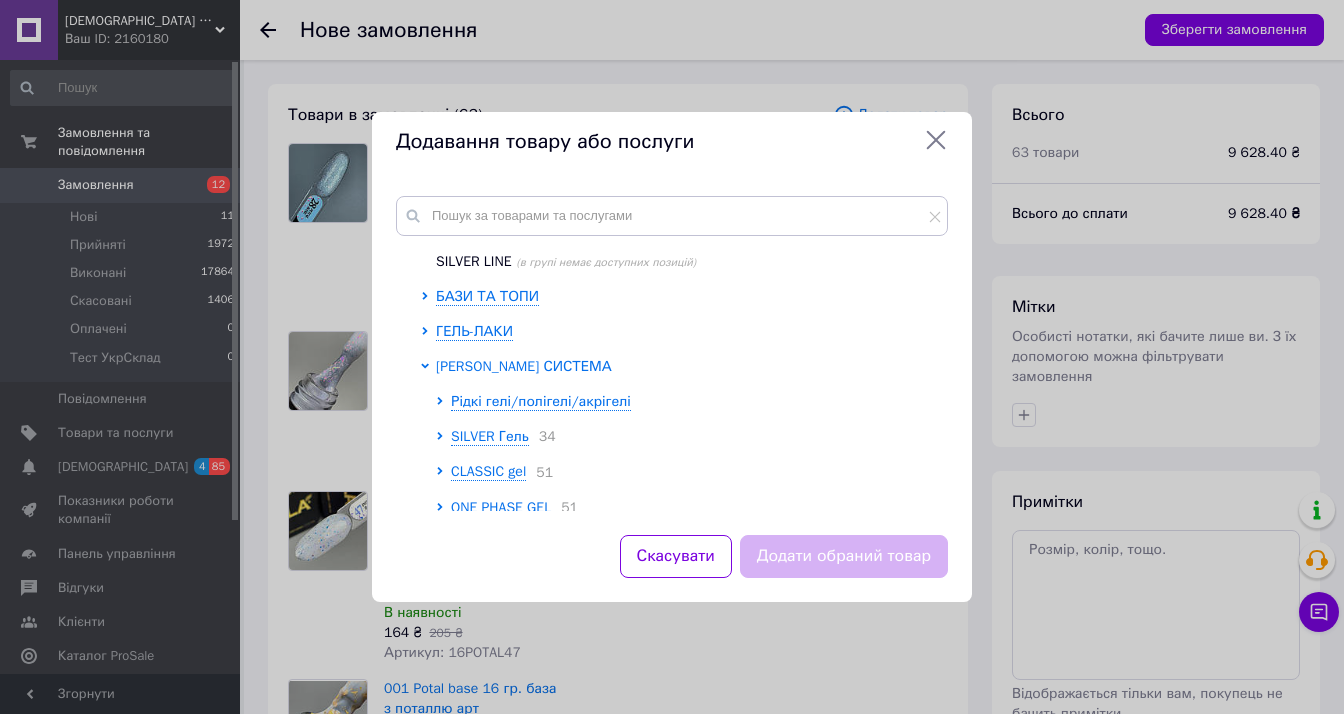 click 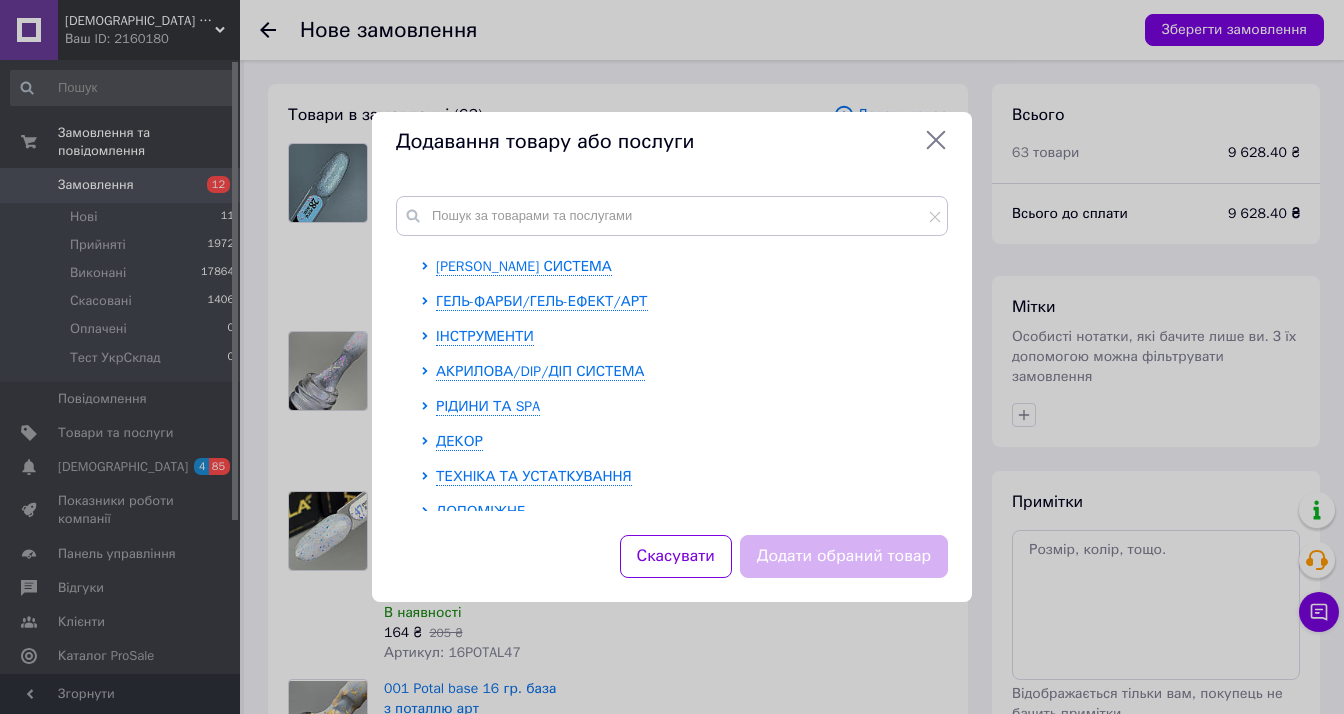 scroll, scrollTop: 100, scrollLeft: 0, axis: vertical 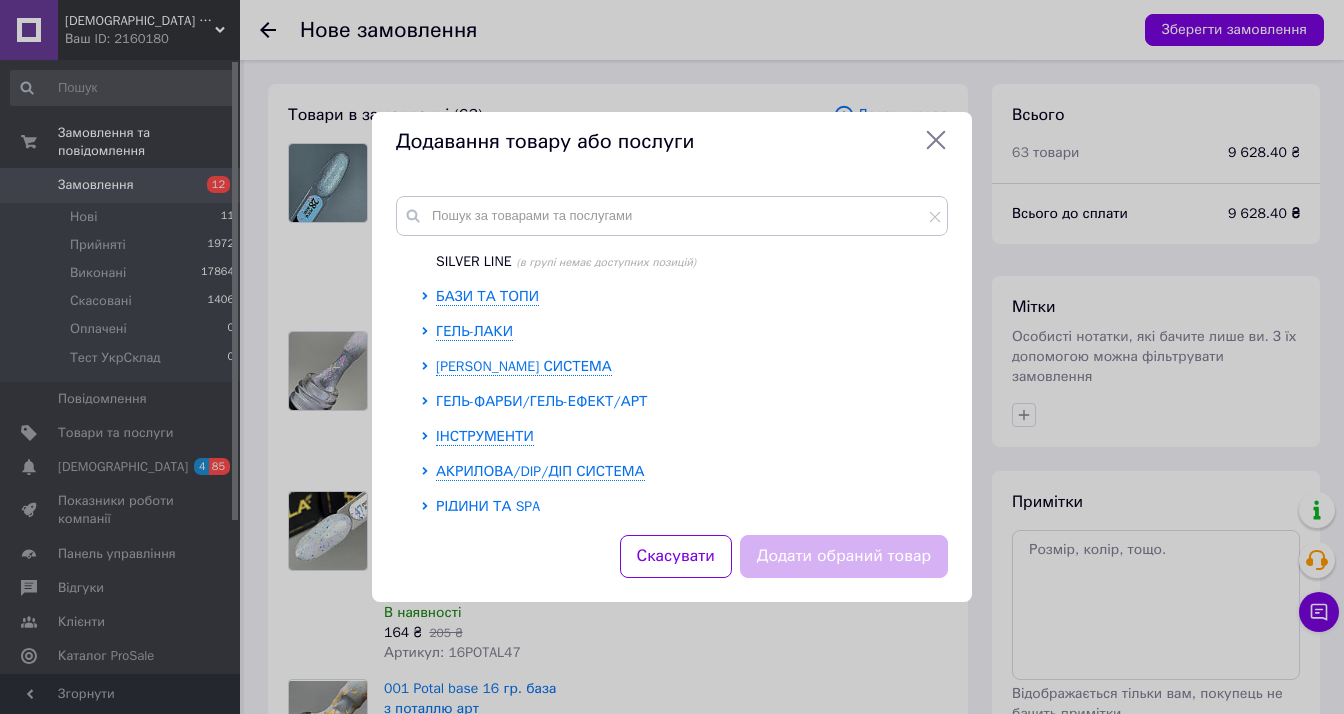 click on "ГЕЛЬ-ФАРБИ/ГЕЛЬ-ЕФЕКТ/АРТ" at bounding box center [542, 401] 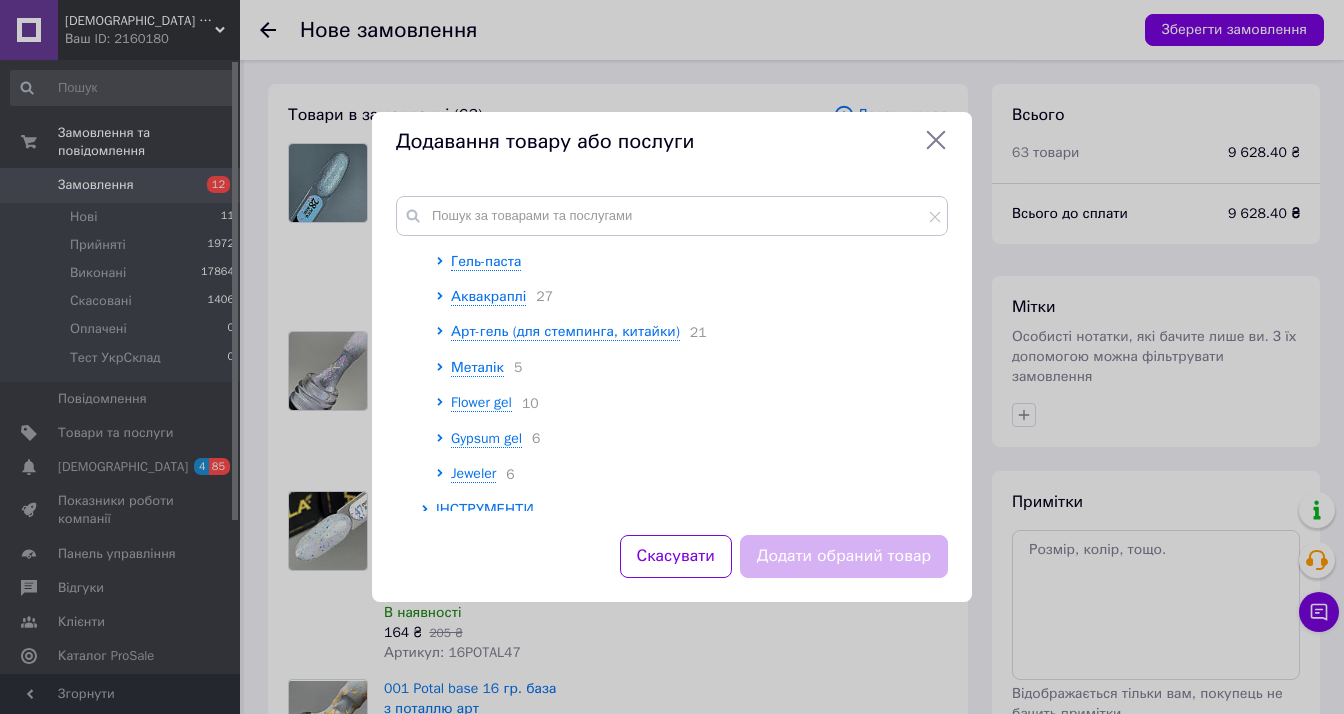 scroll, scrollTop: 500, scrollLeft: 0, axis: vertical 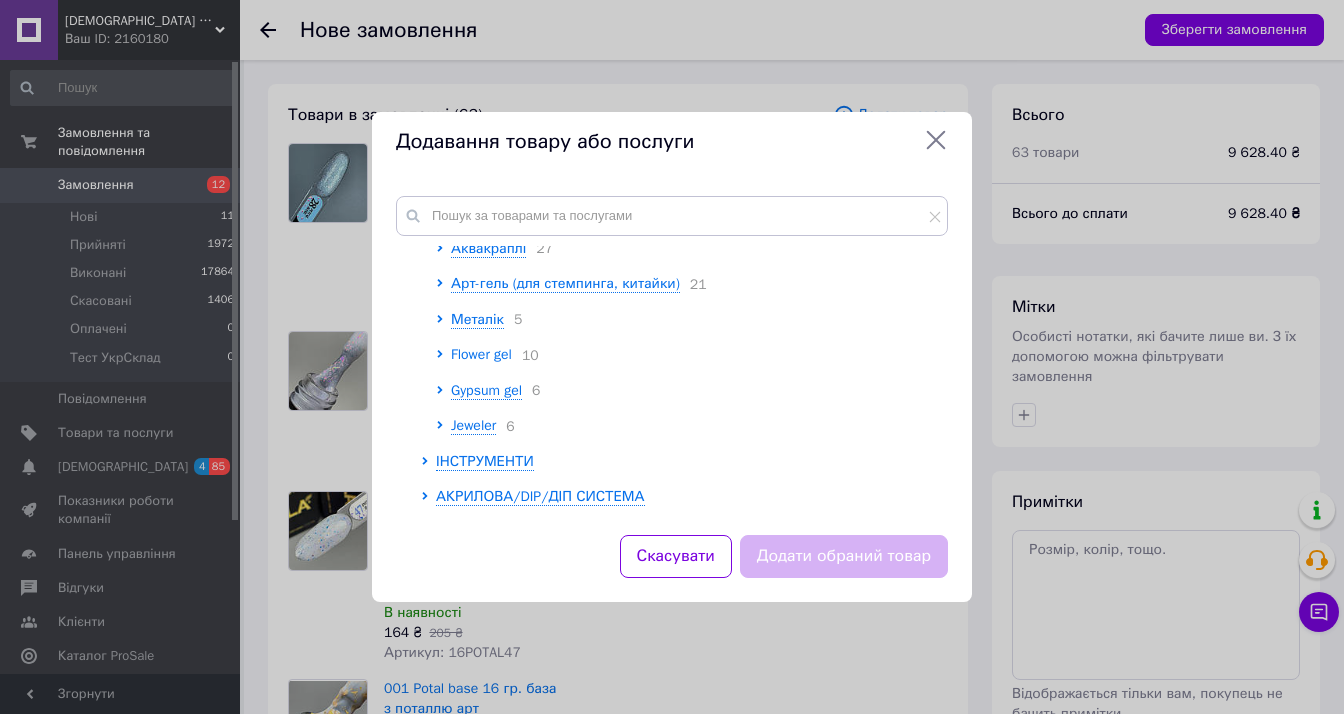 click on "Flower gel" at bounding box center [481, 354] 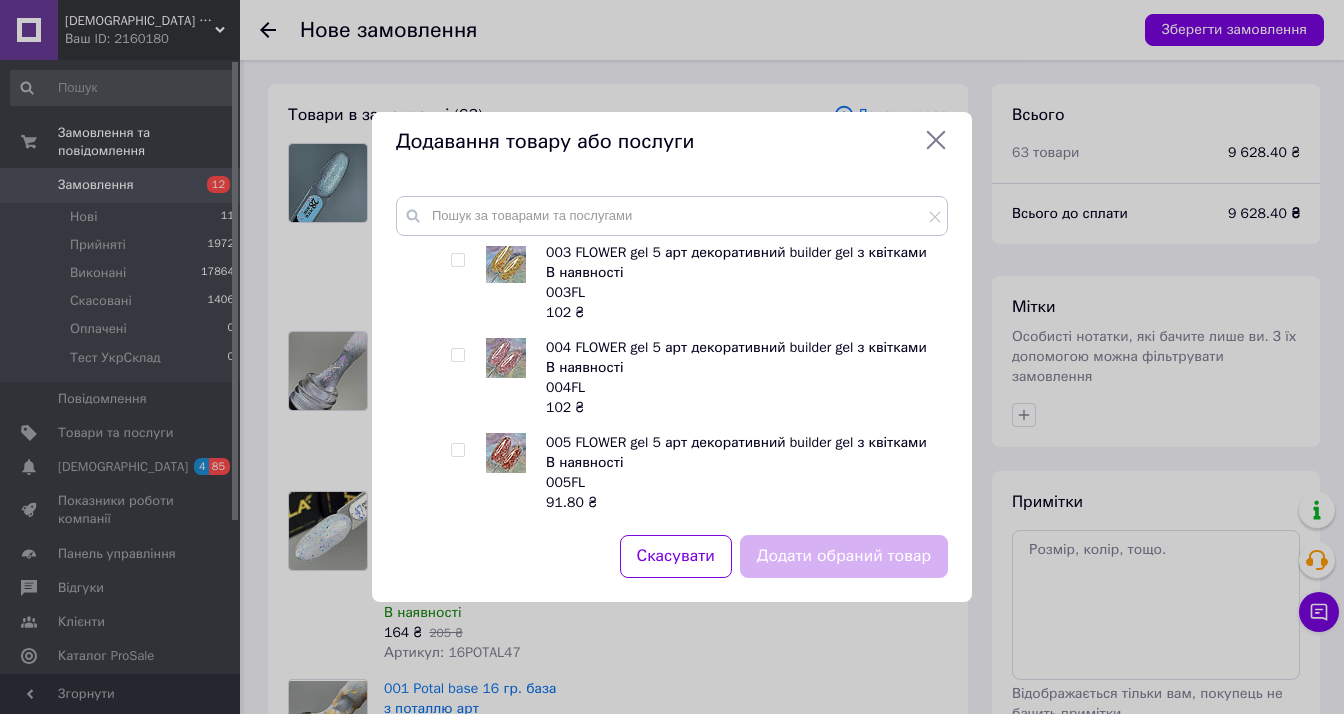 scroll, scrollTop: 900, scrollLeft: 0, axis: vertical 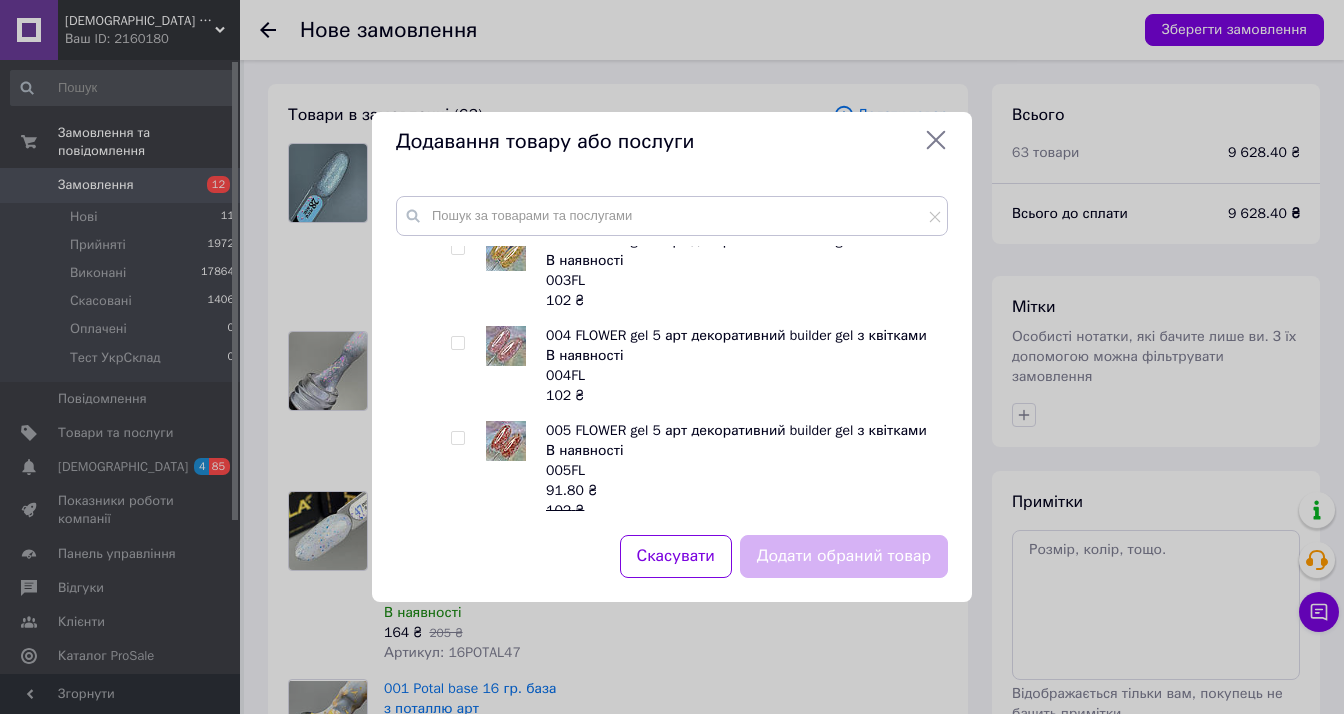 click at bounding box center [457, 343] 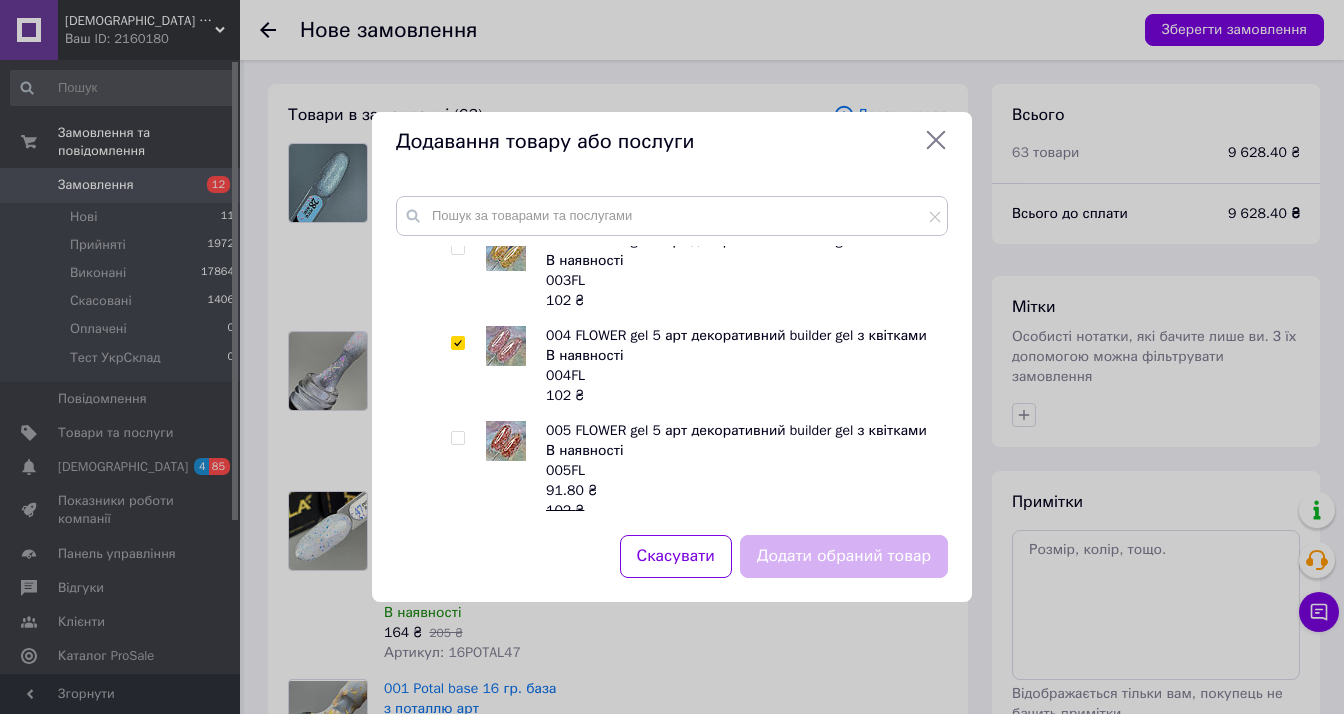 checkbox on "true" 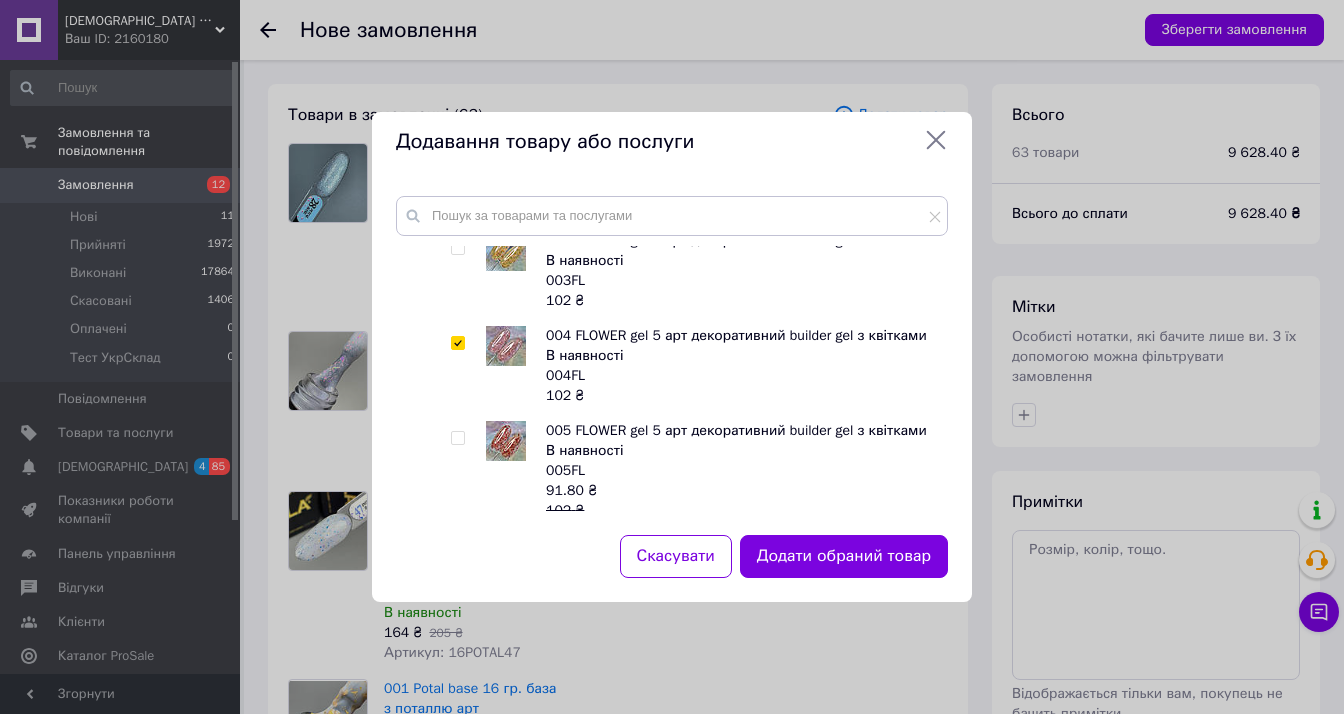 click at bounding box center (457, 438) 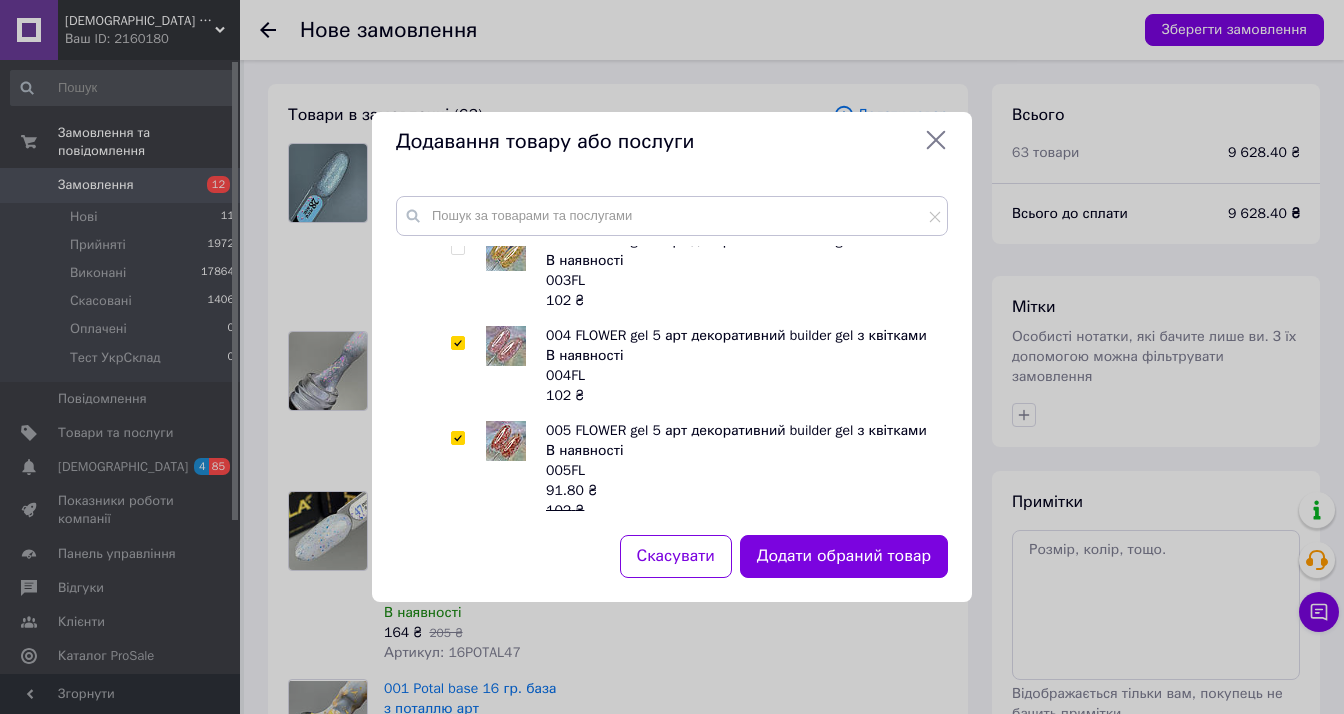 checkbox on "true" 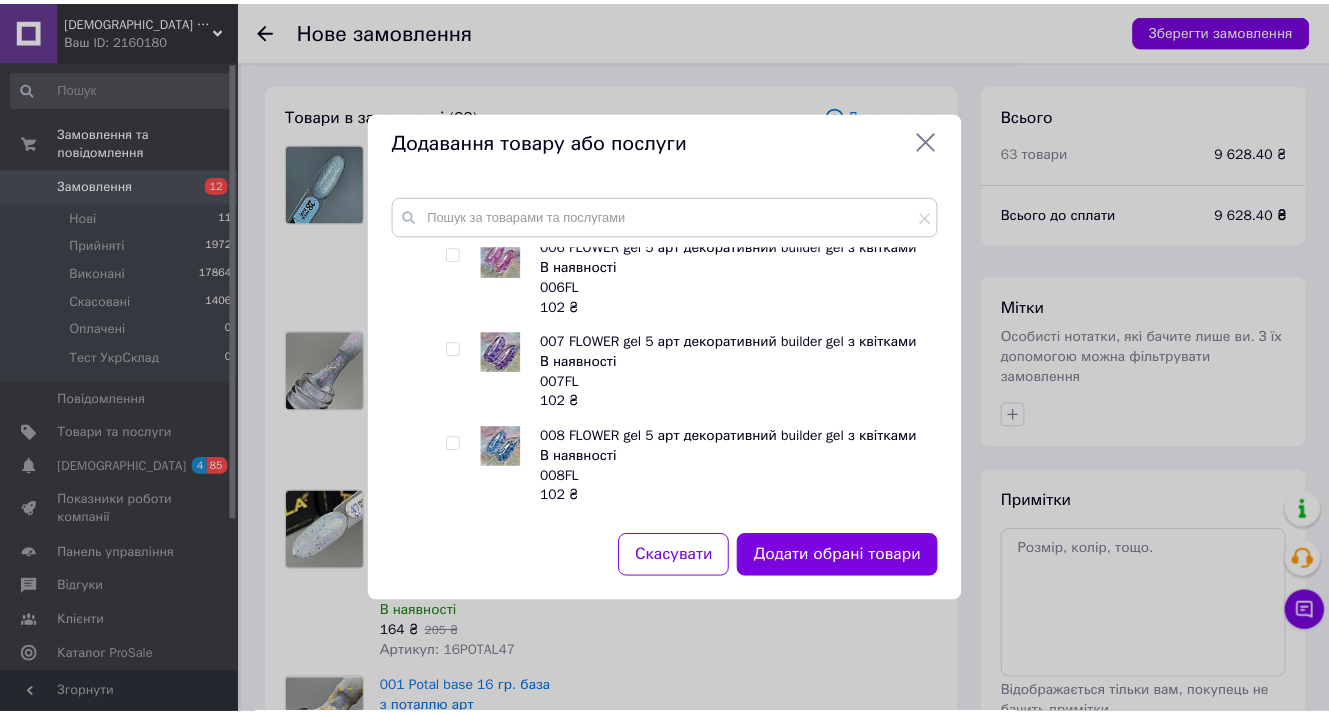scroll, scrollTop: 1200, scrollLeft: 0, axis: vertical 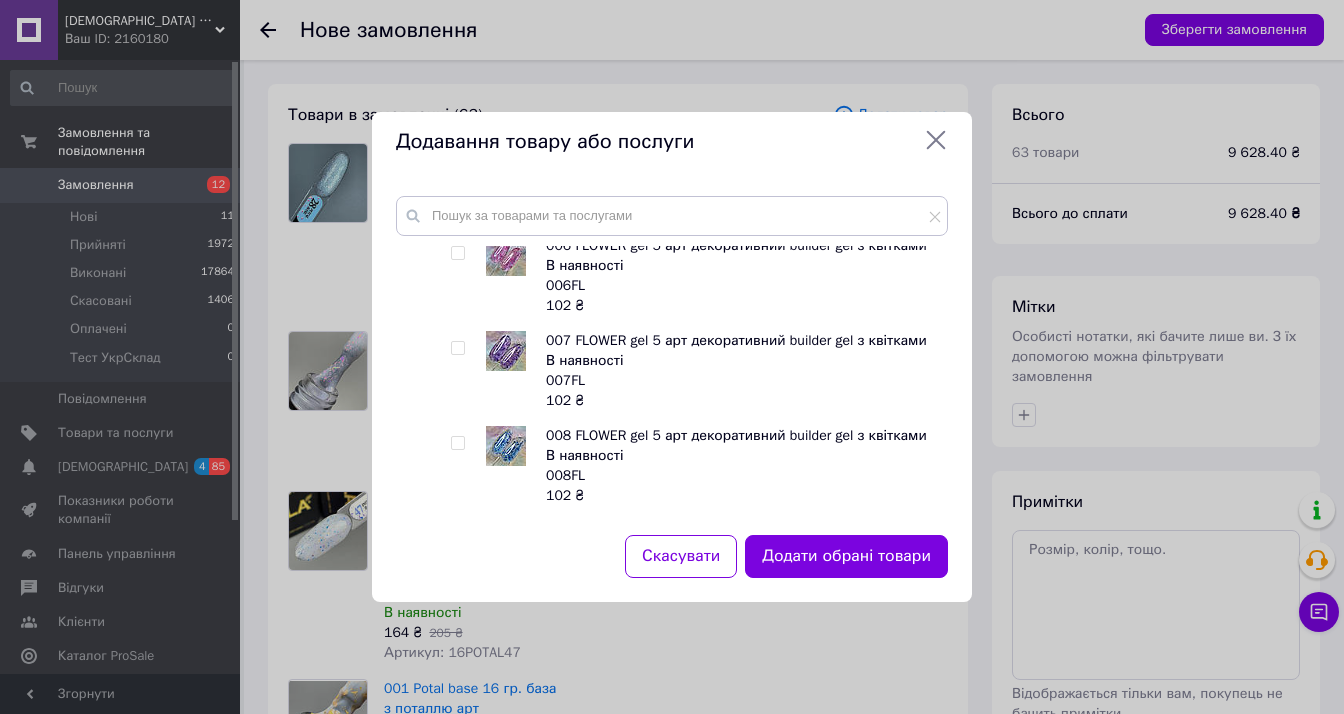 click at bounding box center [457, 348] 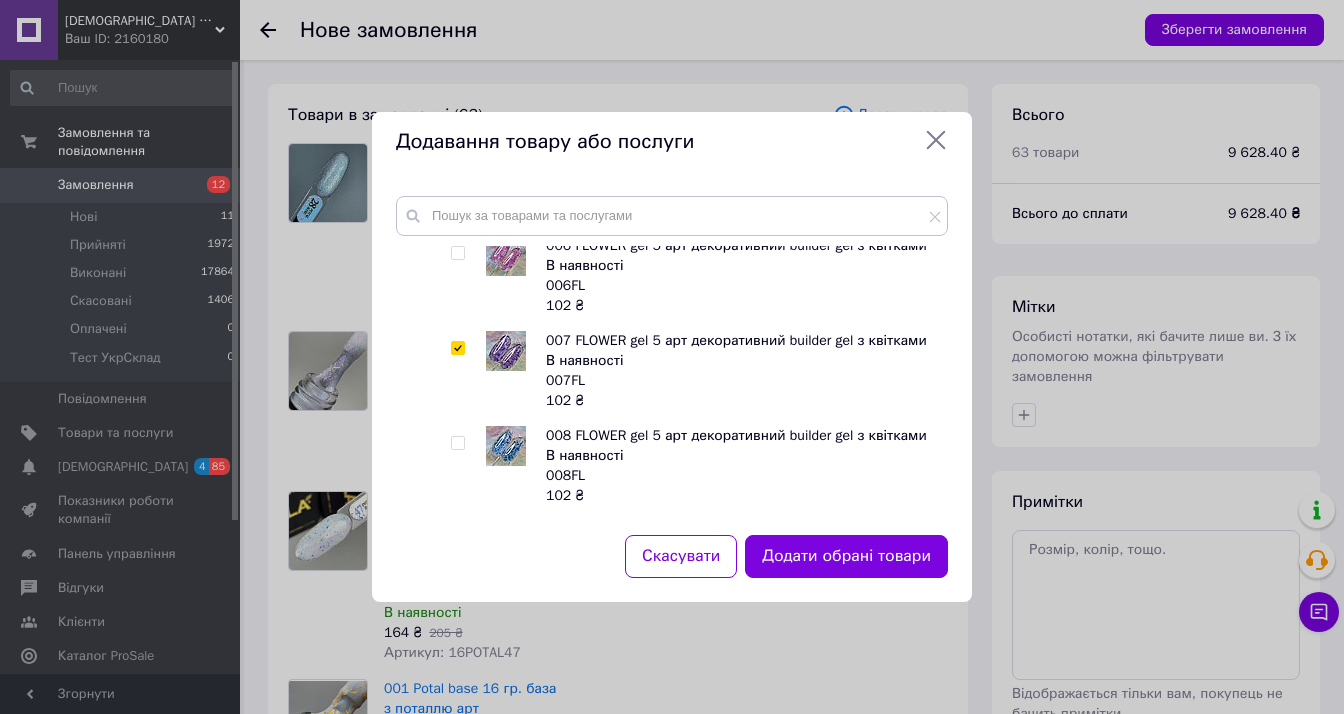 checkbox on "true" 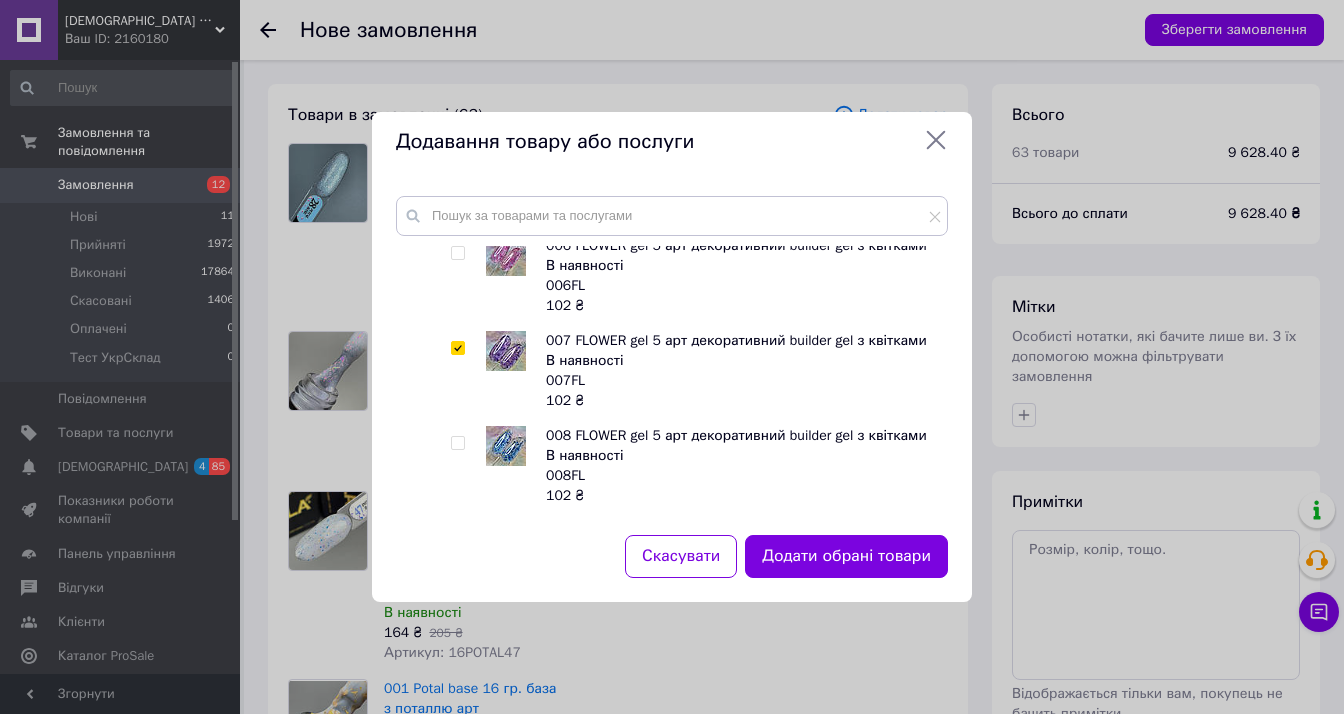 drag, startPoint x: 776, startPoint y: 556, endPoint x: 765, endPoint y: 542, distance: 17.804493 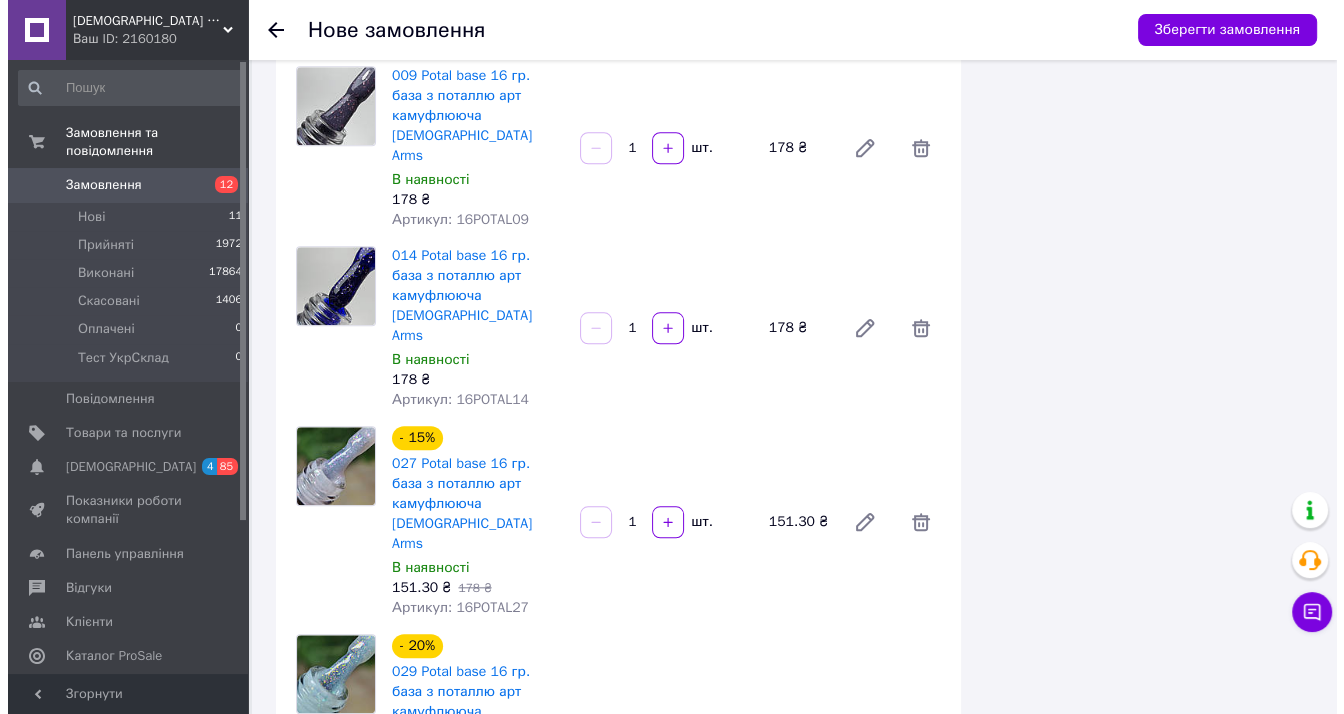 scroll, scrollTop: 0, scrollLeft: 0, axis: both 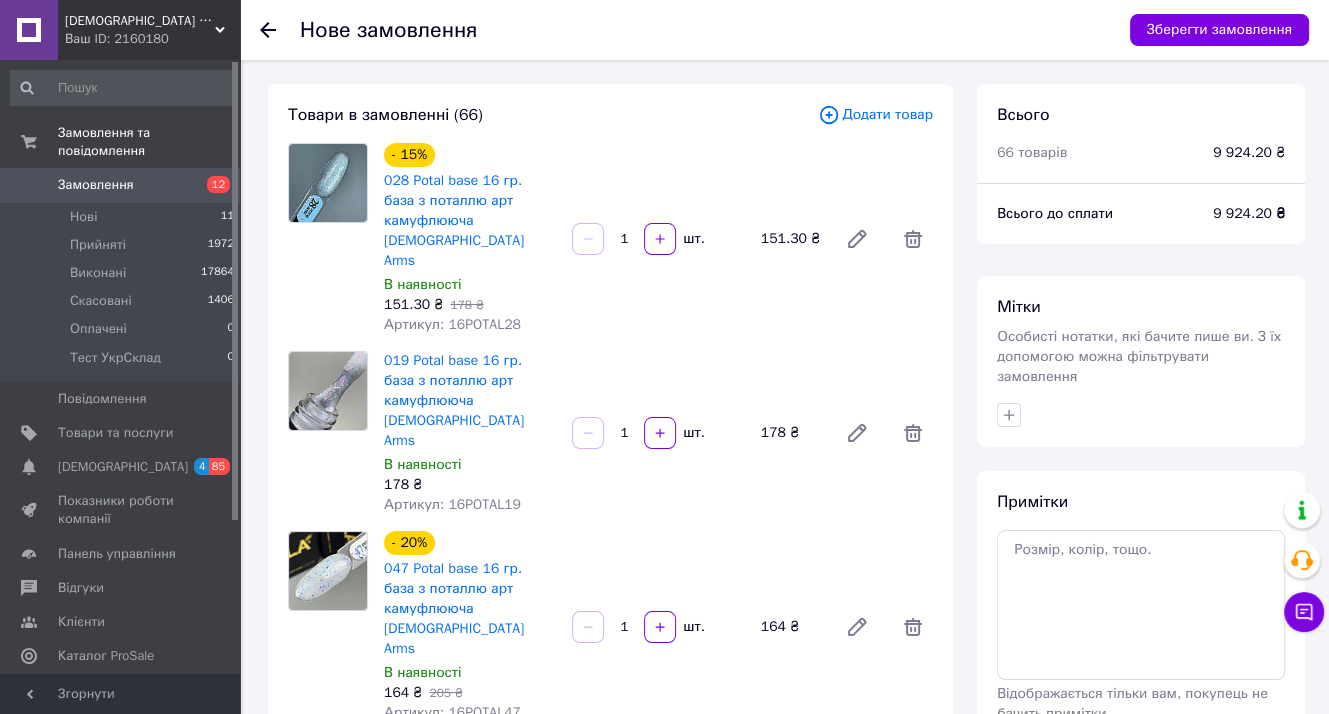 click 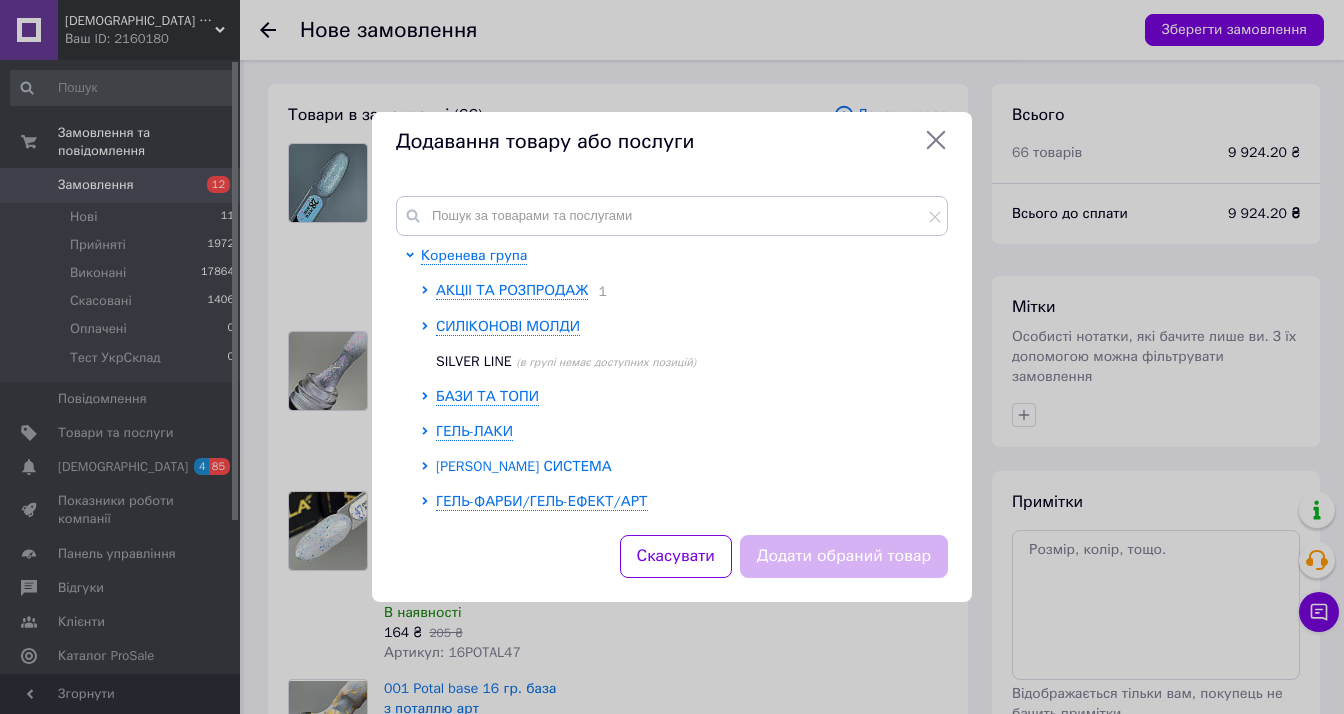 click on "ГЕЛЕВА СИСТЕМА" at bounding box center (524, 466) 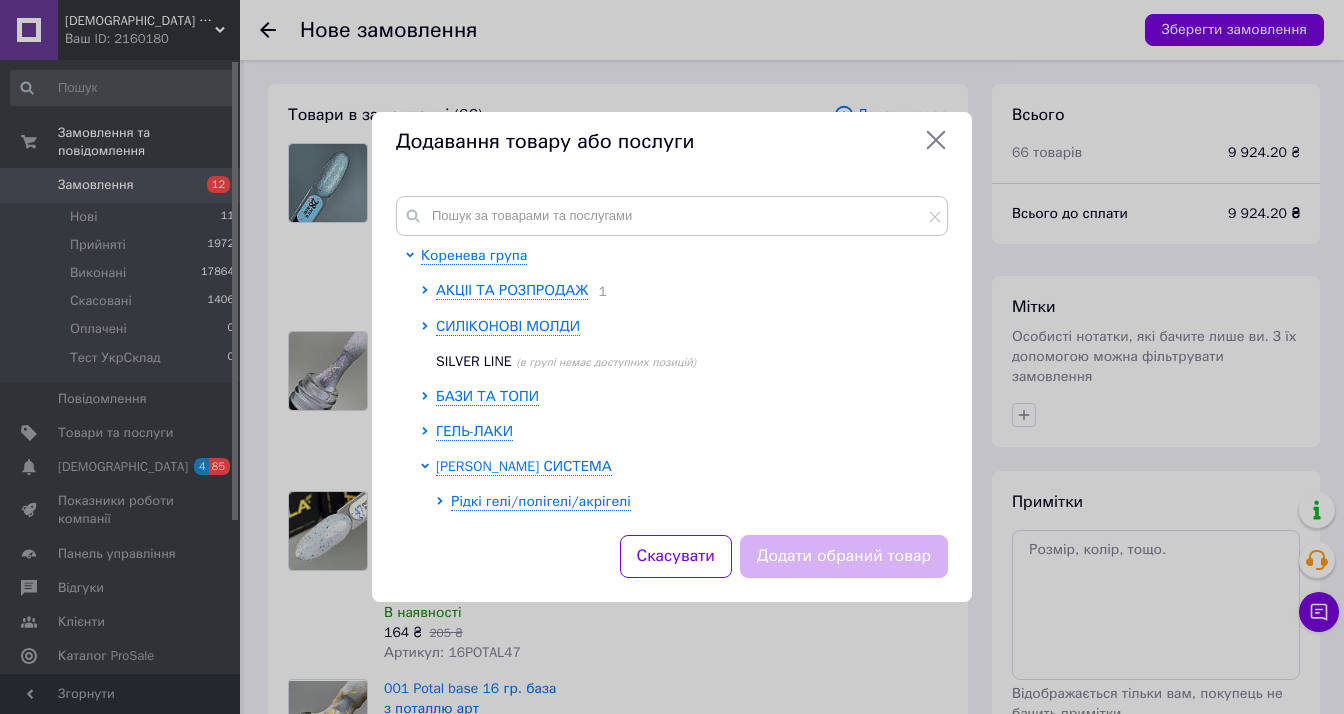 scroll, scrollTop: 100, scrollLeft: 0, axis: vertical 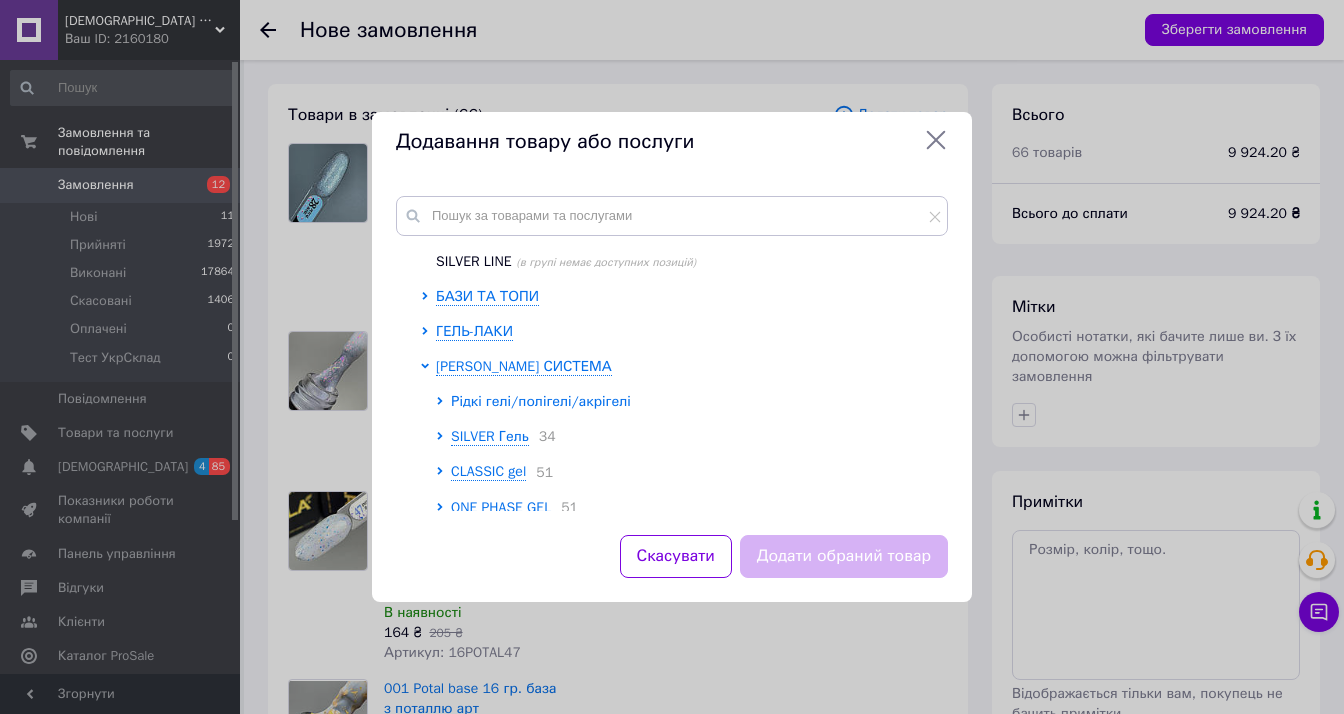 click on "Рідкі гелі/полігелі/акрігелі" at bounding box center (541, 401) 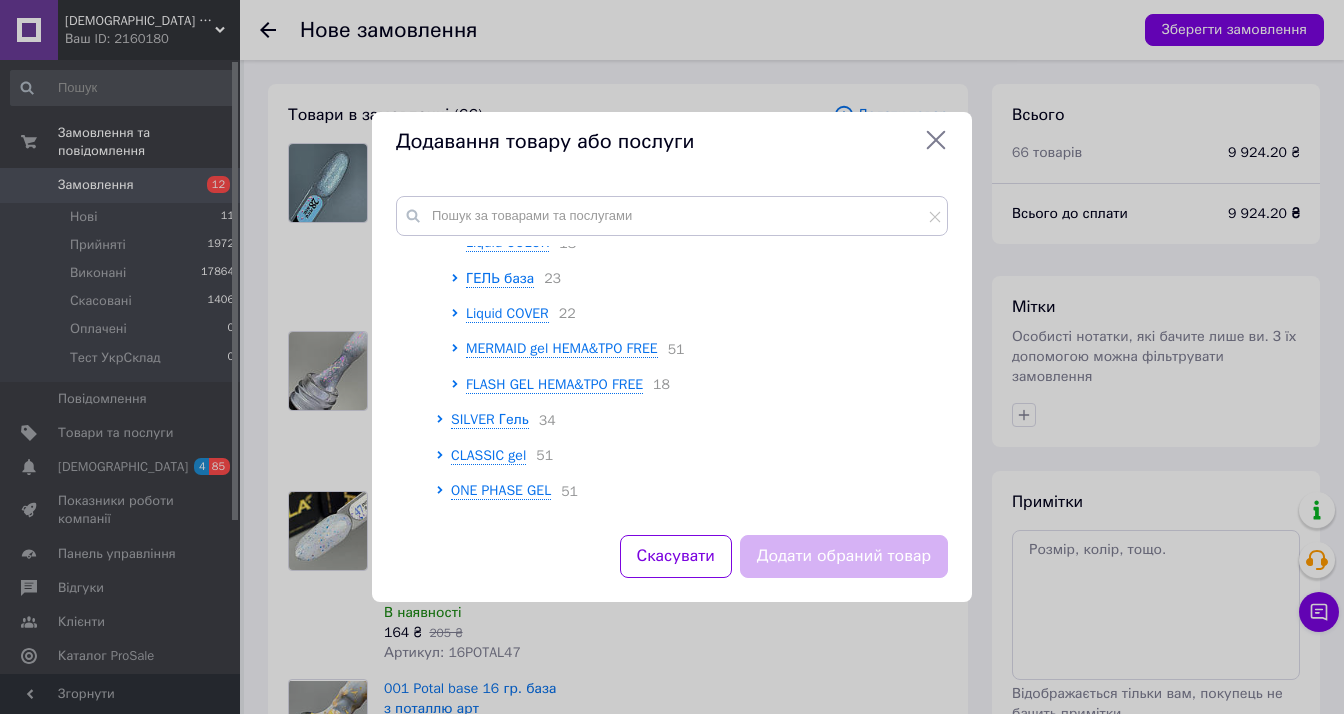 scroll, scrollTop: 300, scrollLeft: 0, axis: vertical 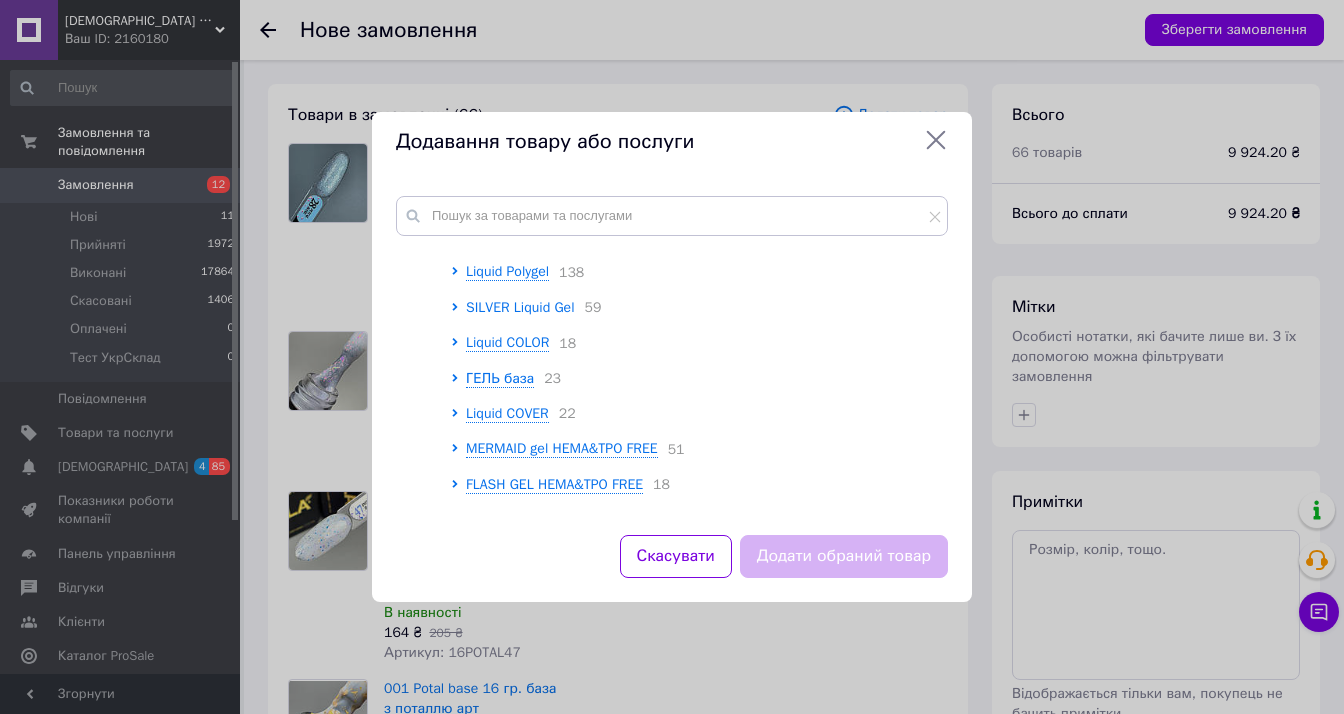click on "SILVER Liquid Gel" at bounding box center [520, 307] 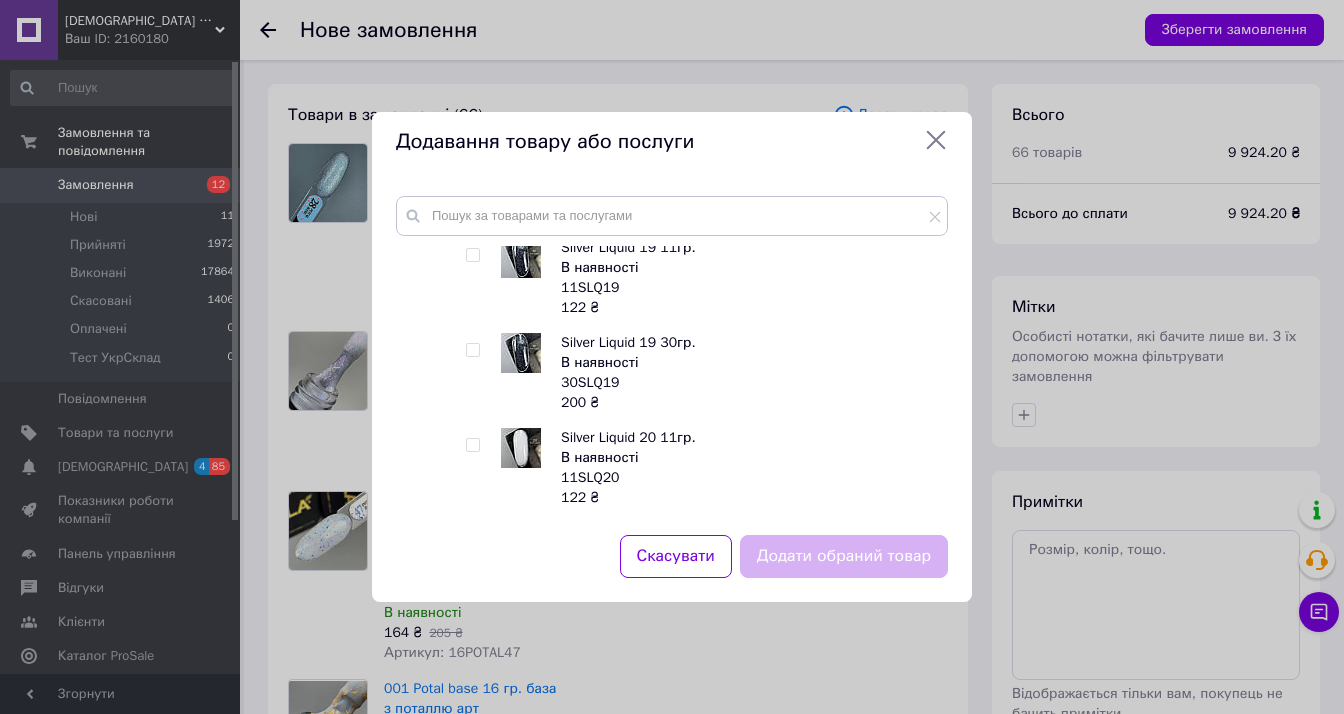 scroll, scrollTop: 4000, scrollLeft: 0, axis: vertical 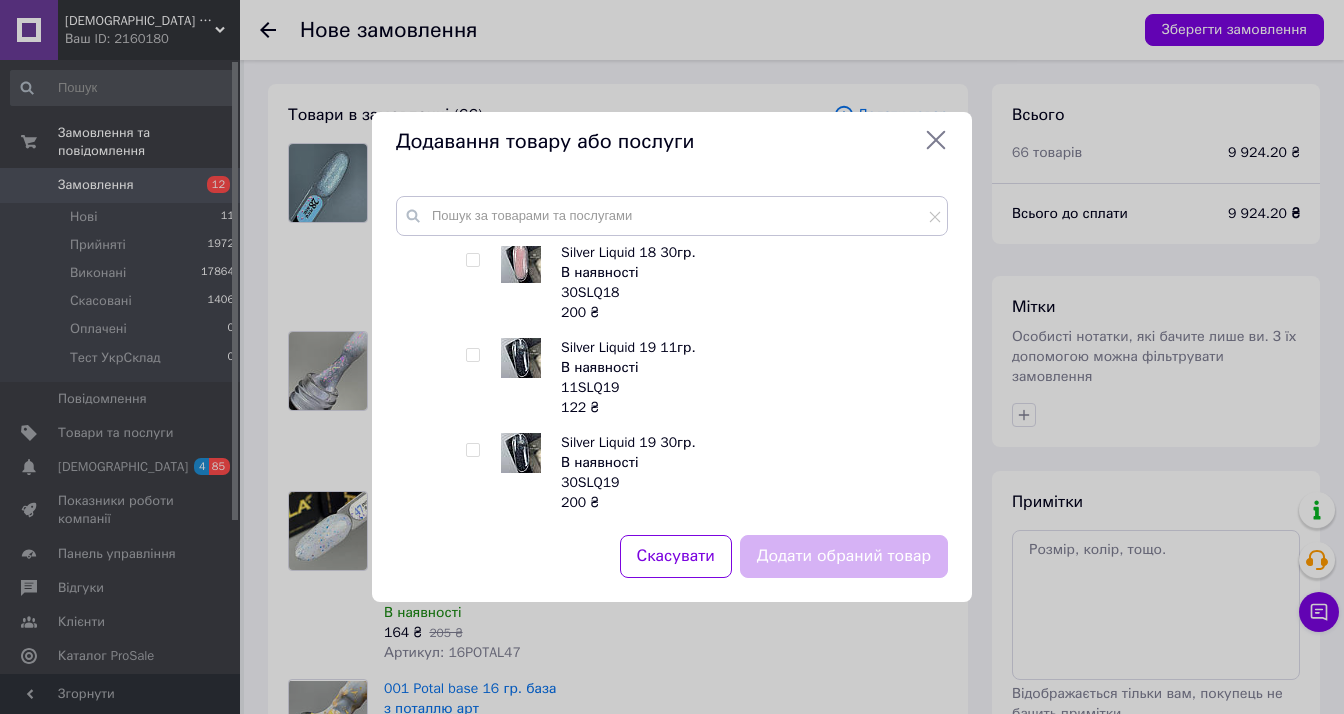click at bounding box center (472, 450) 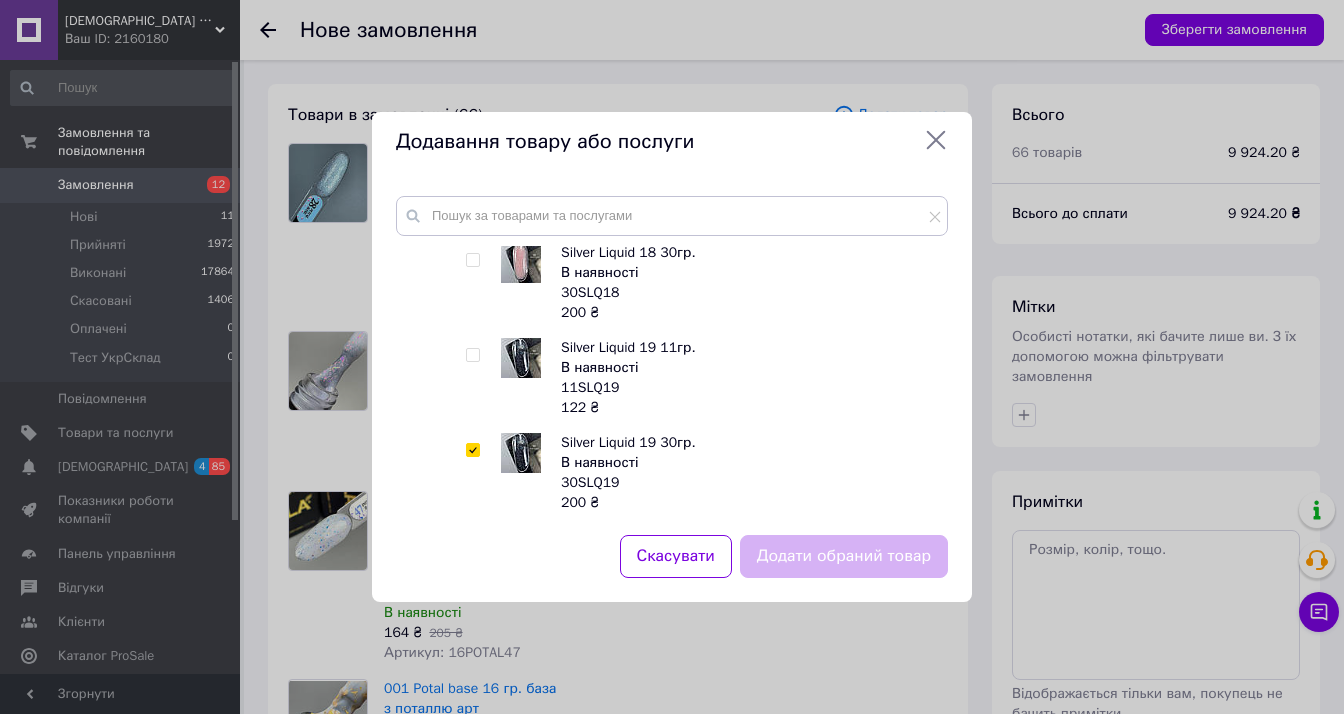 checkbox on "true" 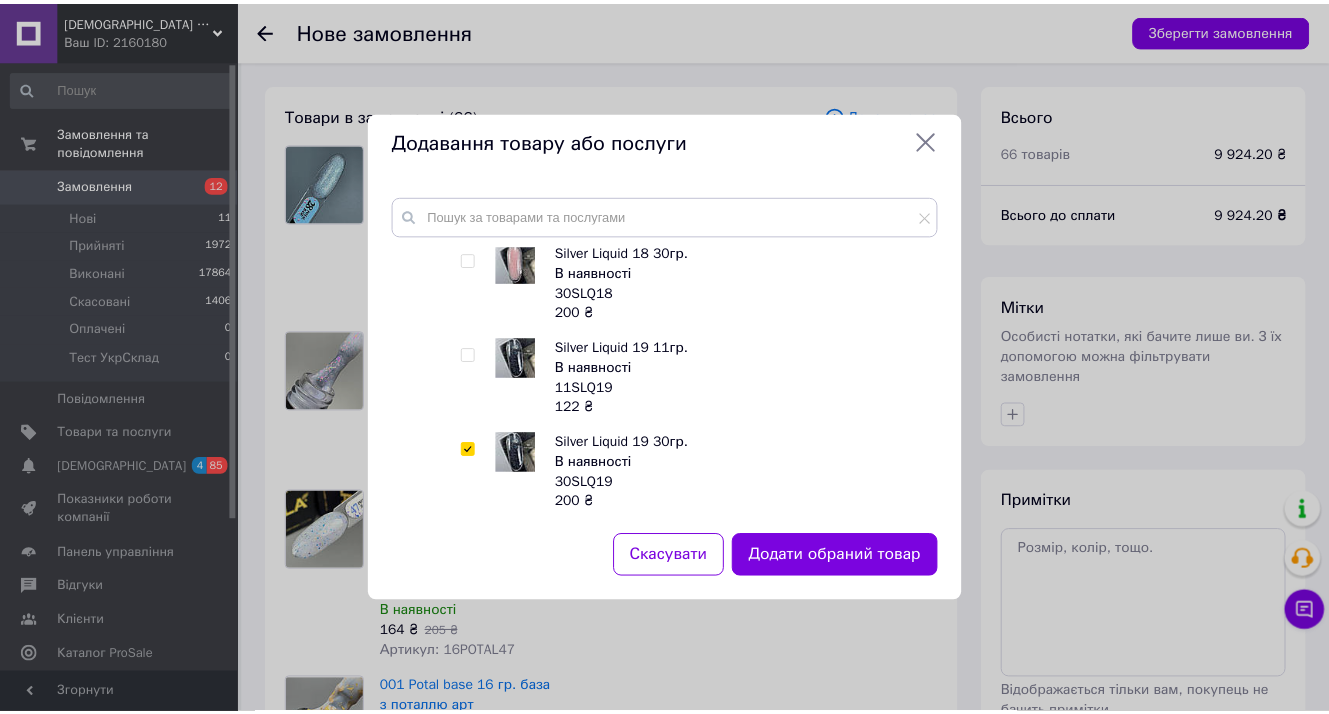 scroll, scrollTop: 4100, scrollLeft: 0, axis: vertical 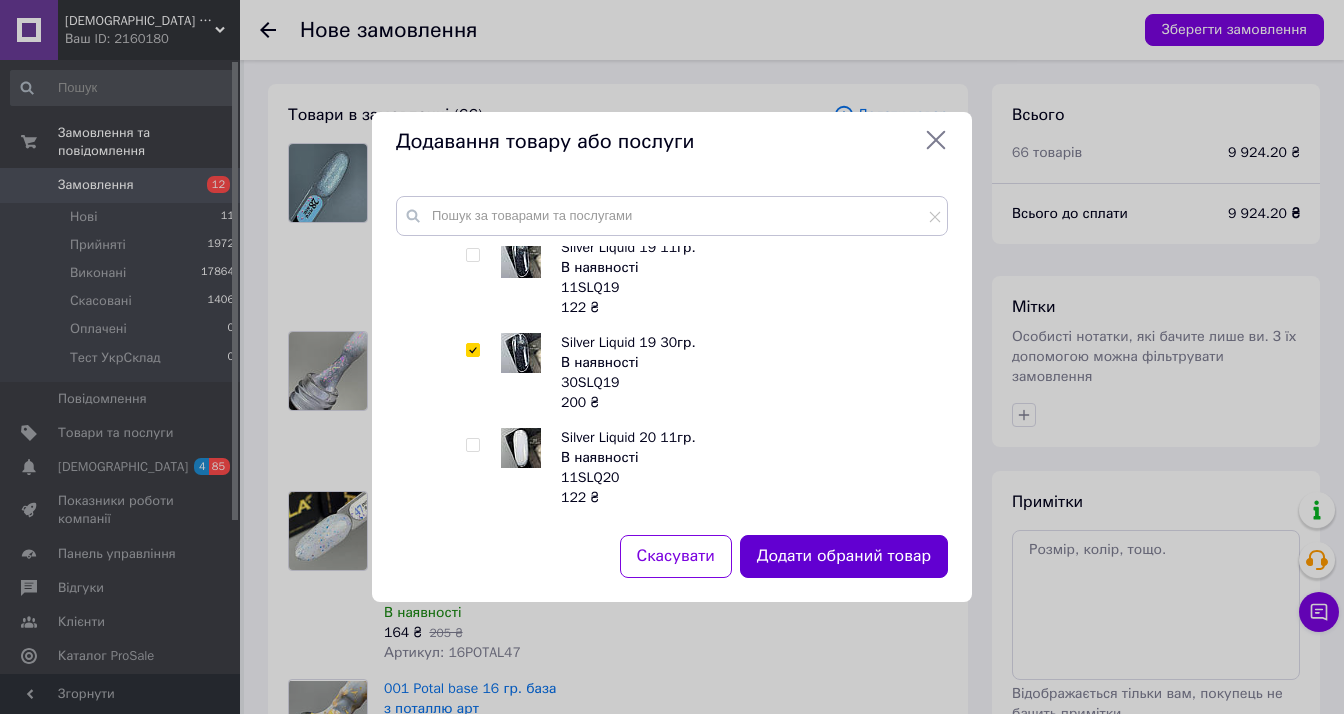 click on "Додати обраний товар" at bounding box center (844, 556) 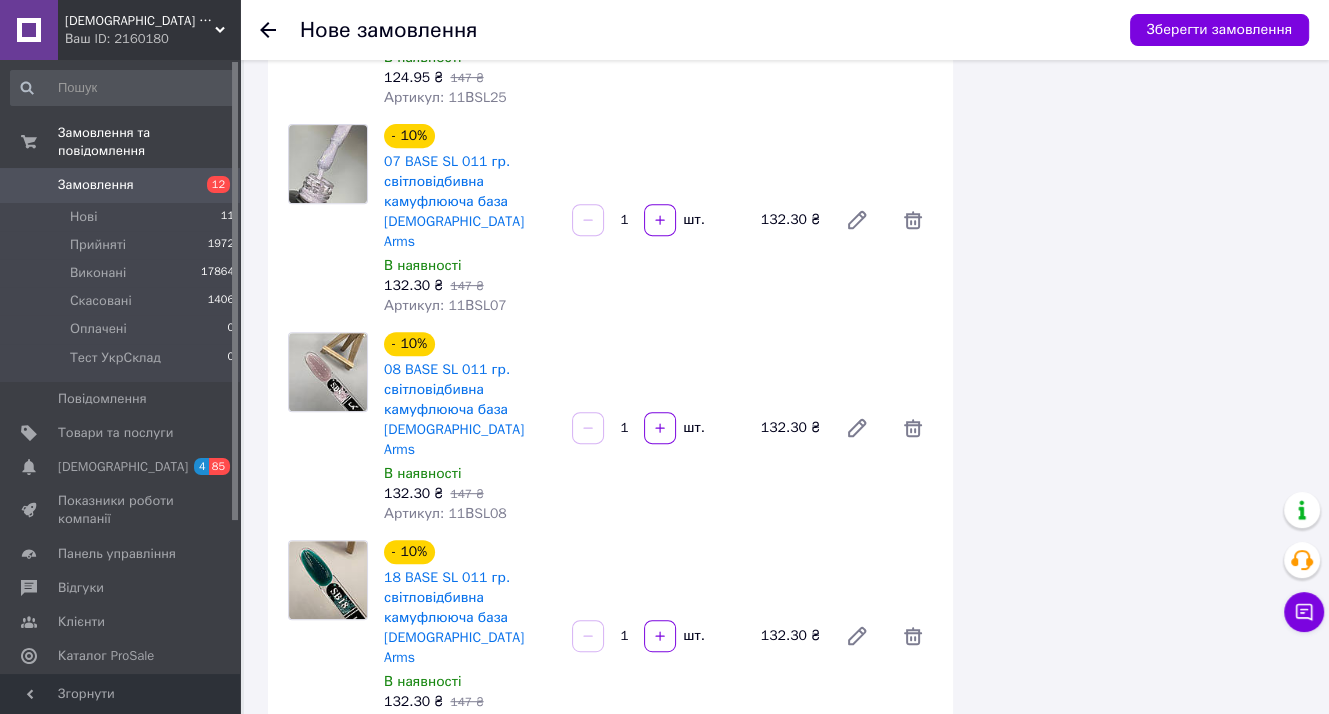 scroll, scrollTop: 7300, scrollLeft: 0, axis: vertical 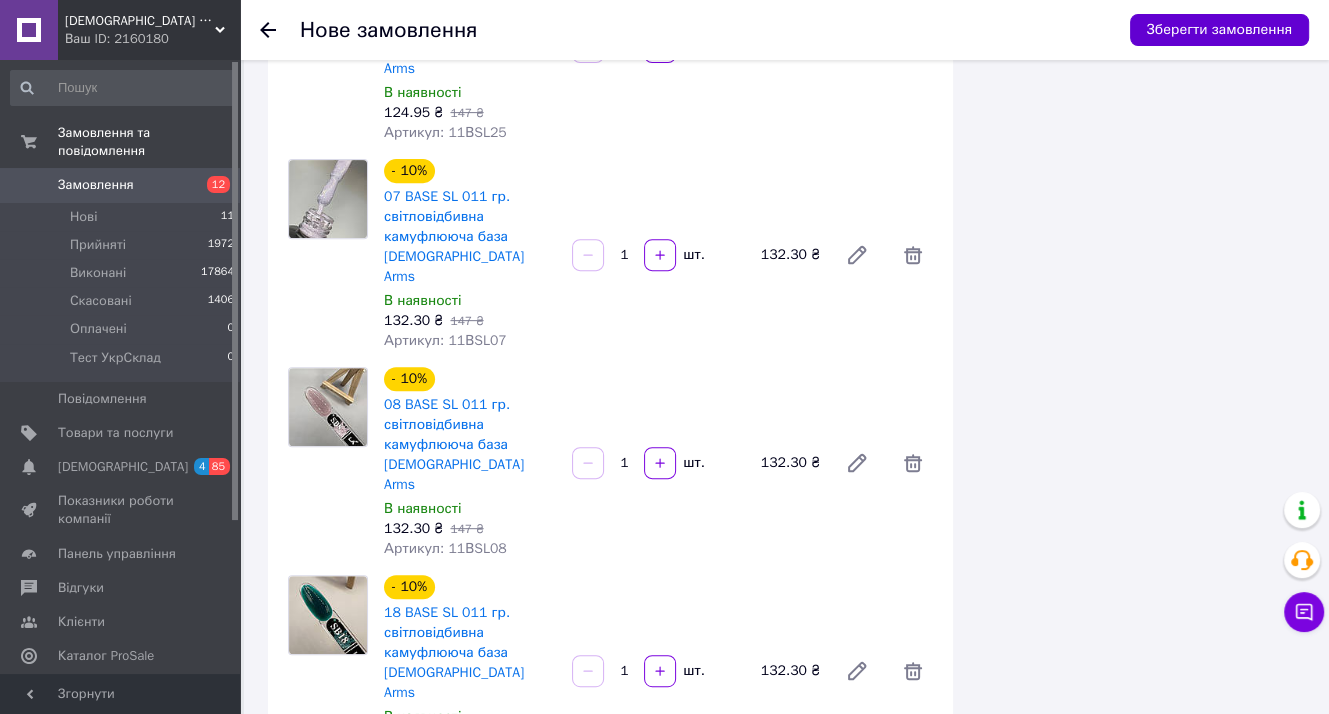 click on "Зберегти замовлення" at bounding box center (1219, 30) 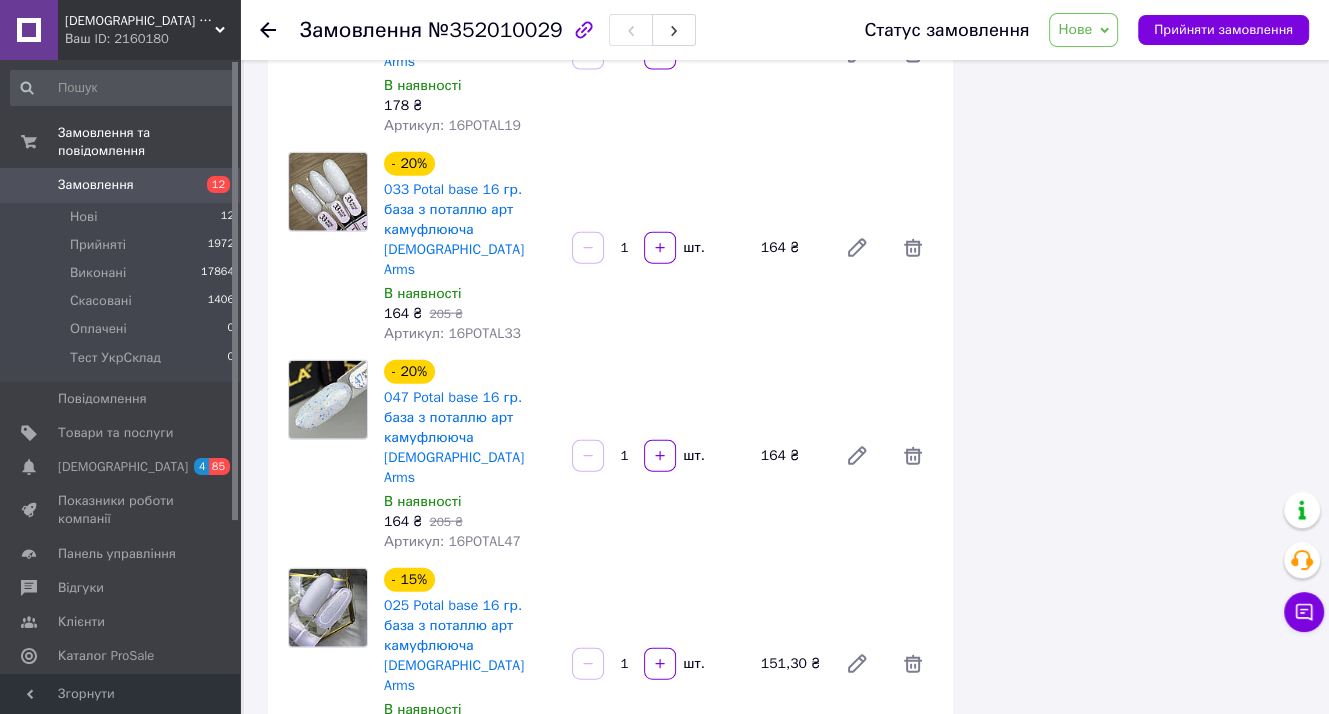 scroll, scrollTop: 3900, scrollLeft: 0, axis: vertical 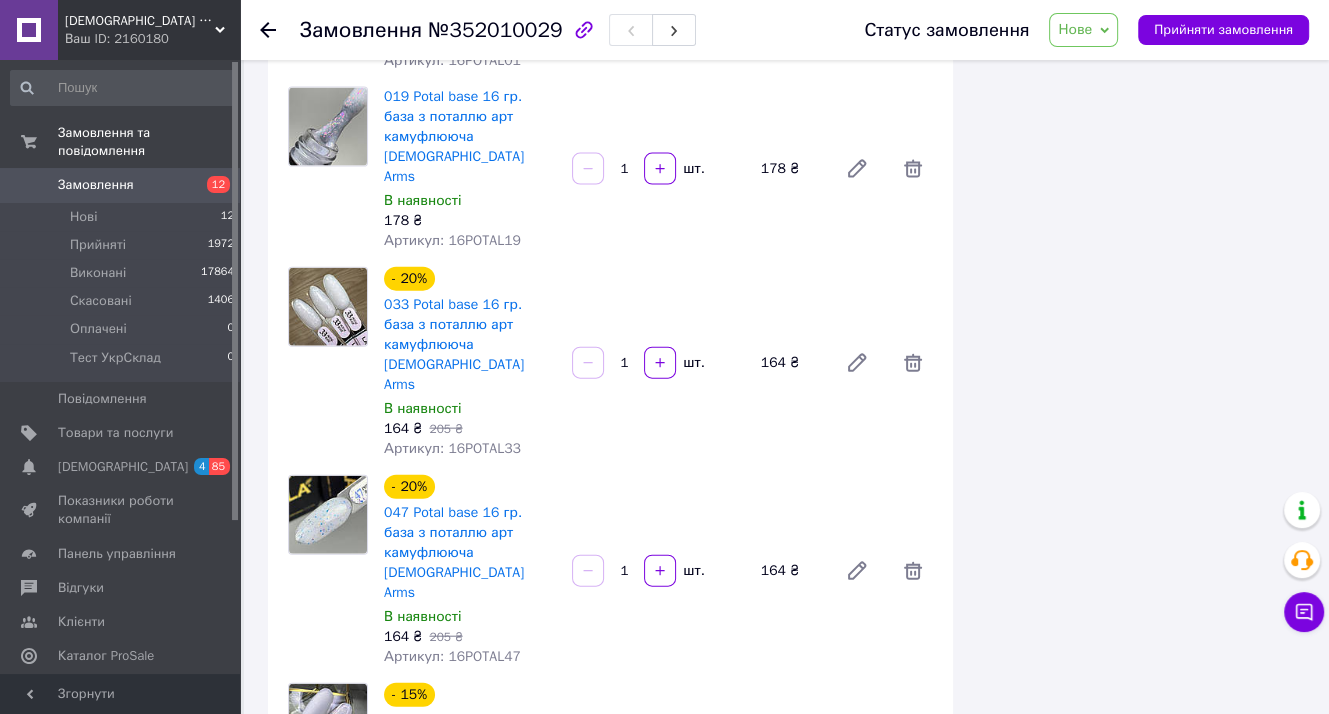 click 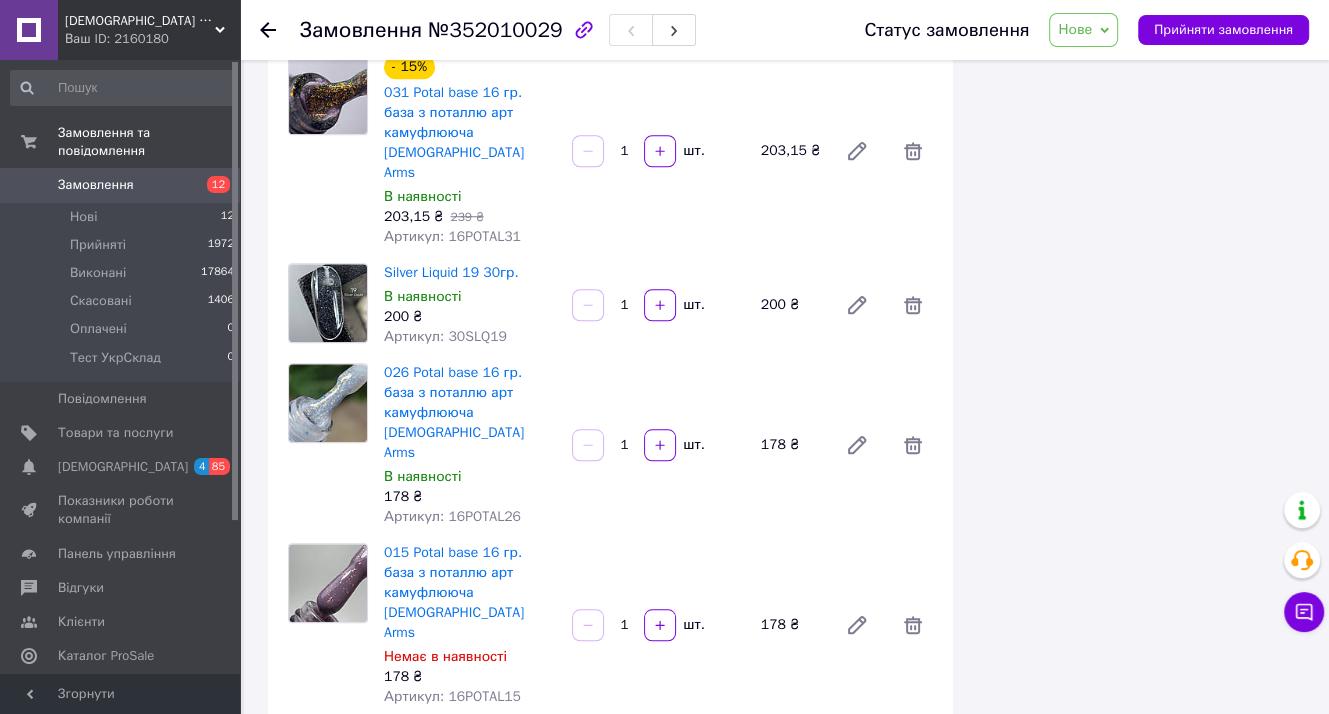 scroll, scrollTop: 1400, scrollLeft: 0, axis: vertical 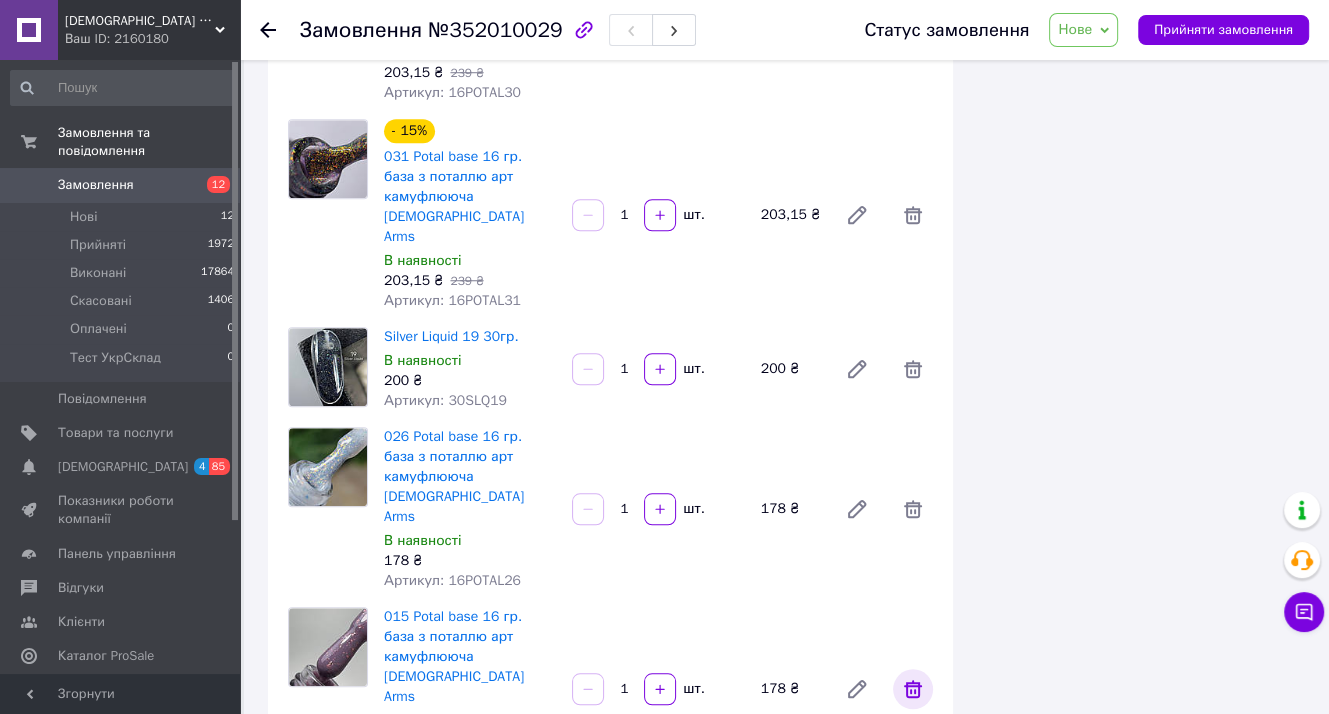 click 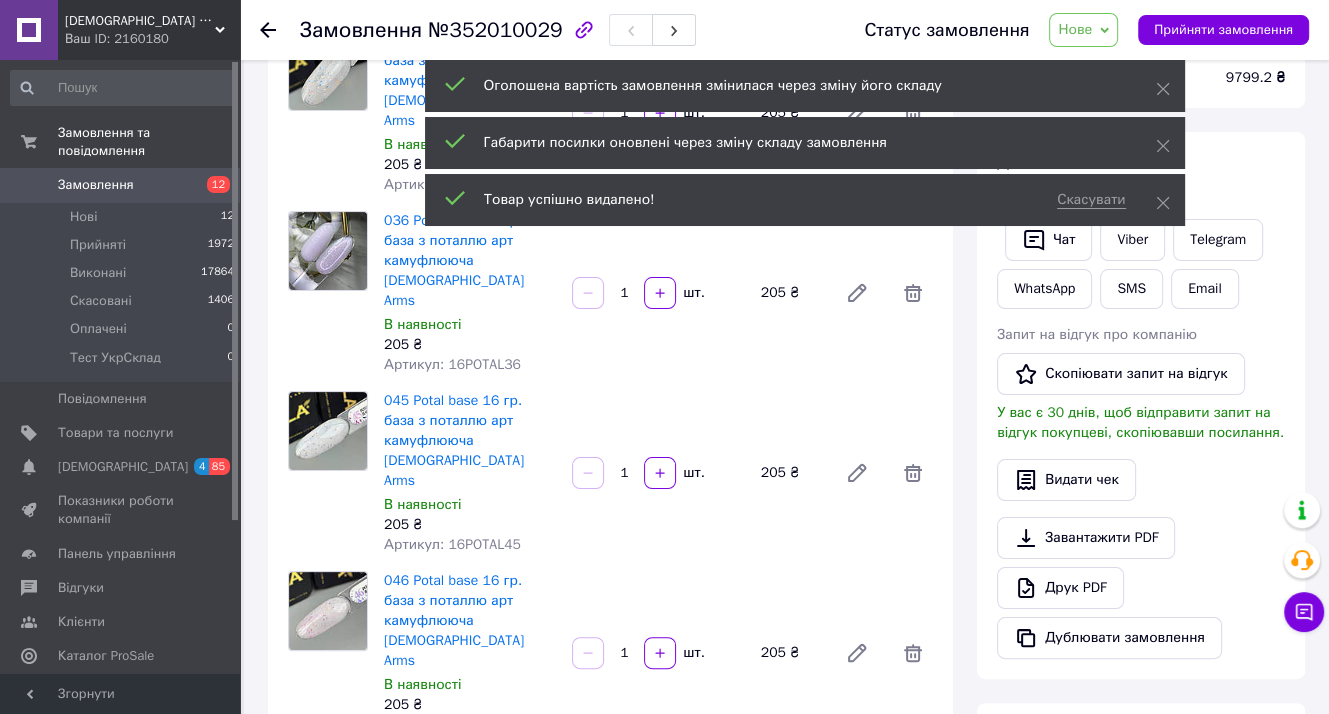scroll, scrollTop: 500, scrollLeft: 0, axis: vertical 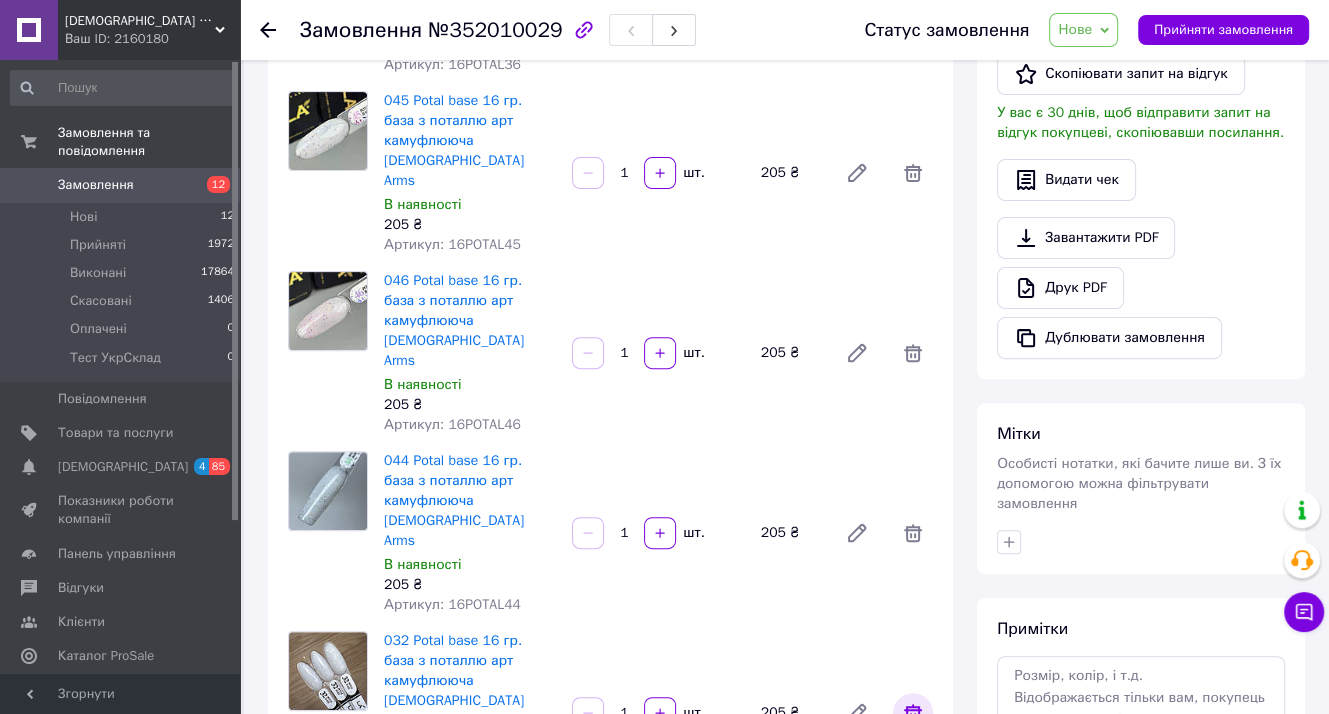click 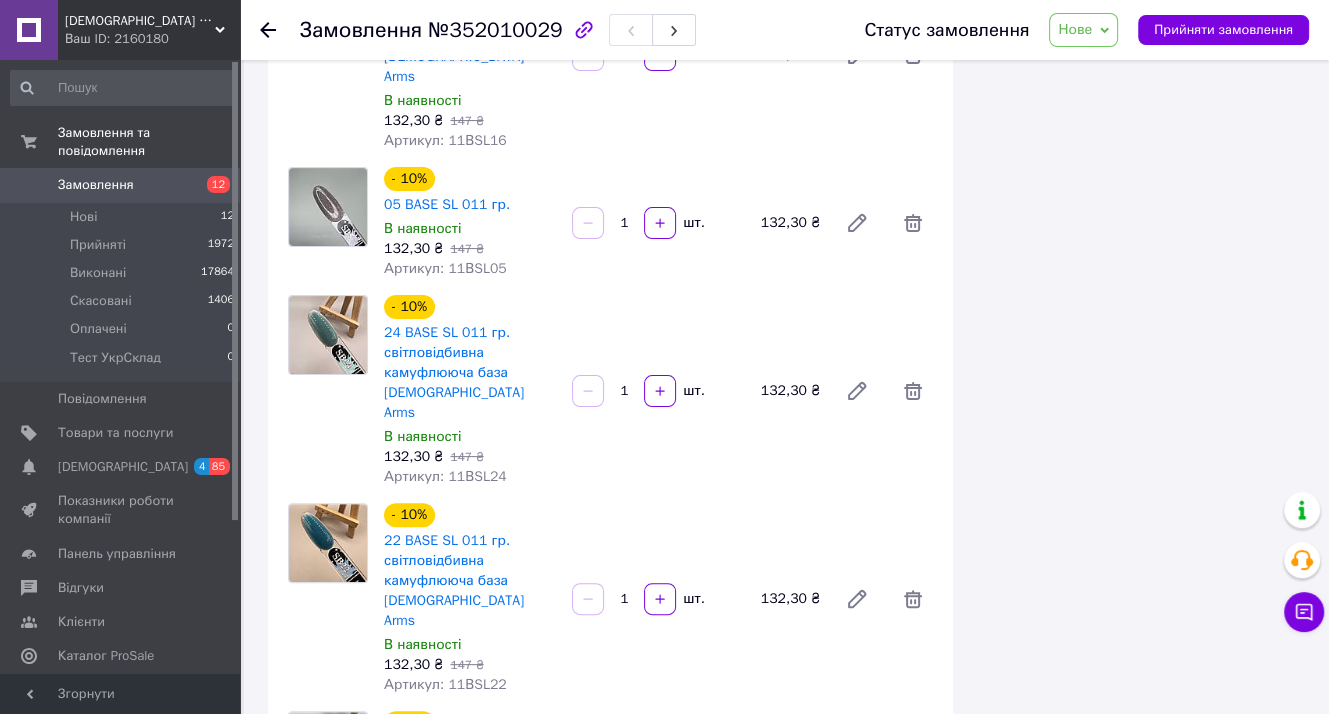 scroll, scrollTop: 7200, scrollLeft: 0, axis: vertical 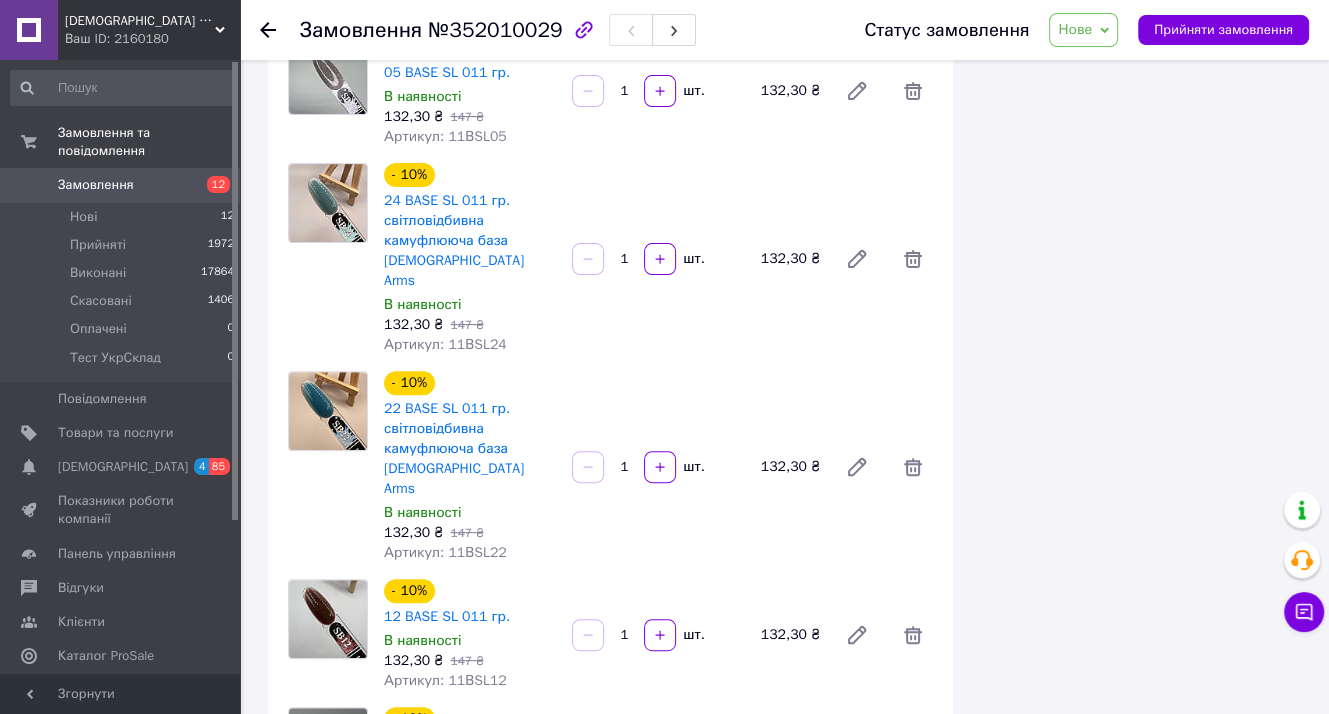 click on "Всього 64 товари 9 594,20 ₴ Доставка Необхідно уточнити Знижка Додати Всього до сплати 9594.2 ₴ Дії Написати покупцеві   Чат Viber Telegram WhatsApp SMS Email Запит на відгук про компанію   Скопіювати запит на відгук У вас є 30 днів, щоб відправити запит на відгук покупцеві, скопіювавши посилання.   Видати чек   Завантажити PDF   Друк PDF   Дублювати замовлення Мітки Особисті нотатки, які бачите лише ви. З їх допомогою можна фільтрувати замовлення Примітки Залишилося 300 символів Очистити Зберегти" at bounding box center (1141, -1259) 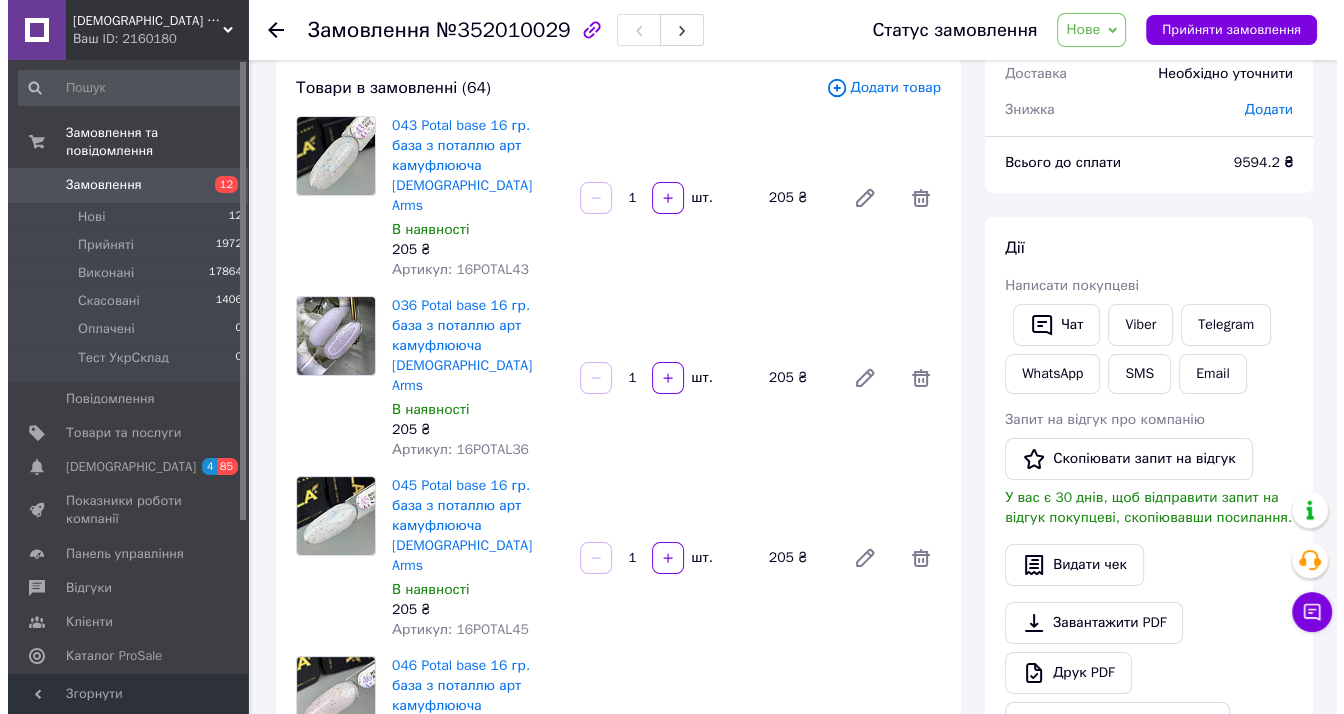 scroll, scrollTop: 0, scrollLeft: 0, axis: both 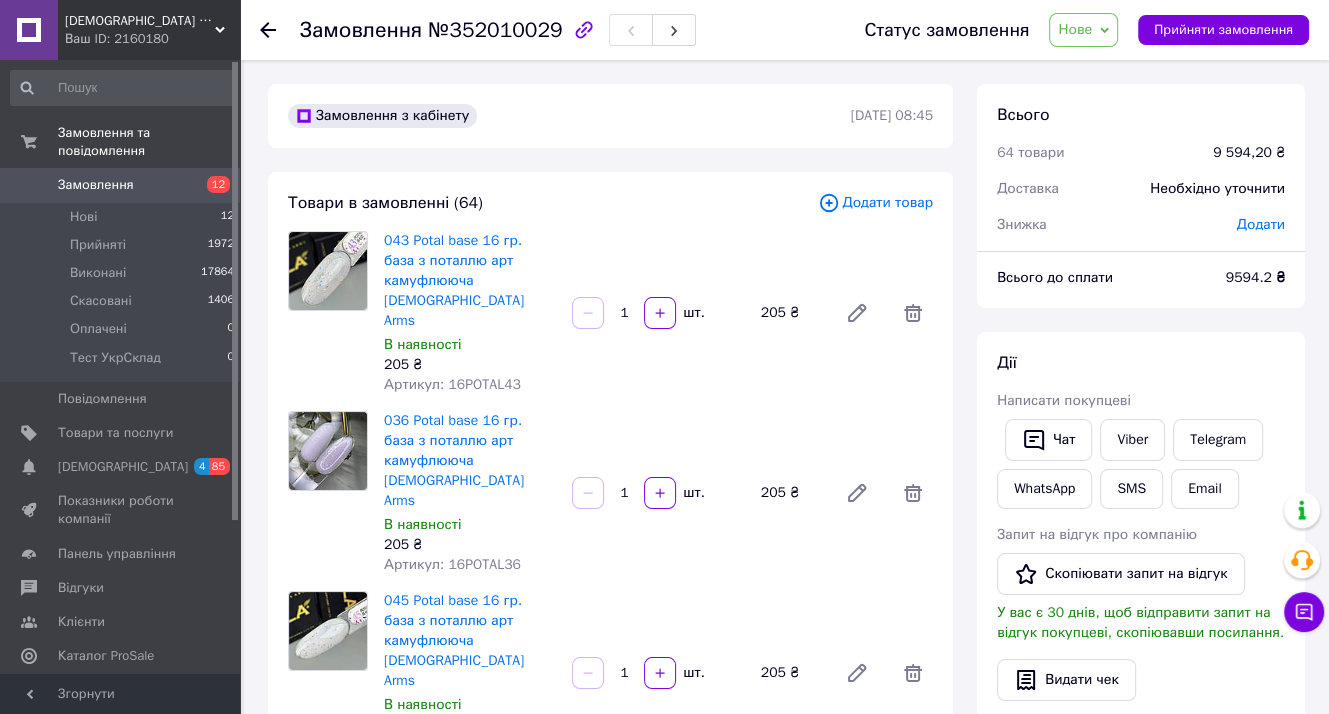click 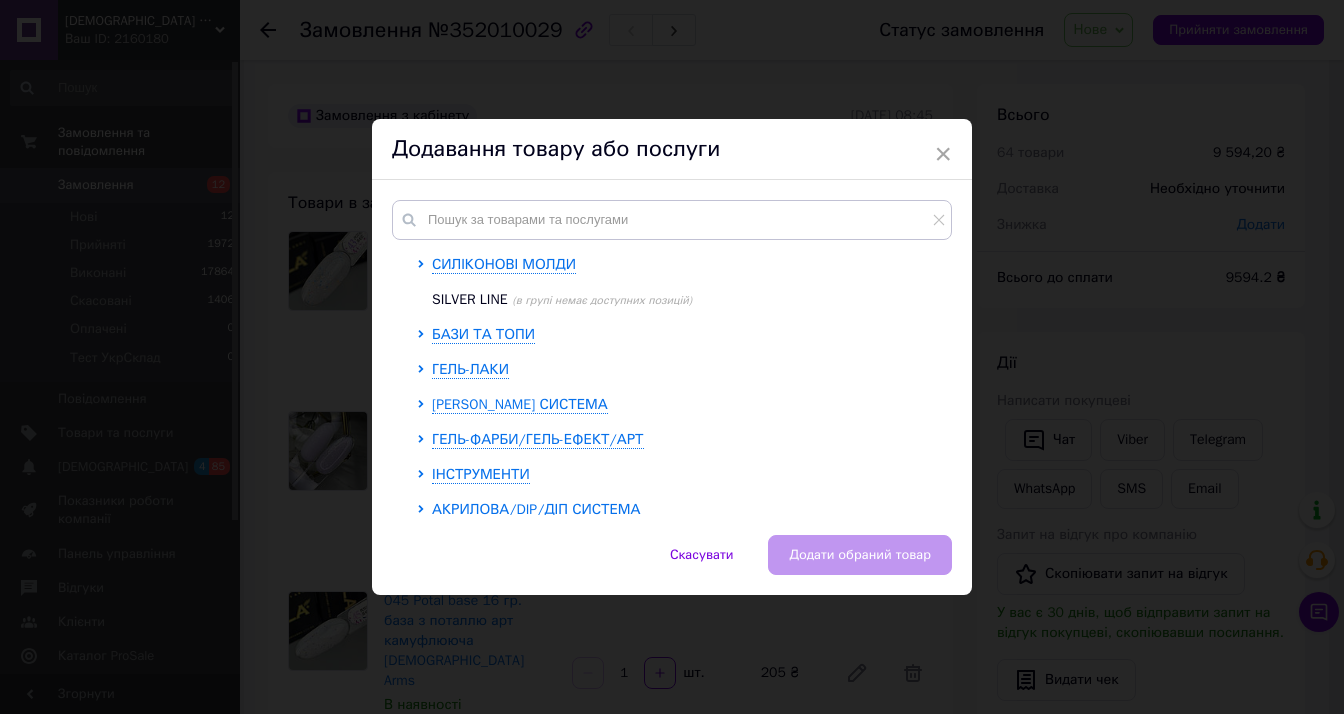 scroll, scrollTop: 100, scrollLeft: 0, axis: vertical 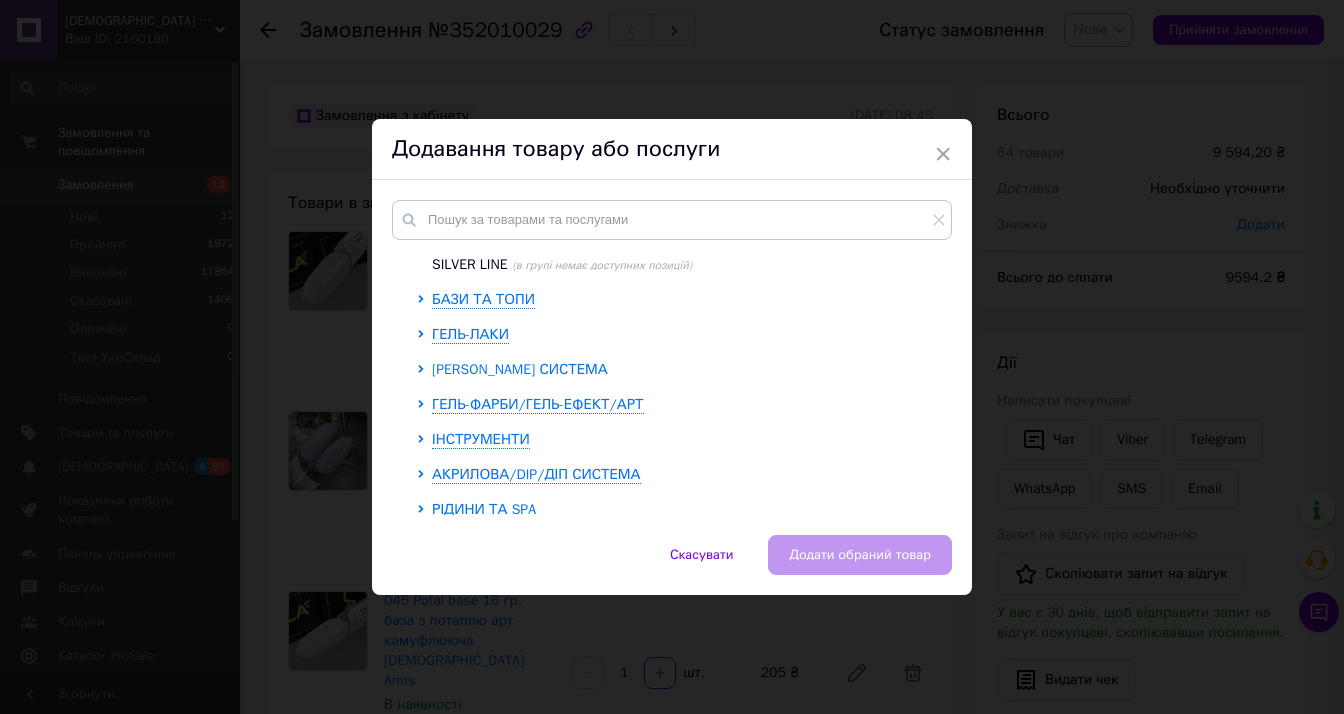 click on "ГЕЛЕВА СИСТЕМА" at bounding box center (520, 369) 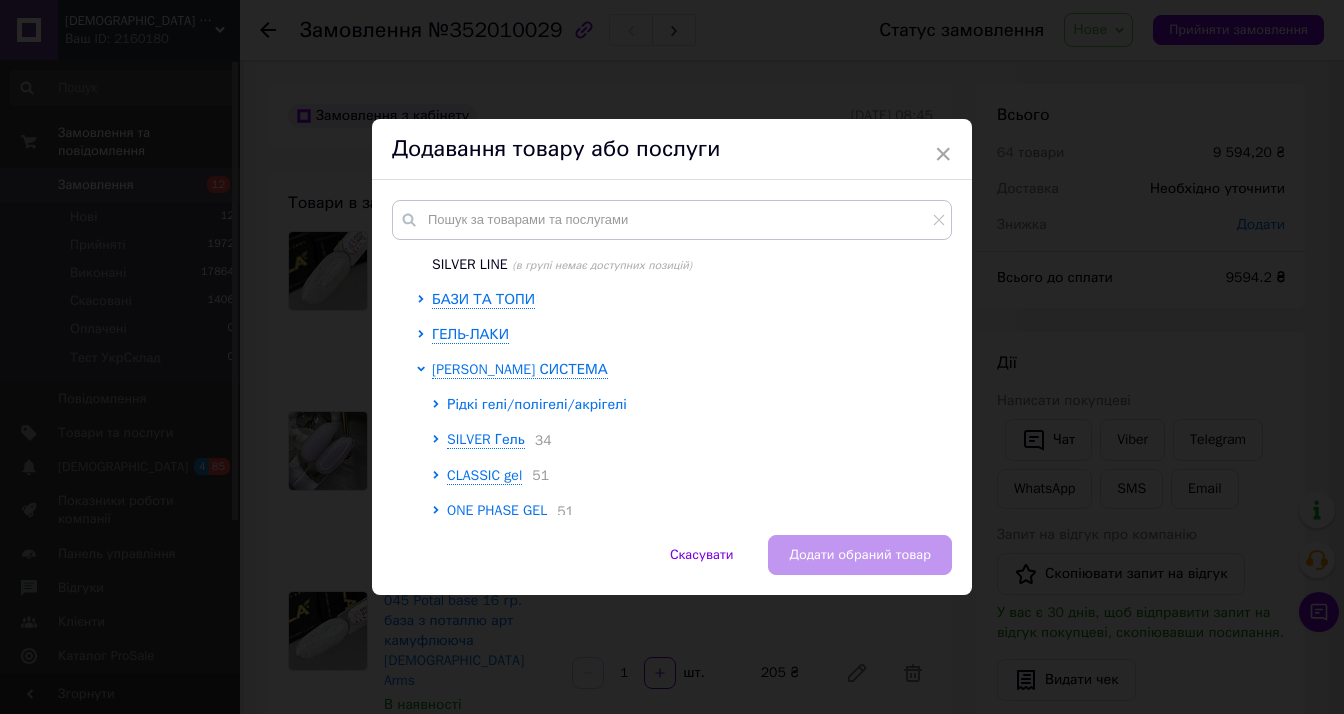 click on "Рідкі гелі/полігелі/акрігелі" at bounding box center [537, 404] 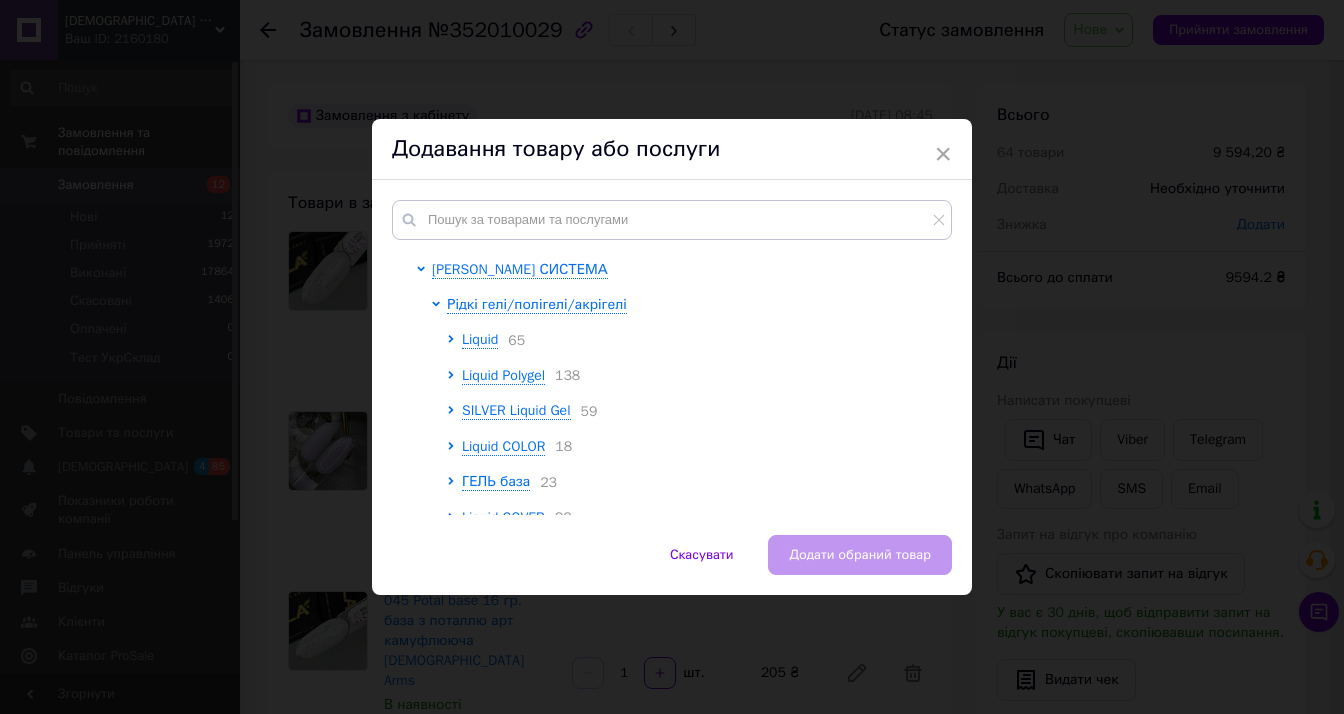 scroll, scrollTop: 300, scrollLeft: 0, axis: vertical 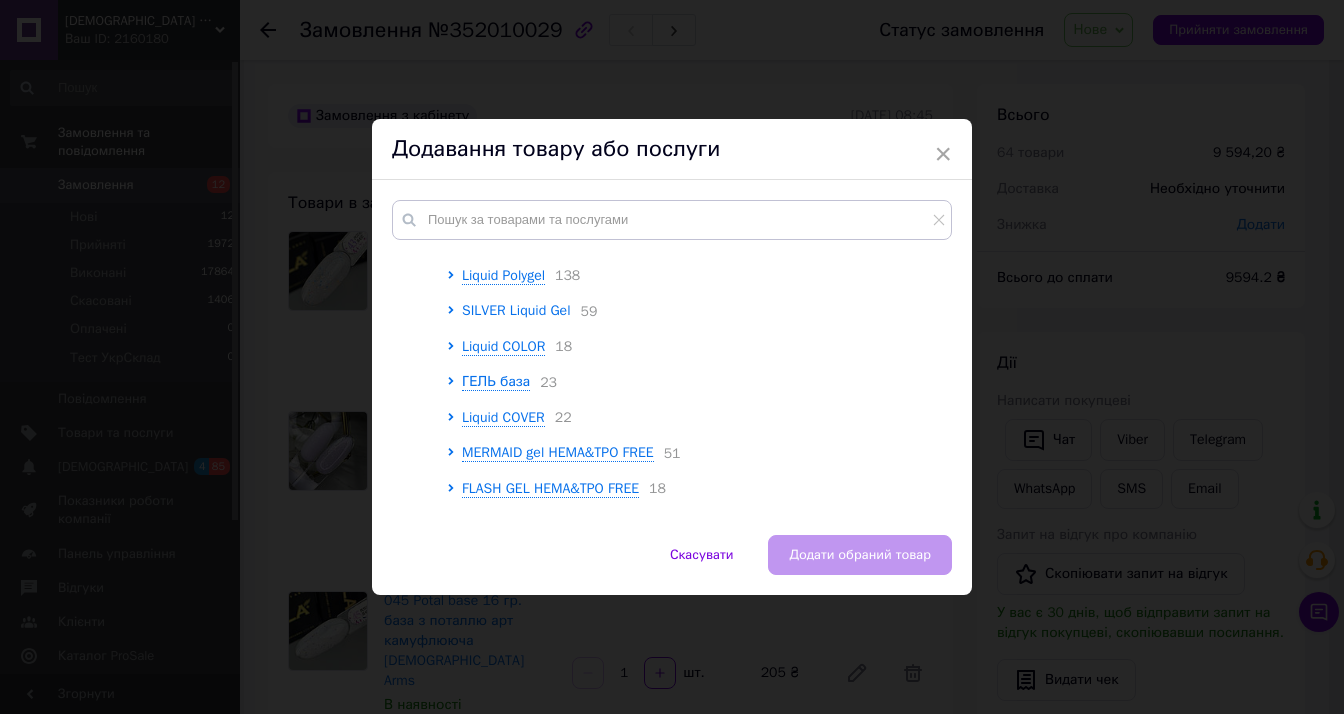 click on "SILVER Liquid Gel" at bounding box center [516, 310] 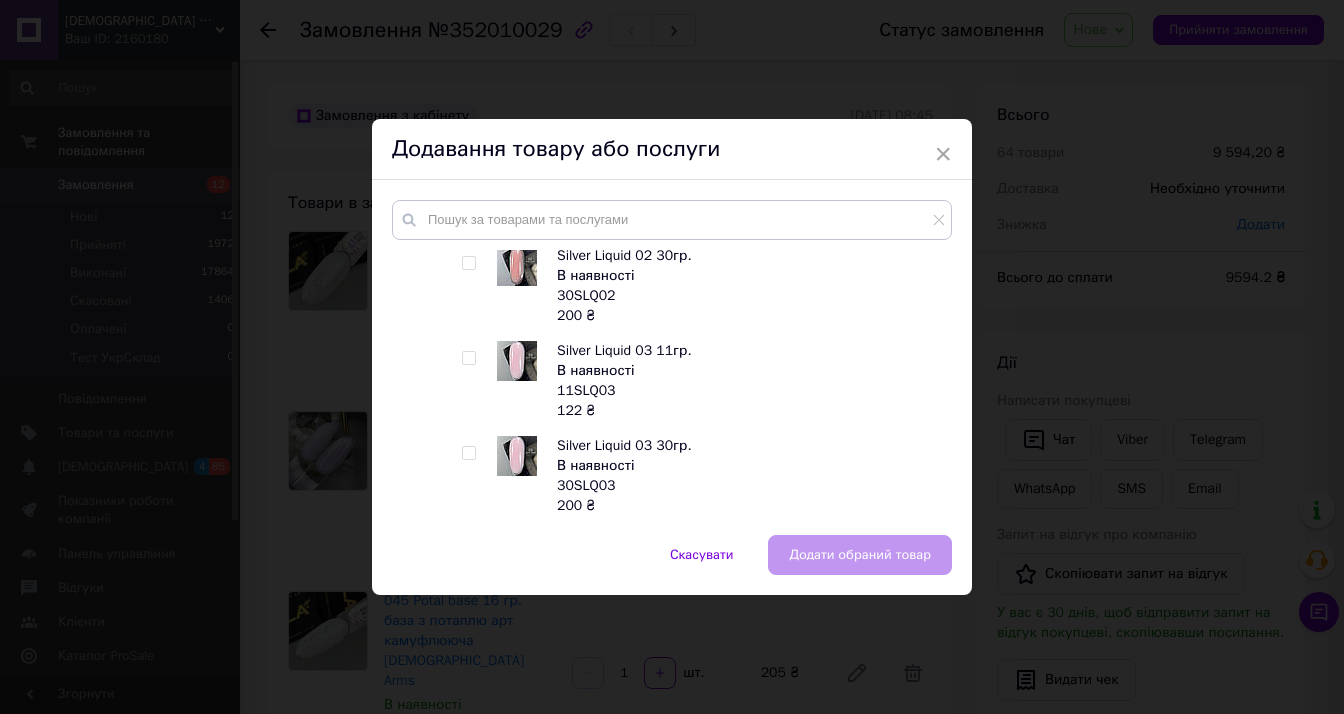 scroll, scrollTop: 900, scrollLeft: 0, axis: vertical 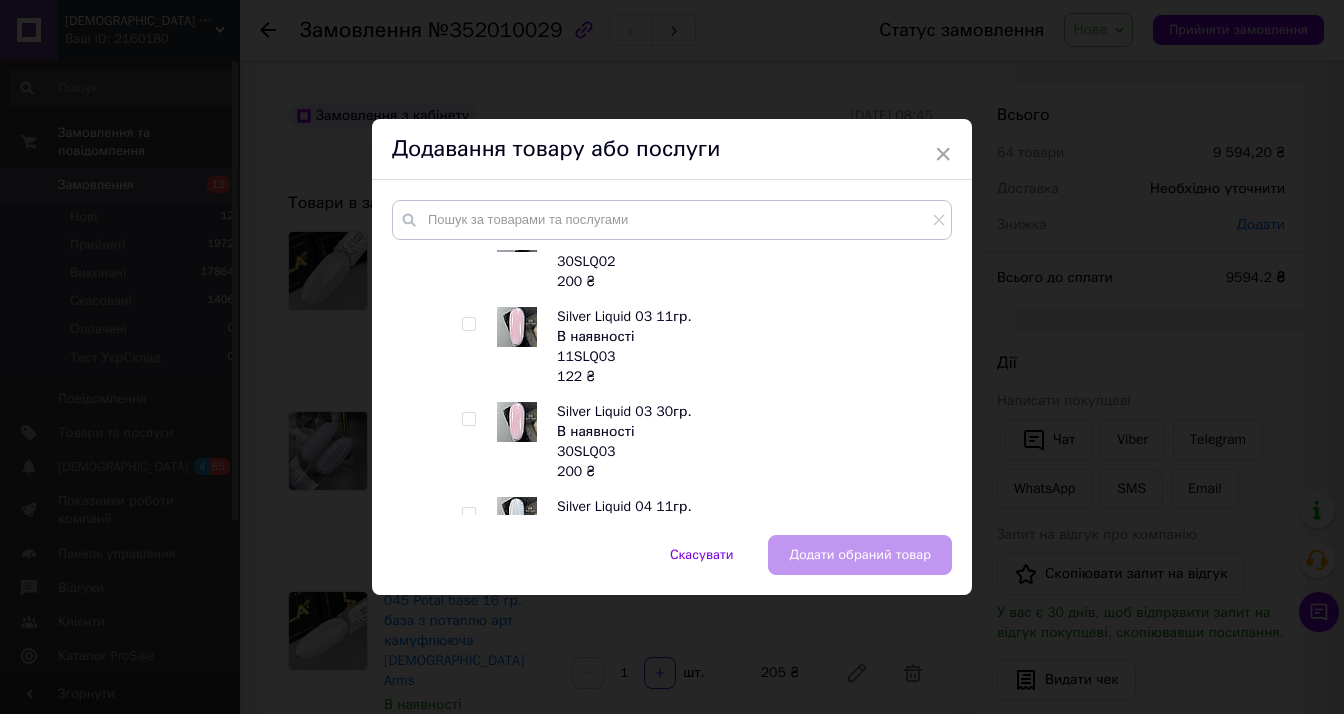 click at bounding box center (468, 324) 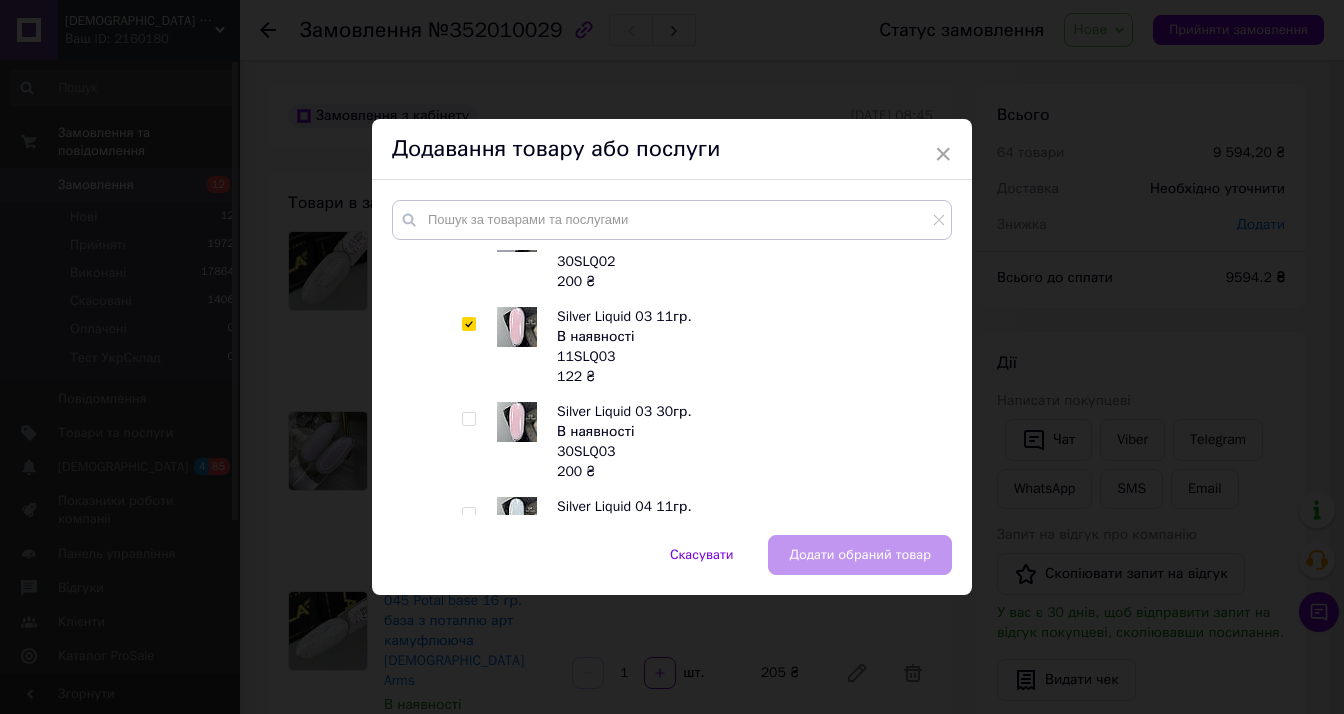 checkbox on "true" 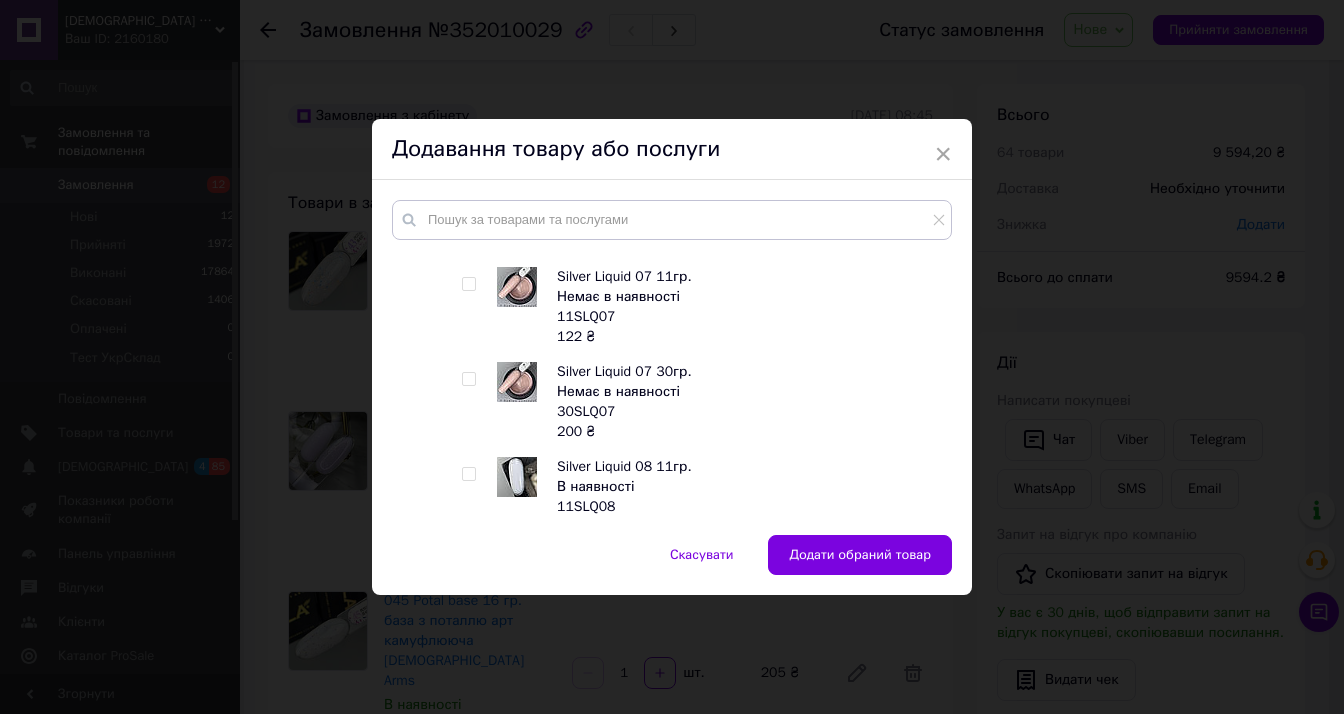 scroll, scrollTop: 1800, scrollLeft: 0, axis: vertical 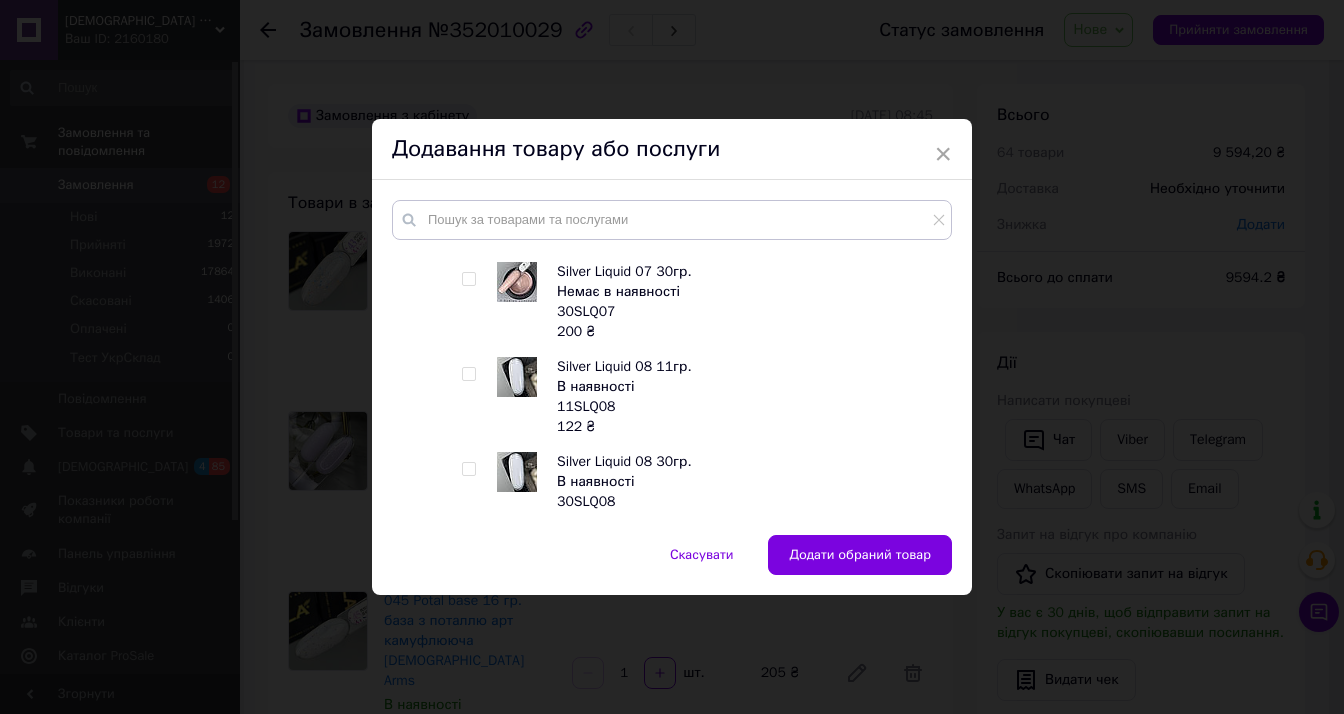 click at bounding box center [468, 374] 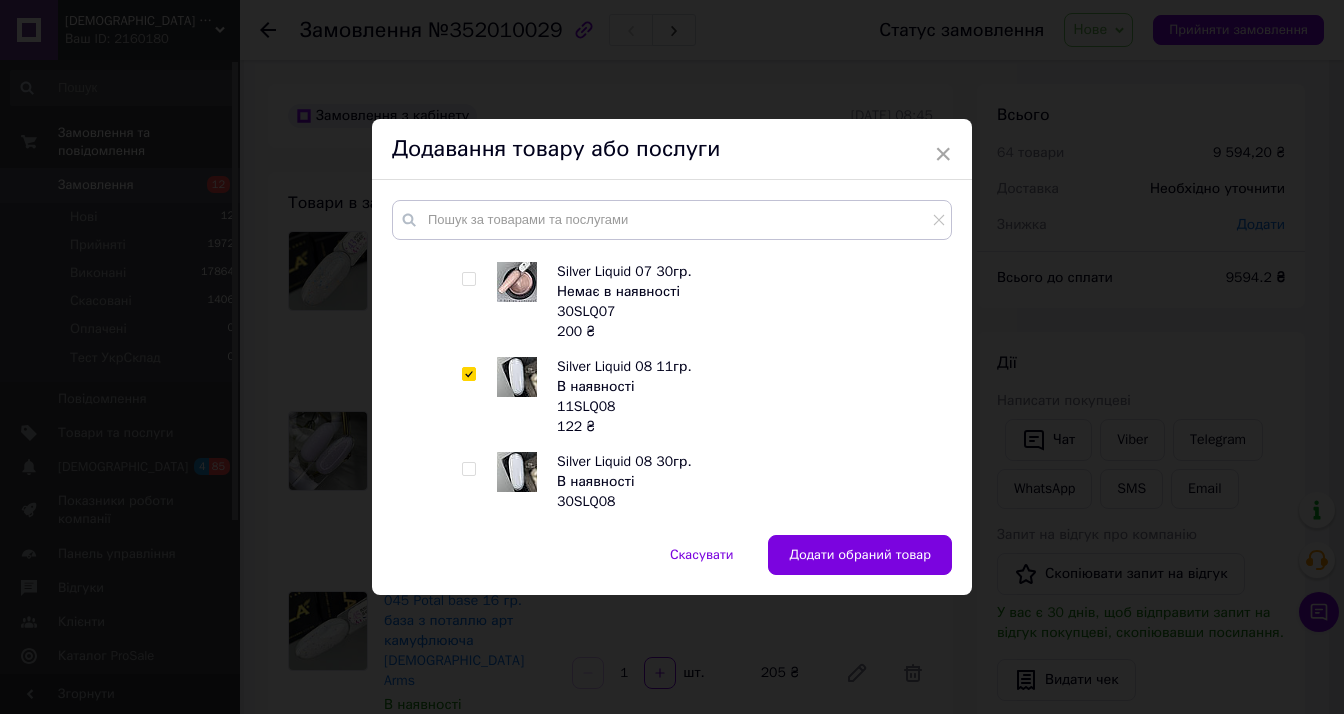 checkbox on "true" 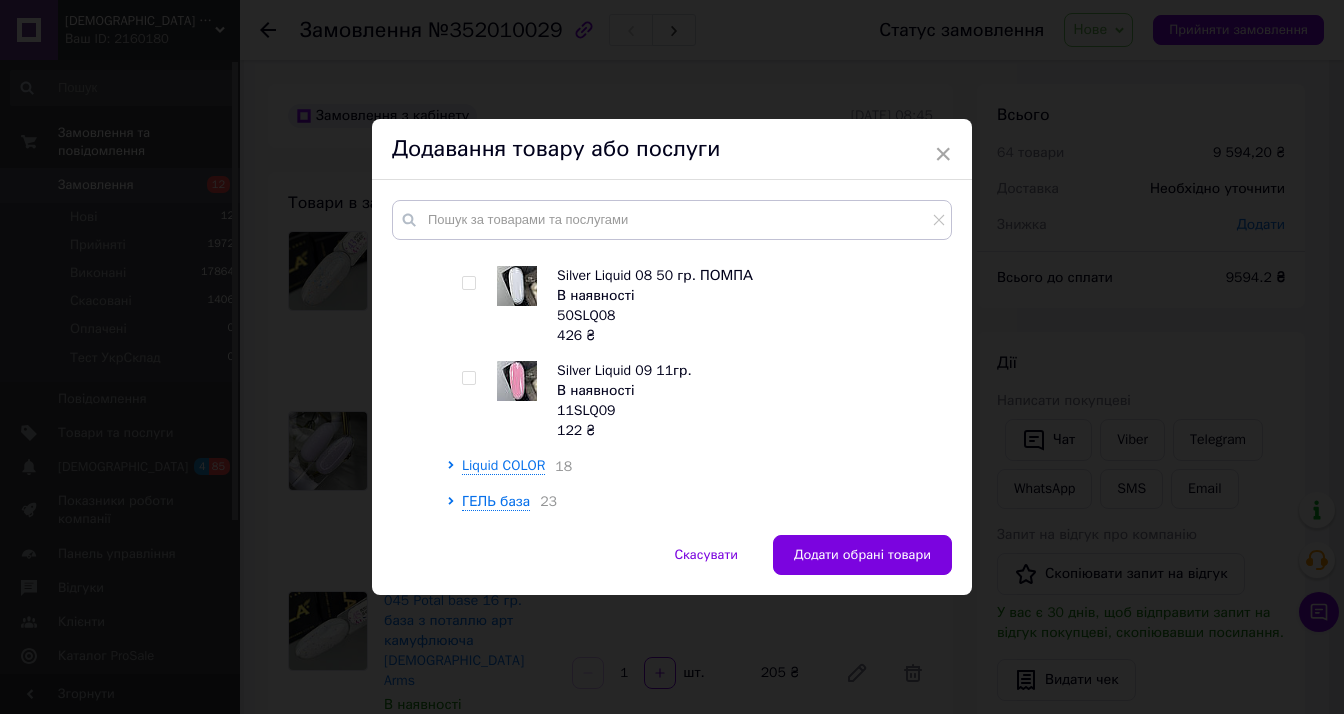 scroll, scrollTop: 2100, scrollLeft: 0, axis: vertical 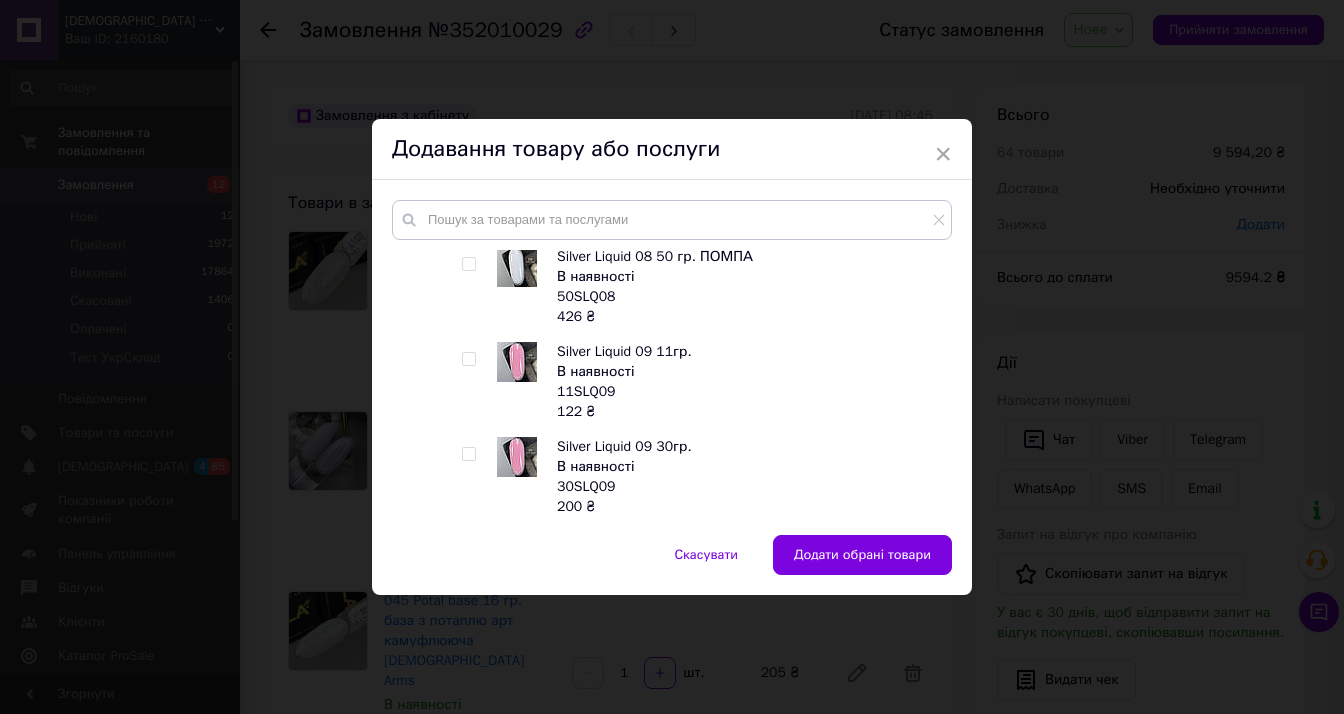 click at bounding box center (468, 359) 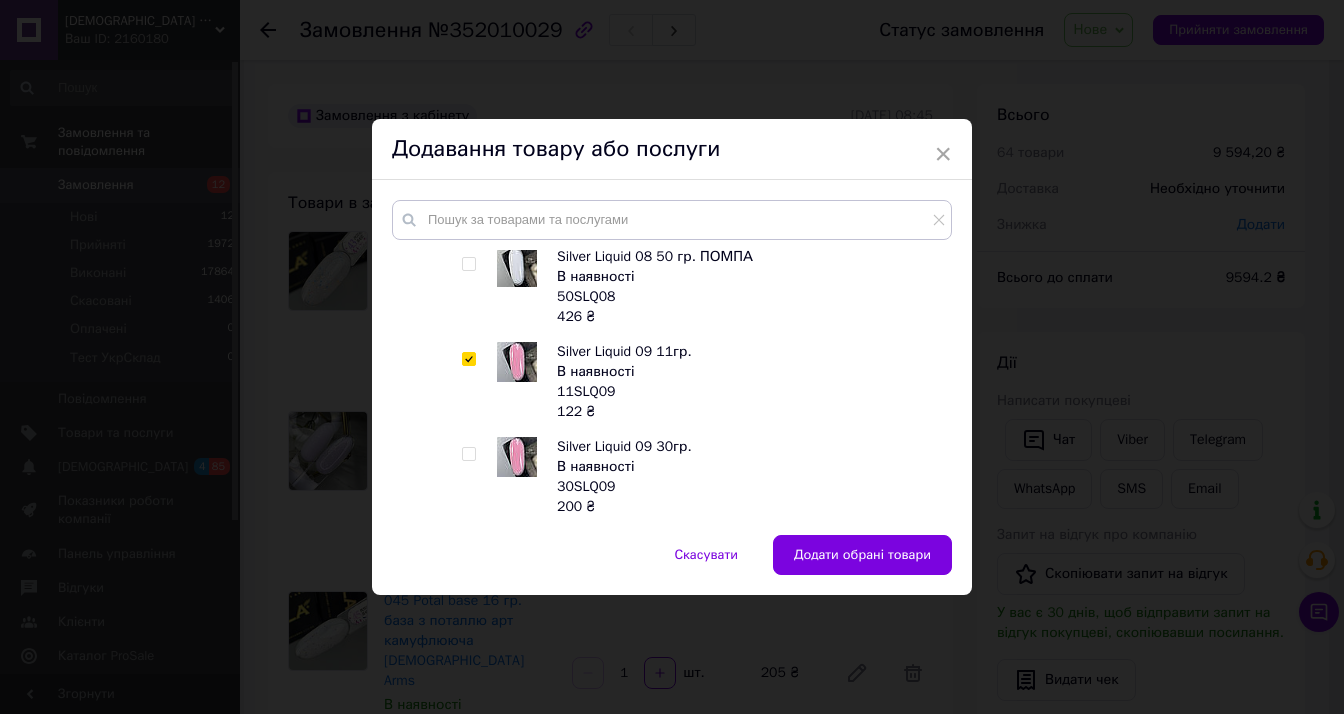checkbox on "true" 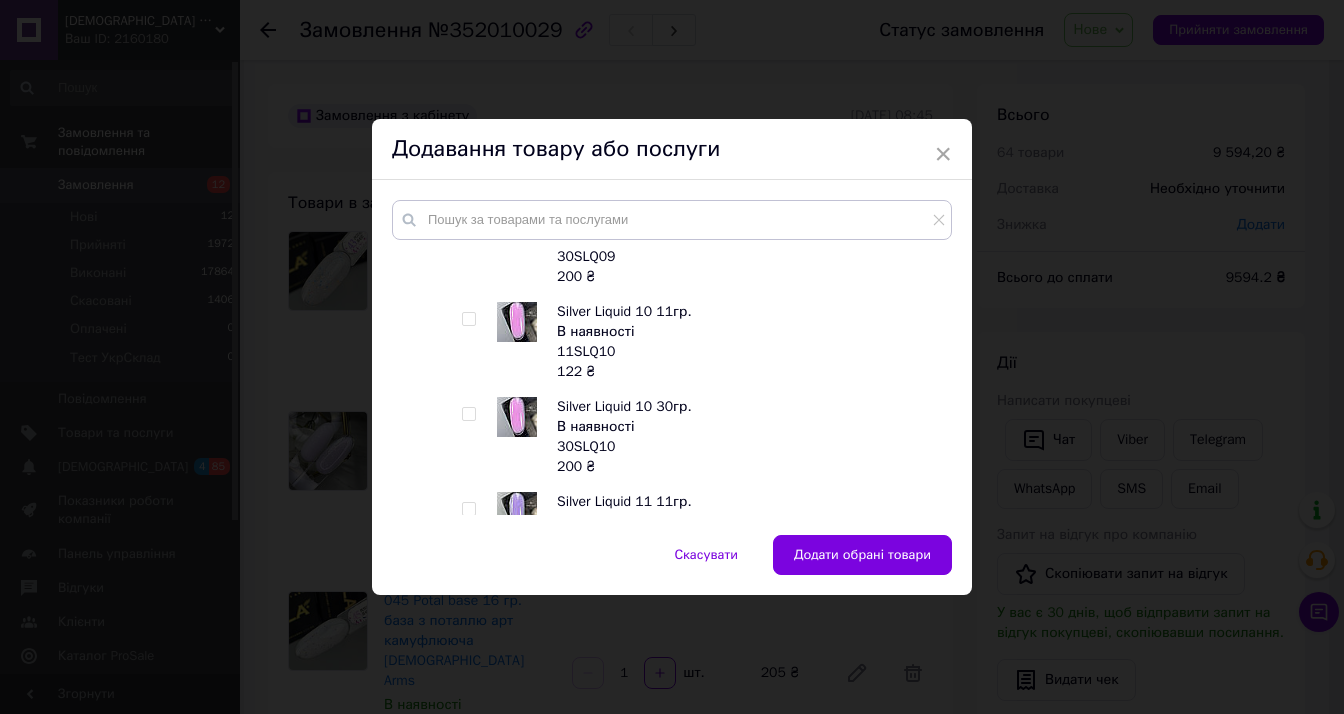scroll, scrollTop: 2300, scrollLeft: 0, axis: vertical 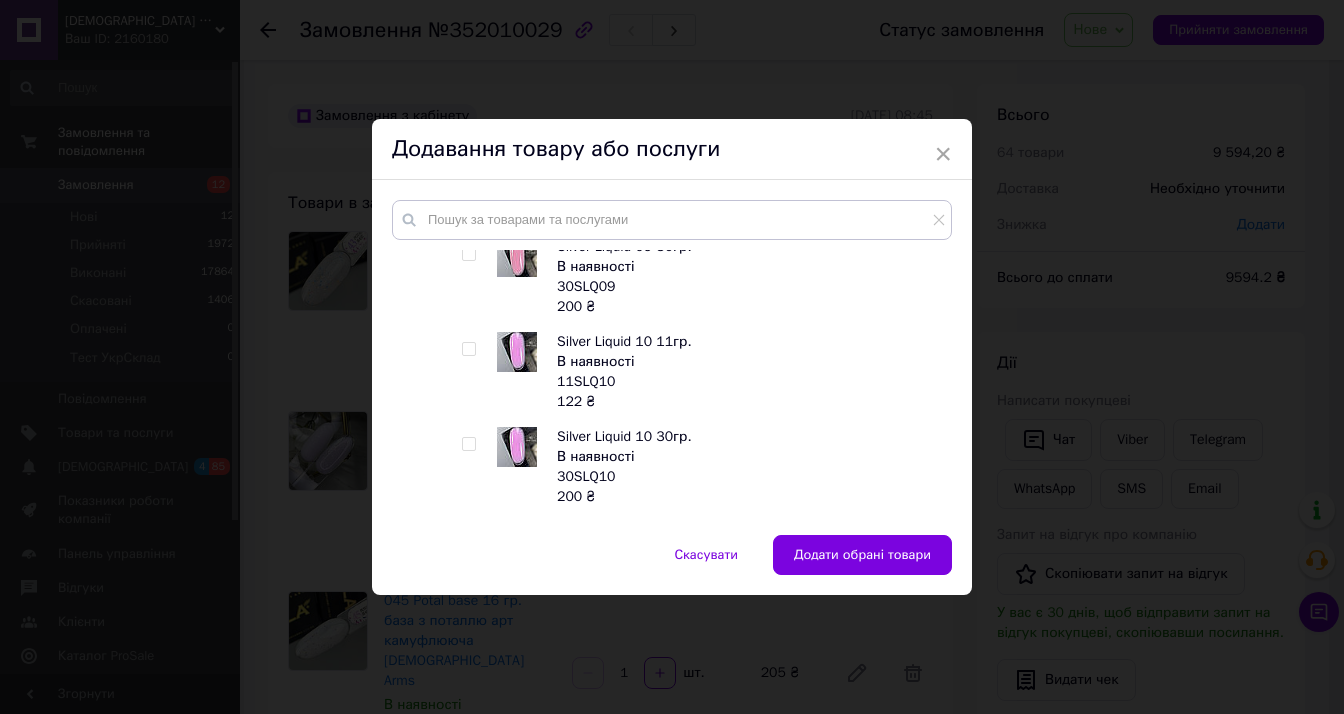 click at bounding box center [468, 349] 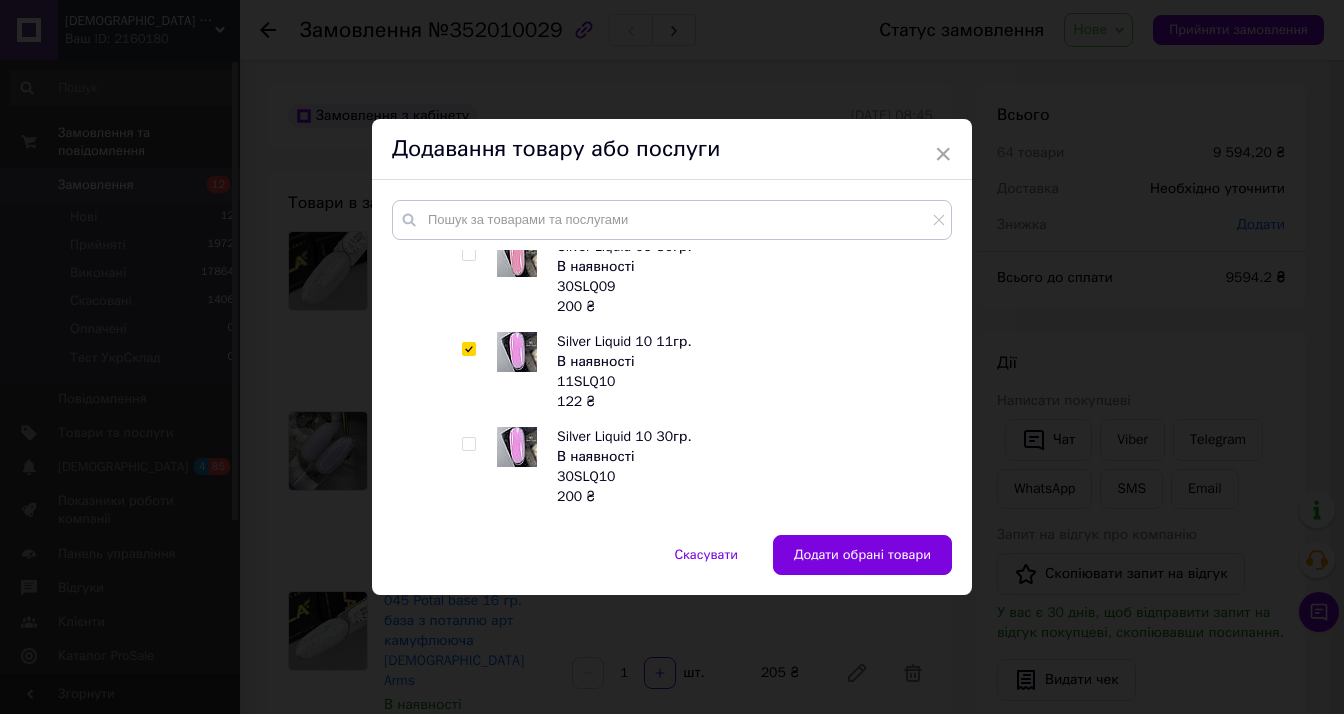 checkbox on "true" 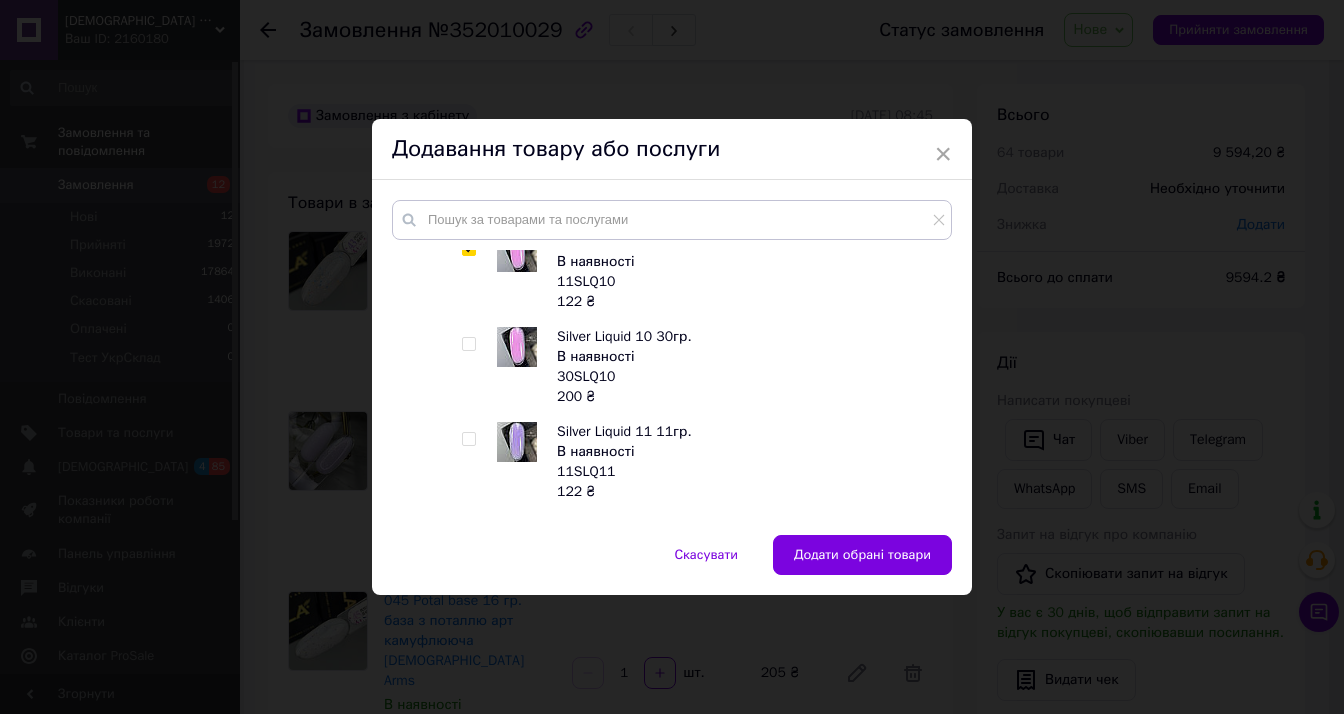 scroll, scrollTop: 2500, scrollLeft: 0, axis: vertical 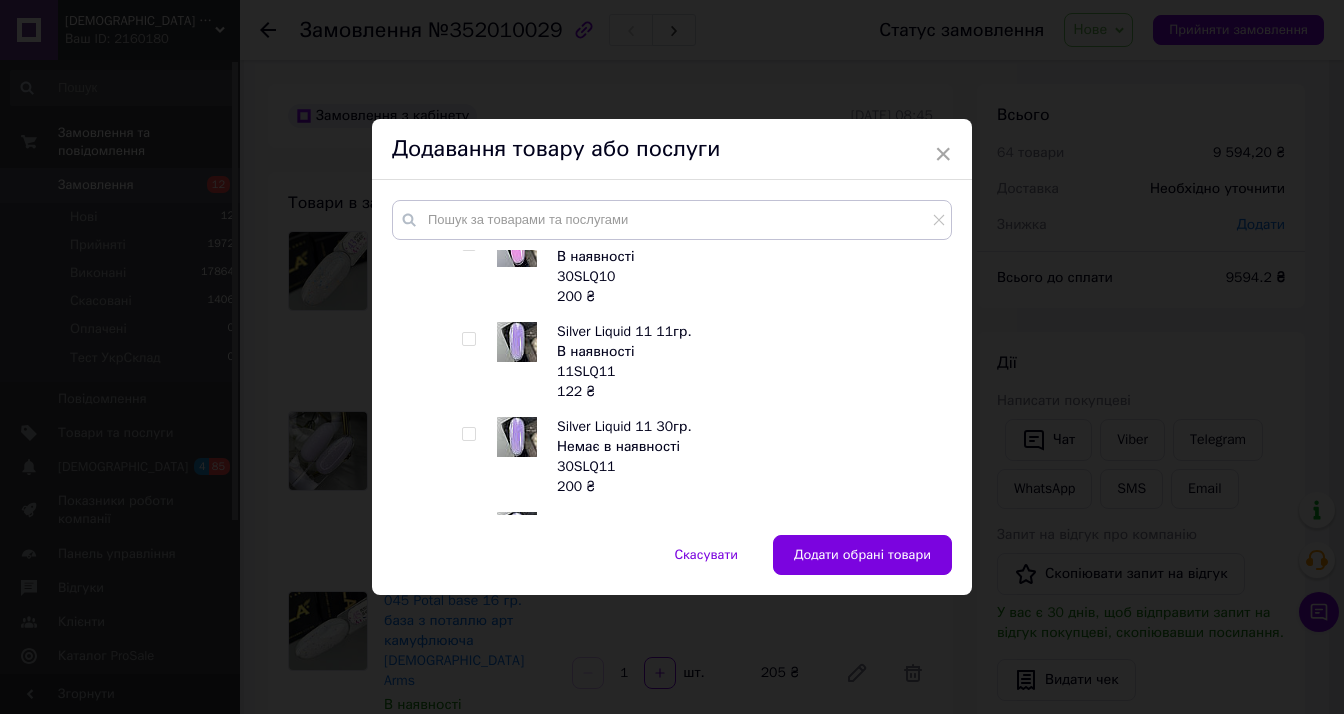 click at bounding box center [468, 339] 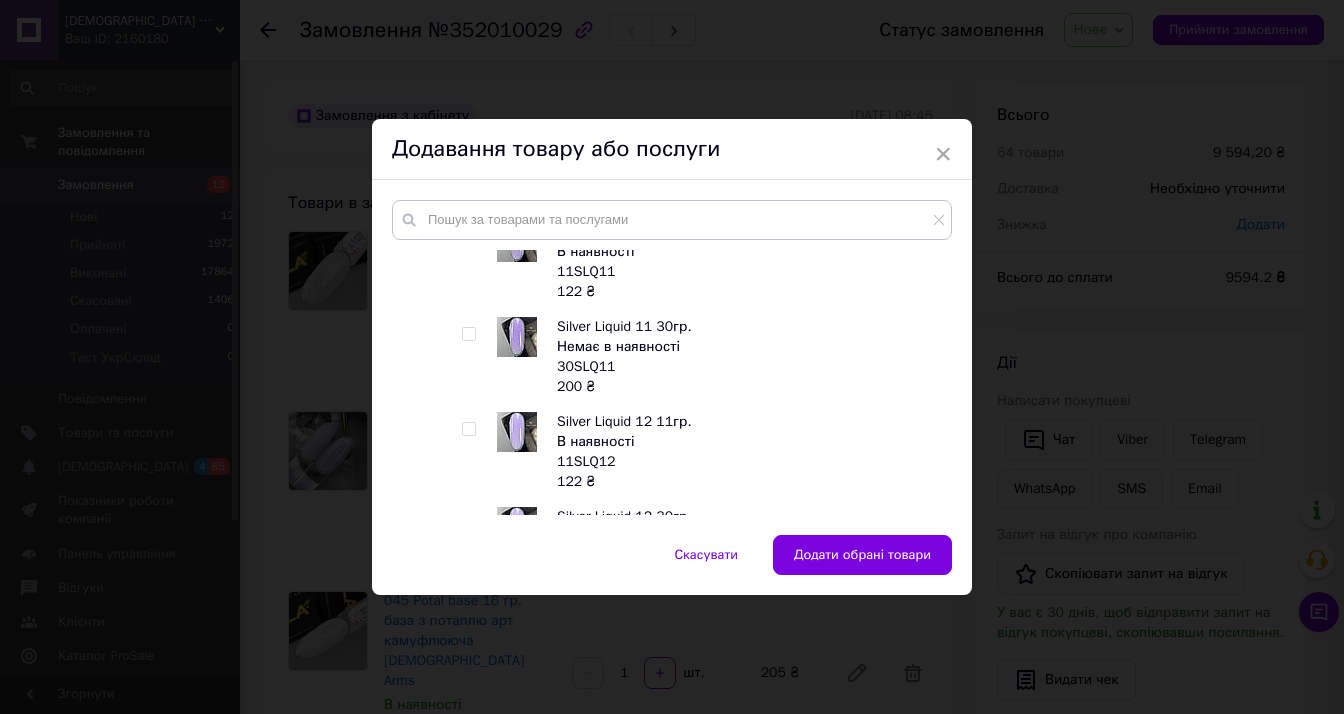 scroll, scrollTop: 2700, scrollLeft: 0, axis: vertical 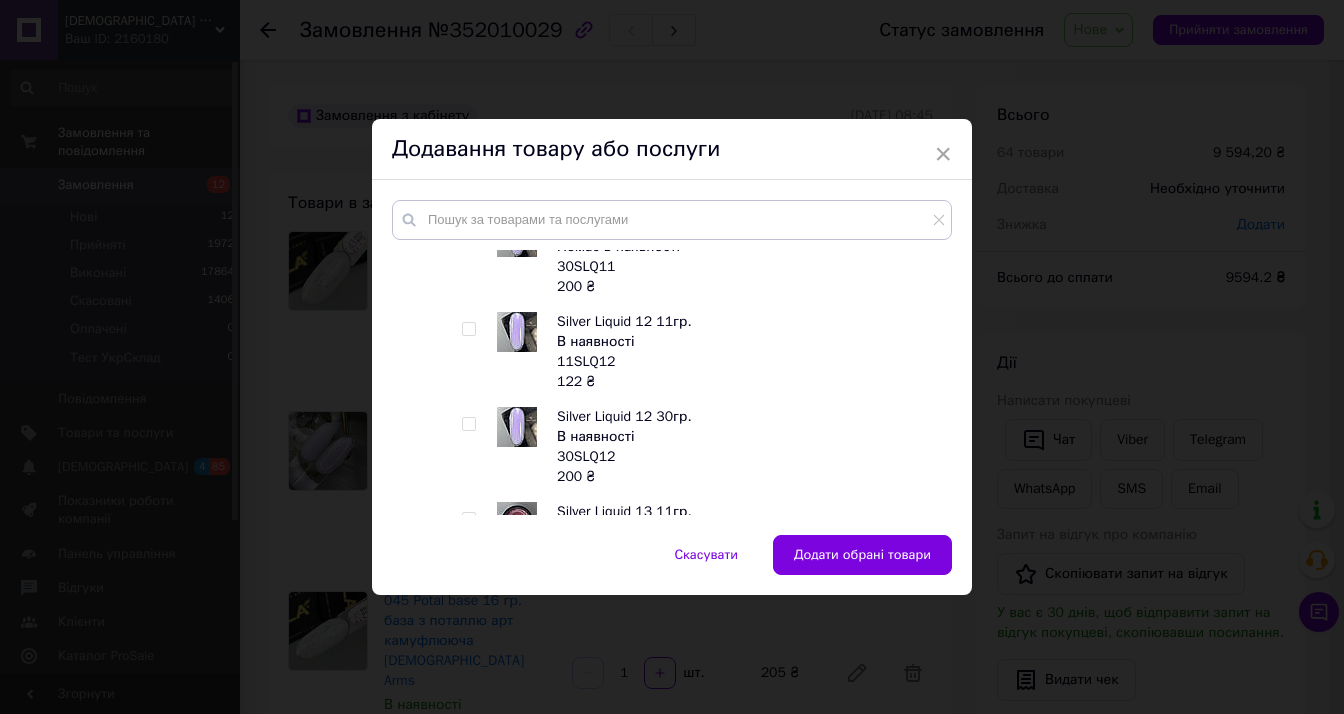 click at bounding box center [468, 329] 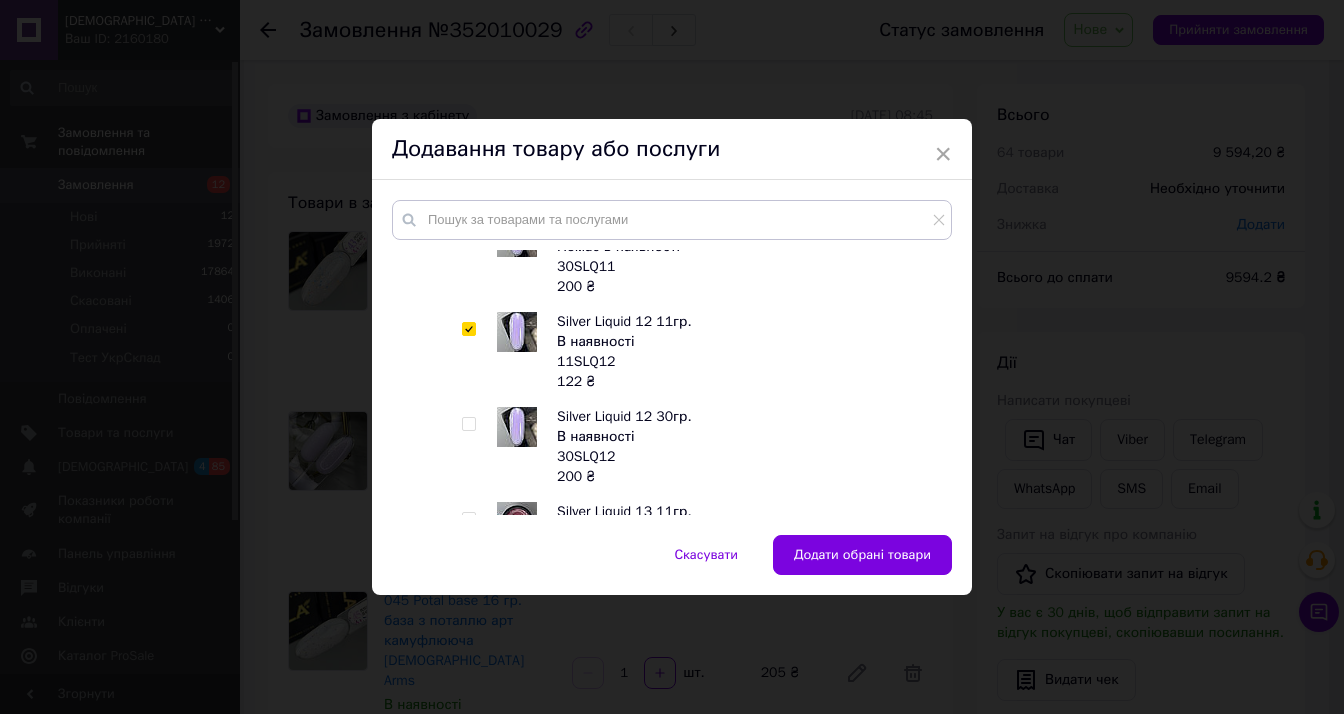checkbox on "true" 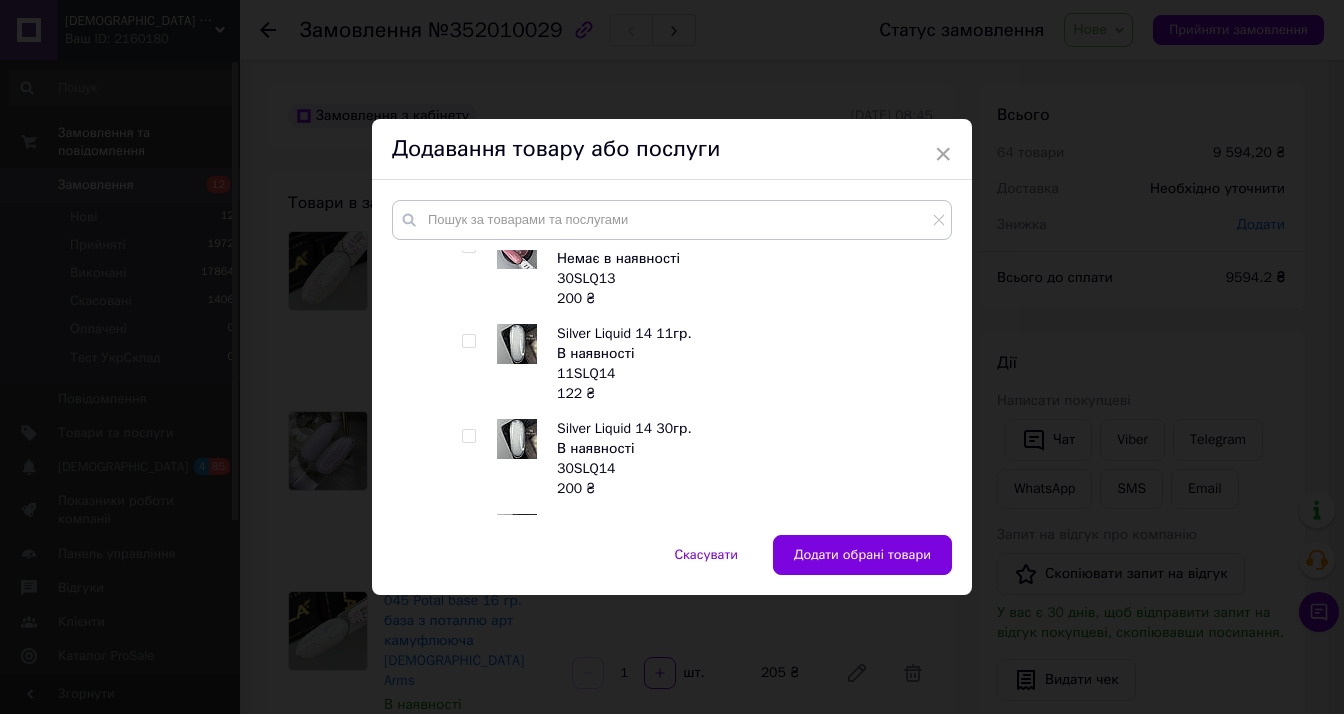 scroll, scrollTop: 3100, scrollLeft: 0, axis: vertical 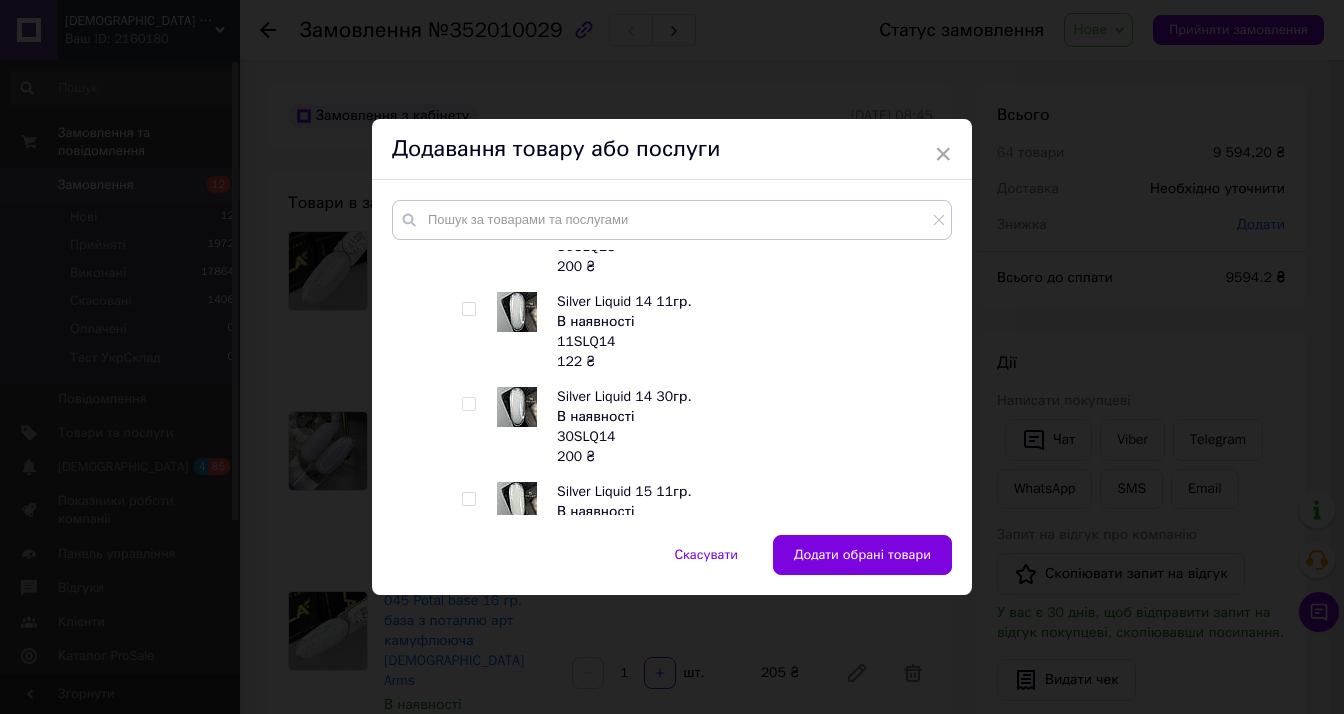 click at bounding box center [468, 309] 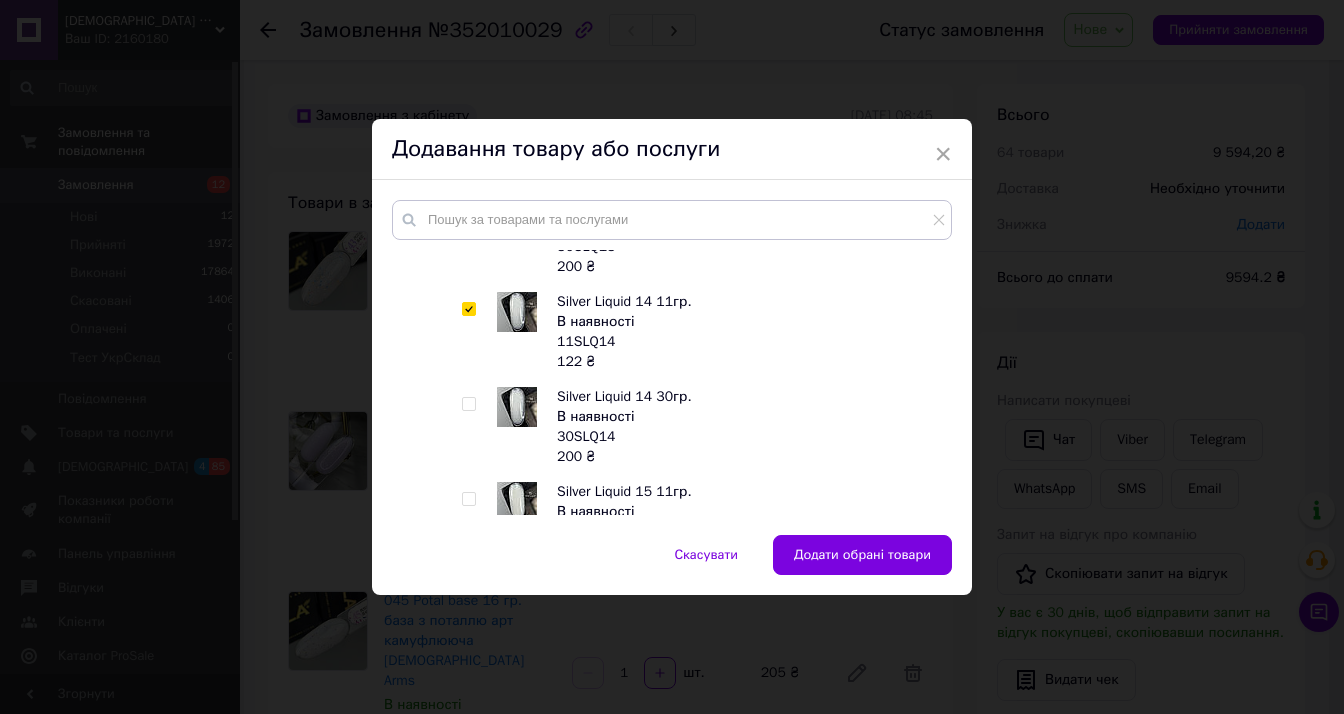 checkbox on "true" 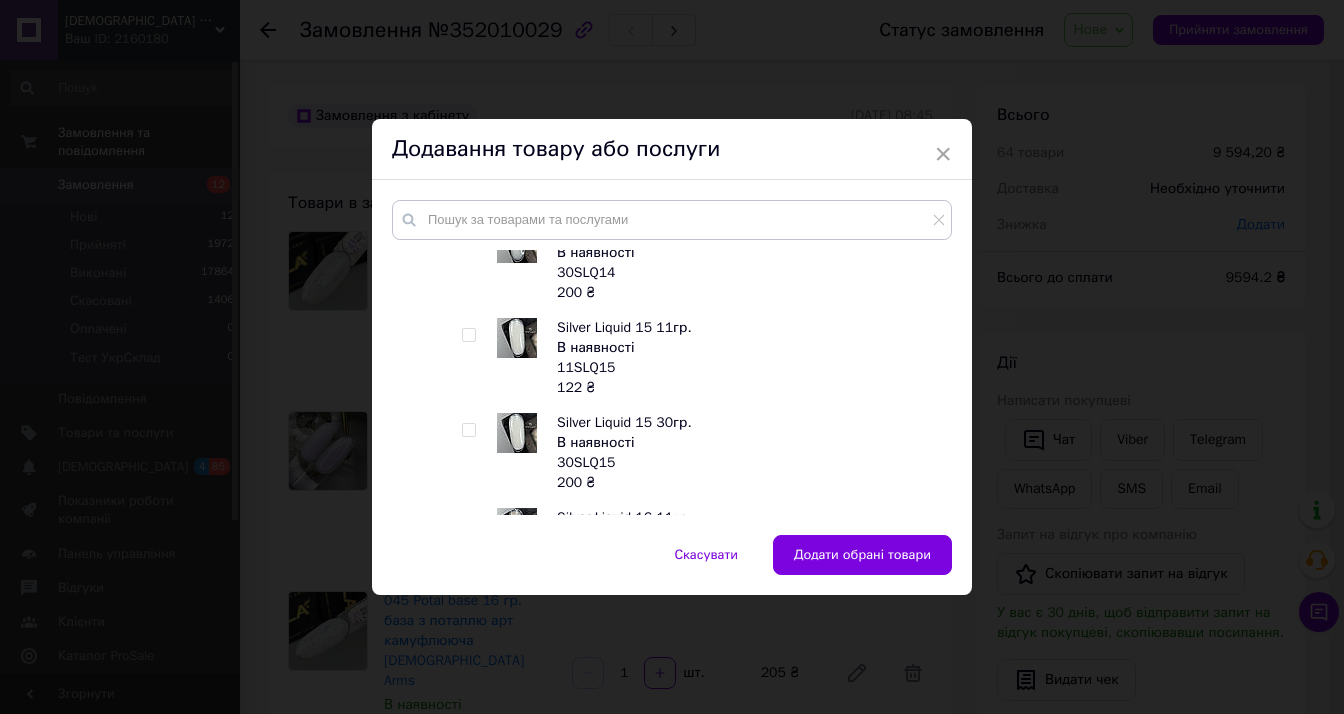 scroll, scrollTop: 3300, scrollLeft: 0, axis: vertical 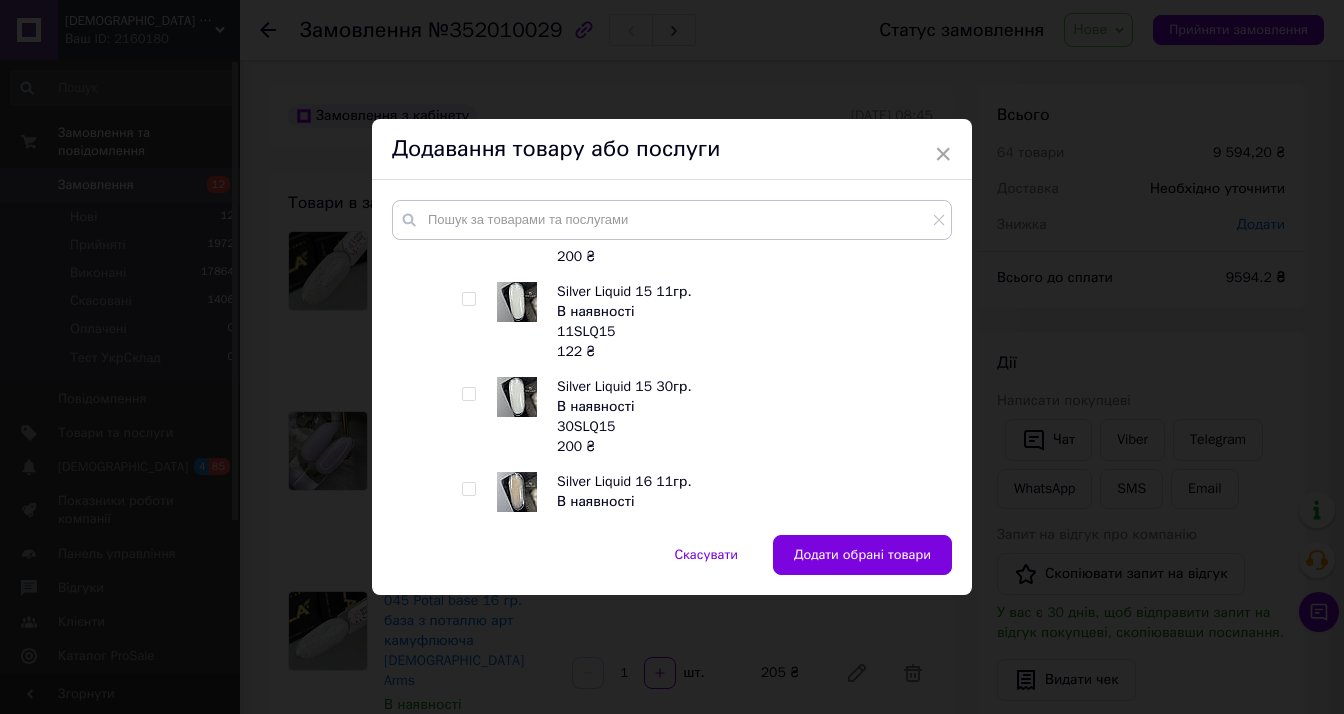 click at bounding box center (468, 299) 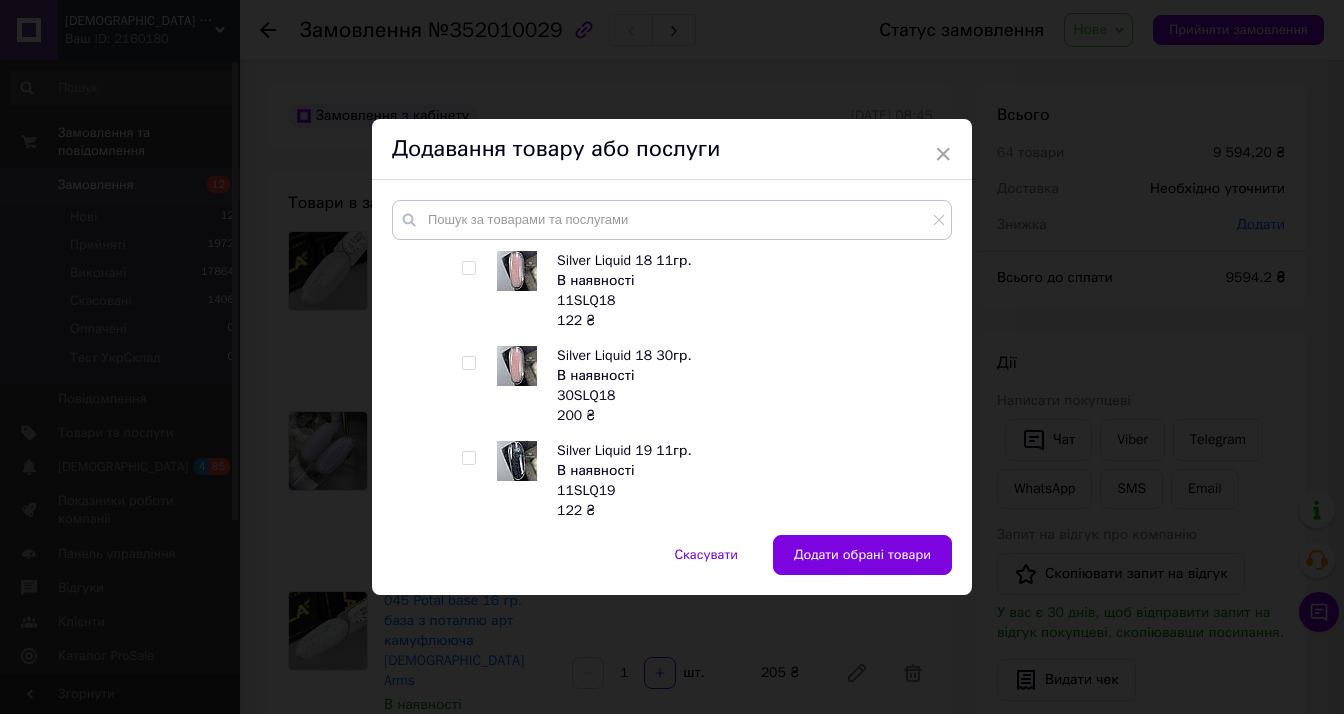 scroll, scrollTop: 4000, scrollLeft: 0, axis: vertical 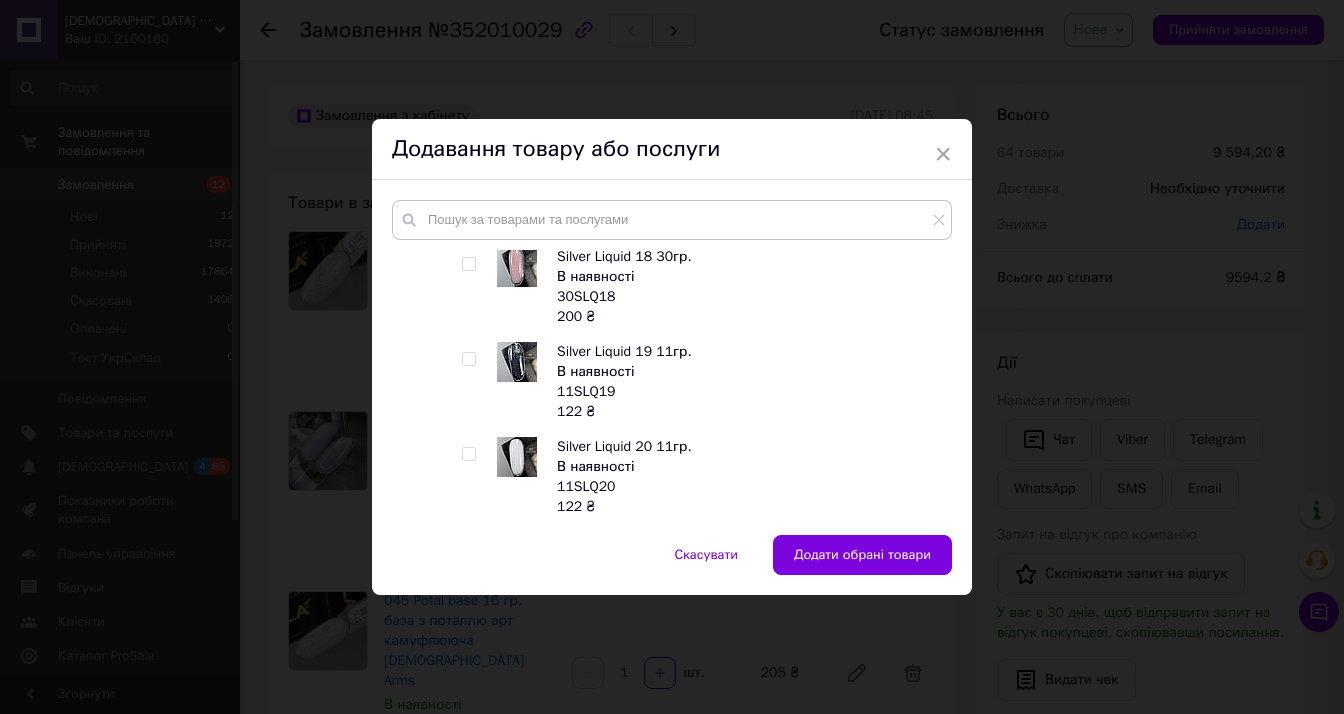 click at bounding box center [468, 359] 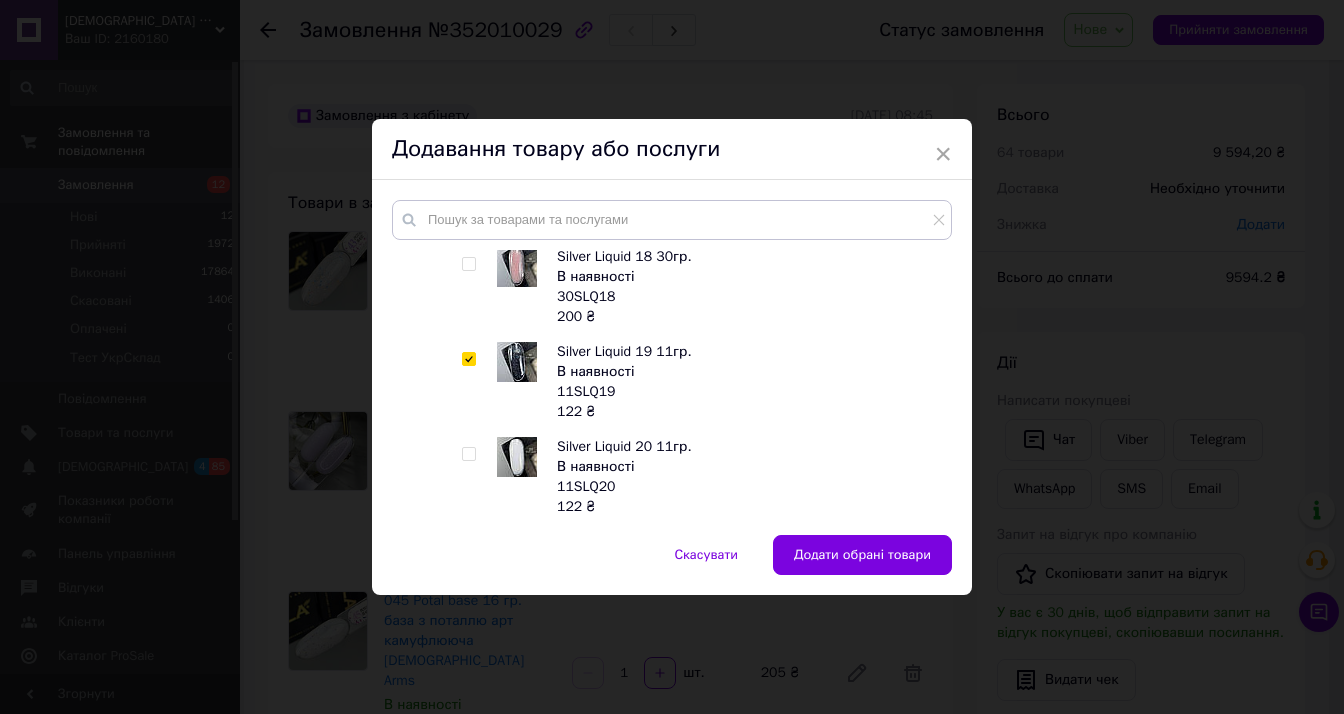 checkbox on "true" 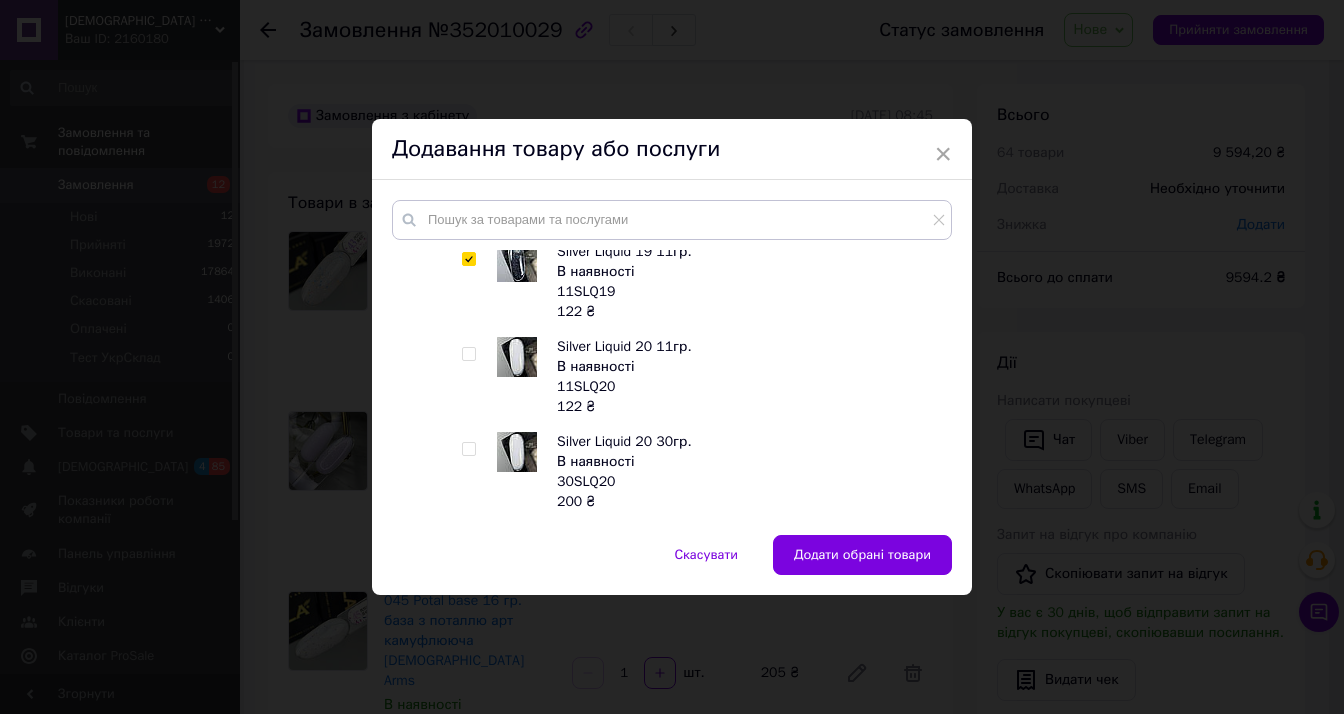 click at bounding box center [468, 354] 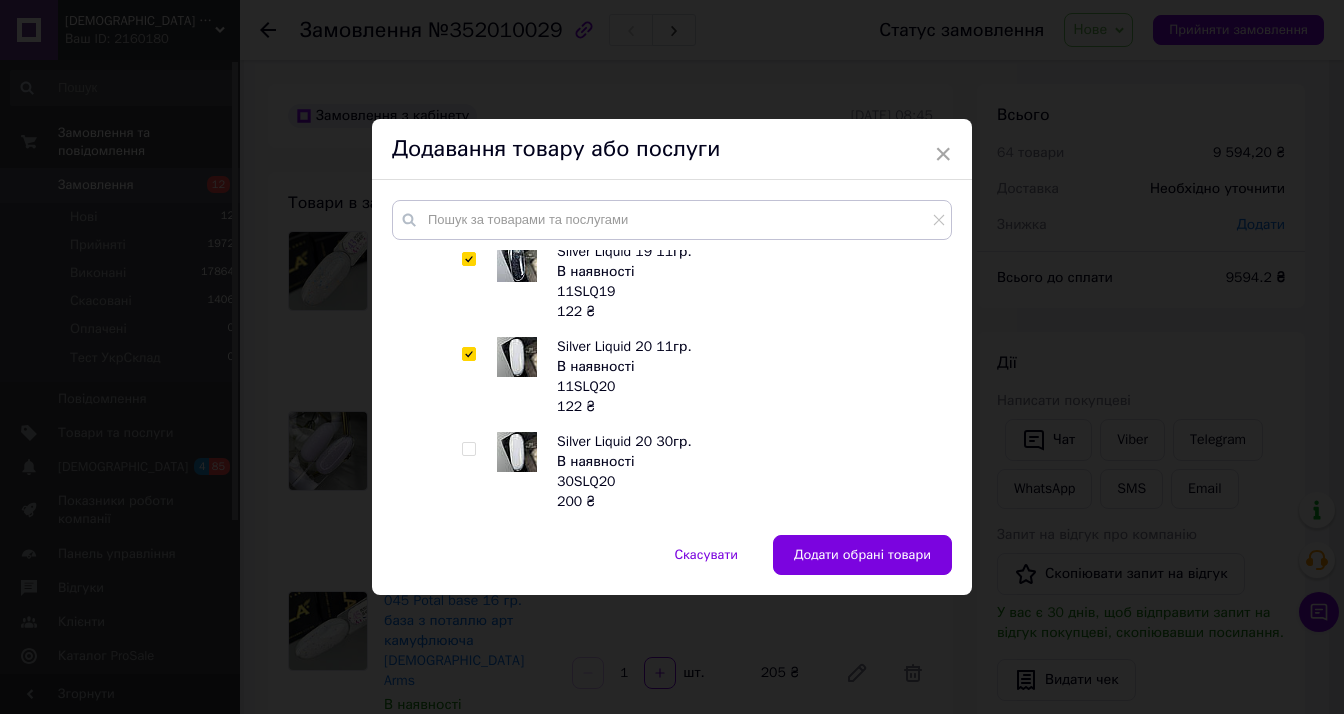 checkbox on "true" 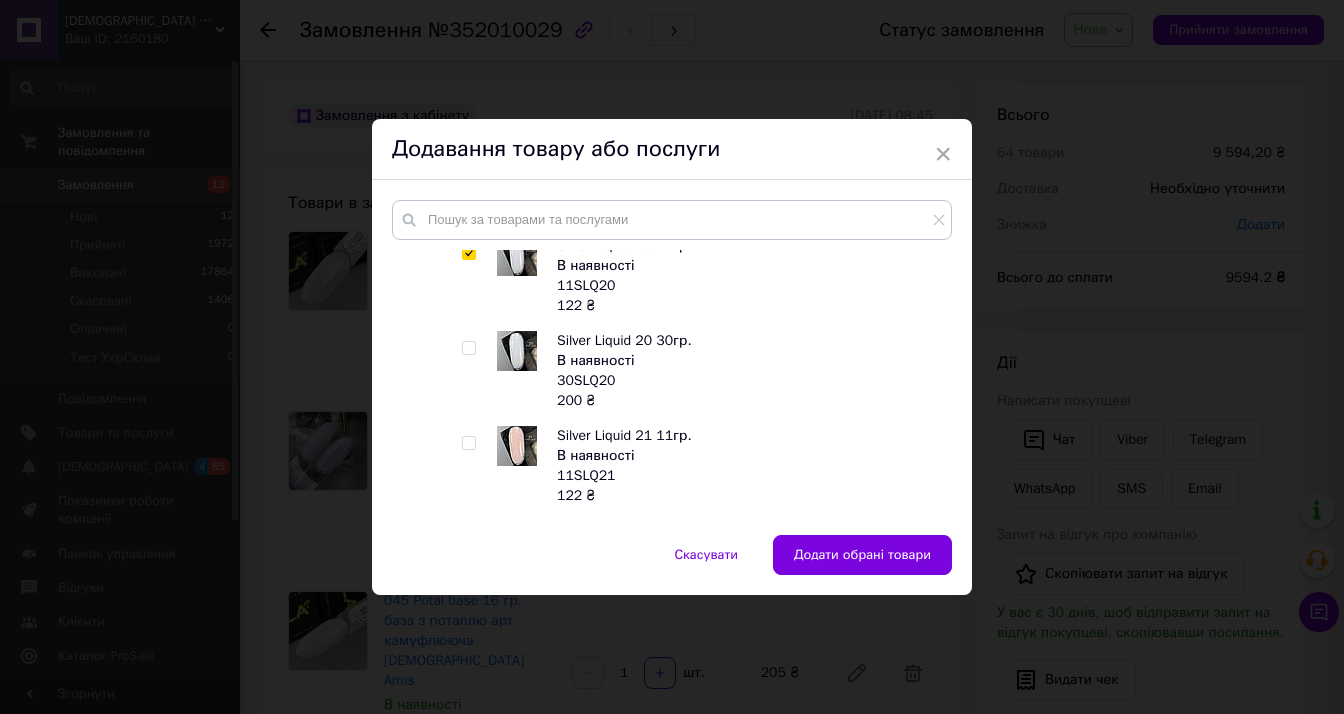 scroll, scrollTop: 4300, scrollLeft: 0, axis: vertical 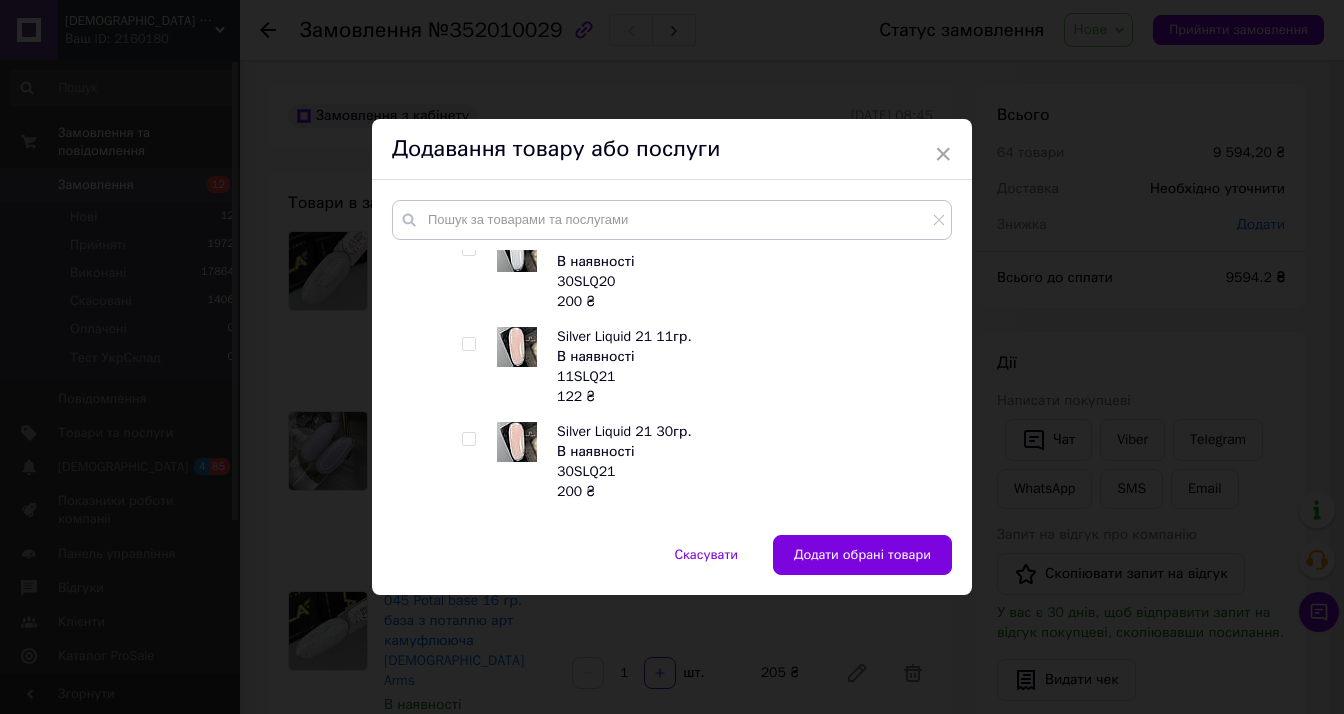 click at bounding box center [468, 344] 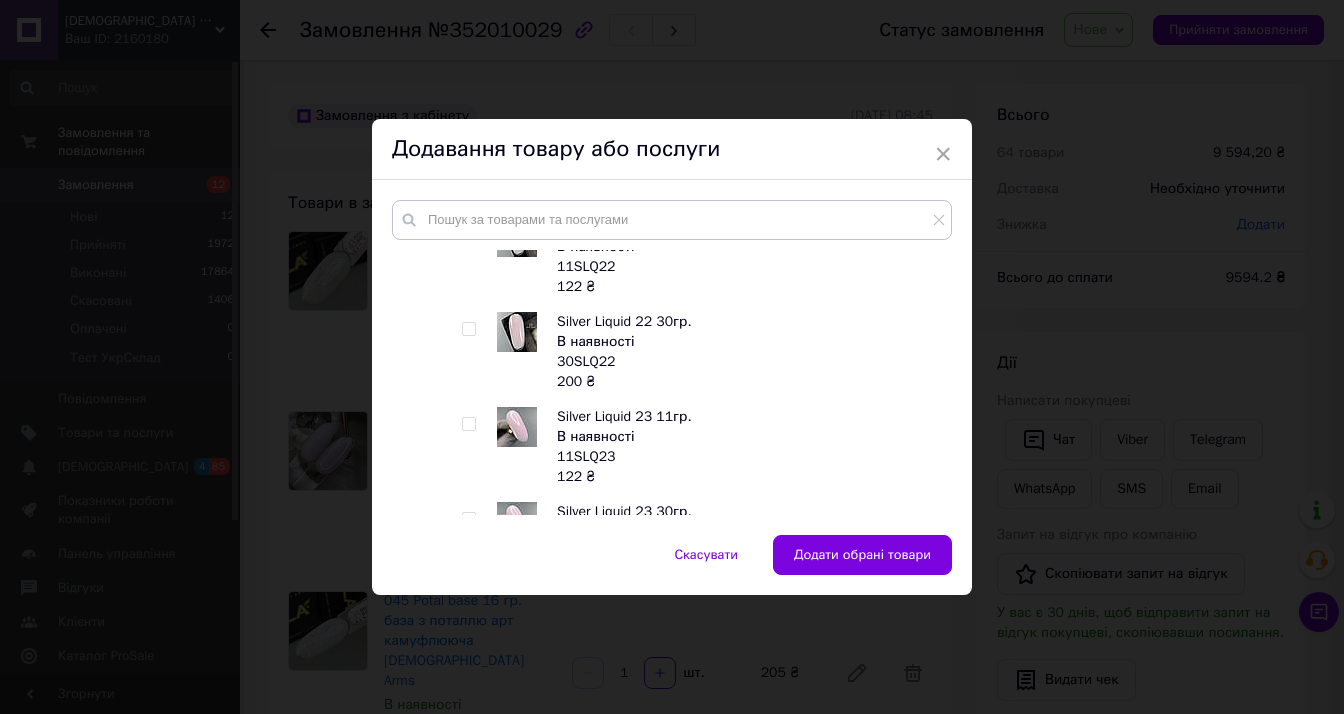 scroll, scrollTop: 4500, scrollLeft: 0, axis: vertical 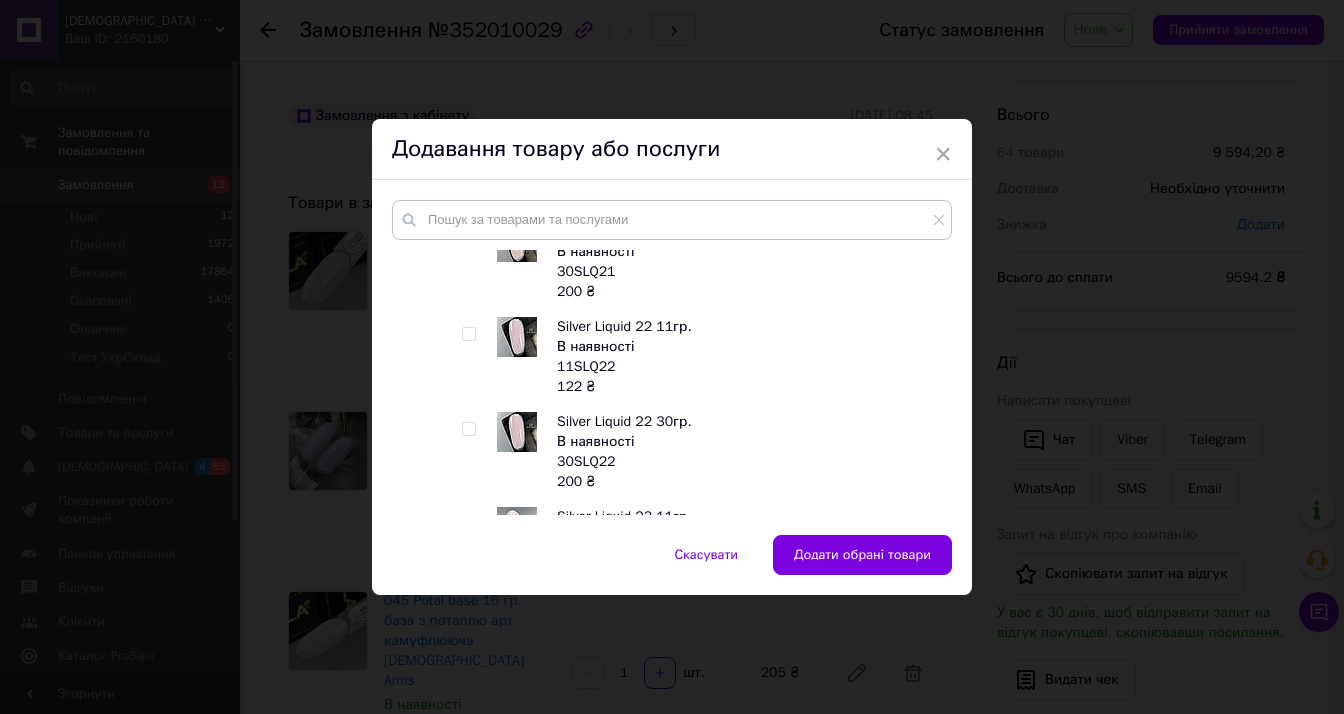 click at bounding box center (468, 334) 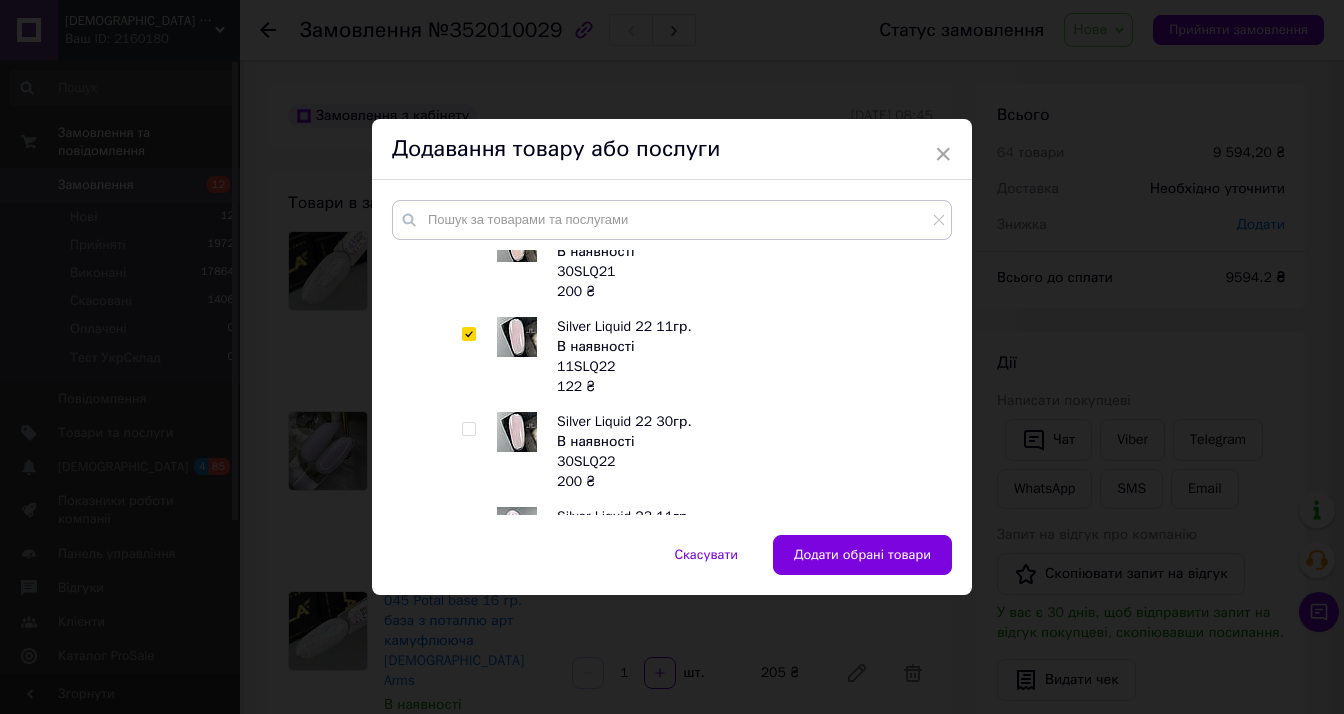 checkbox on "true" 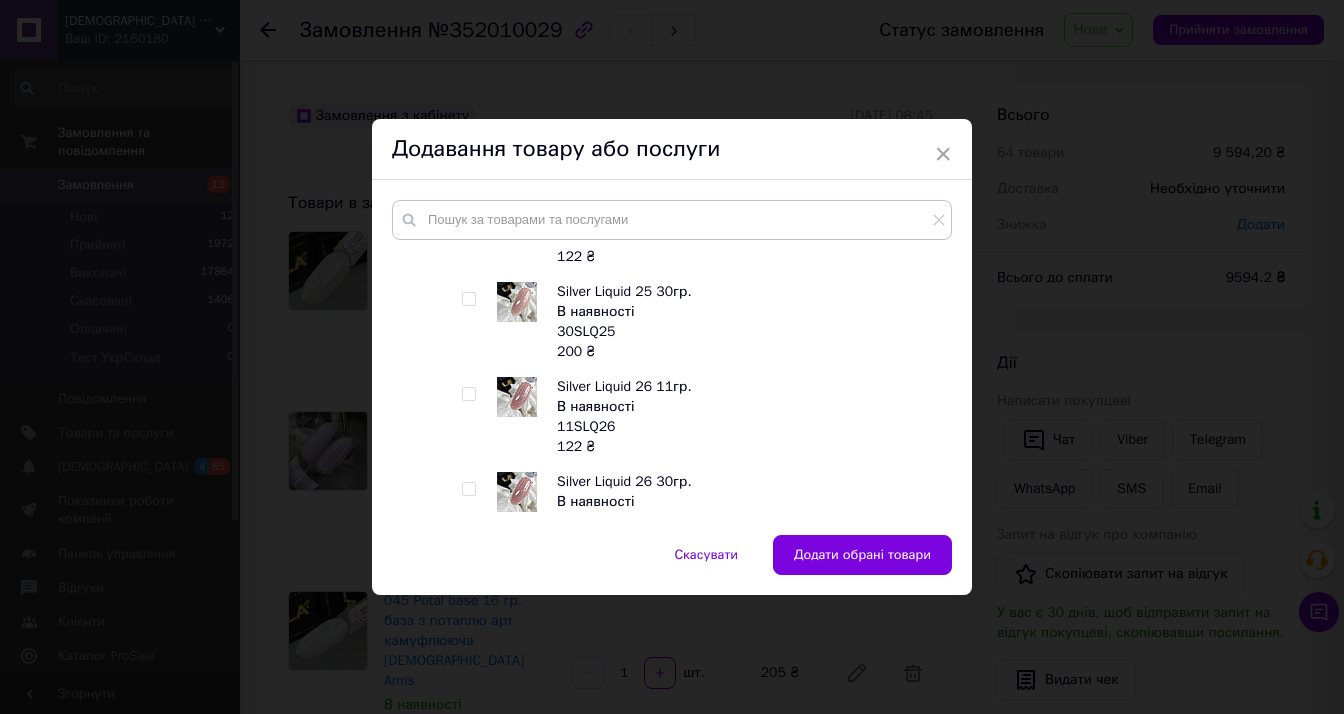 scroll, scrollTop: 5300, scrollLeft: 0, axis: vertical 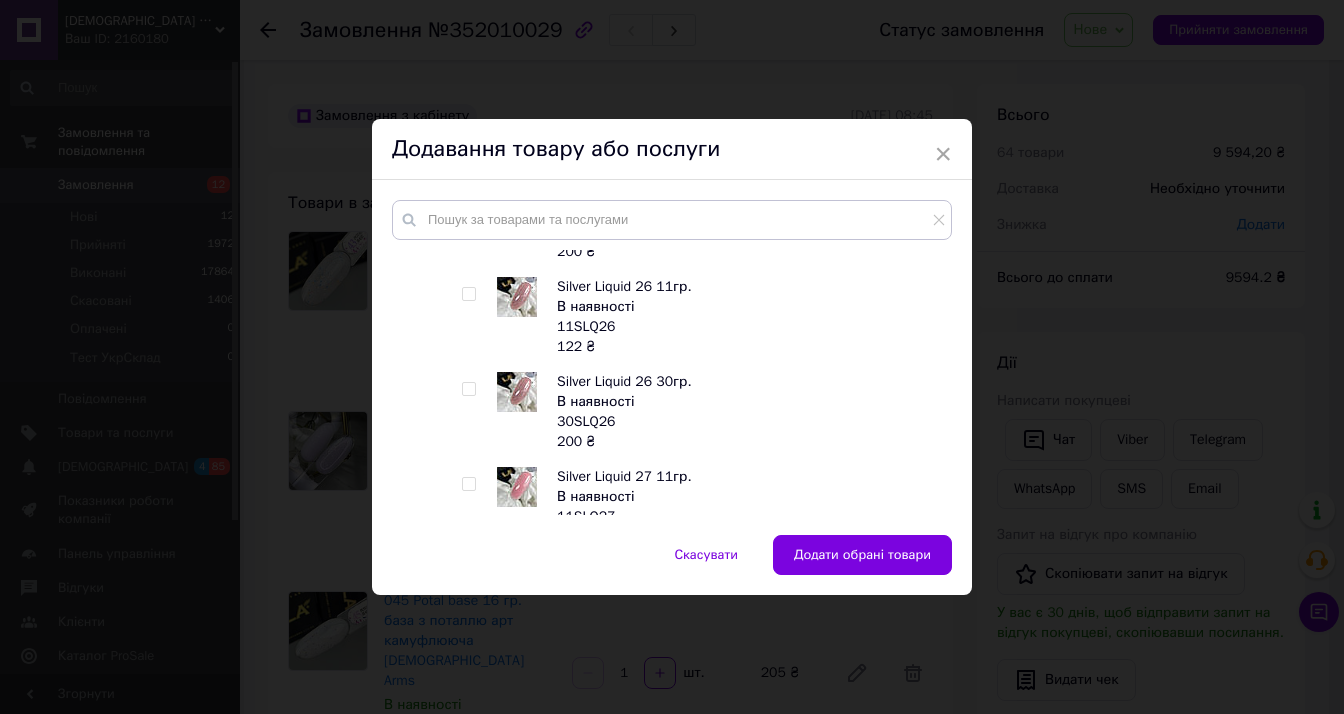 click at bounding box center [468, 294] 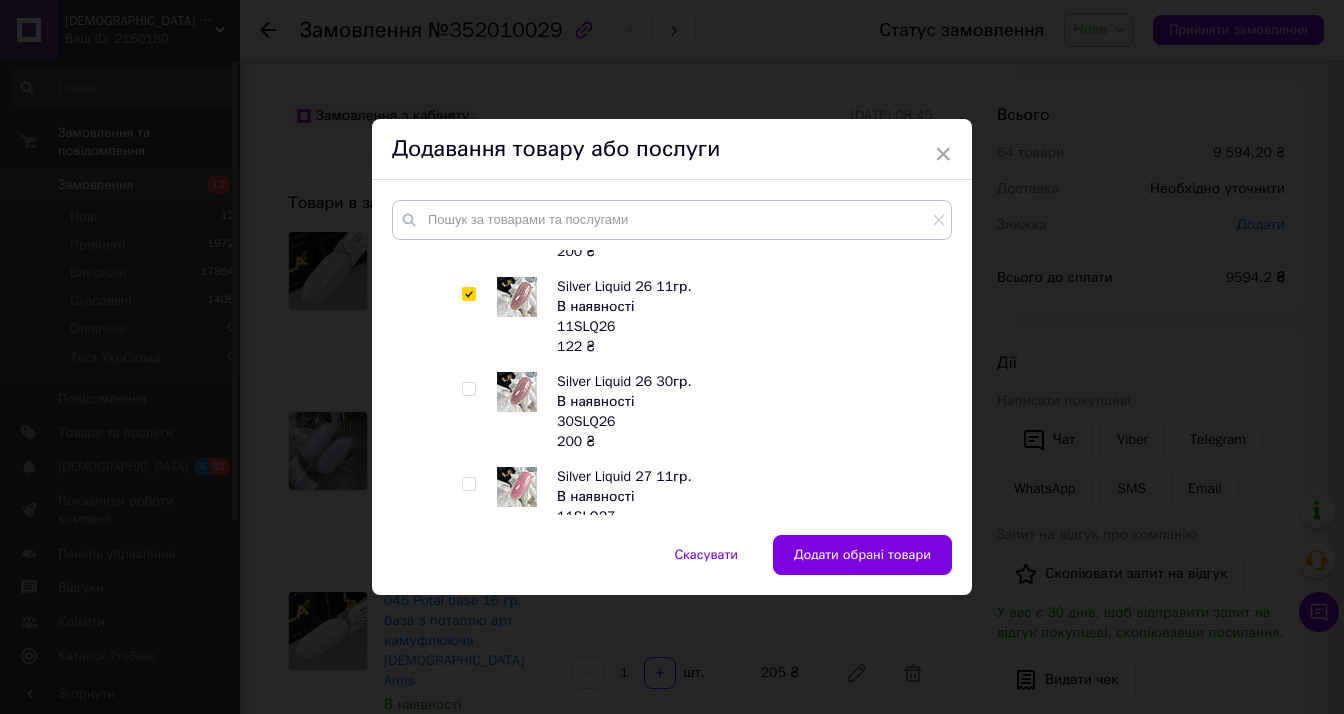 checkbox on "true" 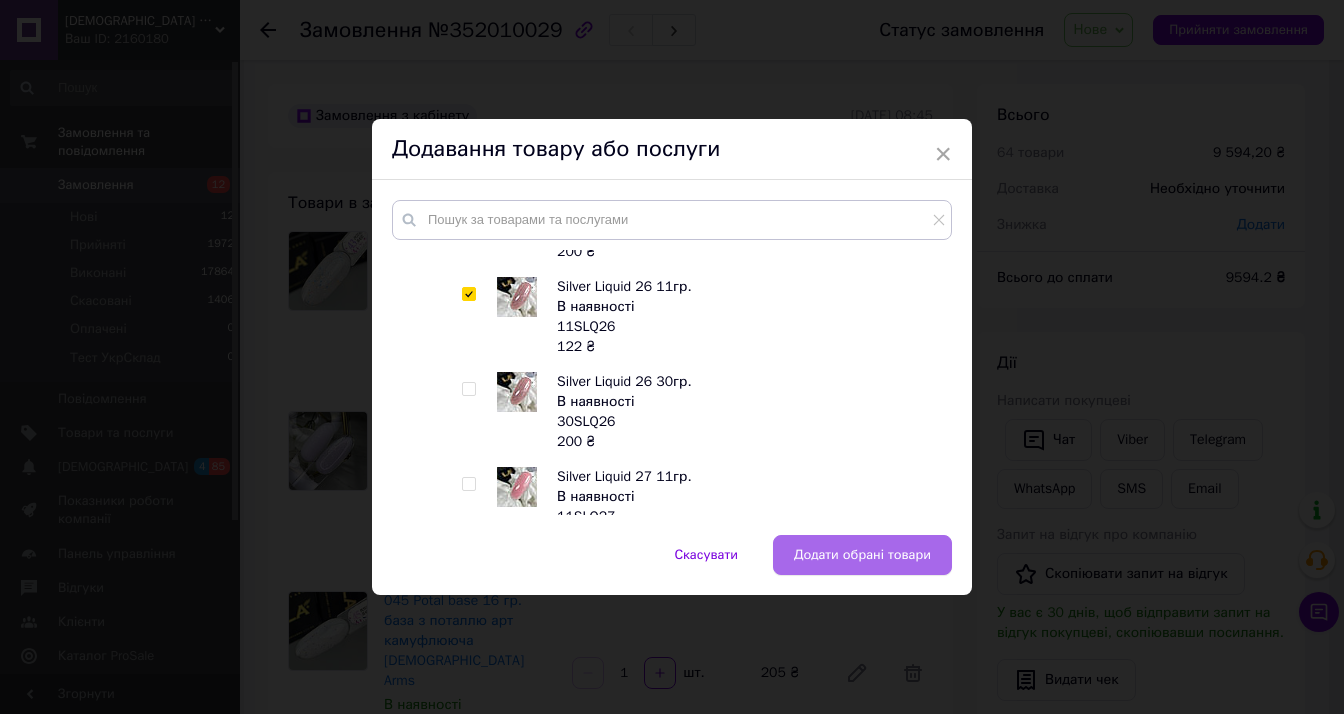 click on "Додати обрані товари" at bounding box center (862, 555) 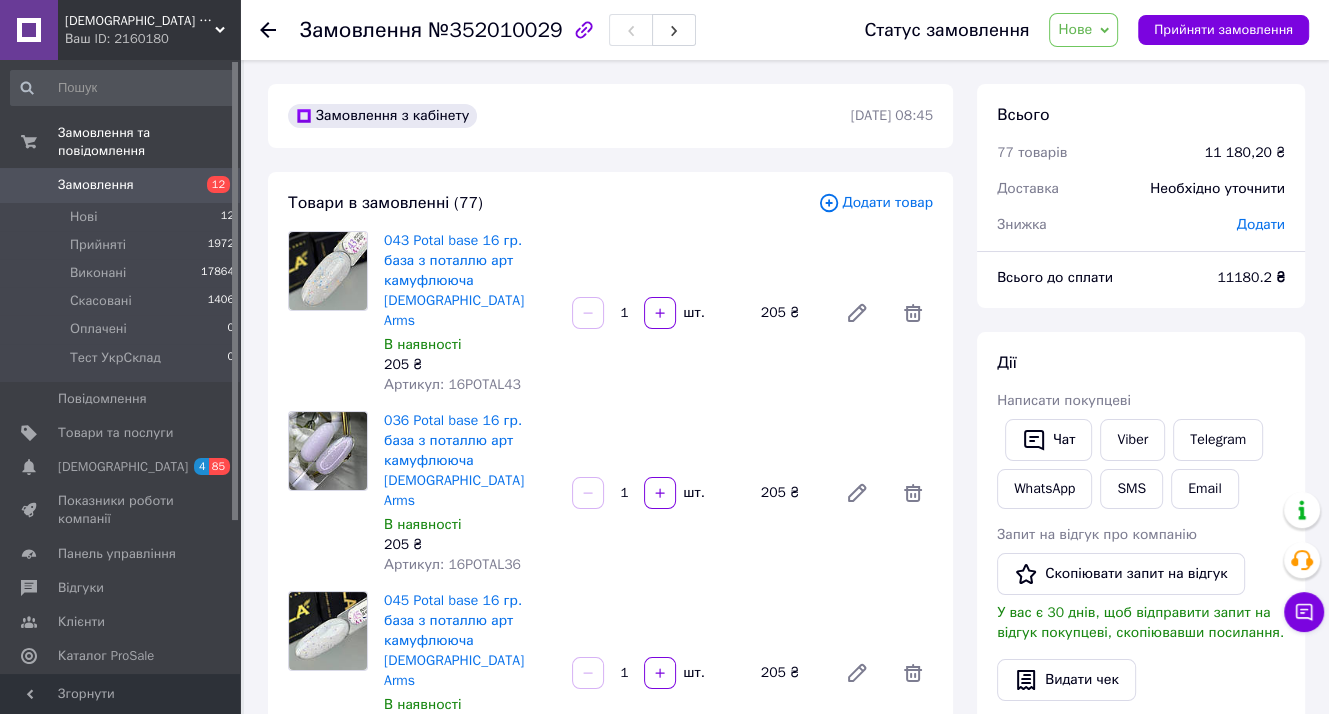 click 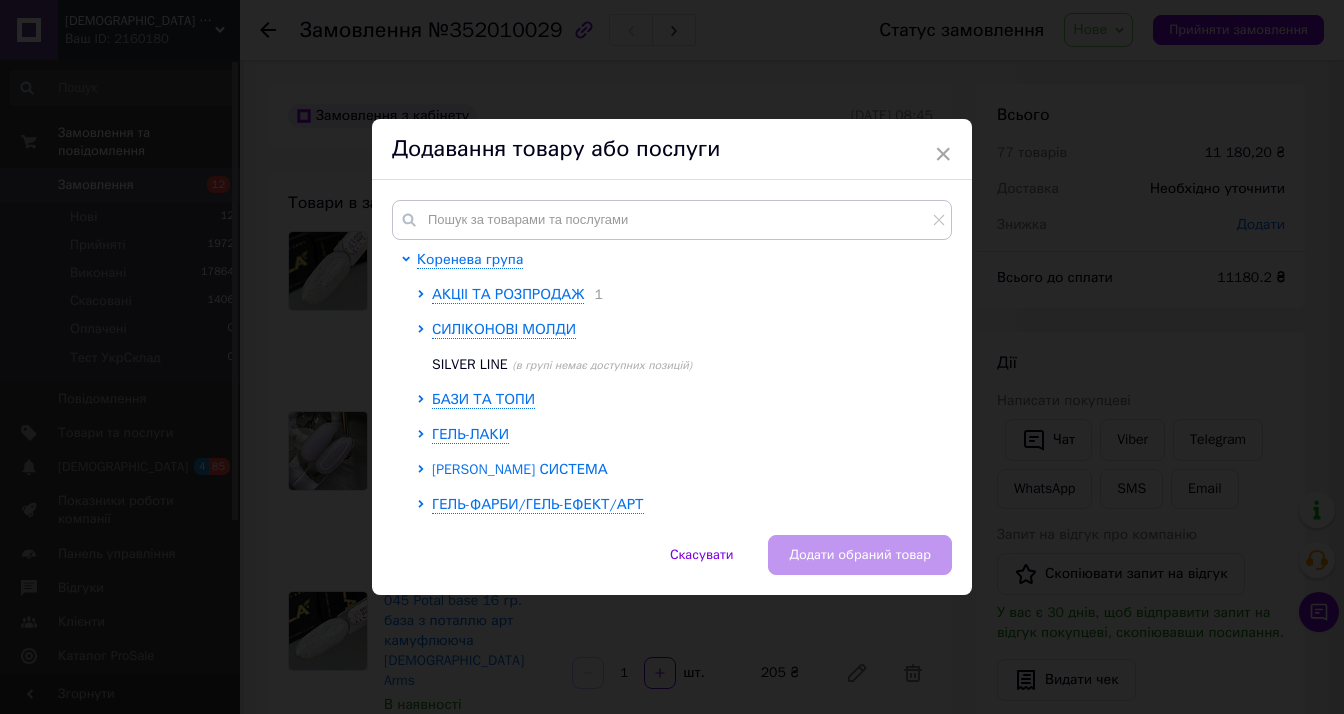 click on "ГЕЛЕВА СИСТЕМА" at bounding box center (520, 469) 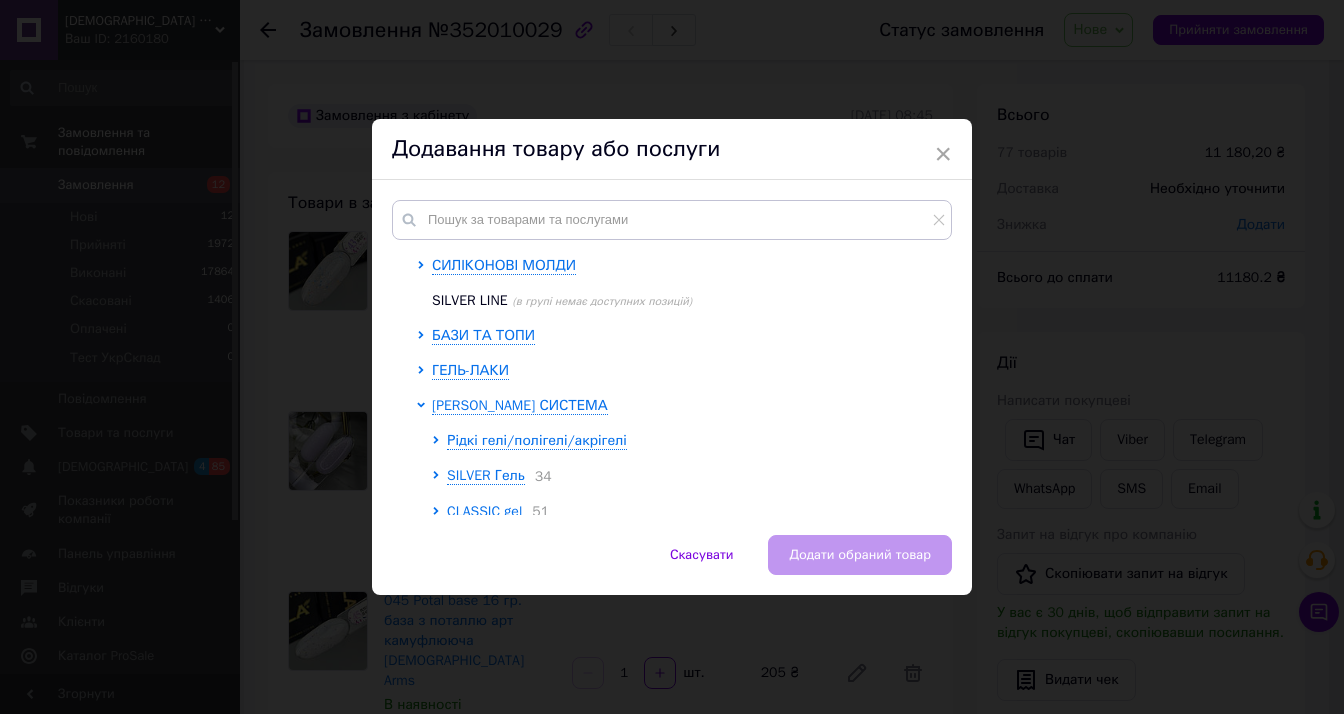 scroll, scrollTop: 100, scrollLeft: 0, axis: vertical 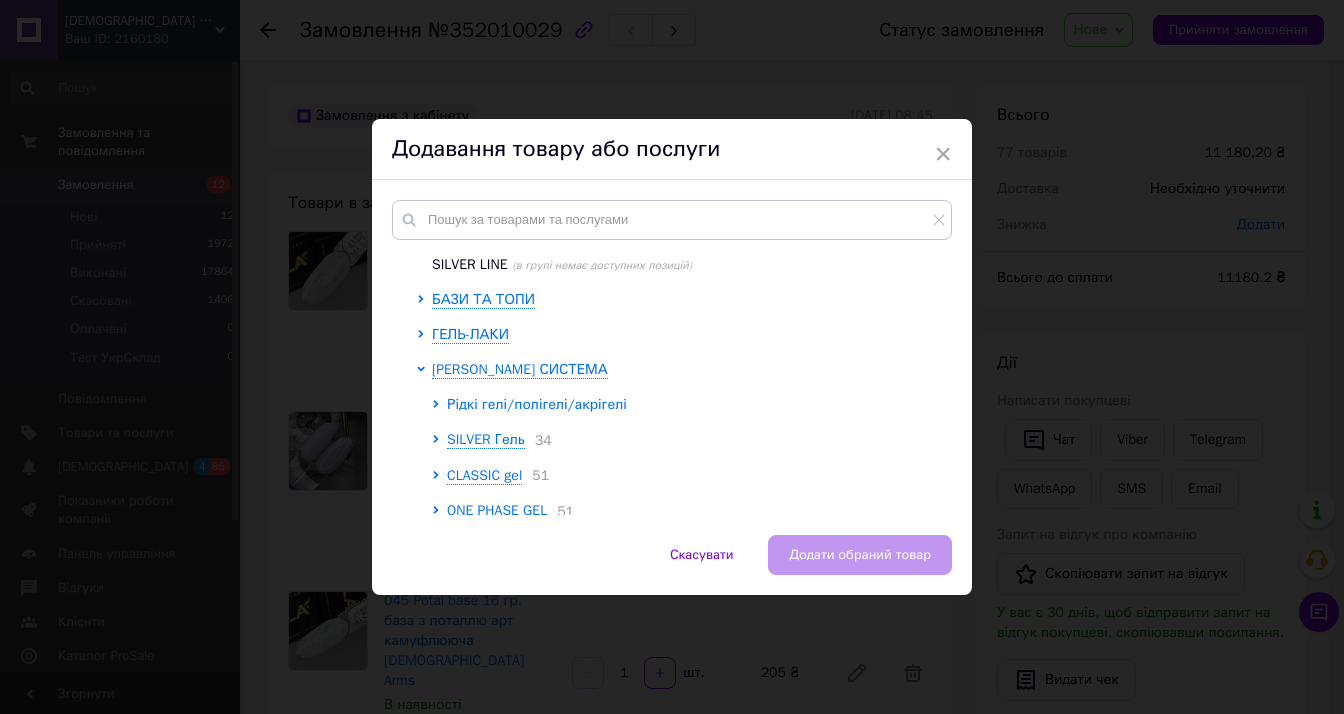 click on "Рідкі гелі/полігелі/акрігелі" at bounding box center (537, 404) 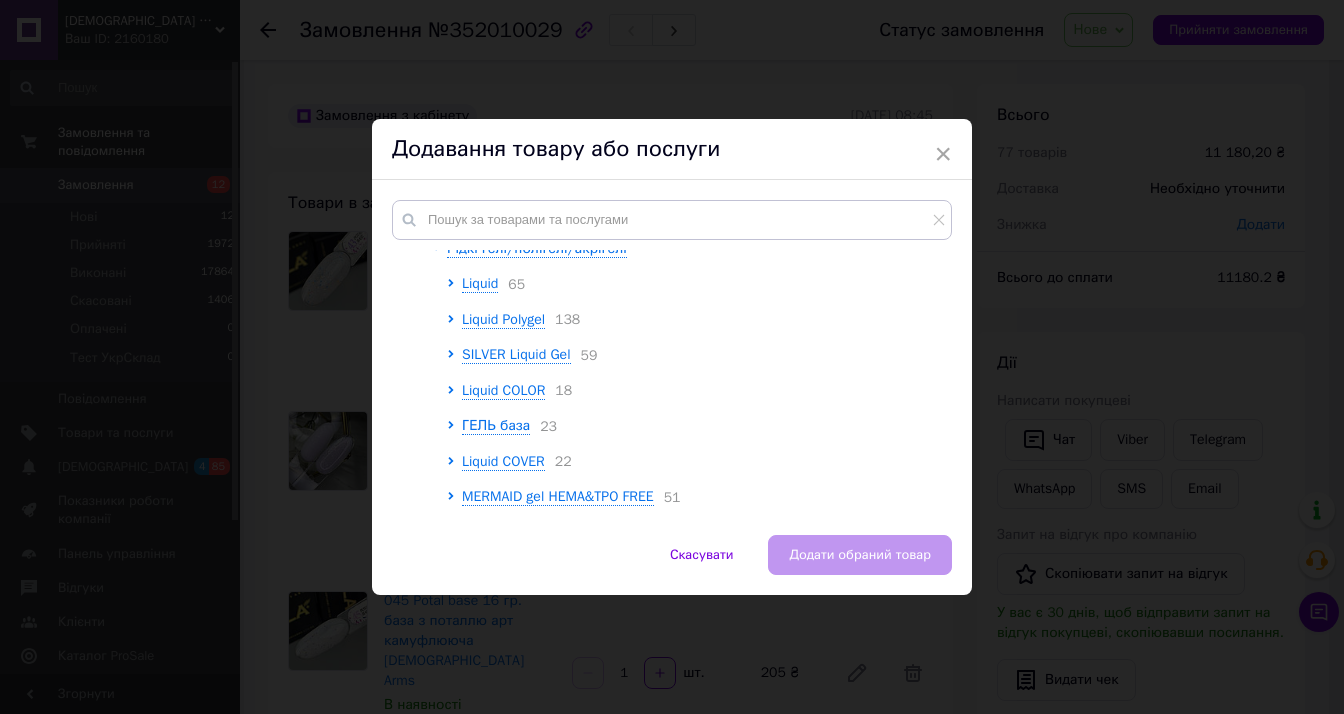 scroll, scrollTop: 300, scrollLeft: 0, axis: vertical 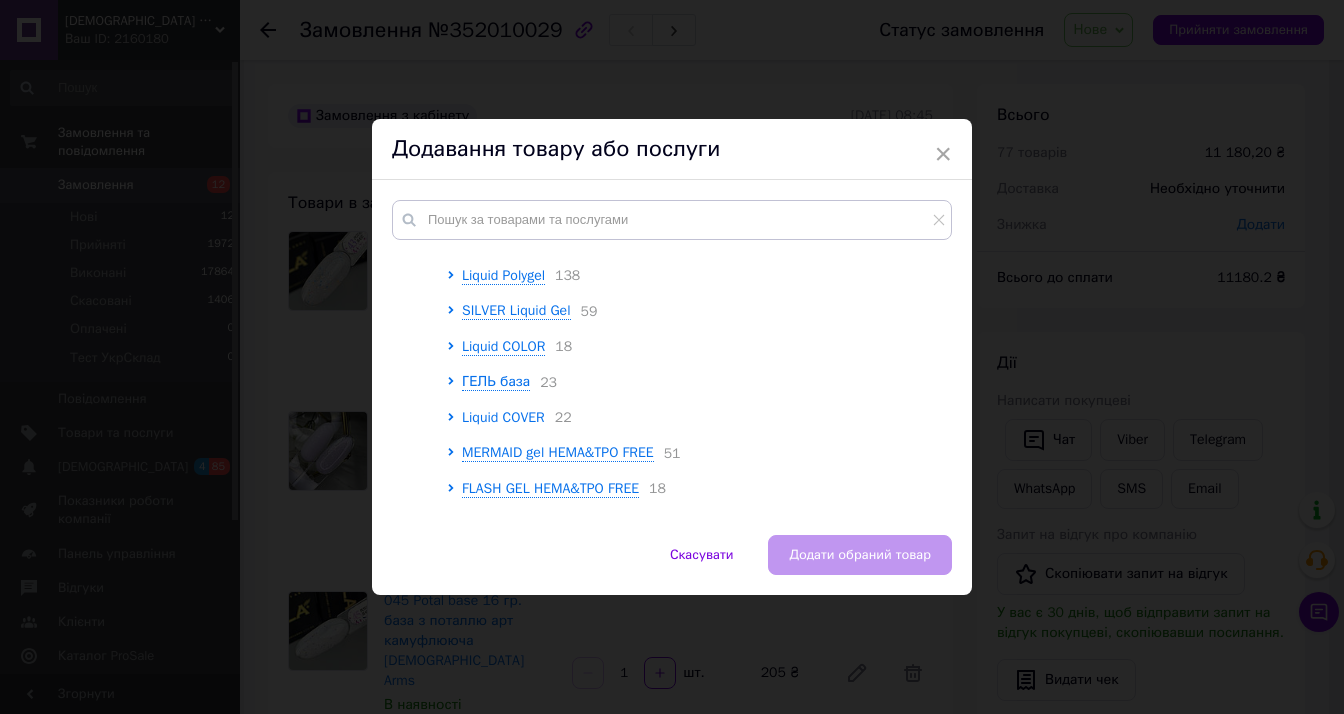 click on "Liquid COVER" at bounding box center (503, 417) 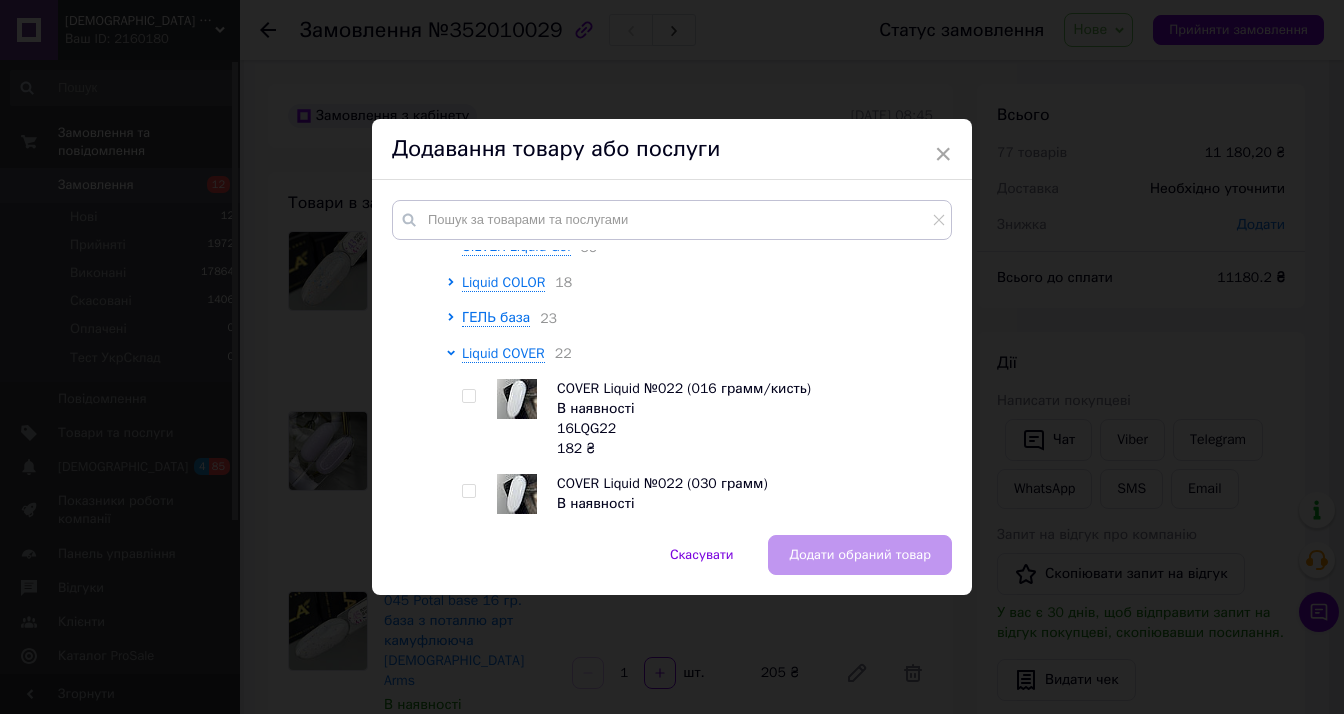 scroll, scrollTop: 400, scrollLeft: 0, axis: vertical 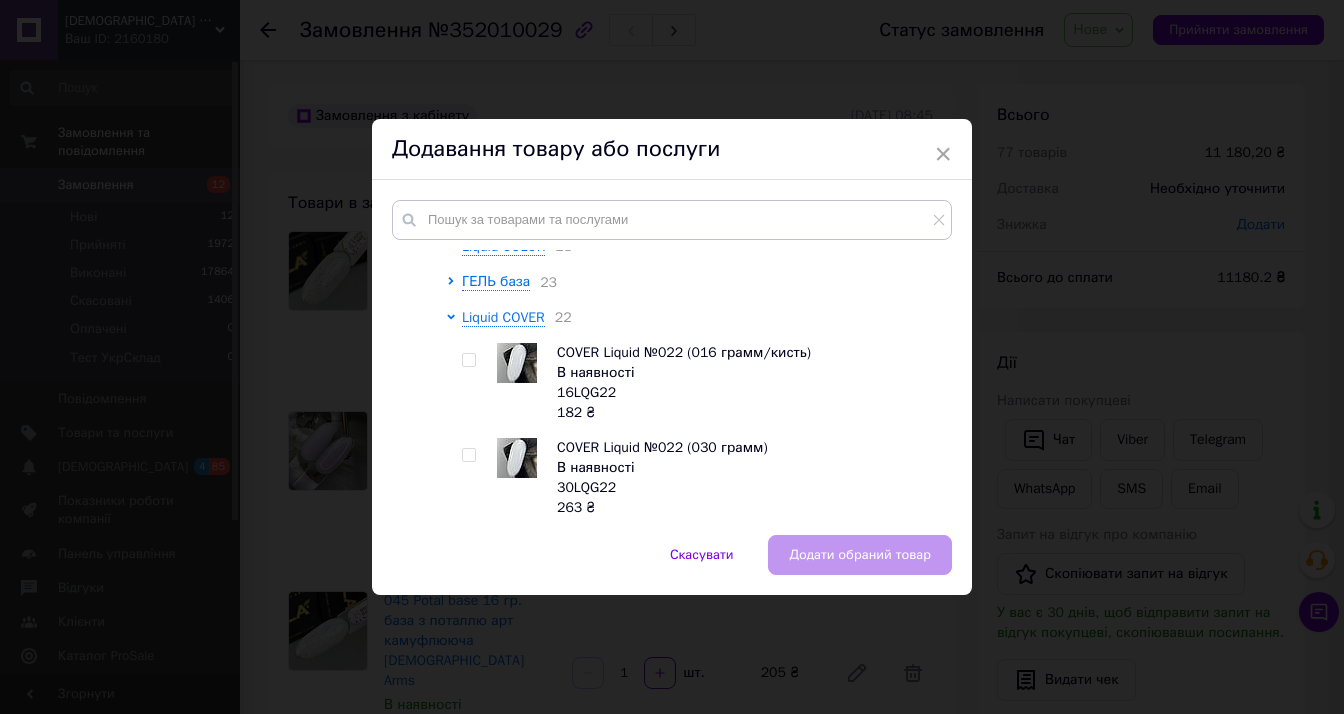 click at bounding box center (468, 360) 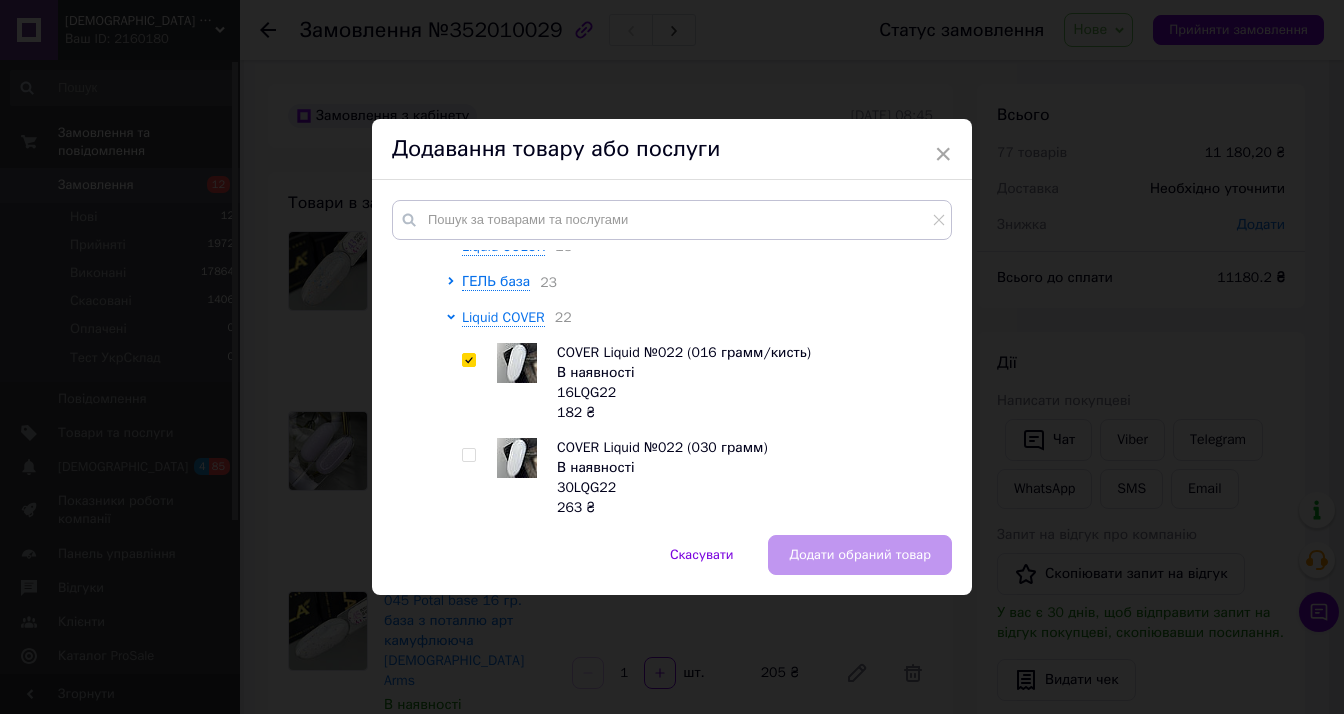 checkbox on "true" 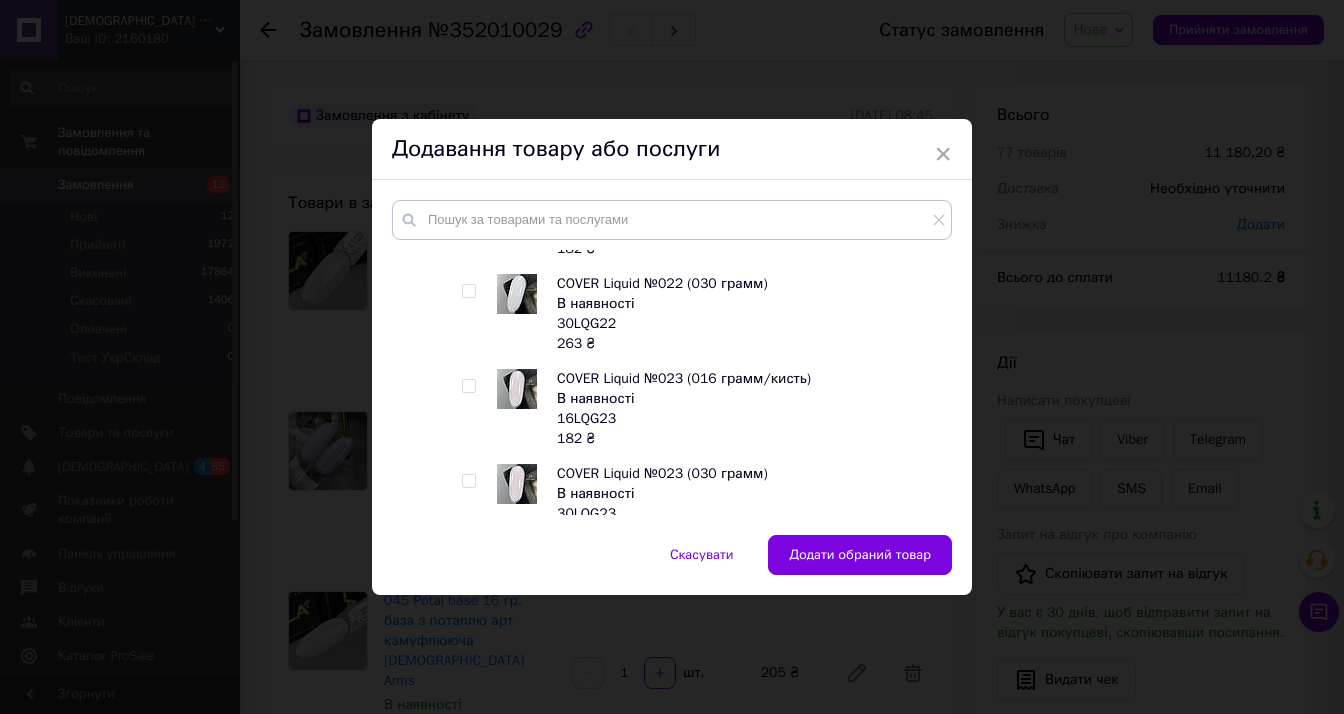 scroll, scrollTop: 600, scrollLeft: 0, axis: vertical 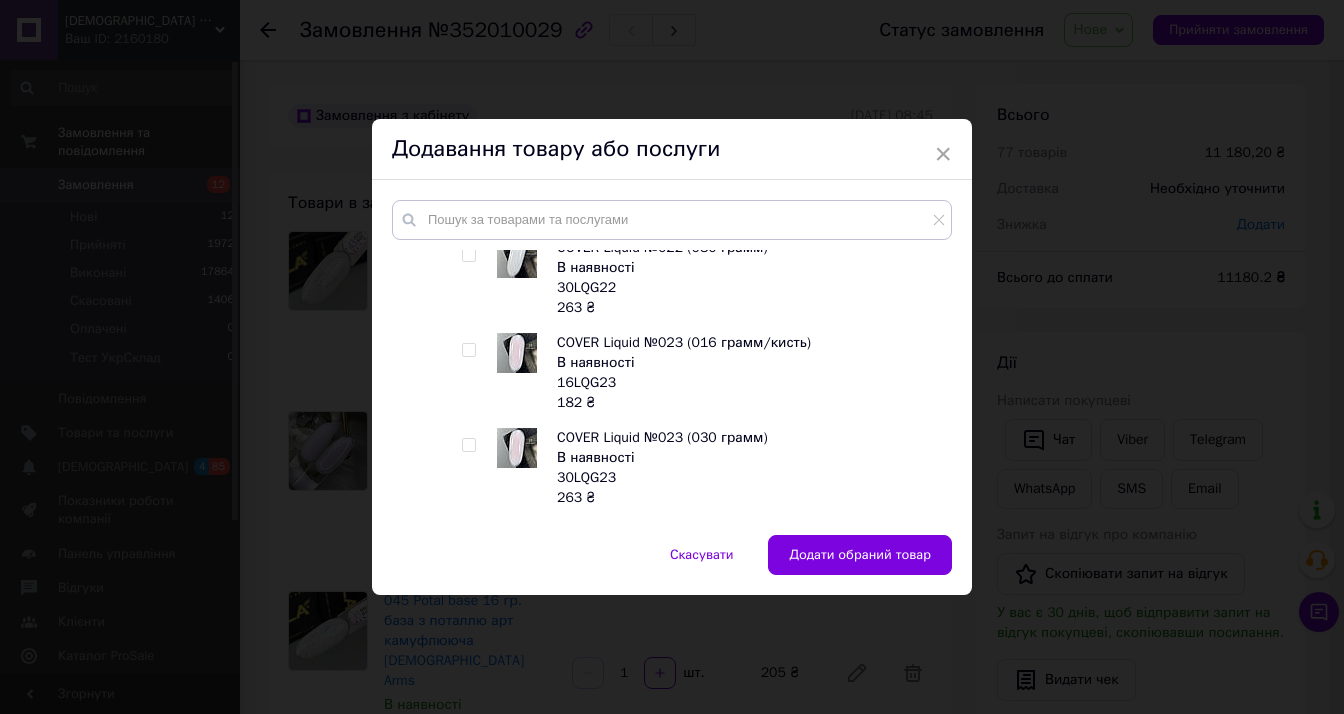 click at bounding box center (468, 350) 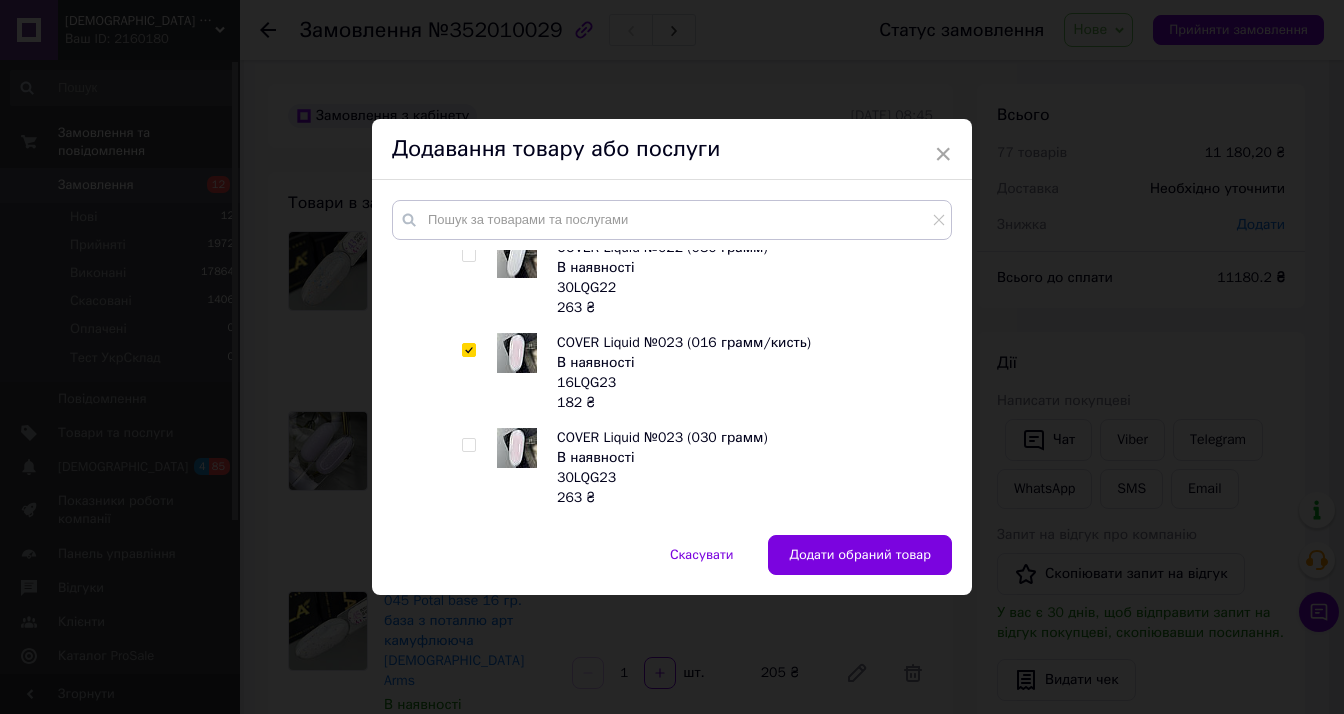 checkbox on "true" 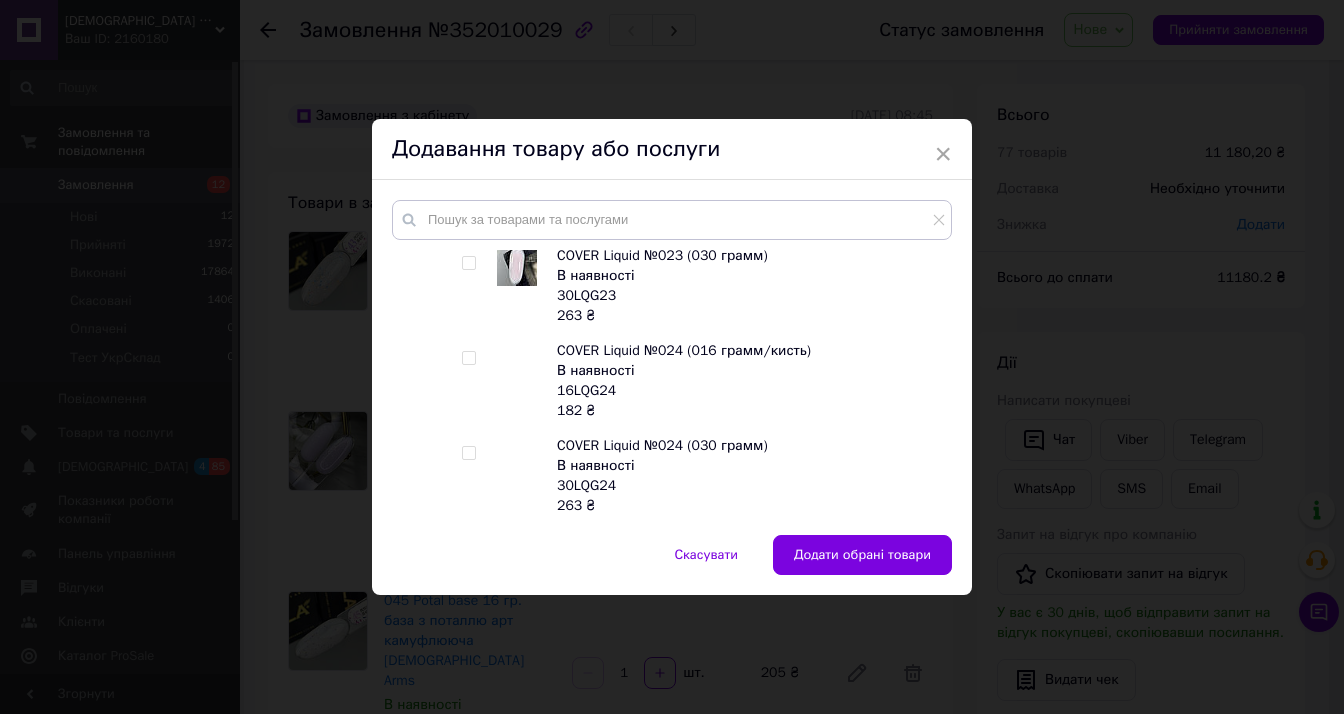 scroll, scrollTop: 800, scrollLeft: 0, axis: vertical 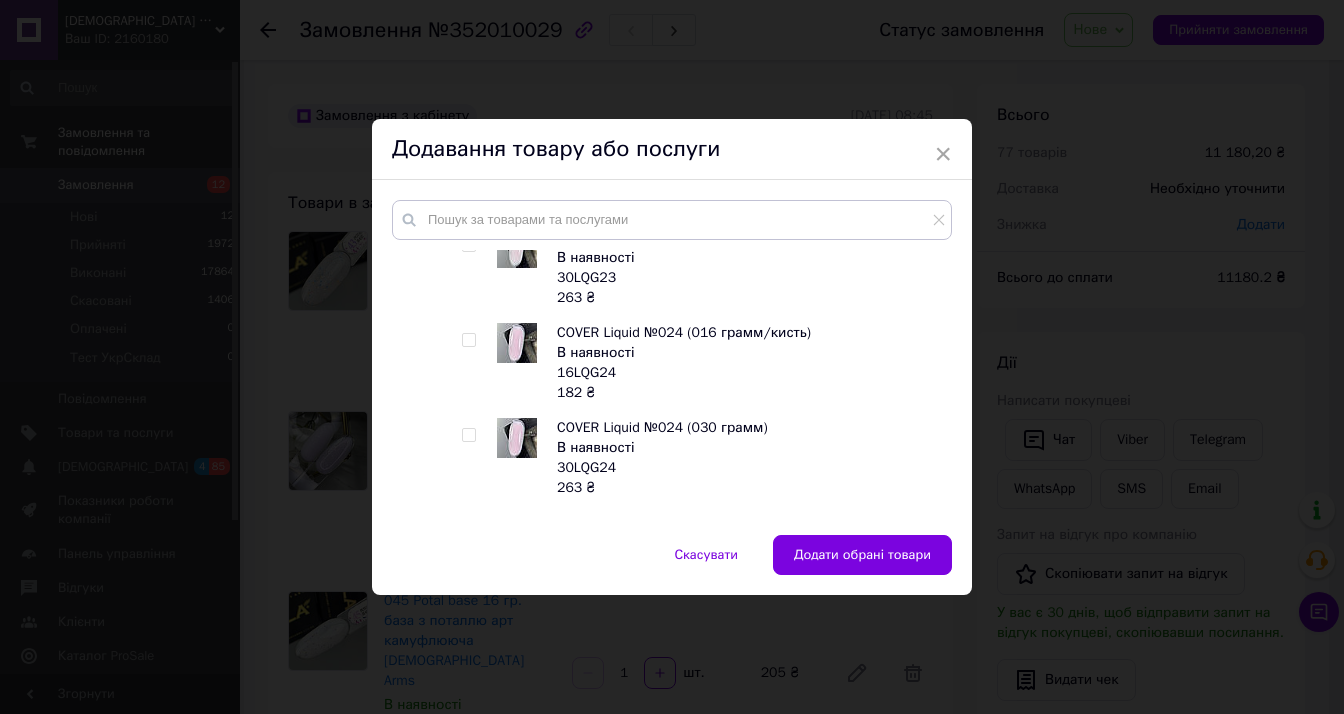 click at bounding box center [468, 340] 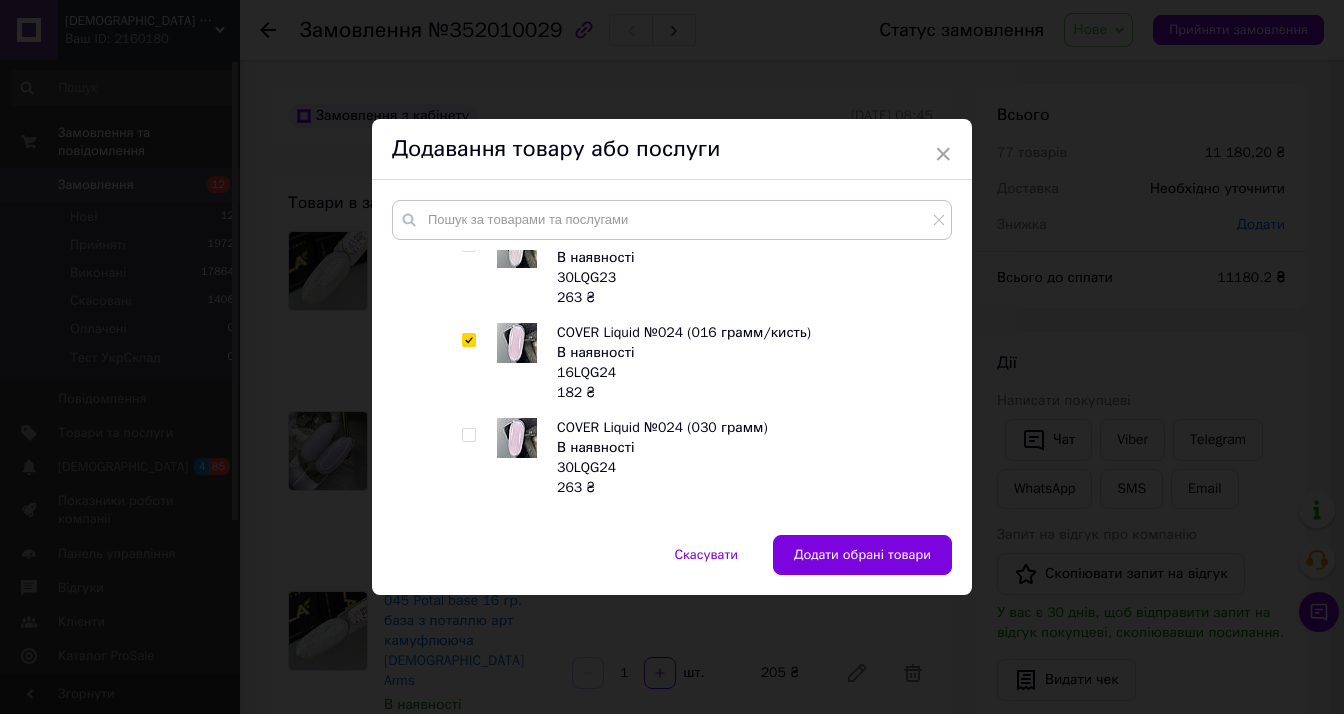 checkbox on "true" 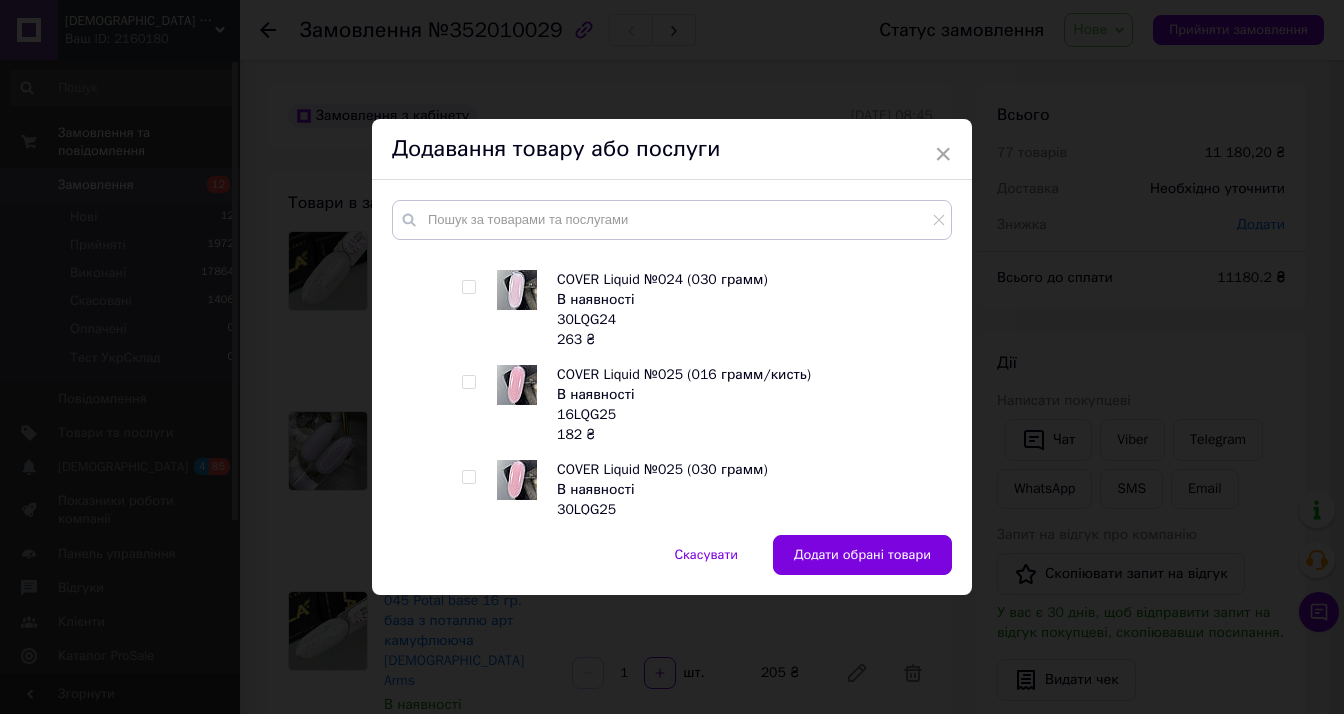 scroll, scrollTop: 1000, scrollLeft: 0, axis: vertical 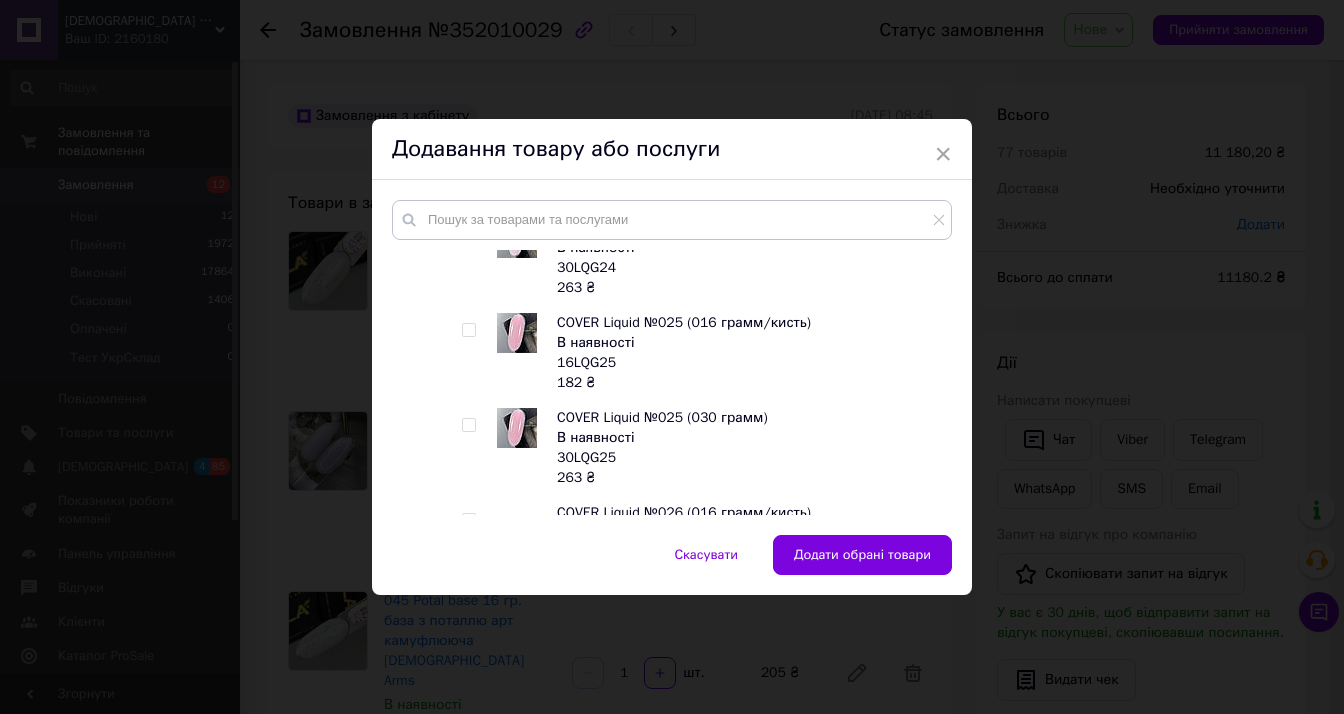 click at bounding box center [468, 330] 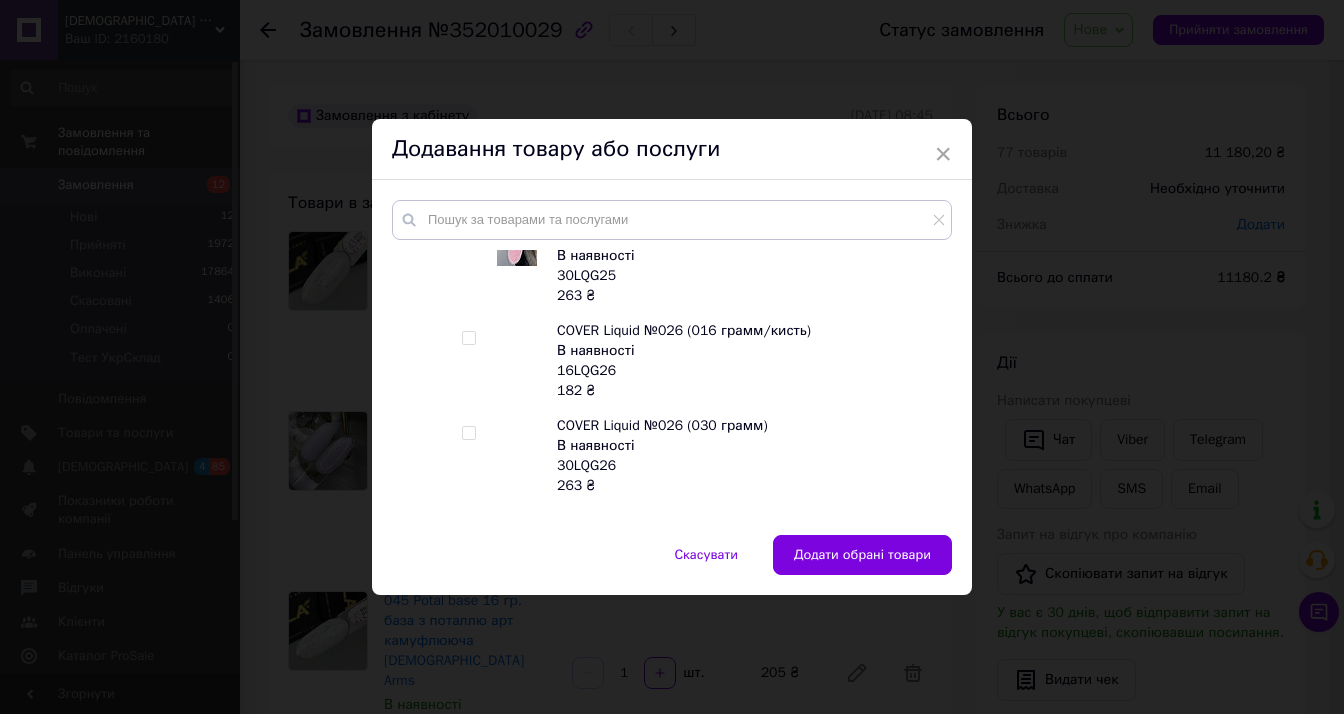 scroll, scrollTop: 1200, scrollLeft: 0, axis: vertical 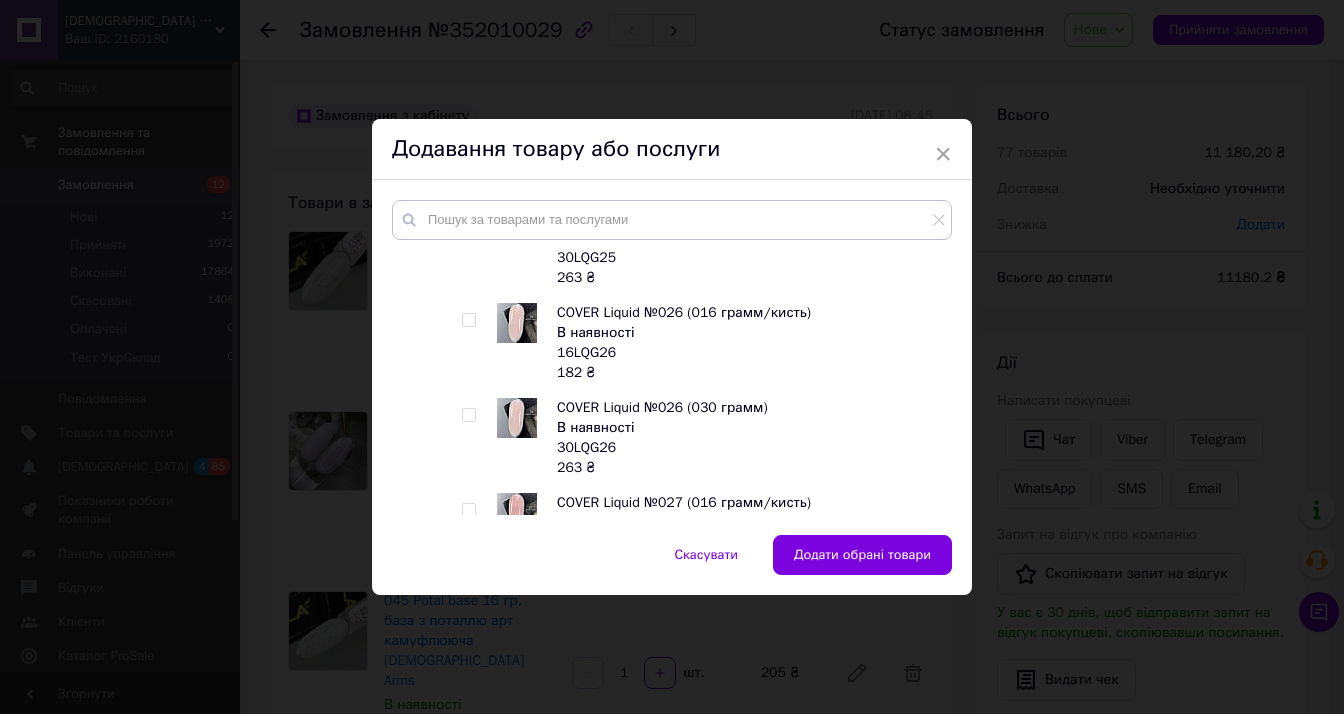 click at bounding box center [468, 320] 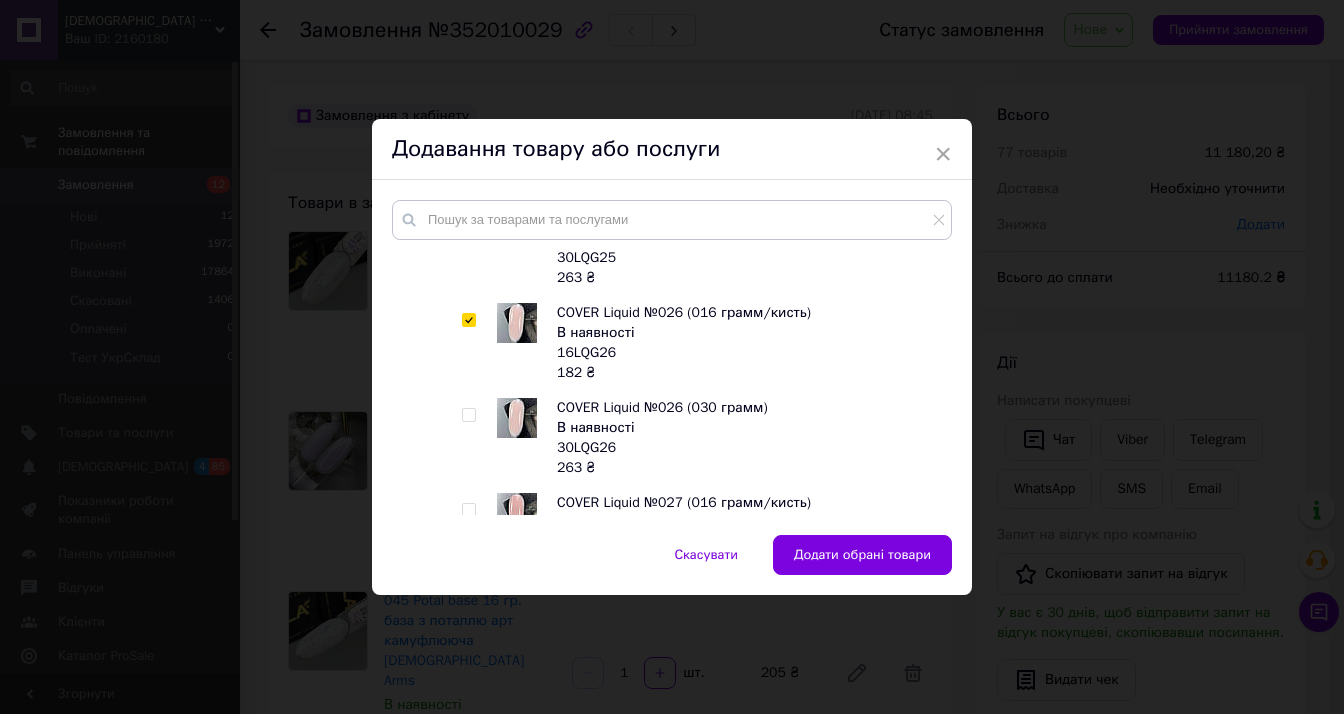 checkbox on "true" 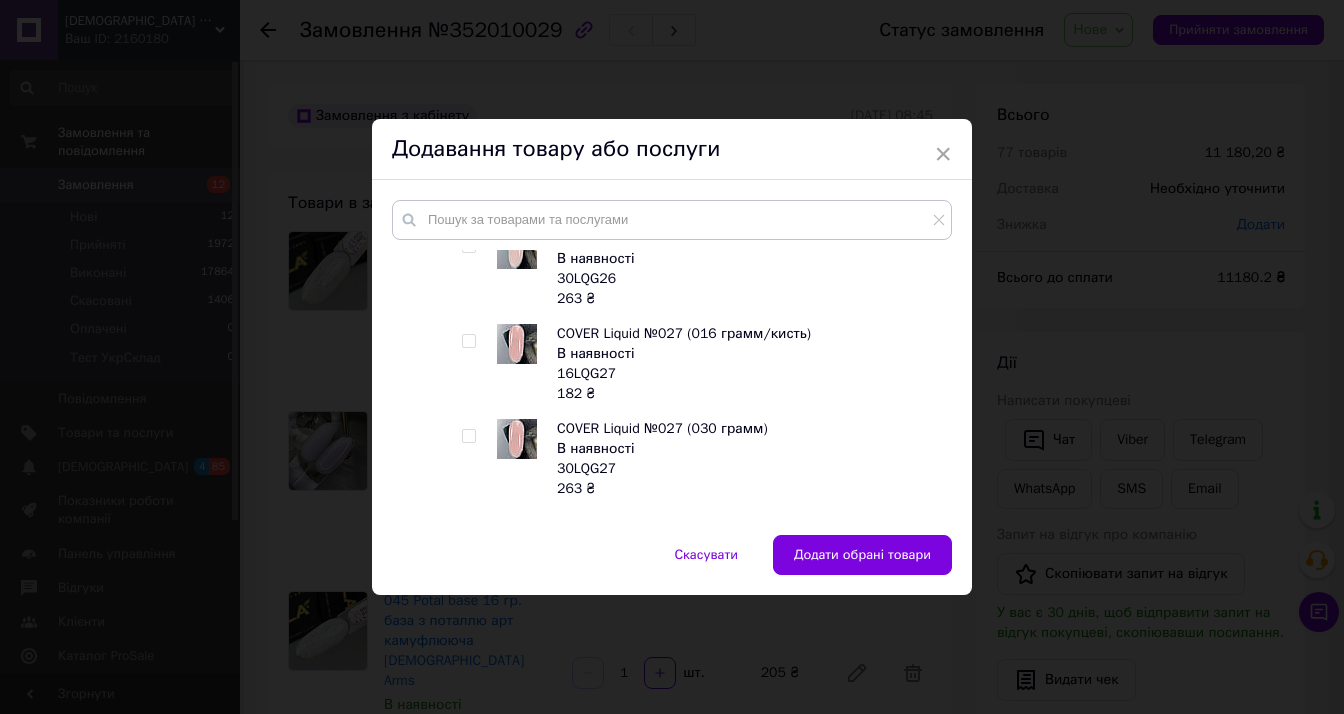 scroll, scrollTop: 1400, scrollLeft: 0, axis: vertical 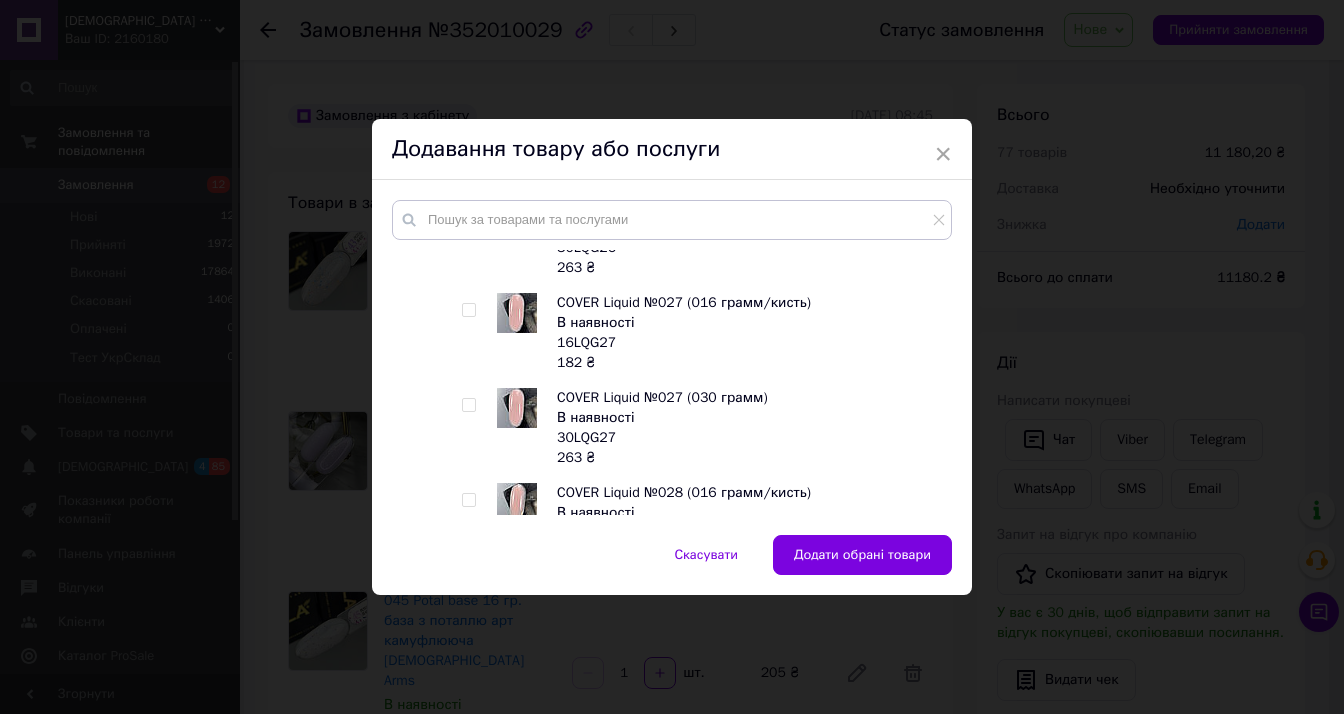 click at bounding box center (468, 310) 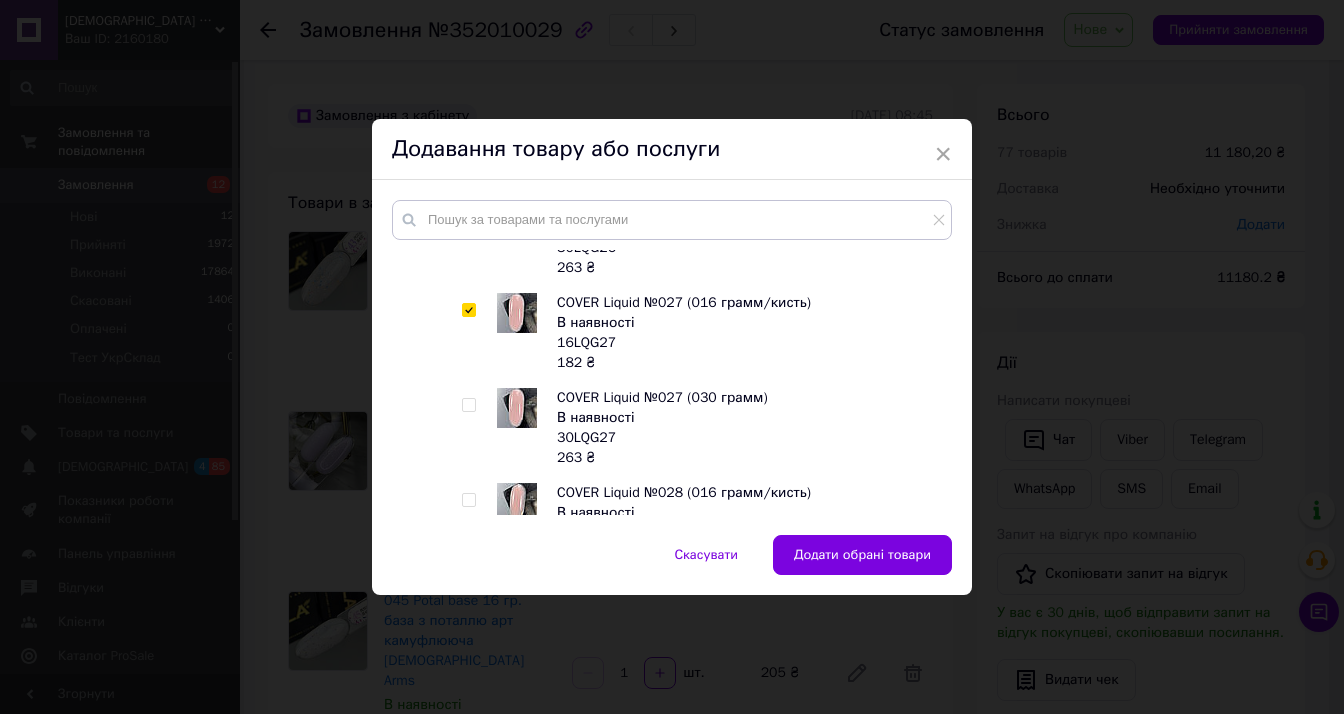 checkbox on "true" 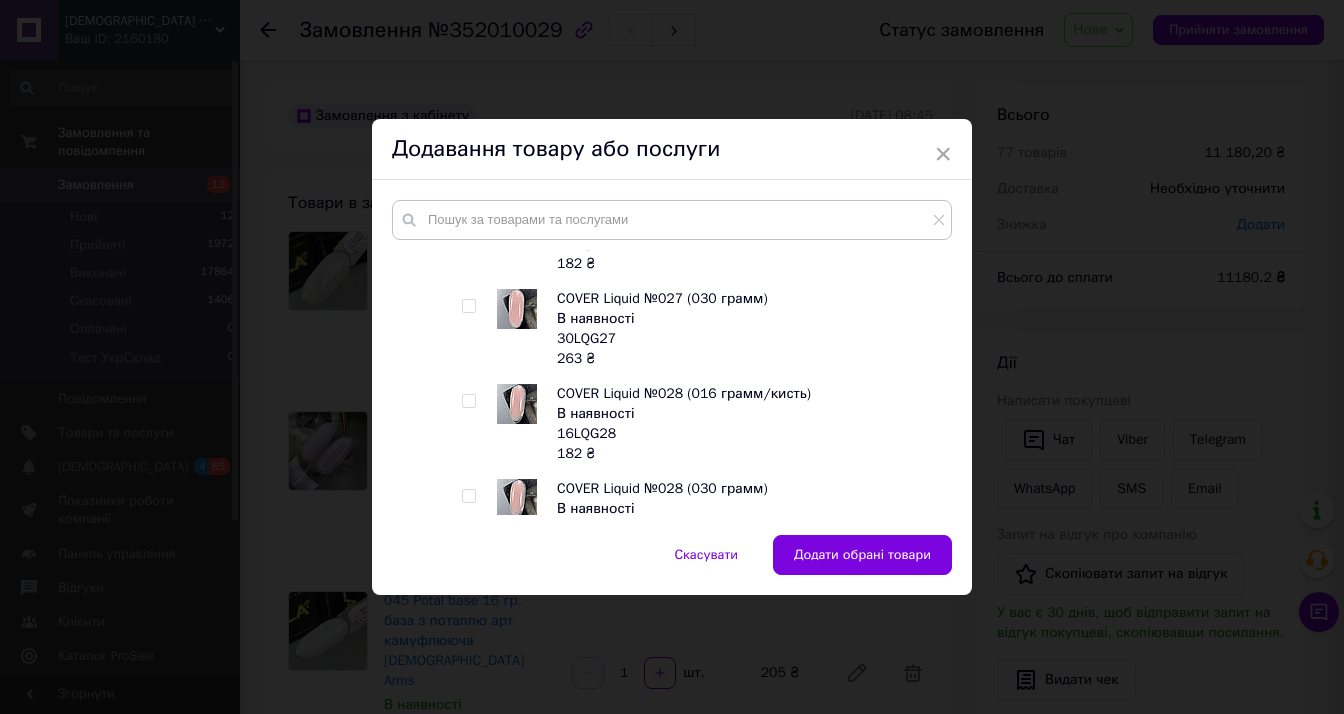scroll, scrollTop: 1500, scrollLeft: 0, axis: vertical 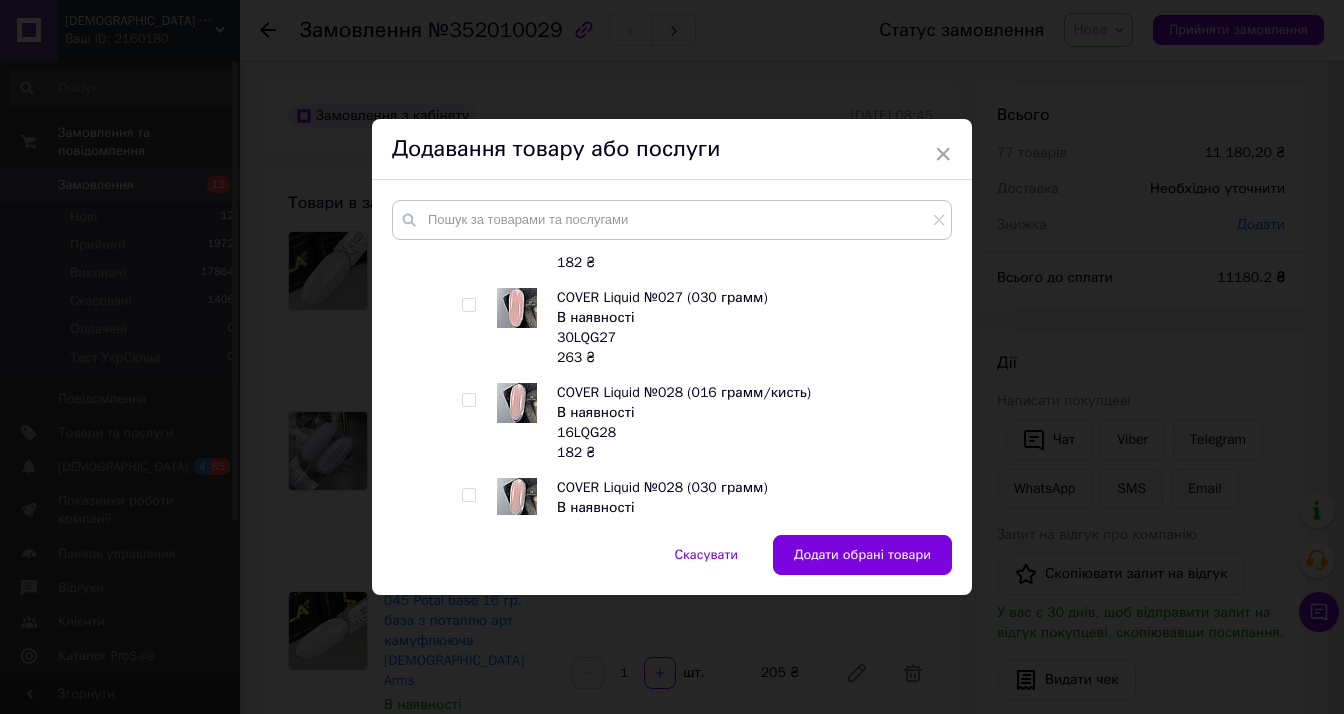 click at bounding box center [468, 400] 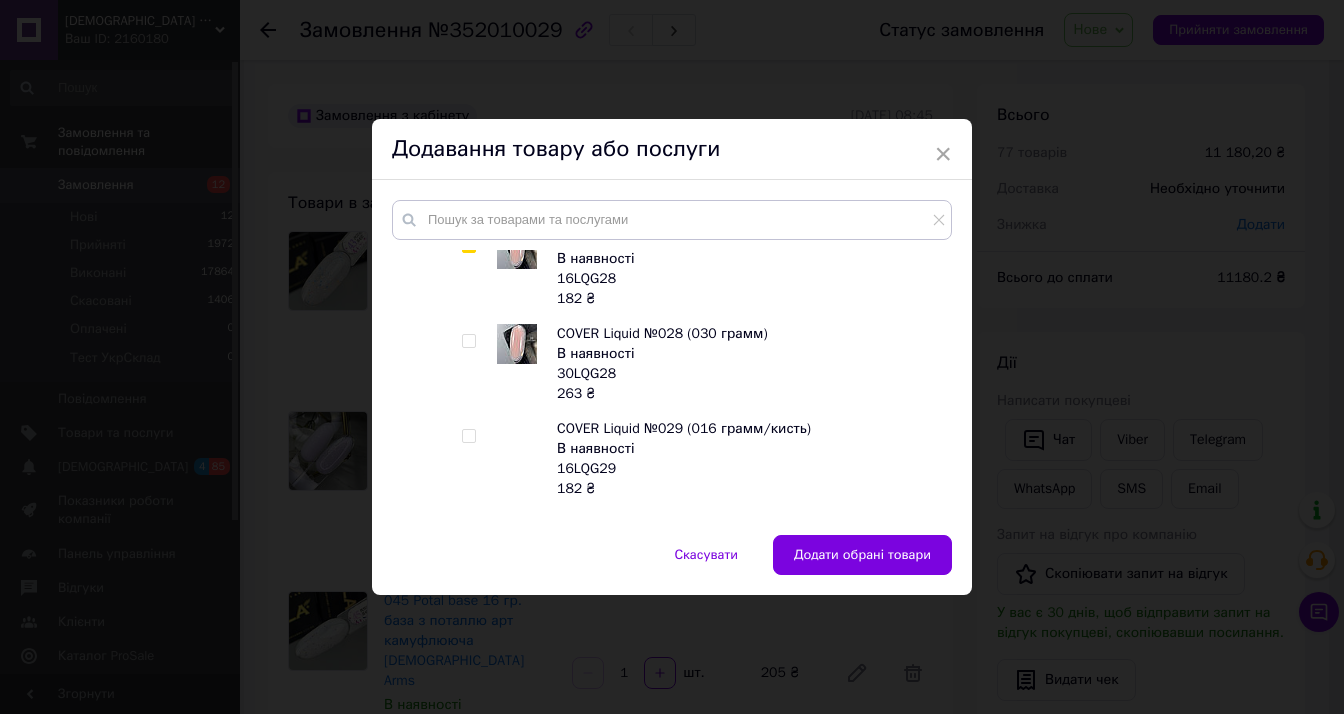 scroll, scrollTop: 1700, scrollLeft: 0, axis: vertical 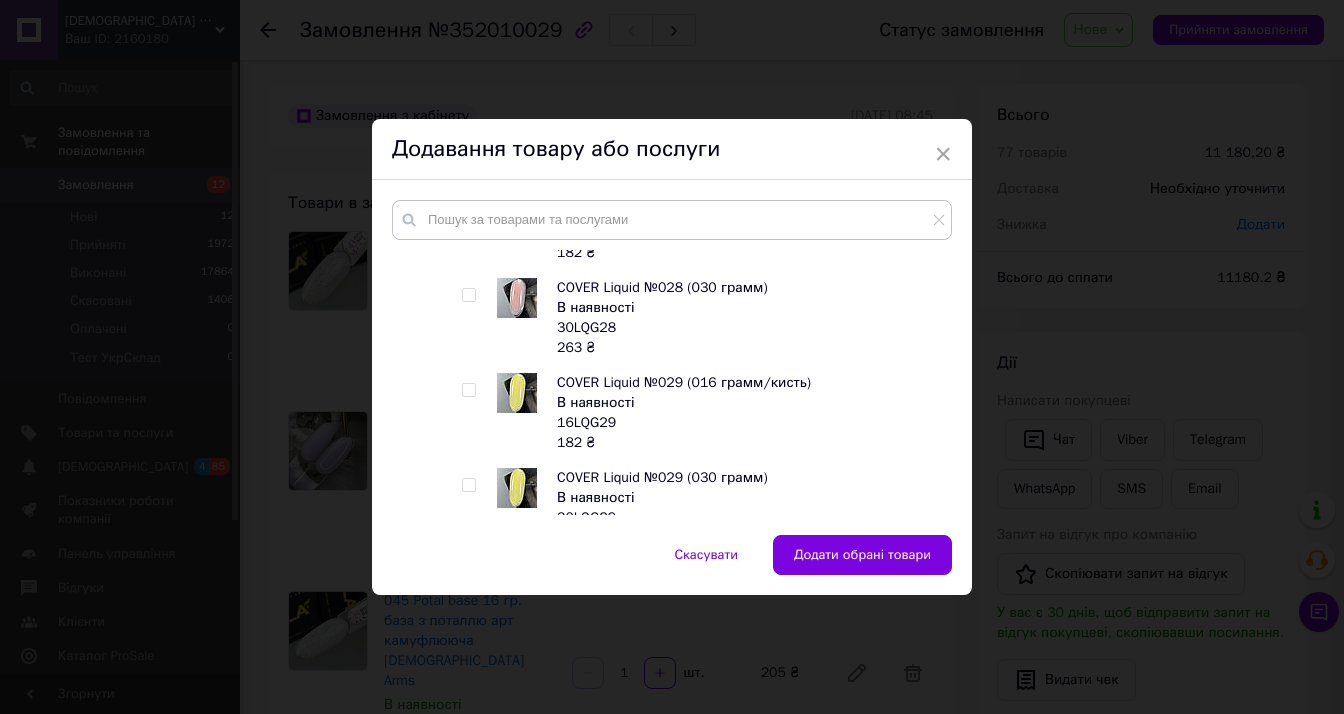 click at bounding box center [468, 390] 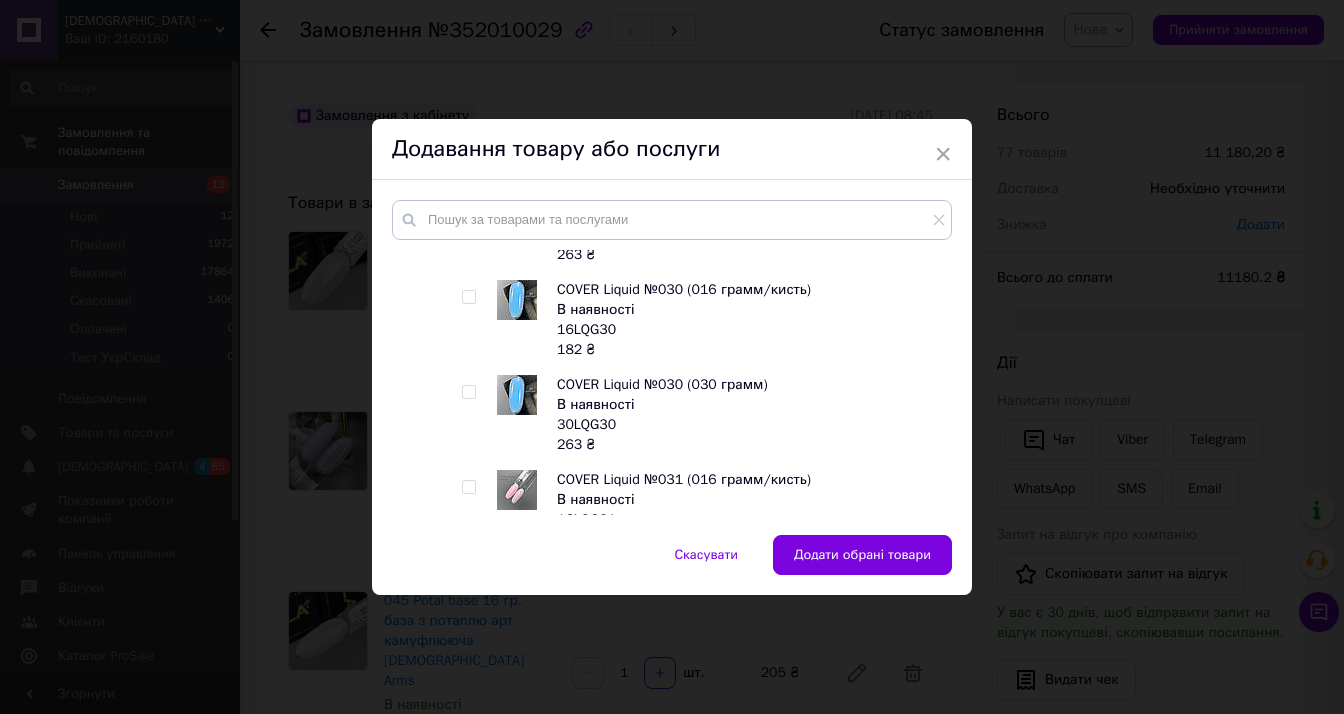 scroll, scrollTop: 2000, scrollLeft: 0, axis: vertical 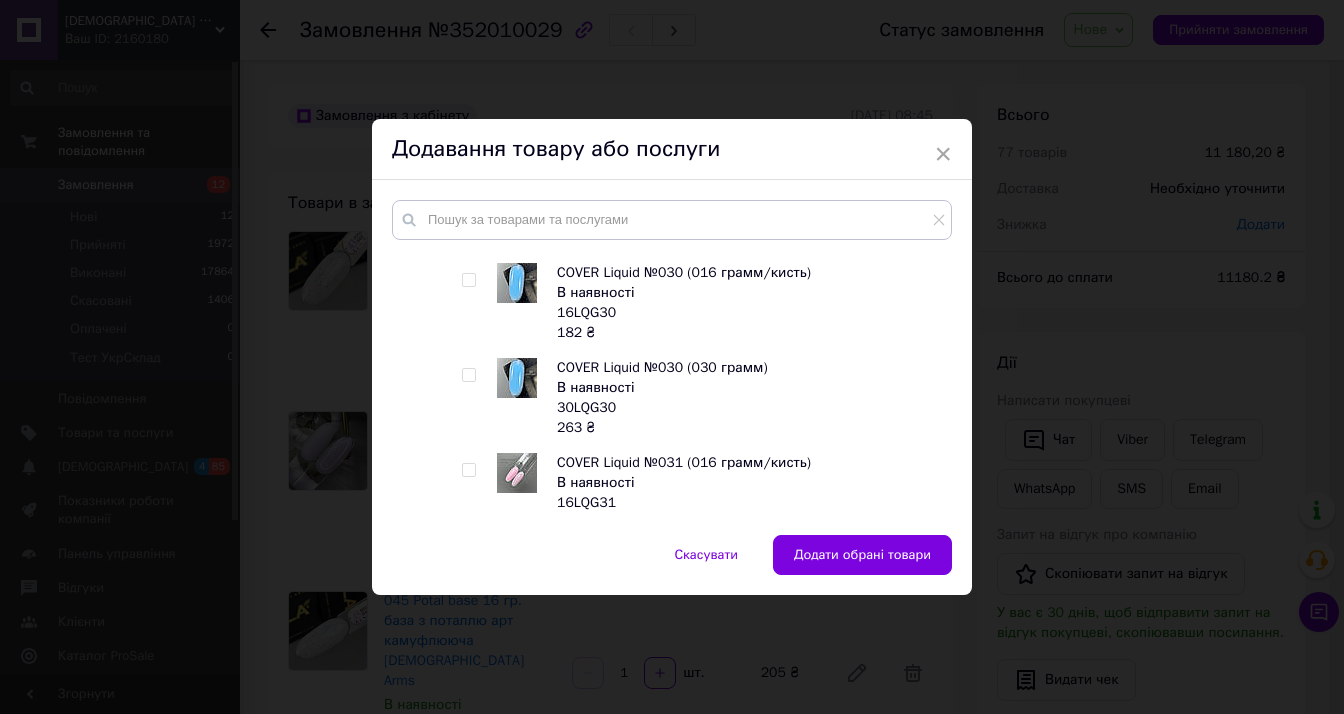 click at bounding box center [468, 280] 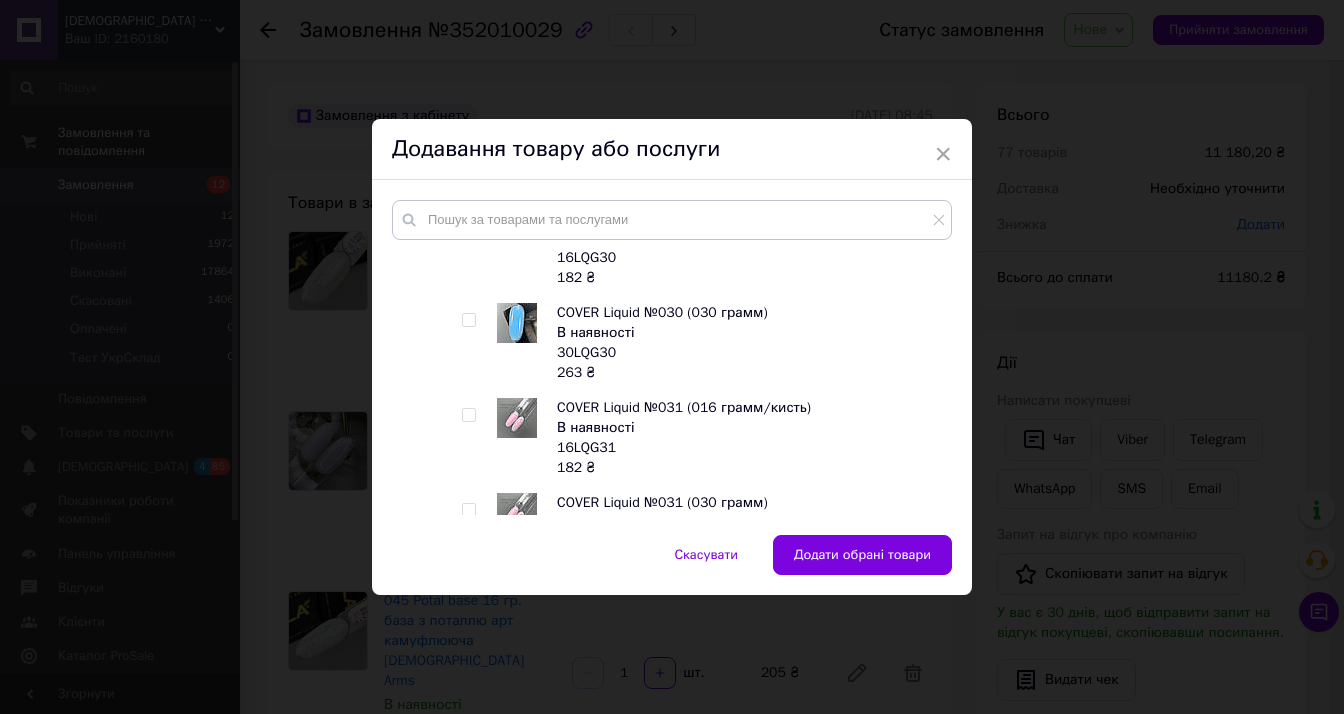 scroll, scrollTop: 2100, scrollLeft: 0, axis: vertical 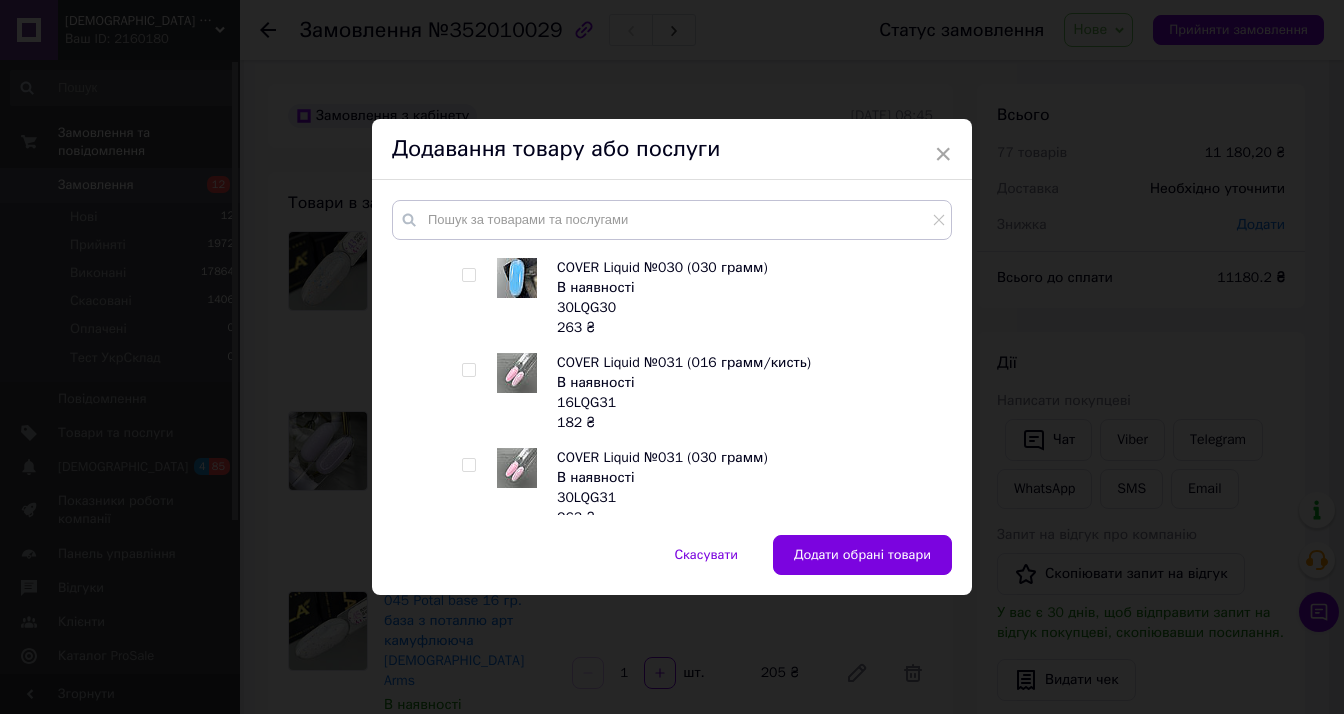 click at bounding box center (468, 370) 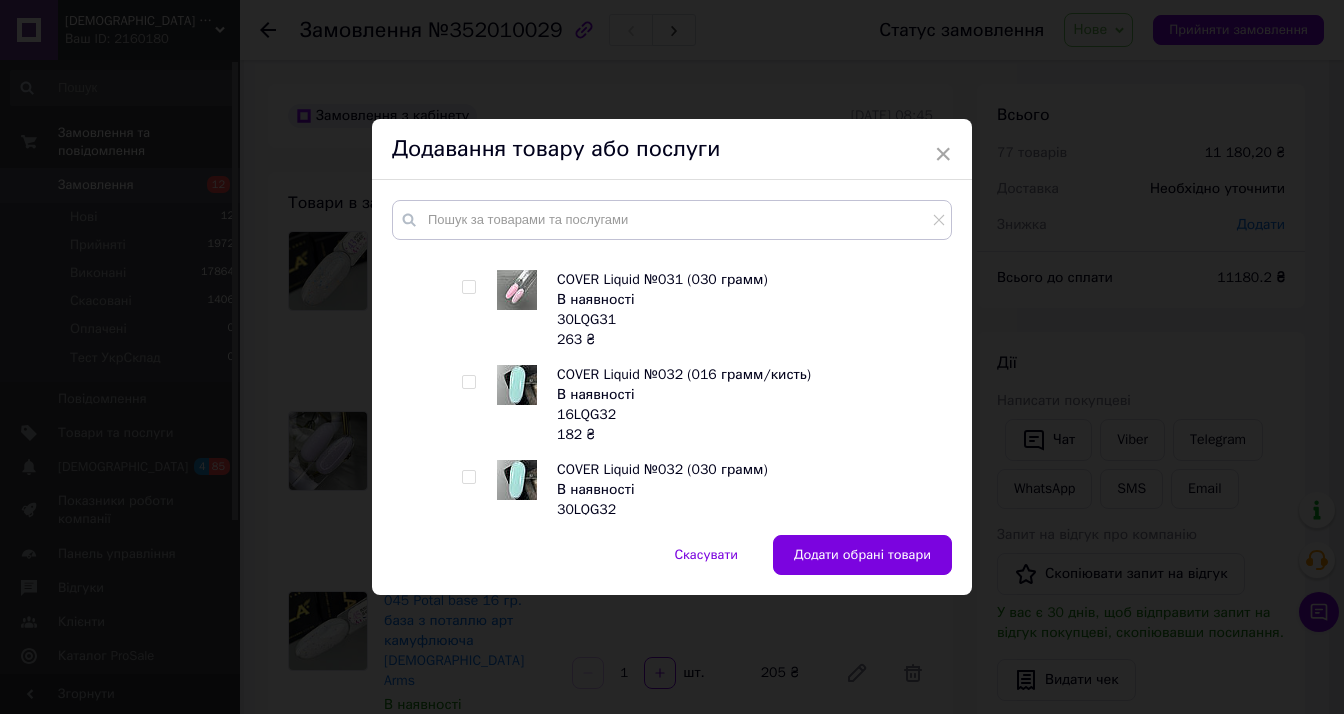 scroll, scrollTop: 2300, scrollLeft: 0, axis: vertical 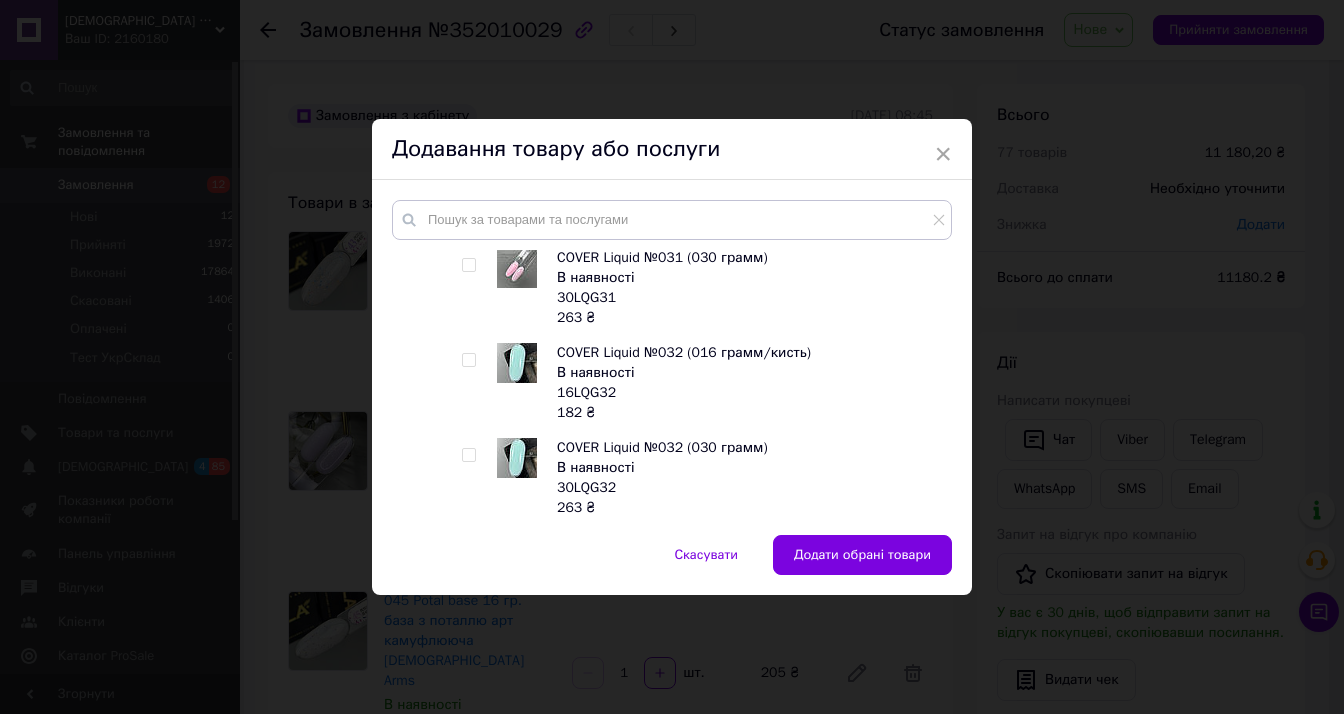 click at bounding box center (468, 360) 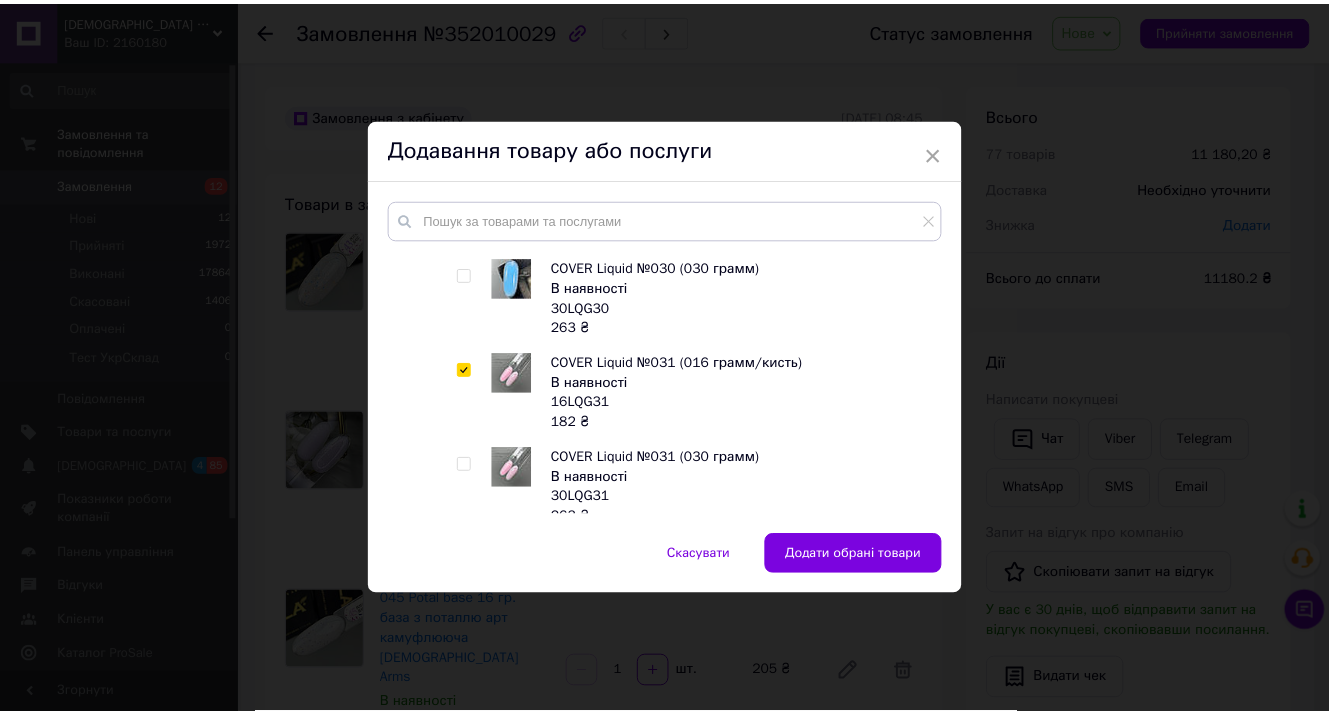 scroll, scrollTop: 2200, scrollLeft: 0, axis: vertical 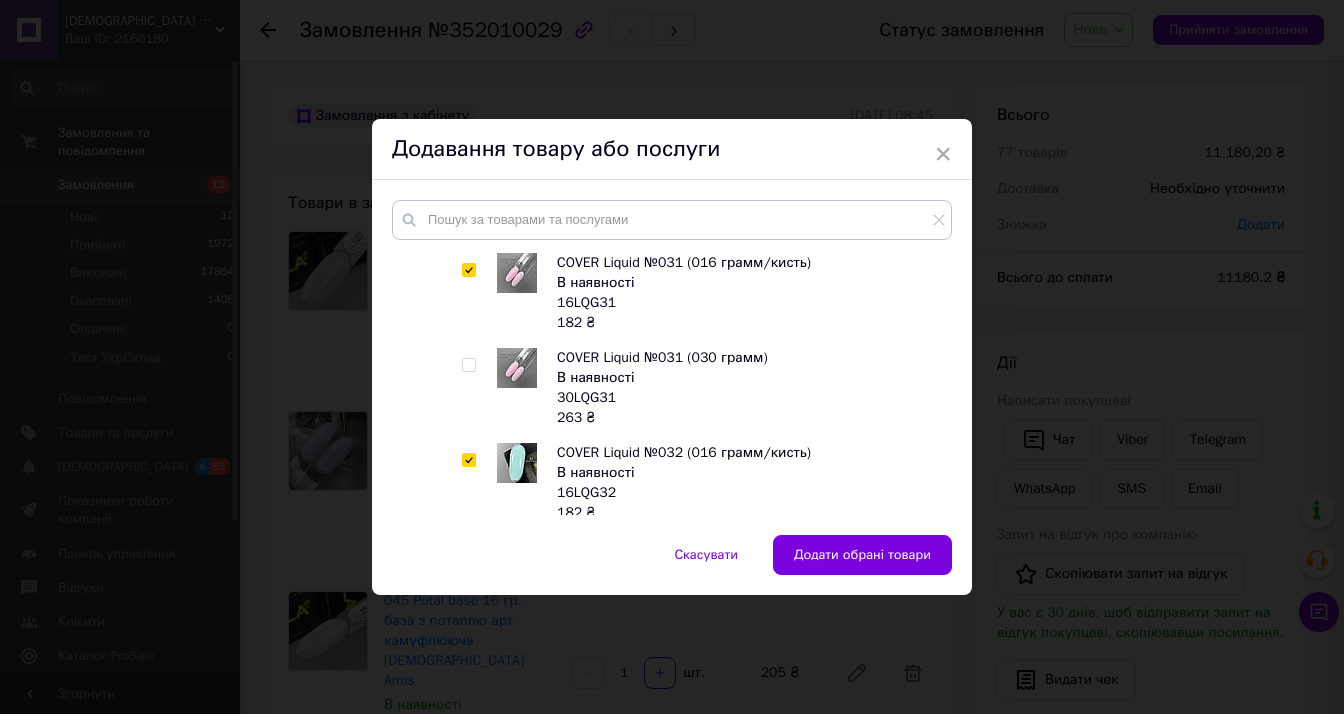 click on "Додати обрані товари" at bounding box center (862, 555) 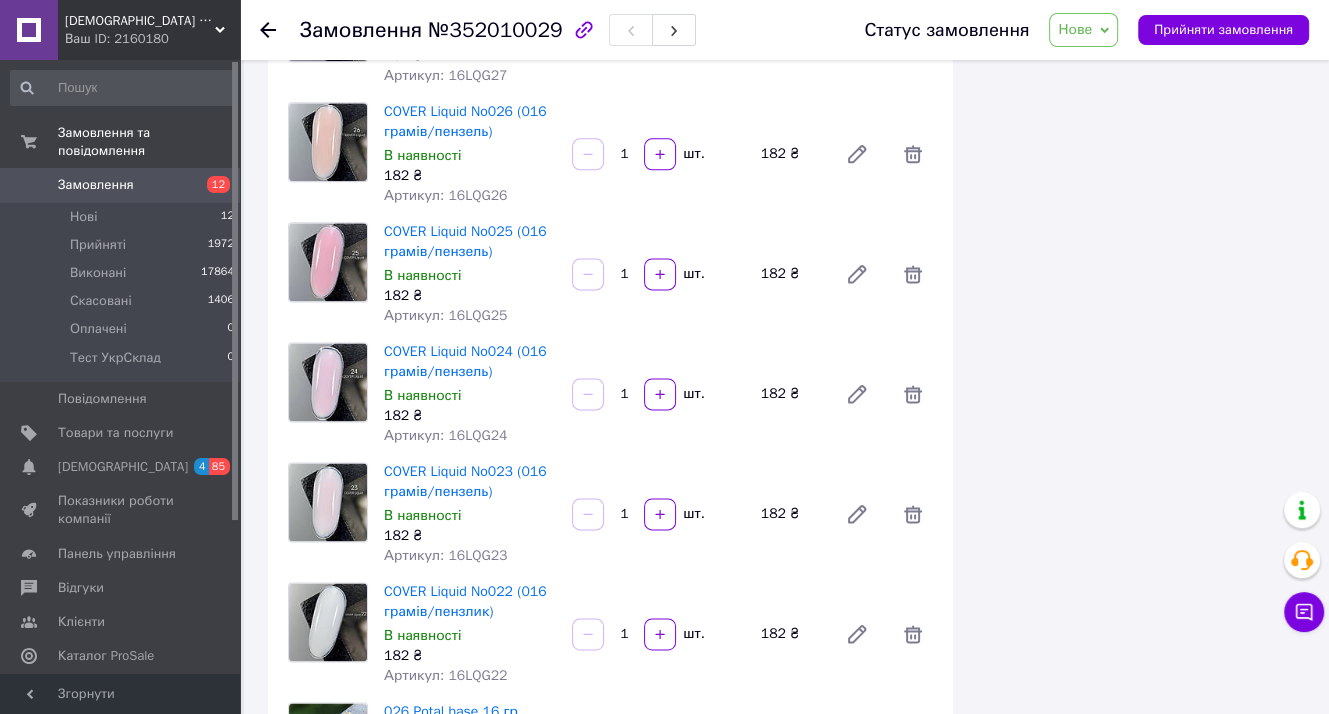 scroll, scrollTop: 2300, scrollLeft: 0, axis: vertical 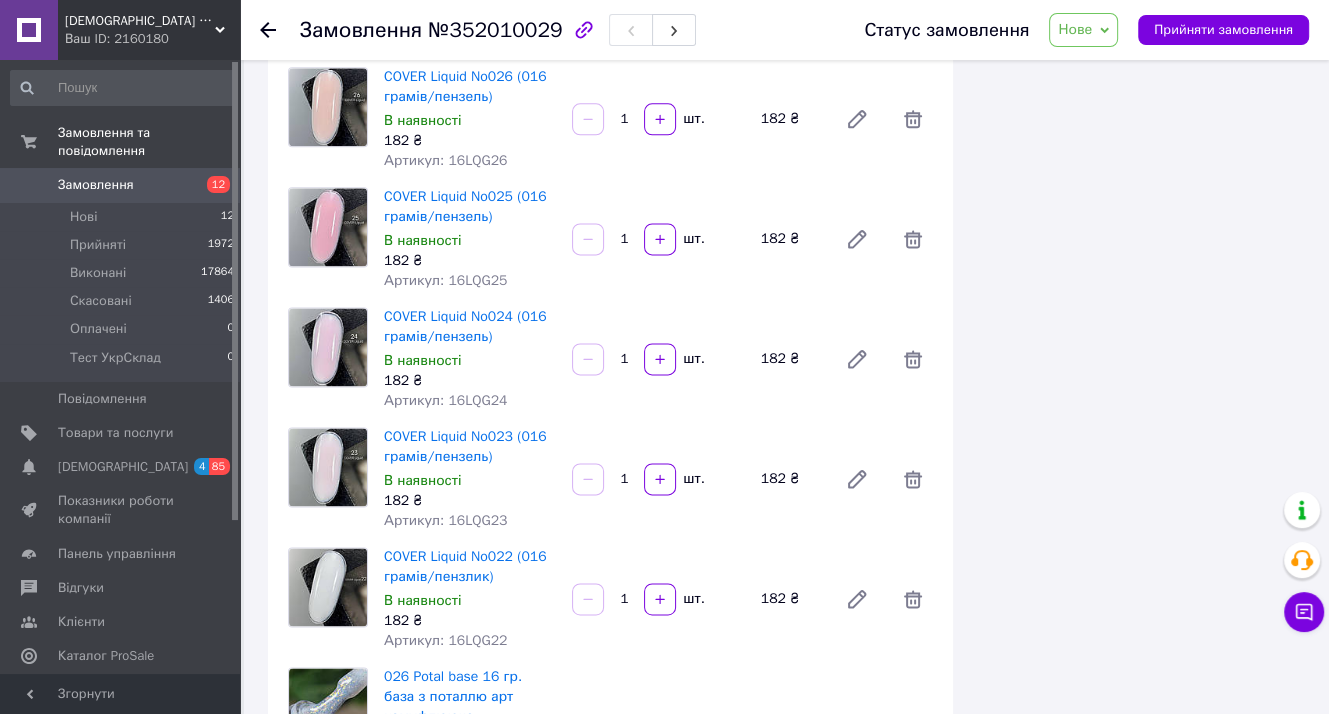 click on "1" at bounding box center (624, 599) 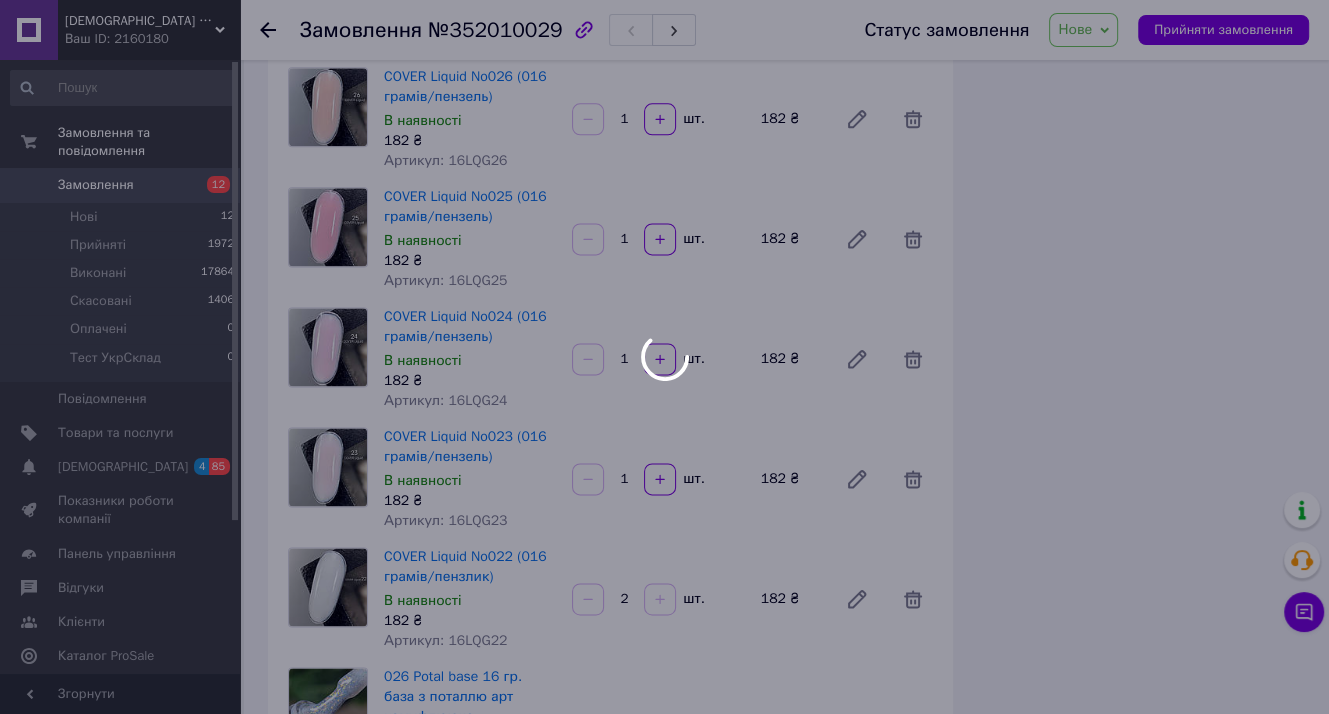 type on "2" 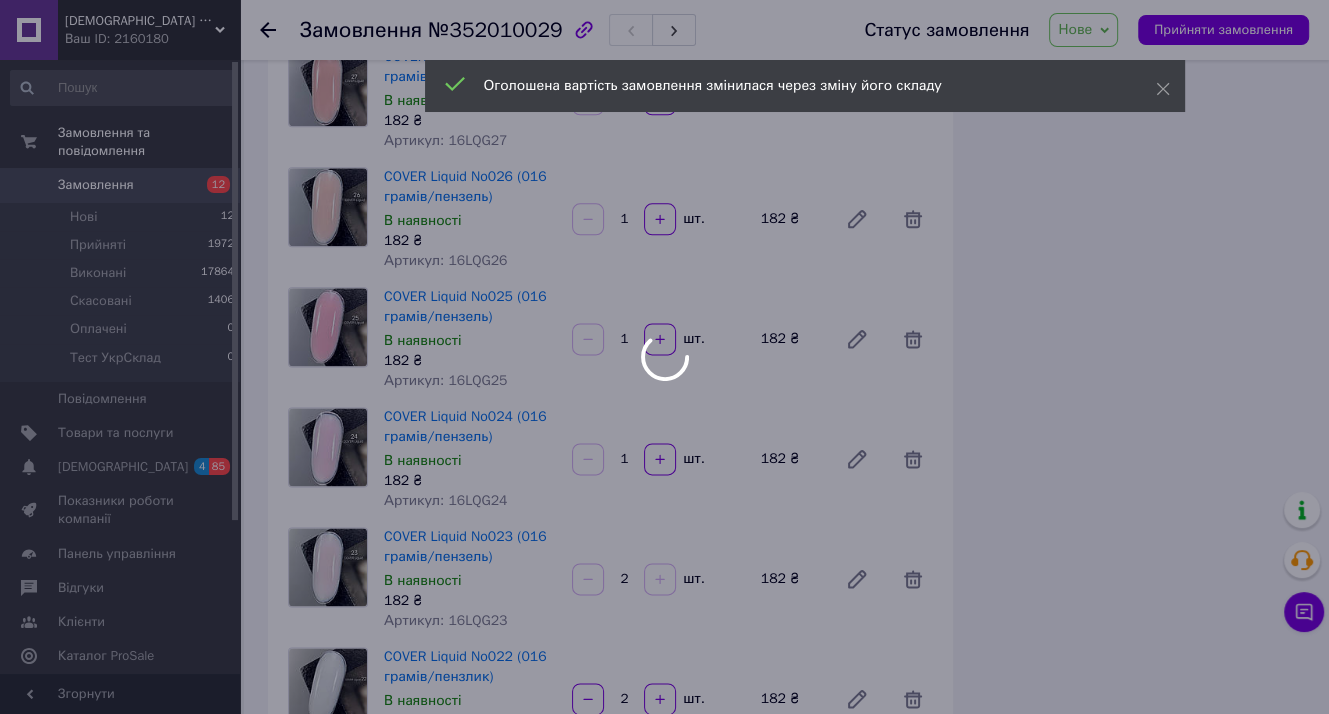 type on "2" 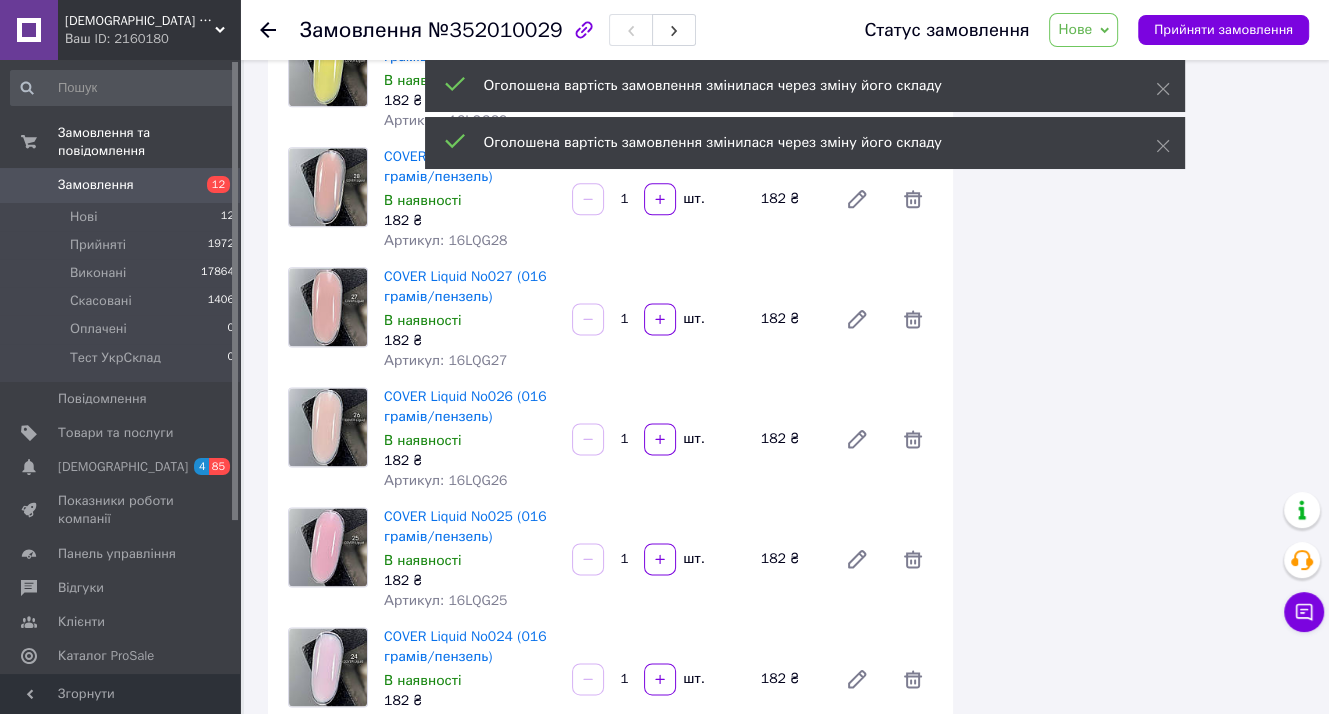 scroll, scrollTop: 2340, scrollLeft: 0, axis: vertical 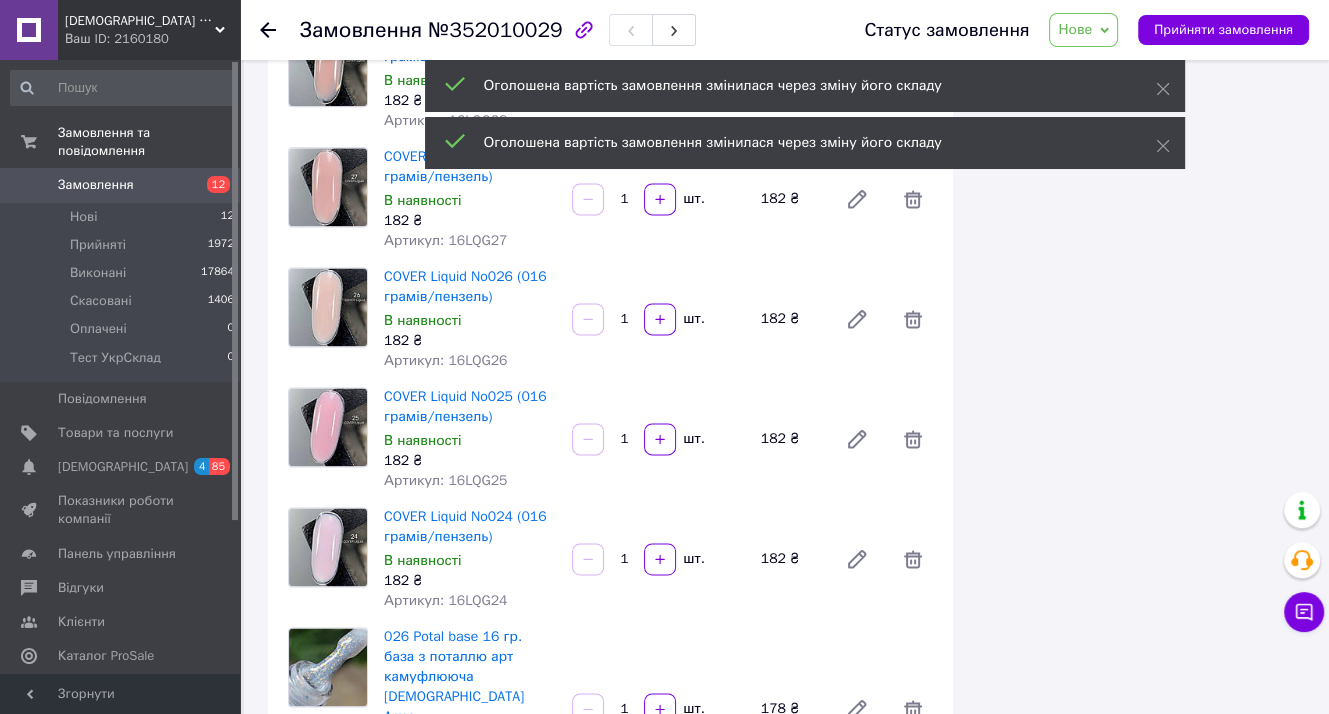 drag, startPoint x: 628, startPoint y: 282, endPoint x: 618, endPoint y: 277, distance: 11.18034 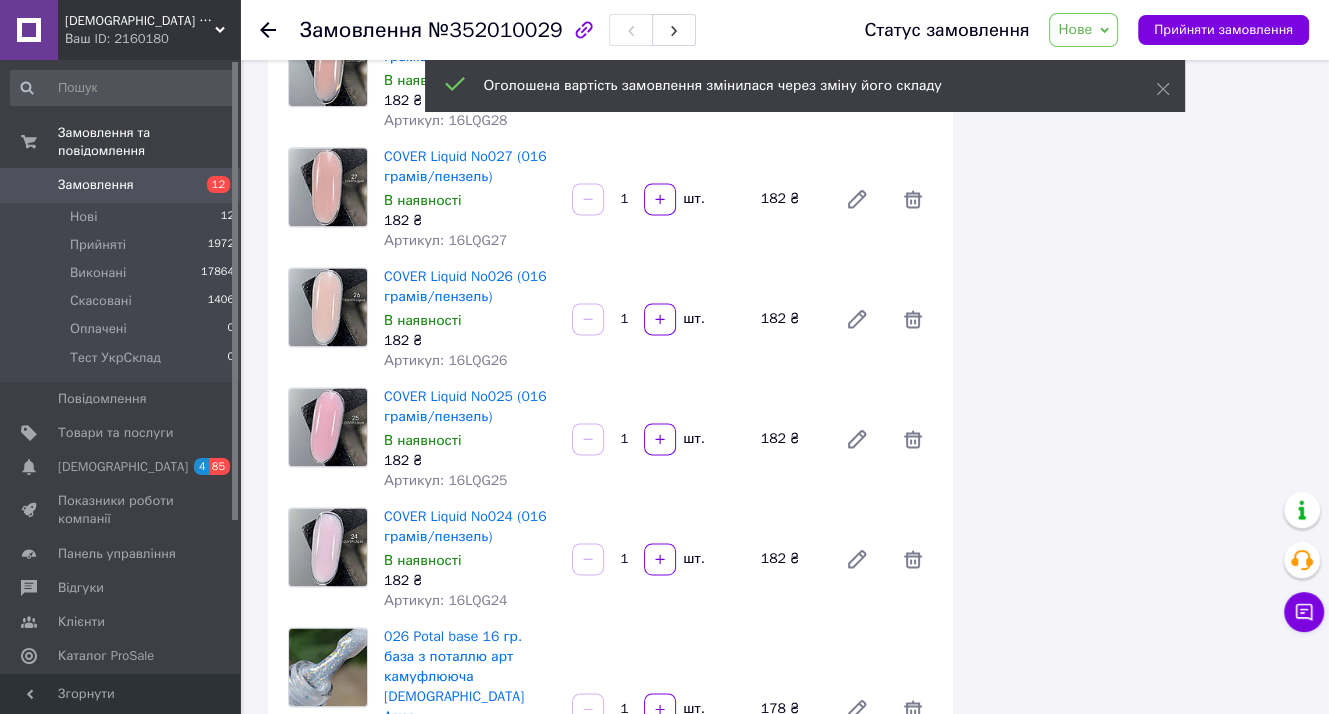 type on "2" 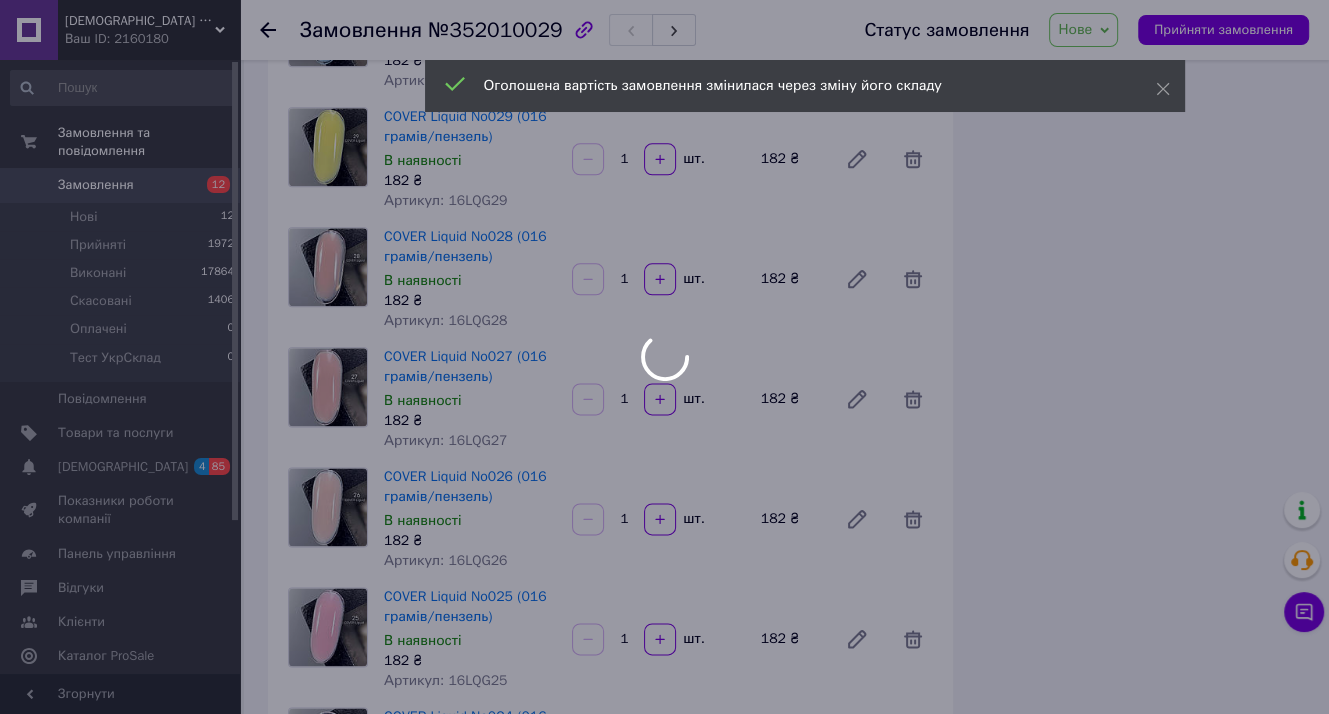 scroll, scrollTop: 2260, scrollLeft: 0, axis: vertical 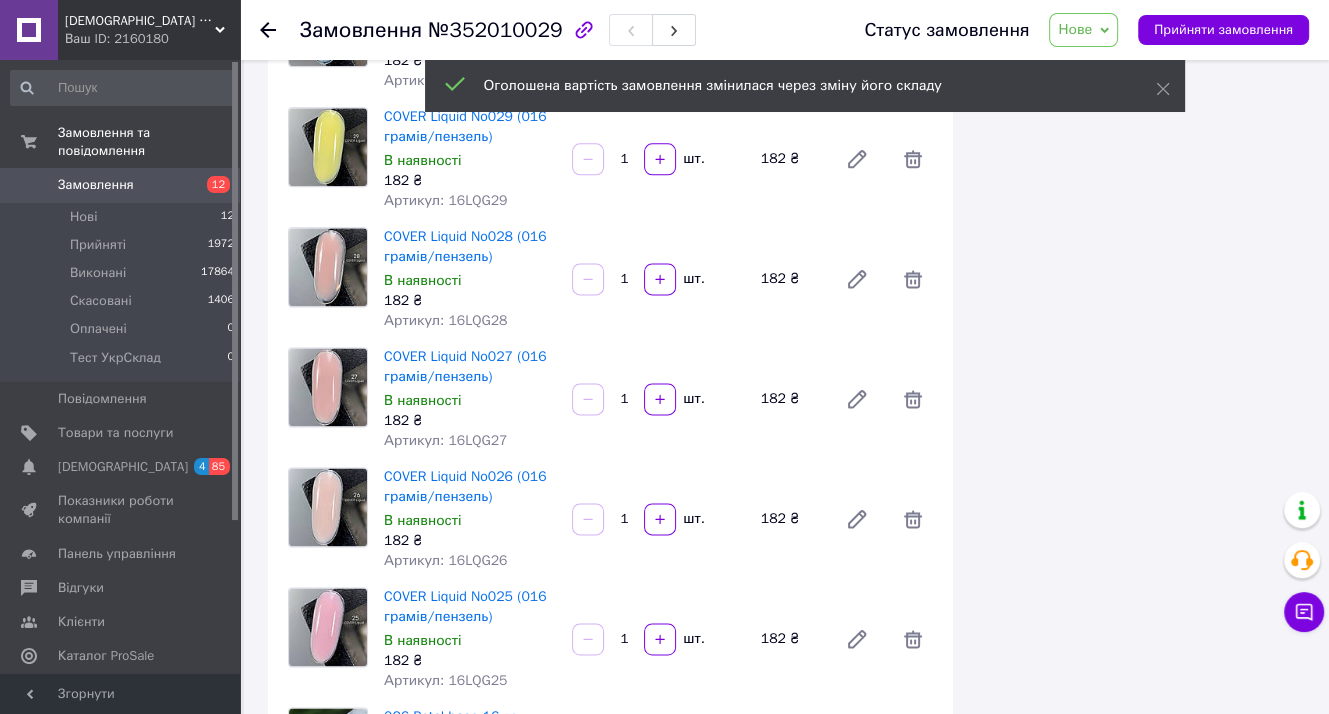 drag, startPoint x: 628, startPoint y: 361, endPoint x: 620, endPoint y: 354, distance: 10.630146 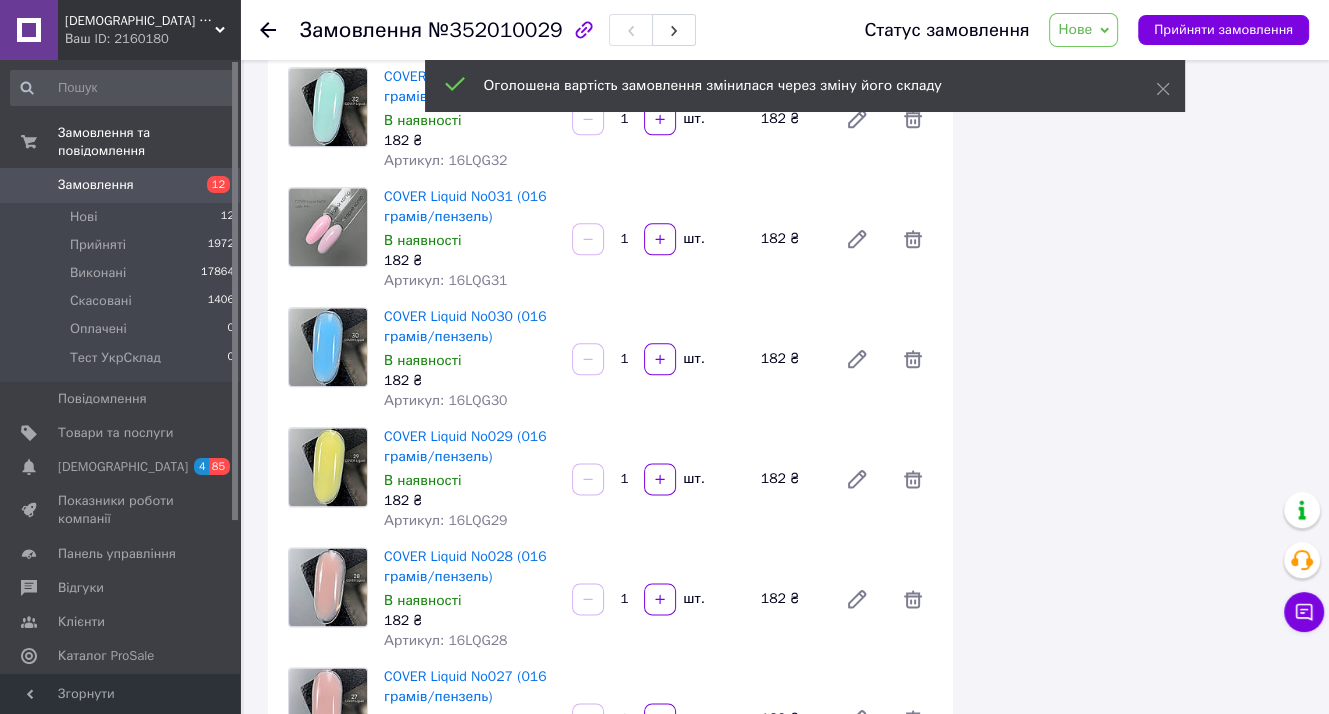 scroll, scrollTop: 2180, scrollLeft: 0, axis: vertical 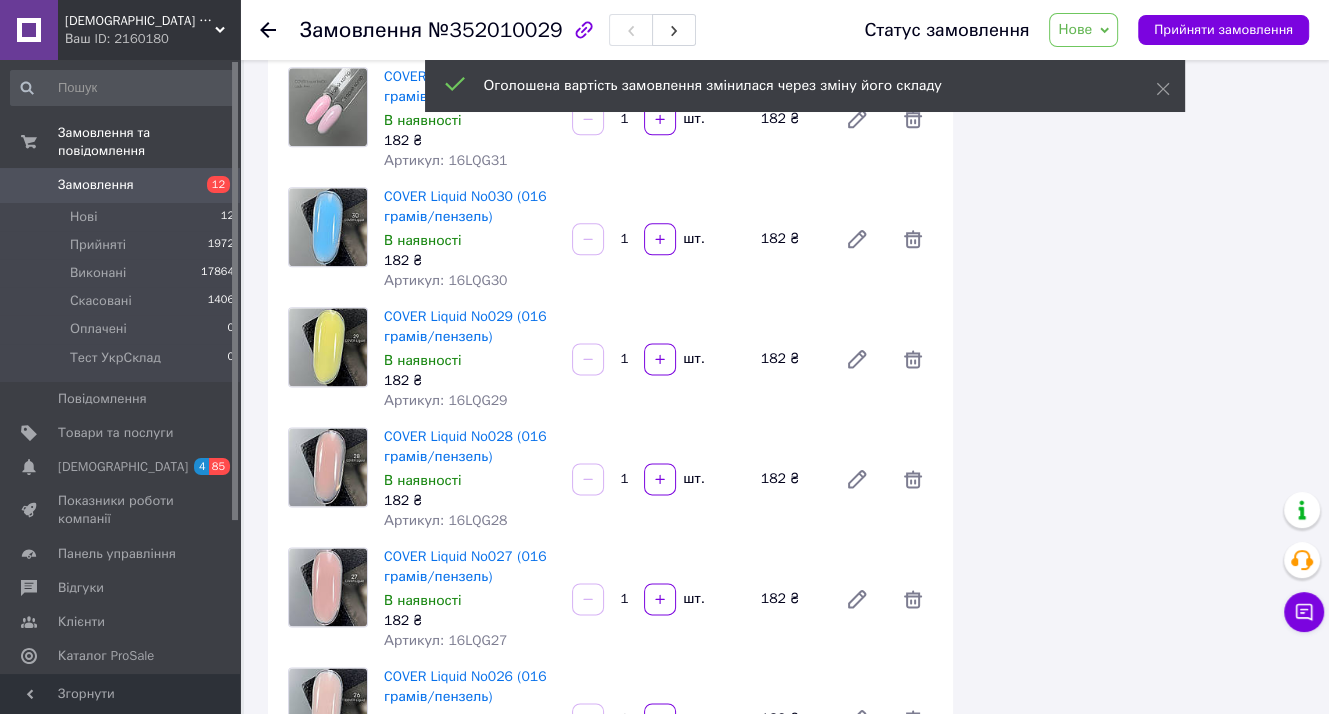 drag, startPoint x: 632, startPoint y: 440, endPoint x: 620, endPoint y: 438, distance: 12.165525 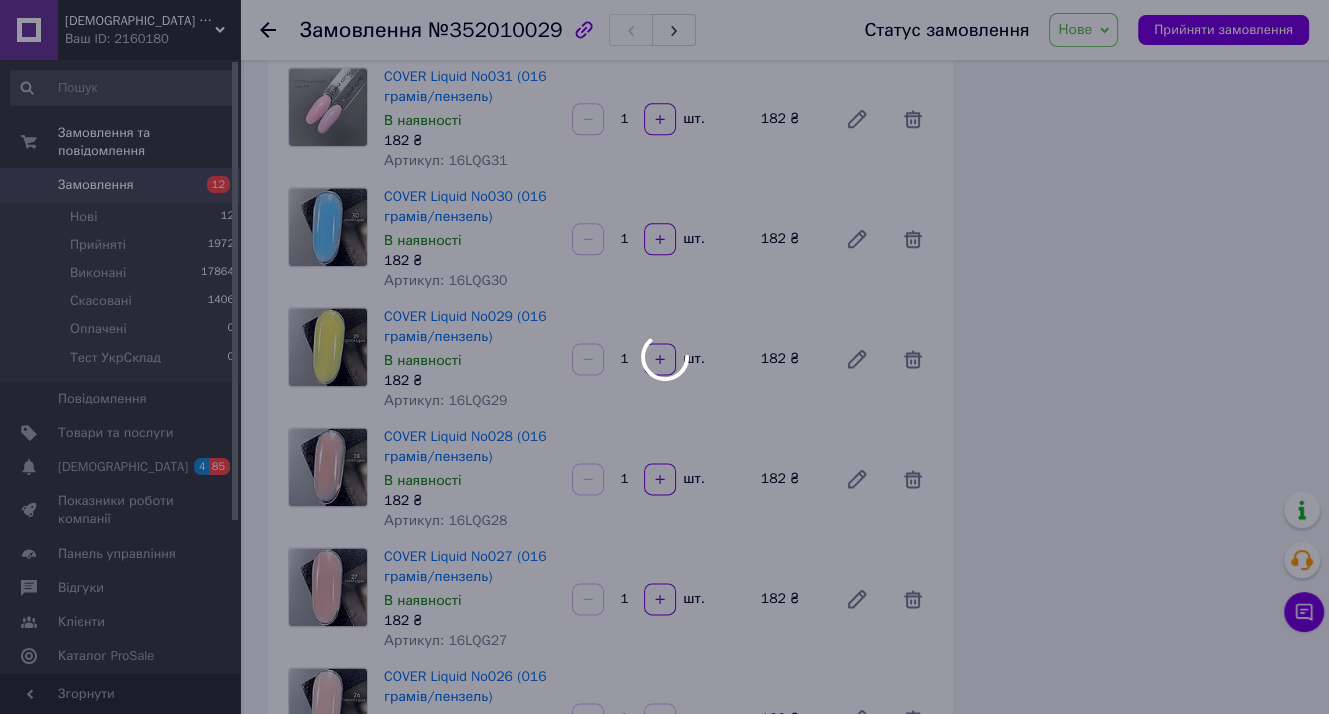 type on "2" 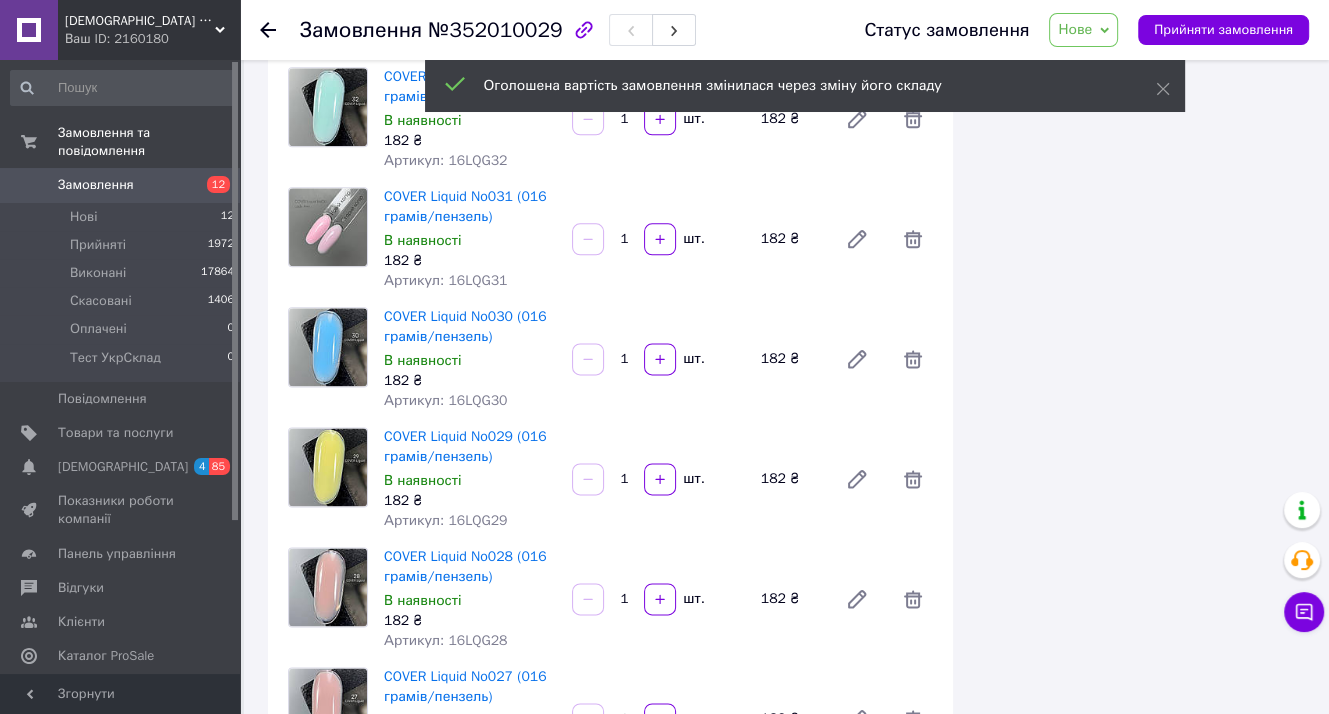 scroll, scrollTop: 2300, scrollLeft: 0, axis: vertical 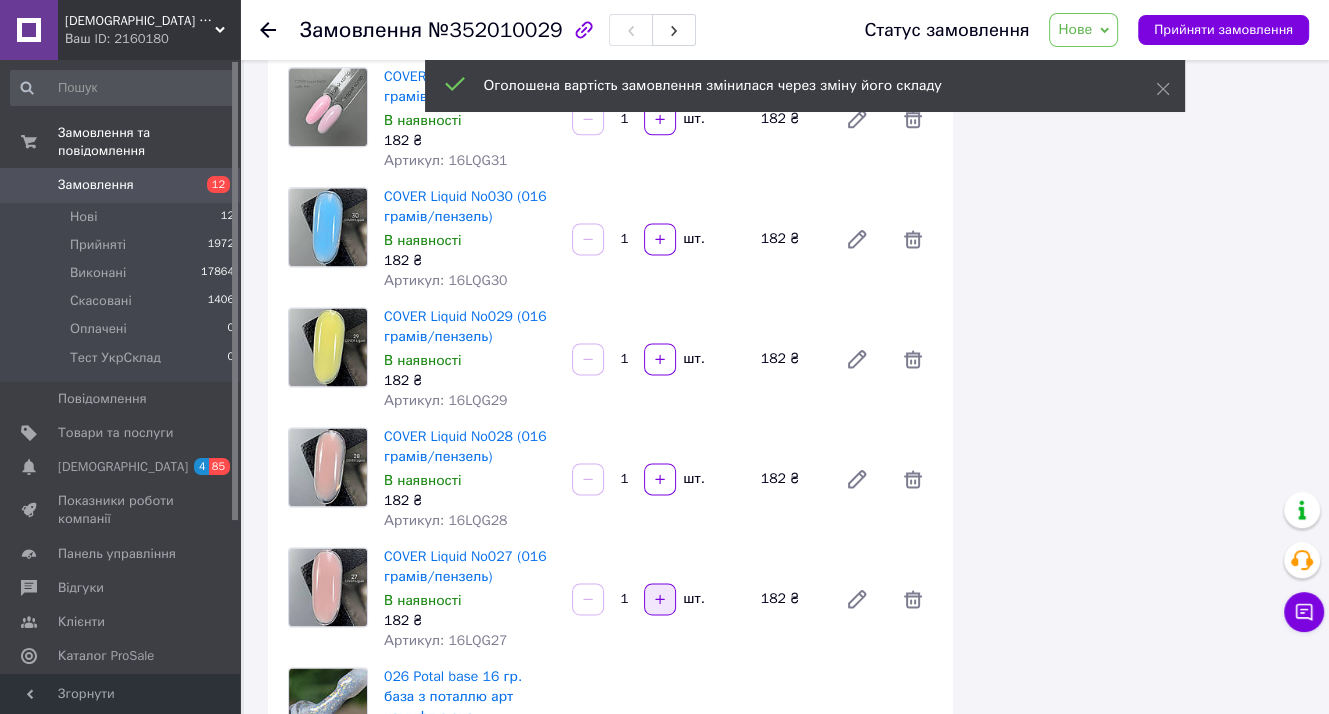 click 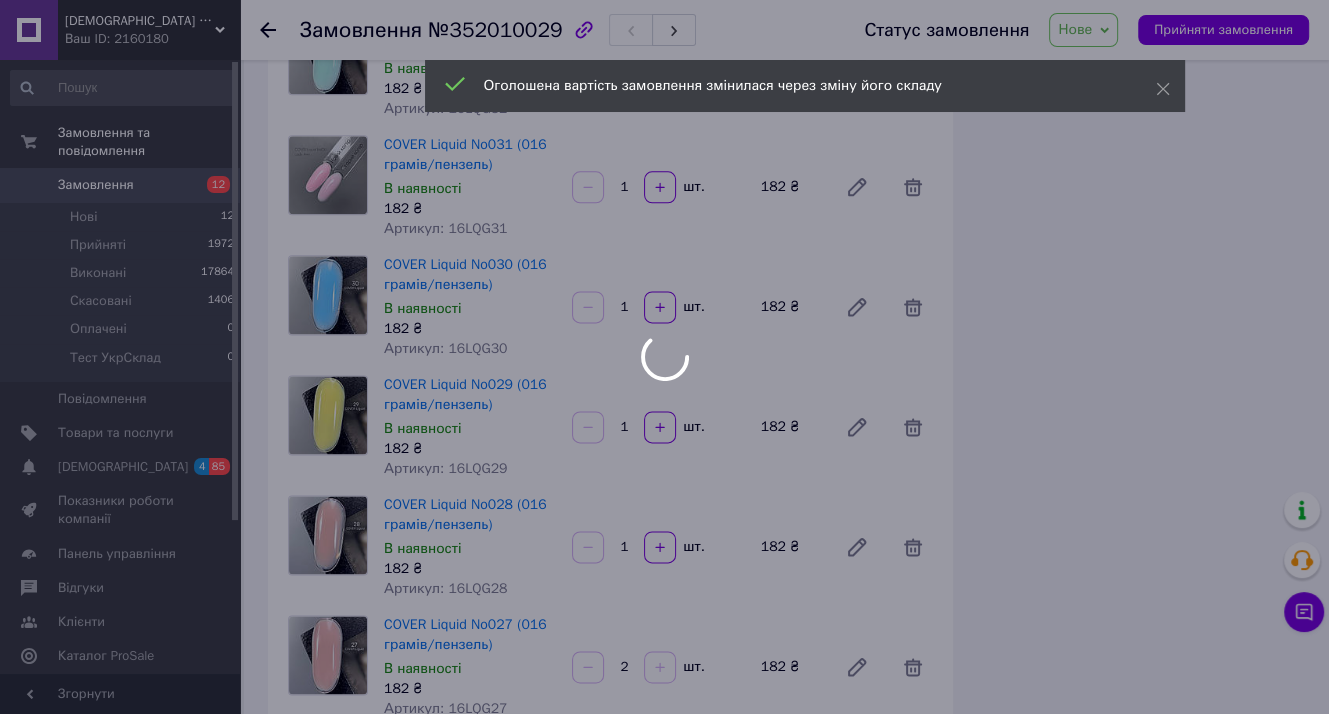 scroll, scrollTop: 2200, scrollLeft: 0, axis: vertical 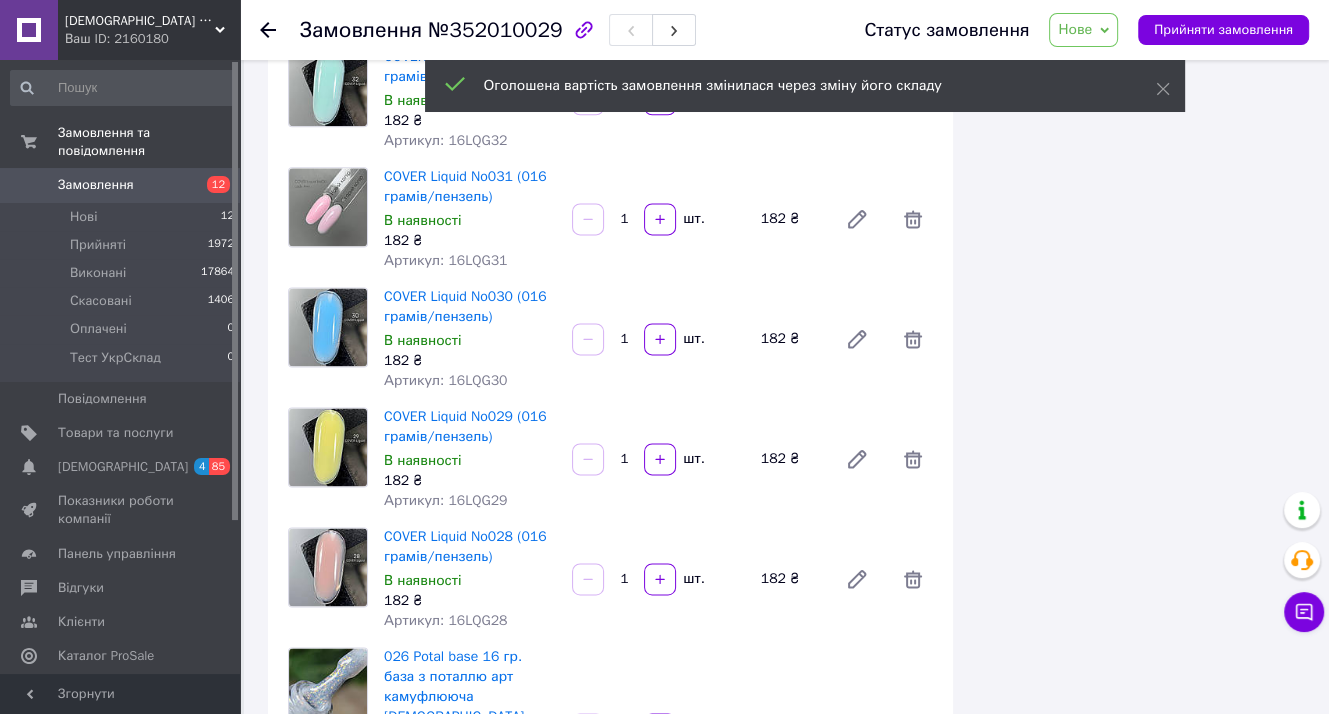 click 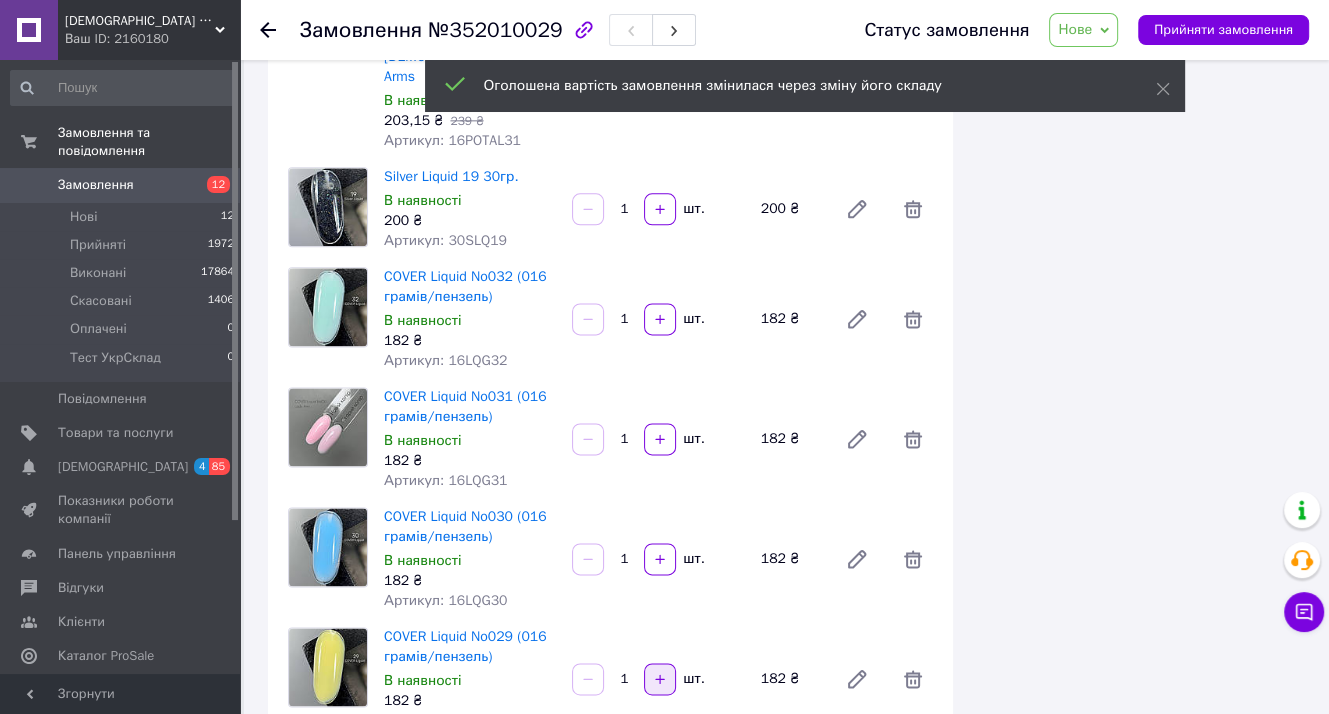 scroll, scrollTop: 2340, scrollLeft: 0, axis: vertical 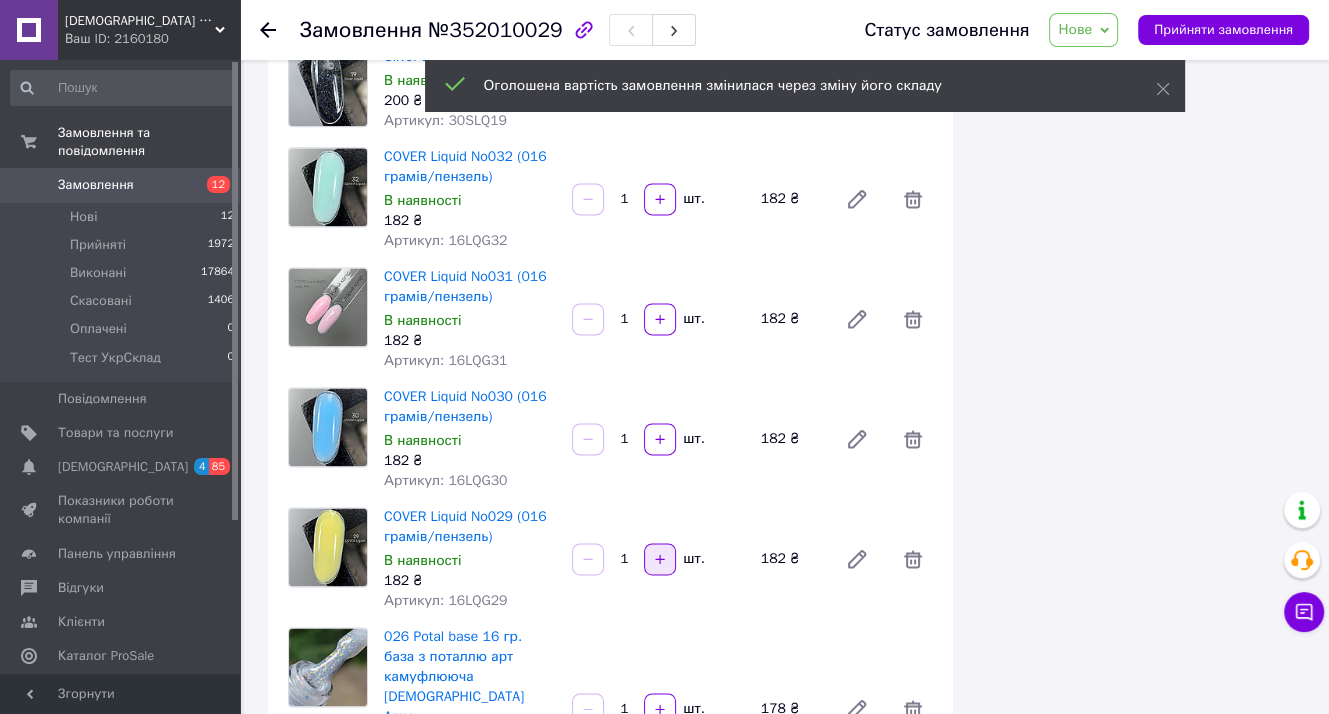 click 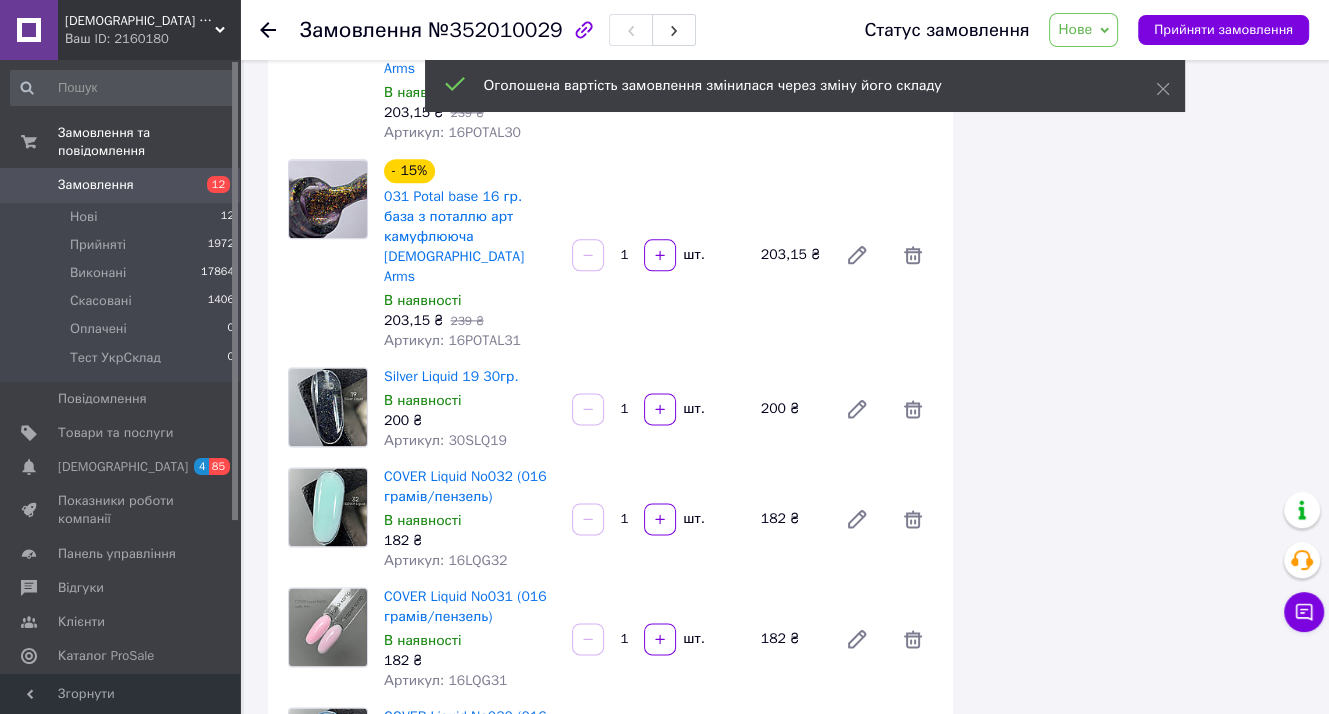scroll, scrollTop: 2260, scrollLeft: 0, axis: vertical 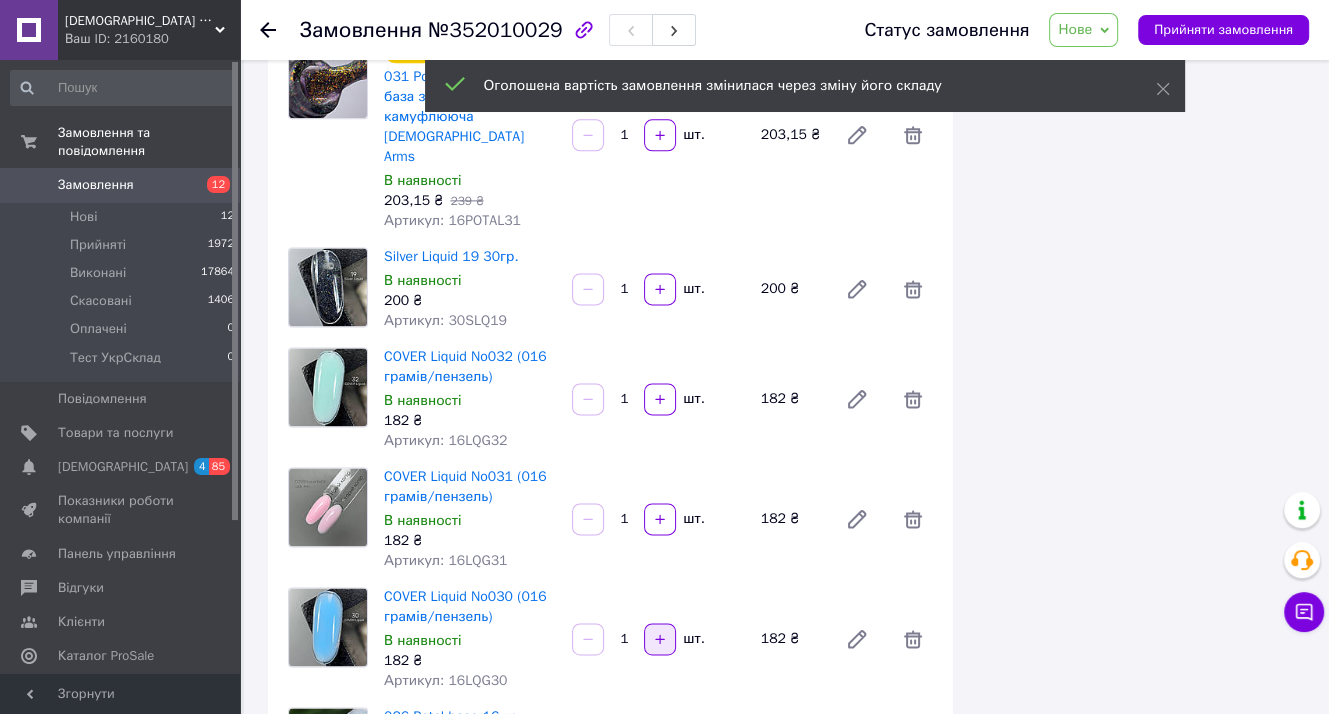 click 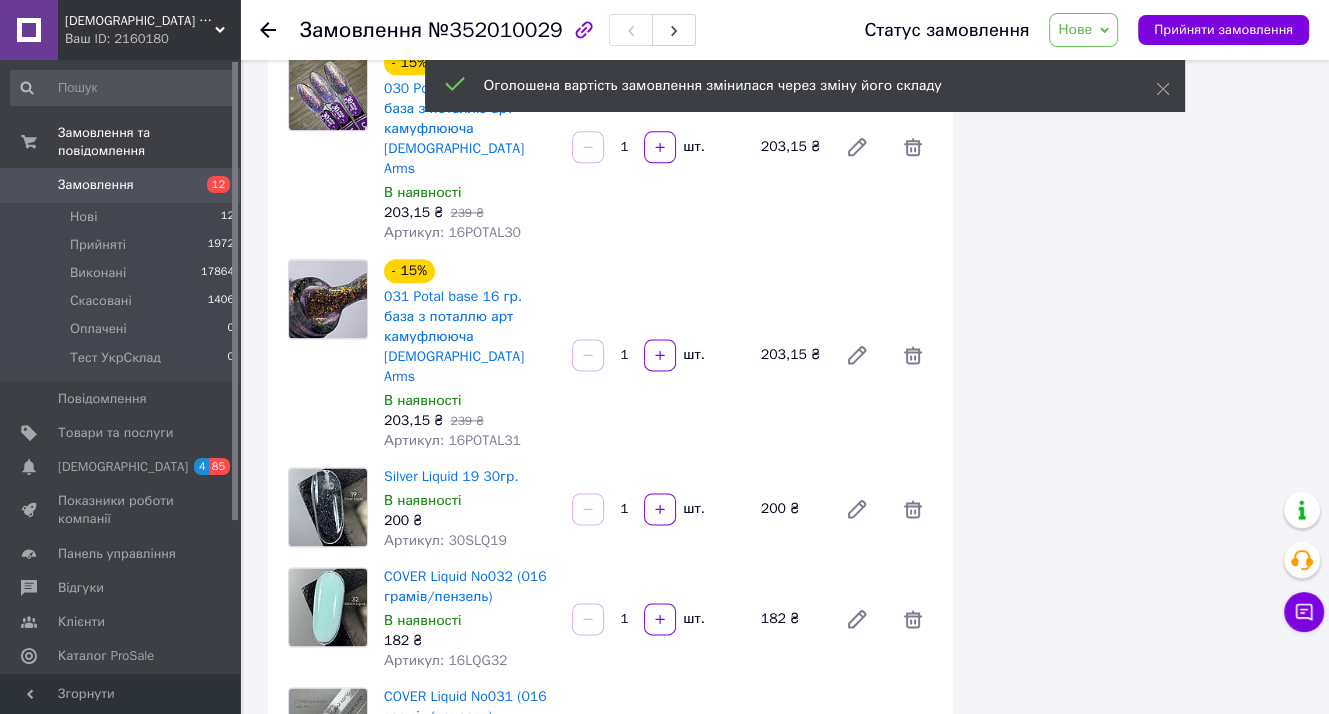 scroll, scrollTop: 2280, scrollLeft: 0, axis: vertical 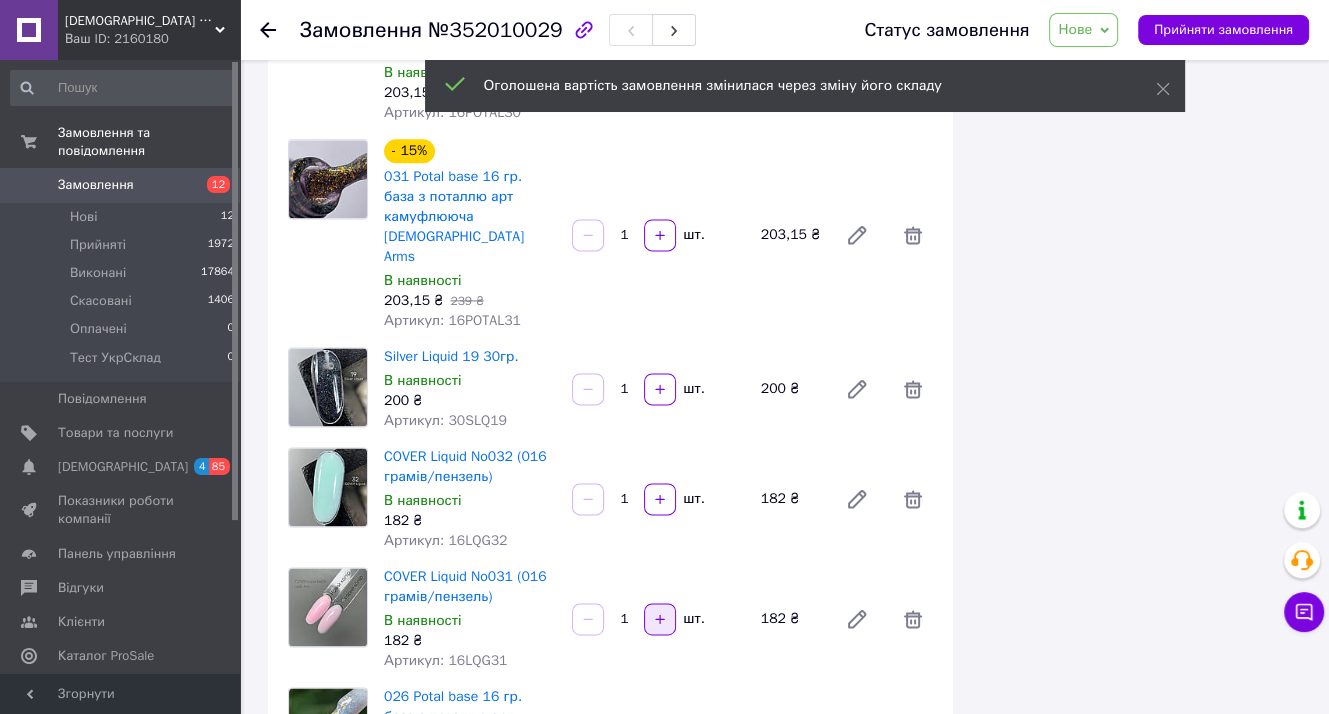 click 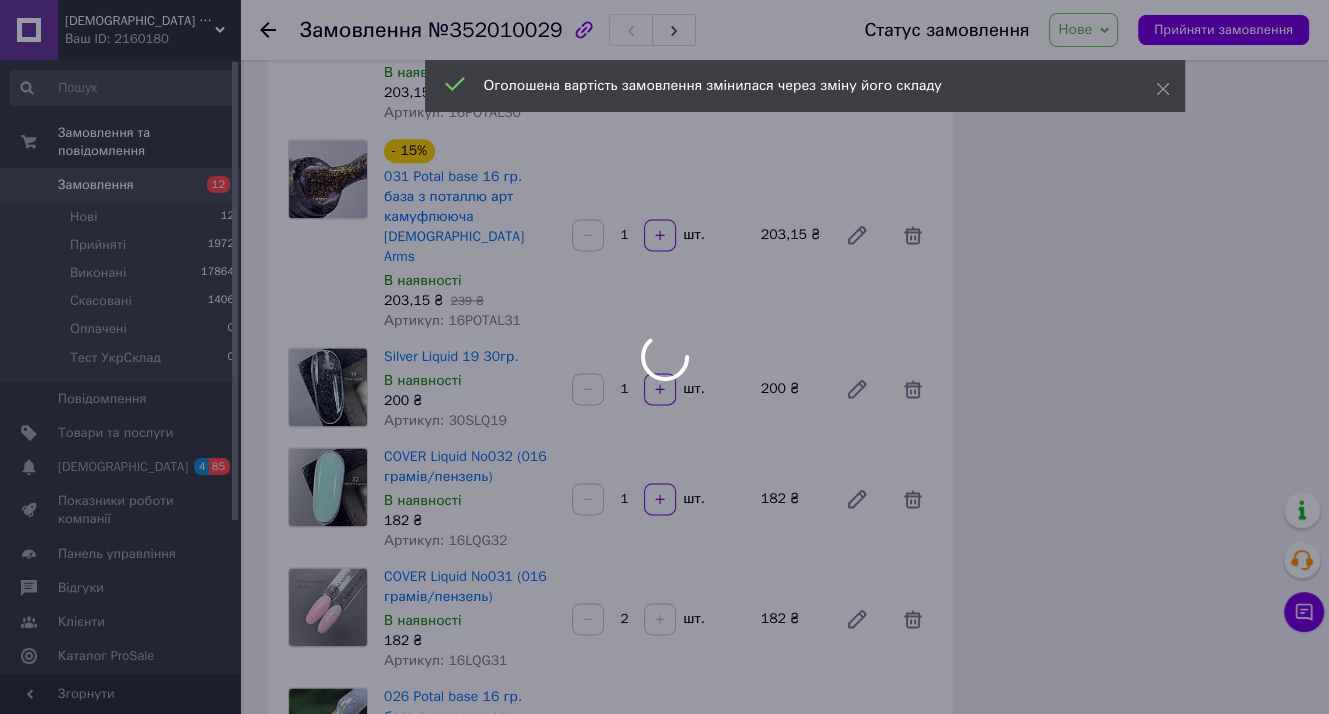 scroll, scrollTop: 2180, scrollLeft: 0, axis: vertical 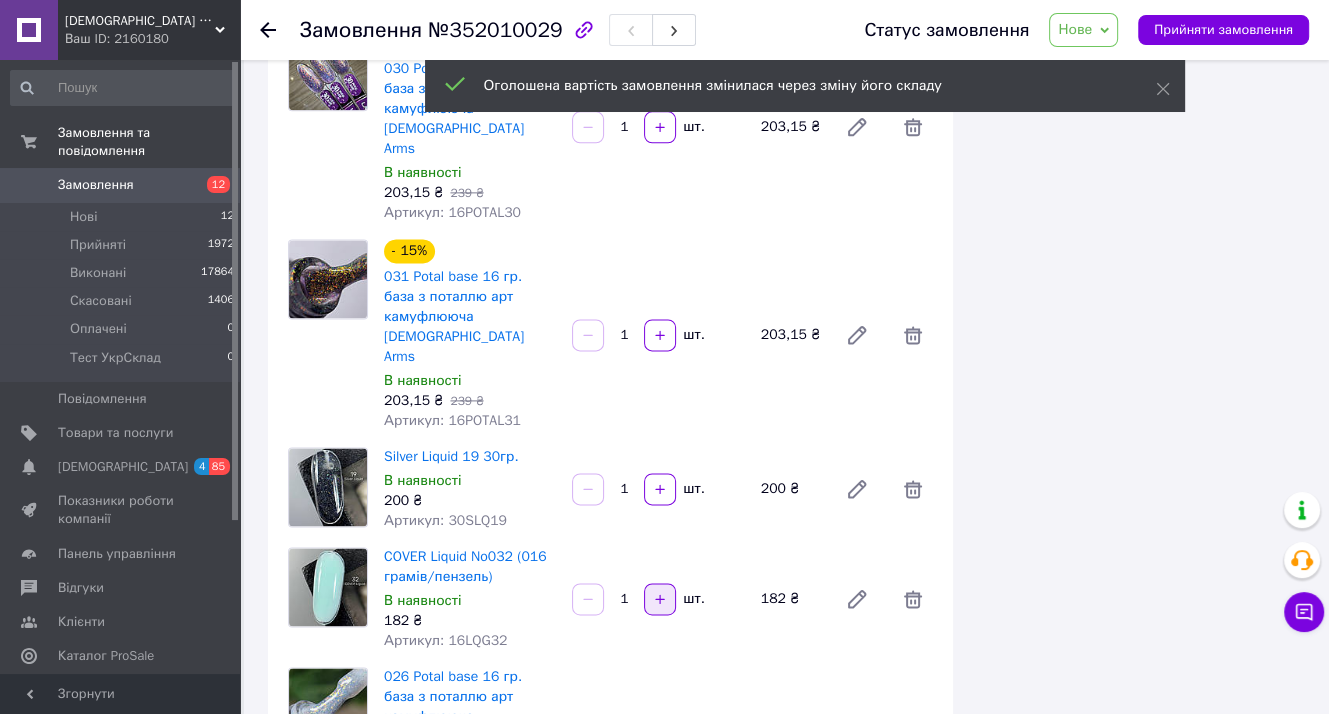 click 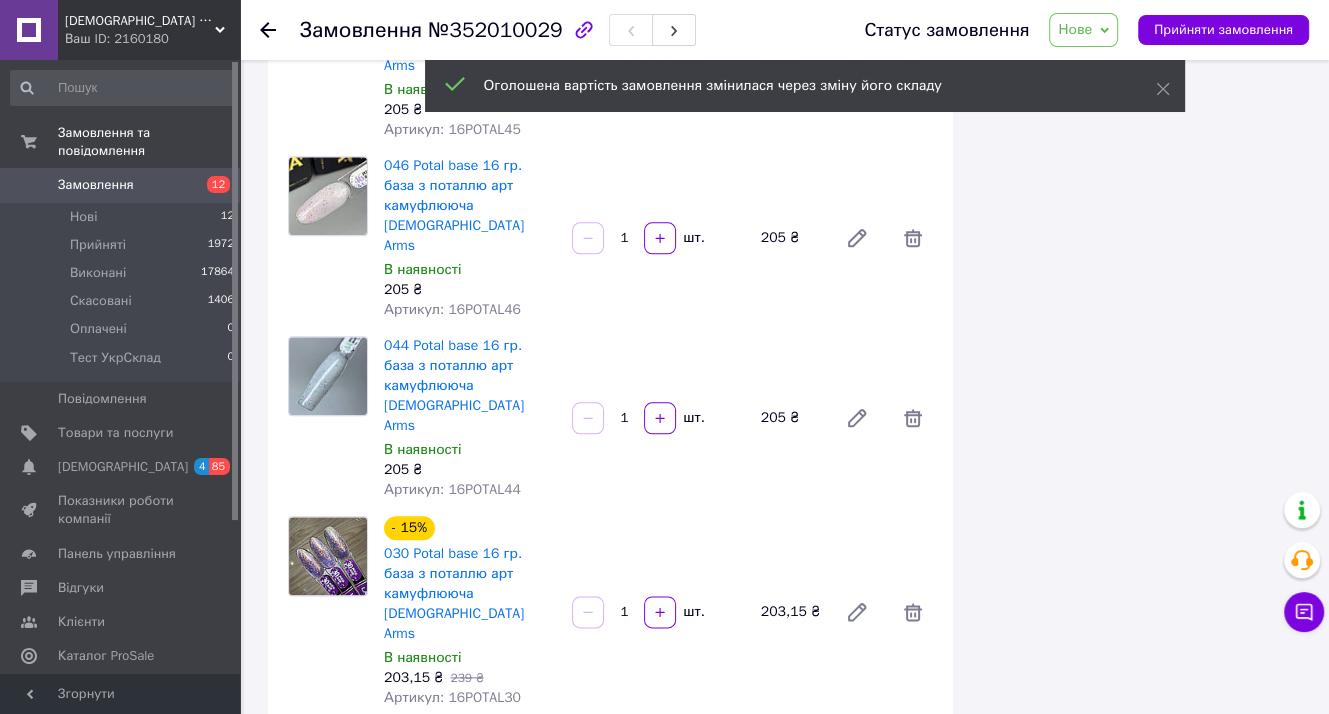 scroll, scrollTop: 1920, scrollLeft: 0, axis: vertical 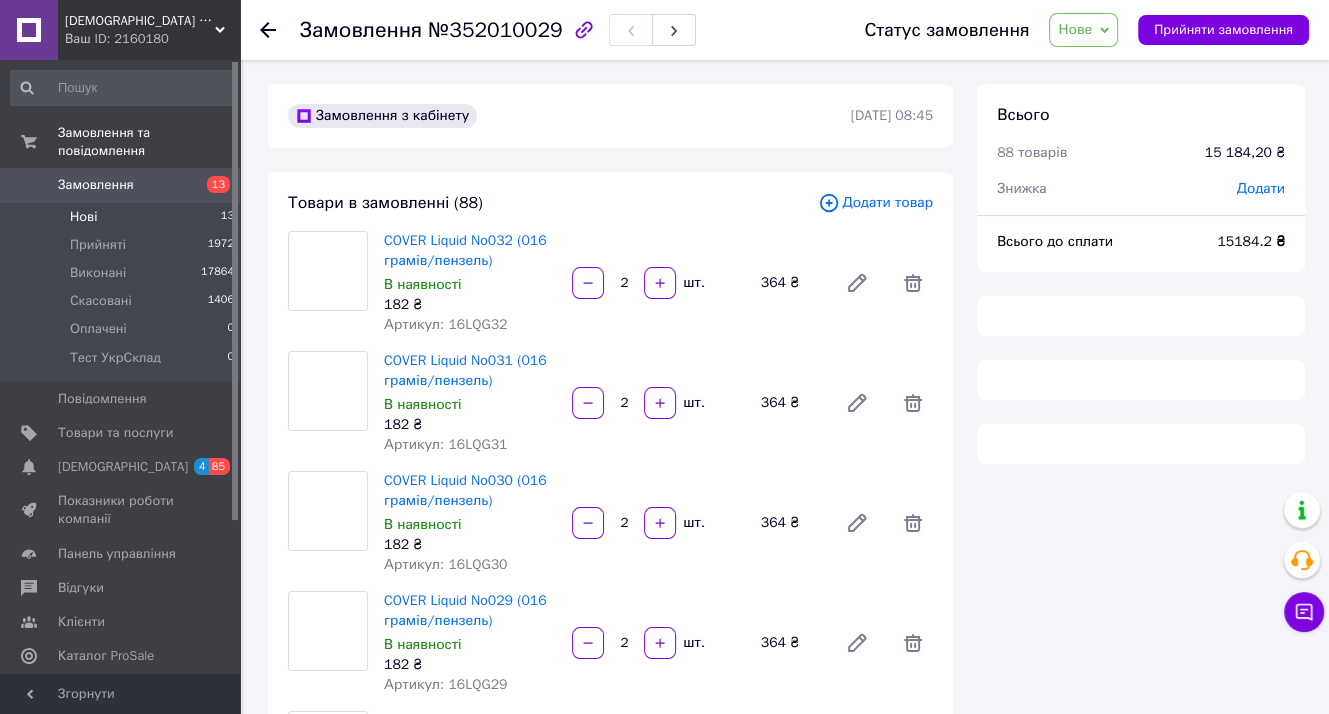 click on "Нові" at bounding box center (83, 217) 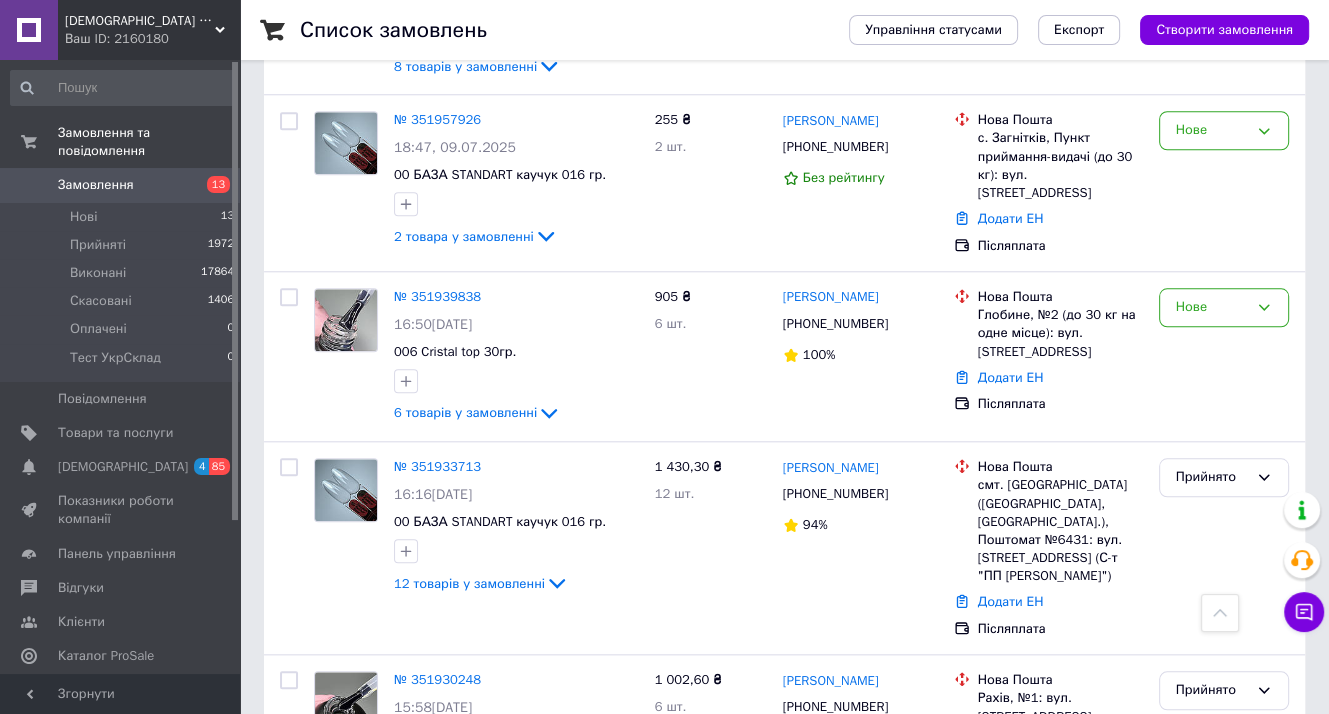 scroll, scrollTop: 1700, scrollLeft: 0, axis: vertical 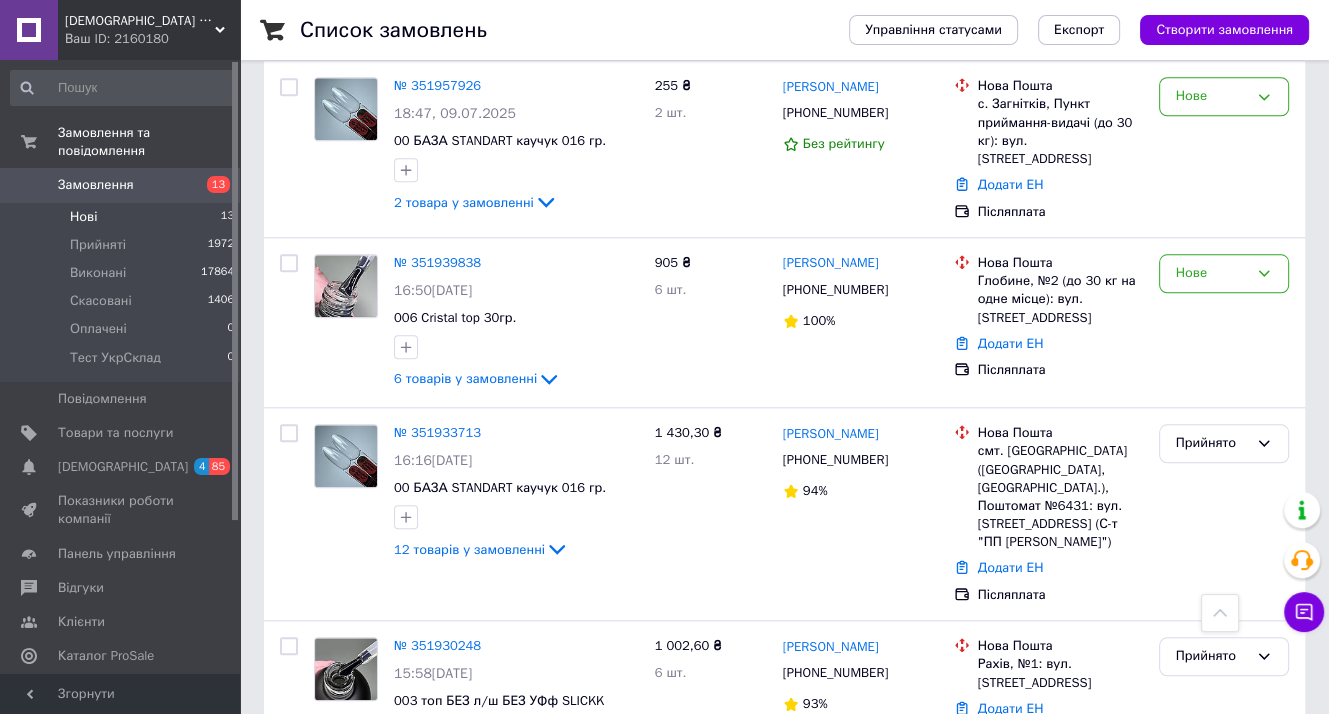 click on "Нові" at bounding box center (83, 217) 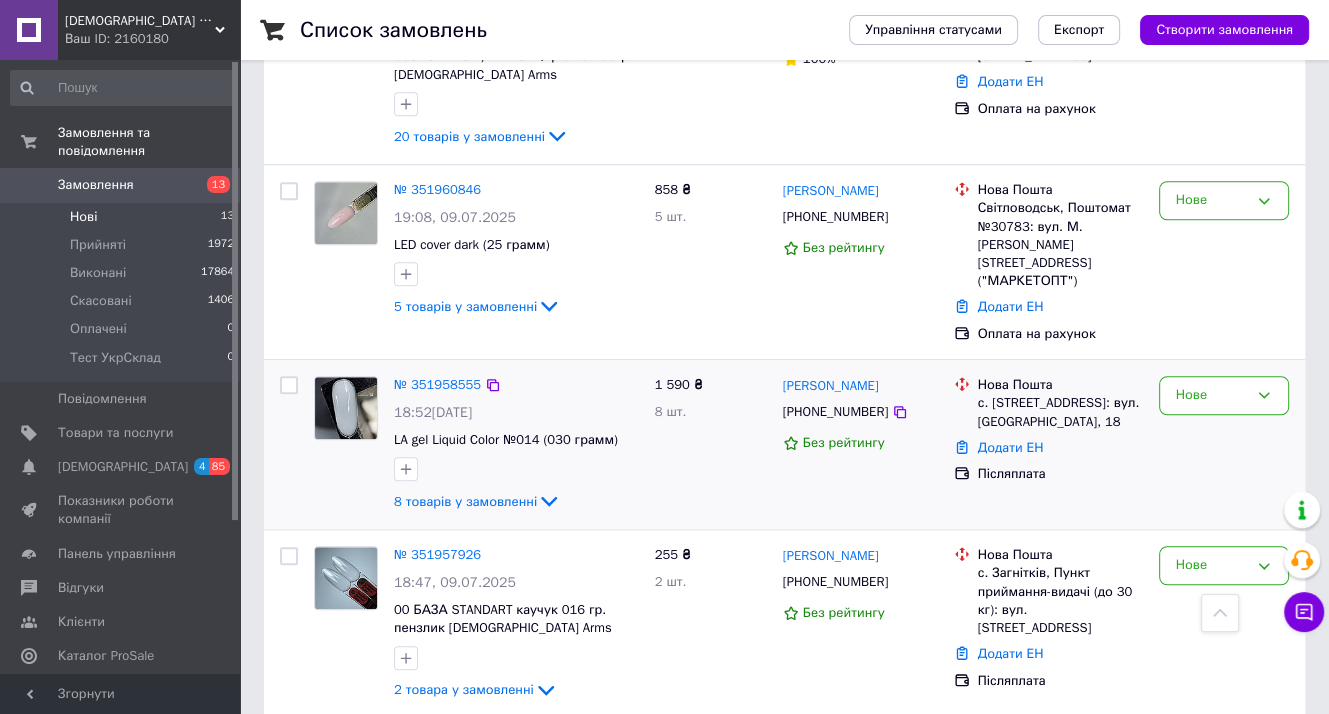 scroll, scrollTop: 1248, scrollLeft: 0, axis: vertical 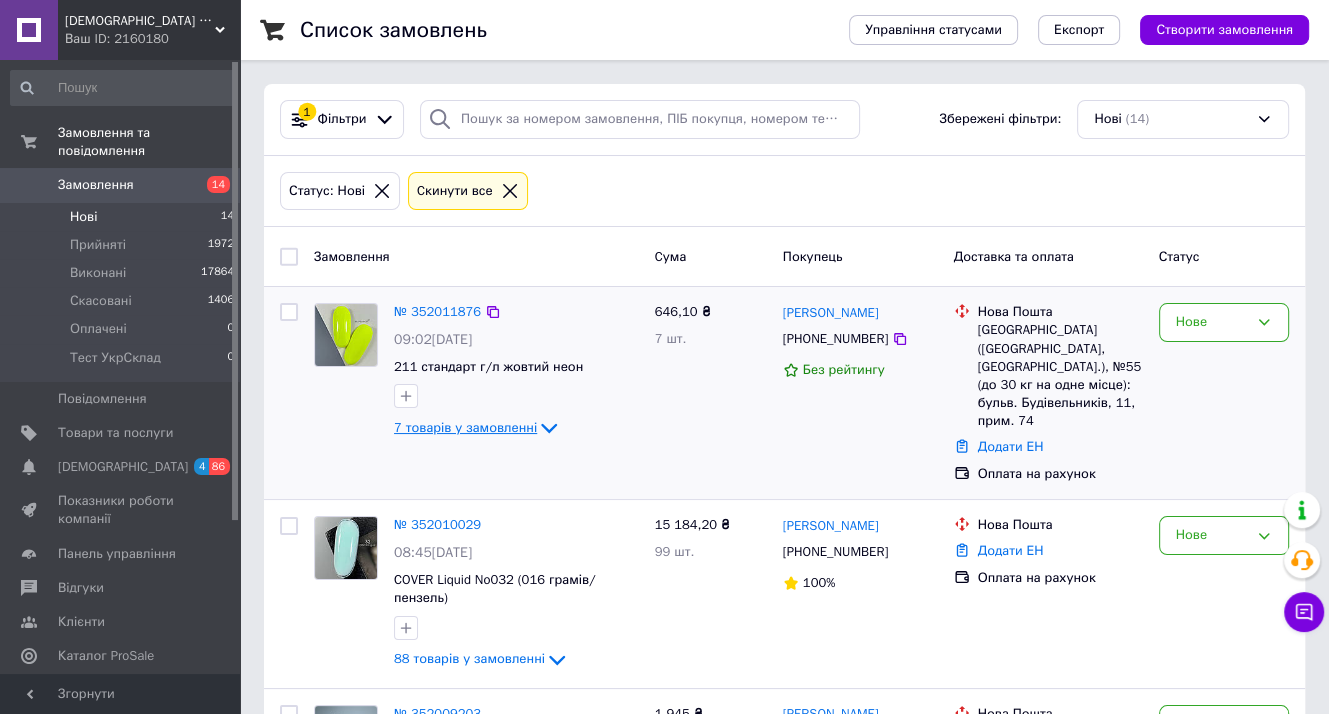 click 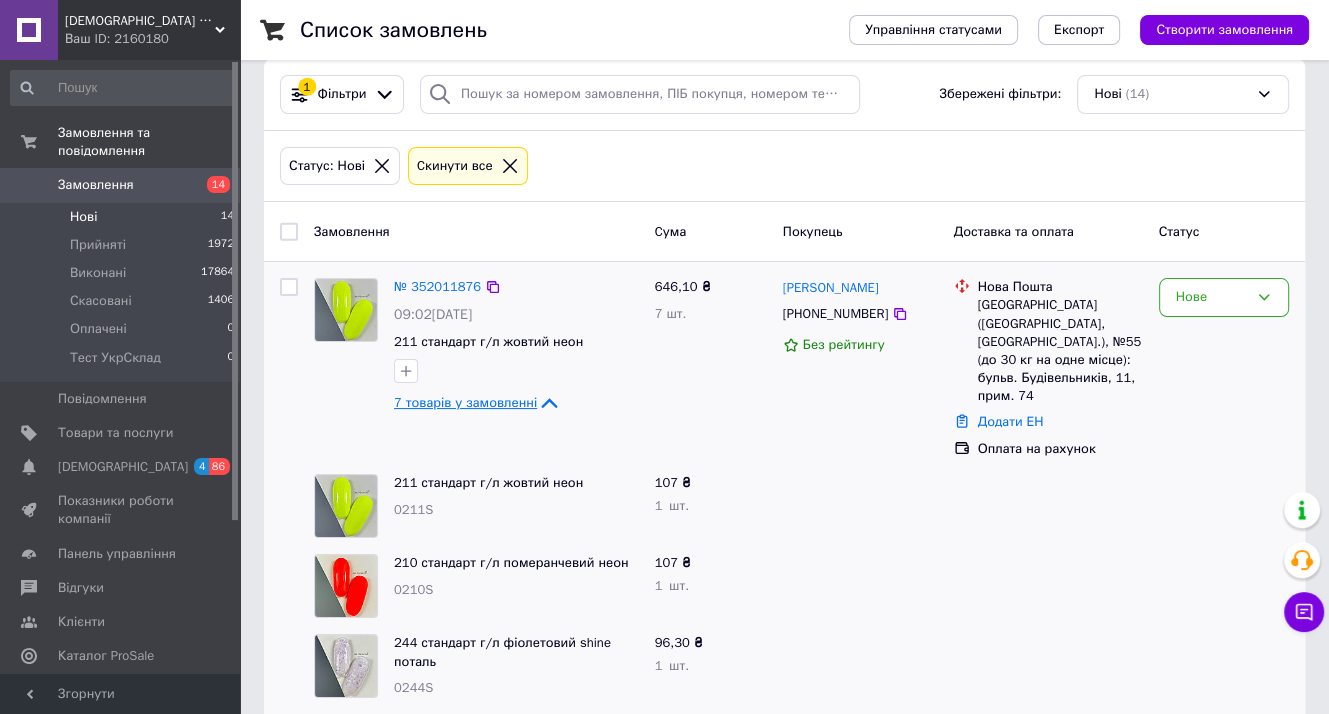 scroll, scrollTop: 0, scrollLeft: 0, axis: both 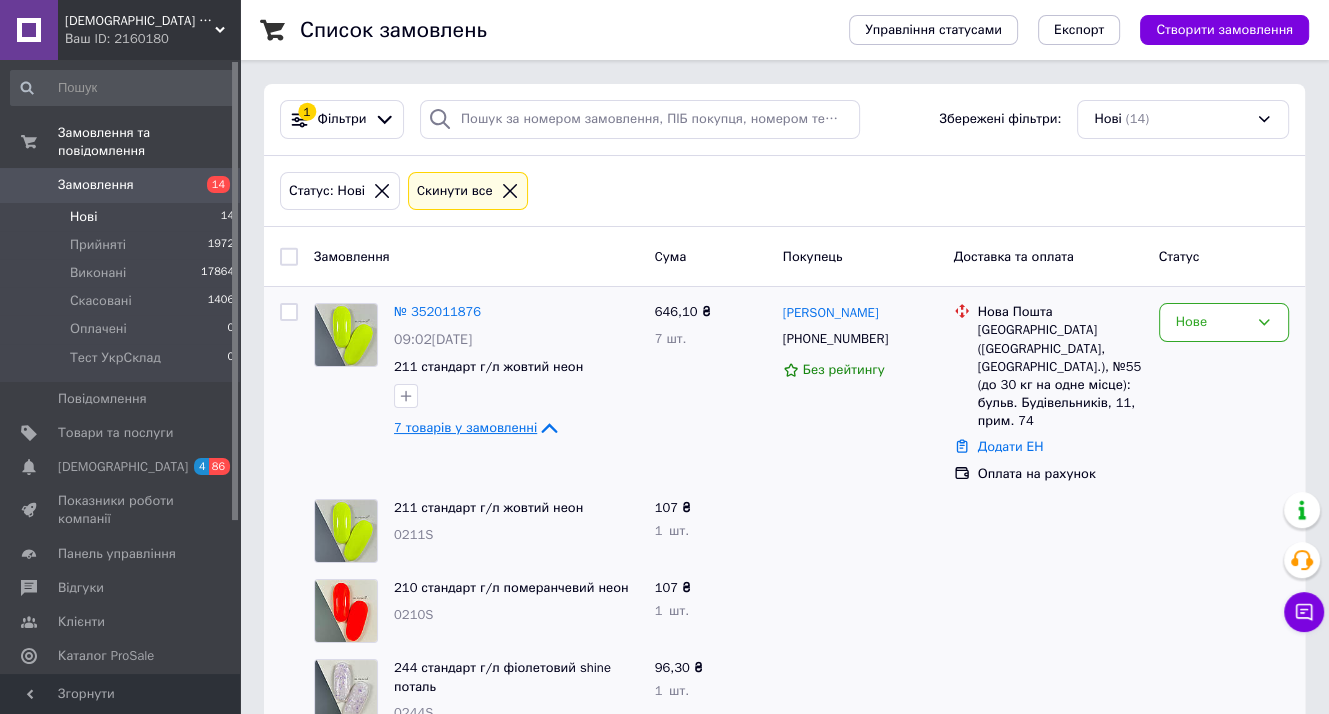 click 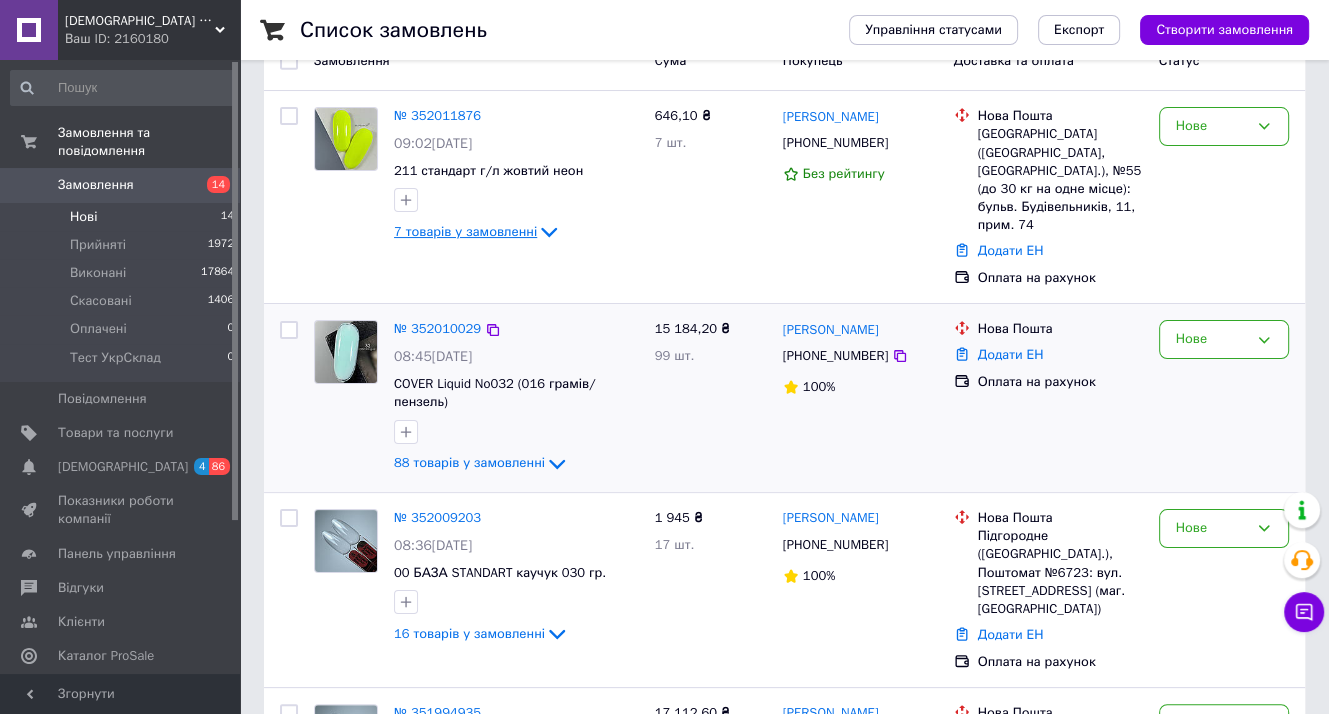 scroll, scrollTop: 200, scrollLeft: 0, axis: vertical 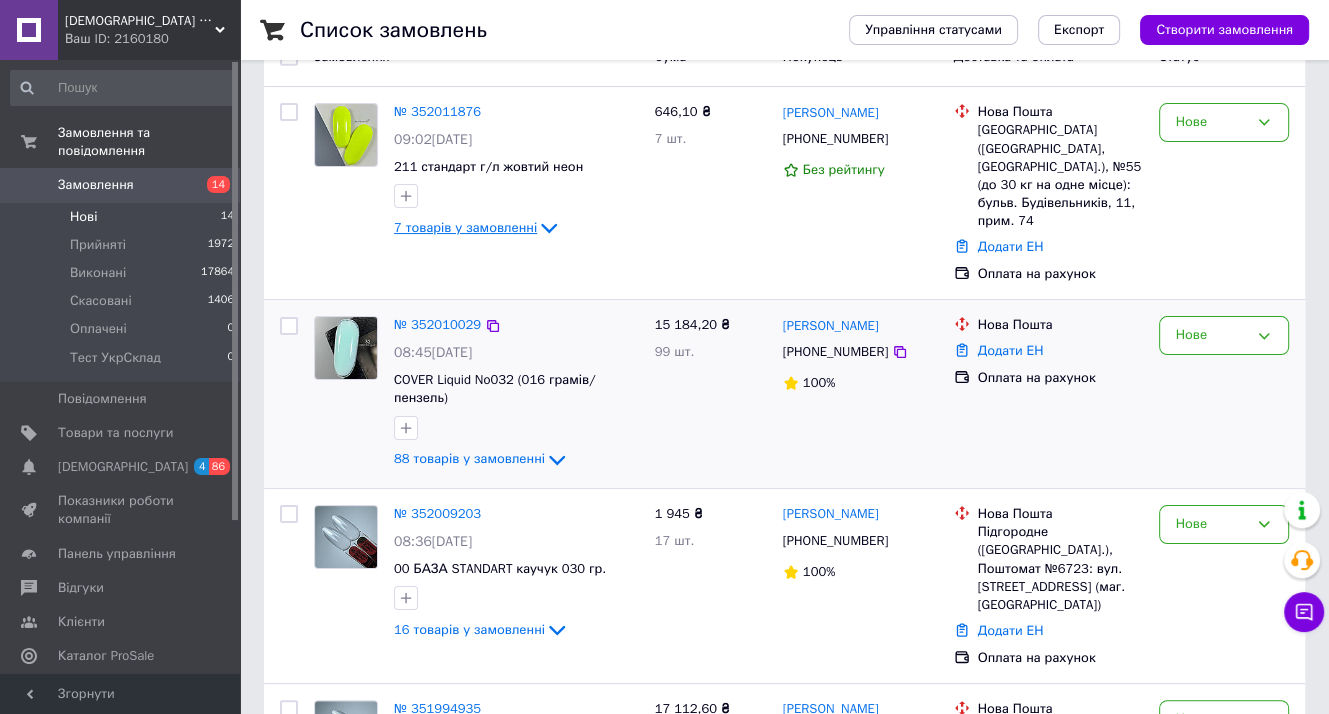 click on "Нове" at bounding box center (1224, 394) 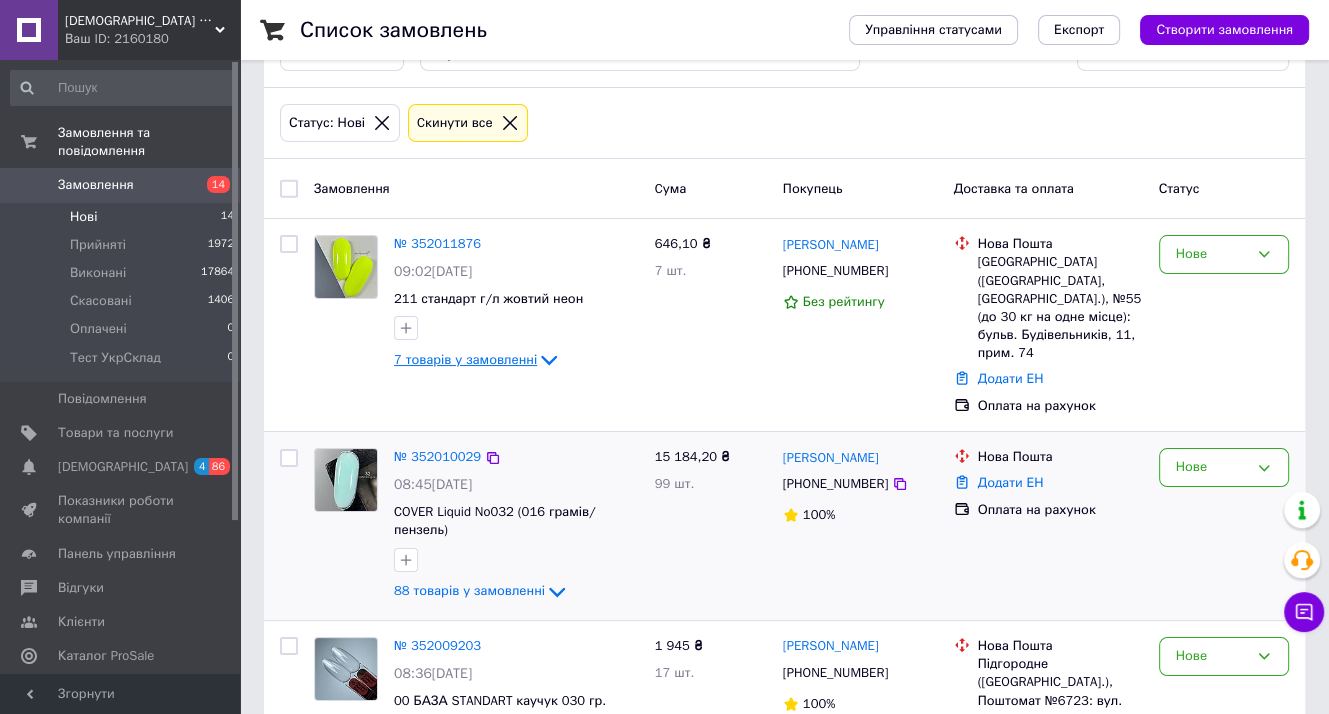 scroll, scrollTop: 0, scrollLeft: 0, axis: both 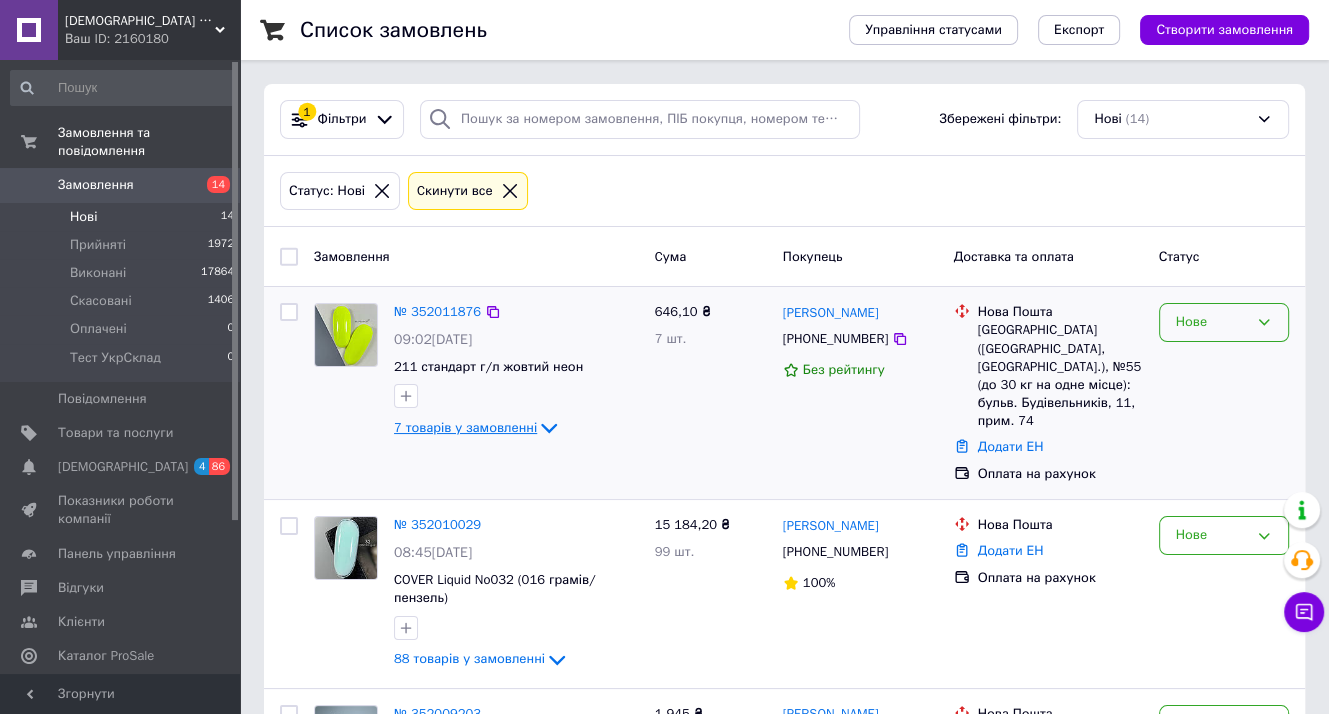 click on "Нове" at bounding box center (1212, 322) 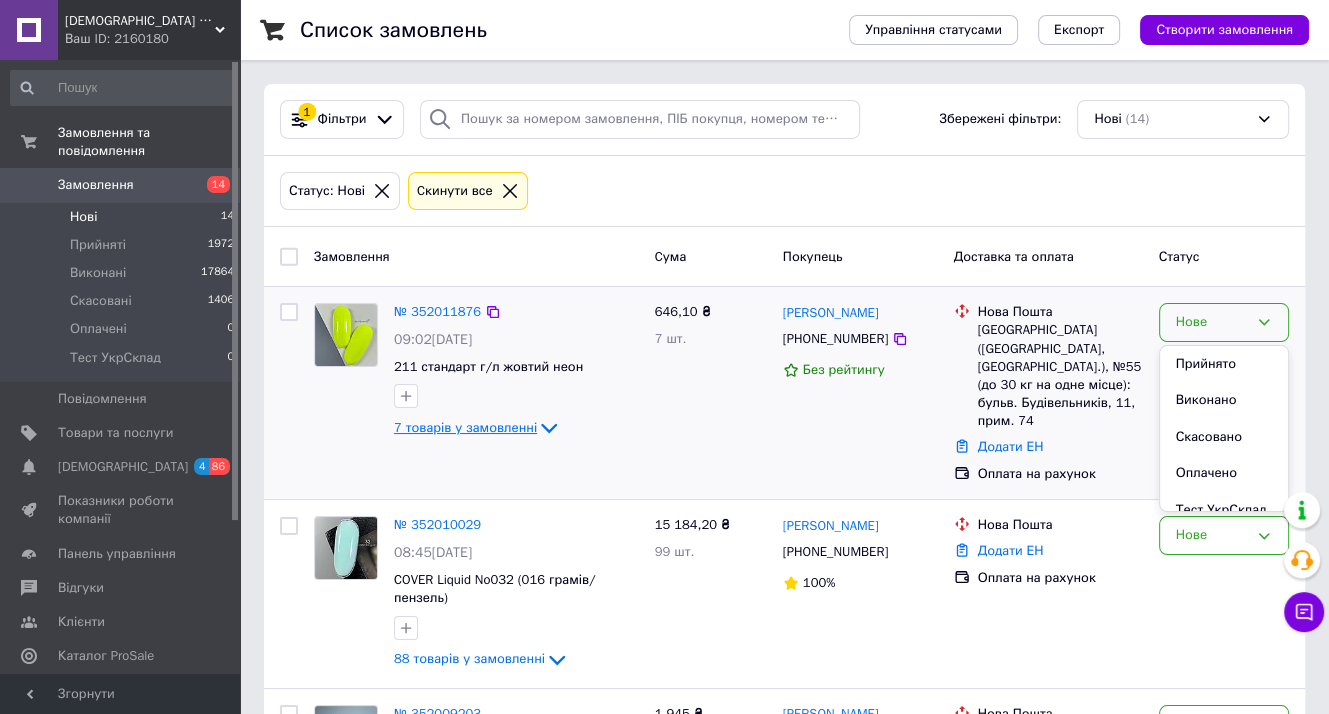 click on "Прийнято" at bounding box center (1224, 364) 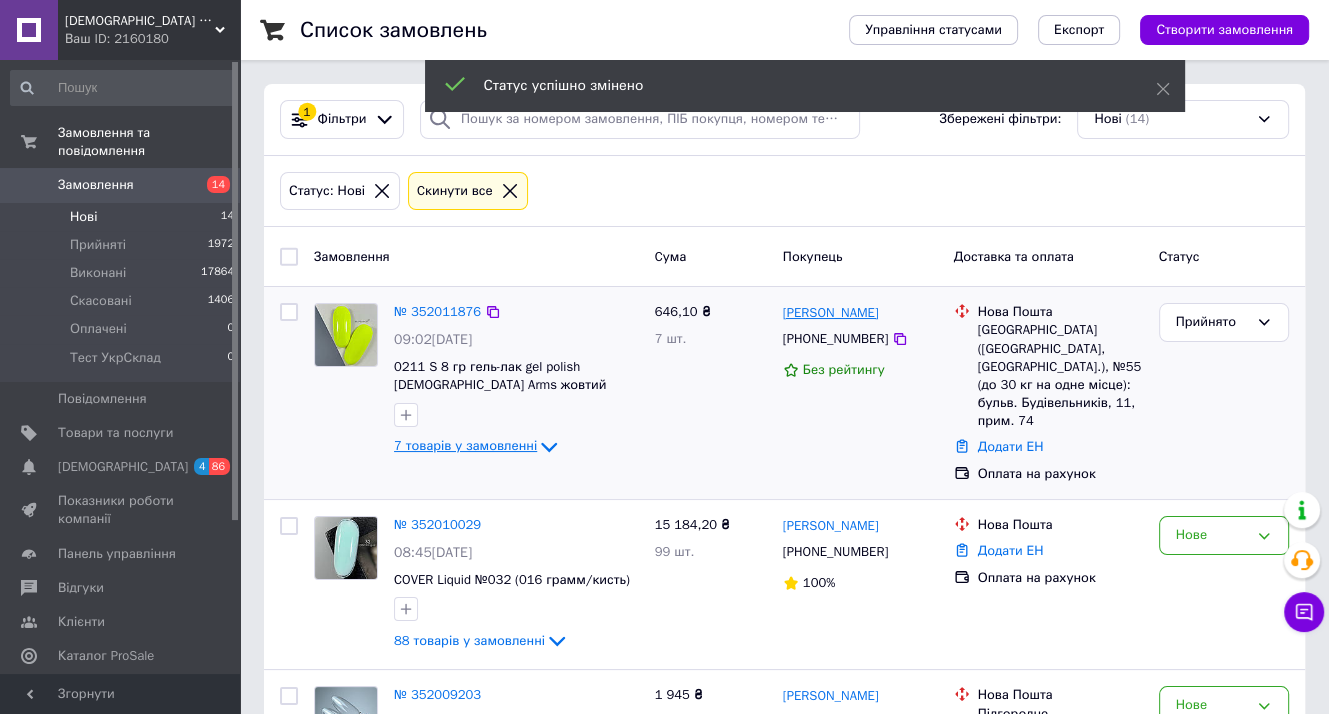 drag, startPoint x: 905, startPoint y: 317, endPoint x: 832, endPoint y: 311, distance: 73.24616 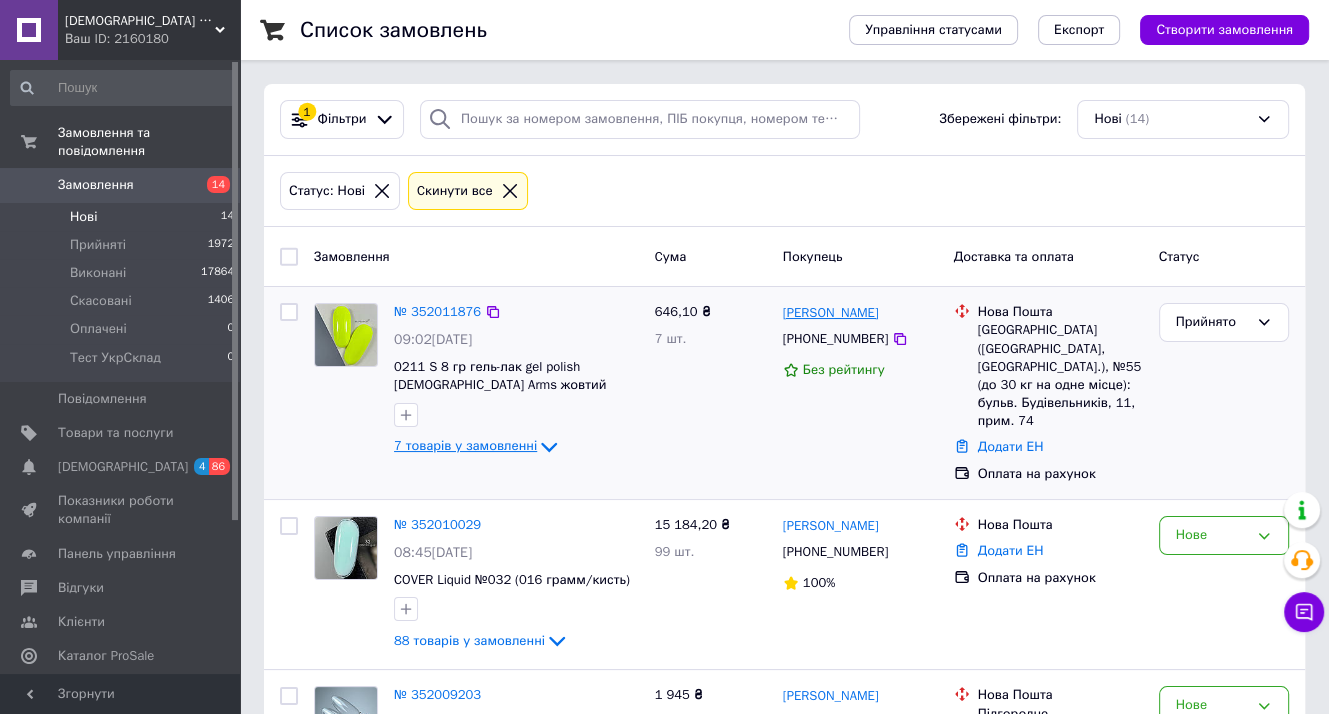 copy on "Нечитайло" 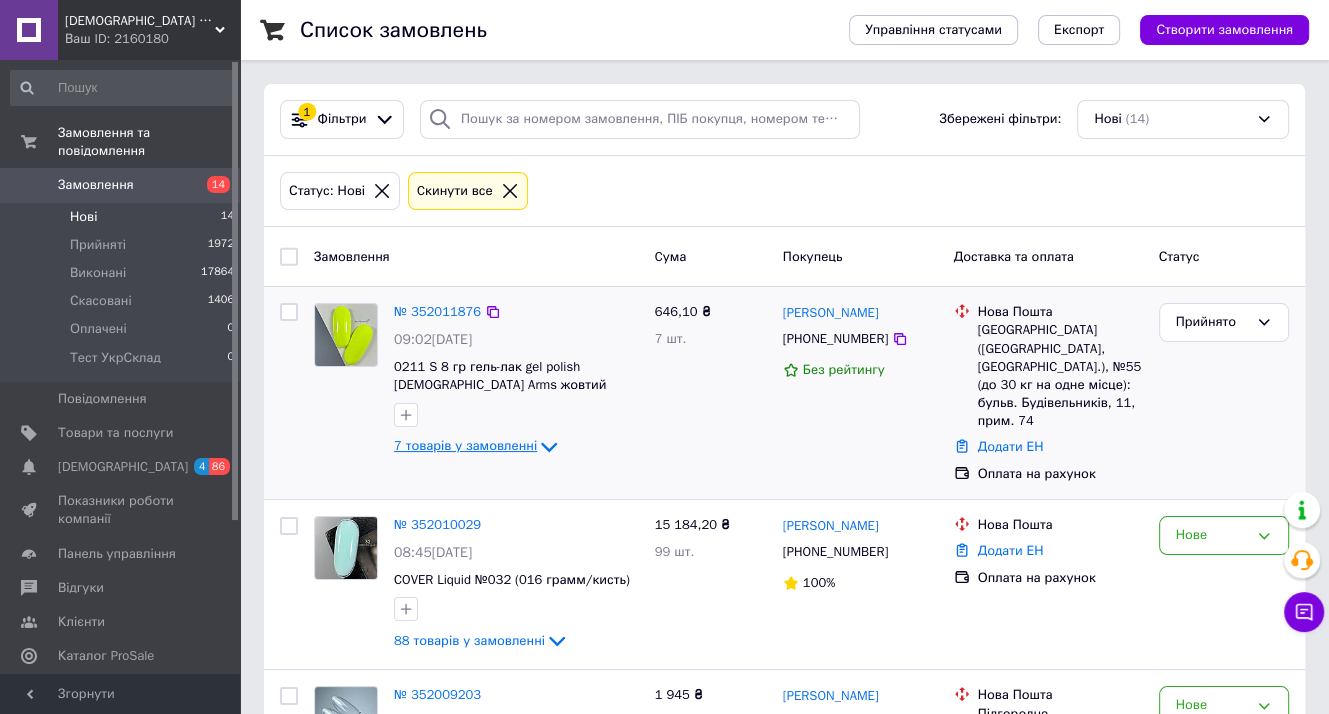 click on "Прийнято" at bounding box center (1224, 393) 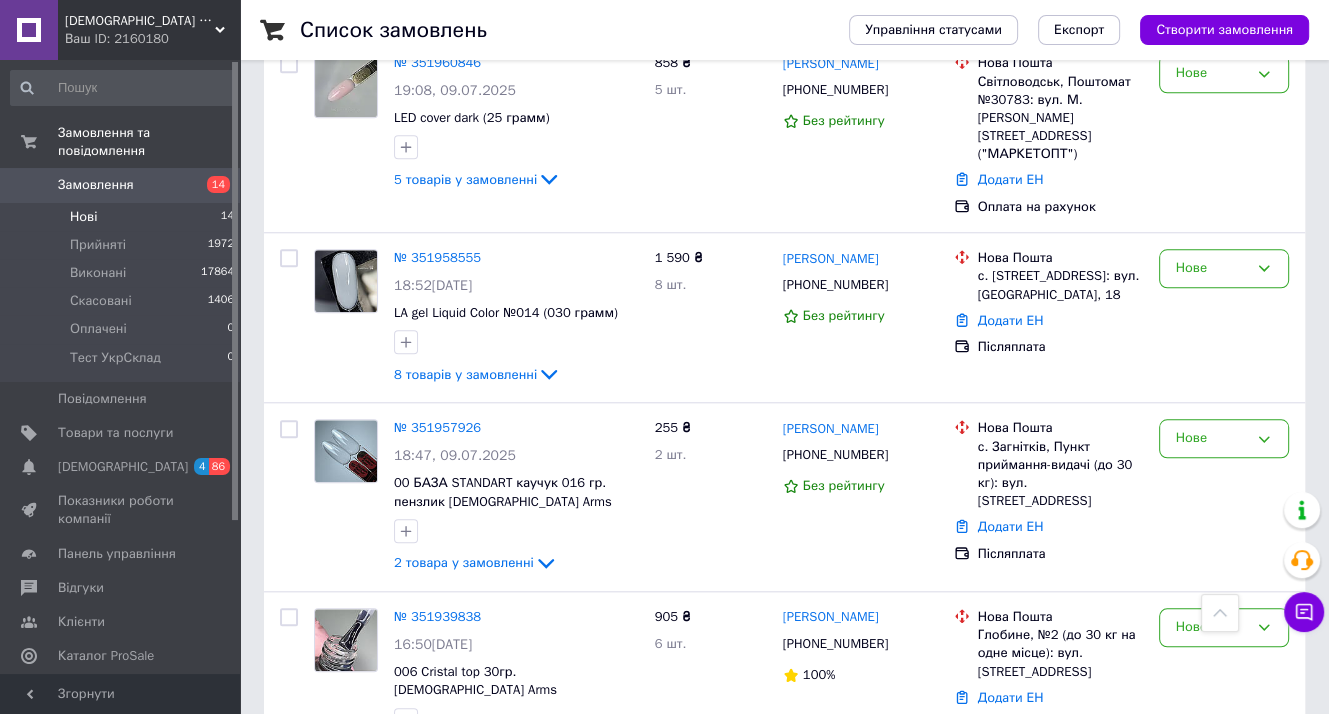scroll, scrollTop: 1644, scrollLeft: 0, axis: vertical 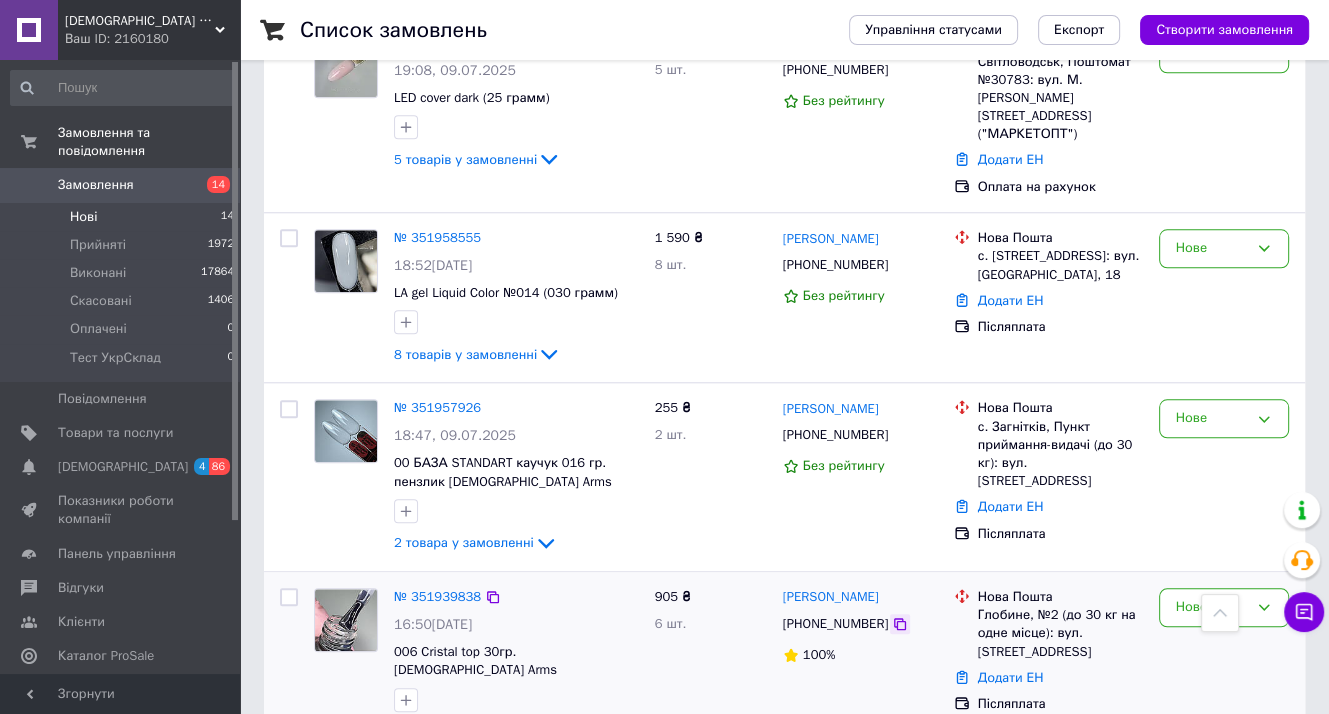 click 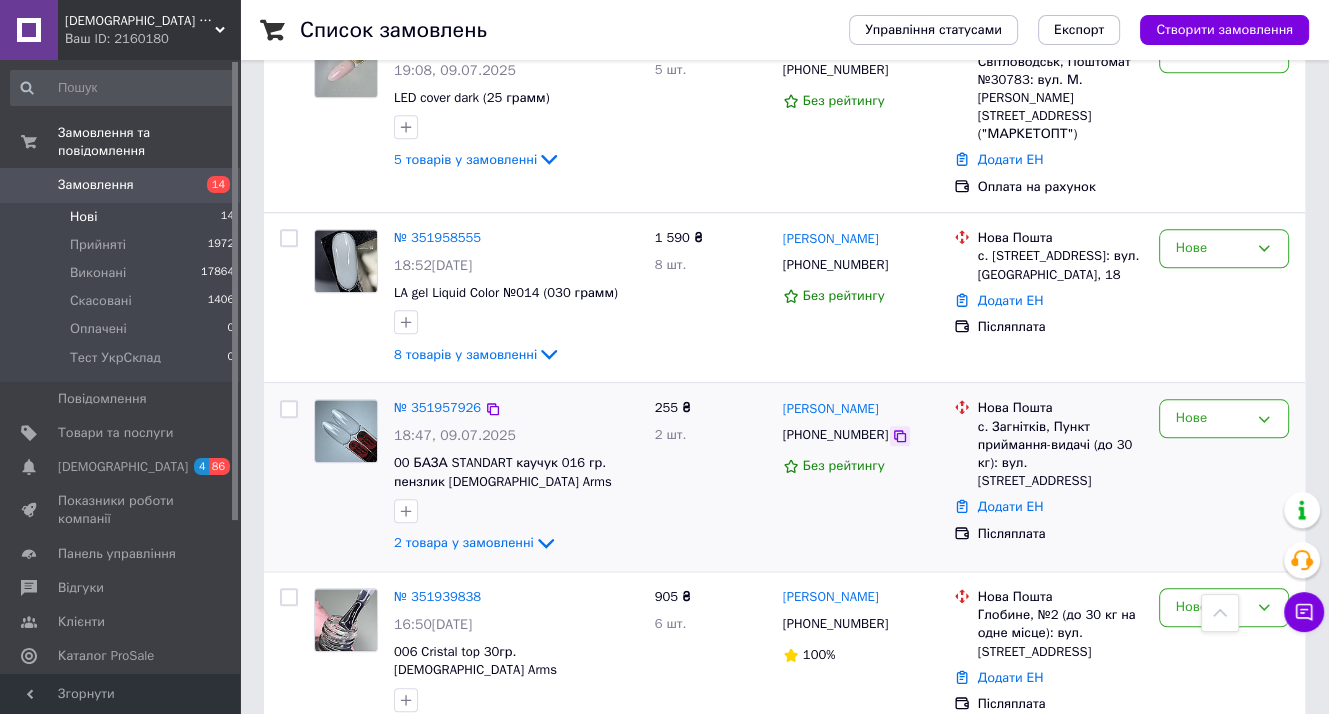 click 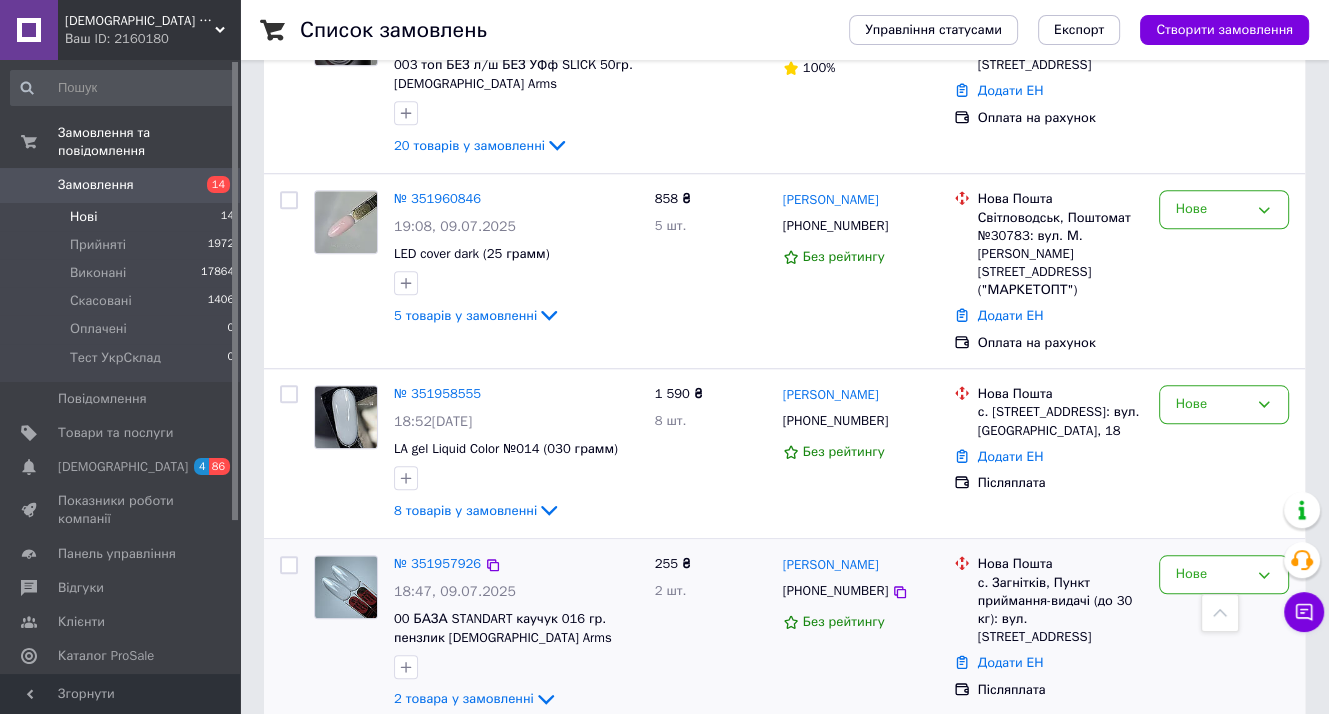 scroll, scrollTop: 1444, scrollLeft: 0, axis: vertical 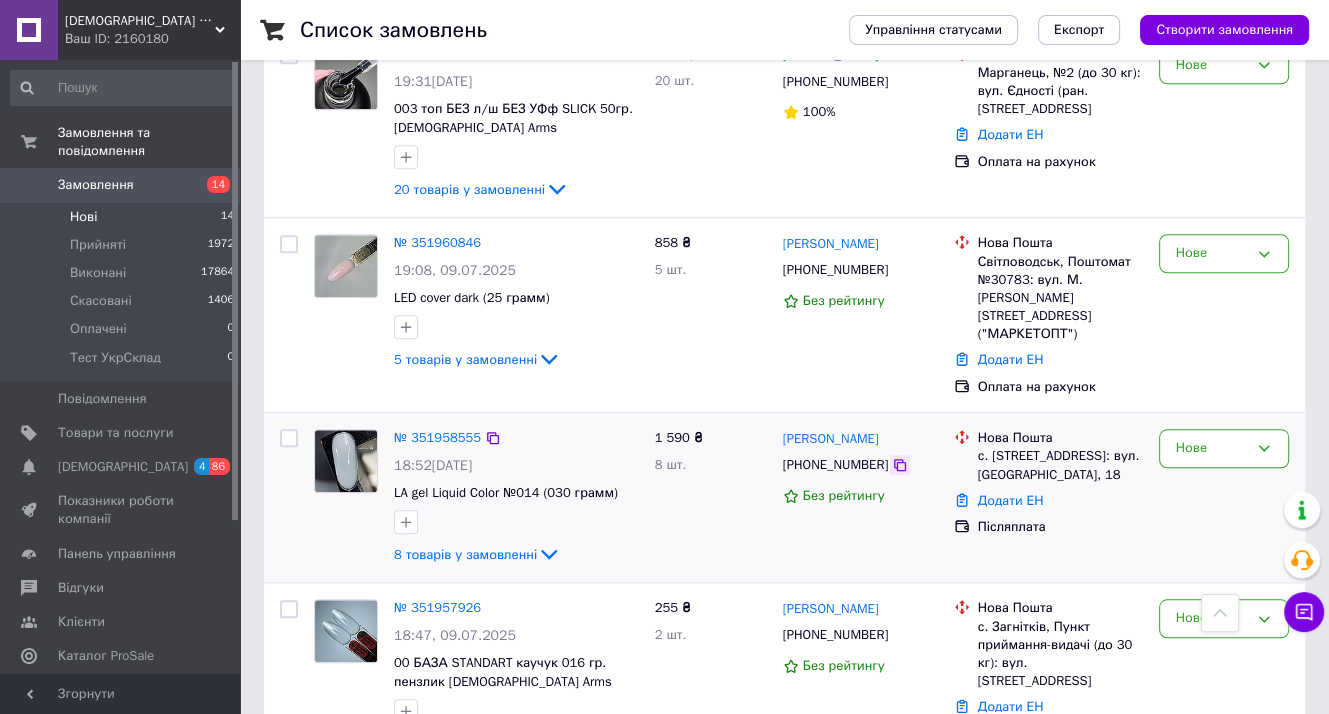 click 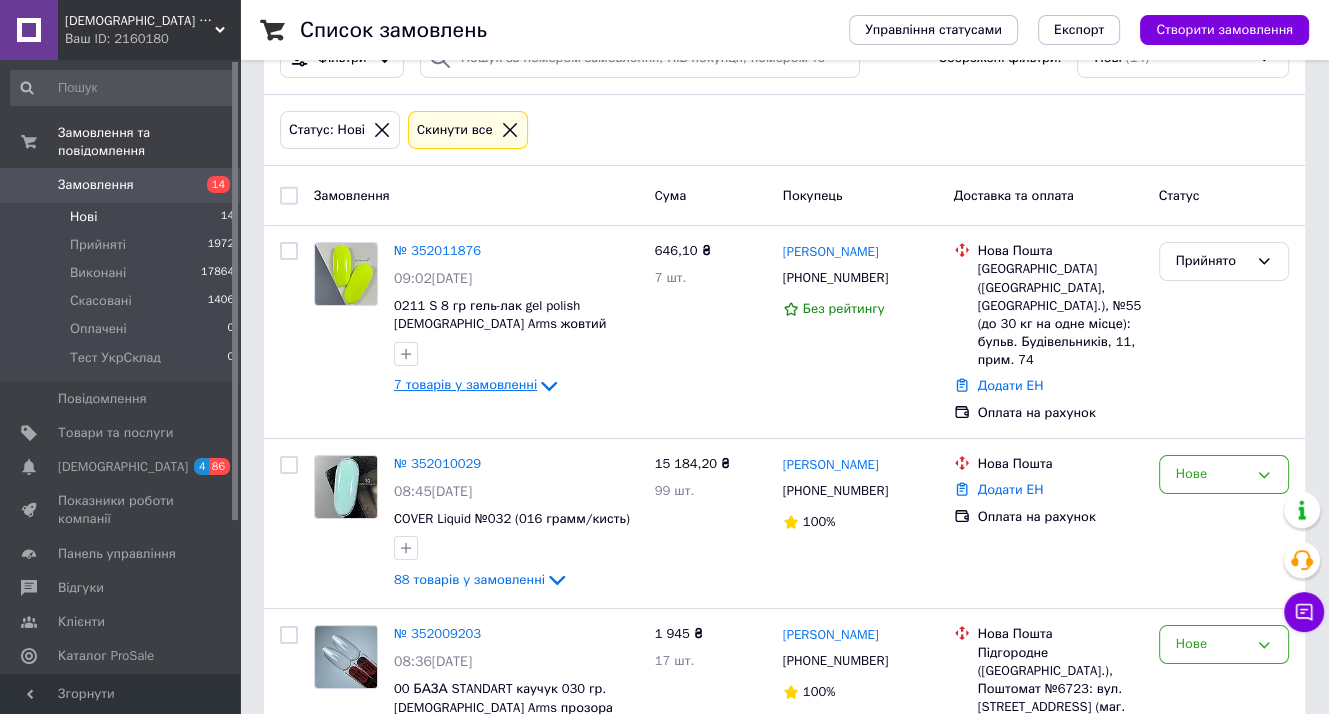 scroll, scrollTop: 0, scrollLeft: 0, axis: both 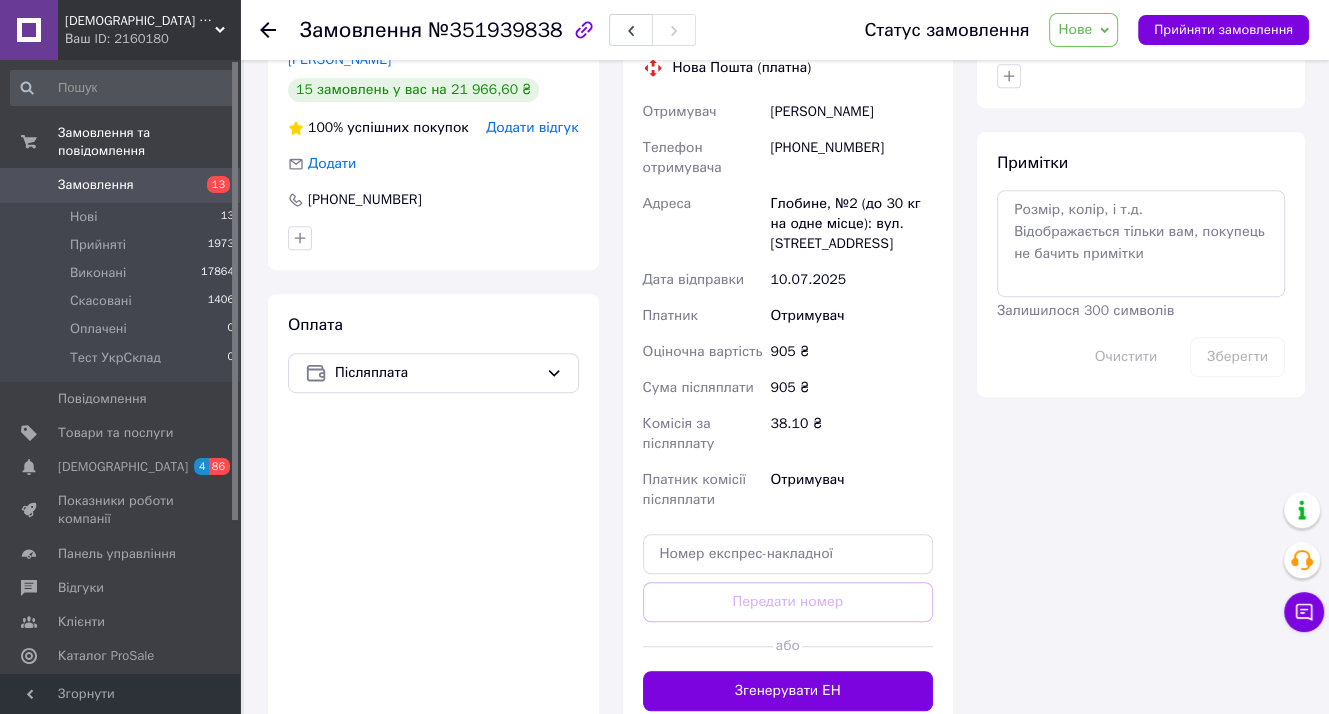 click on "[PHONE_NUMBER]" at bounding box center (851, 158) 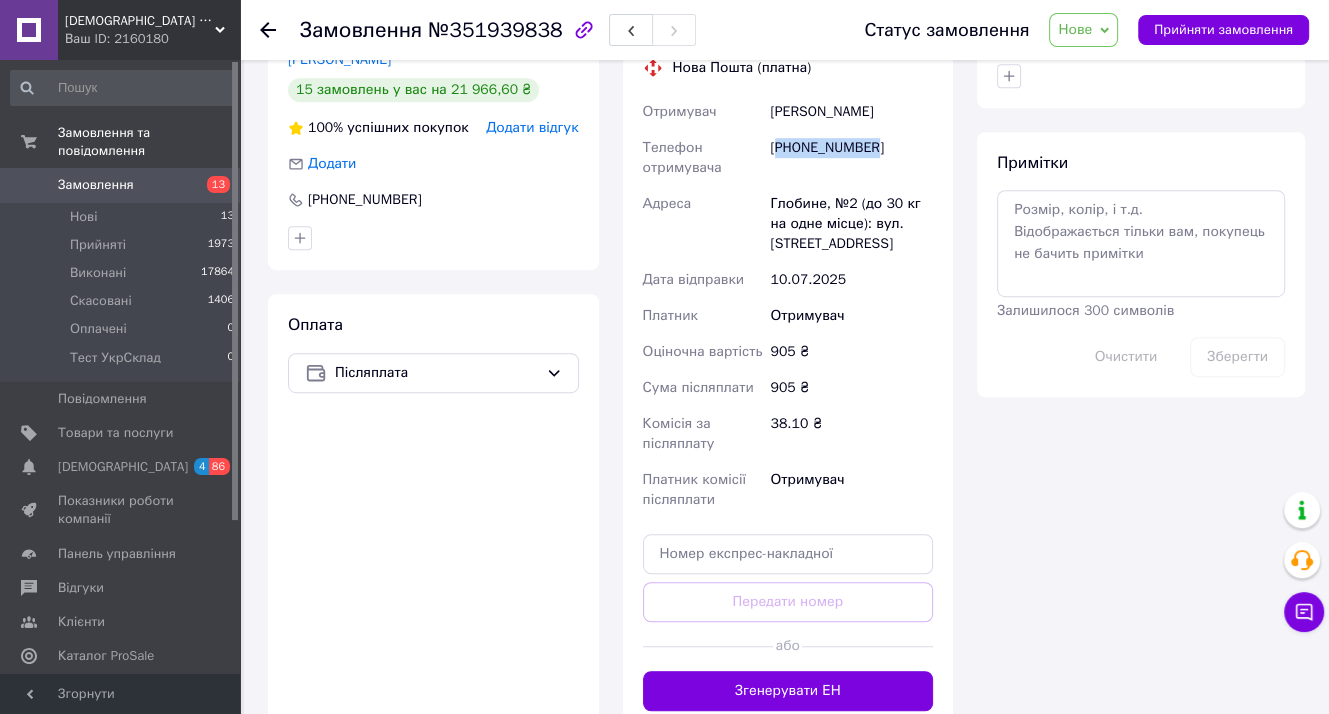 click on "[PHONE_NUMBER]" at bounding box center [851, 158] 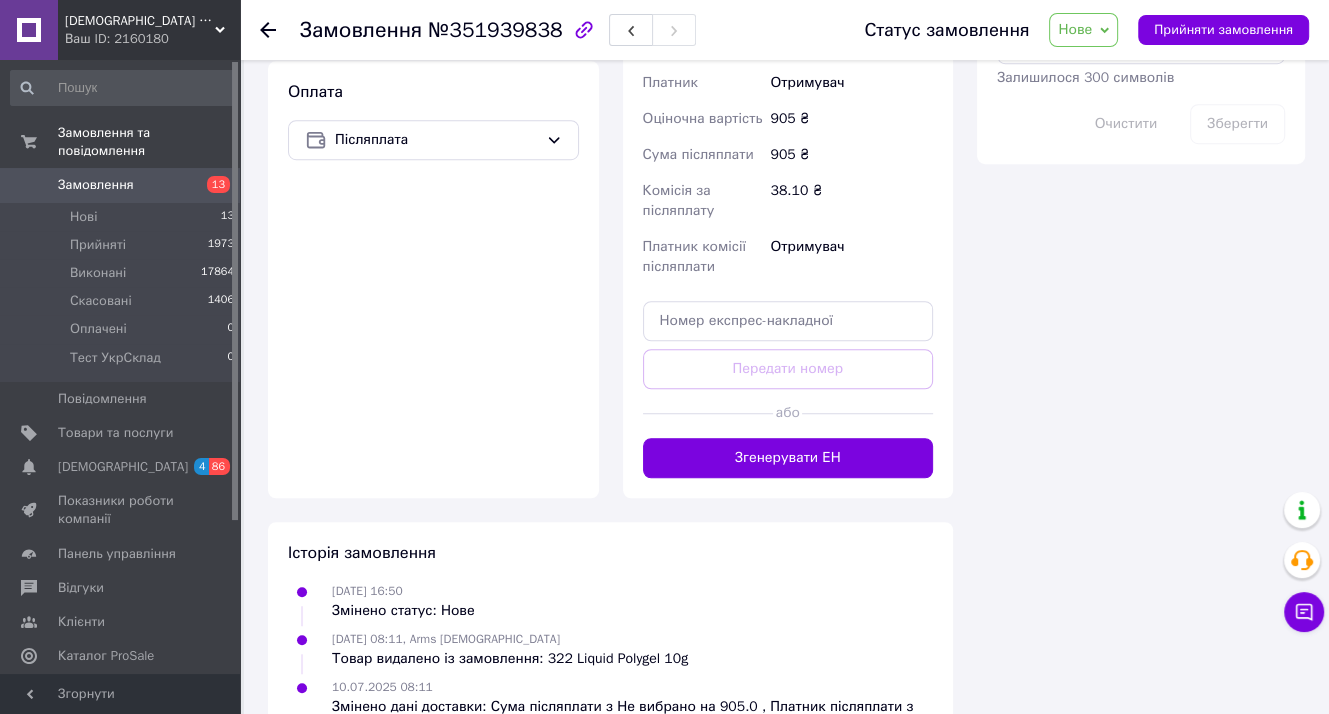 scroll, scrollTop: 1264, scrollLeft: 0, axis: vertical 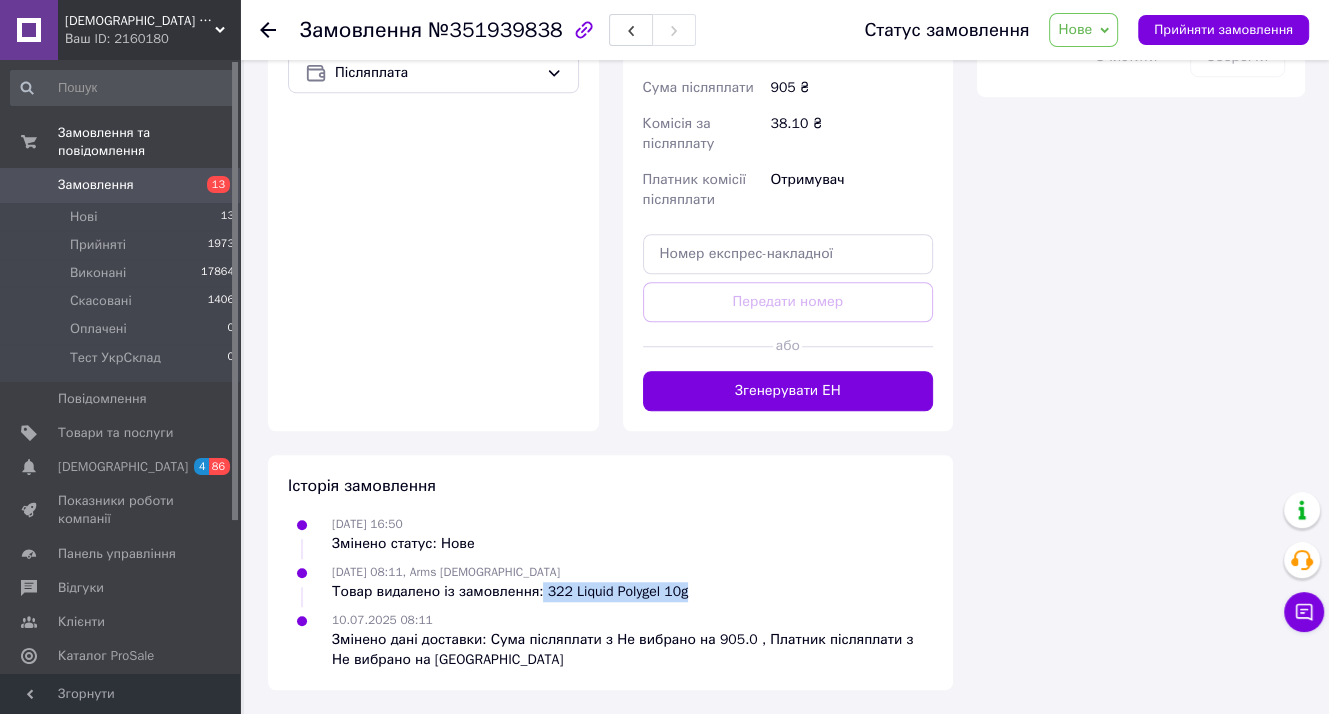 drag, startPoint x: 686, startPoint y: 588, endPoint x: 532, endPoint y: 593, distance: 154.08115 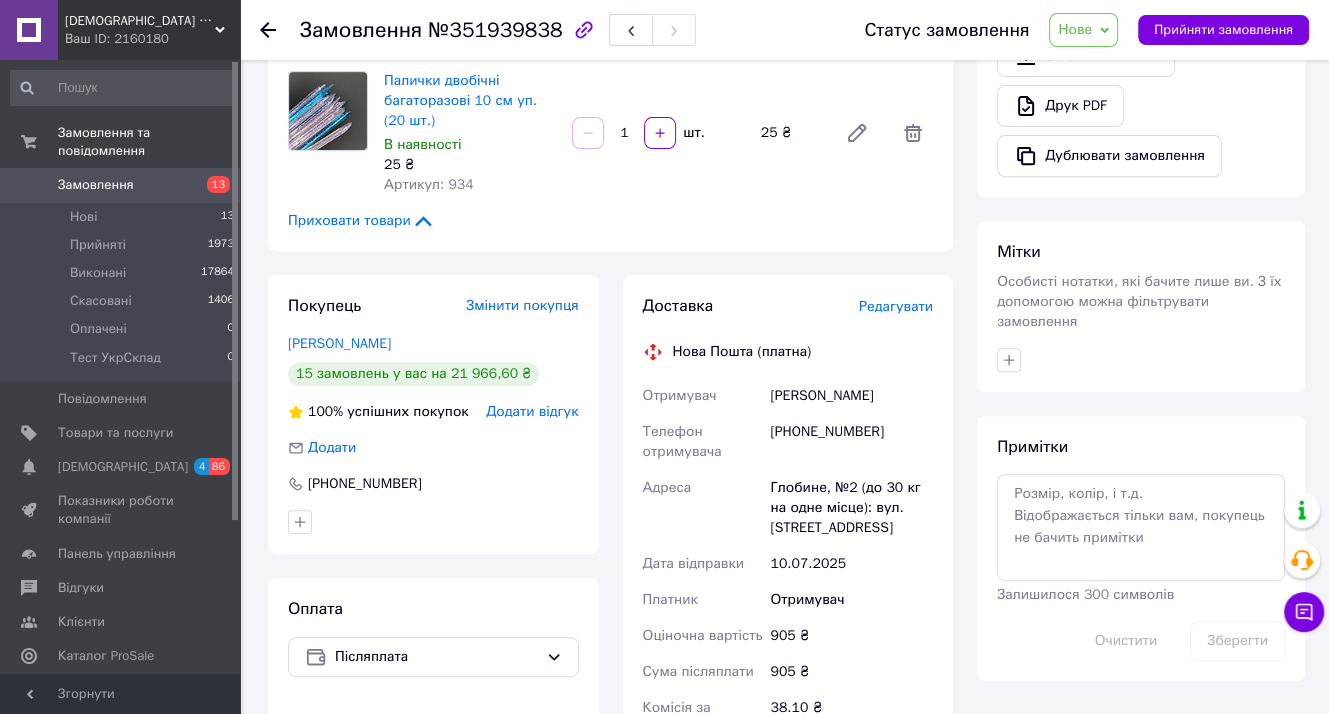 scroll, scrollTop: 464, scrollLeft: 0, axis: vertical 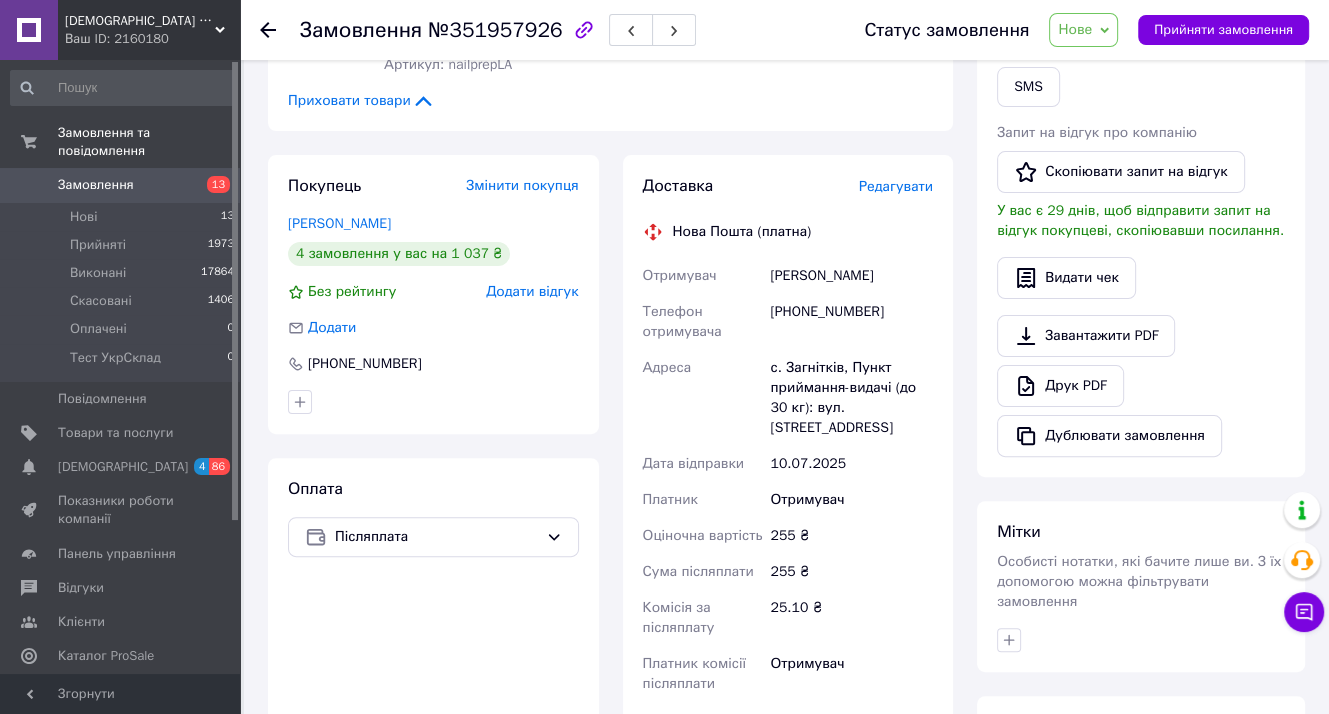 click on "+380684165996" at bounding box center [851, 322] 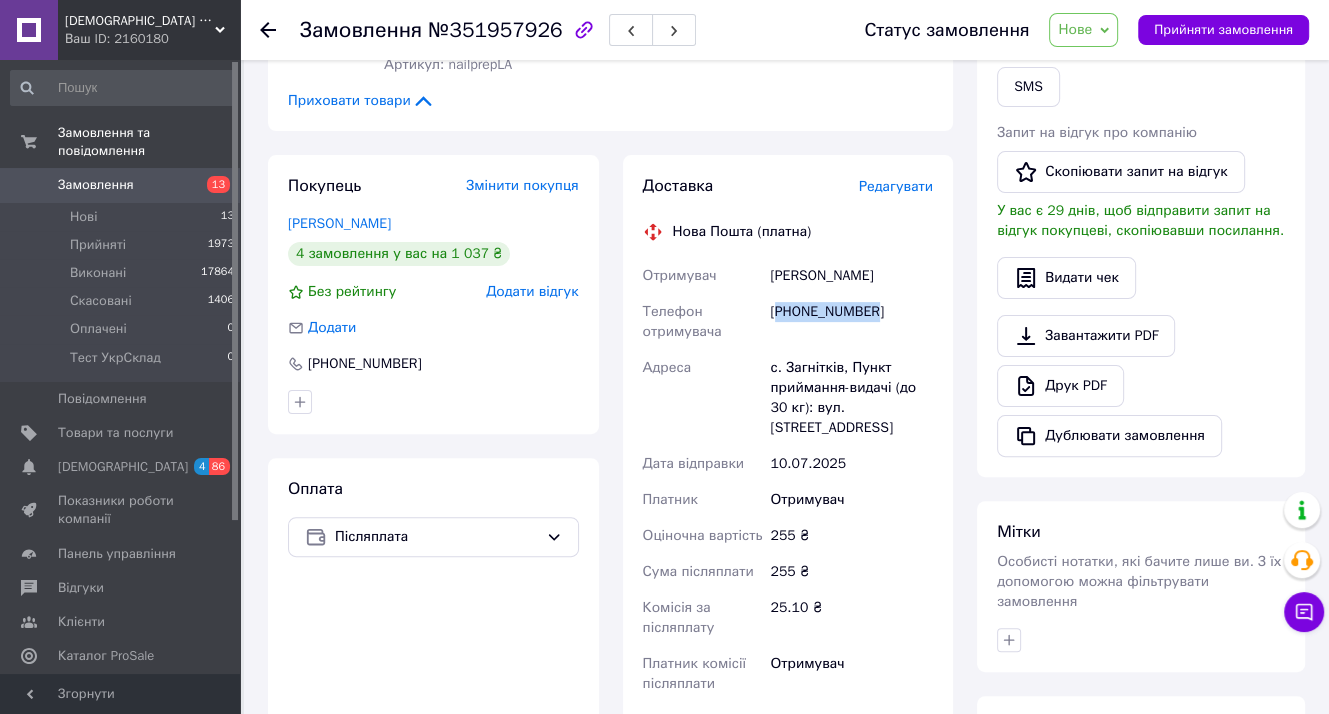 click on "+380684165996" at bounding box center (851, 322) 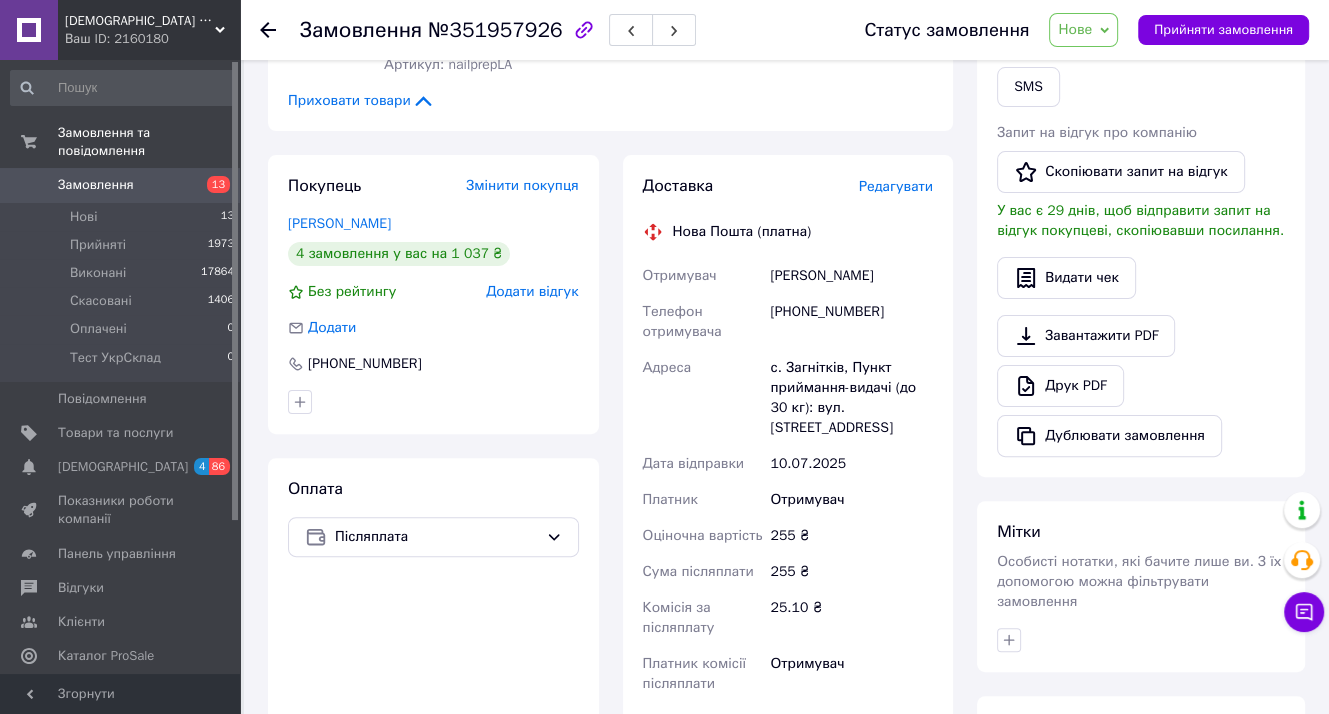 click on "Завантажити PDF   Друк PDF   Дублювати замовлення" at bounding box center (1141, 386) 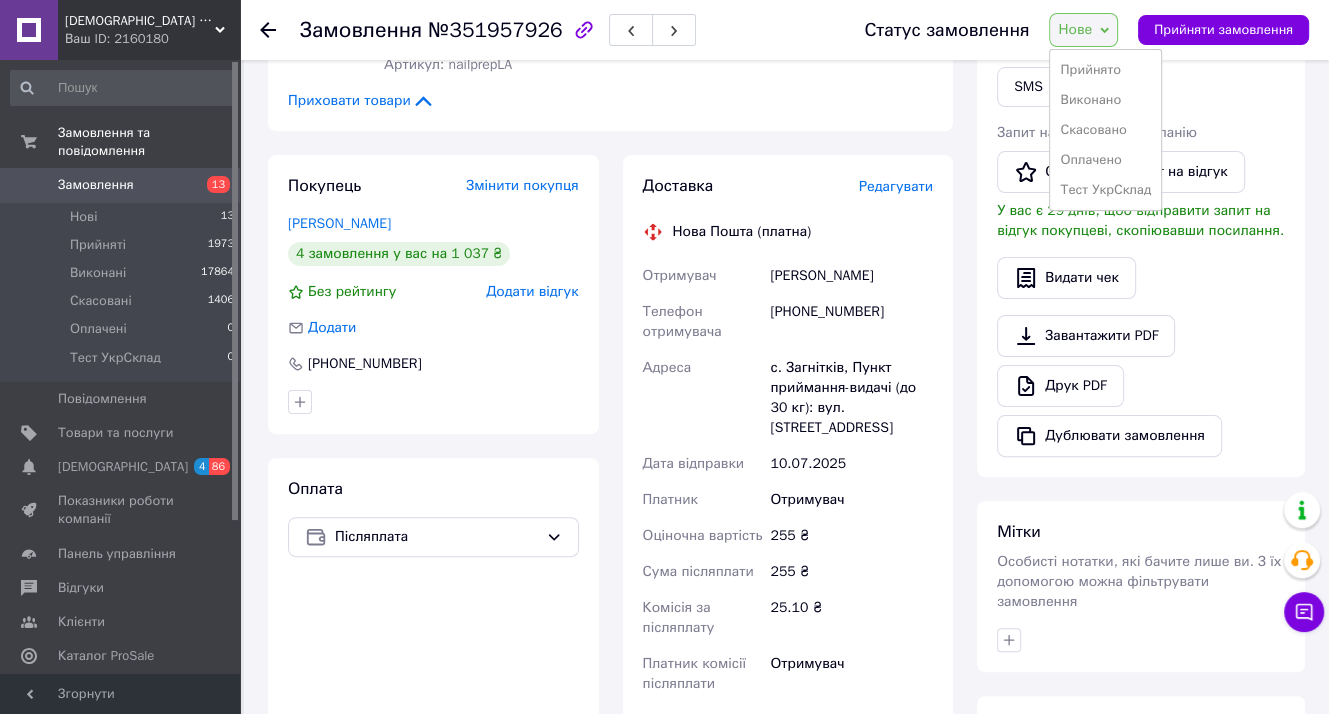 drag, startPoint x: 1099, startPoint y: 68, endPoint x: 955, endPoint y: 122, distance: 153.79207 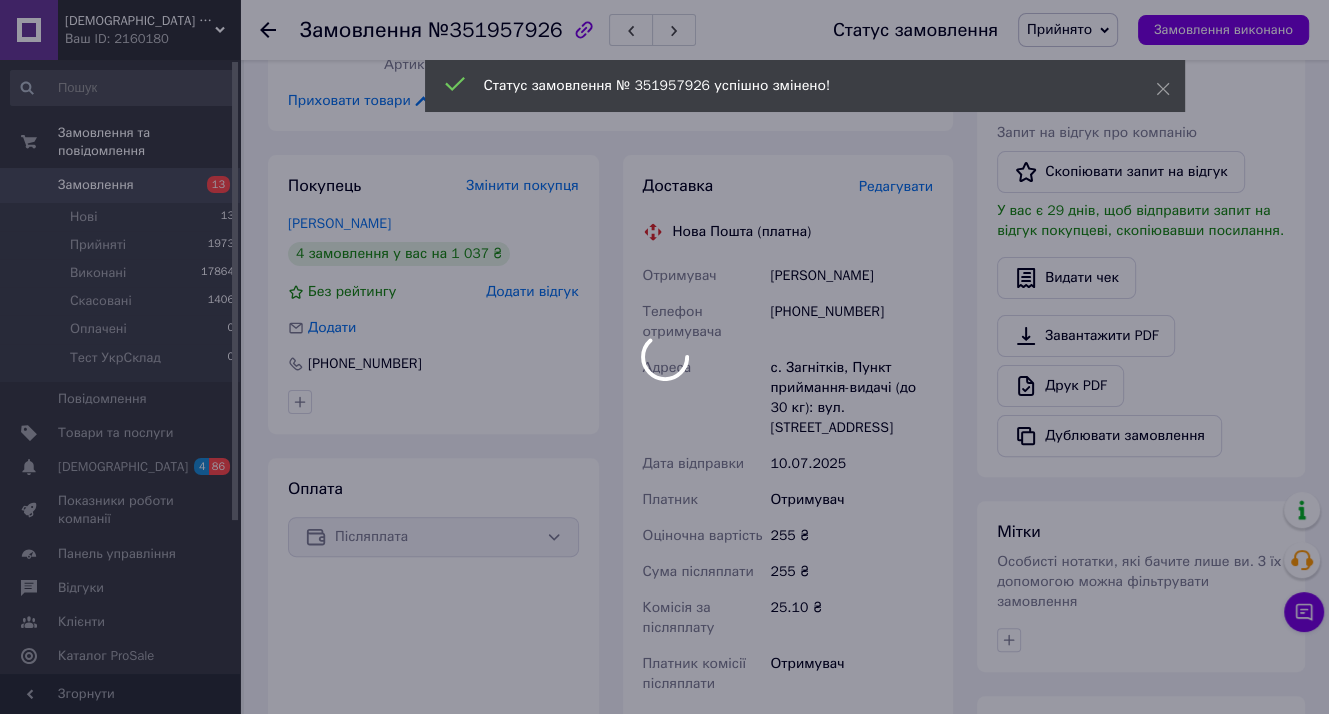 click at bounding box center [664, 357] 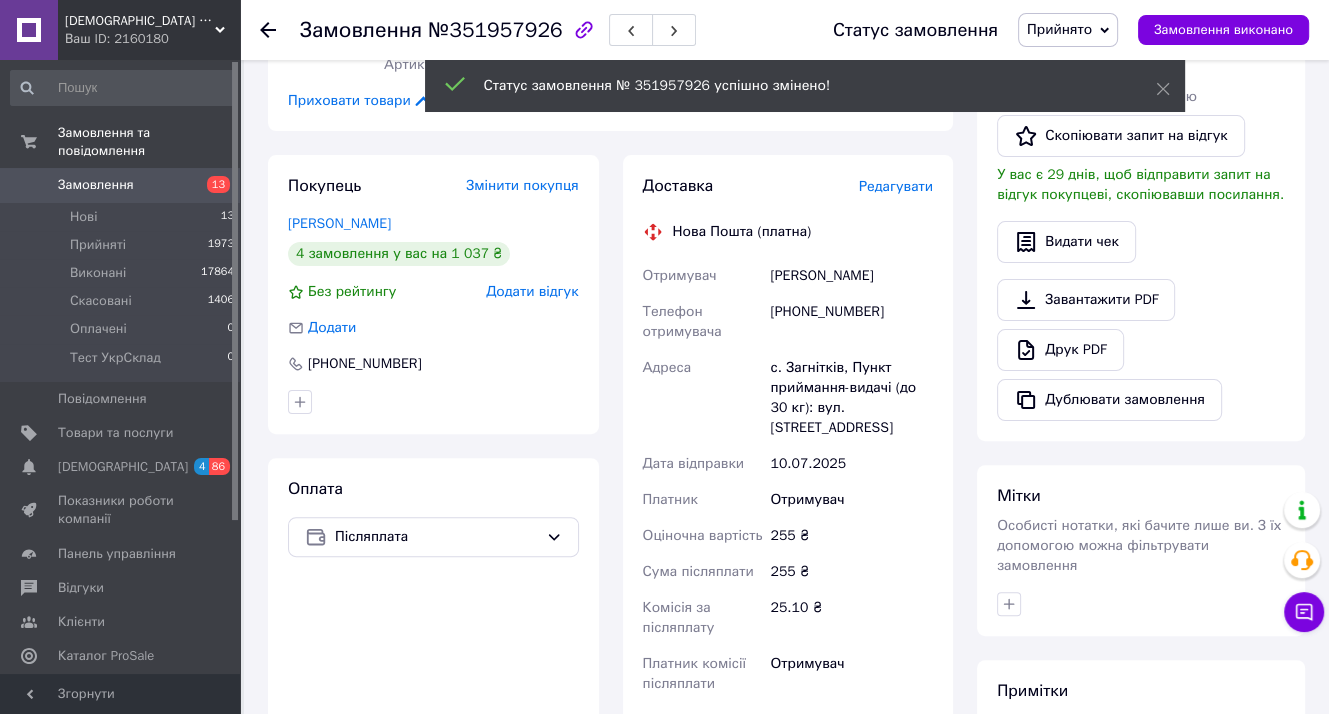 click on "Тихолаз Елена" at bounding box center (851, 276) 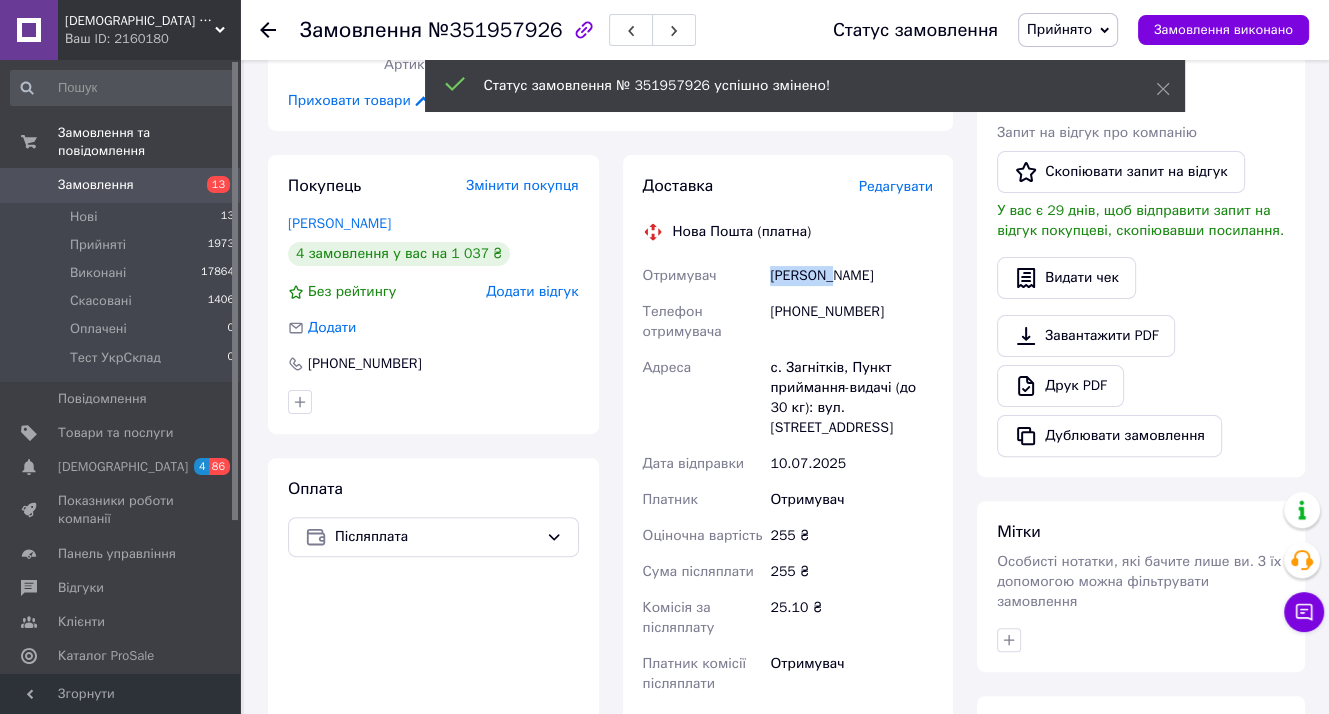 click on "Тихолаз Елена" at bounding box center [851, 276] 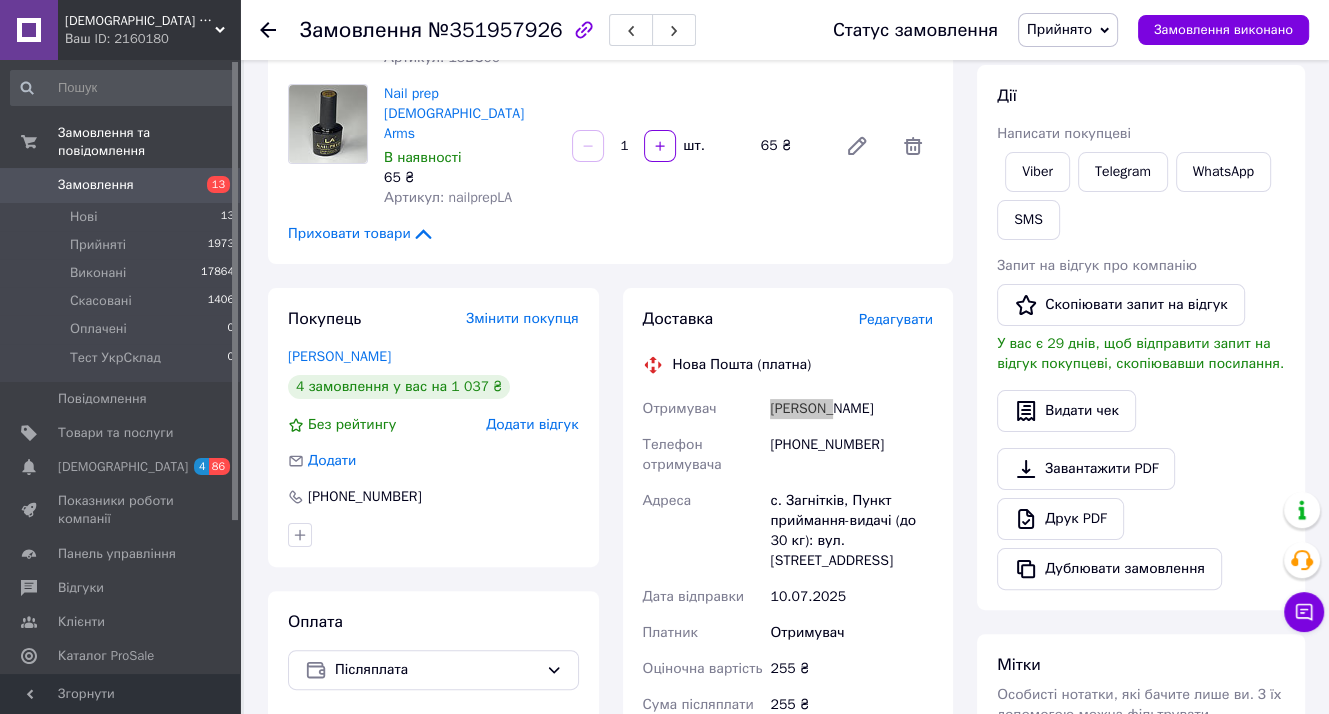 scroll, scrollTop: 0, scrollLeft: 0, axis: both 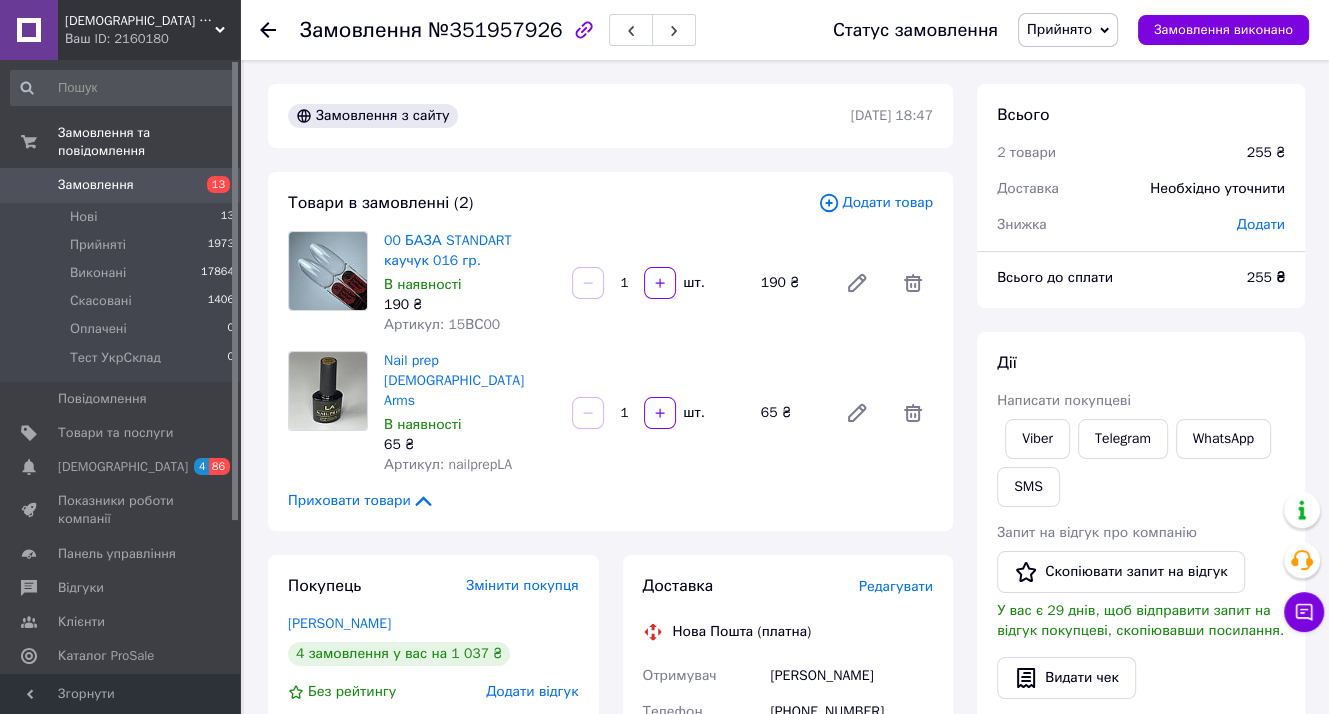 click on "[PERSON_NAME] покупцеві Viber Telegram WhatsApp SMS Запит на відгук про компанію   Скопіювати запит на відгук У вас є 29 днів, щоб відправити запит на відгук покупцеві, скопіювавши посилання.   Видати чек   Завантажити PDF   Друк PDF   Дублювати замовлення" at bounding box center (1141, 604) 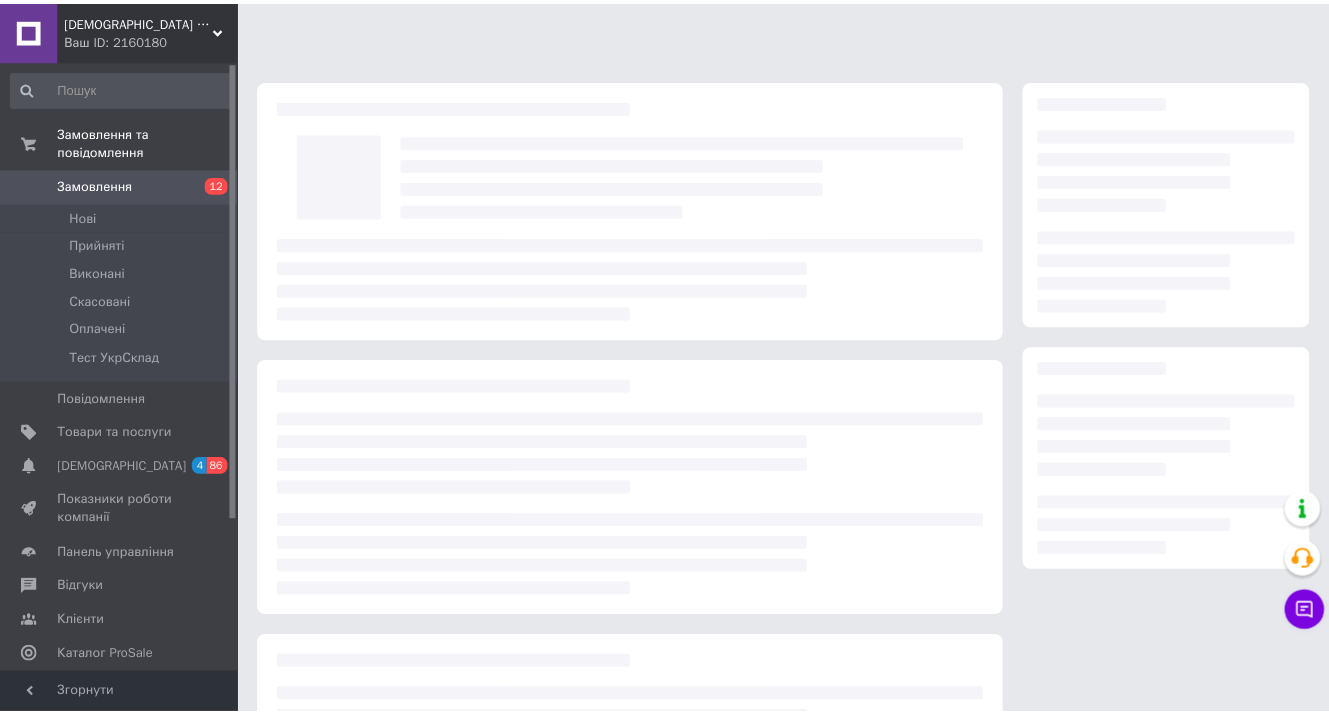 scroll, scrollTop: 0, scrollLeft: 0, axis: both 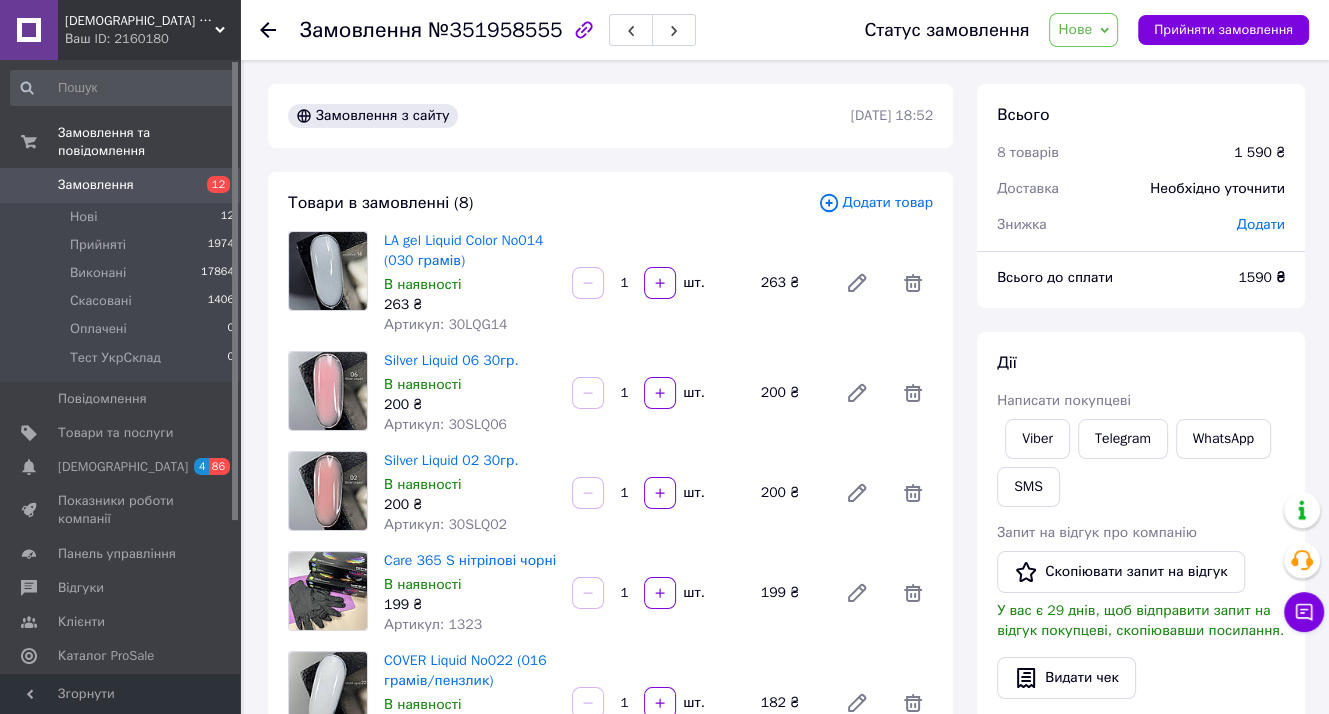 click on "Всього 8 товарів 1 590 ₴ Доставка Необхідно уточнити Знижка Додати Всього до сплати 1590 ₴ Дії Написати покупцеві Viber Telegram WhatsApp SMS Запит на відгук про компанію   Скопіювати запит на відгук У вас є 29 днів, щоб відправити запит на відгук покупцеві, скопіювавши посилання.   Видати чек   Завантажити PDF   Друк PDF   Дублювати замовлення Мітки Особисті нотатки, які бачите лише ви. З їх допомогою можна фільтрувати замовлення Примітки Залишилося 300 символів Очистити Зберегти" at bounding box center (1141, 1081) 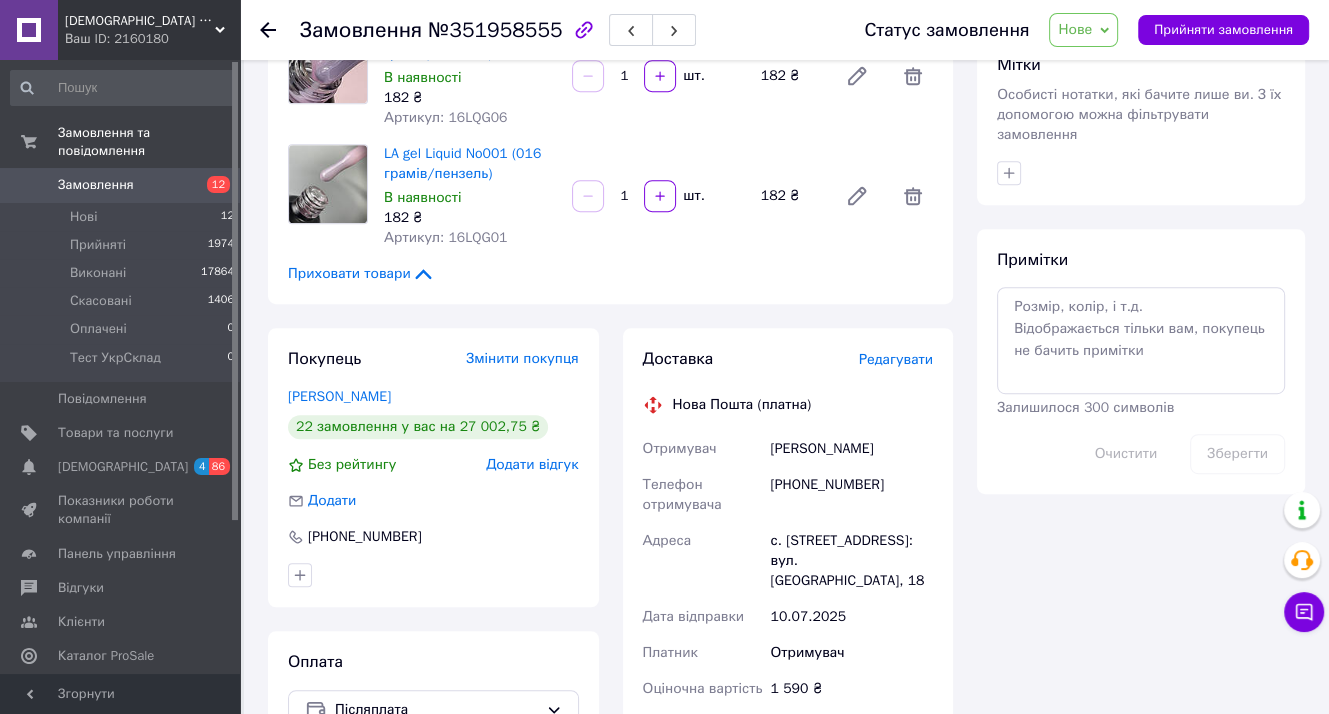 scroll, scrollTop: 967, scrollLeft: 0, axis: vertical 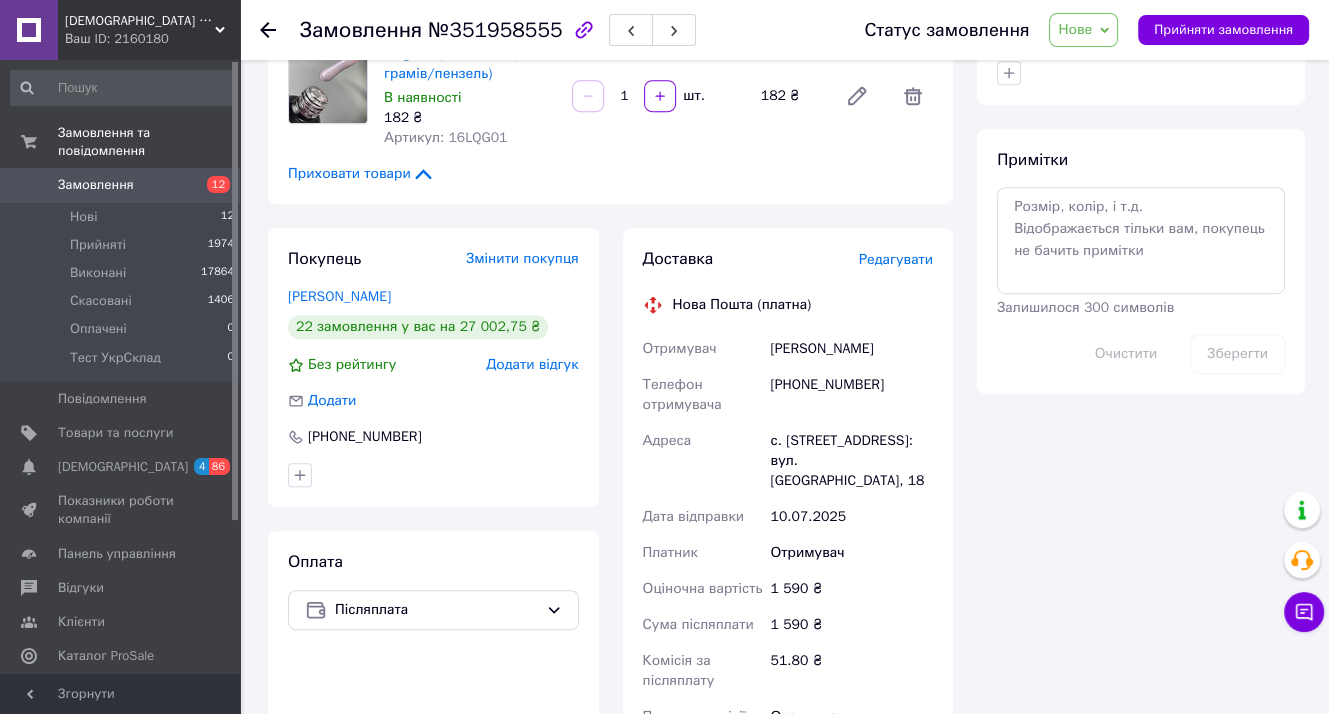 click on "[PHONE_NUMBER]" at bounding box center (851, 395) 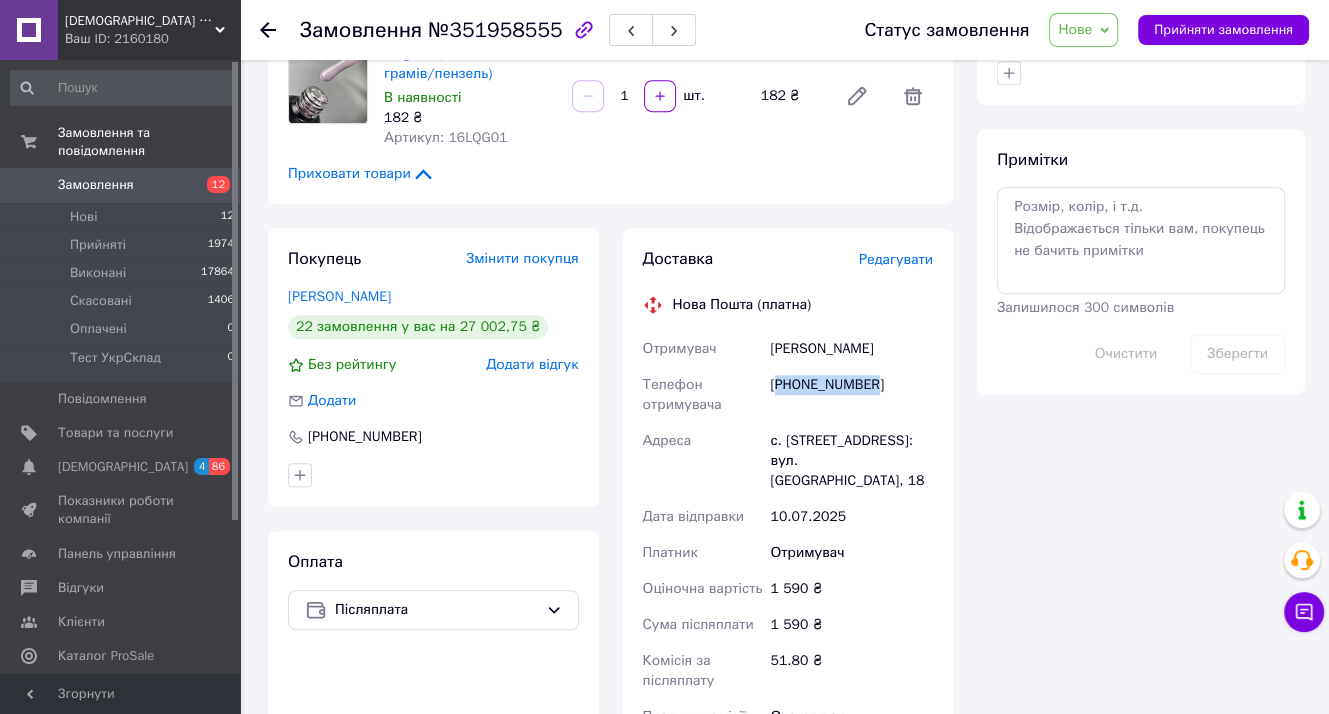 click on "[PHONE_NUMBER]" at bounding box center [851, 395] 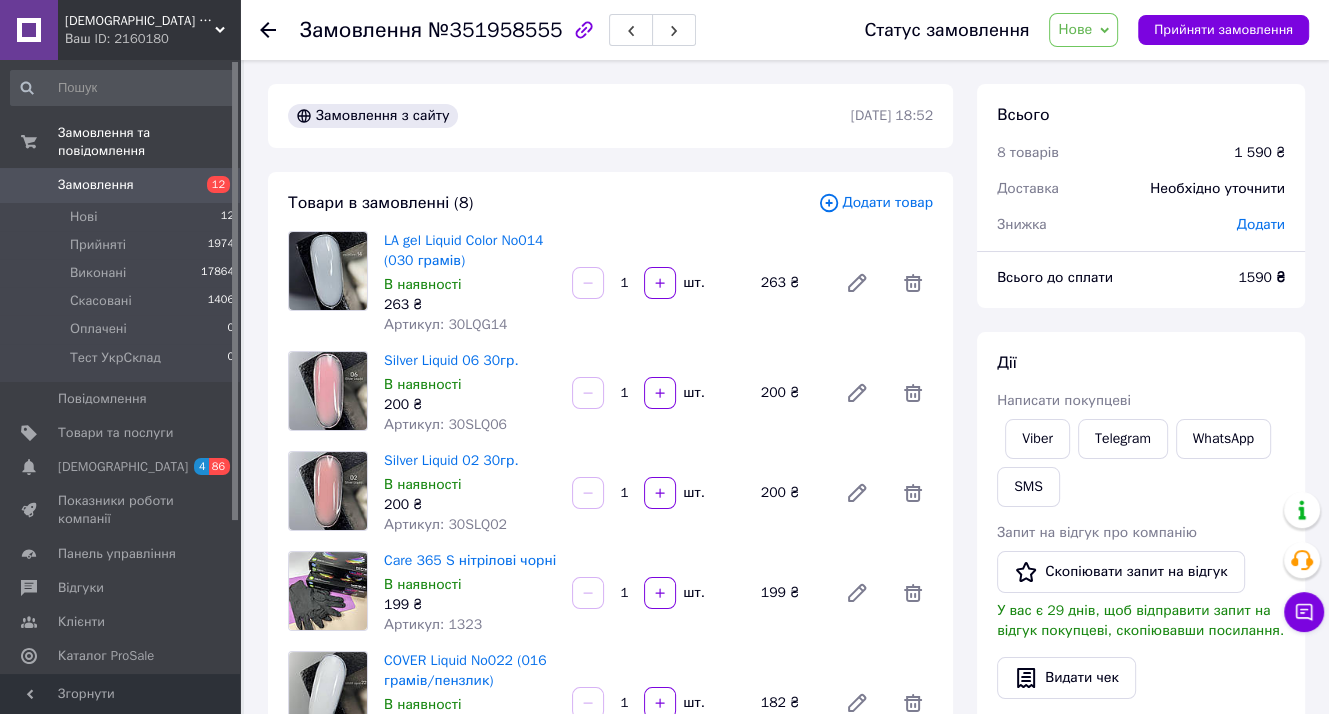 scroll, scrollTop: 0, scrollLeft: 0, axis: both 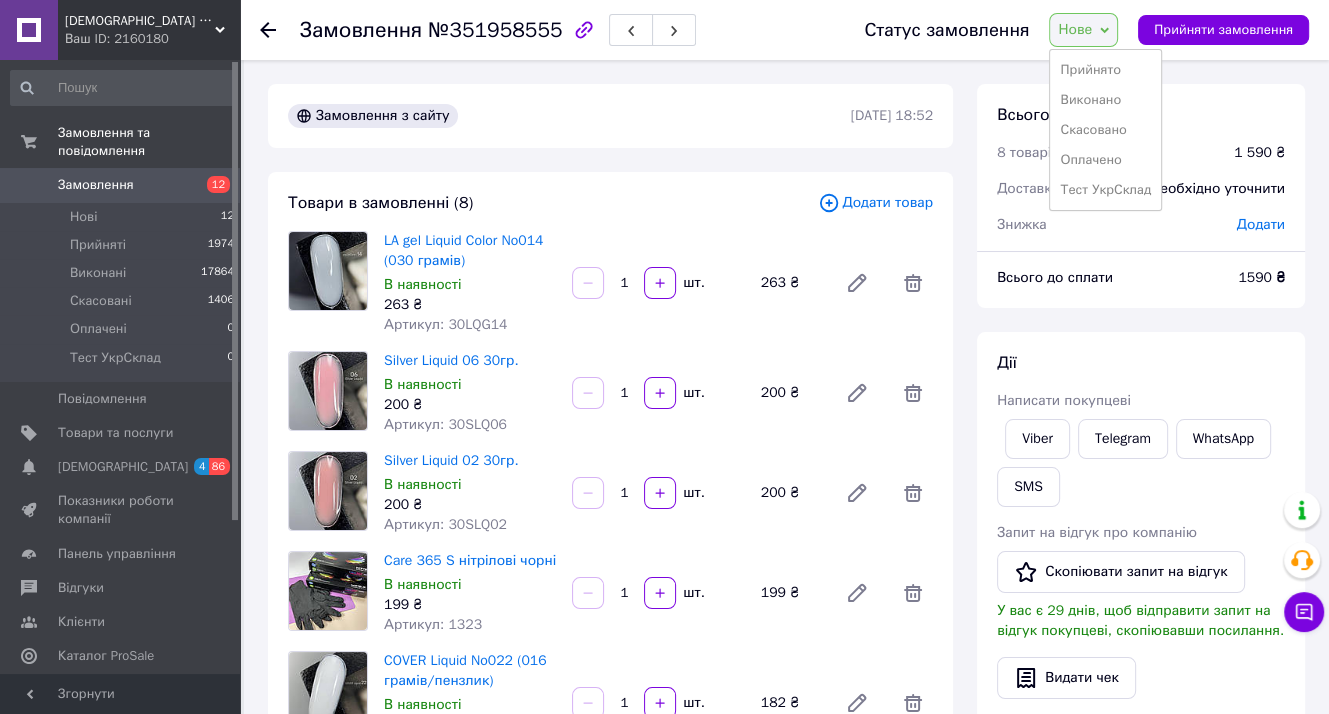 click on "Прийнято" at bounding box center [1105, 70] 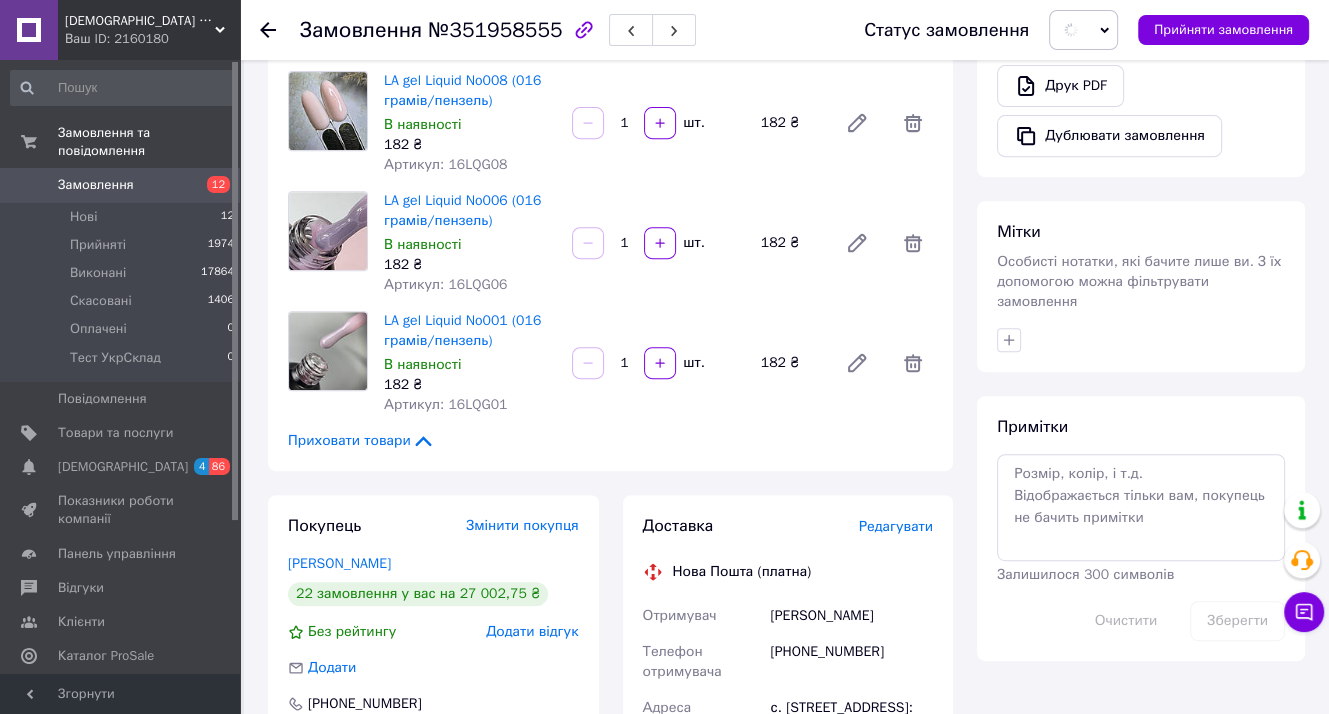 scroll, scrollTop: 900, scrollLeft: 0, axis: vertical 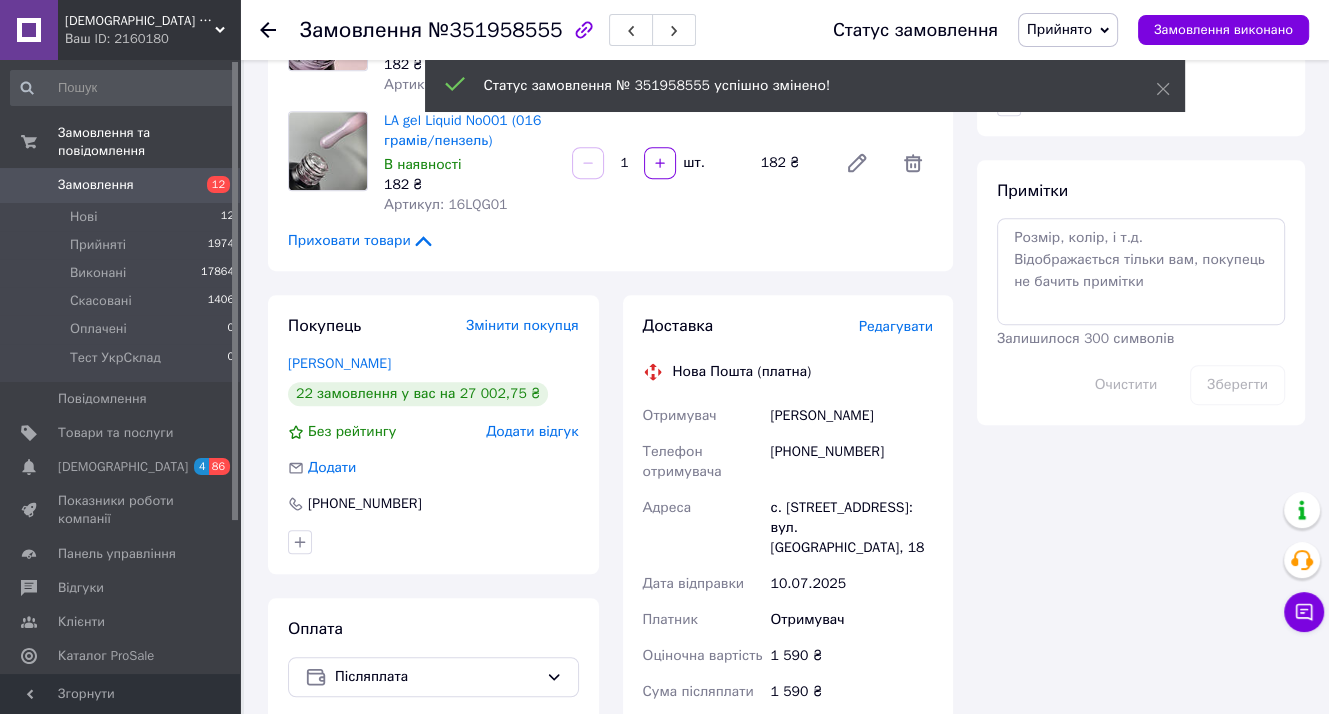 click on "[PERSON_NAME]" at bounding box center (851, 416) 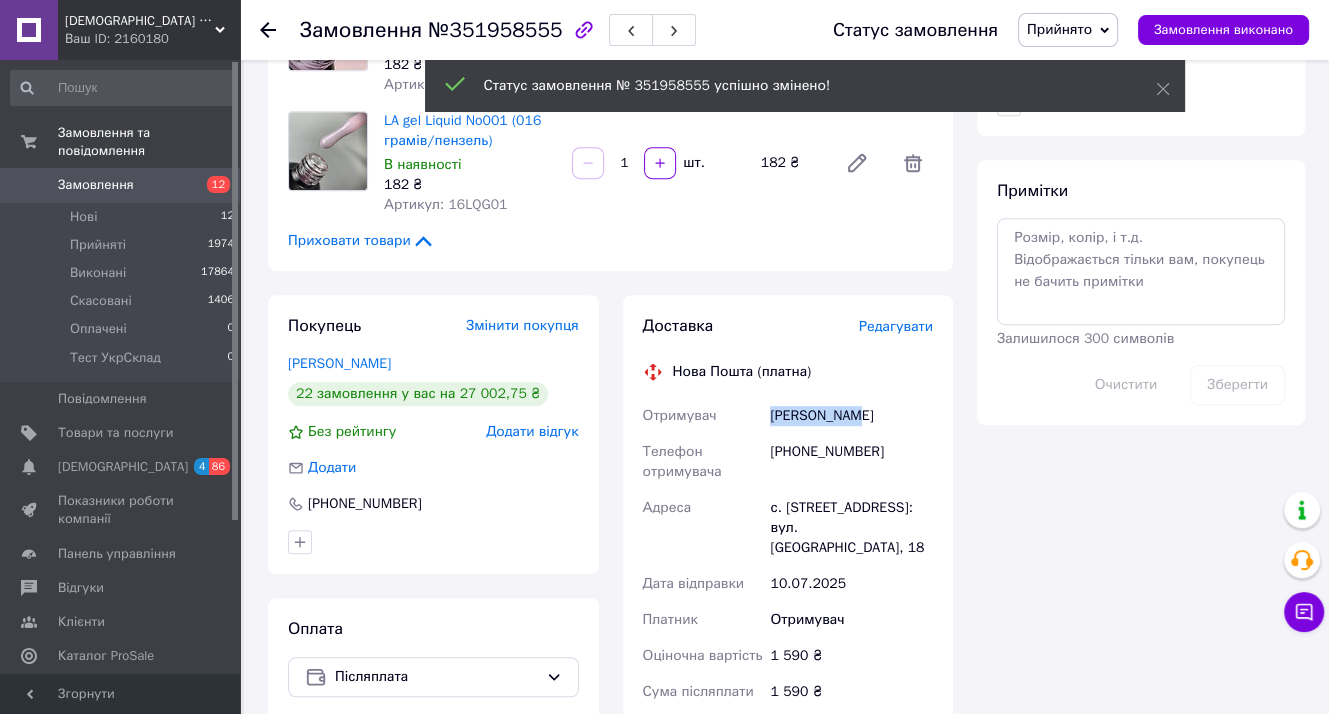 click on "[PERSON_NAME]" at bounding box center (851, 416) 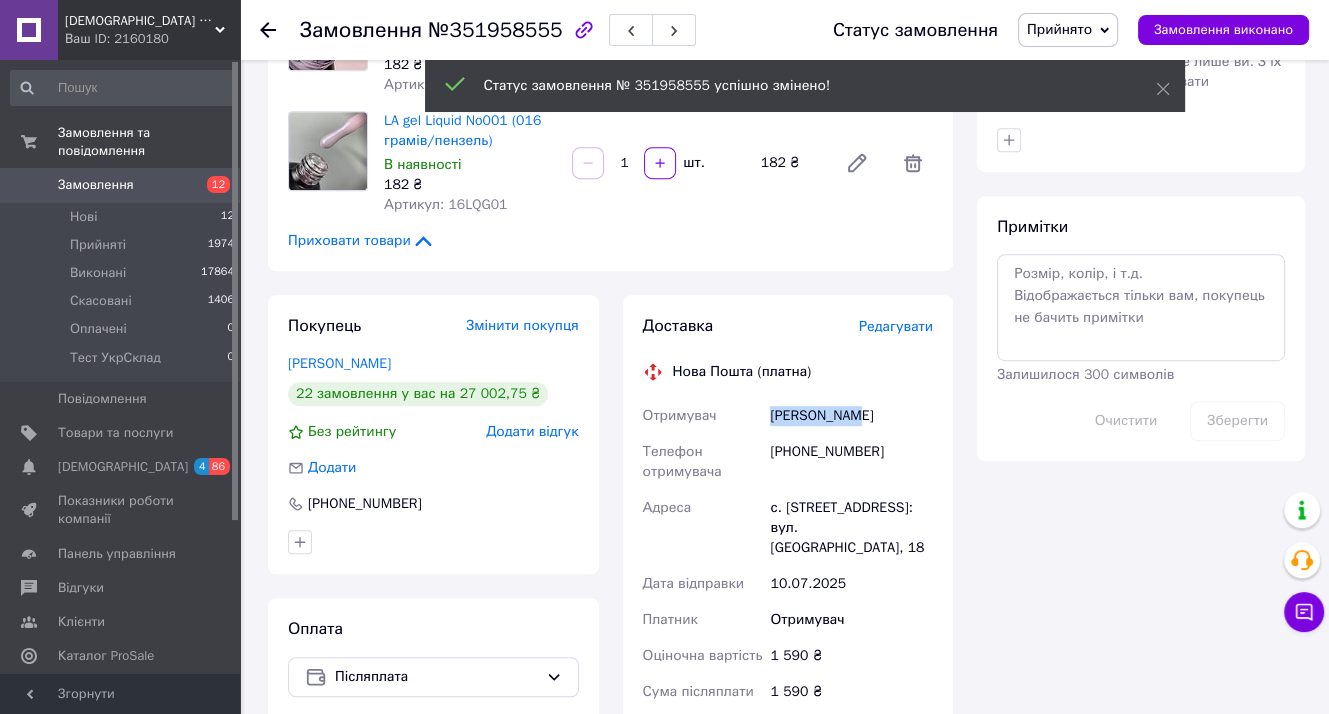 copy on "[PERSON_NAME]" 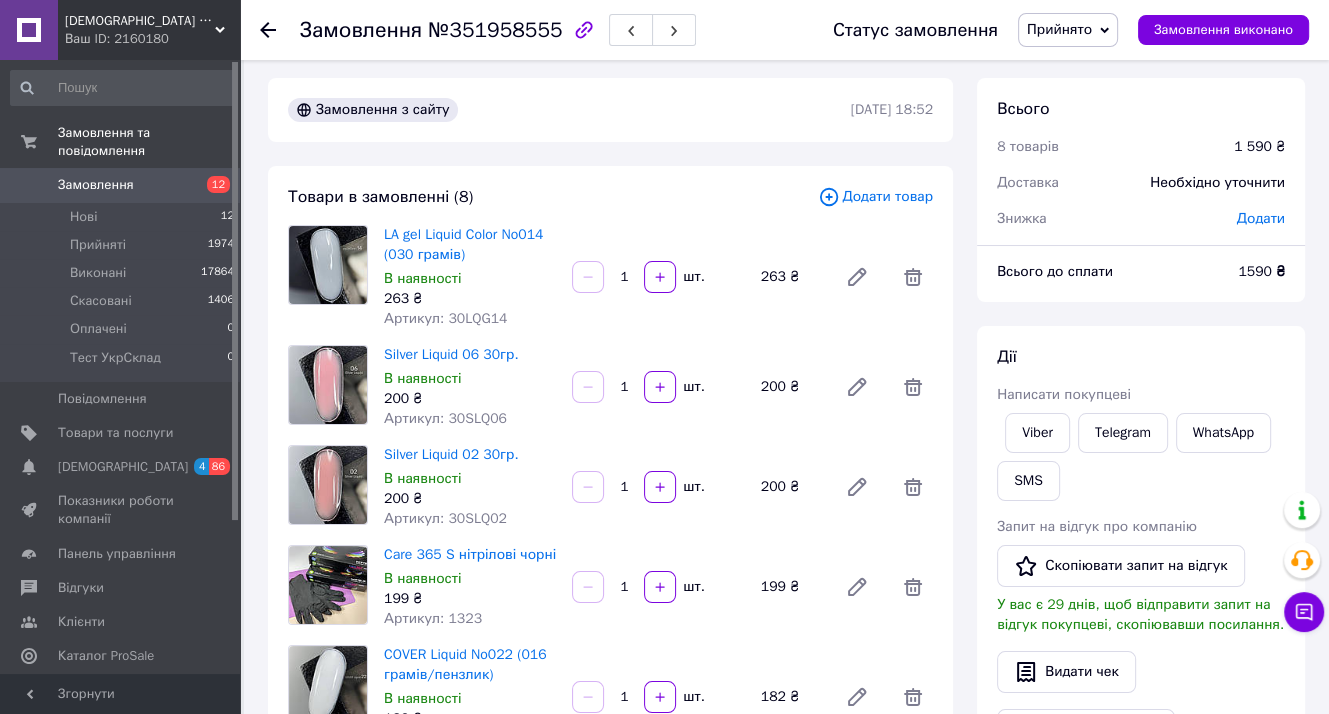 scroll, scrollTop: 0, scrollLeft: 0, axis: both 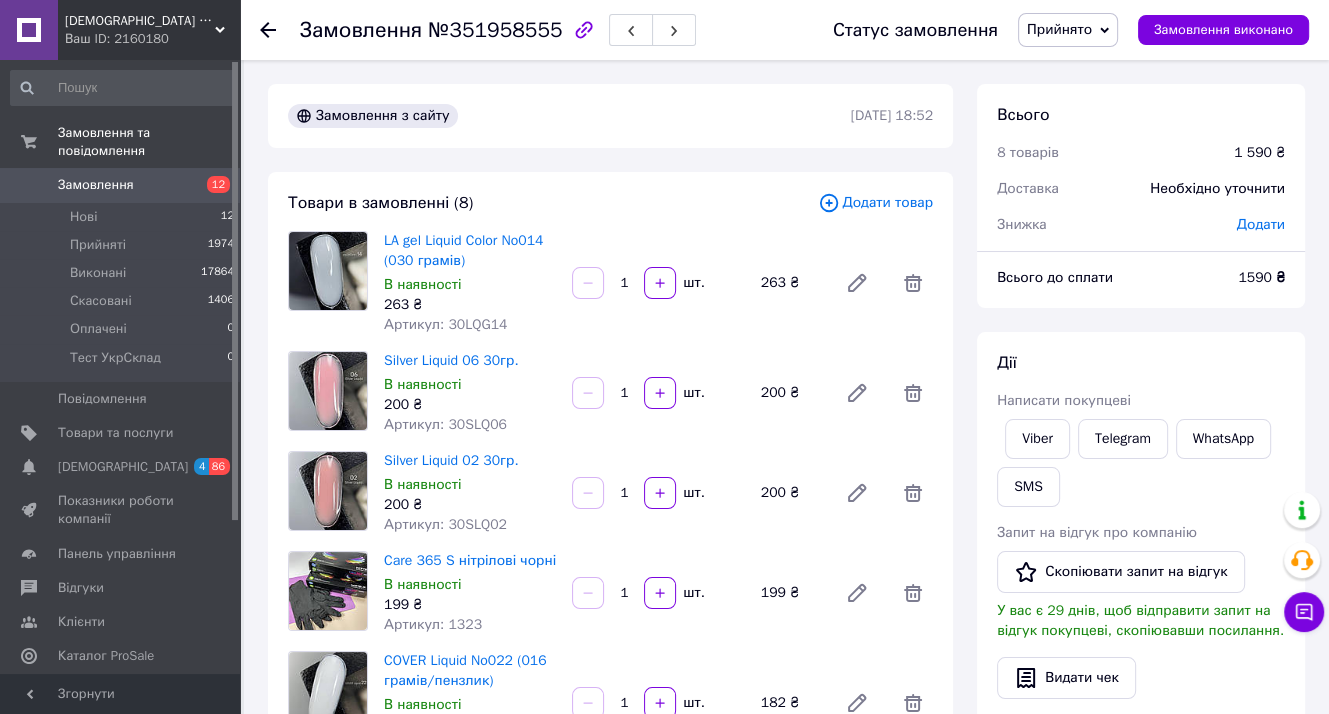 click on "Дії" at bounding box center (1141, 363) 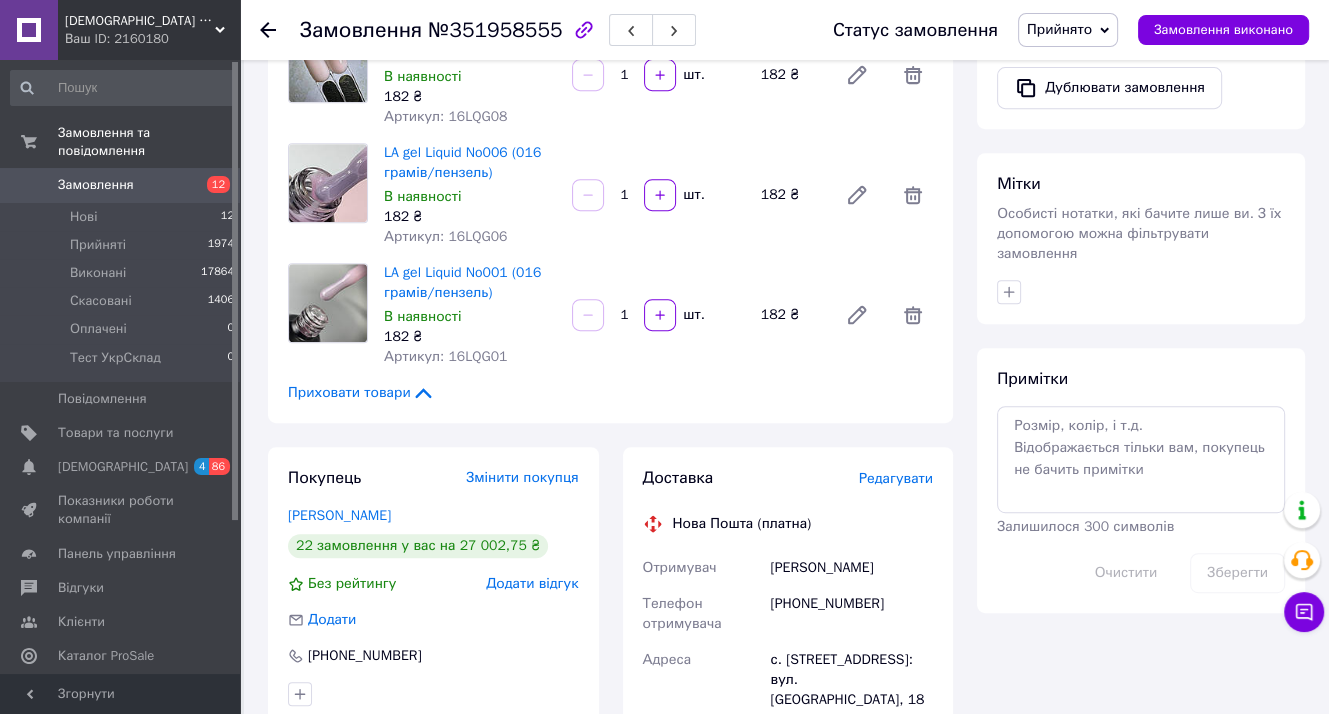 scroll, scrollTop: 800, scrollLeft: 0, axis: vertical 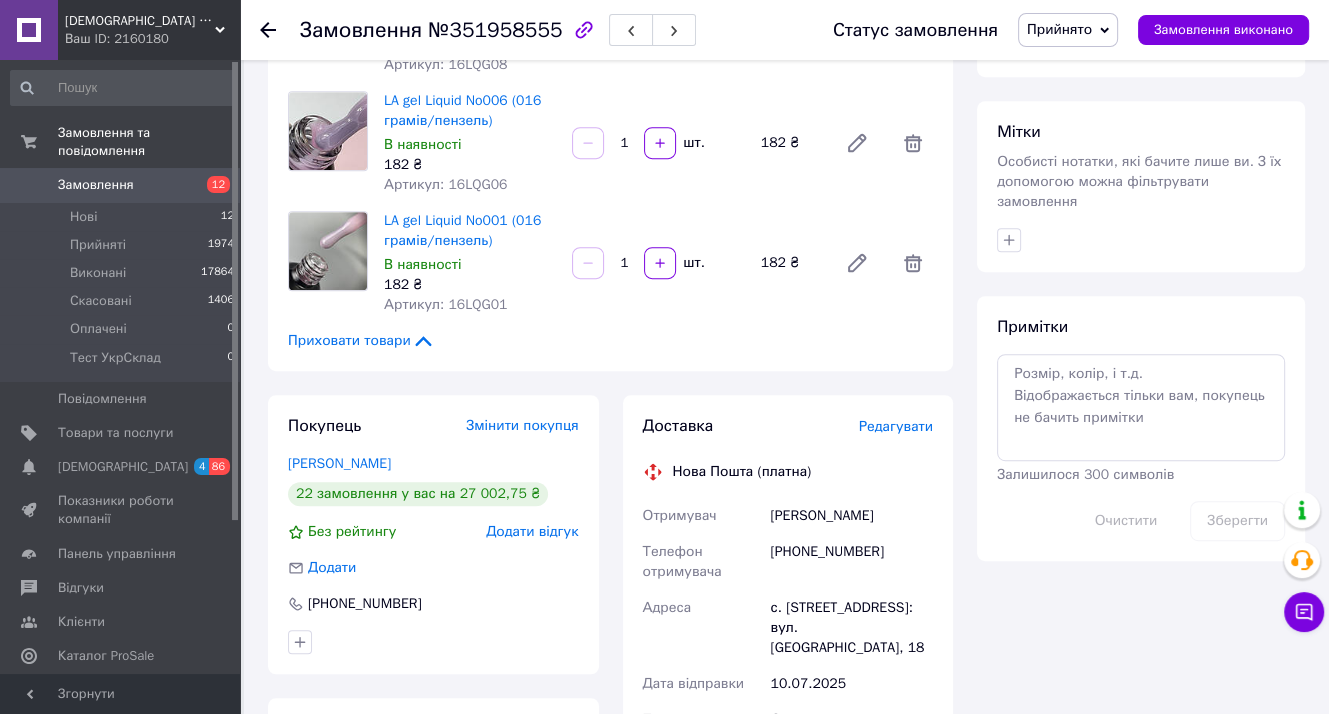 click on "Примітки Залишилося 300 символів Очистити Зберегти" at bounding box center [1141, 428] 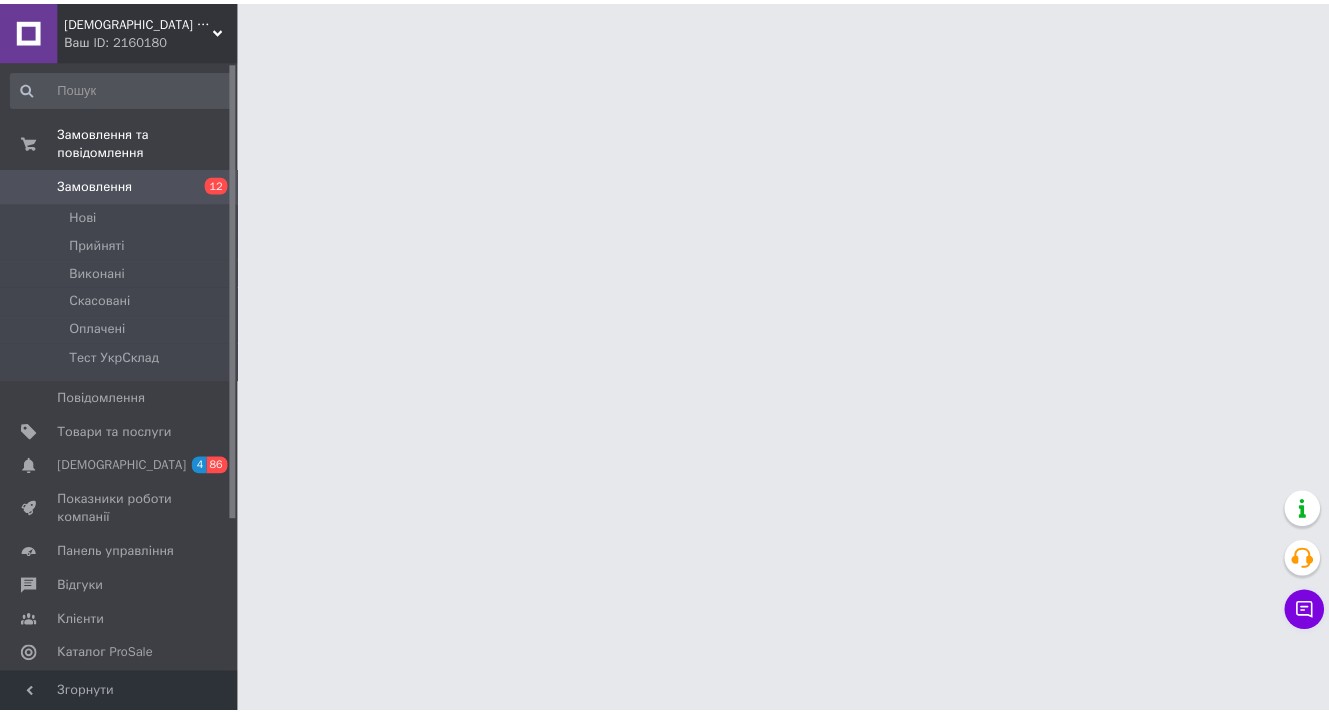 scroll, scrollTop: 0, scrollLeft: 0, axis: both 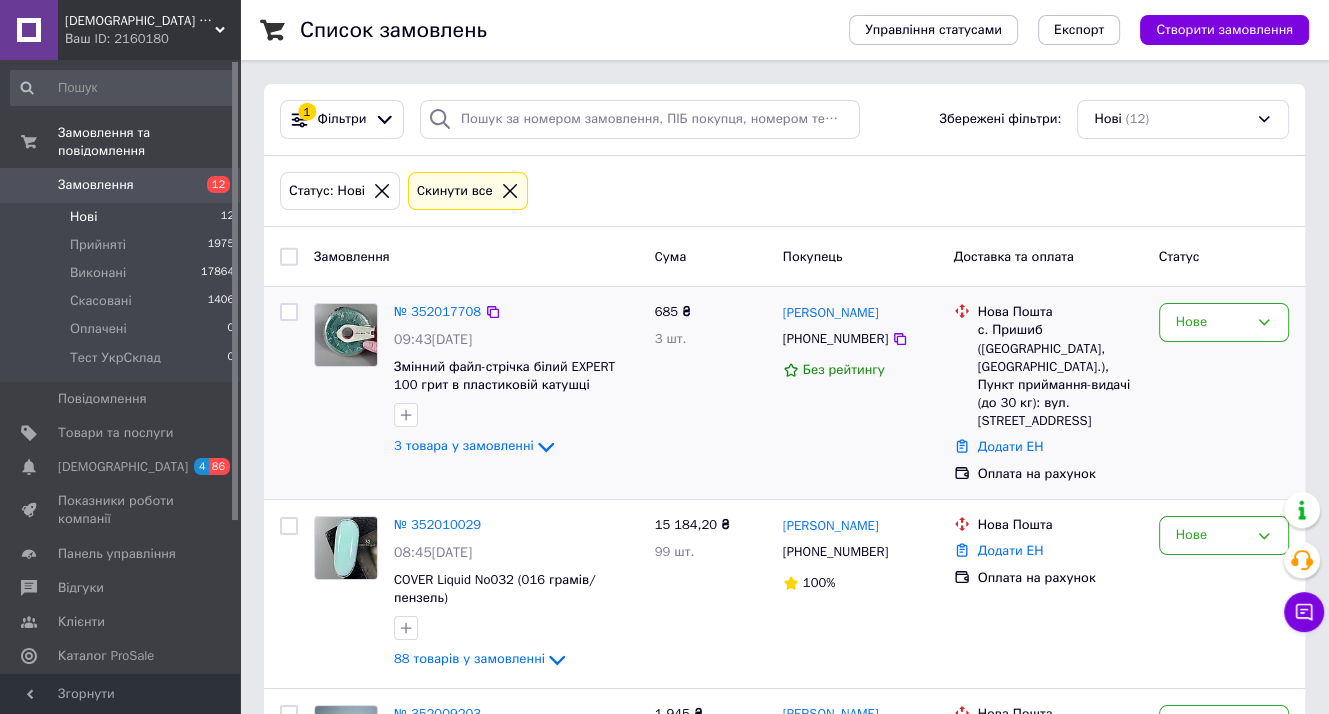 click on "Нове" at bounding box center (1224, 393) 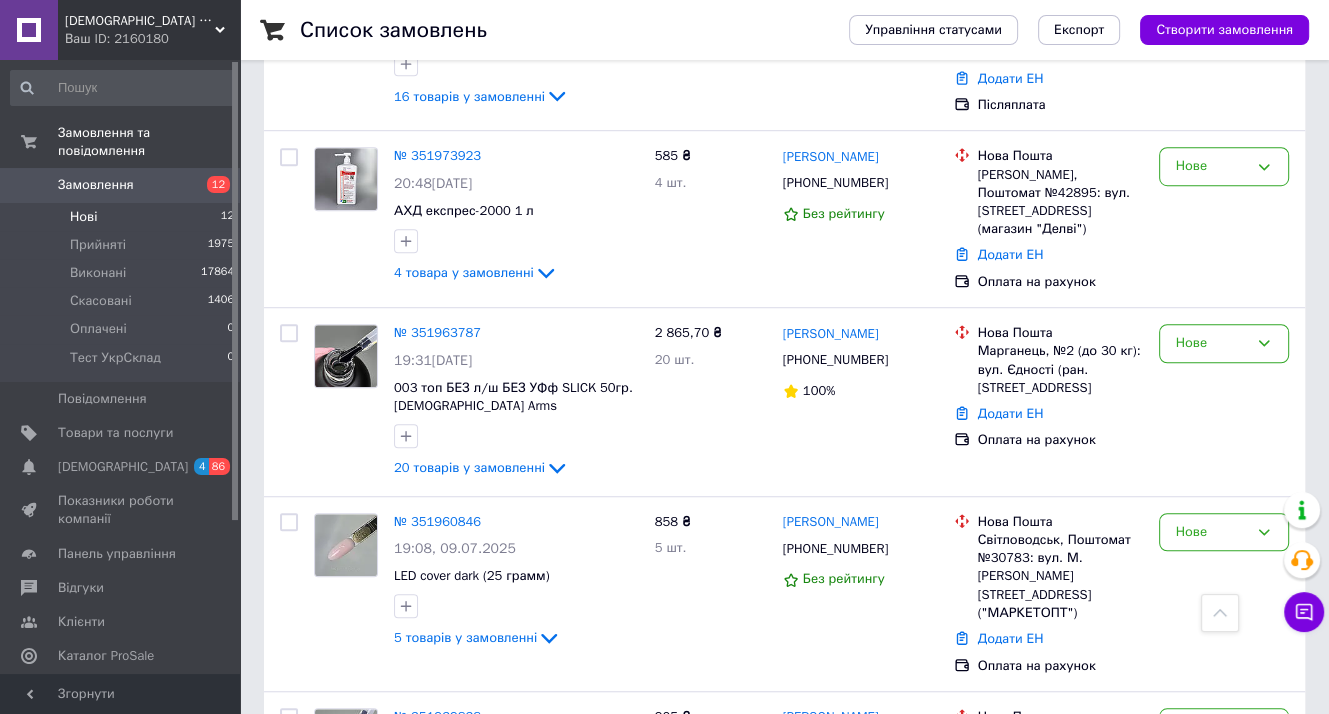 scroll, scrollTop: 1292, scrollLeft: 0, axis: vertical 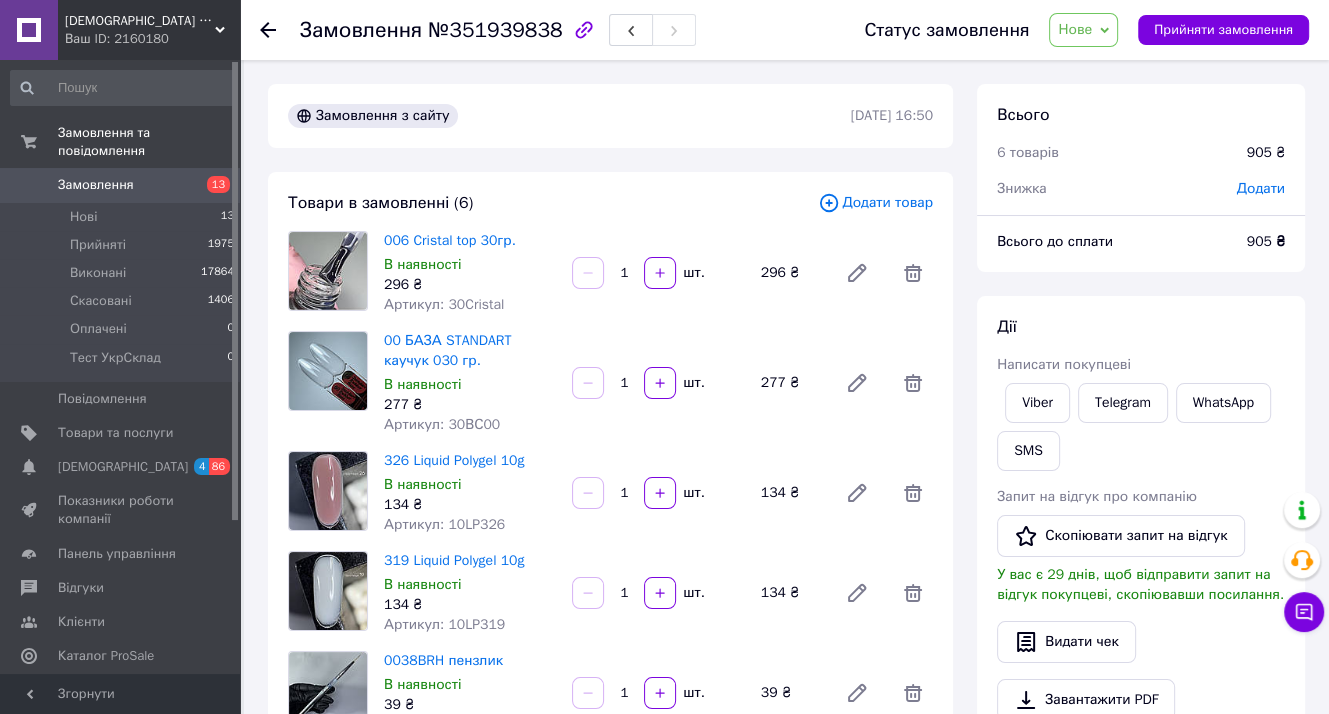 click 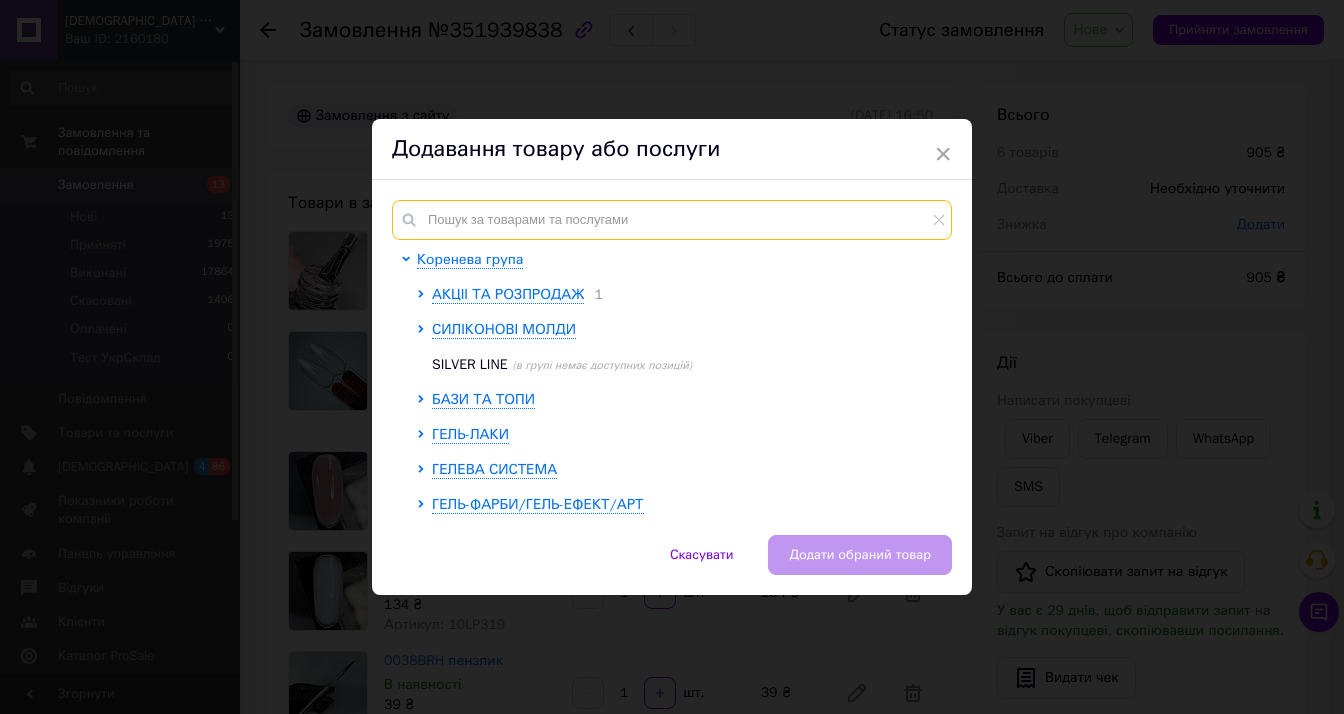 click at bounding box center (672, 220) 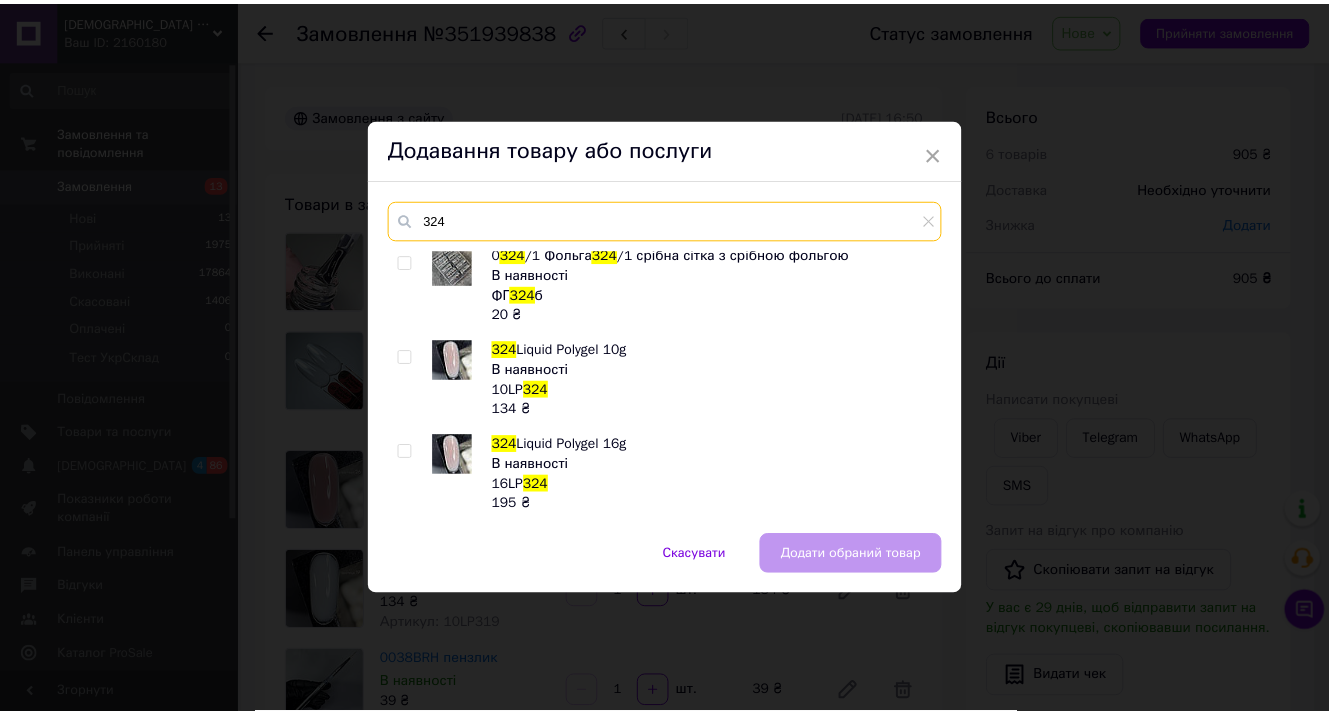 scroll, scrollTop: 195, scrollLeft: 0, axis: vertical 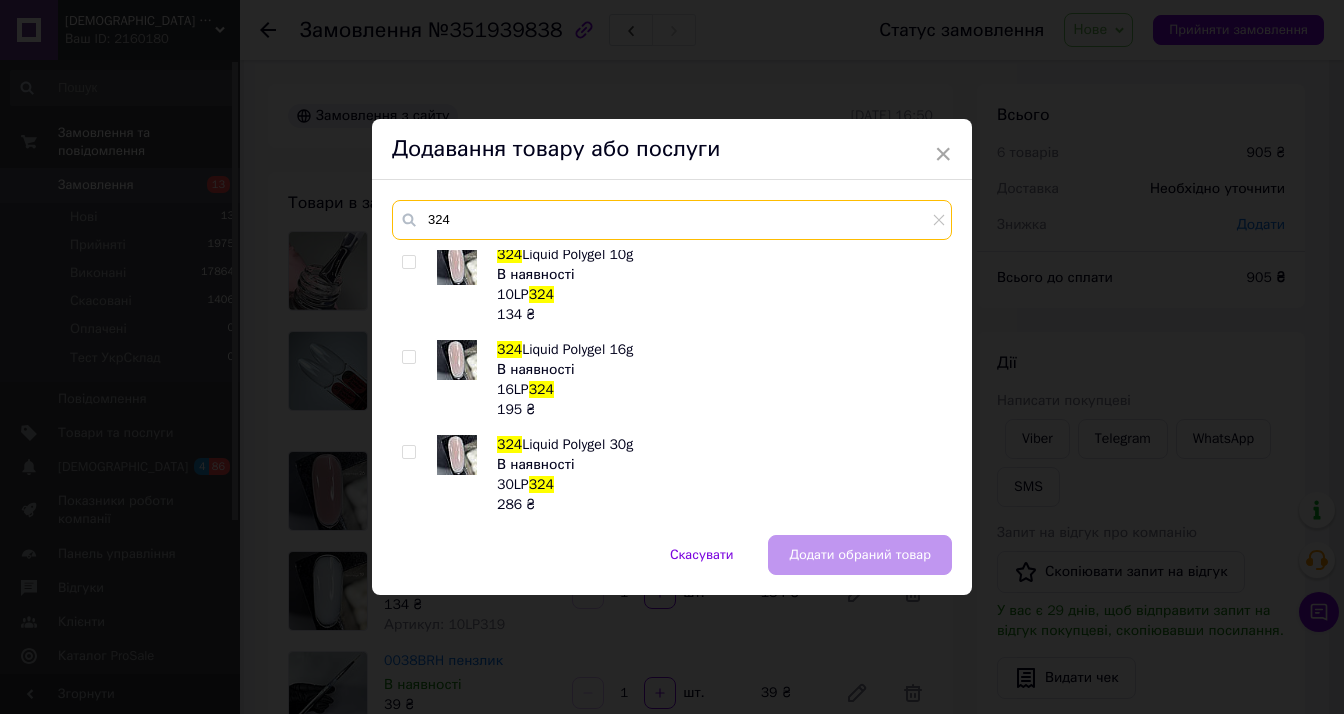 type on "324" 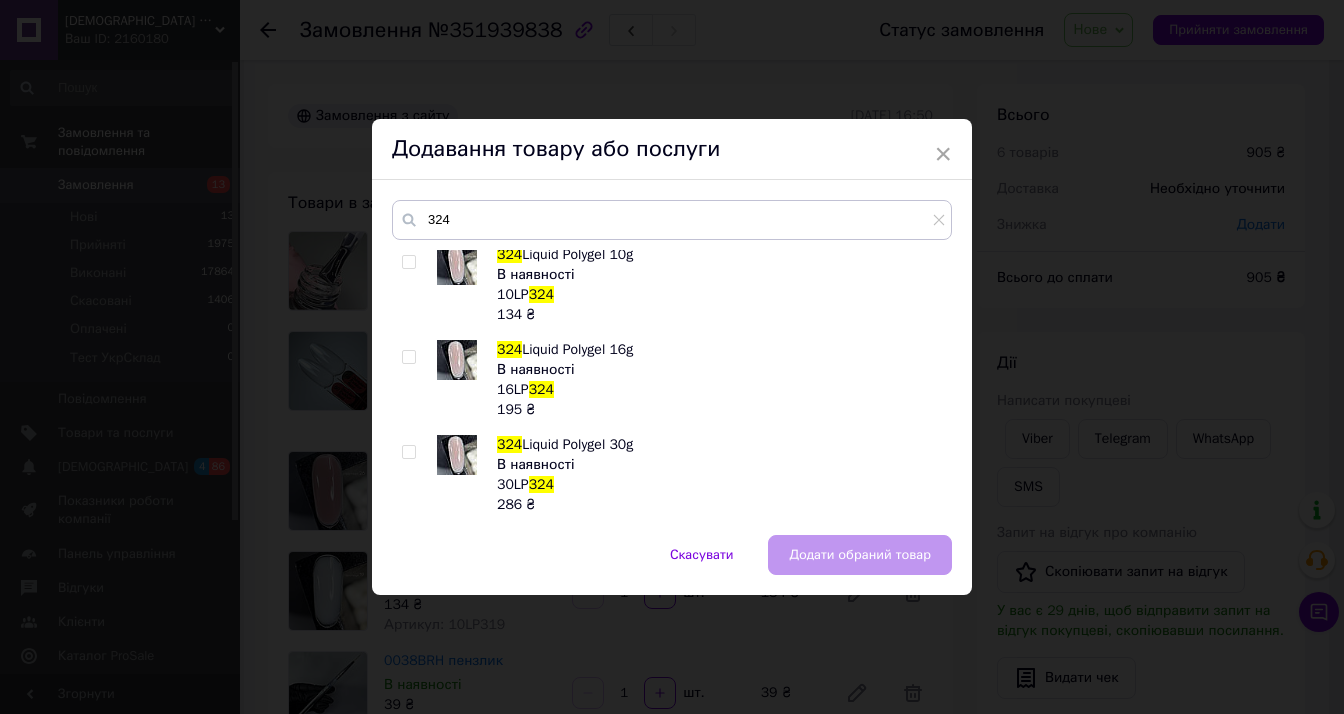 click at bounding box center [408, 262] 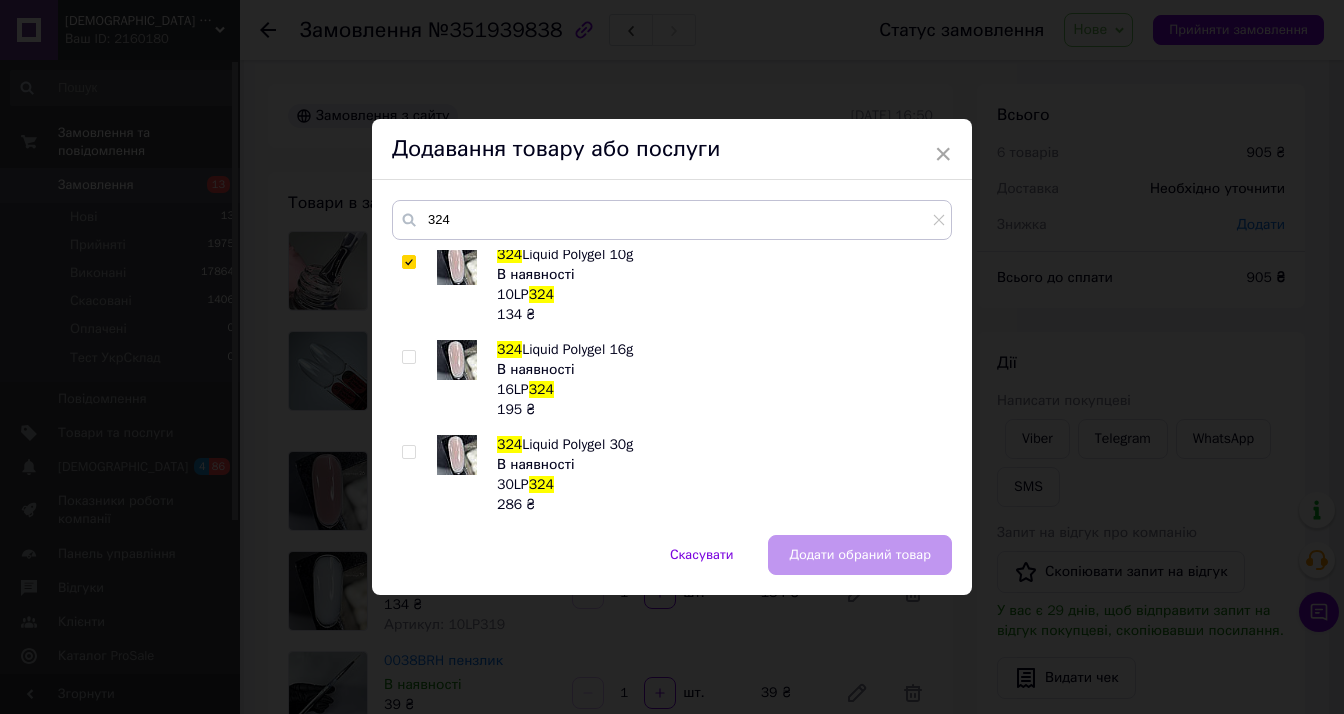 checkbox on "true" 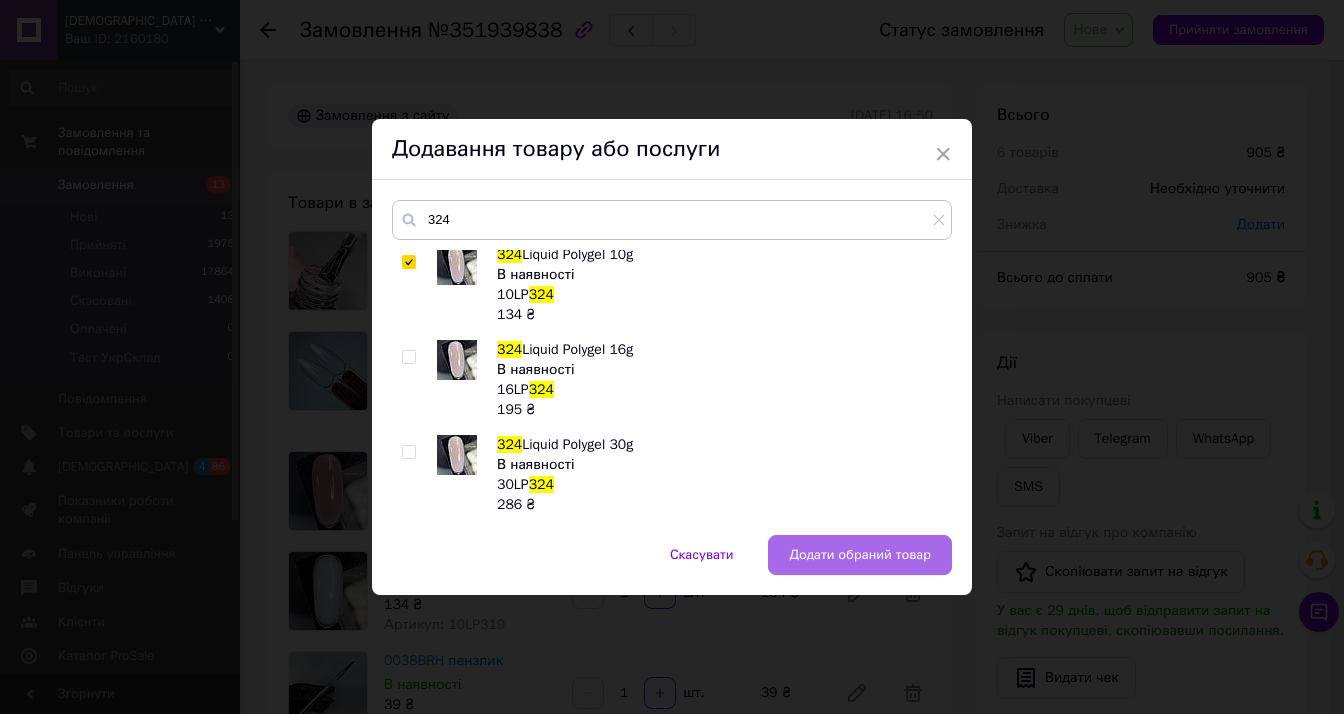 click on "Додати обраний товар" at bounding box center (860, 555) 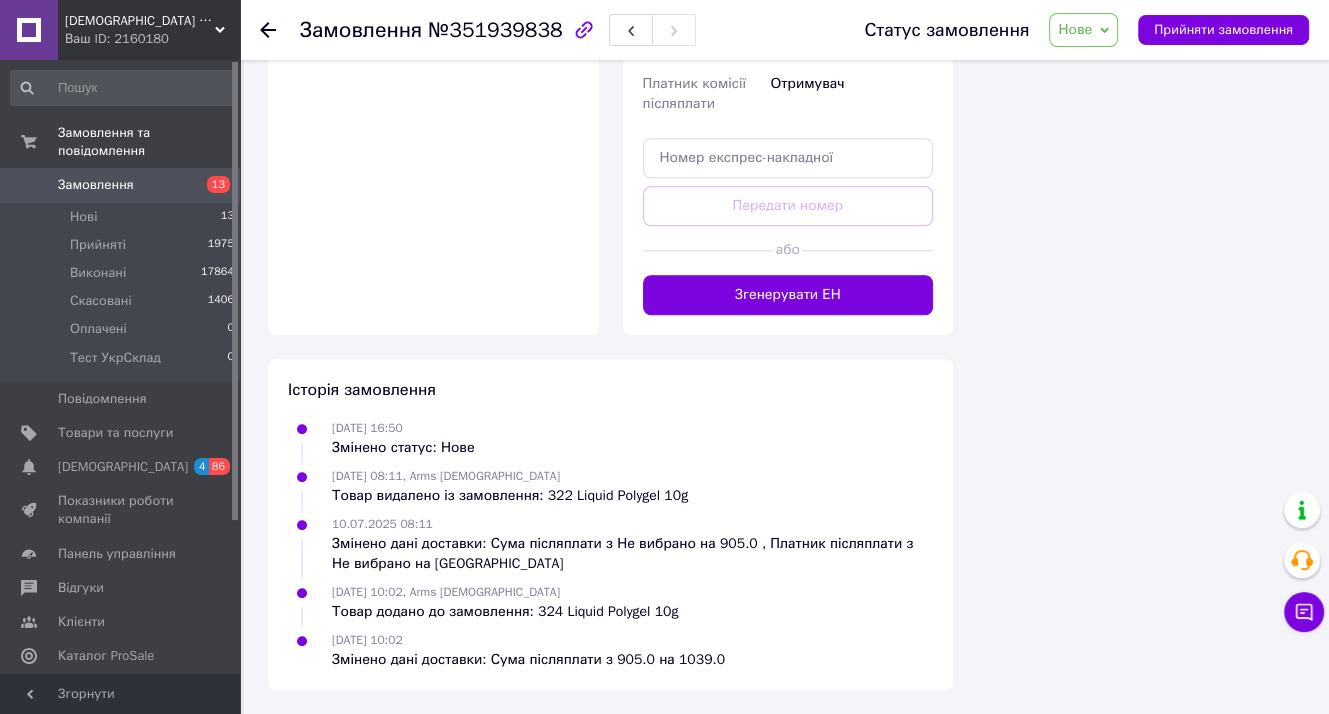 scroll, scrollTop: 960, scrollLeft: 0, axis: vertical 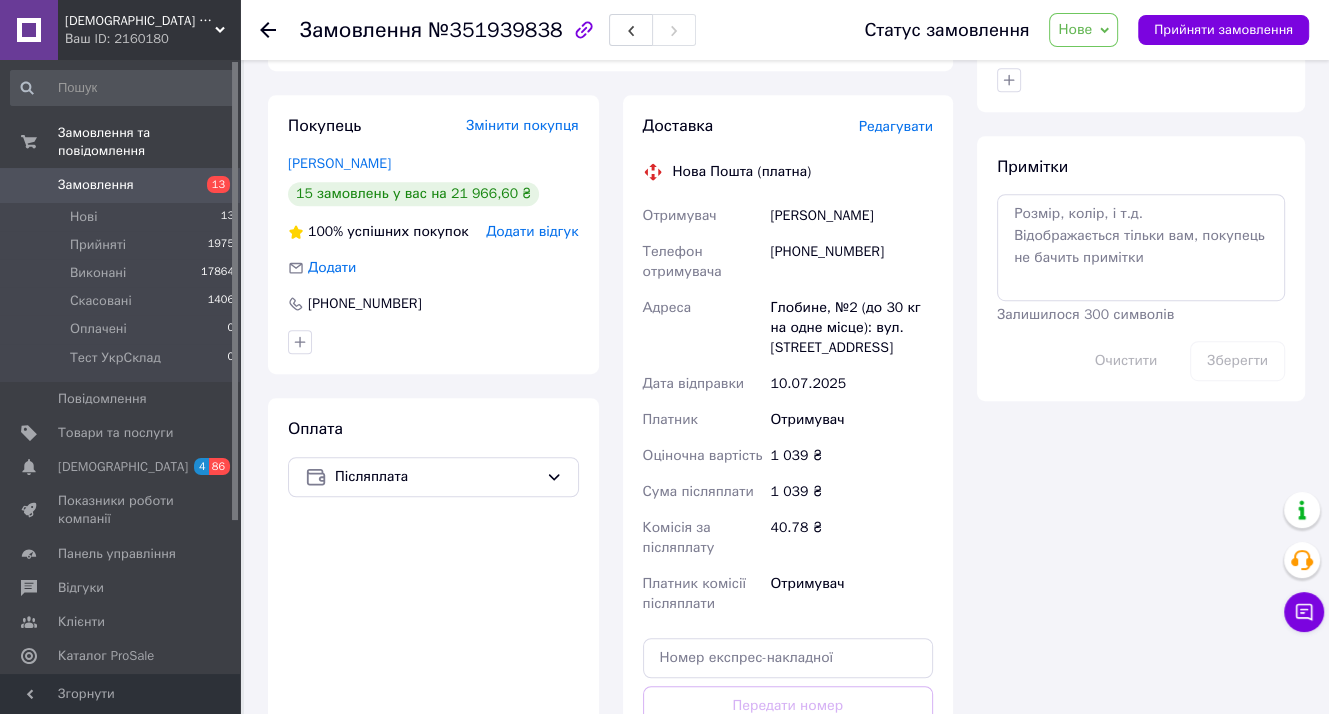 click on "Статус замовлення Нове Прийнято Виконано Скасовано Оплачено Тест УкрСклад  Прийняти замовлення" at bounding box center [1066, 30] 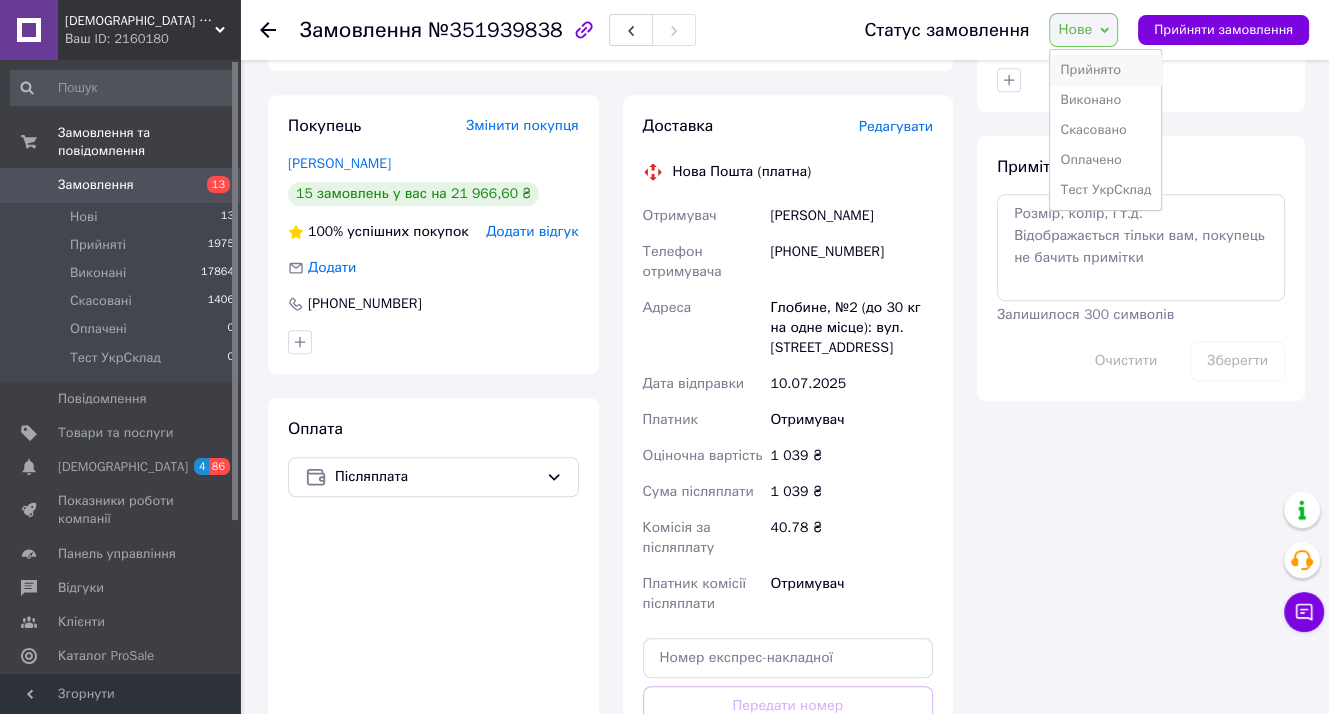 click on "Прийнято" at bounding box center [1105, 70] 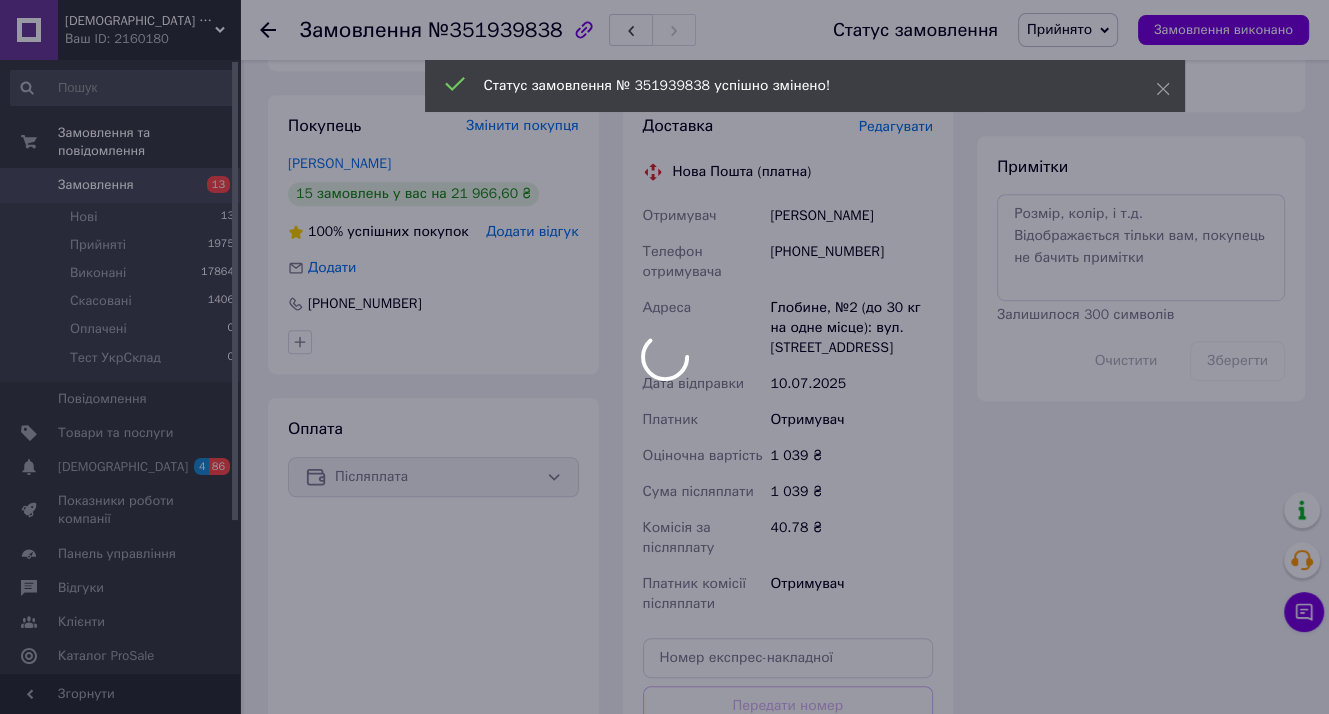 click on "Lady Arms Ваш ID: 2160180 Сайт Lady Arms Кабінет покупця Перевірити стан системи Сторінка на порталі Довідка Вийти Замовлення та повідомлення Замовлення 13 Нові 13 Прийняті 1975 Виконані 17864 Скасовані 1406 Оплачені 0 Тест УкрСклад  0 Повідомлення 0 Товари та послуги Сповіщення 4 86 Показники роботи компанії Панель управління Відгуки Клієнти Каталог ProSale Аналітика Управління сайтом Гаманець компанії Маркет Налаштування Тарифи та рахунки Prom мікс 6 000 Згорнути
Замовлення №351939838 Статус замовлення Прийнято Виконано 296 ₴" at bounding box center (664, 127) 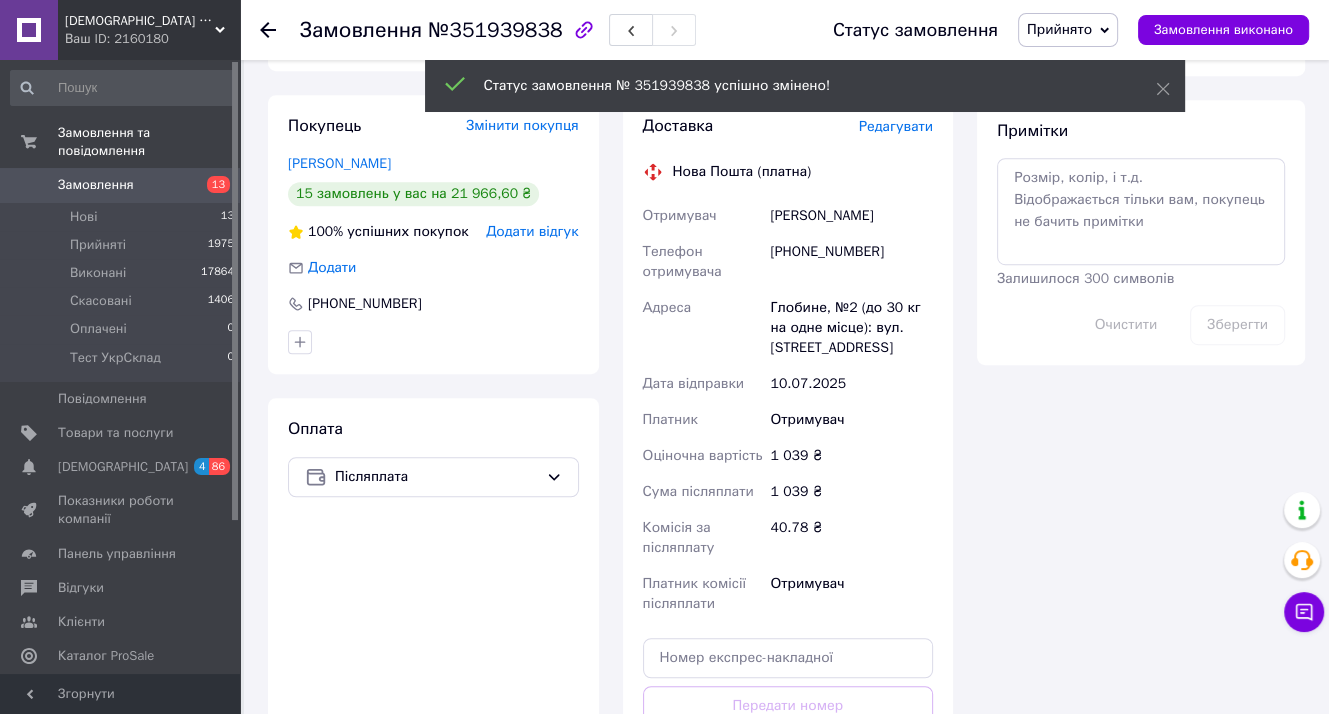 click on "Чернова Наталія" at bounding box center [851, 216] 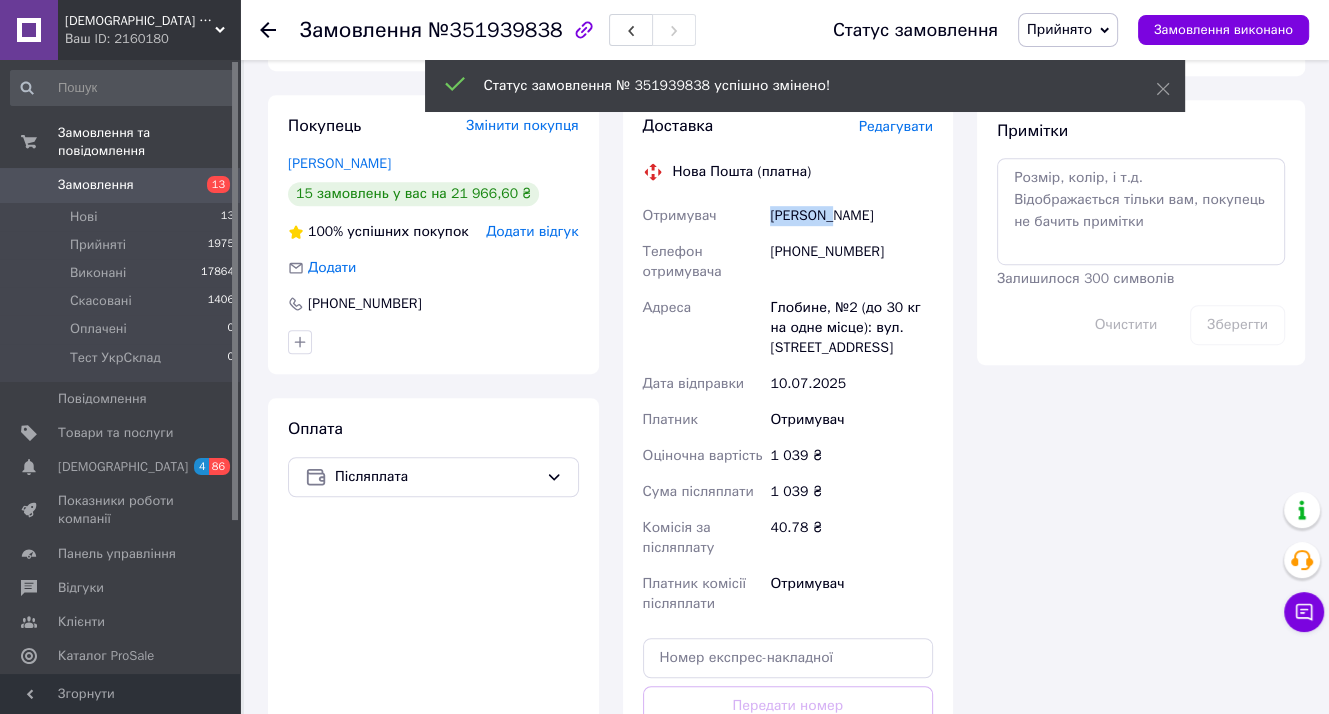 click on "Чернова Наталія" at bounding box center [851, 216] 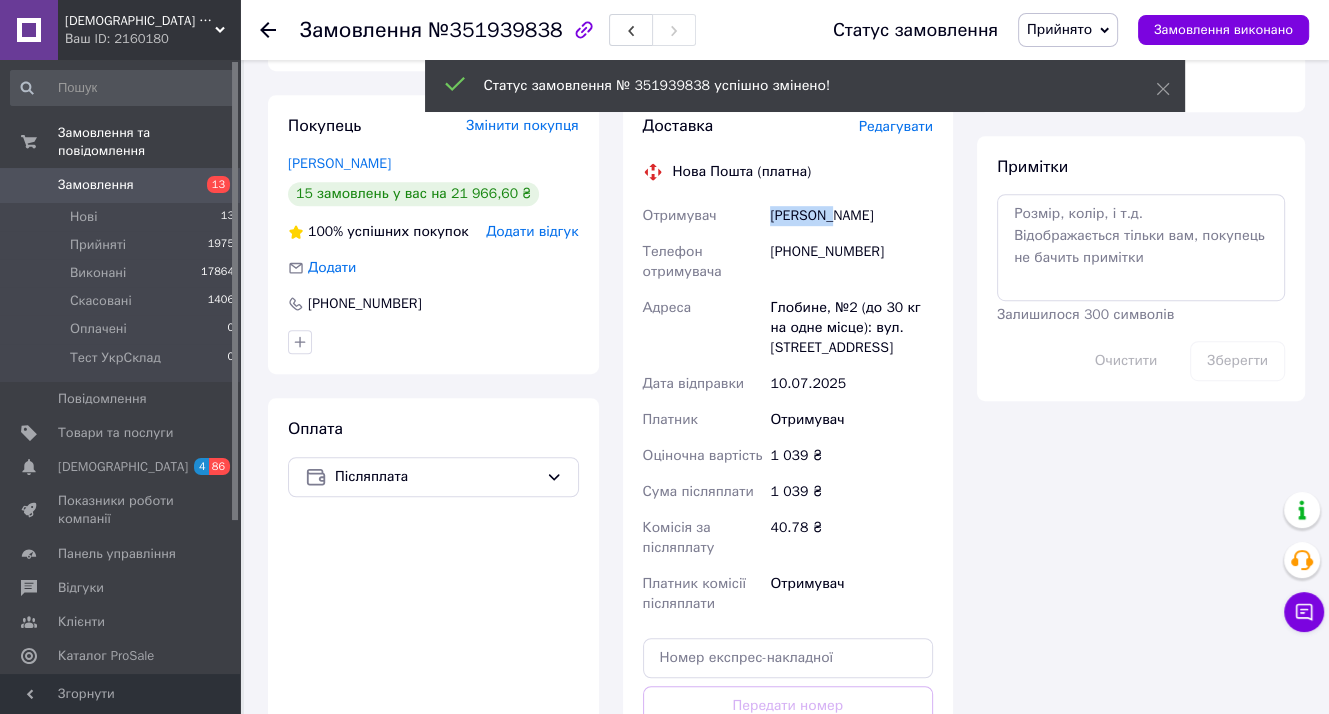 copy on "Чернова" 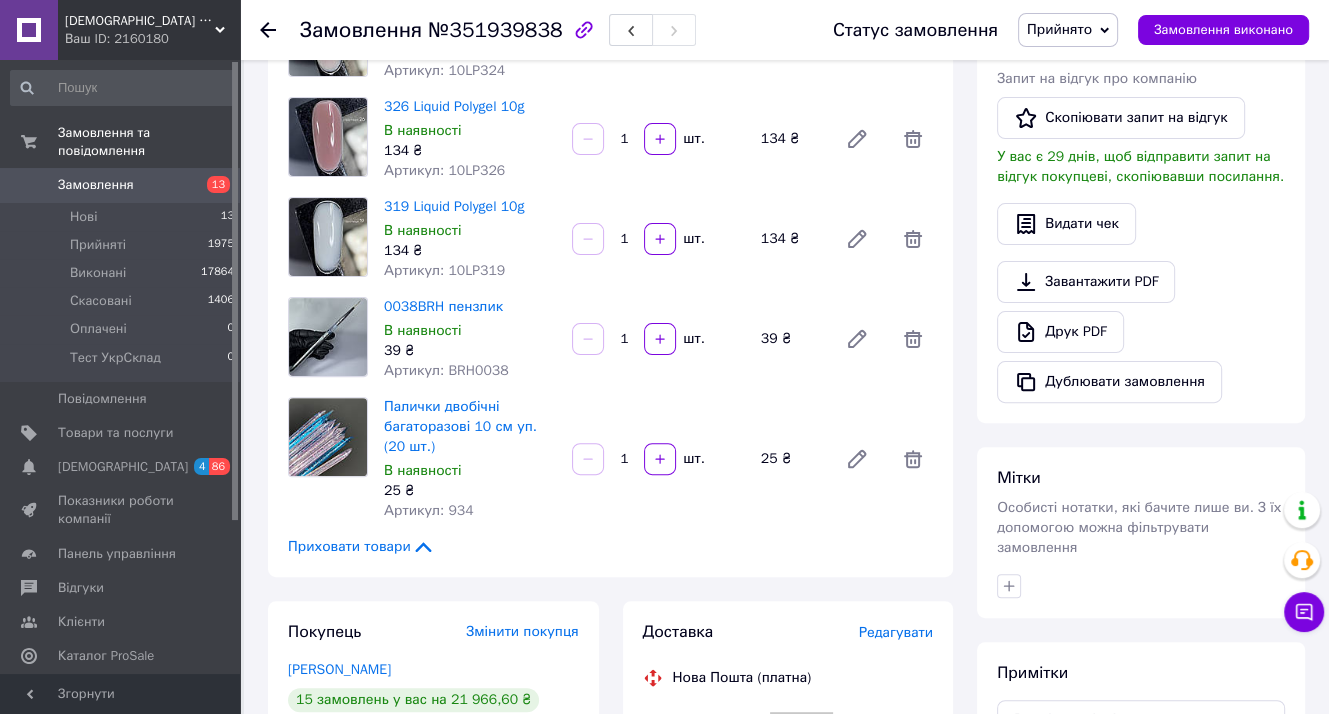 scroll, scrollTop: 0, scrollLeft: 0, axis: both 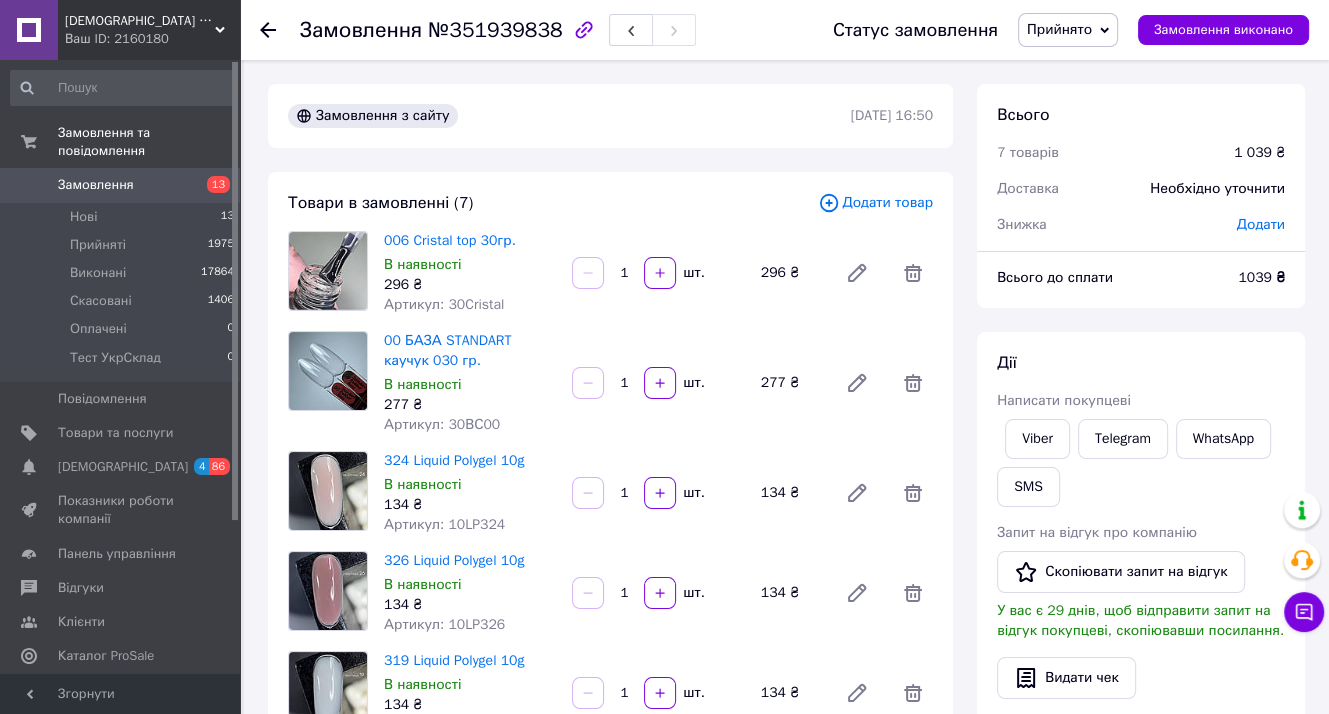 click on "Дії Написати покупцеві Viber Telegram WhatsApp SMS Запит на відгук про компанію   Скопіювати запит на відгук У вас є 29 днів, щоб відправити запит на відгук покупцеві, скопіювавши посилання.   Видати чек   Завантажити PDF   Друк PDF   Дублювати замовлення" at bounding box center (1141, 604) 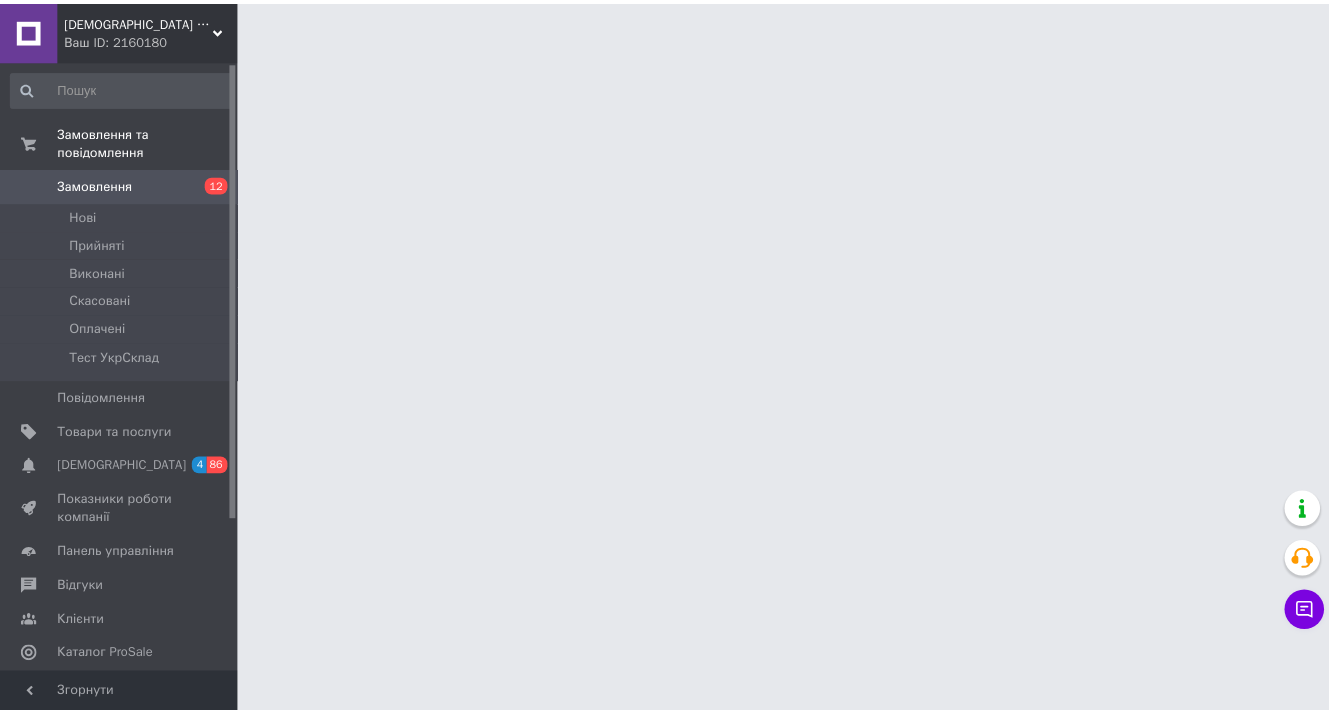 scroll, scrollTop: 0, scrollLeft: 0, axis: both 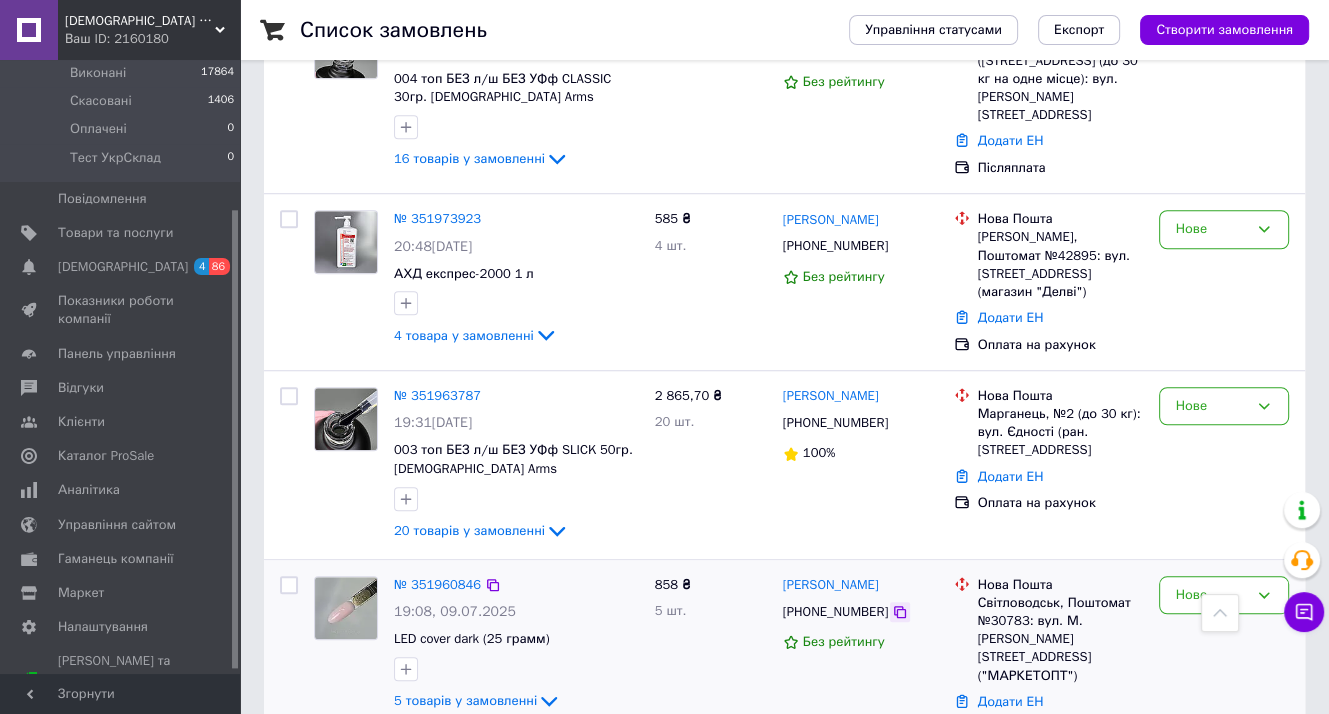 click 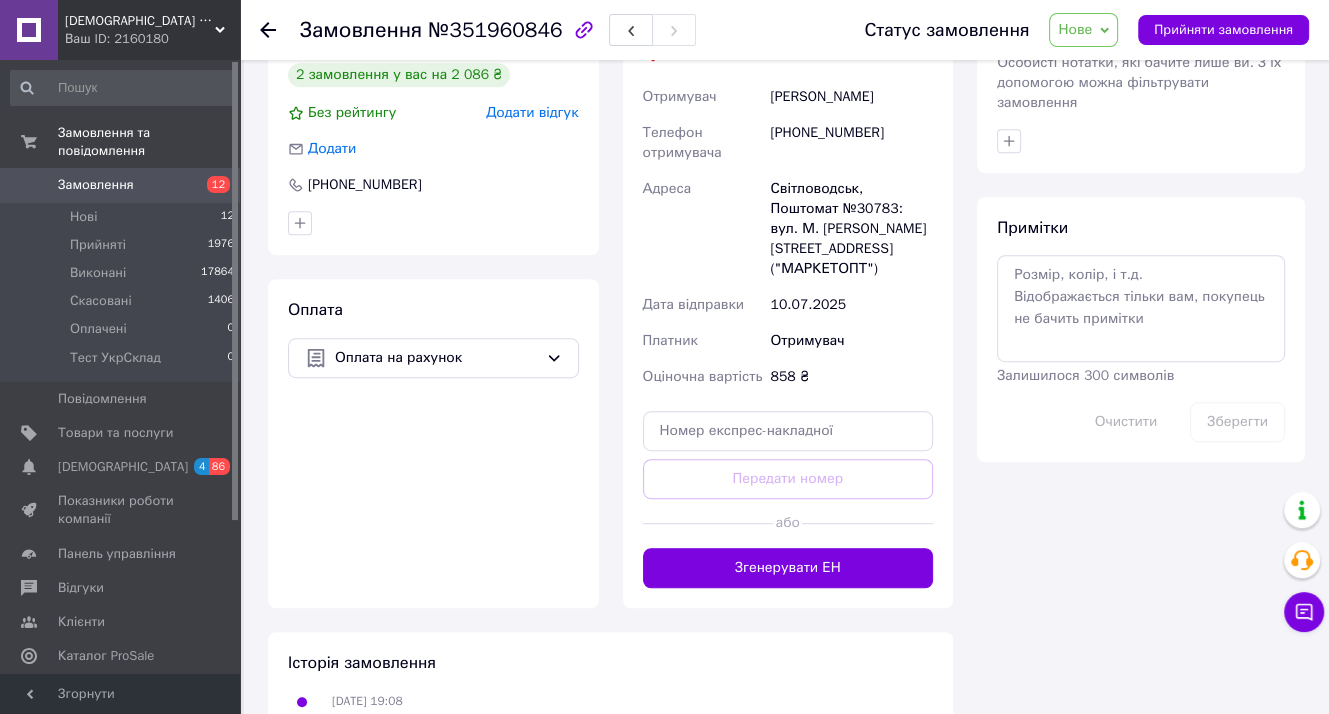 scroll, scrollTop: 799, scrollLeft: 0, axis: vertical 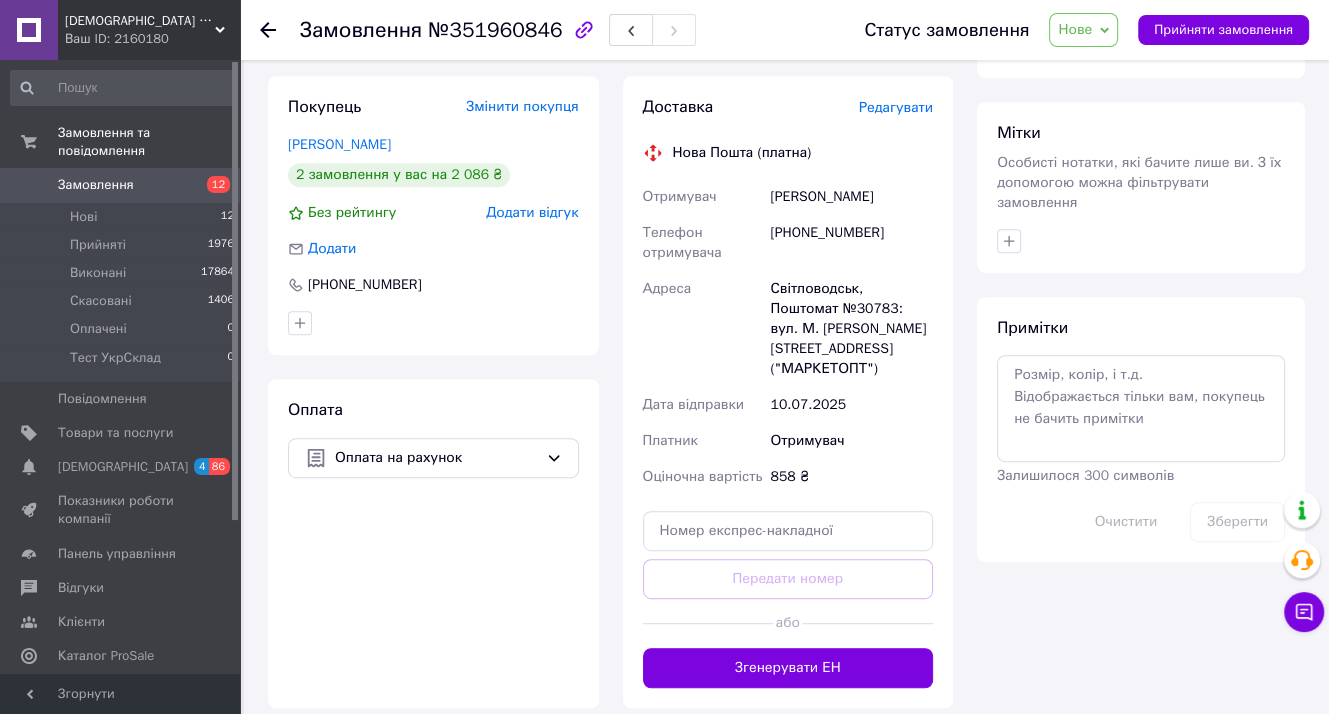 click on "[PHONE_NUMBER]" at bounding box center (851, 243) 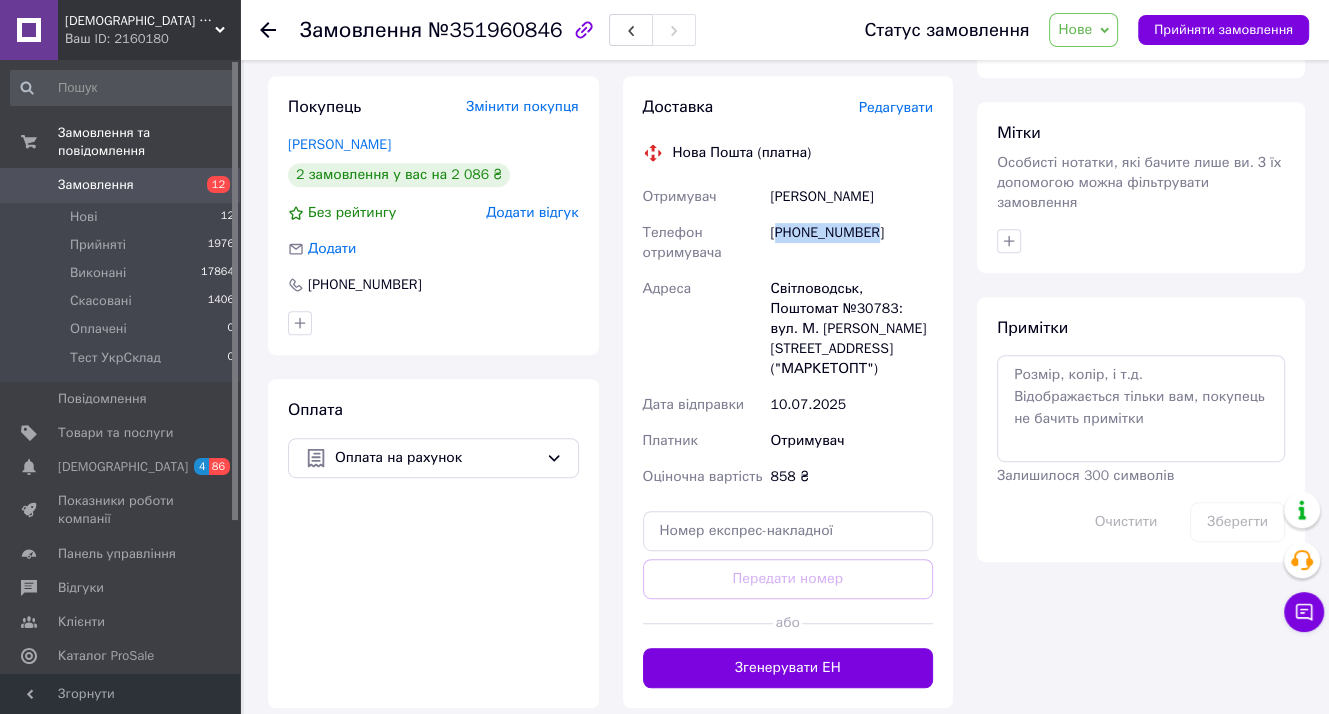 click on "[PHONE_NUMBER]" at bounding box center (851, 243) 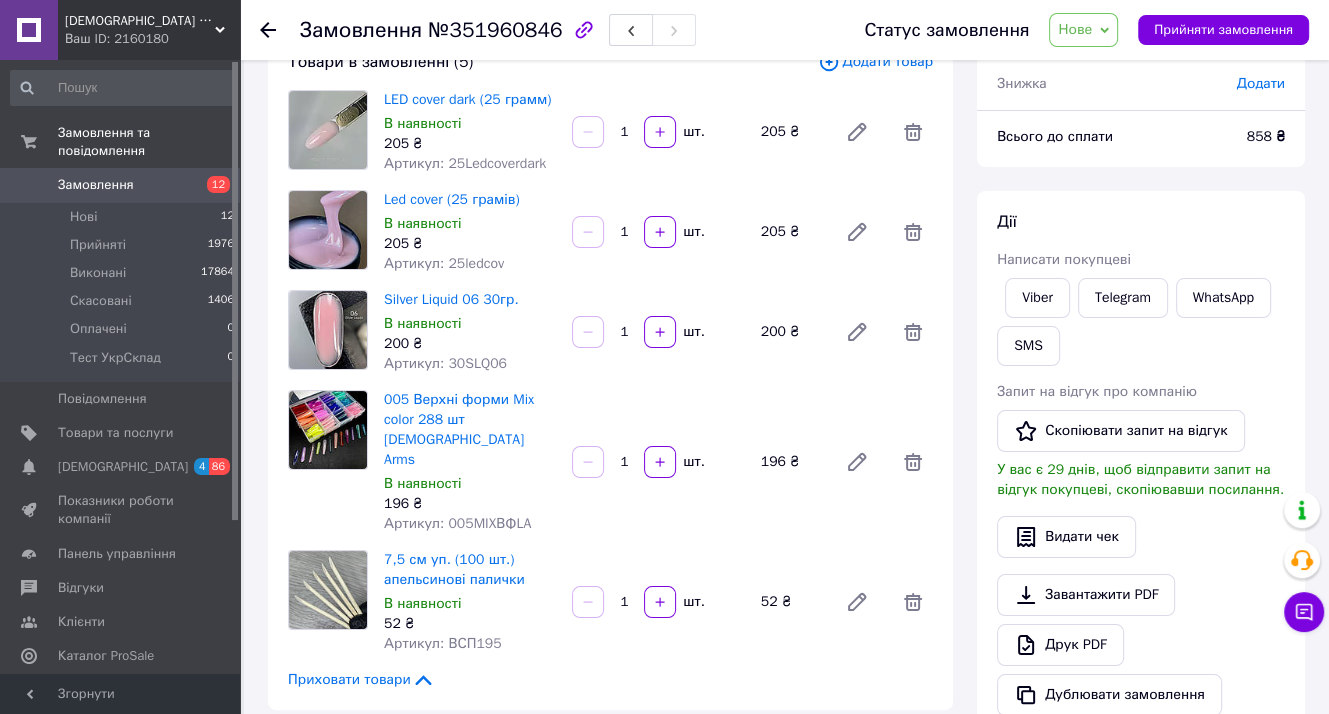 scroll, scrollTop: 0, scrollLeft: 0, axis: both 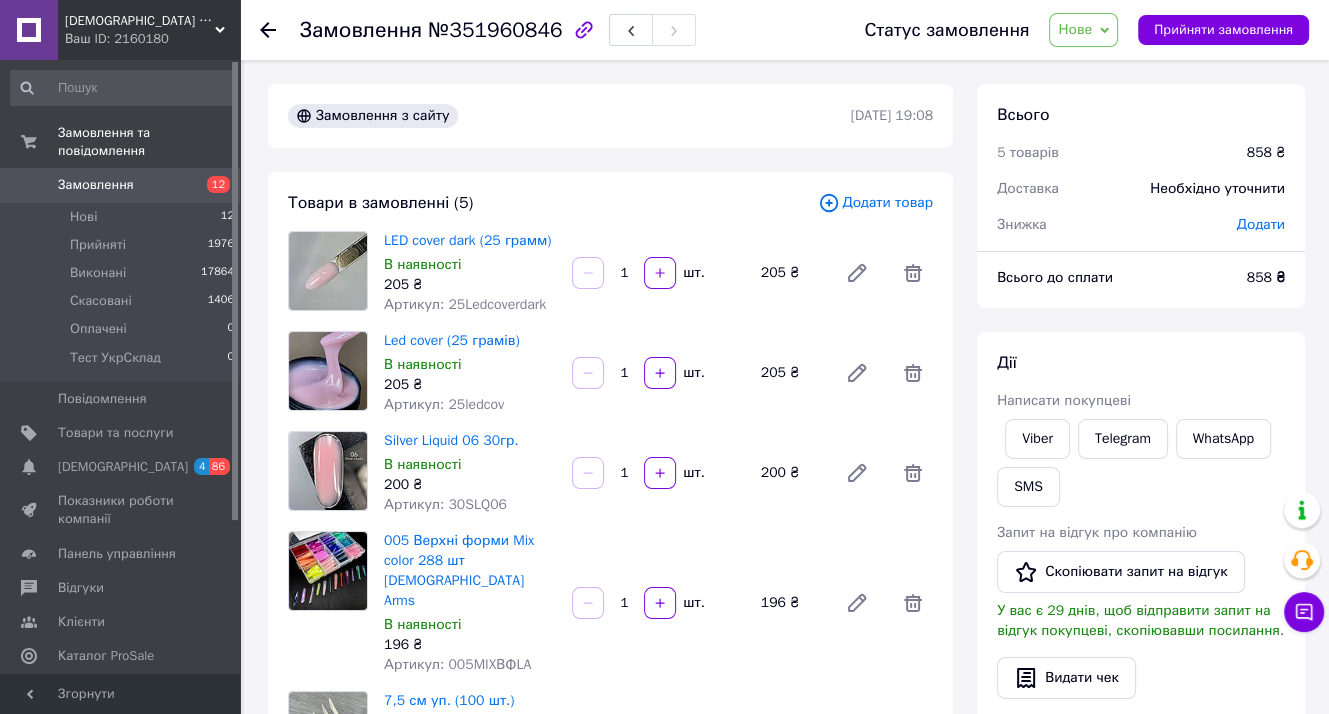 click on "Всього до сплати 858 ₴" at bounding box center [1141, 288] 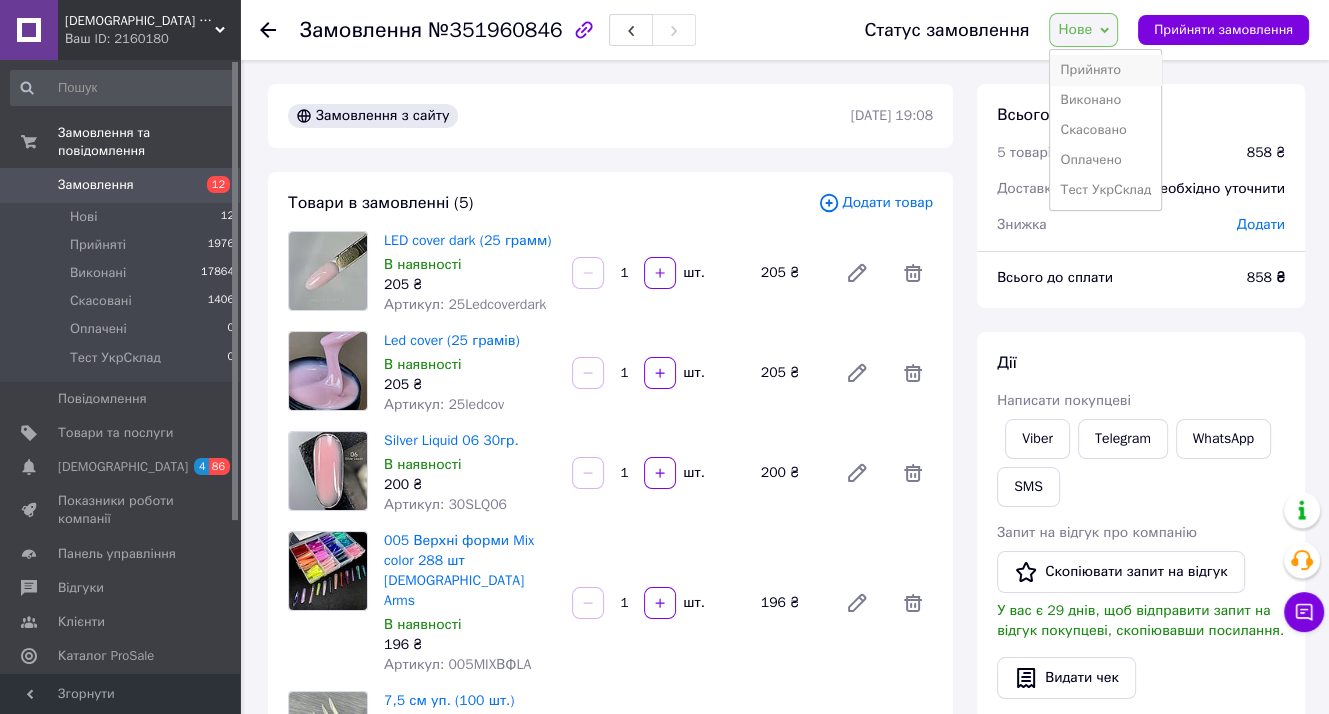 click on "Прийнято" at bounding box center (1105, 70) 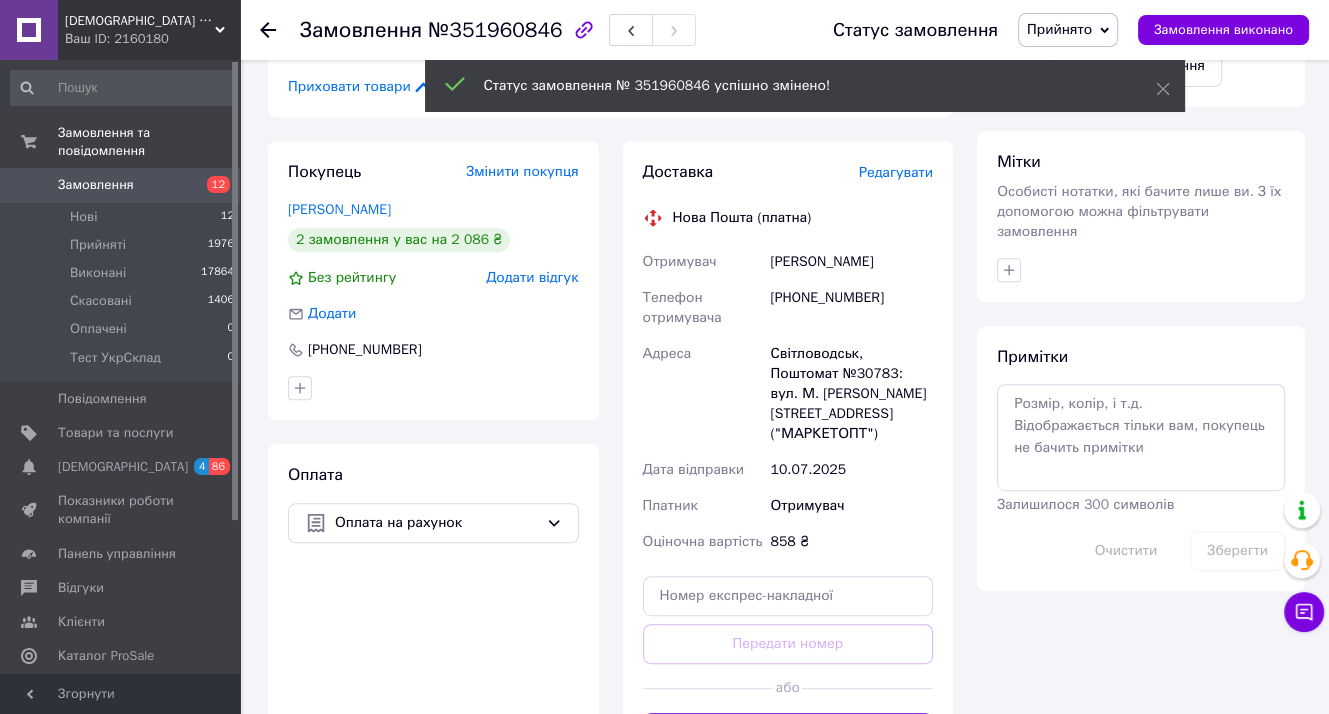 scroll, scrollTop: 700, scrollLeft: 0, axis: vertical 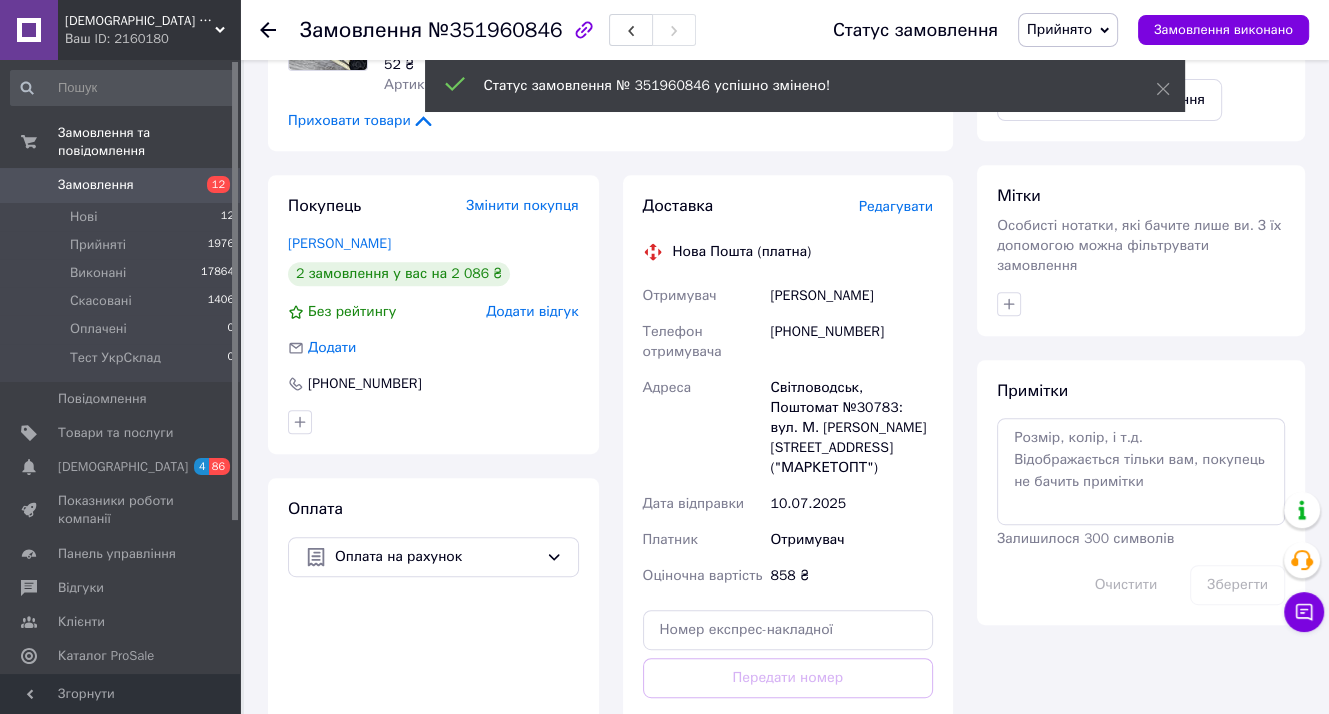 click on "Ткаченко Катерина" at bounding box center (851, 296) 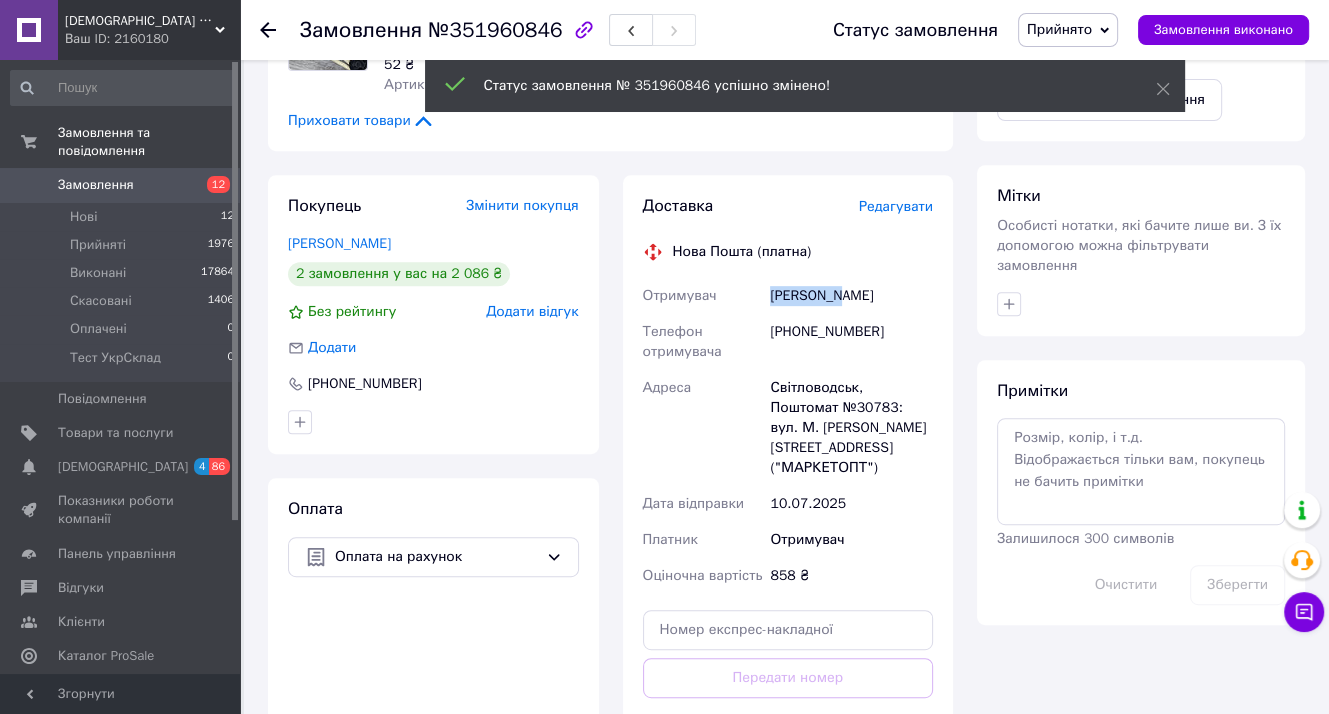 click on "Ткаченко Катерина" at bounding box center (851, 296) 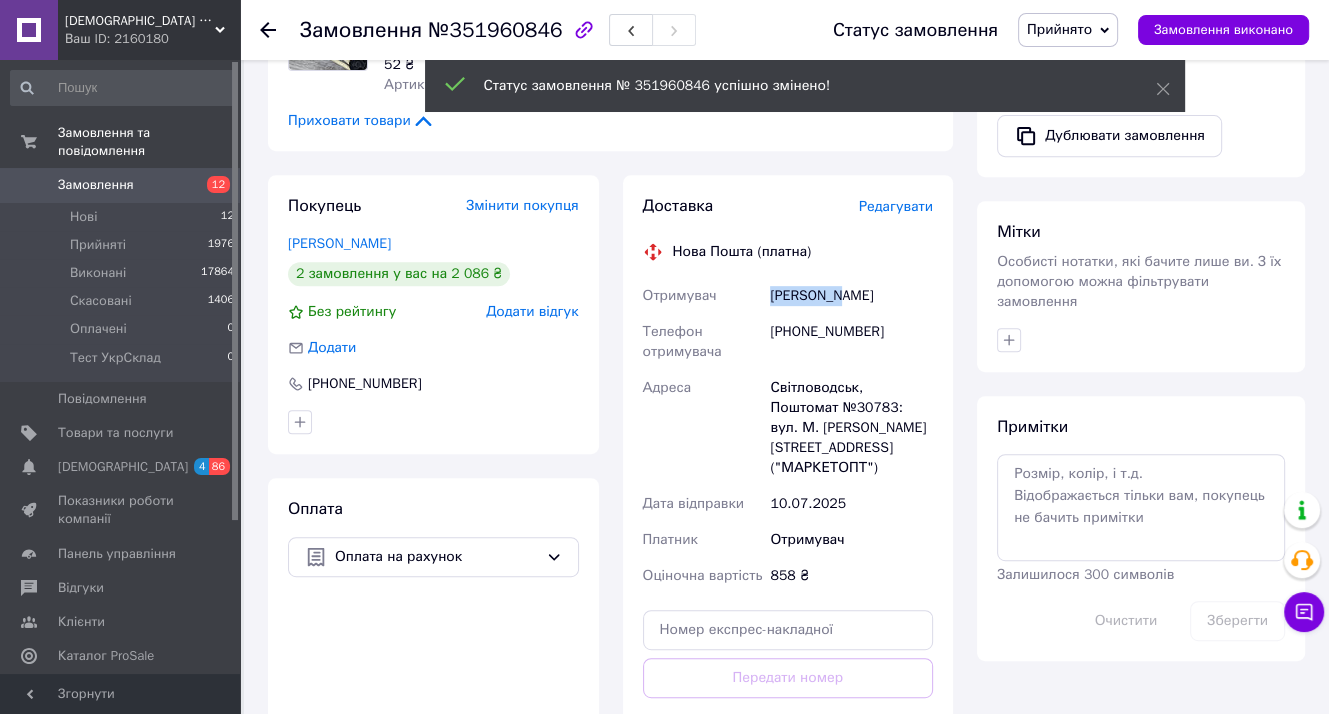 copy on "Ткаченко" 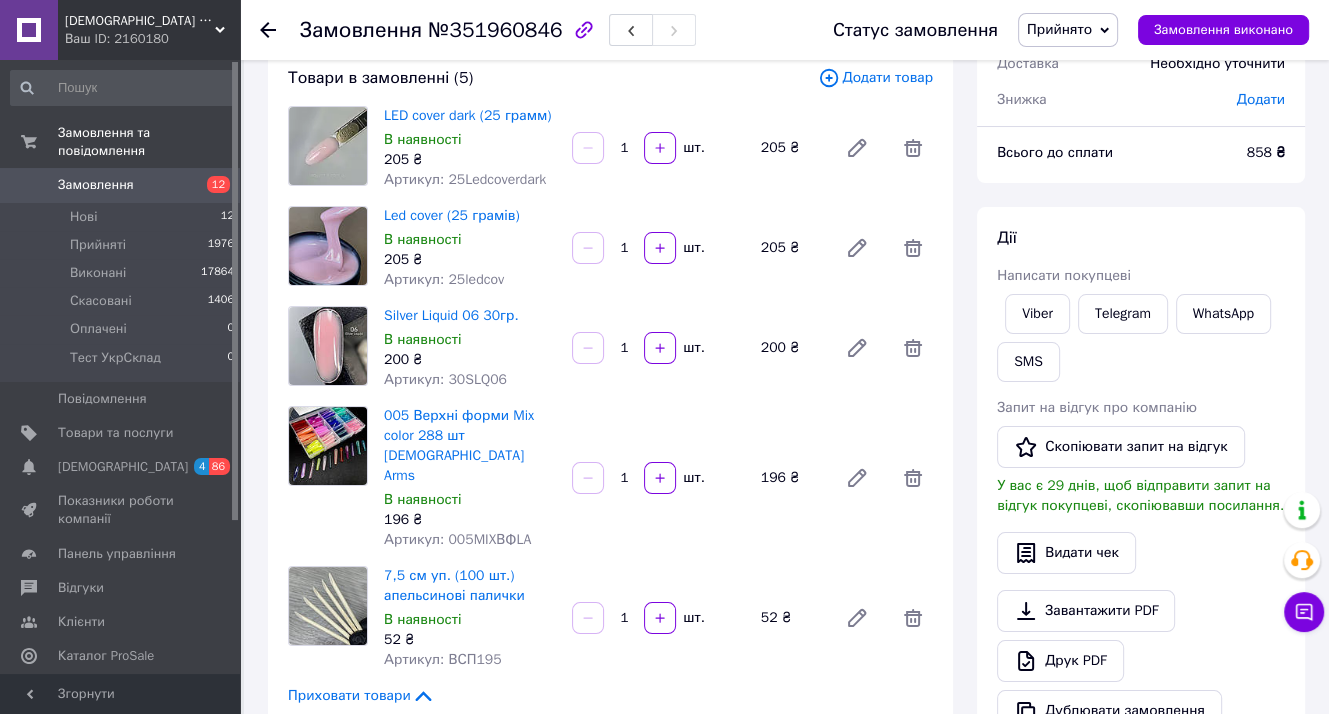 scroll, scrollTop: 0, scrollLeft: 0, axis: both 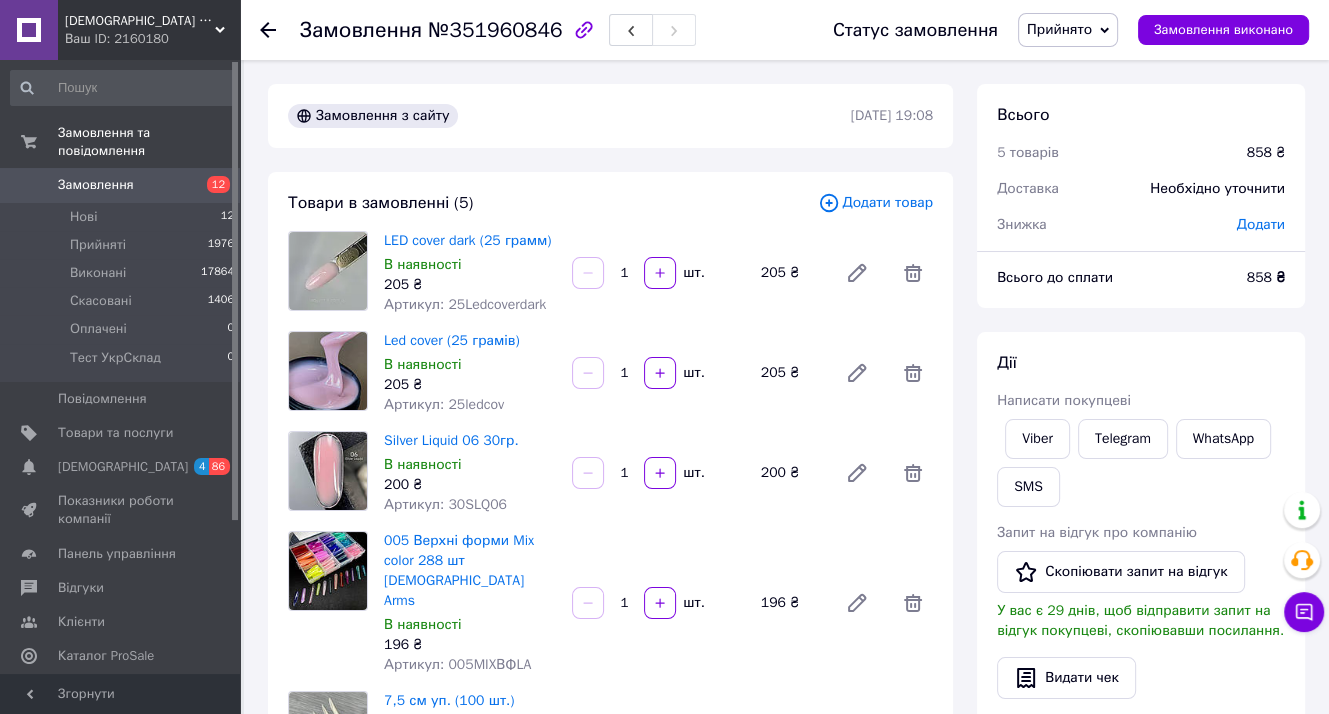 click on "Дії Написати покупцеві Viber Telegram WhatsApp SMS Запит на відгук про компанію   Скопіювати запит на відгук У вас є 29 днів, щоб відправити запит на відгук покупцеві, скопіювавши посилання.   Видати чек   Завантажити PDF   Друк PDF   Дублювати замовлення" at bounding box center (1141, 604) 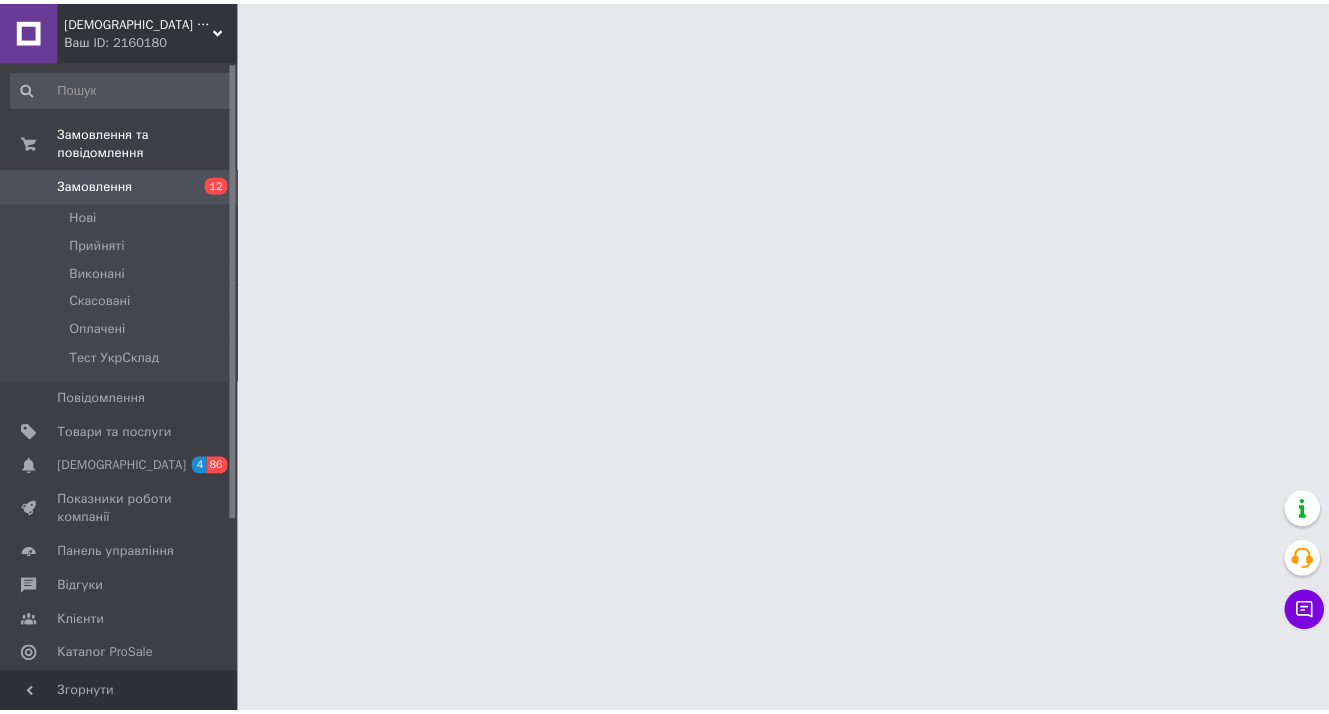 scroll, scrollTop: 0, scrollLeft: 0, axis: both 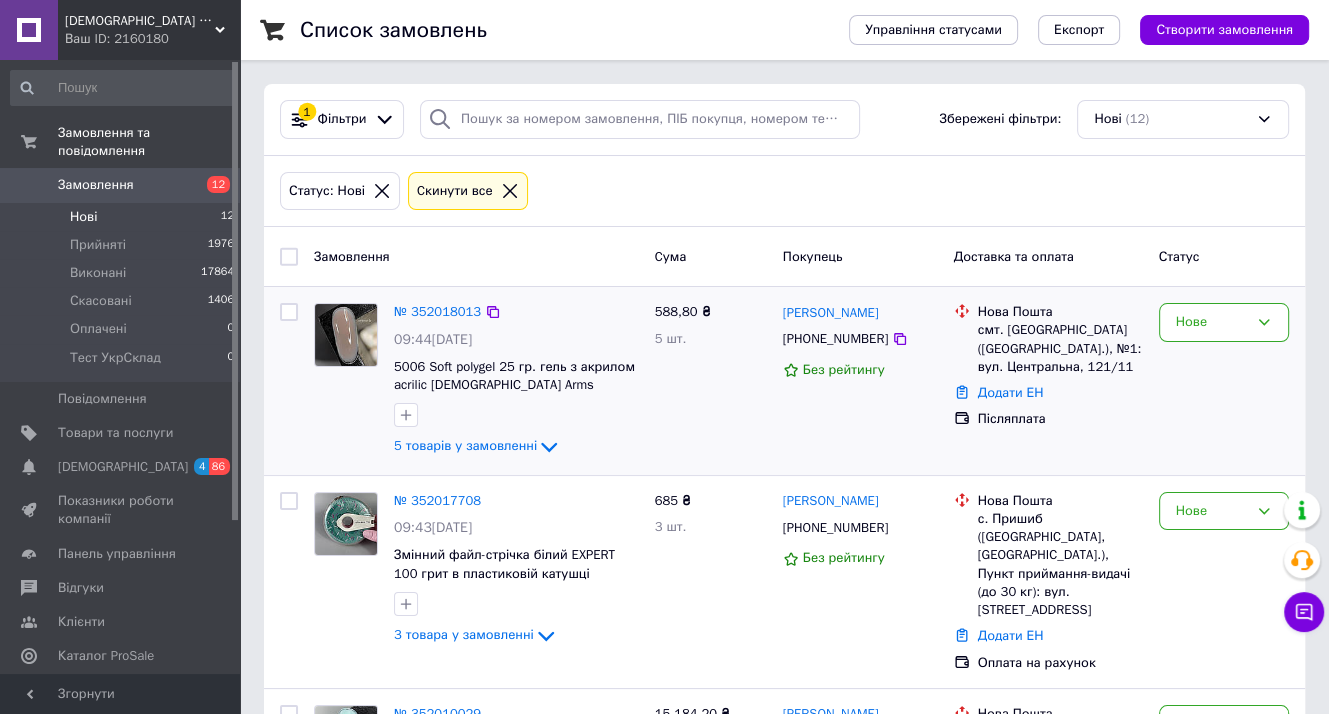 drag, startPoint x: 1236, startPoint y: 388, endPoint x: 1207, endPoint y: 394, distance: 29.614185 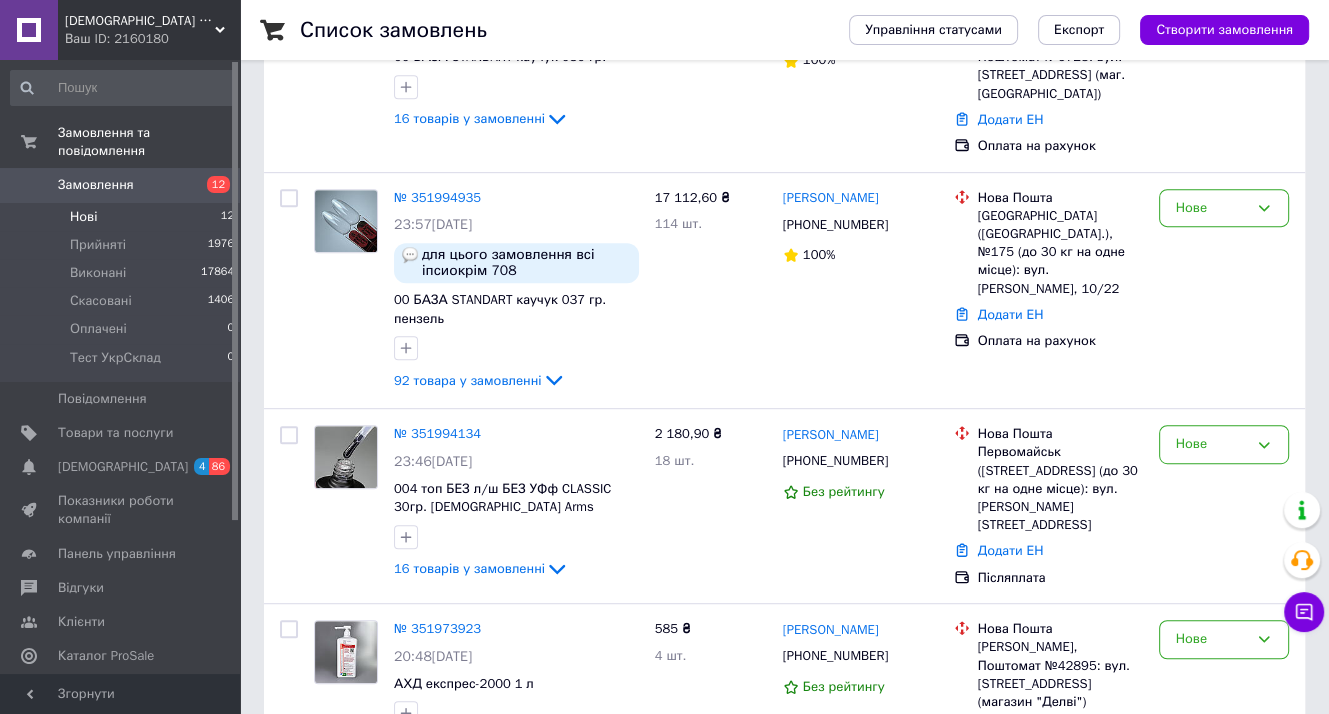 scroll, scrollTop: 1310, scrollLeft: 0, axis: vertical 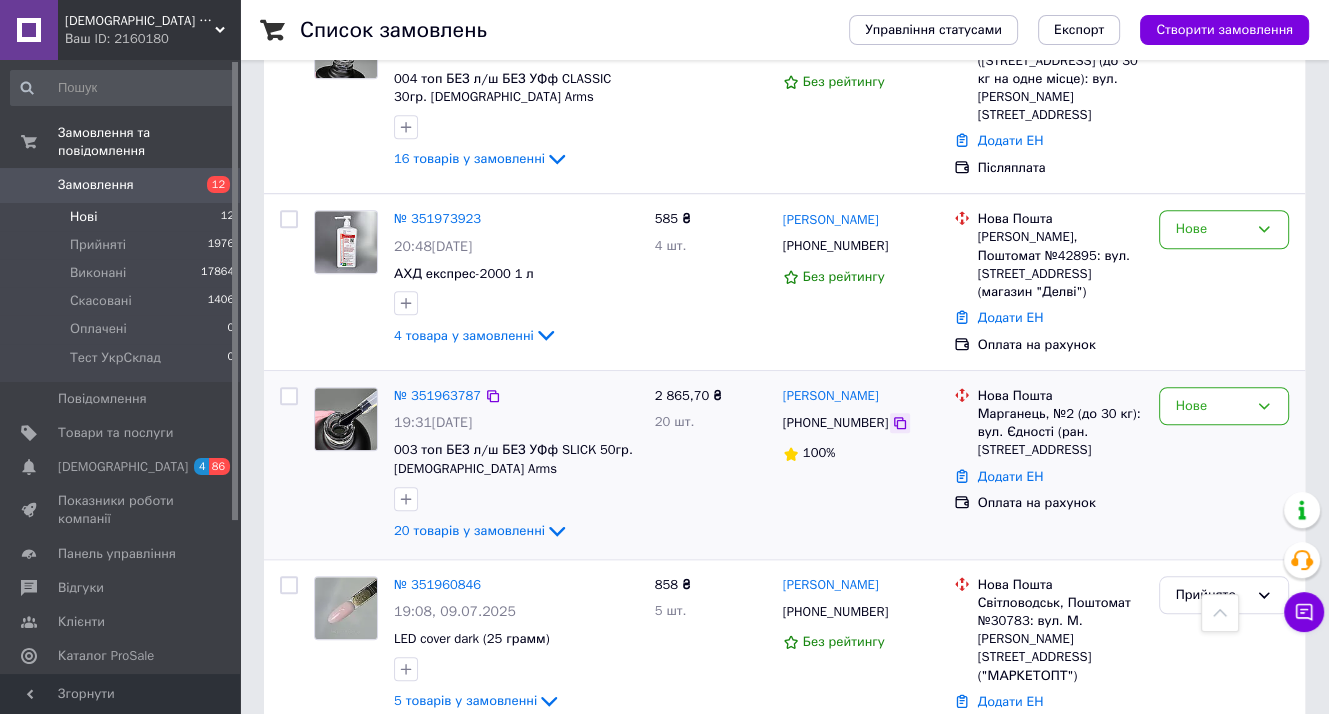 click 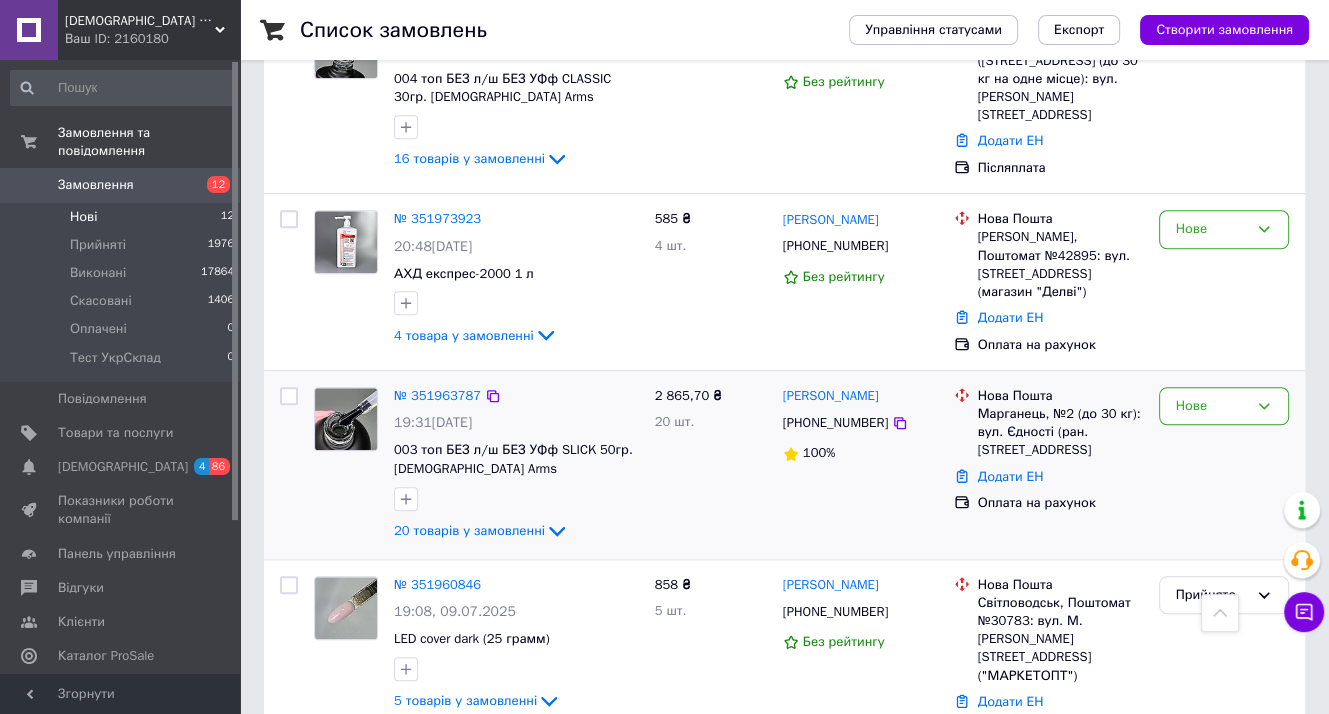 scroll, scrollTop: 1210, scrollLeft: 0, axis: vertical 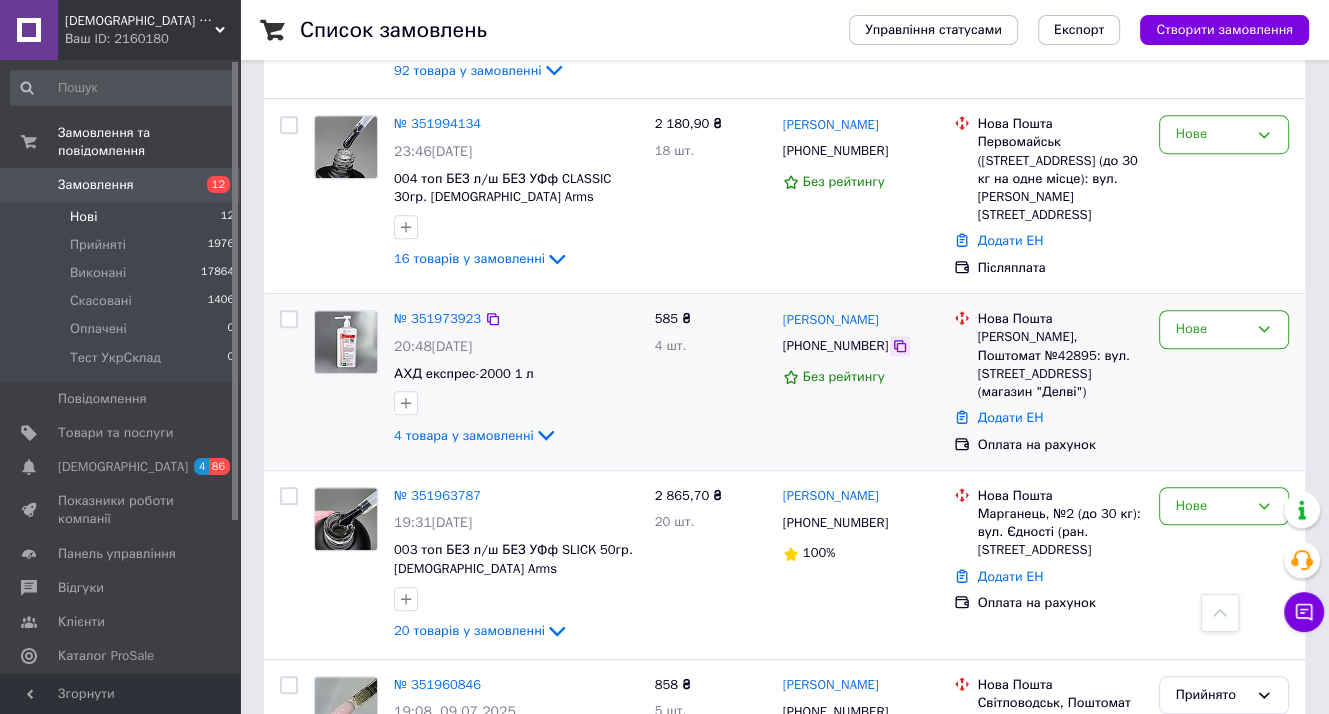 click 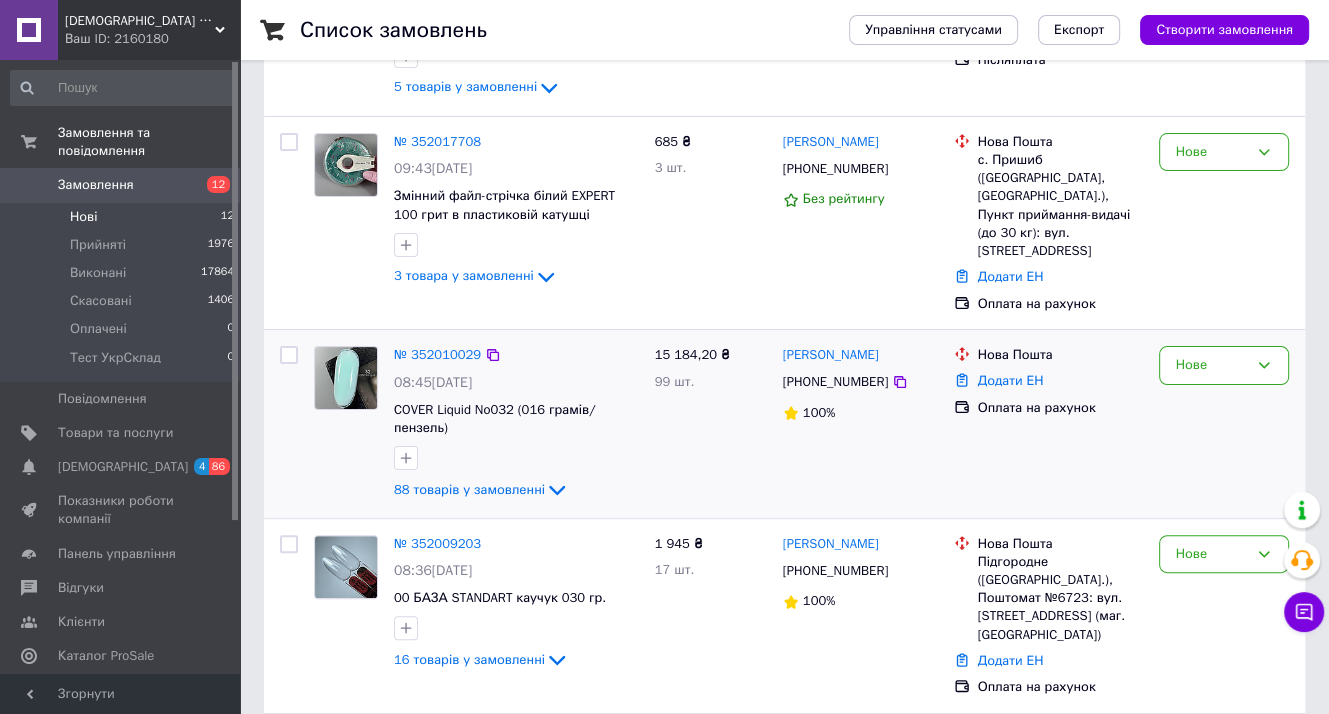 scroll, scrollTop: 410, scrollLeft: 0, axis: vertical 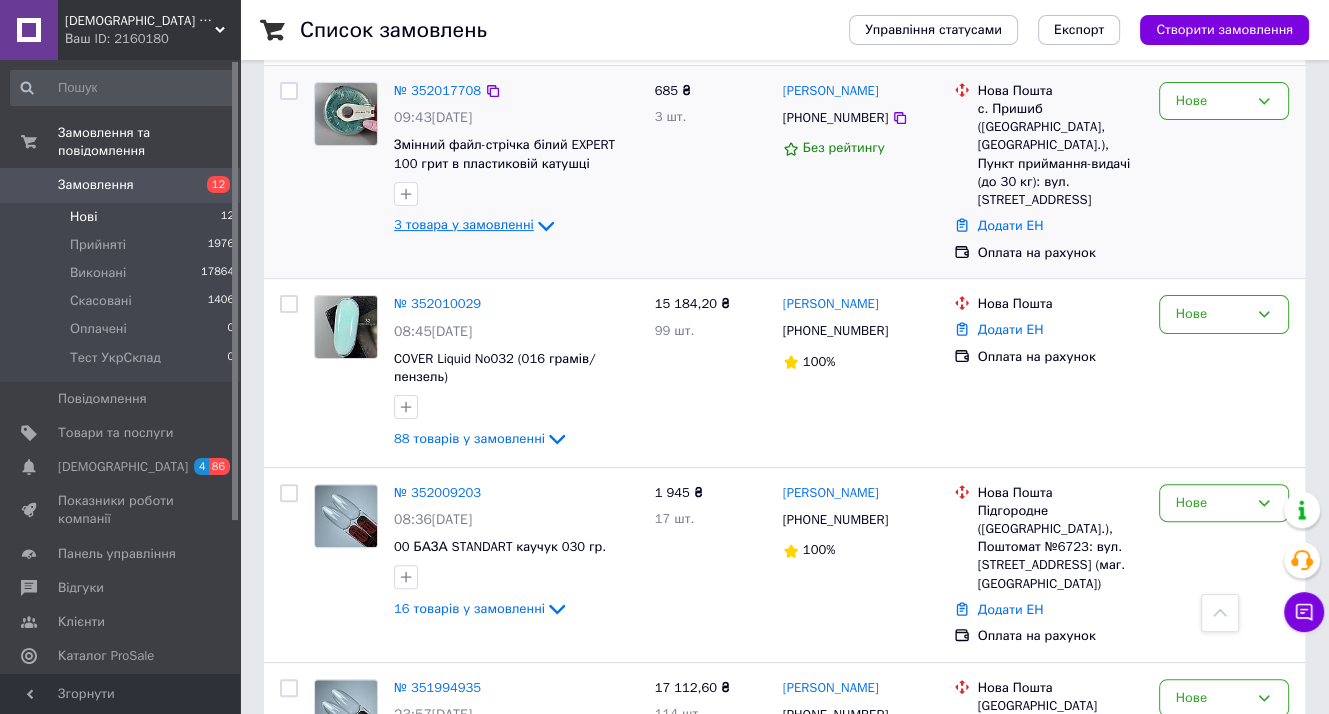 click 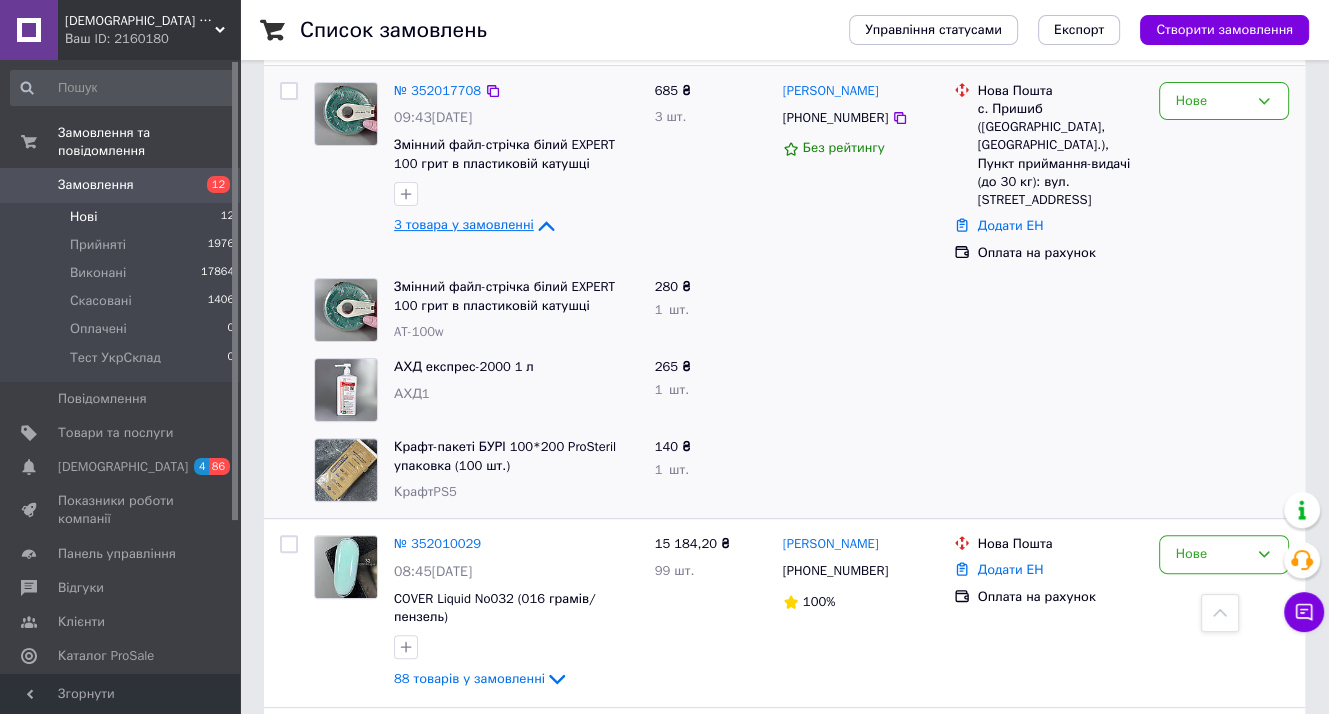 click 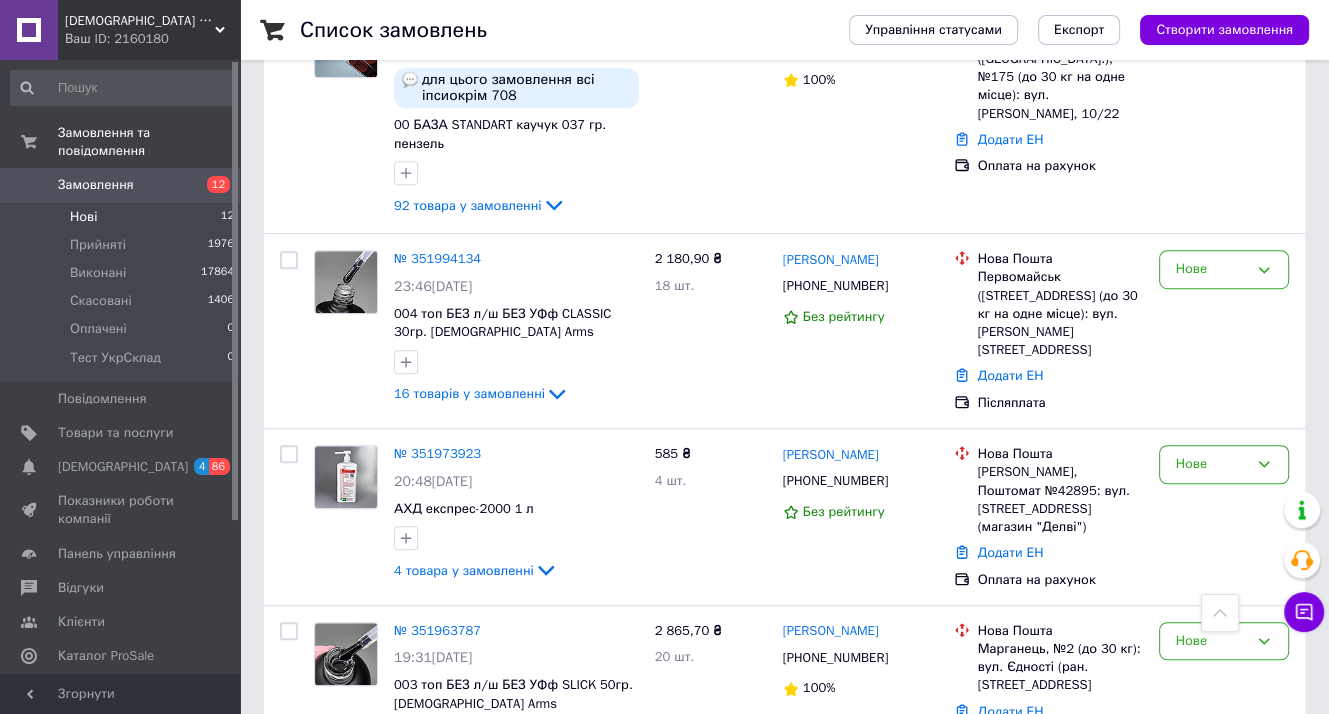 scroll, scrollTop: 1110, scrollLeft: 0, axis: vertical 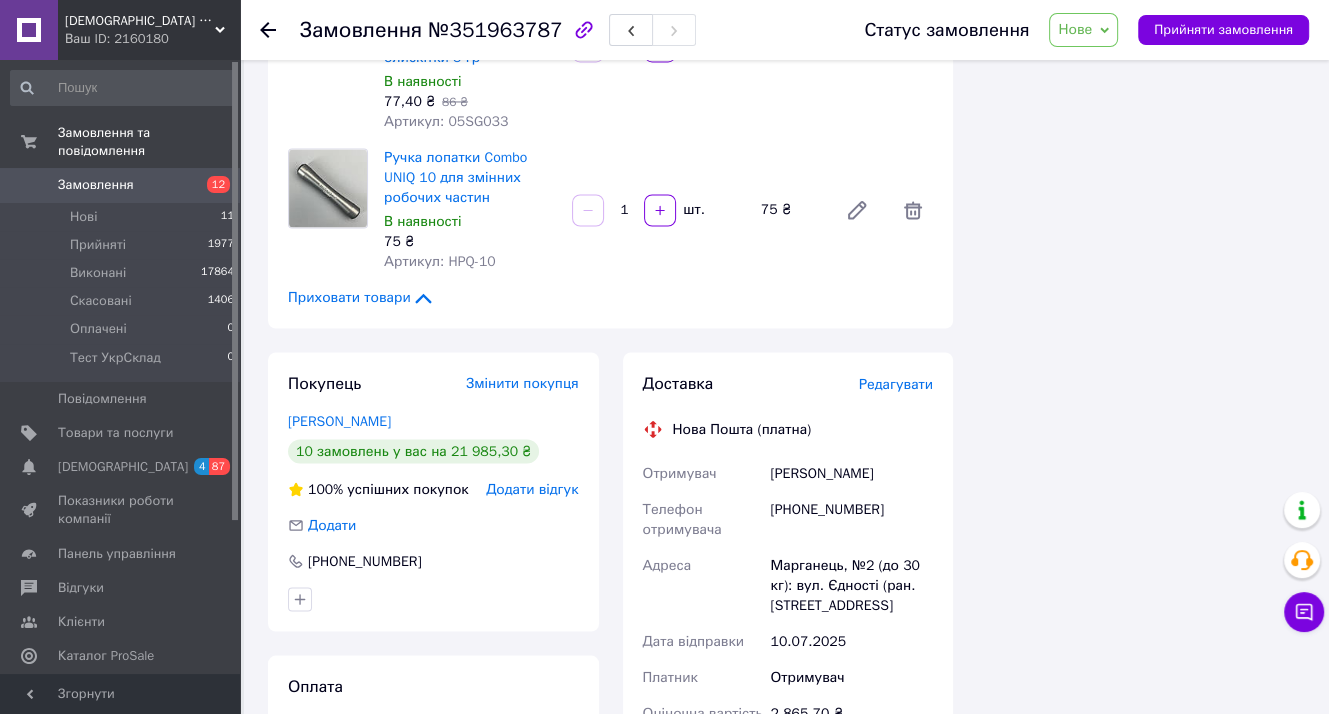 click on "[PHONE_NUMBER]" at bounding box center (851, 519) 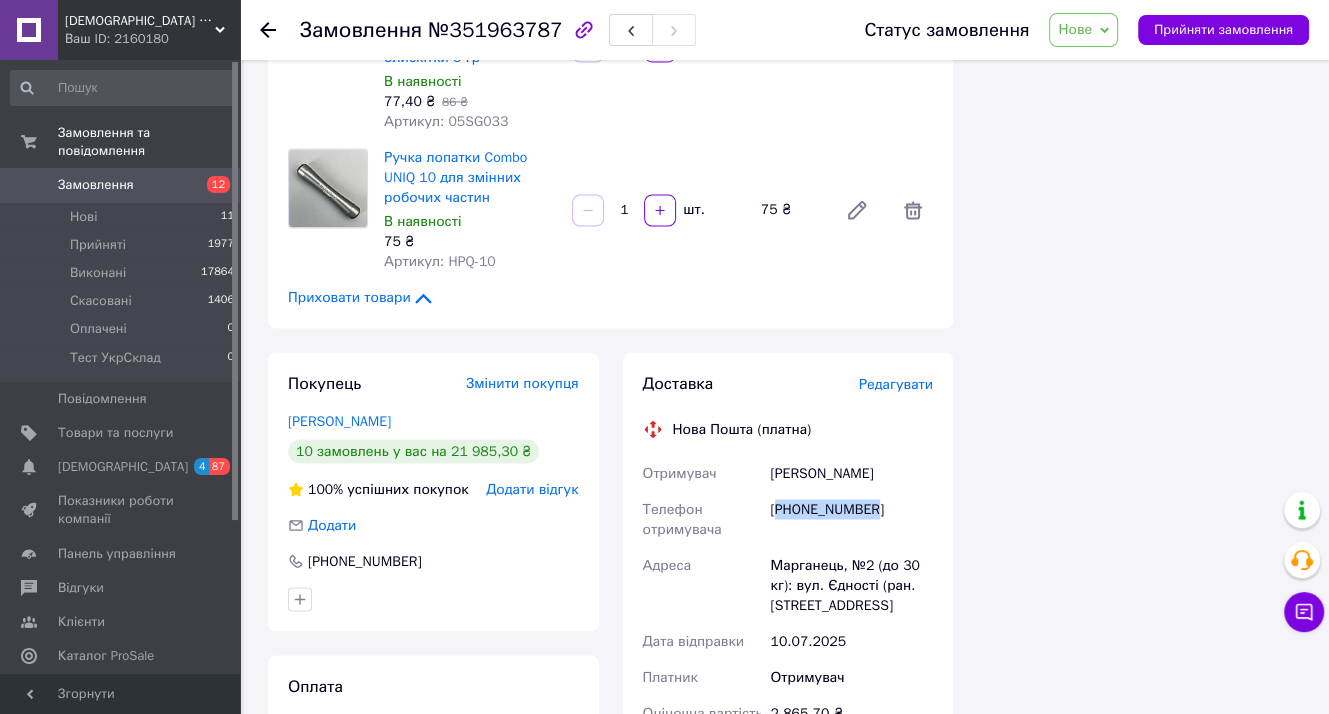 click on "+380996794073" at bounding box center [851, 519] 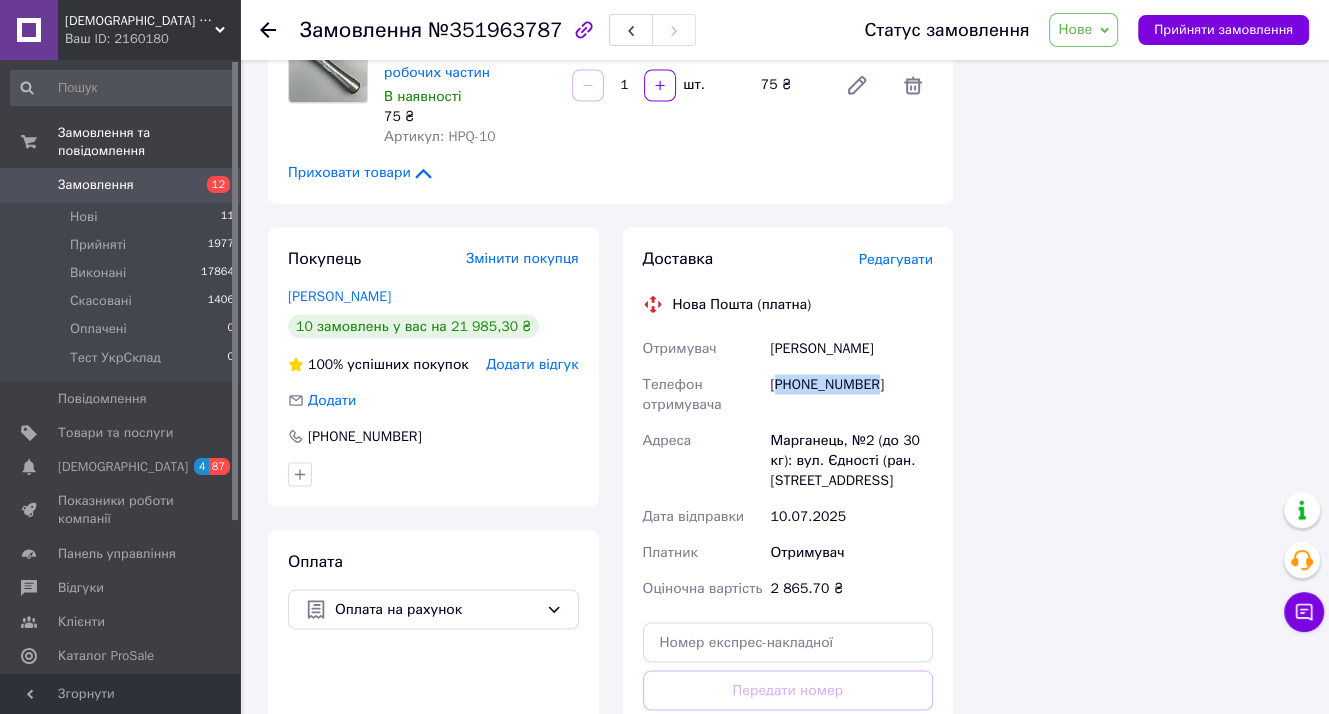 scroll, scrollTop: 3167, scrollLeft: 0, axis: vertical 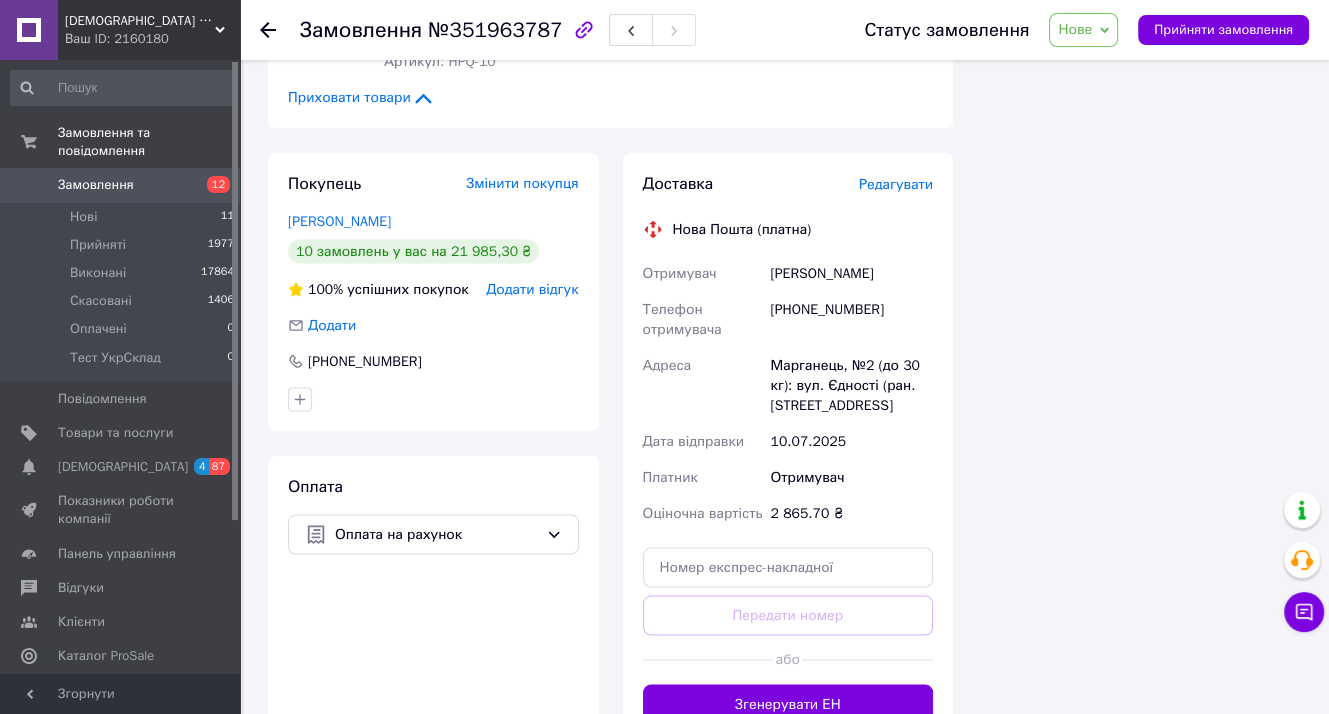 drag, startPoint x: 689, startPoint y: 613, endPoint x: 537, endPoint y: 608, distance: 152.08221 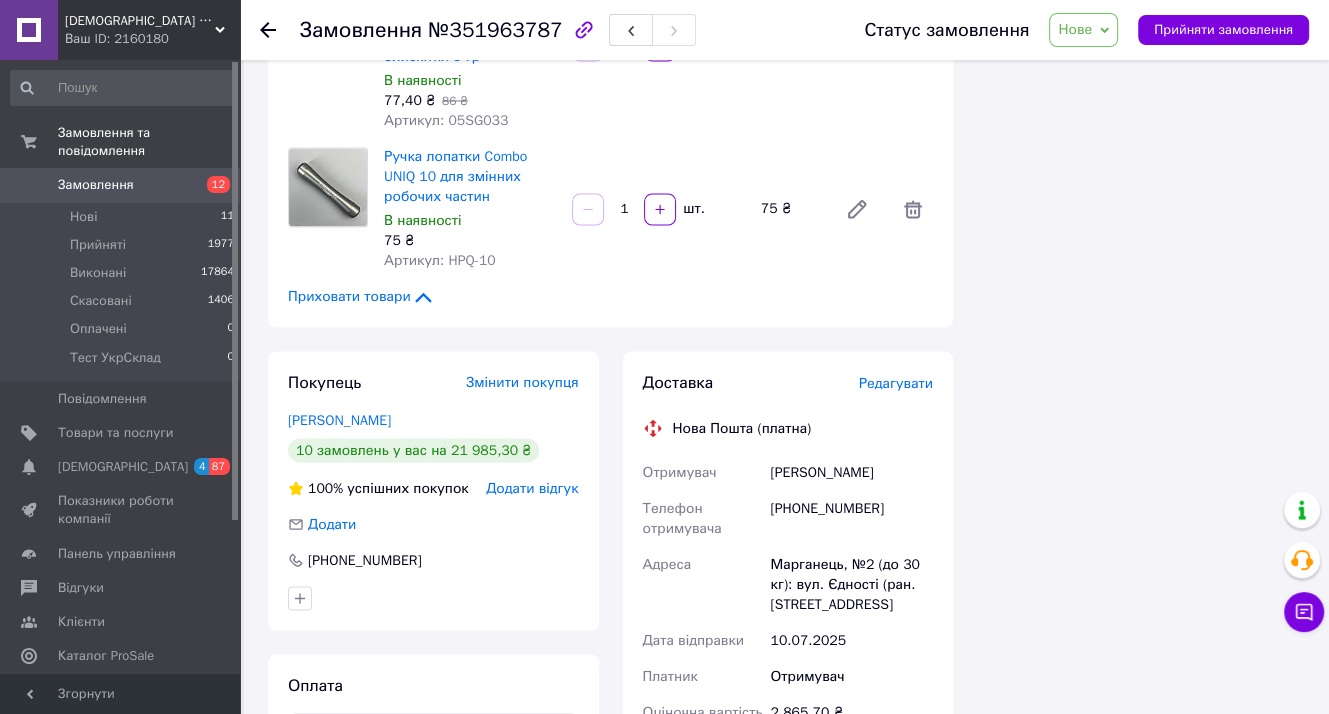 scroll, scrollTop: 2967, scrollLeft: 0, axis: vertical 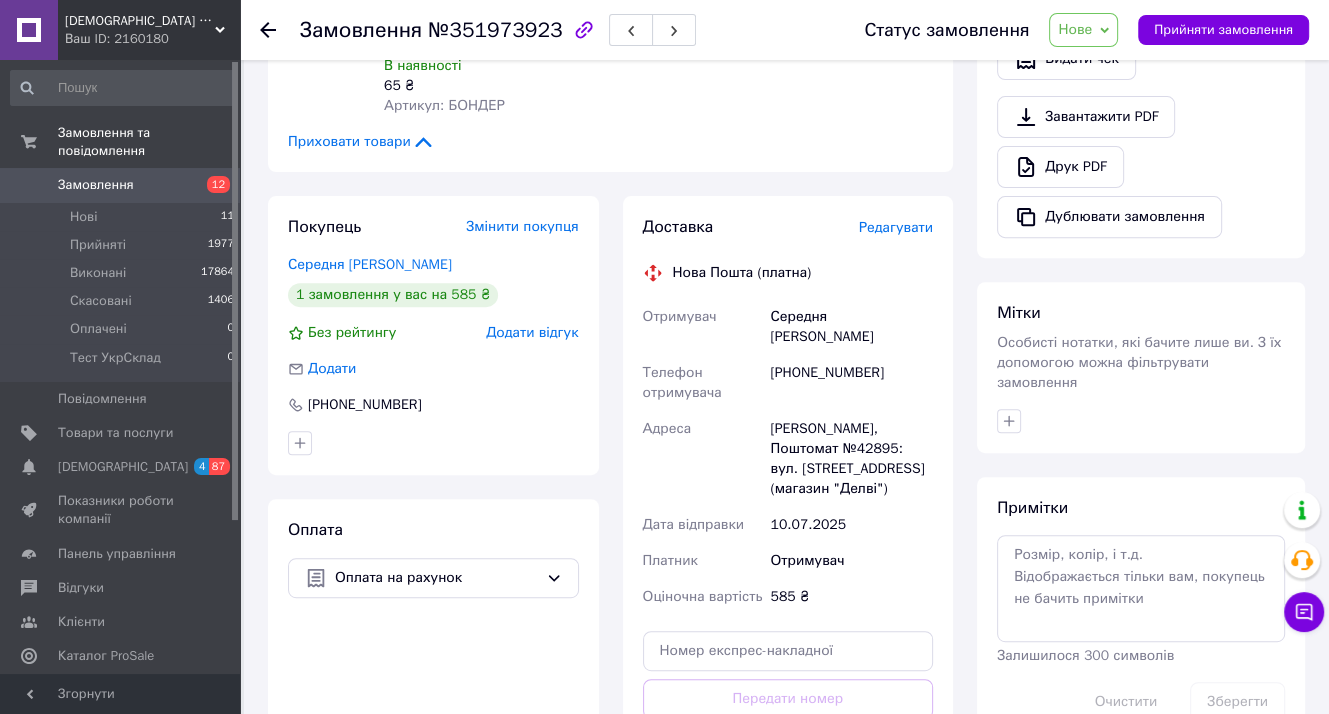click on "[PHONE_NUMBER]" at bounding box center (851, 383) 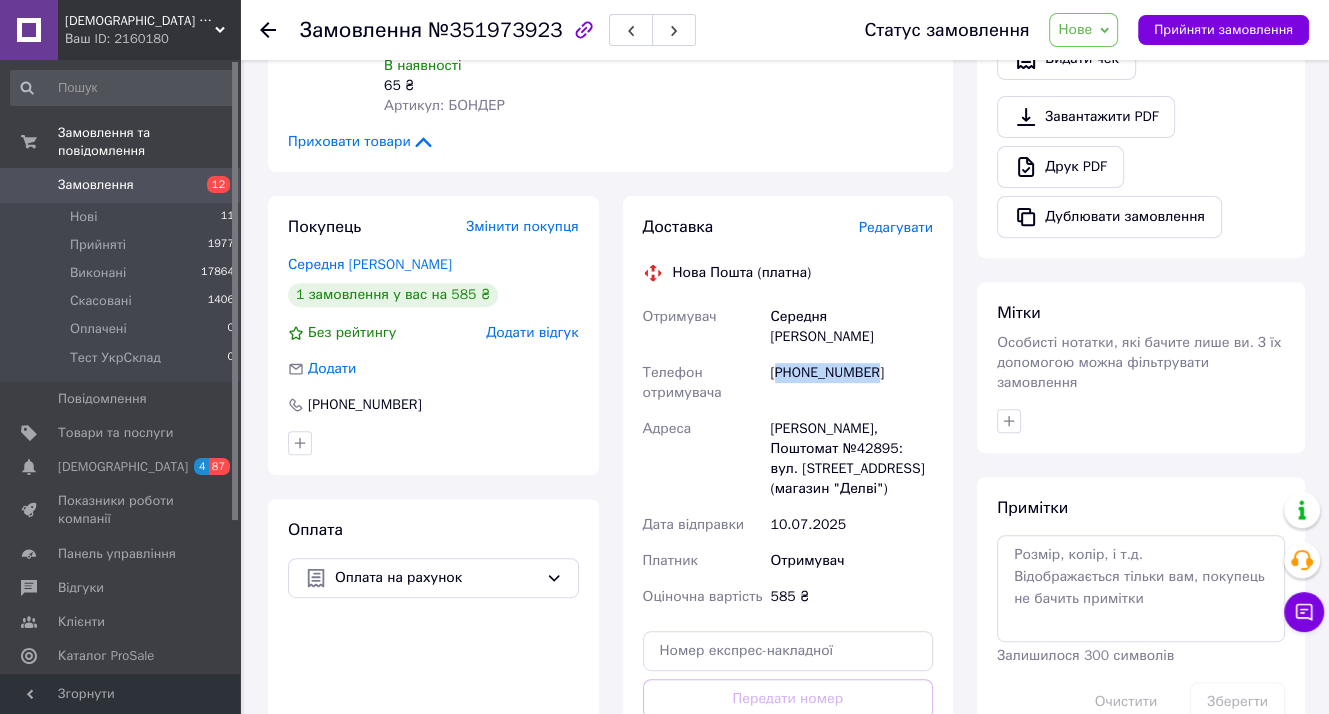 click on "[PHONE_NUMBER]" at bounding box center [851, 383] 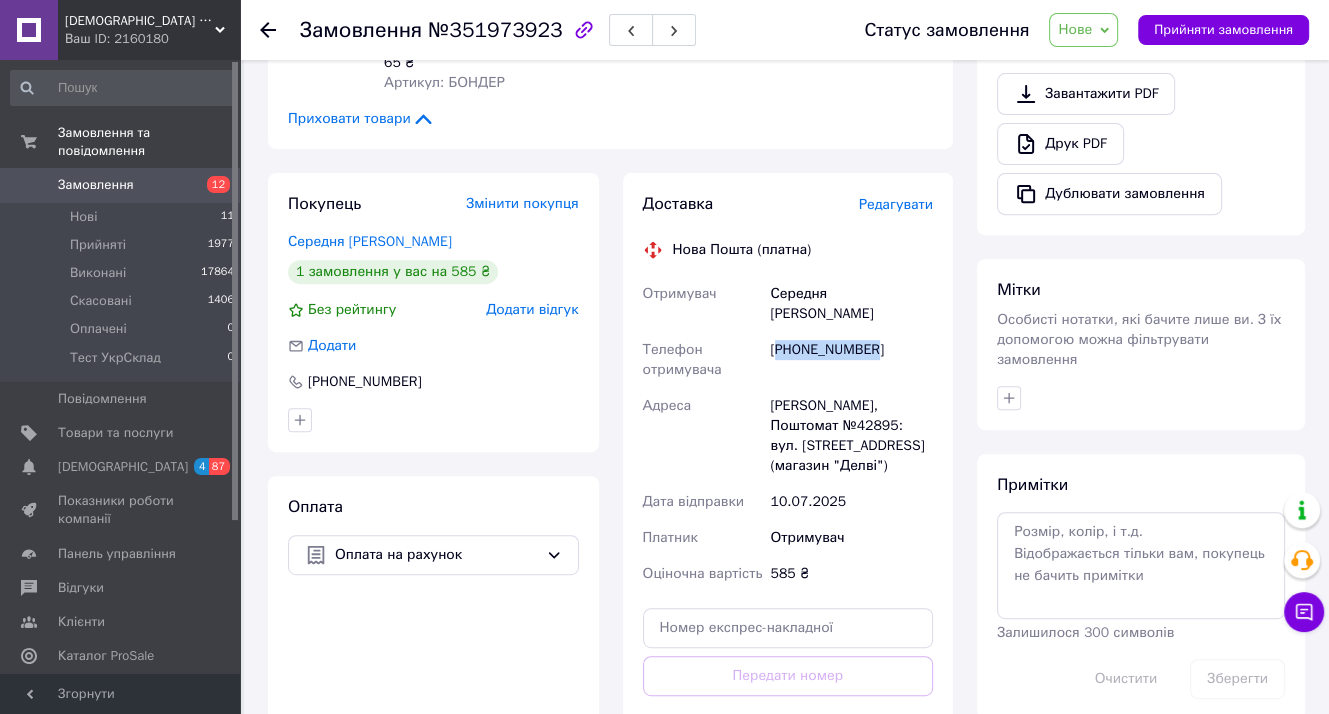 scroll, scrollTop: 819, scrollLeft: 0, axis: vertical 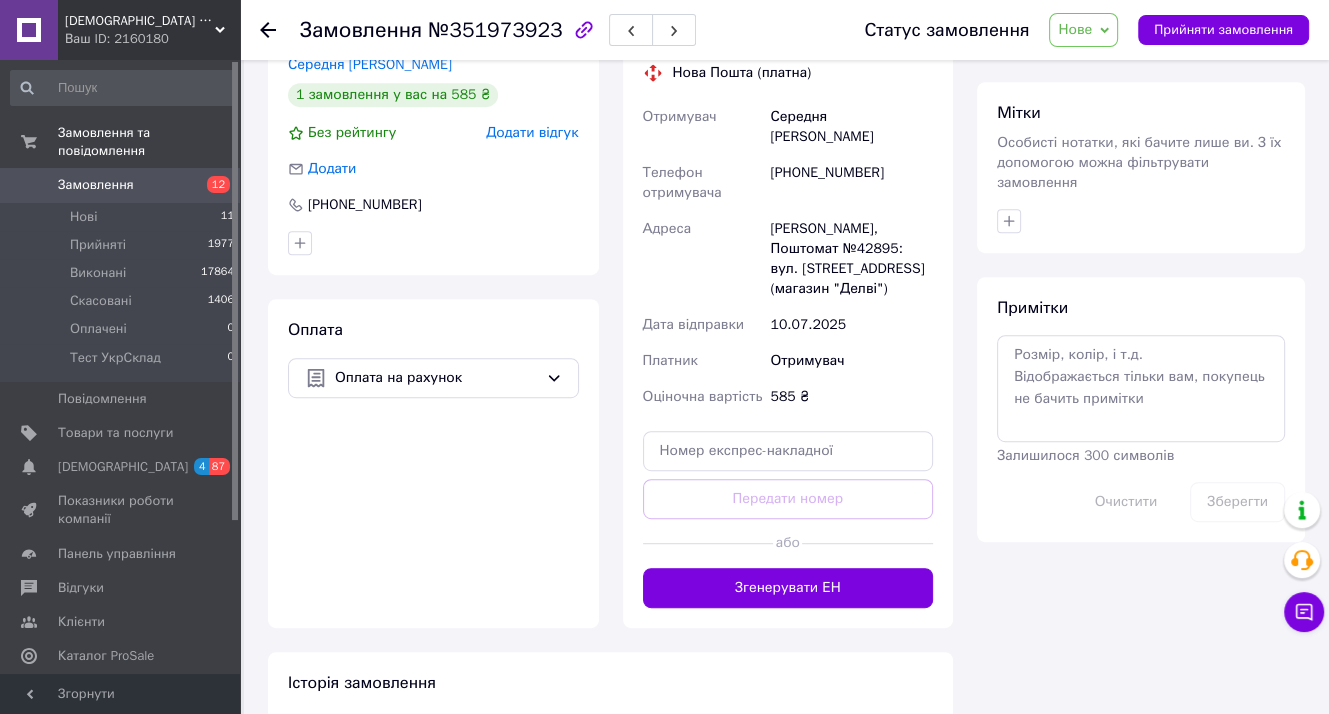 click on "Примітки Залишилося 300 символів Очистити Зберегти" at bounding box center [1141, 409] 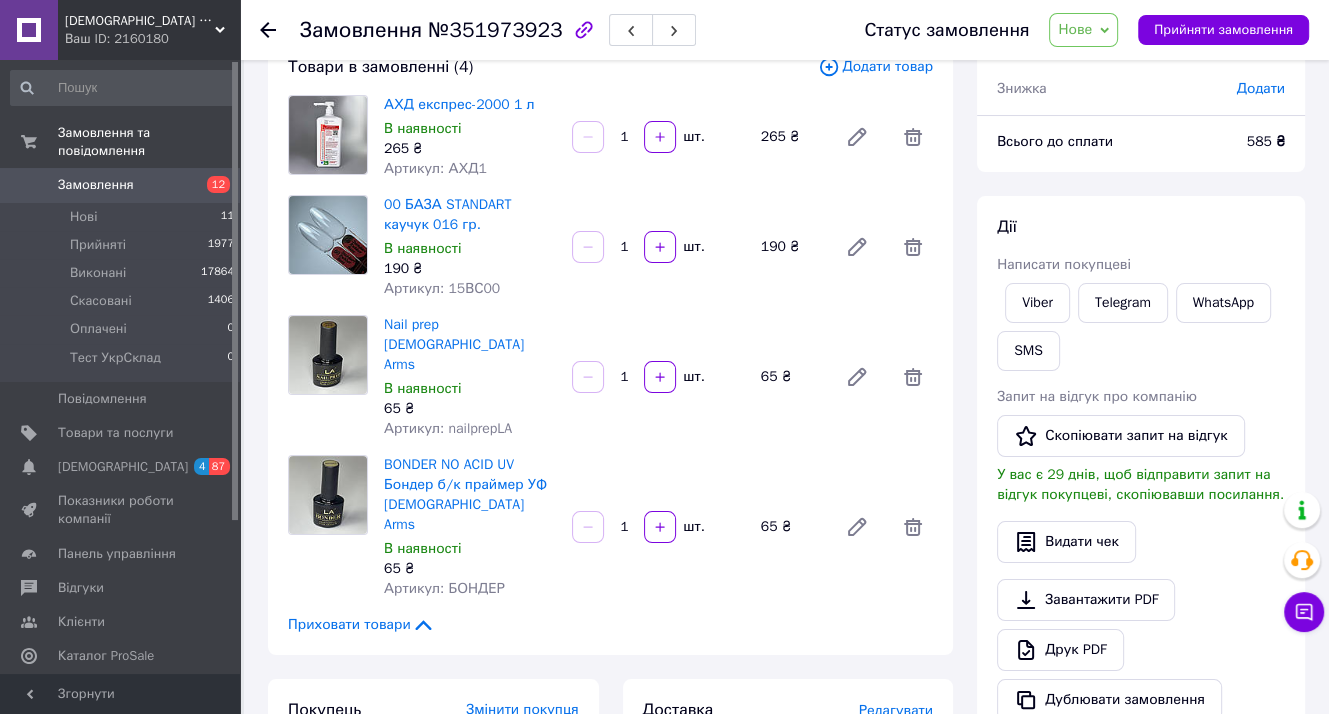 scroll, scrollTop: 0, scrollLeft: 0, axis: both 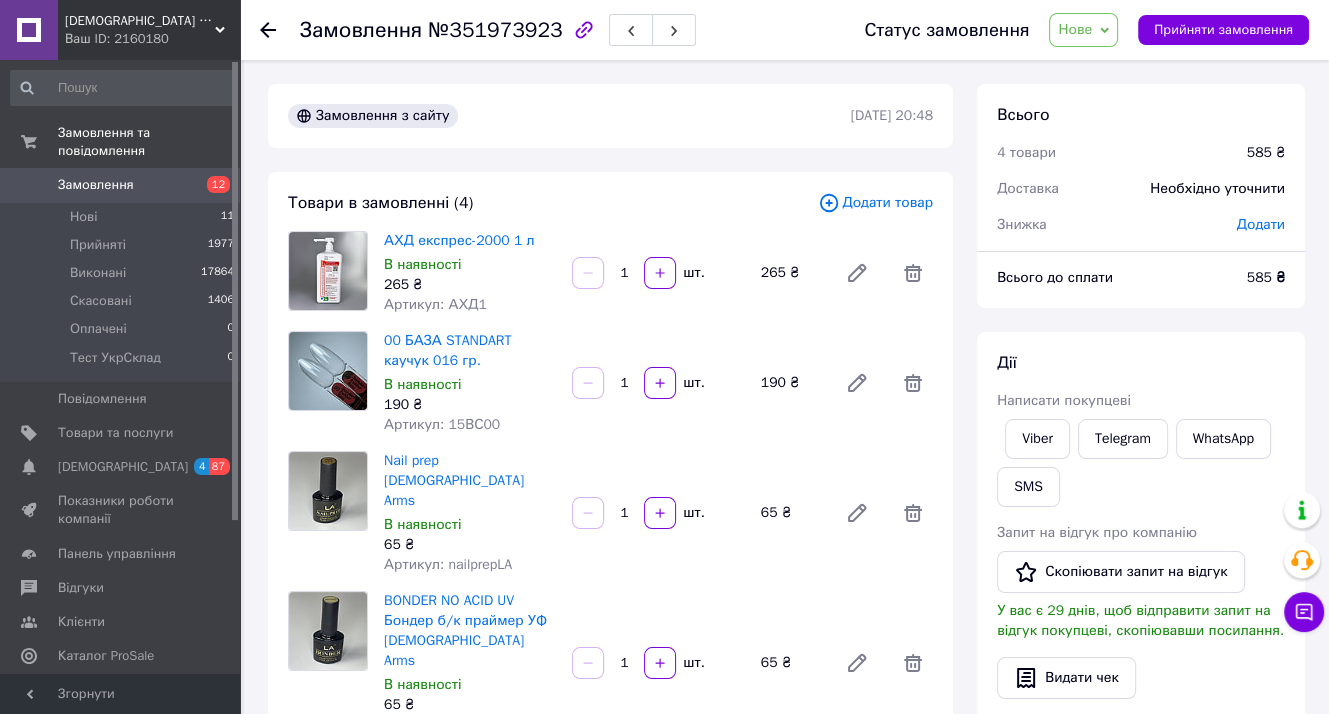 drag, startPoint x: 1296, startPoint y: 313, endPoint x: 1248, endPoint y: 245, distance: 83.23461 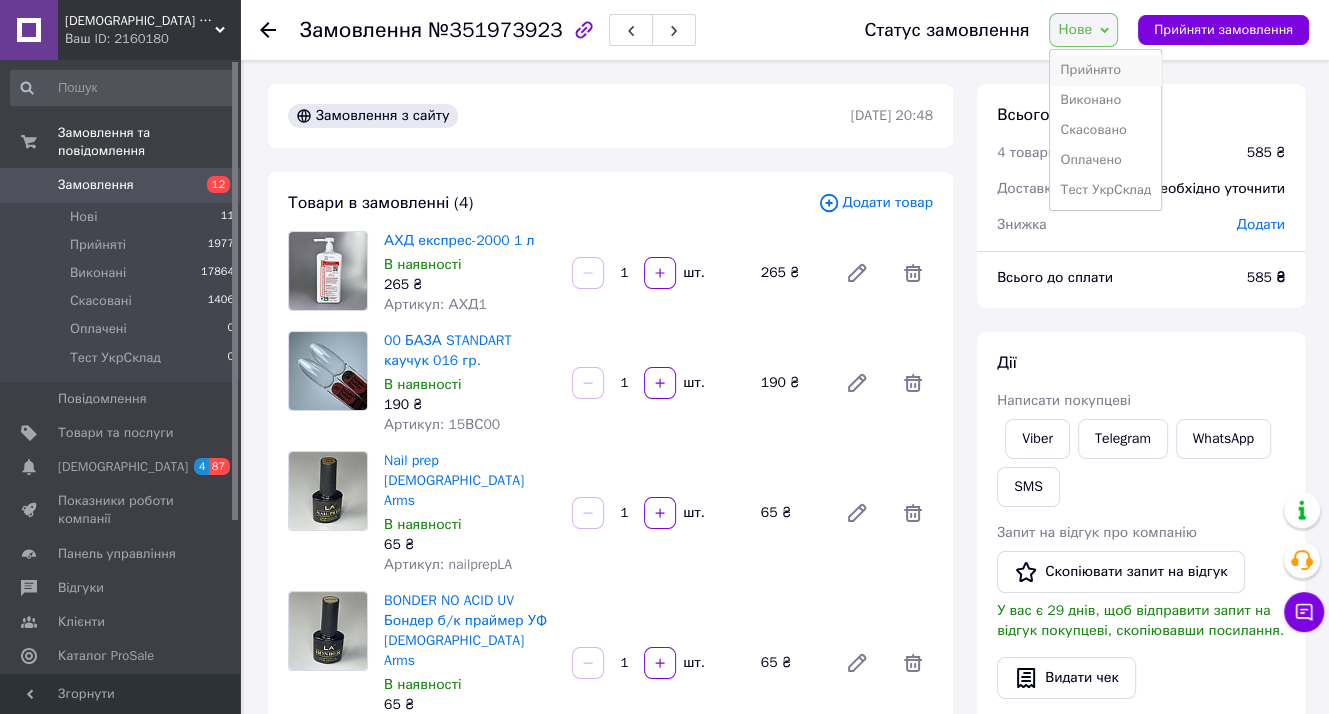 click on "Прийнято" at bounding box center (1105, 70) 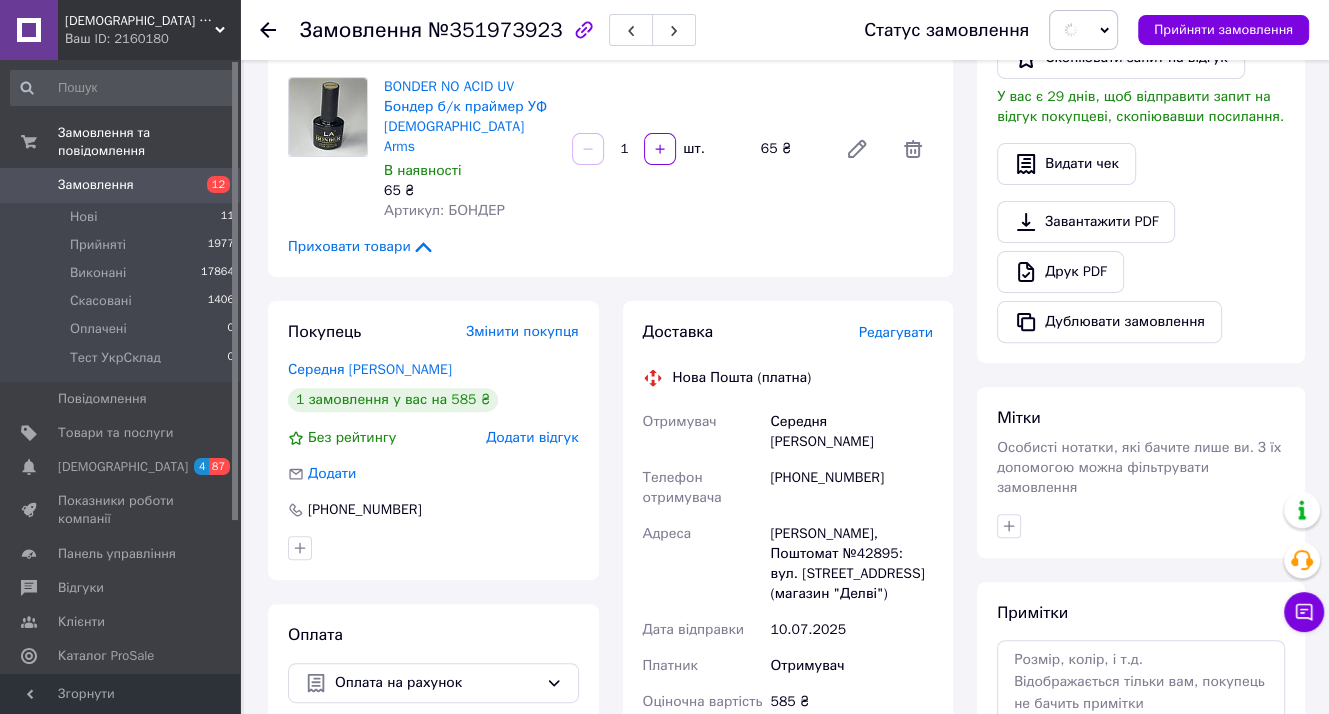 scroll, scrollTop: 600, scrollLeft: 0, axis: vertical 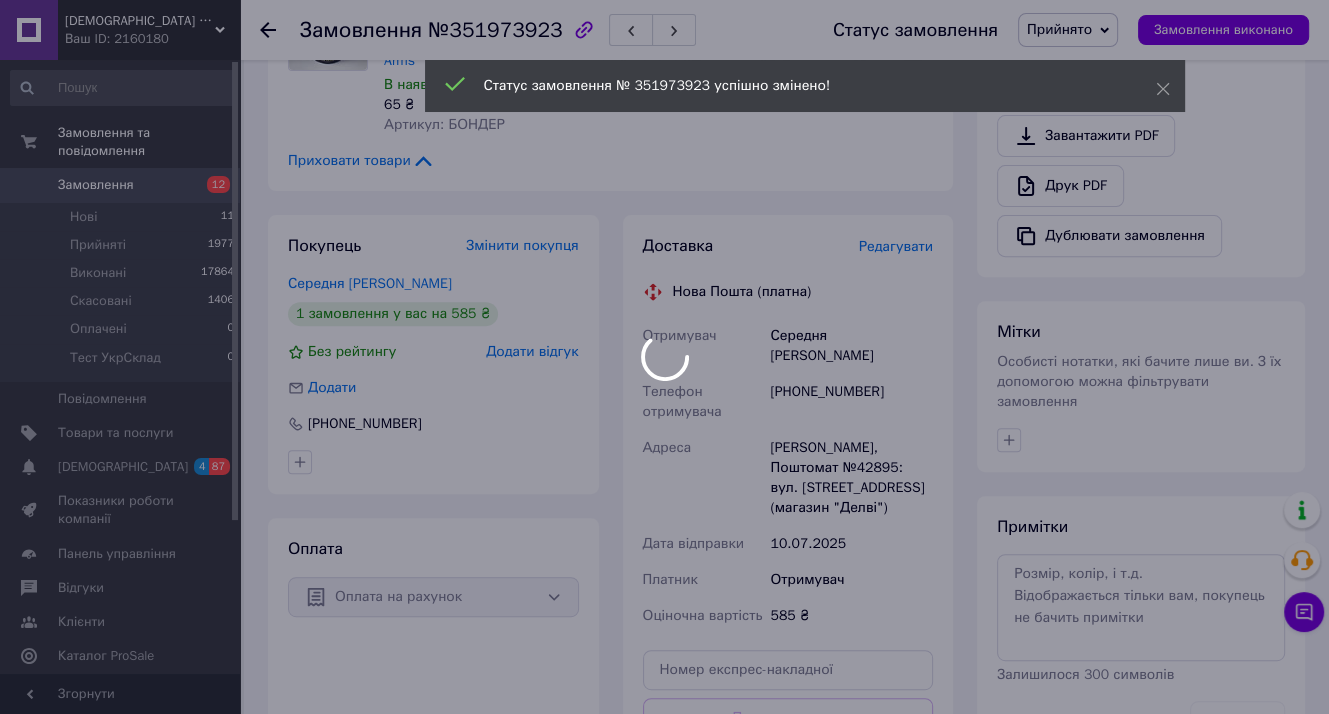 click at bounding box center (664, 357) 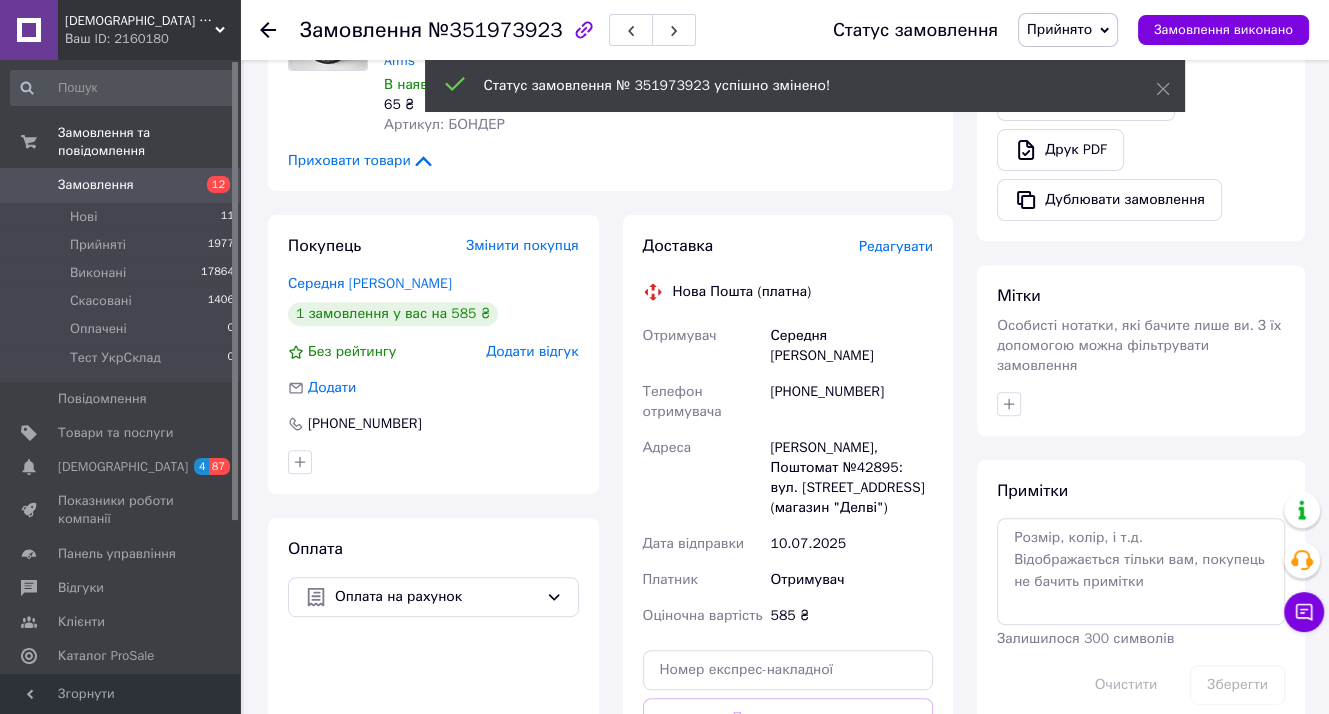 click on "Середня Ірина" at bounding box center [851, 346] 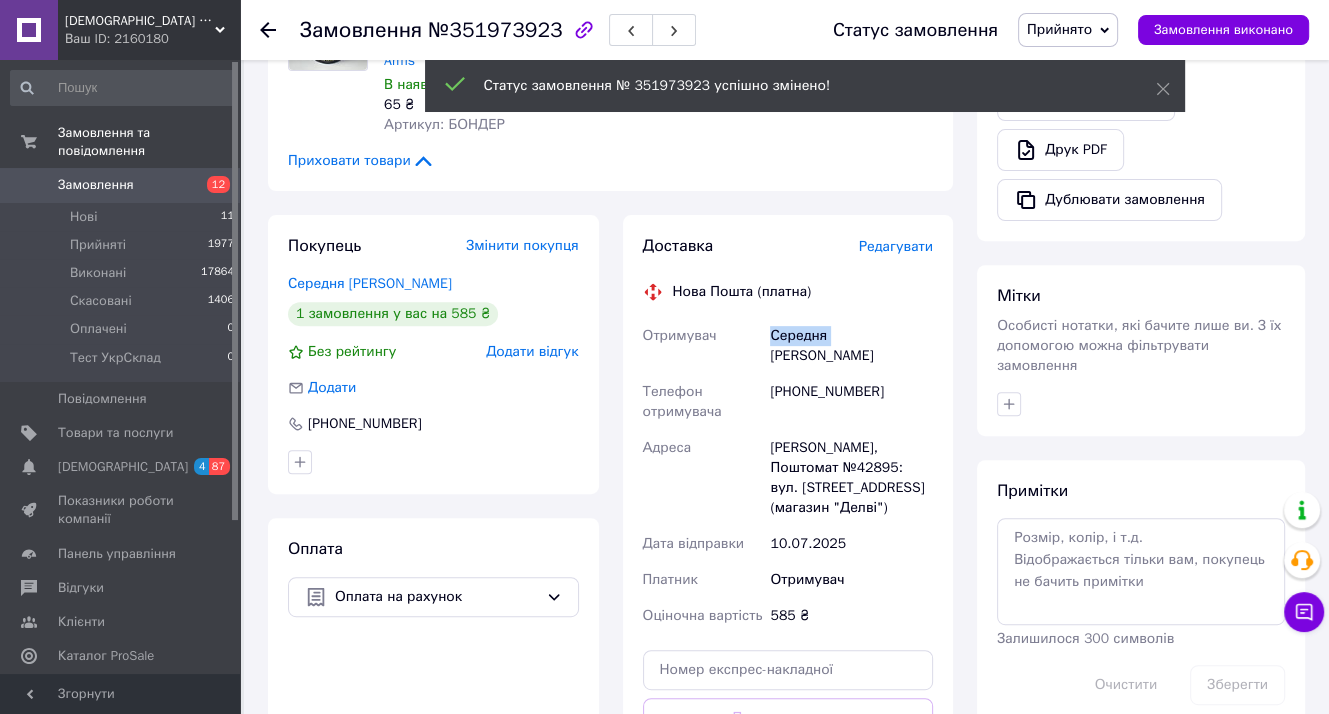 click on "Середня Ірина" at bounding box center (851, 346) 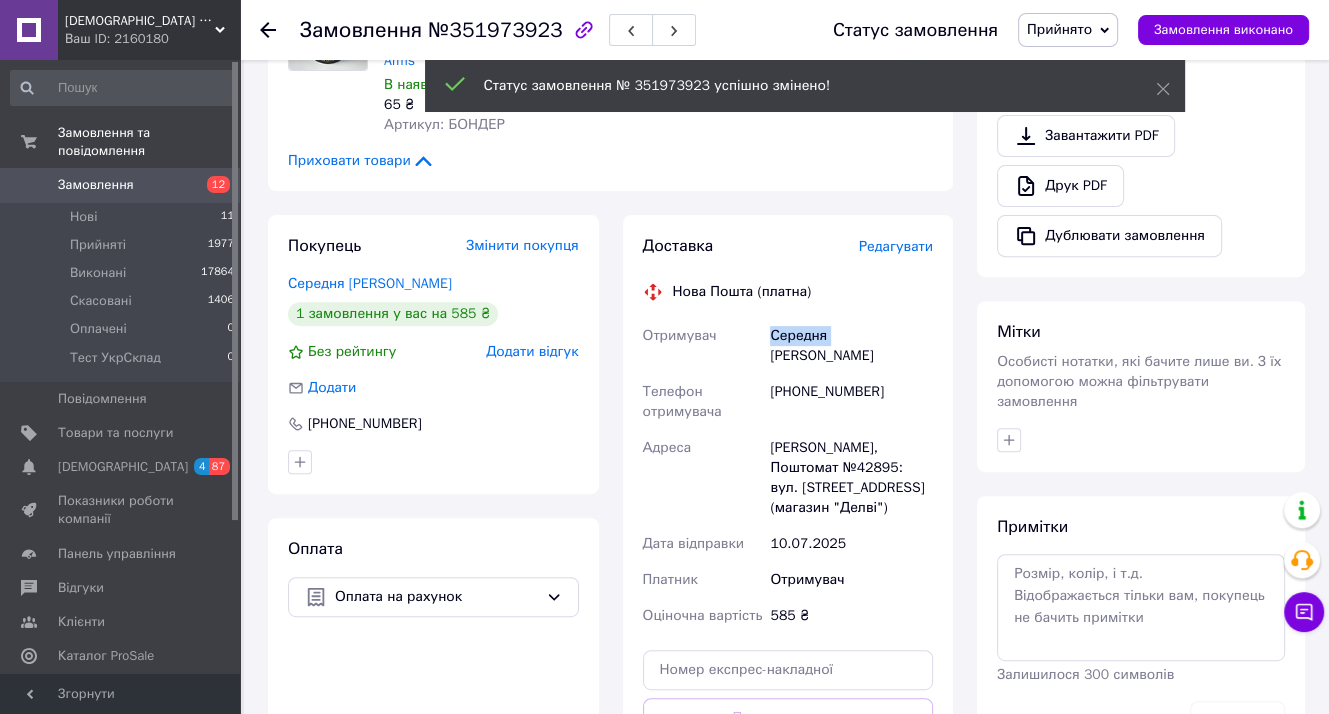 copy on "Середня" 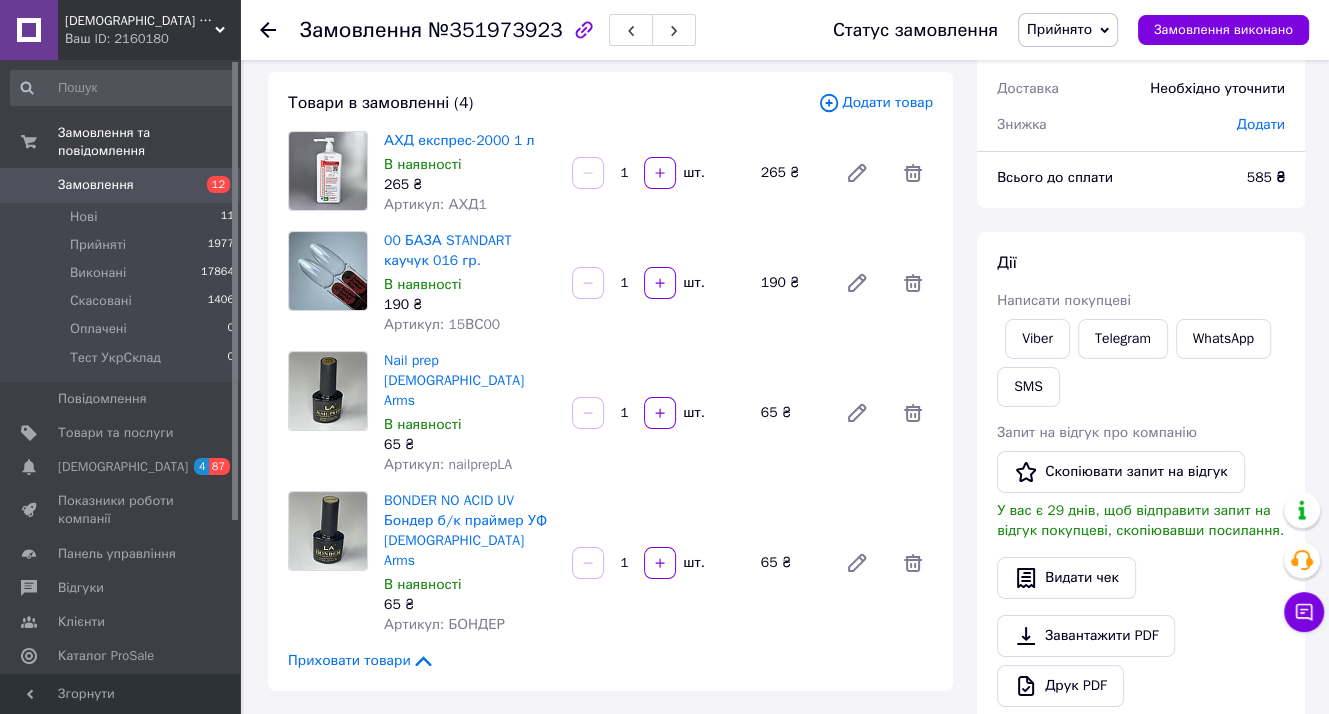 scroll, scrollTop: 0, scrollLeft: 0, axis: both 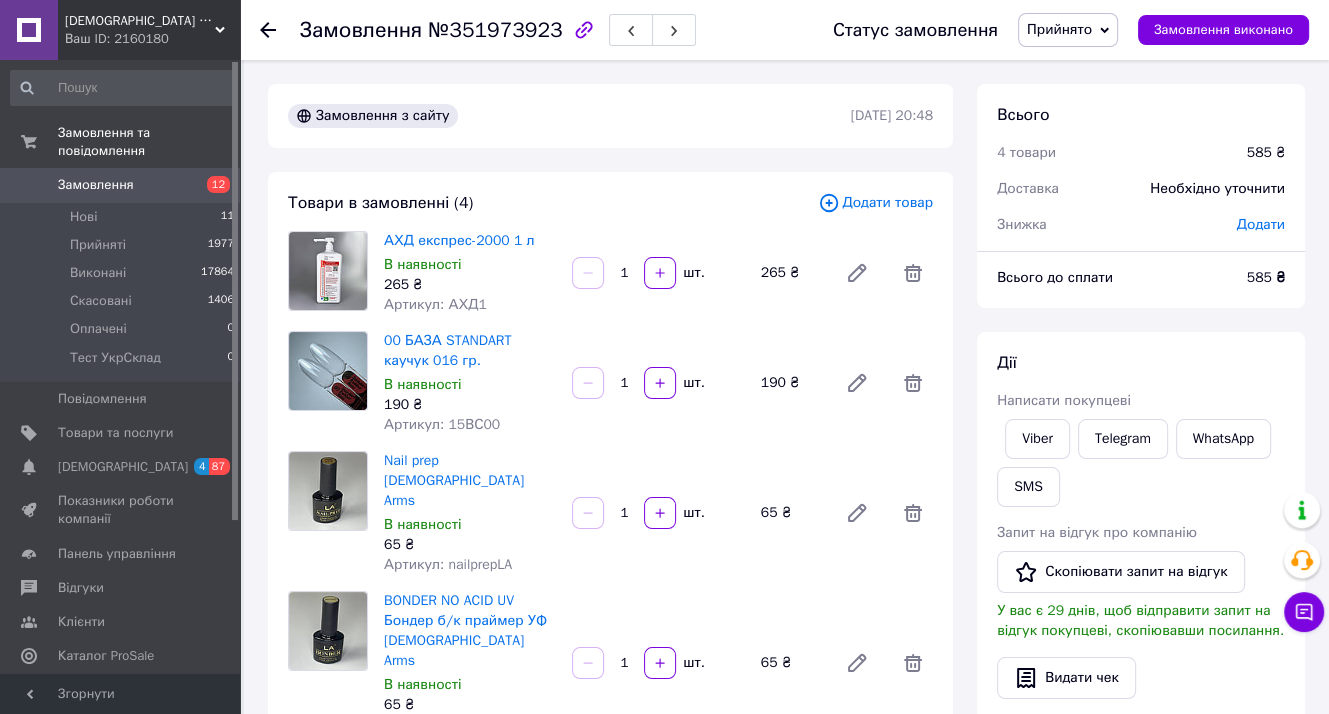 click on "Всього 4 товари 585 ₴ Доставка Необхідно уточнити Знижка Додати Всього до сплати 585 ₴ Дії Написати покупцеві Viber Telegram WhatsApp SMS Запит на відгук про компанію   Скопіювати запит на відгук У вас є 29 днів, щоб відправити запит на відгук покупцеві, скопіювавши посилання.   Видати чек   Завантажити PDF   Друк PDF   Дублювати замовлення Мітки Особисті нотатки, які бачите лише ви. З їх допомогою можна фільтрувати замовлення Примітки Залишилося 300 символів Очистити Зберегти" at bounding box center [1141, 722] 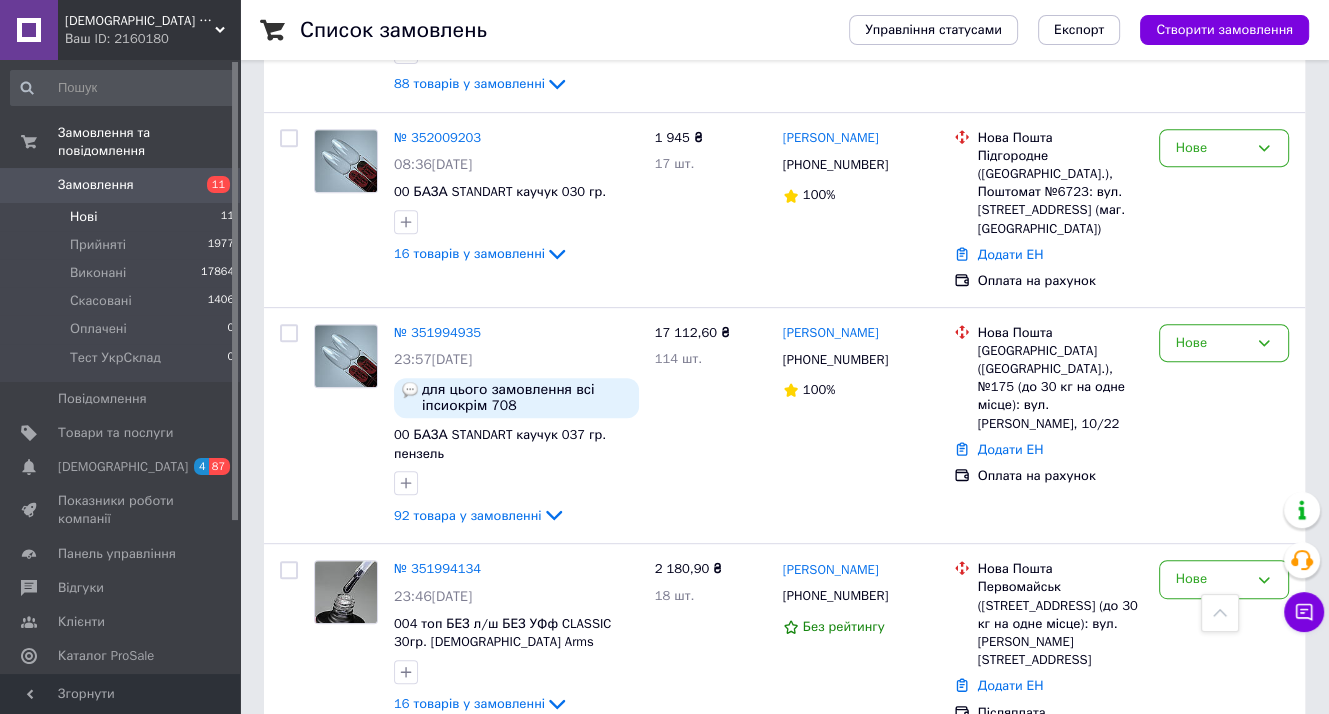 scroll, scrollTop: 800, scrollLeft: 0, axis: vertical 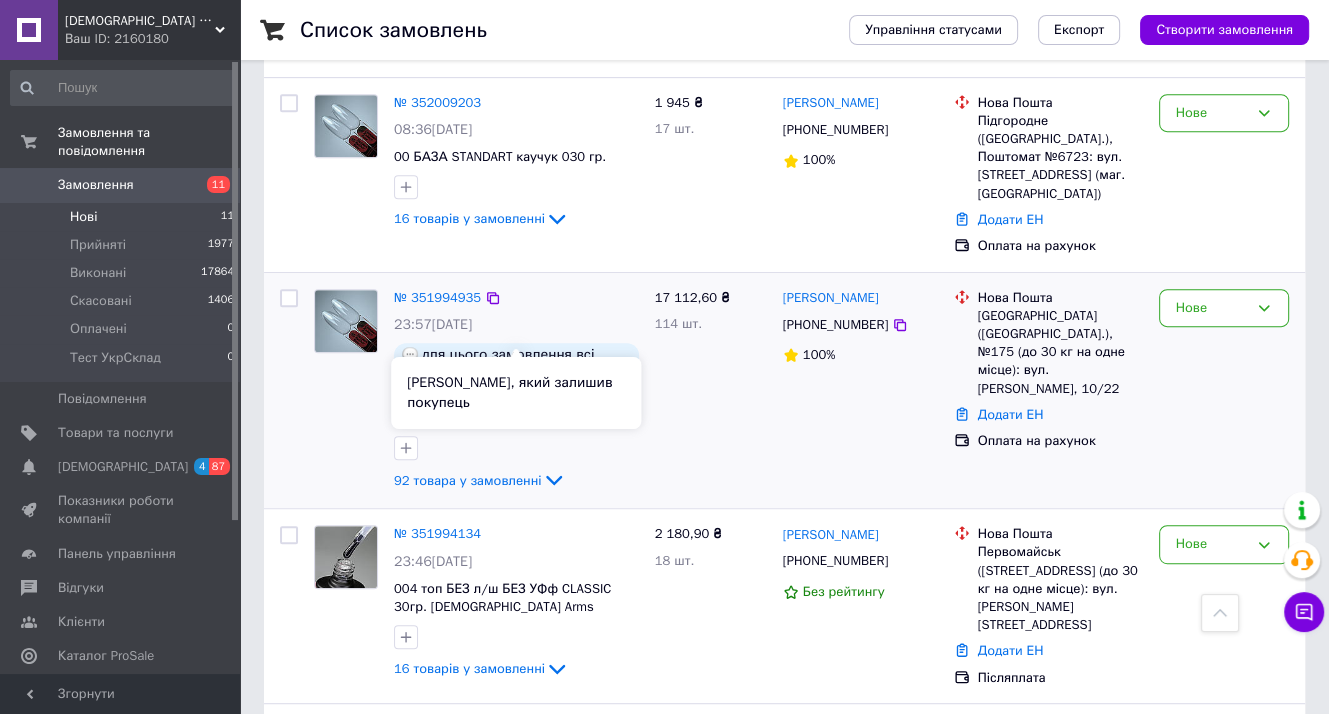 click at bounding box center [410, 355] 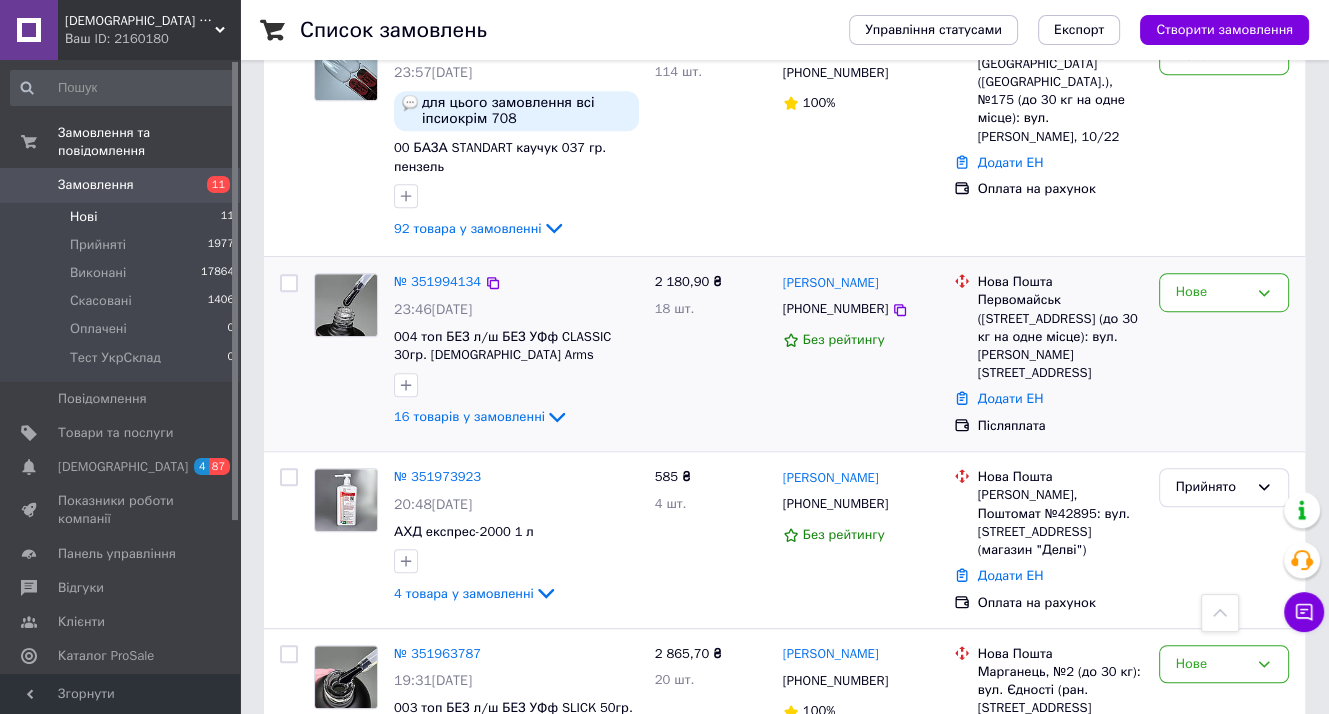scroll, scrollTop: 1100, scrollLeft: 0, axis: vertical 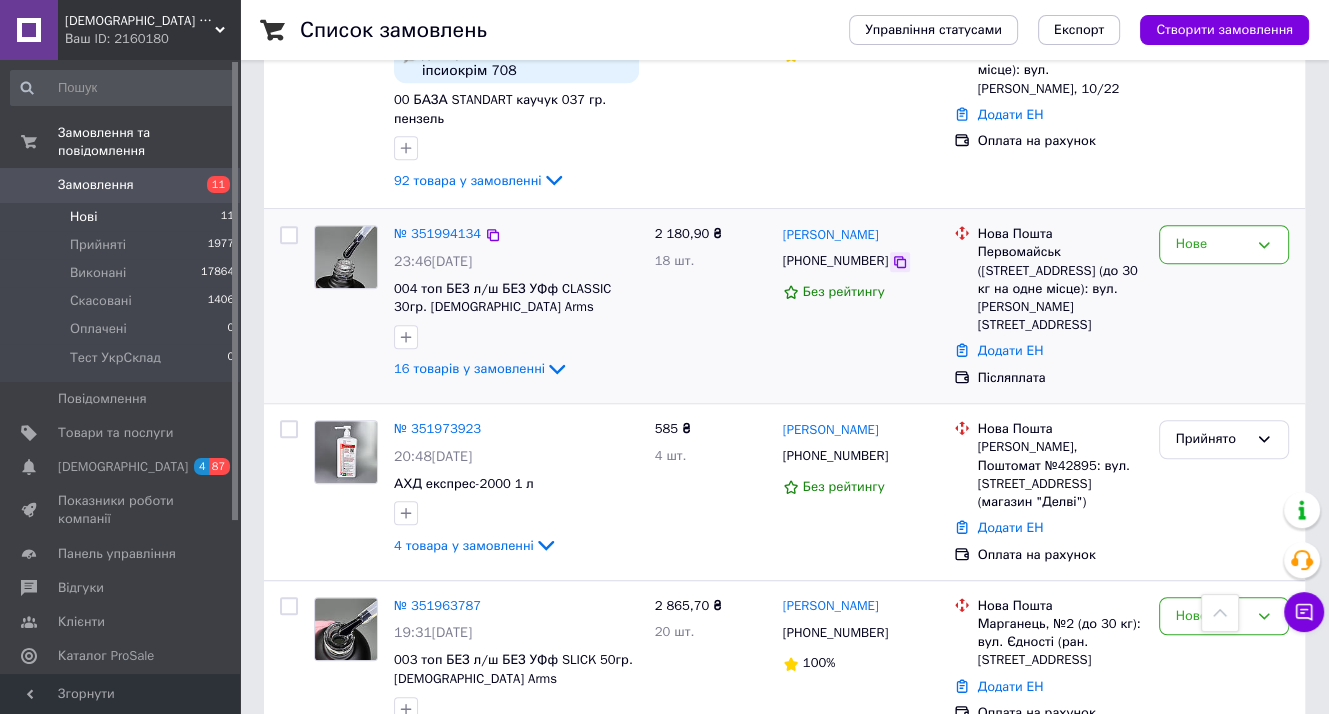 click 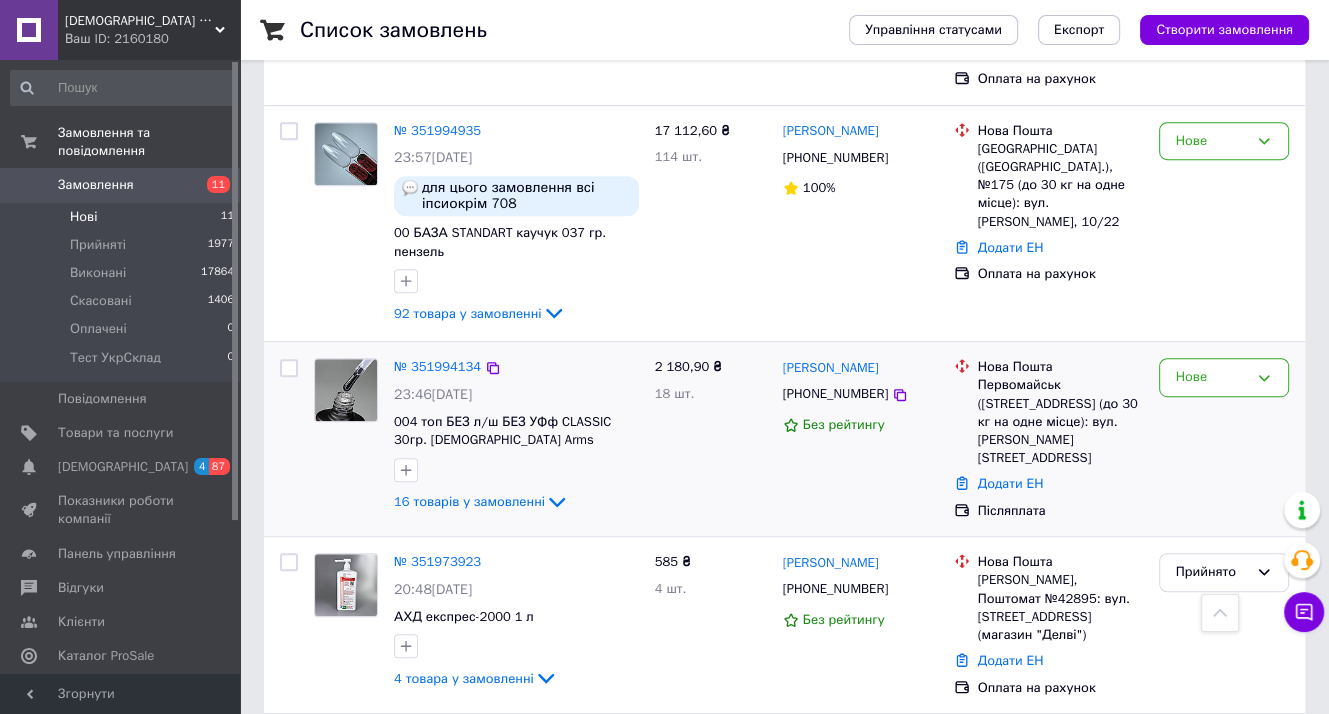 scroll, scrollTop: 1100, scrollLeft: 0, axis: vertical 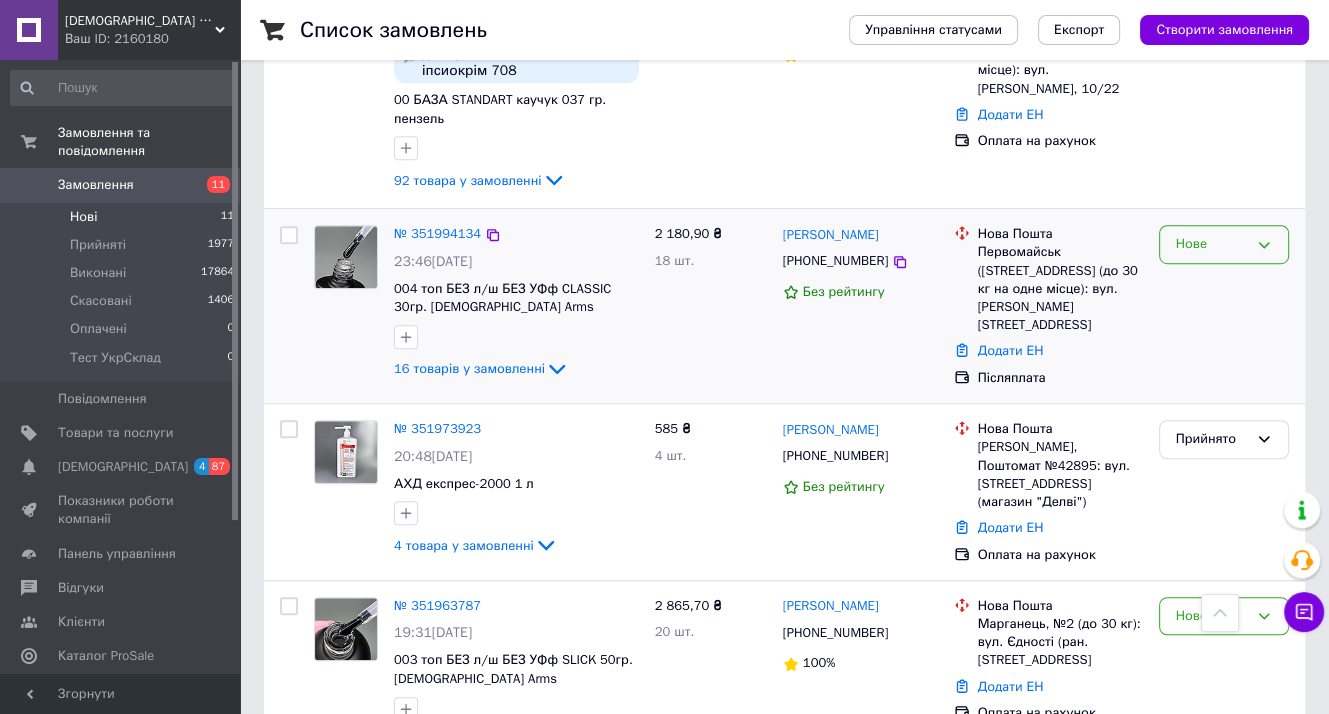 click on "Нове" at bounding box center [1212, 244] 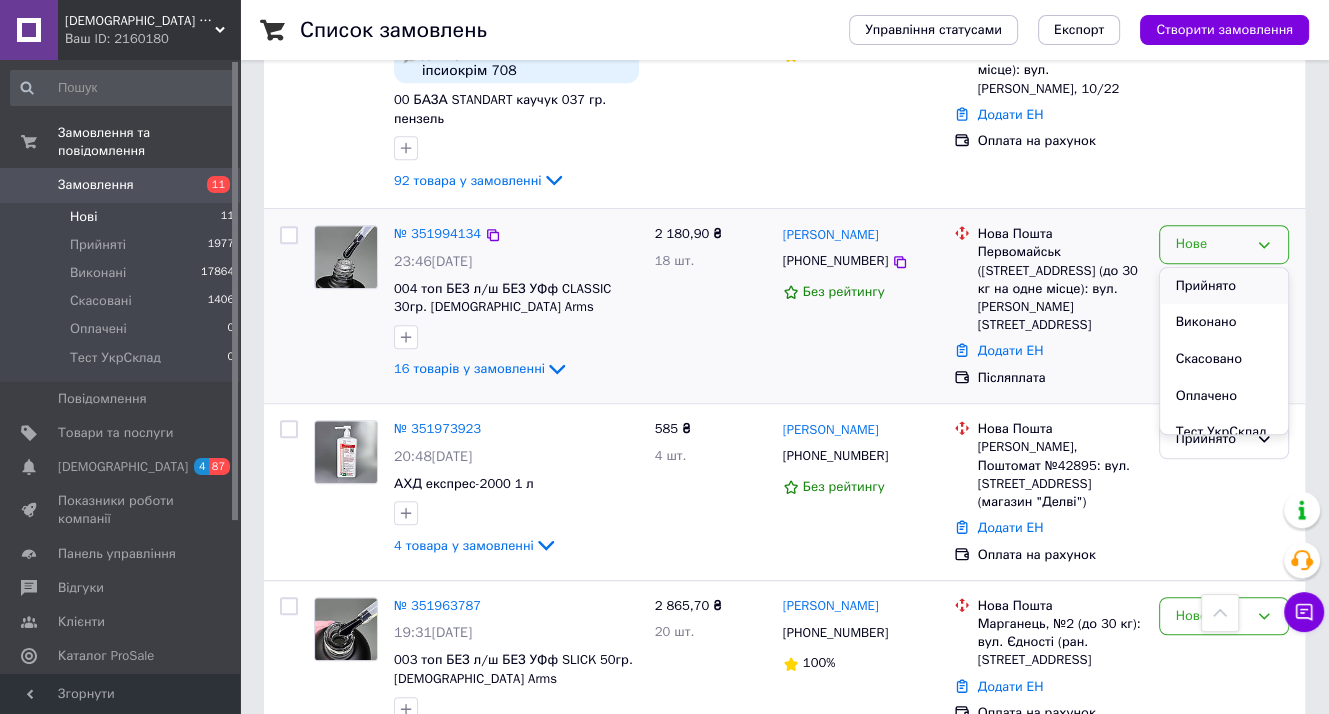 click on "Прийнято" at bounding box center (1224, 286) 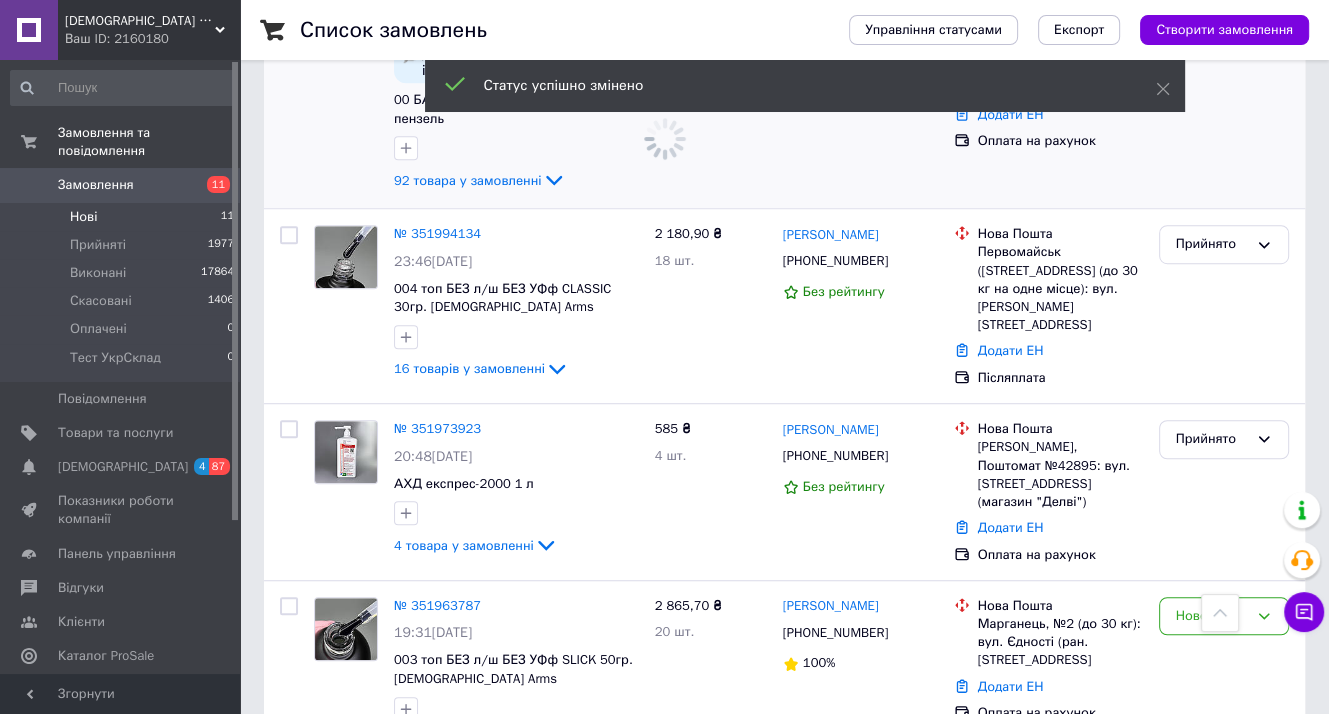scroll, scrollTop: 951, scrollLeft: 0, axis: vertical 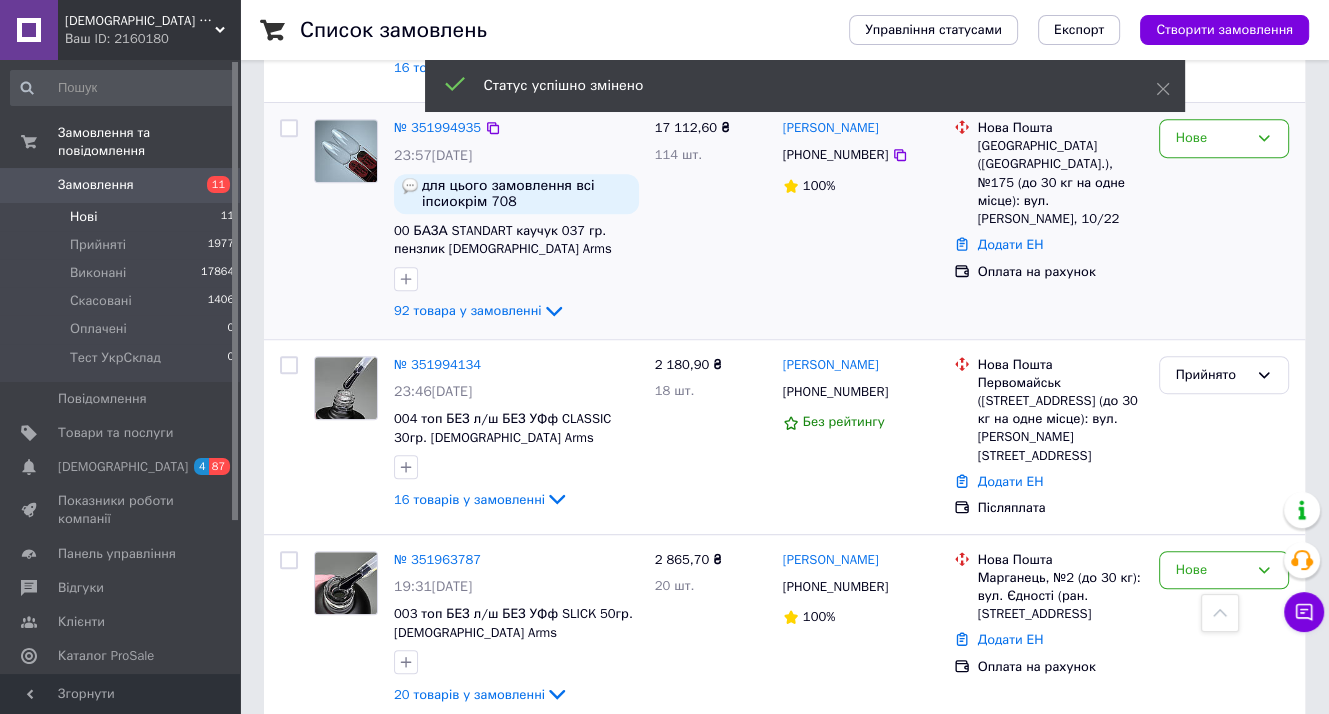 drag, startPoint x: 900, startPoint y: 197, endPoint x: 839, endPoint y: 193, distance: 61.13101 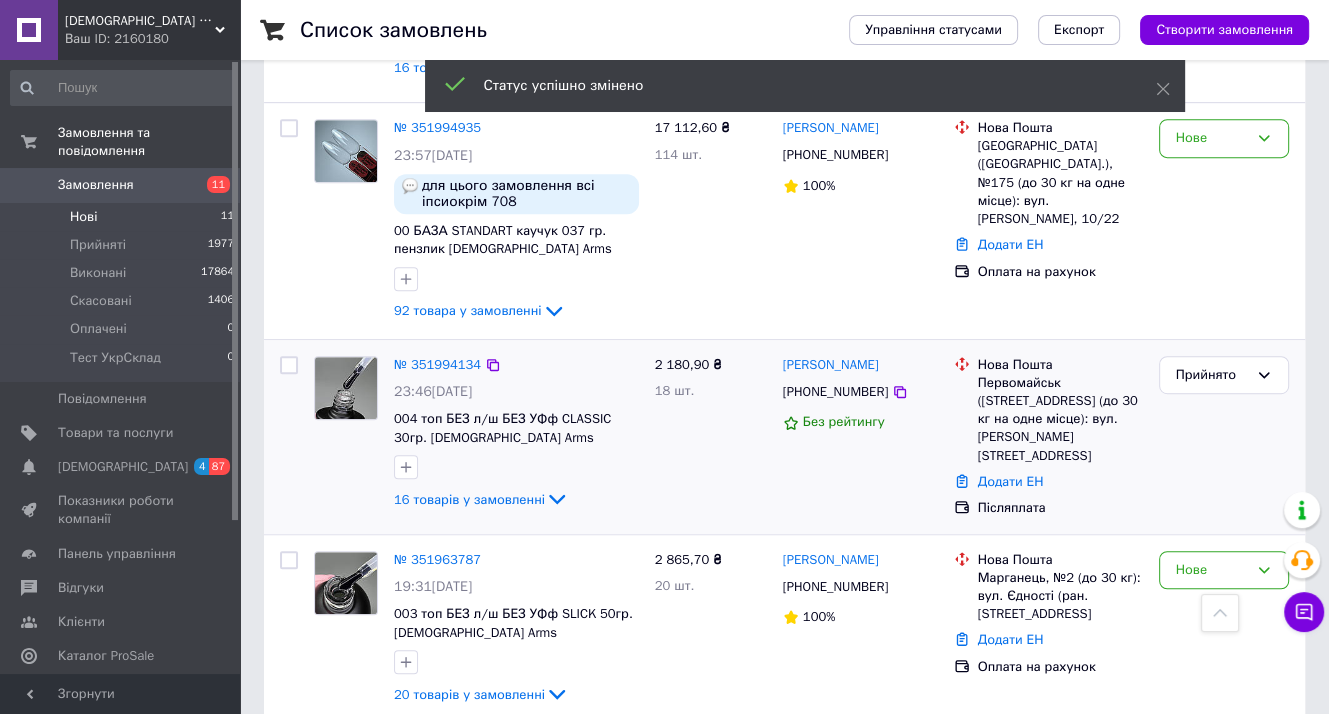 click on "Світлана  Сиволоб  +380667860367 Без рейтингу" at bounding box center (860, 437) 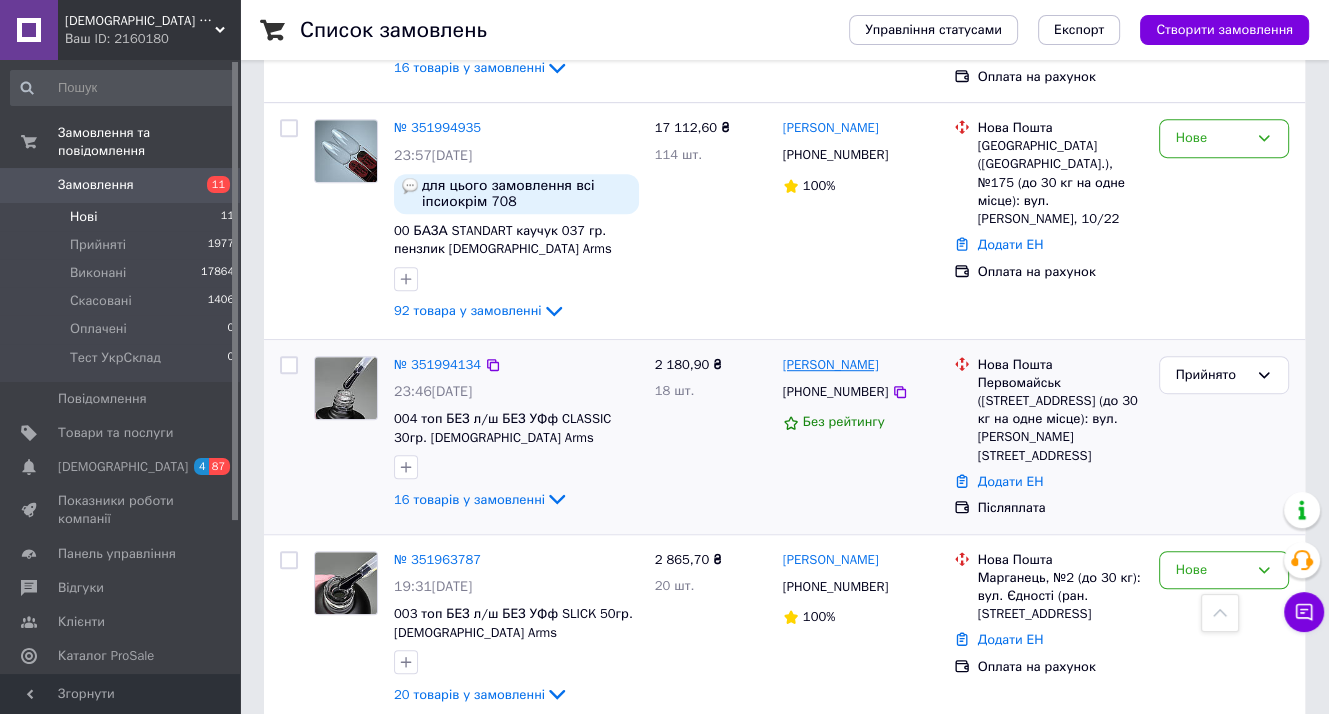 drag, startPoint x: 894, startPoint y: 346, endPoint x: 838, endPoint y: 336, distance: 56.88585 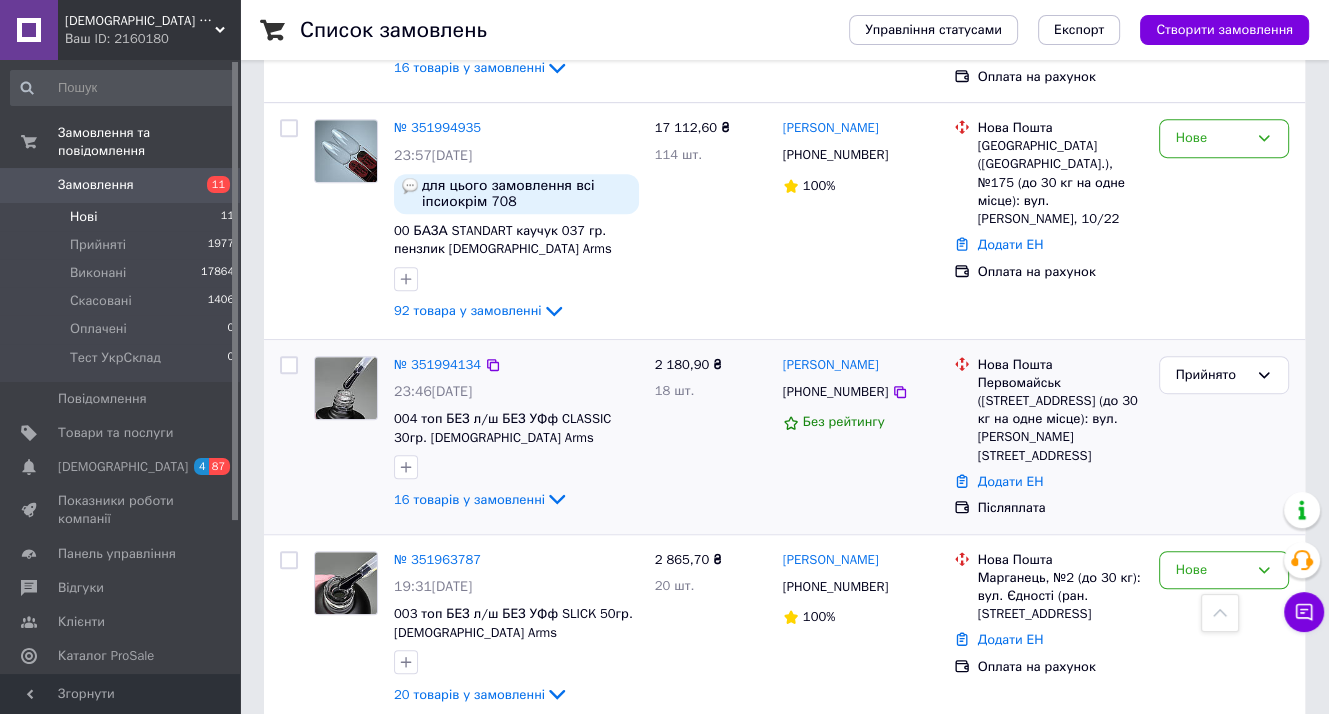copy on "Сиволоб" 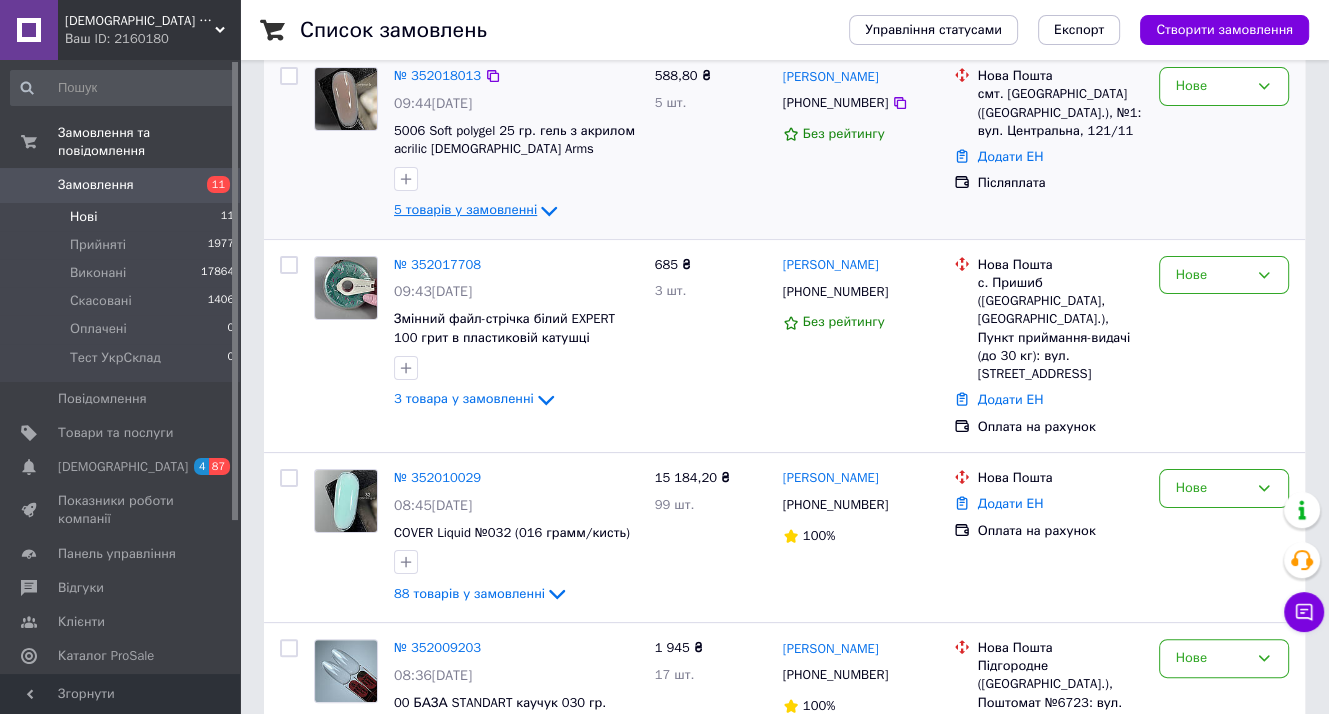 scroll, scrollTop: 300, scrollLeft: 0, axis: vertical 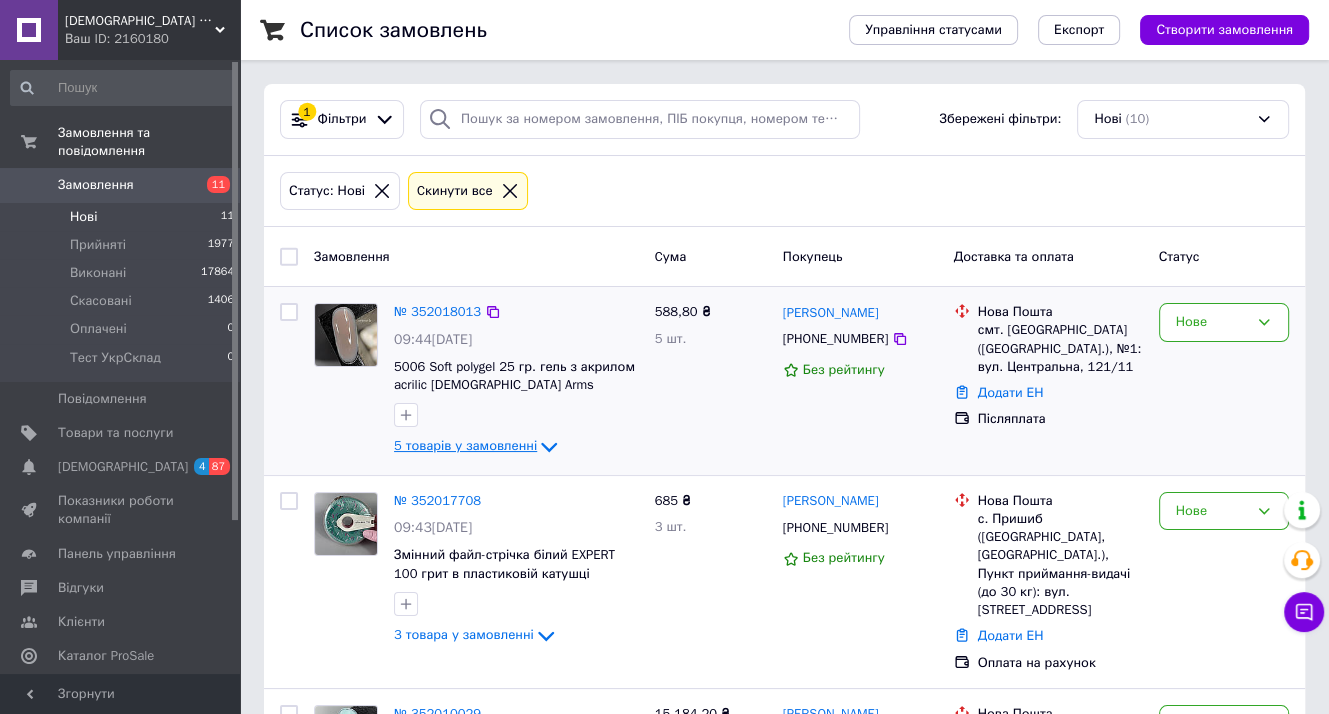click 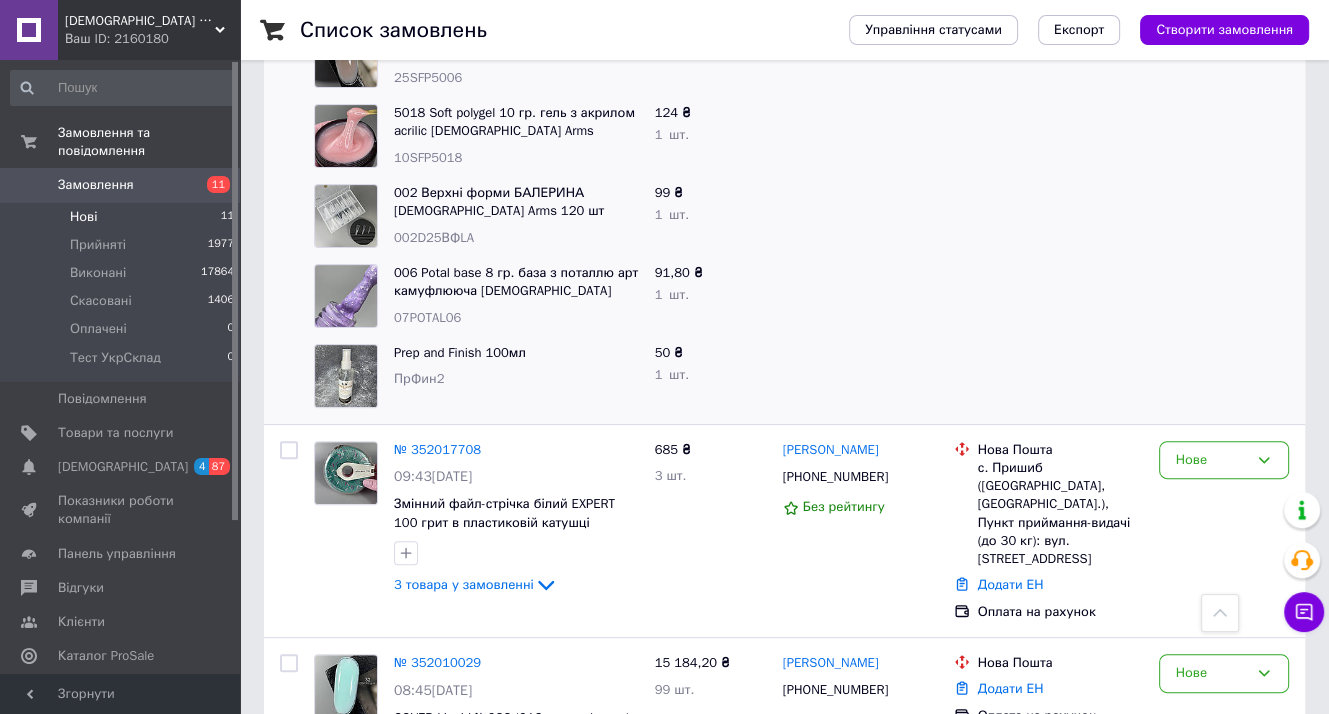scroll, scrollTop: 500, scrollLeft: 0, axis: vertical 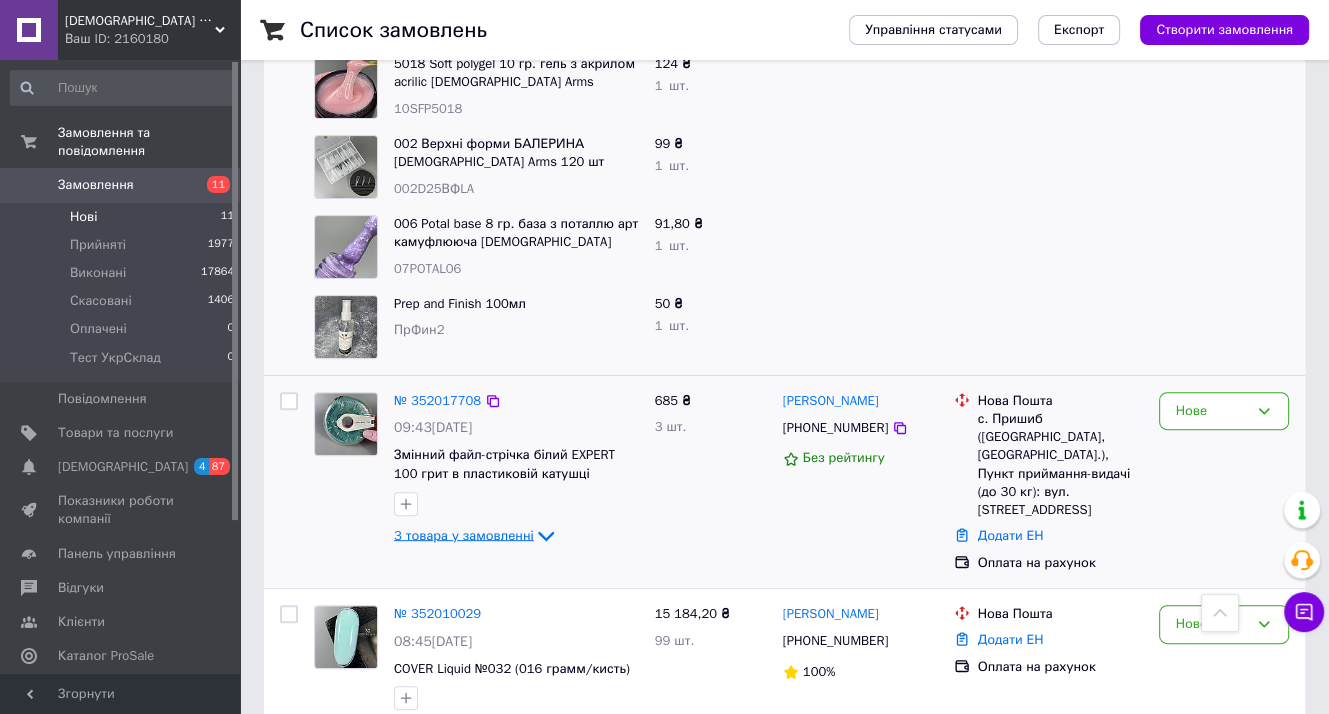 click 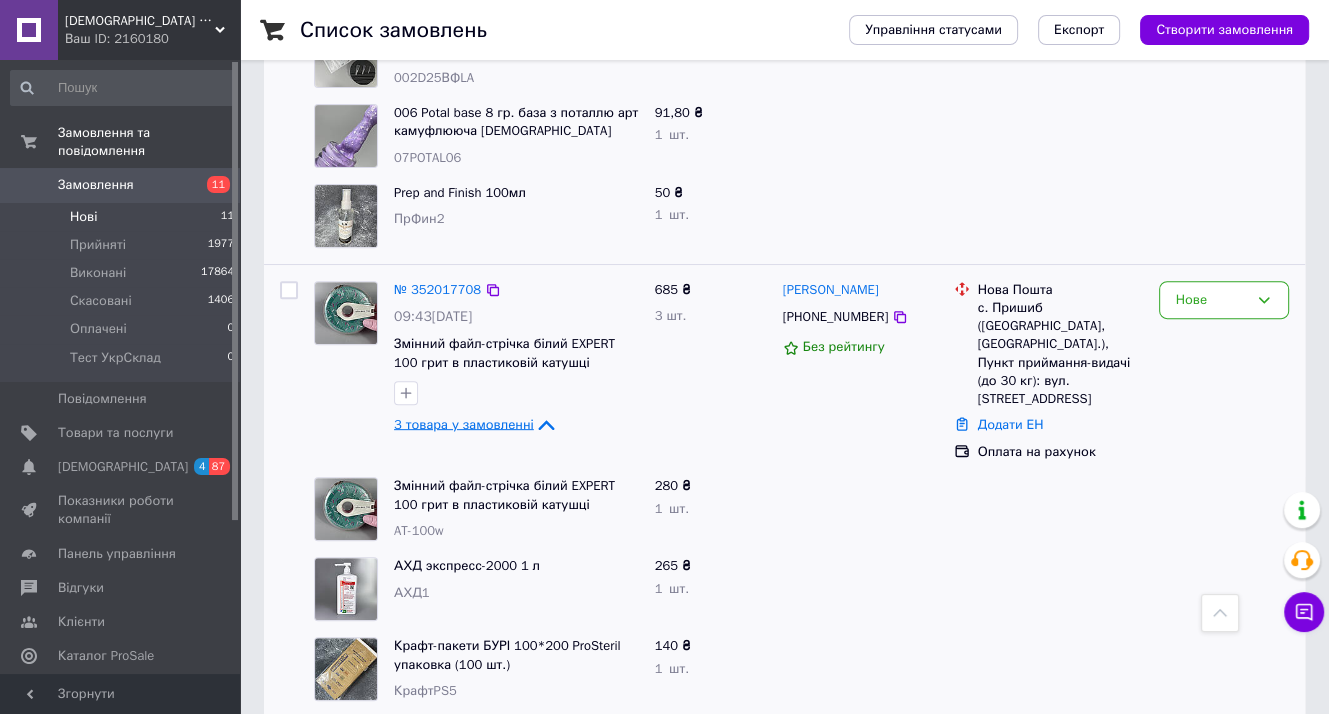 scroll, scrollTop: 600, scrollLeft: 0, axis: vertical 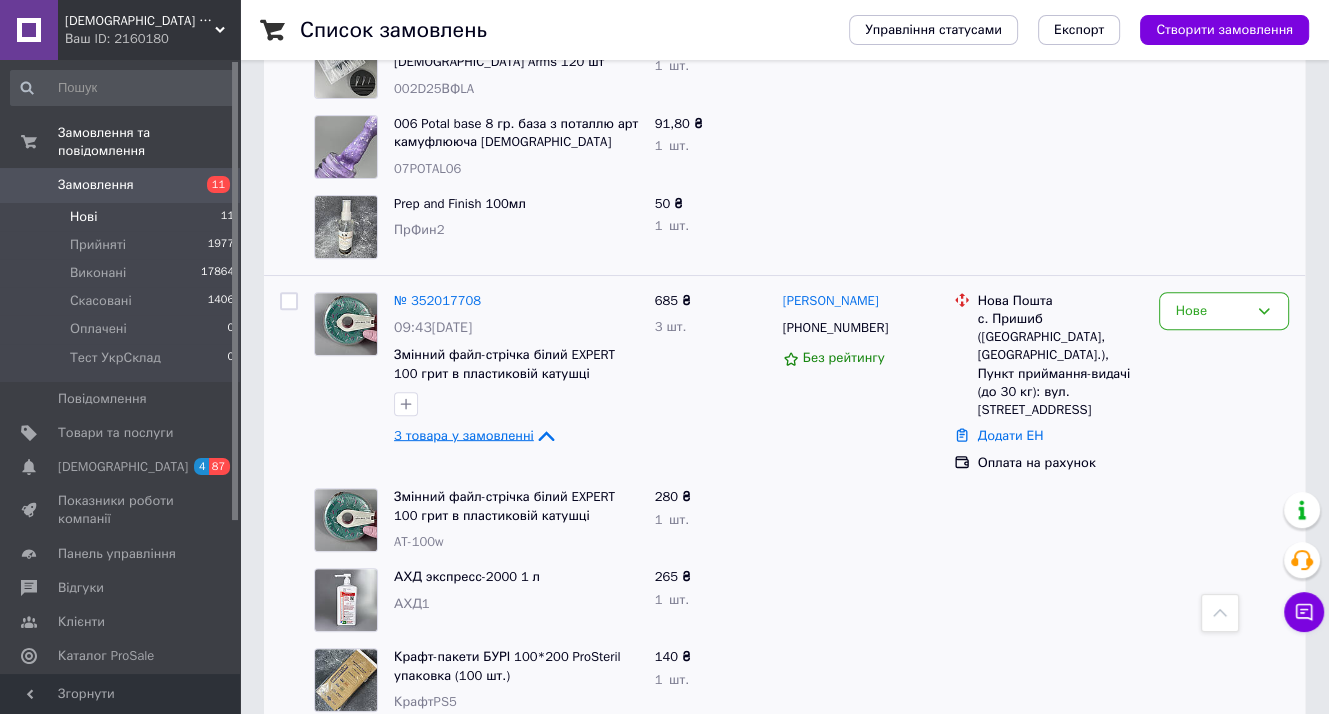 click 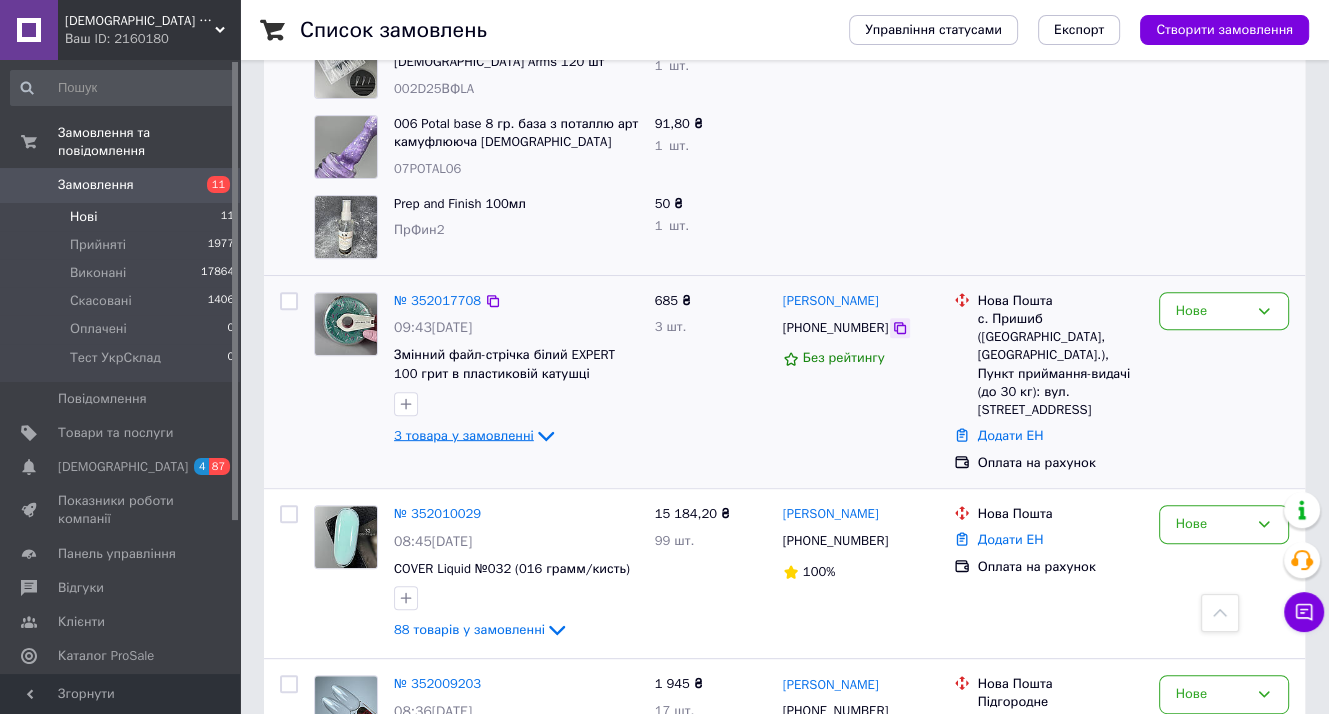 click 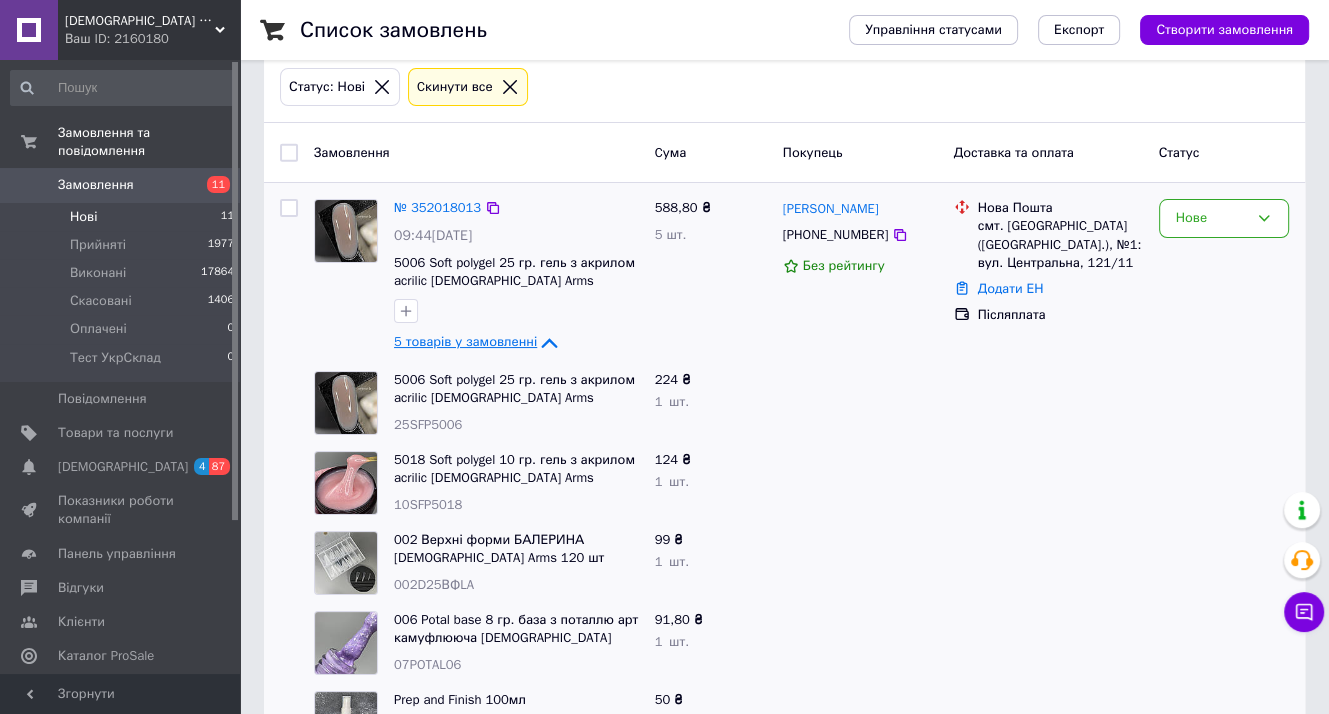 scroll, scrollTop: 100, scrollLeft: 0, axis: vertical 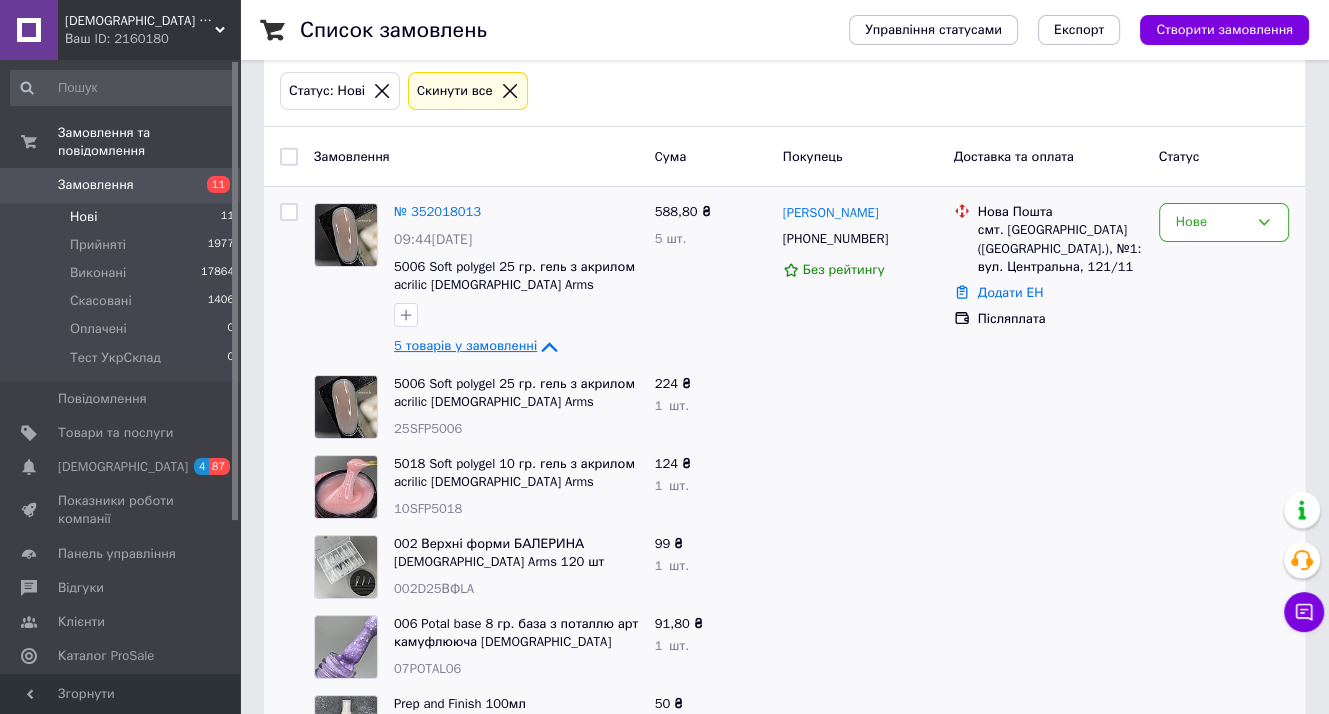 click 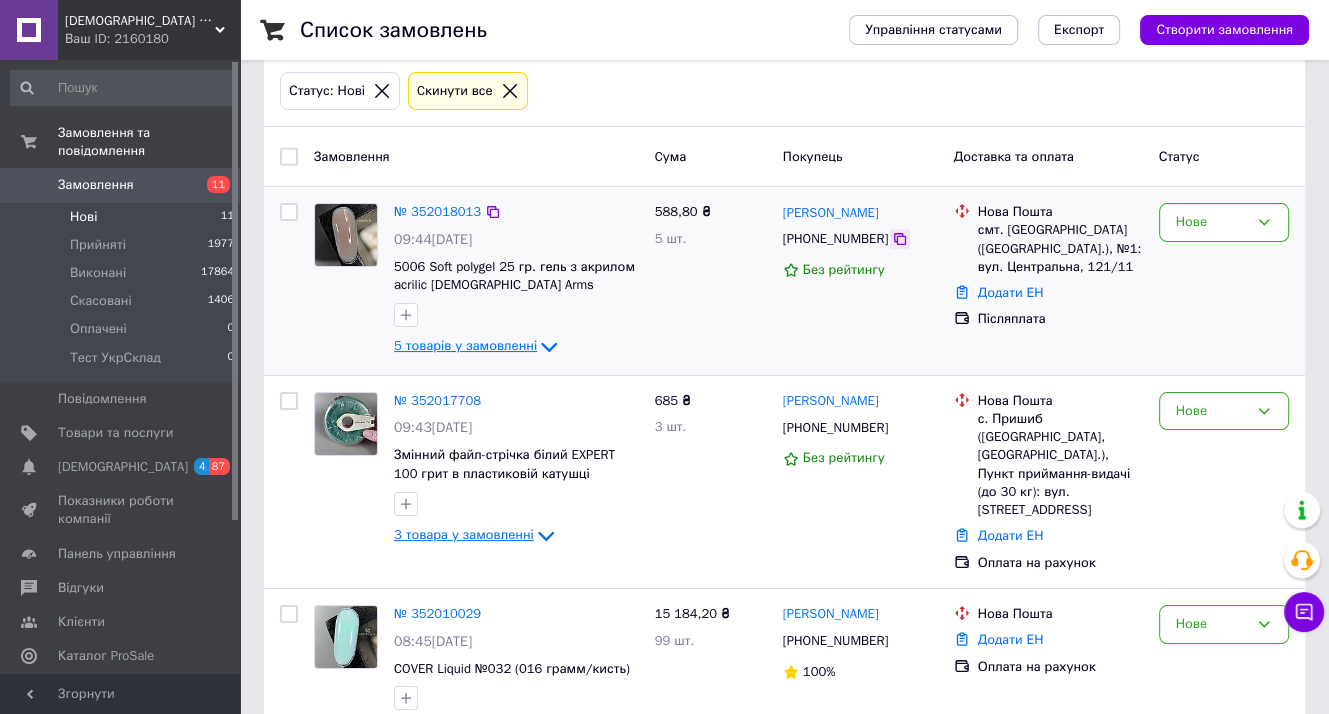 click 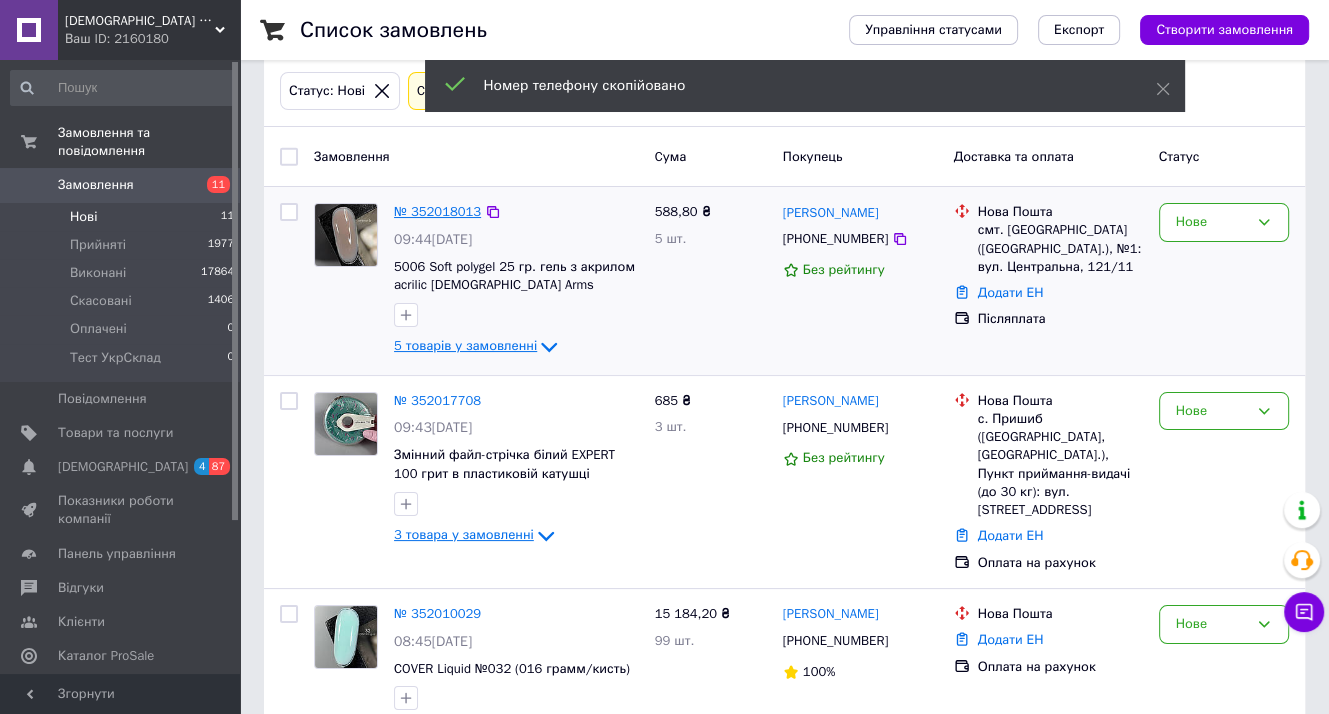drag, startPoint x: 442, startPoint y: 209, endPoint x: 439, endPoint y: 197, distance: 12.369317 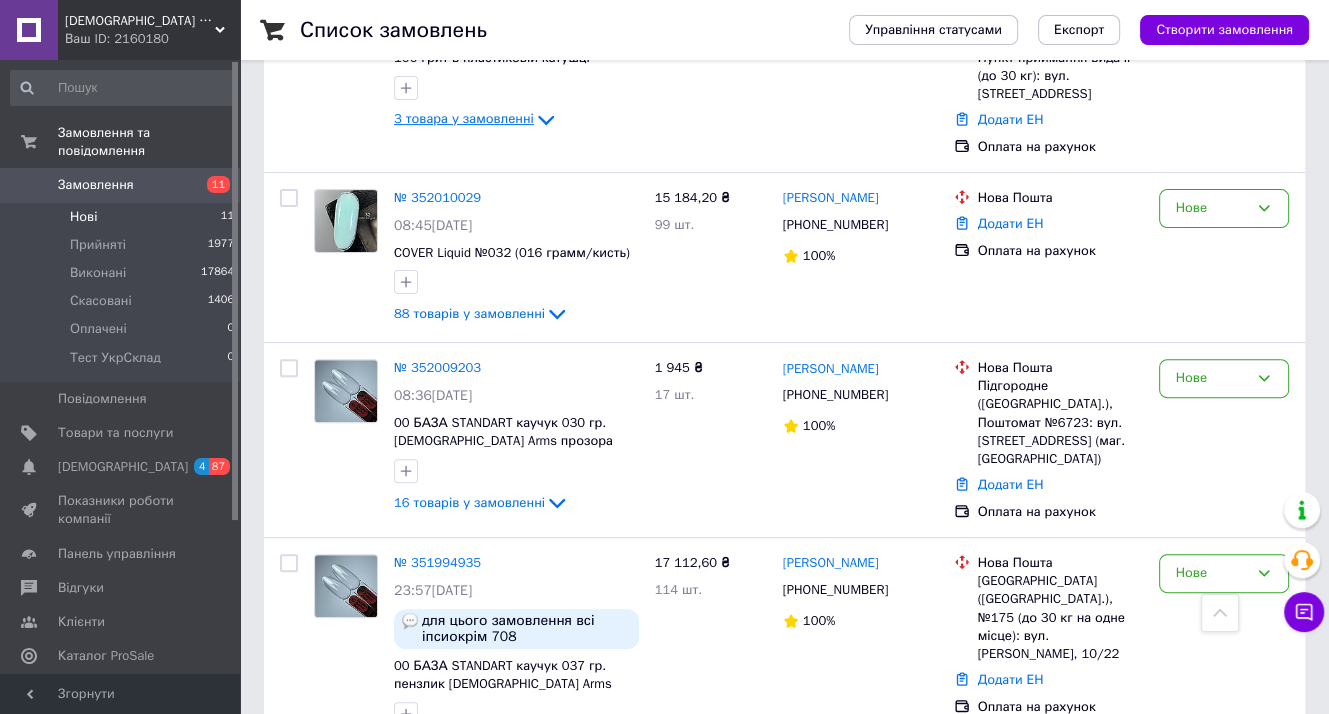 scroll, scrollTop: 551, scrollLeft: 0, axis: vertical 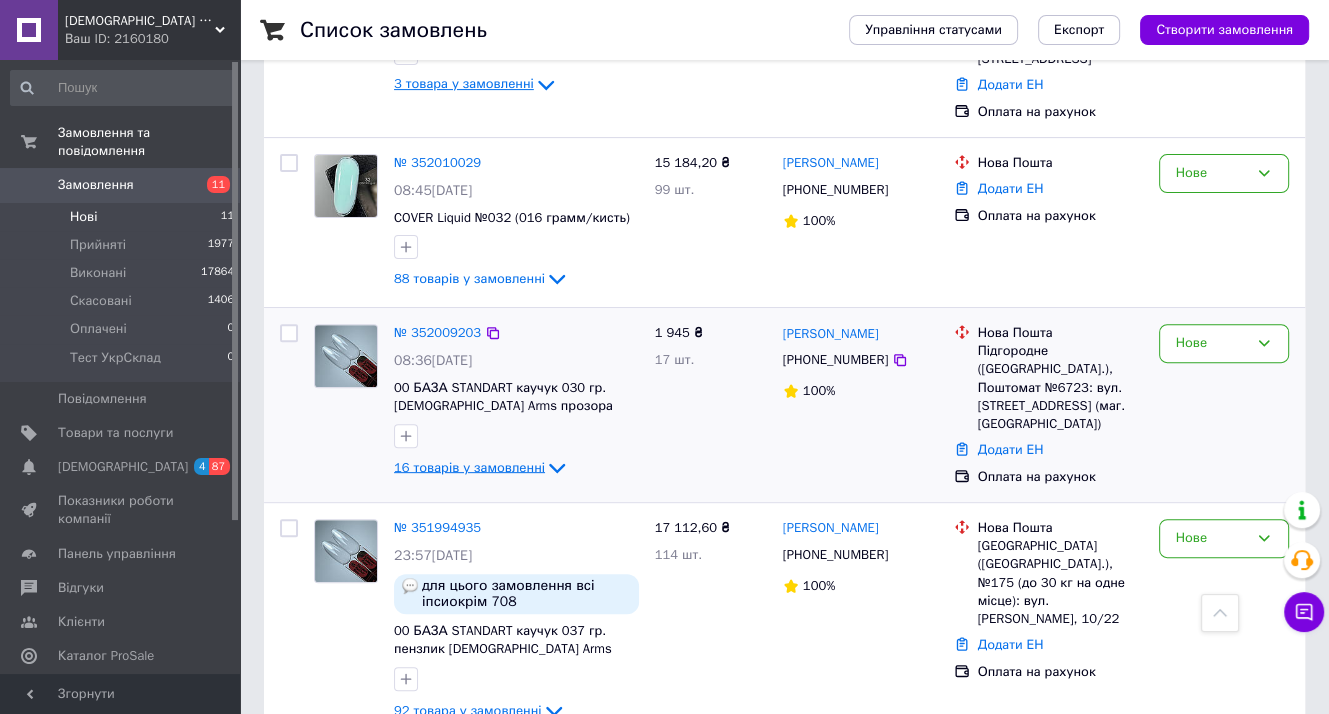 click 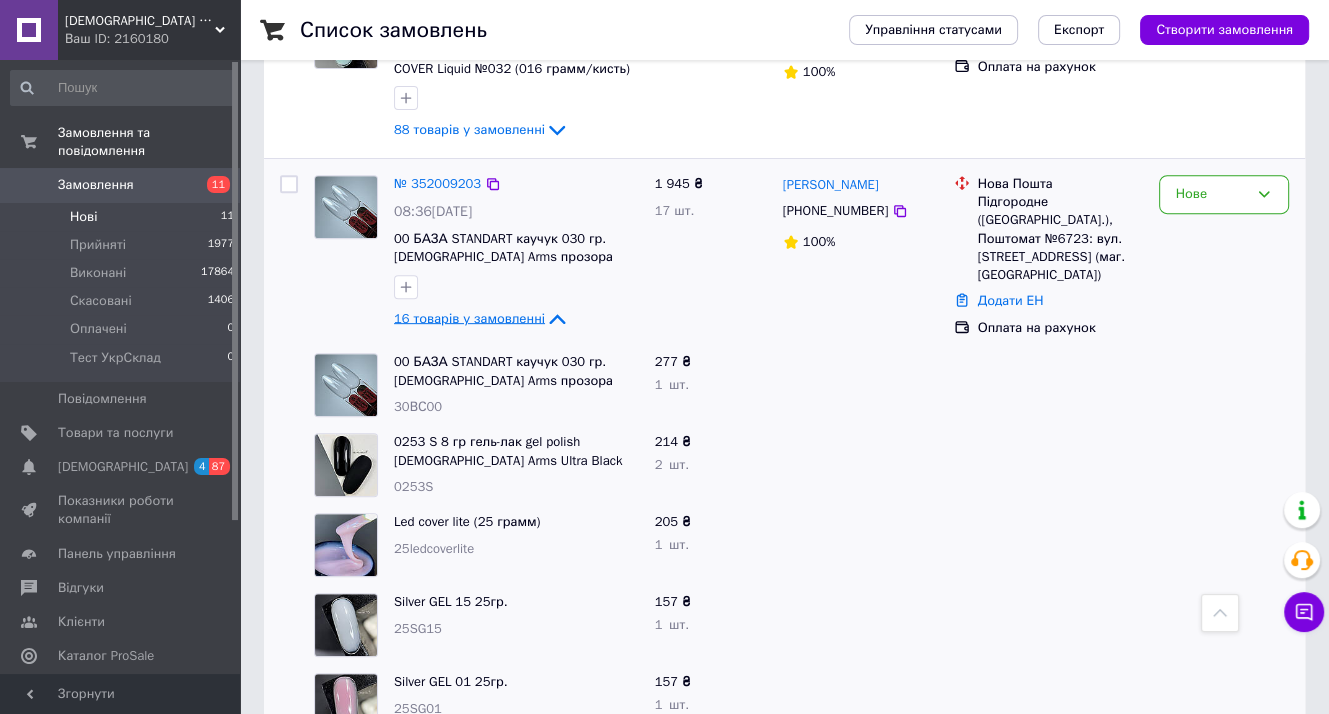 scroll, scrollTop: 651, scrollLeft: 0, axis: vertical 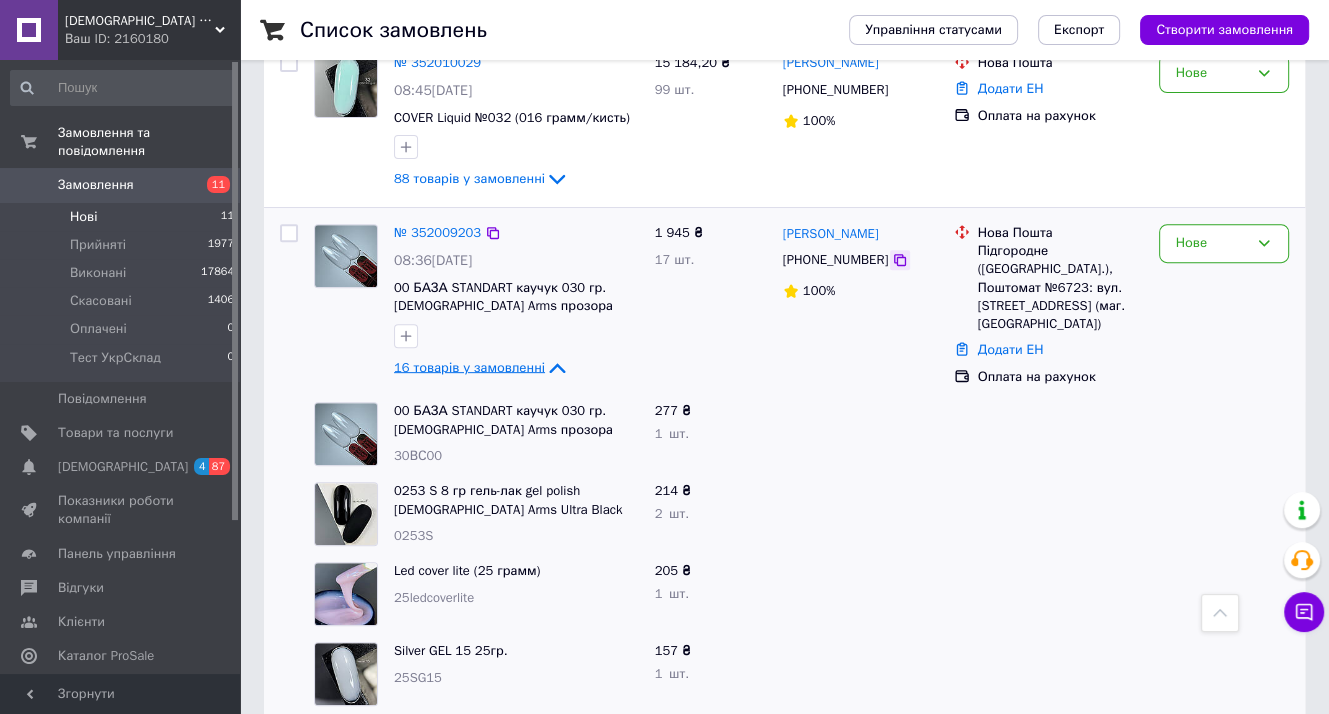 click 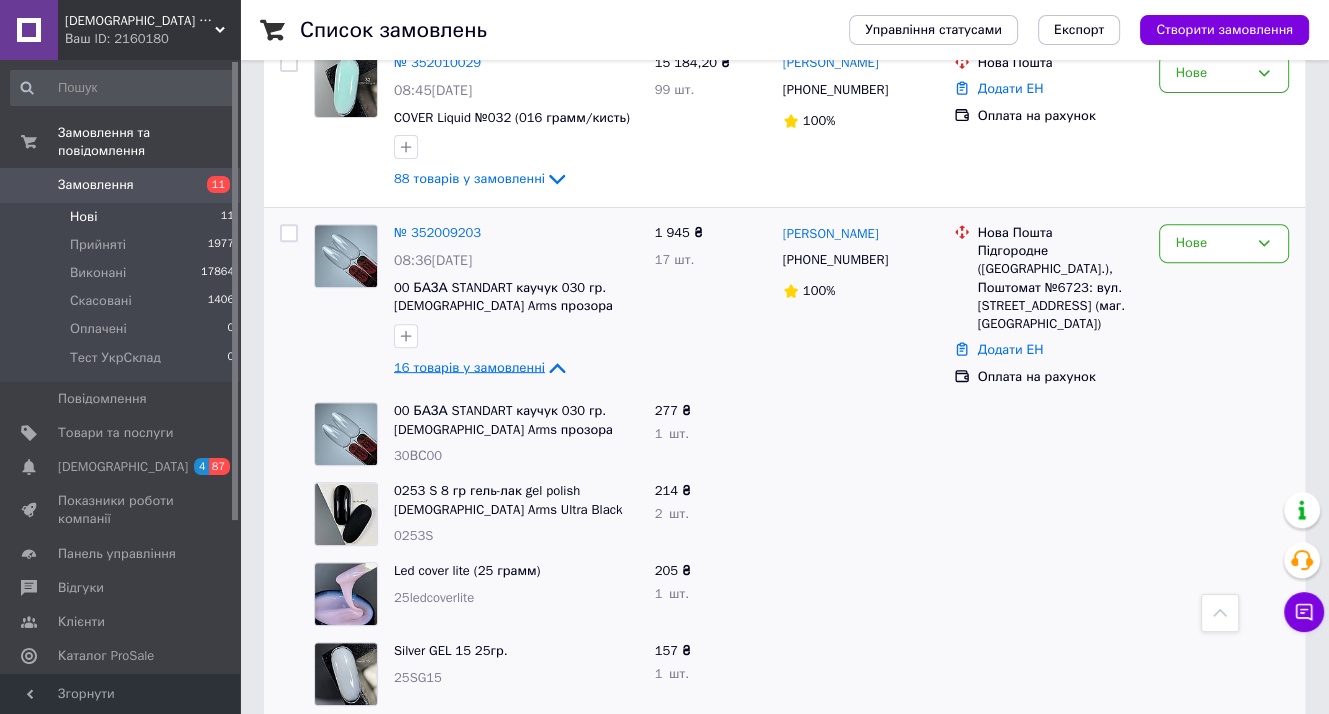 click 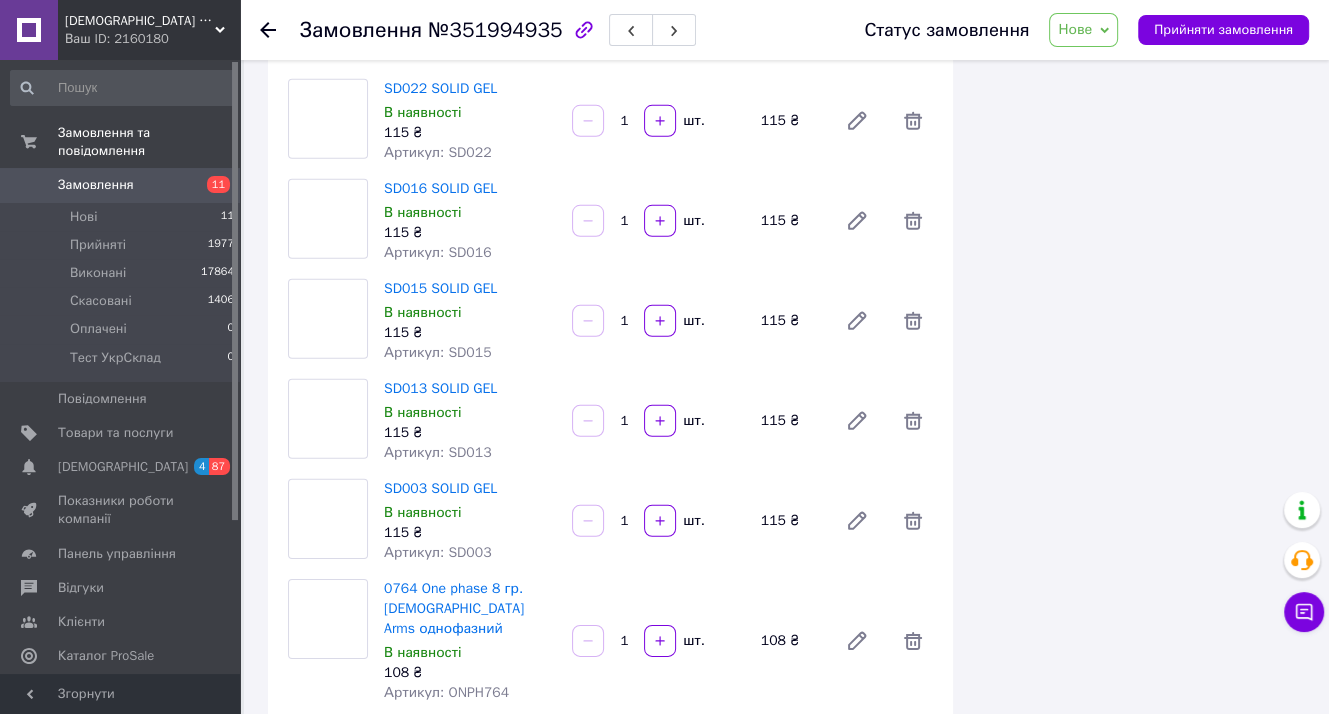 scroll, scrollTop: 5768, scrollLeft: 0, axis: vertical 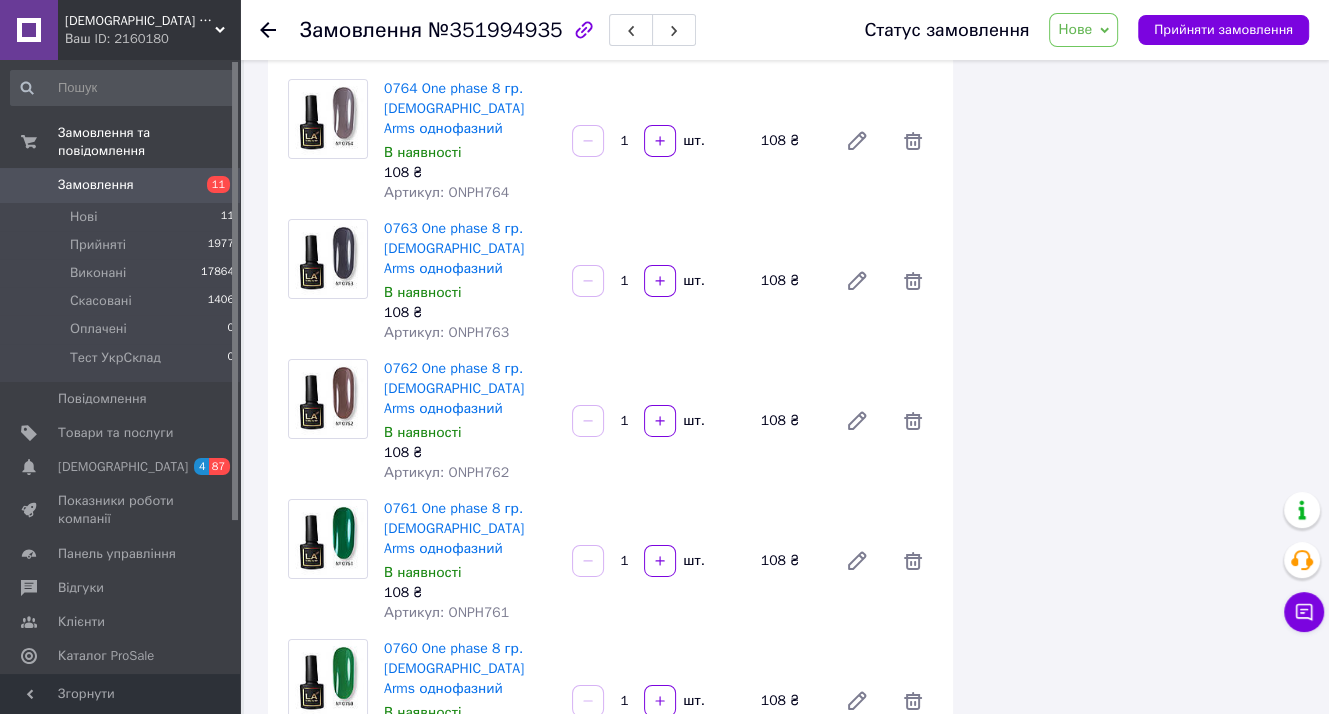 click on "Всього 92 товари 17 112,60 ₴ Доставка Необхідно уточнити Знижка Додати Всього до сплати 17112.6 ₴ Дії Написати покупцеві Viber Telegram WhatsApp SMS Запит на відгук про компанію   Скопіювати запит на відгук У вас є 29 днів, щоб відправити запит на відгук покупцеві, скопіювавши посилання.   Видати чек   Завантажити PDF   Друк PDF   Дублювати замовлення Мітки Особисті нотатки, які бачите лише ви. З їх допомогою можна фільтрувати замовлення Примітки Залишилося 300 символів Очистити Зберегти" at bounding box center (1141, 1567) 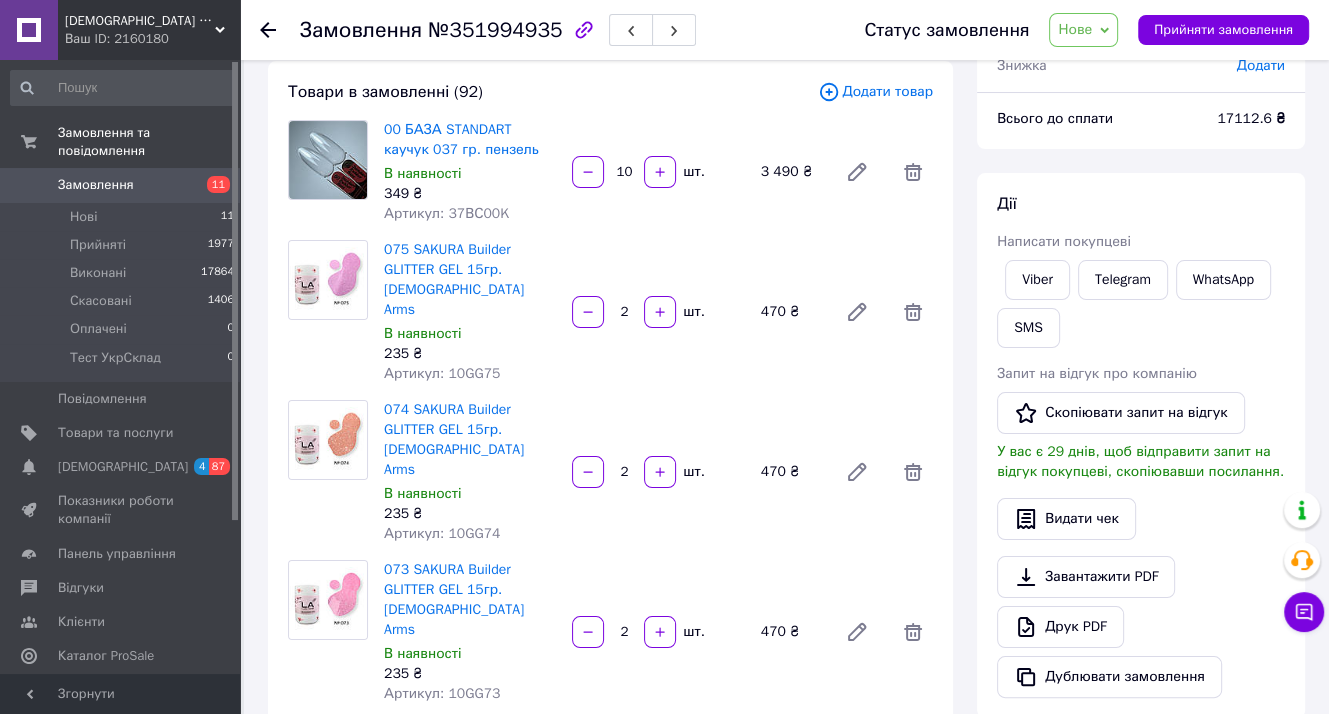 scroll, scrollTop: 0, scrollLeft: 0, axis: both 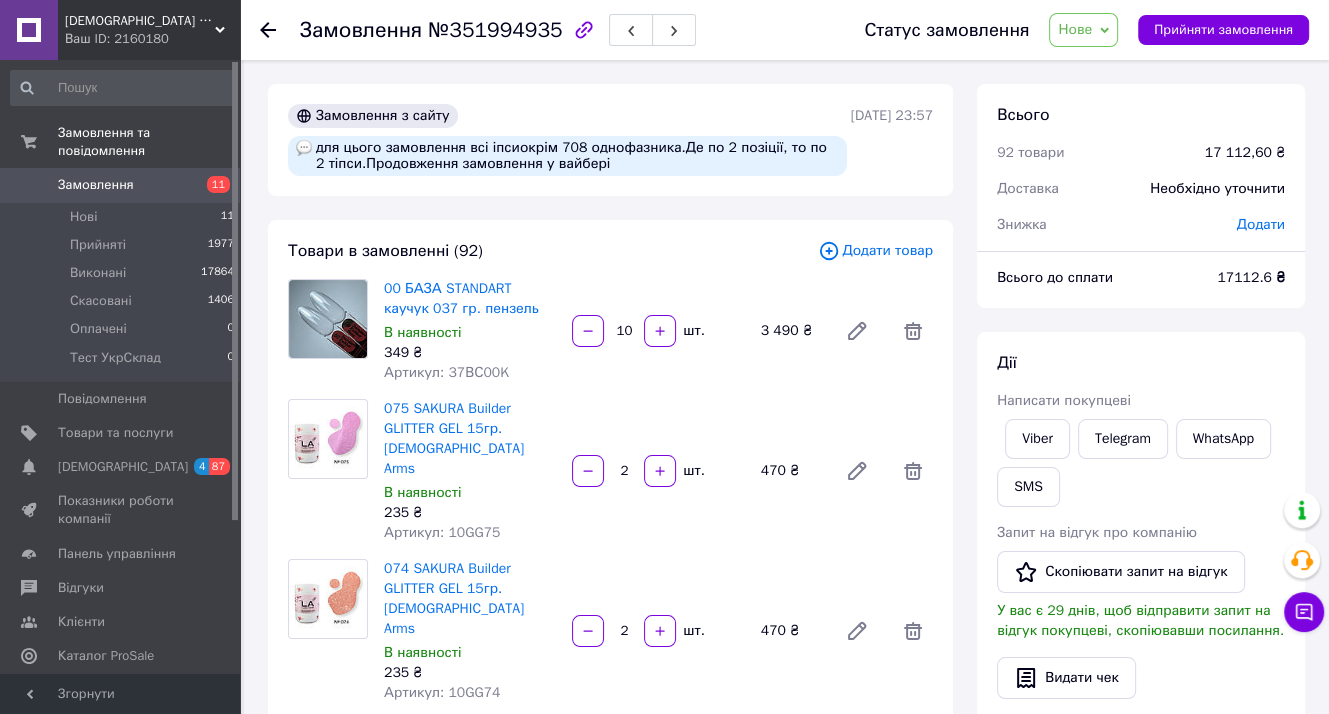 click on "Дії" at bounding box center [1141, 363] 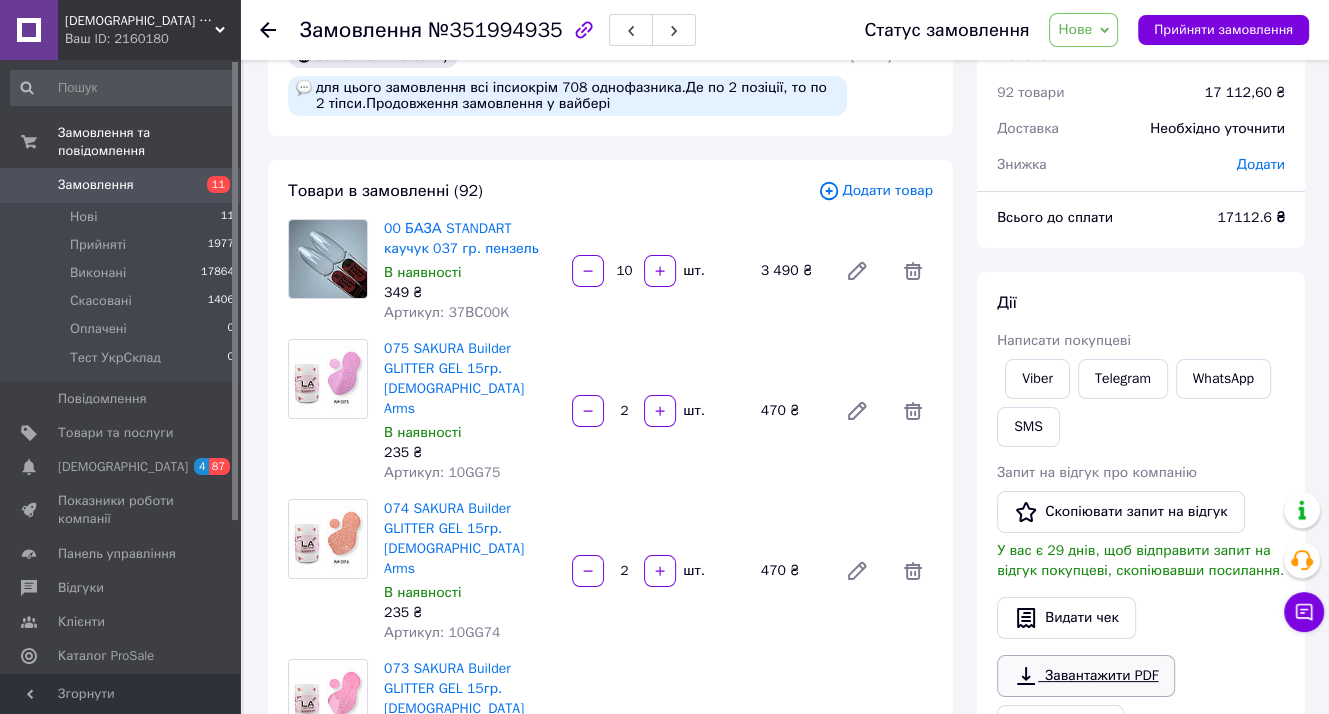 scroll, scrollTop: 0, scrollLeft: 0, axis: both 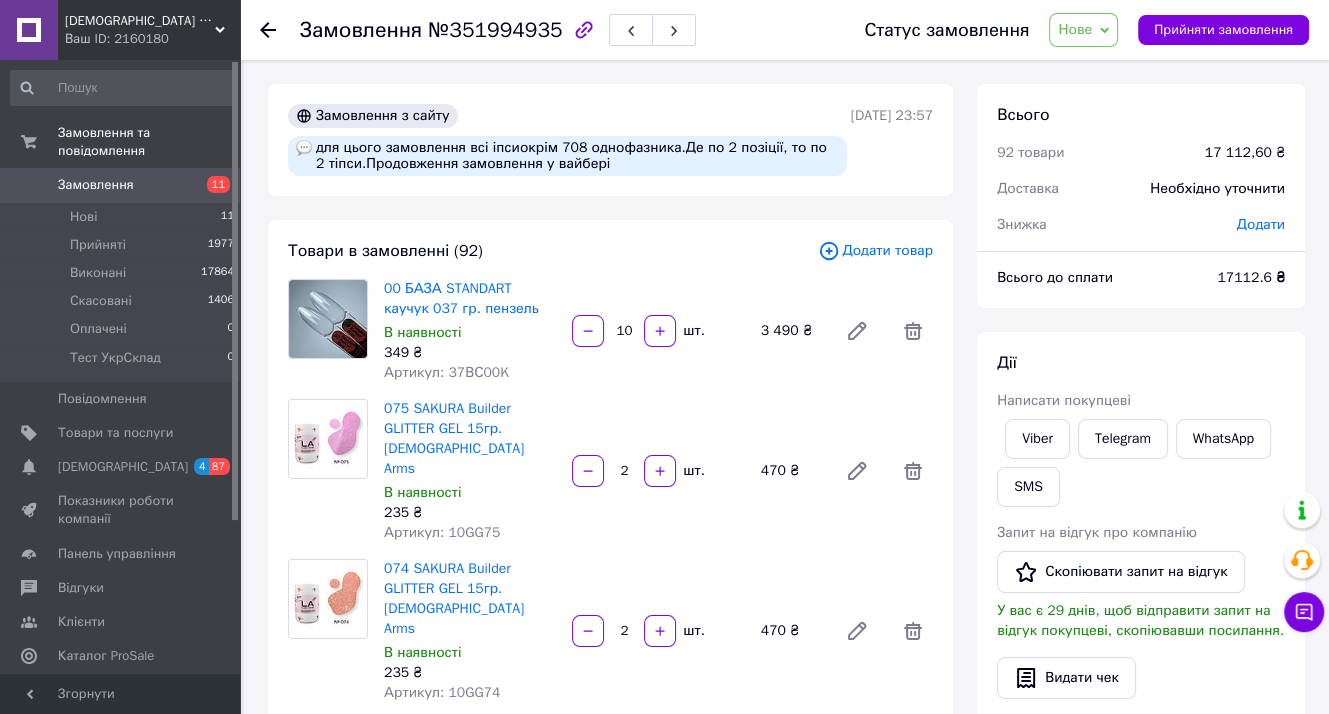 click on "Всього 92 товари 17 112,60 ₴ Доставка Необхідно уточнити Знижка Додати Всього до сплати 17112.6 ₴ Дії Написати покупцеві Viber Telegram WhatsApp SMS Запит на відгук про компанію   Скопіювати запит на відгук У вас є 29 днів, щоб відправити запит на відгук покупцеві, скопіювавши посилання.   Видати чек   Завантажити PDF   Друк PDF   Дублювати замовлення Мітки Особисті нотатки, які бачите лише ви. З їх допомогою можна фільтрувати замовлення Примітки Залишилося 300 символів Очистити Зберегти" at bounding box center [1141, 722] 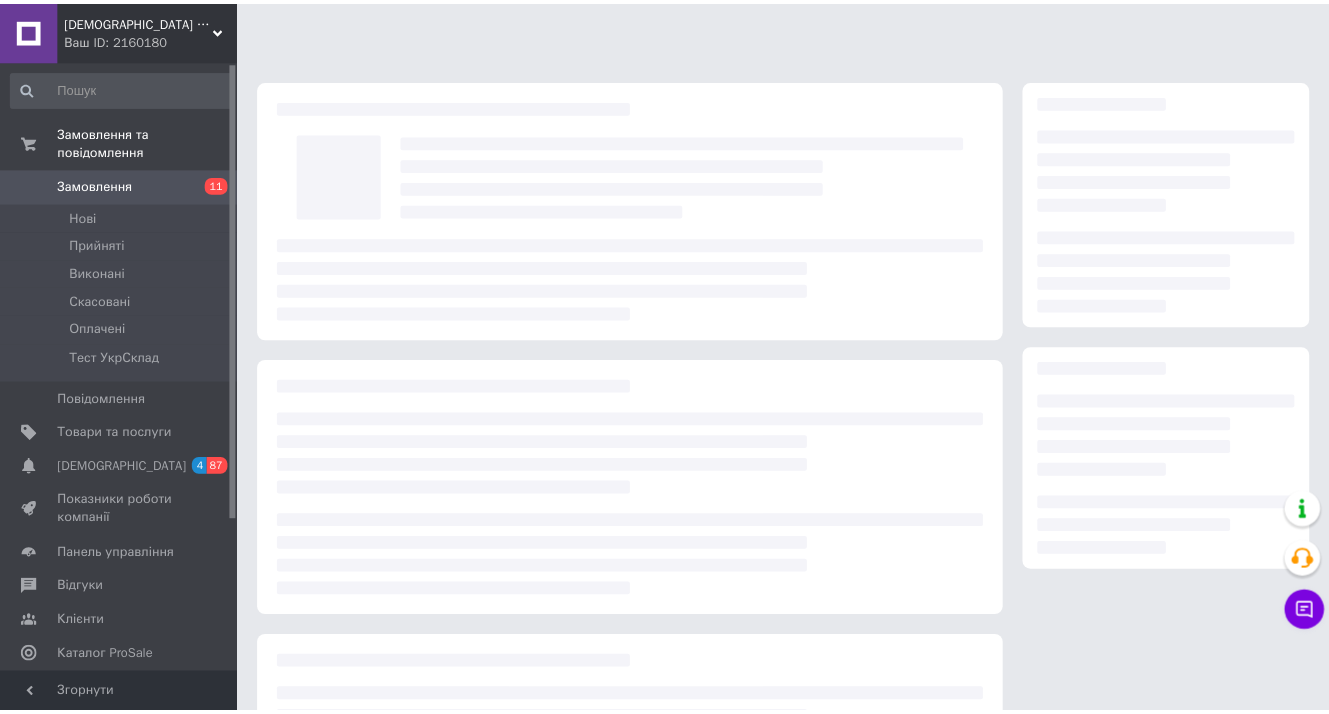 scroll, scrollTop: 0, scrollLeft: 0, axis: both 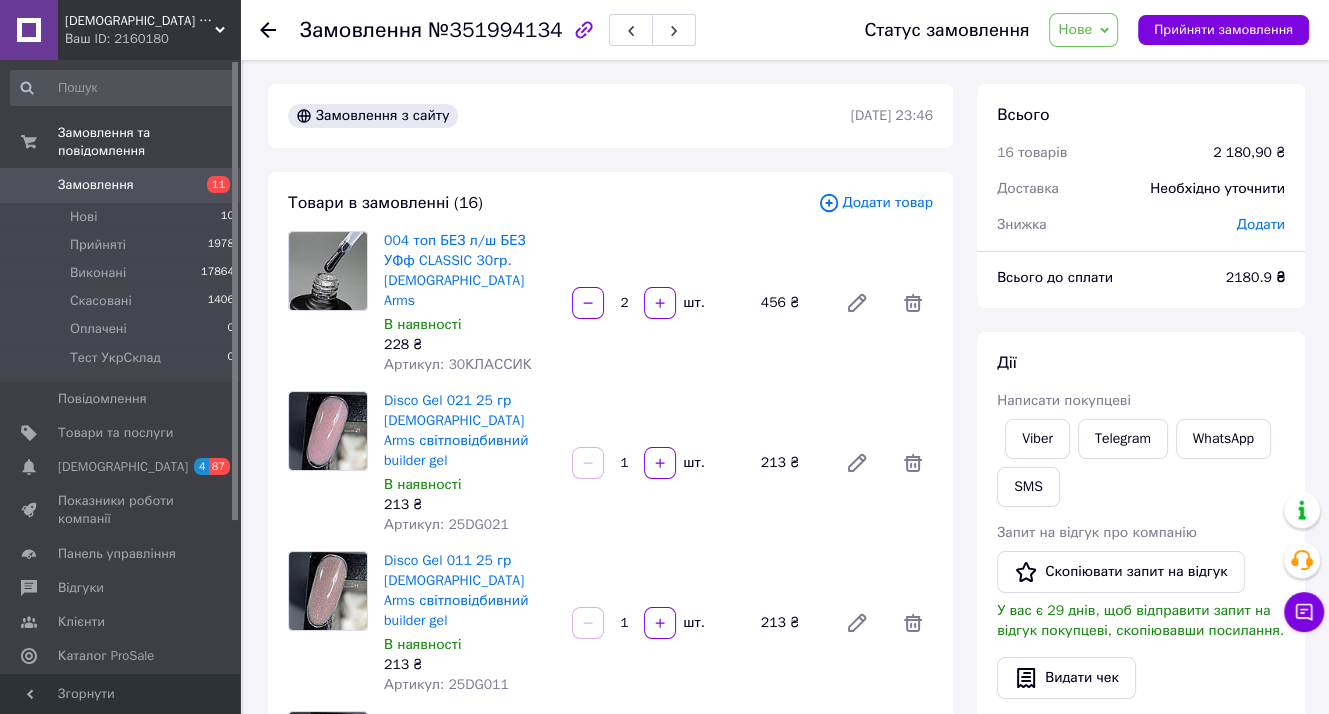 click on "[PERSON_NAME] покупцеві Viber Telegram WhatsApp SMS Запит на відгук про компанію   Скопіювати запит на відгук У вас є 29 днів, щоб відправити запит на відгук покупцеві, скопіювавши посилання.   Видати чек   Завантажити PDF   Друк PDF   Дублювати замовлення" at bounding box center [1141, 604] 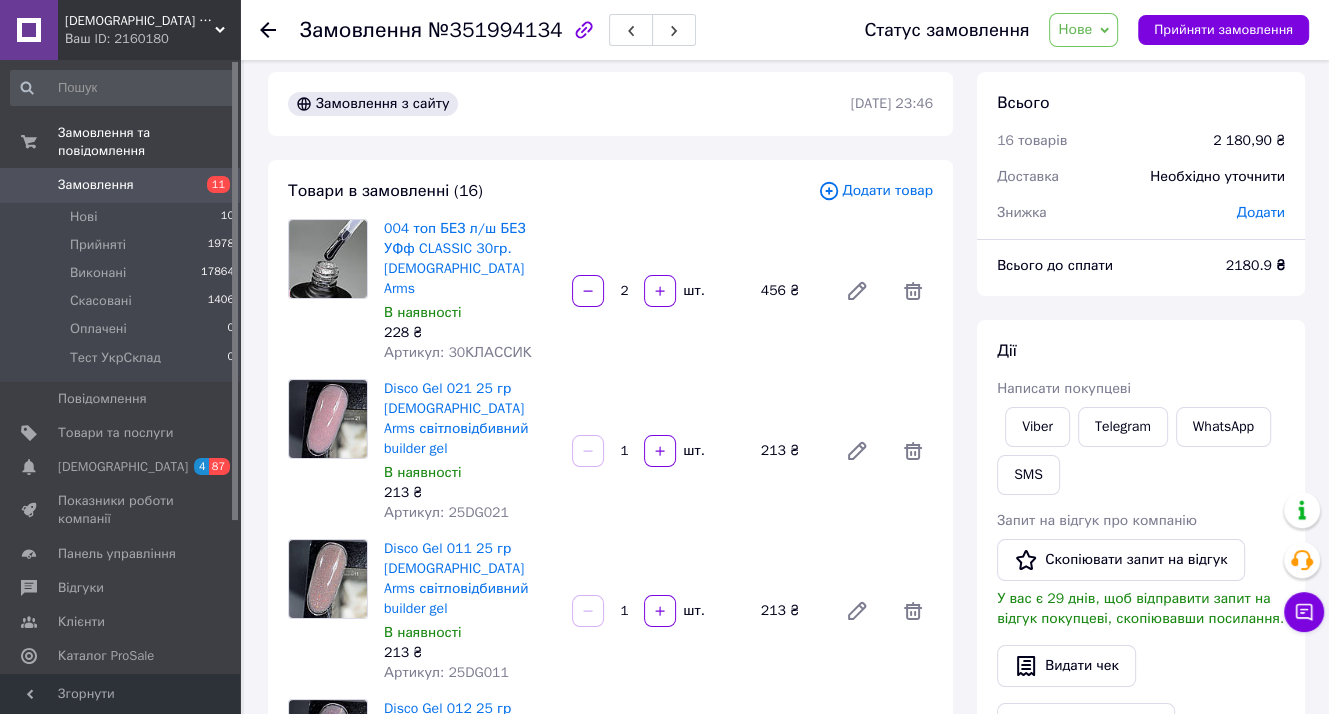 scroll, scrollTop: 0, scrollLeft: 0, axis: both 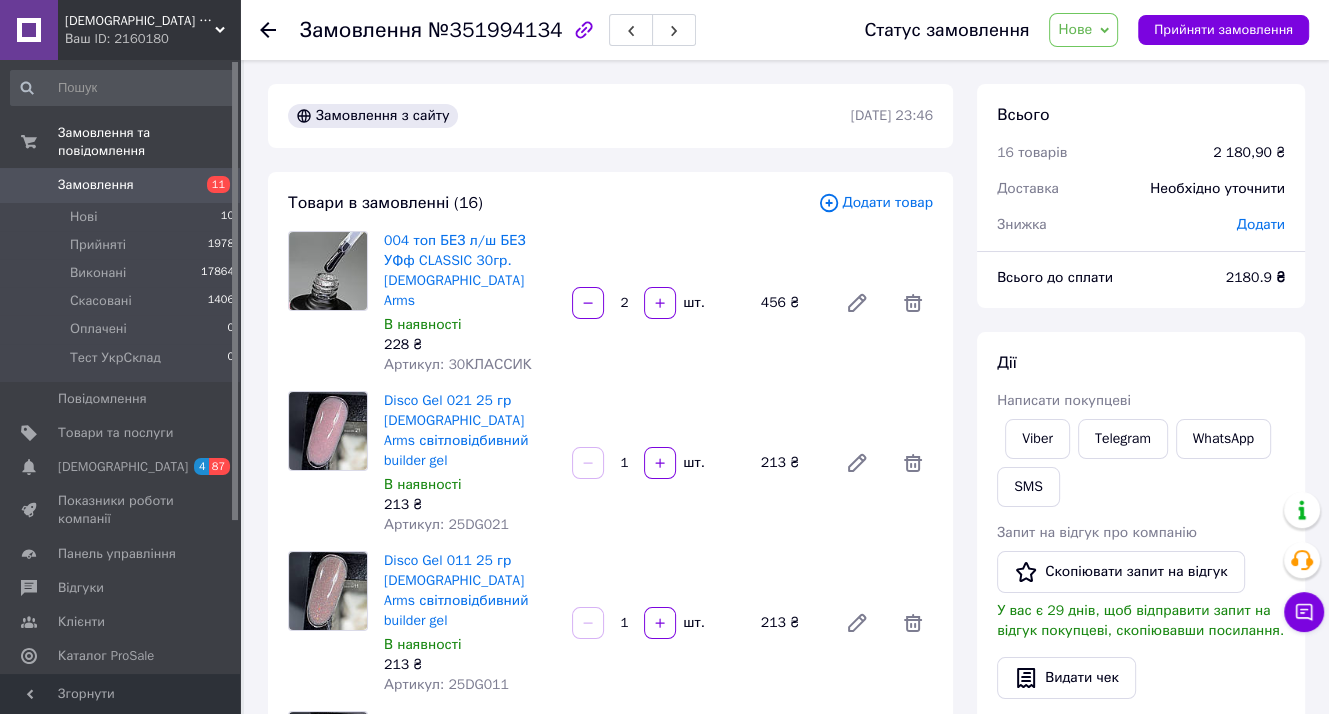 click on "[PERSON_NAME] покупцеві Viber Telegram WhatsApp SMS Запит на відгук про компанію   Скопіювати запит на відгук У вас є 29 днів, щоб відправити запит на відгук покупцеві, скопіювавши посилання.   Видати чек   Завантажити PDF   Друк PDF   Дублювати замовлення" at bounding box center [1141, 604] 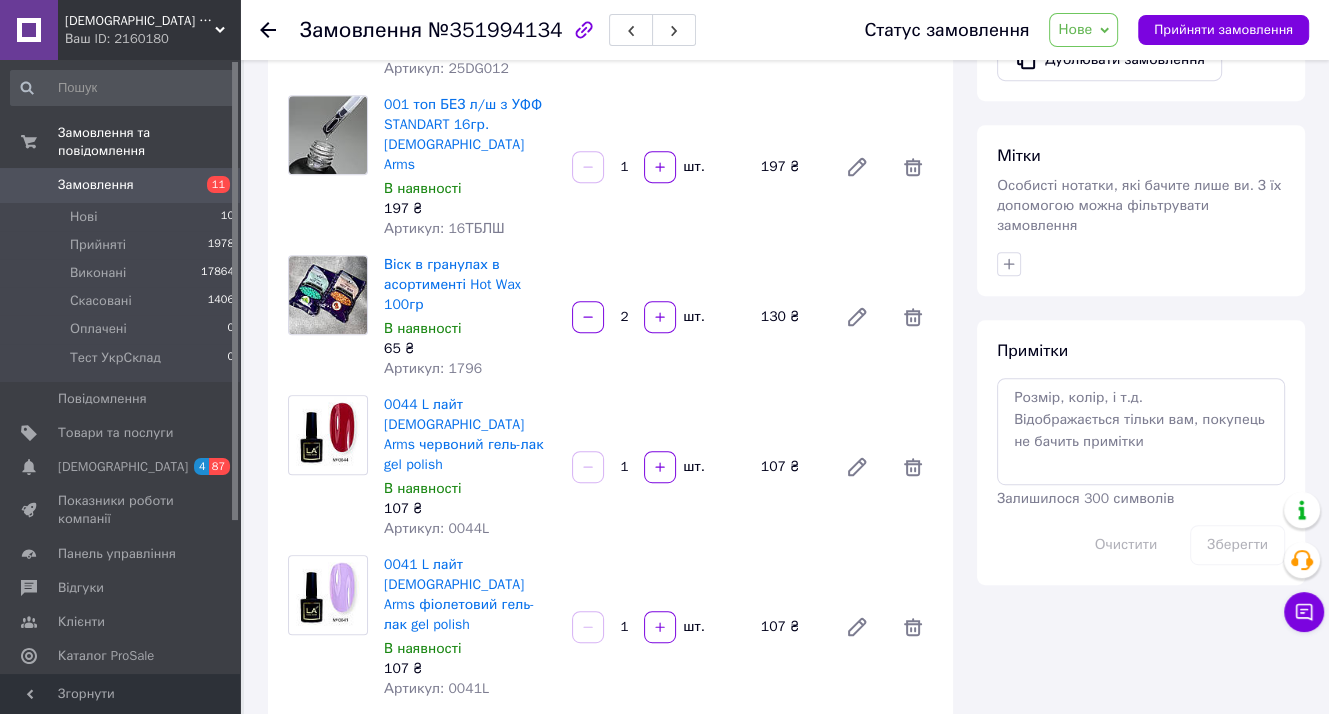scroll, scrollTop: 600, scrollLeft: 0, axis: vertical 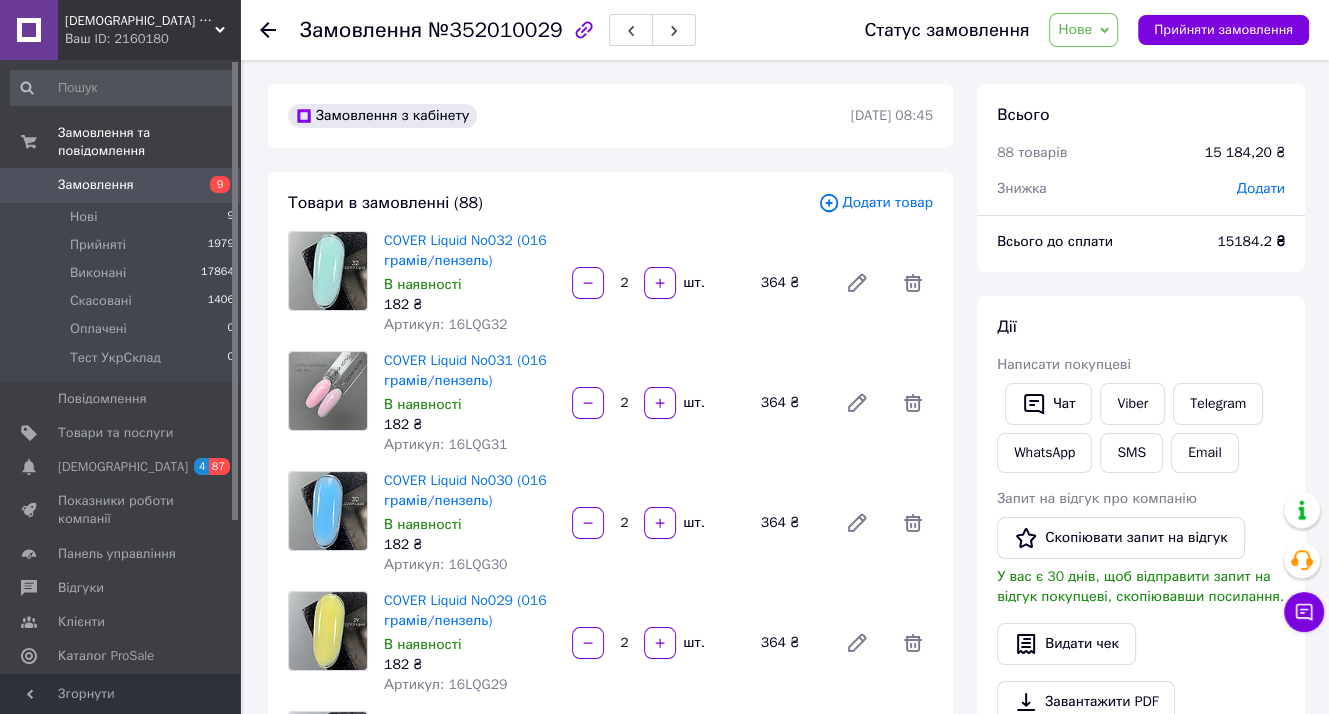 click 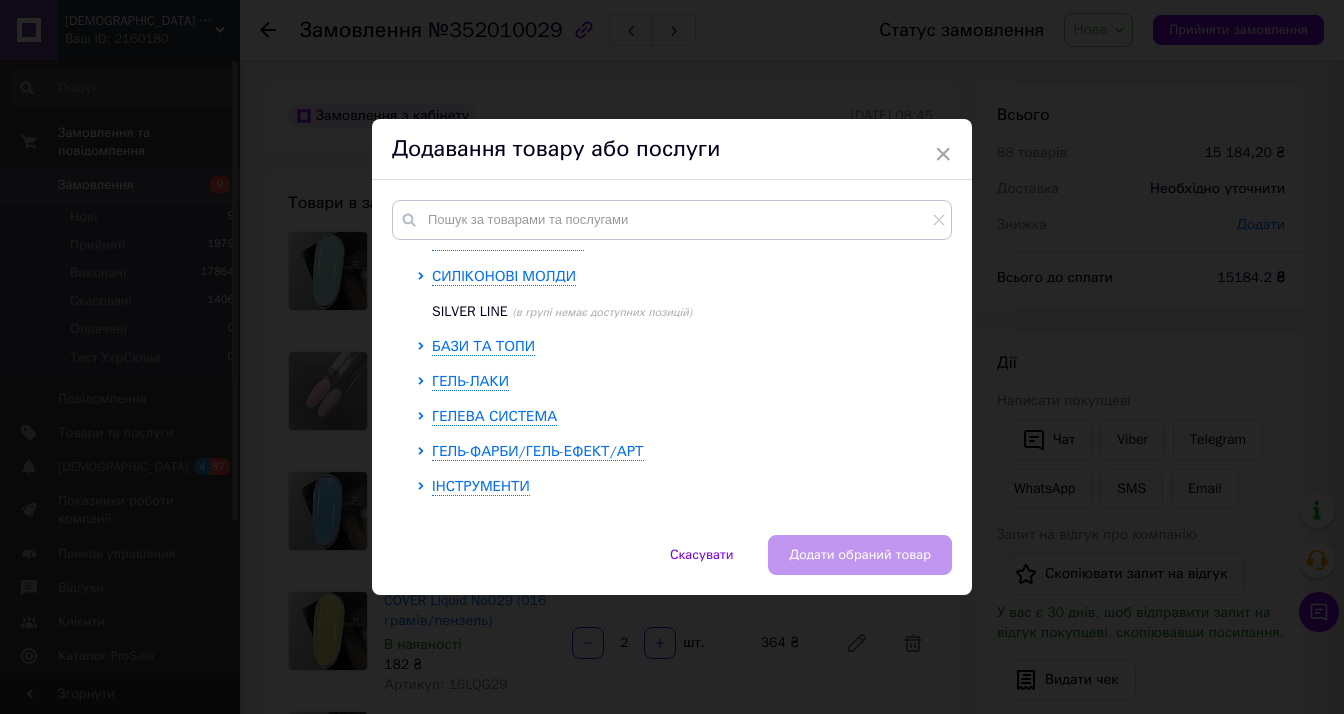 scroll, scrollTop: 100, scrollLeft: 0, axis: vertical 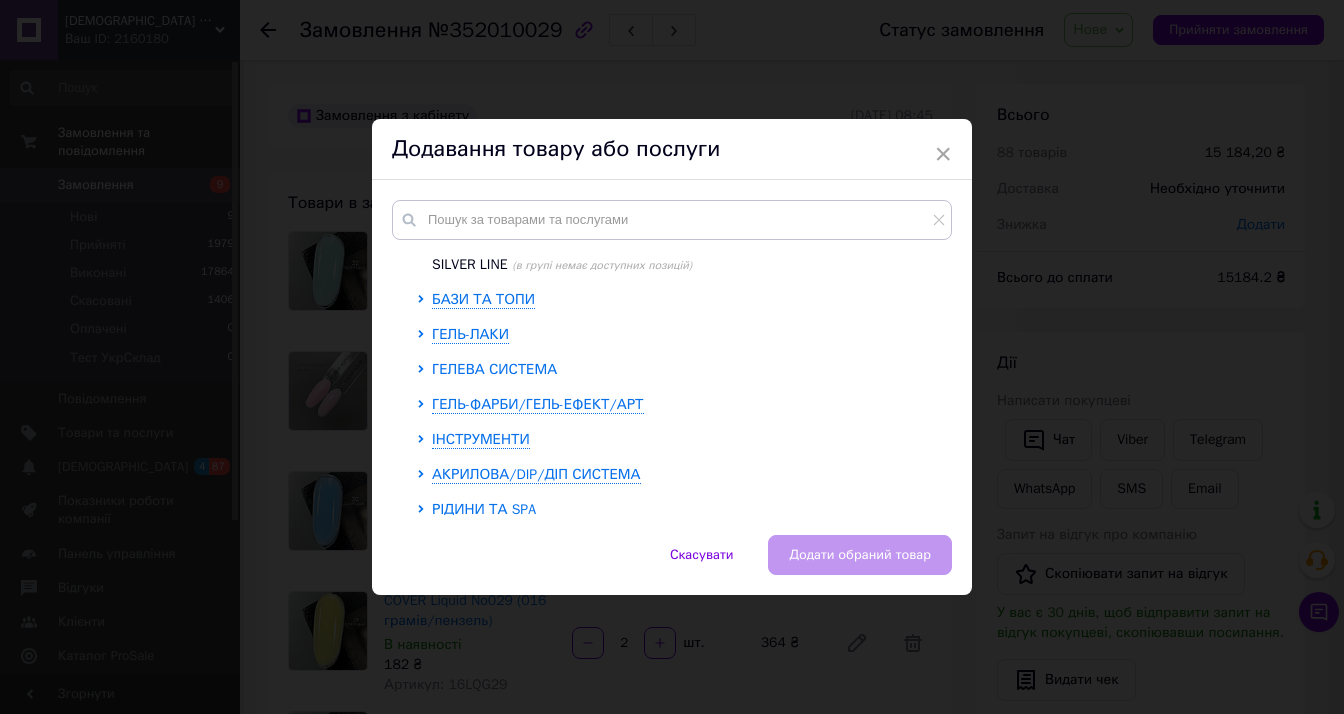 click on "ГЕЛЕВА СИСТЕМА" at bounding box center (494, 369) 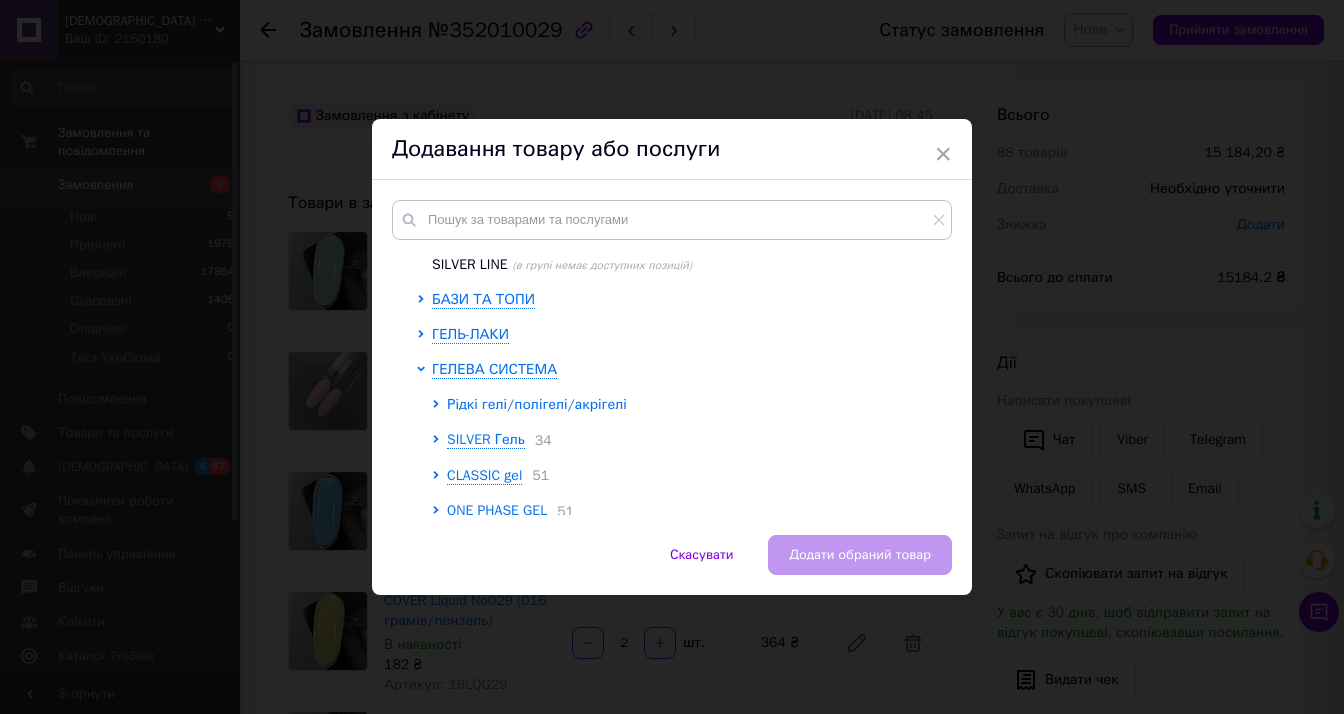 click on "Рідкі гелі/полігелі/акрігелі" at bounding box center (537, 404) 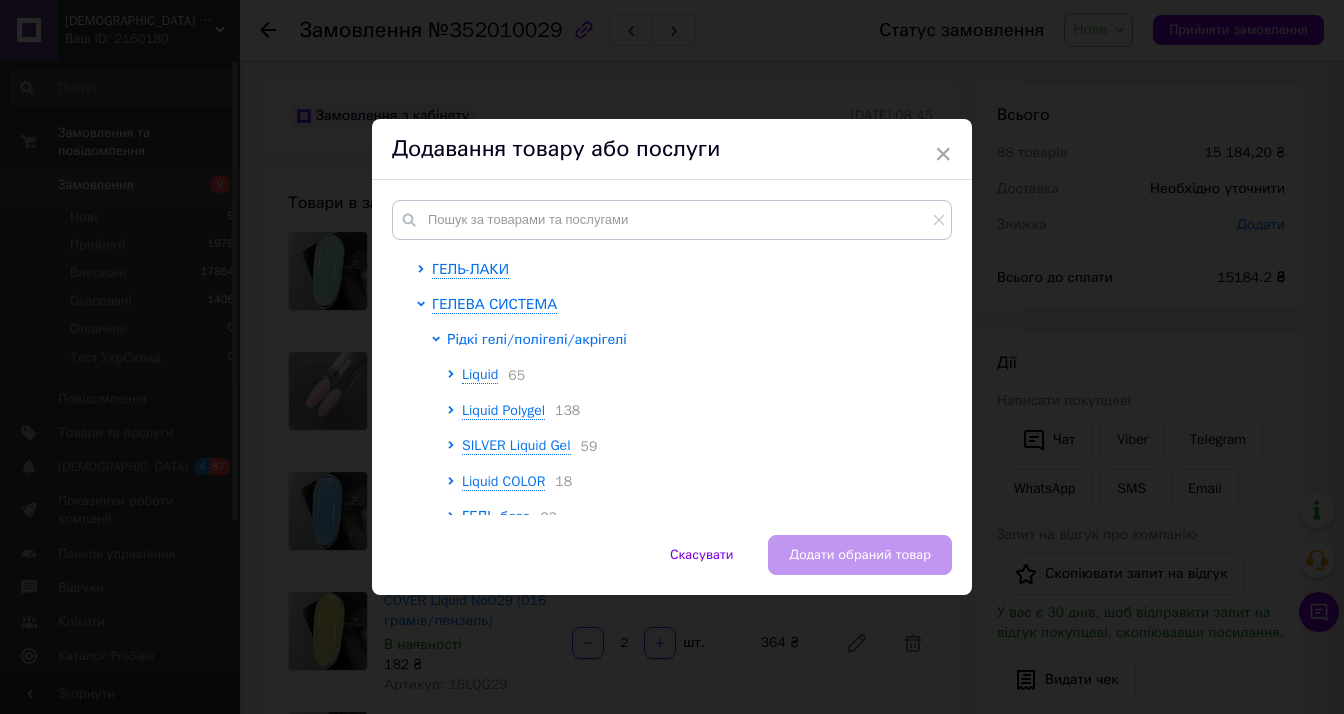 scroll, scrollTop: 200, scrollLeft: 0, axis: vertical 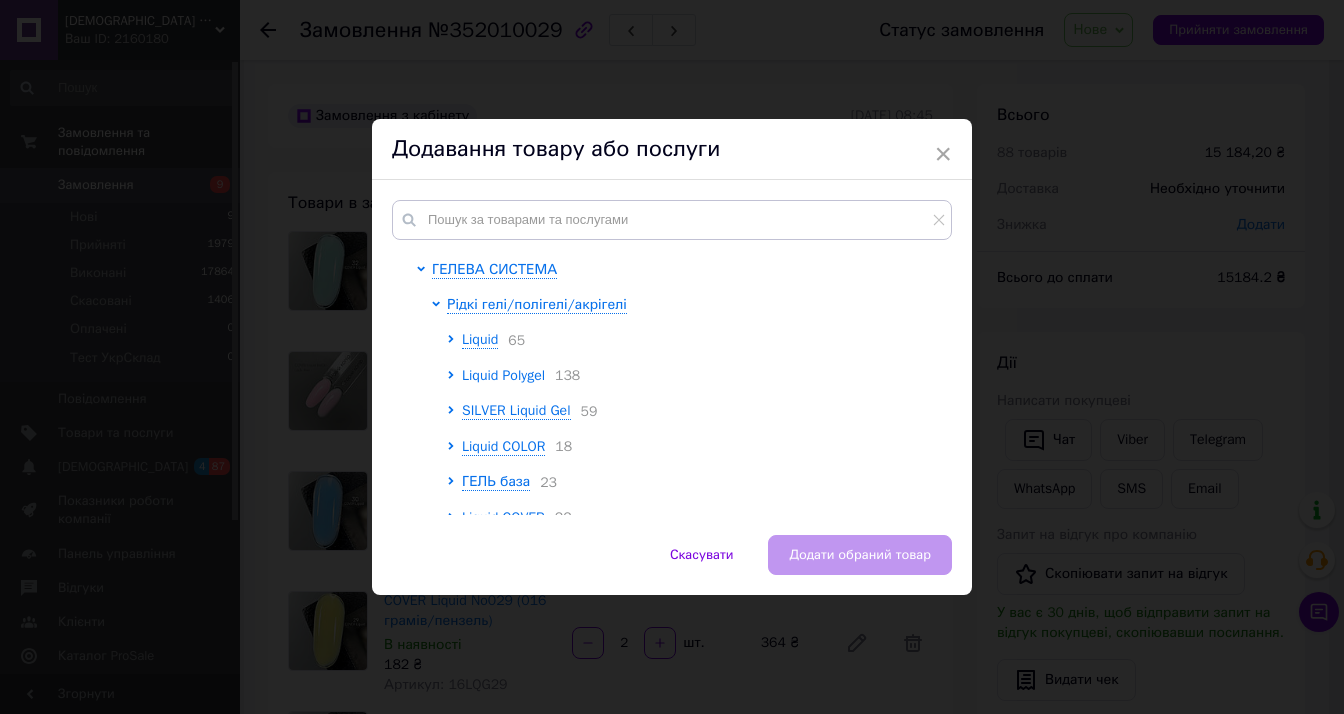 click on "Liquid Polygel" at bounding box center (503, 375) 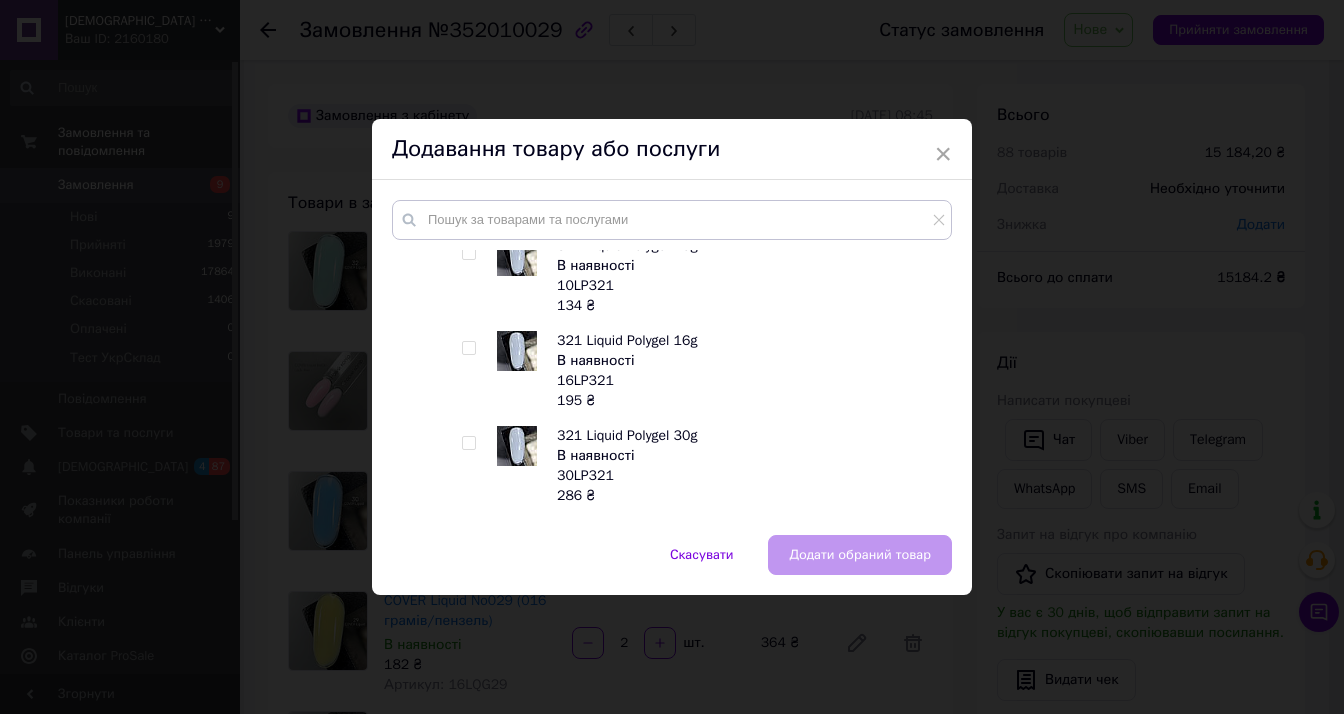 scroll, scrollTop: 6100, scrollLeft: 0, axis: vertical 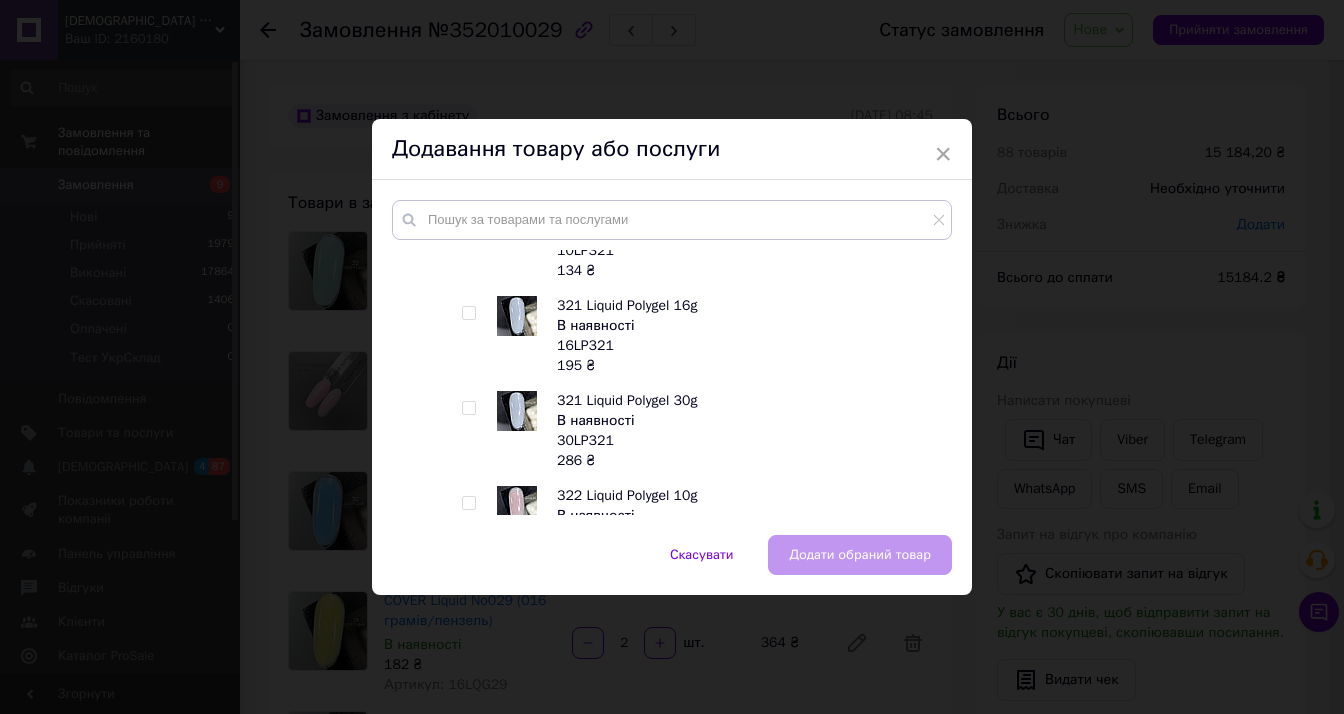 click at bounding box center [468, 313] 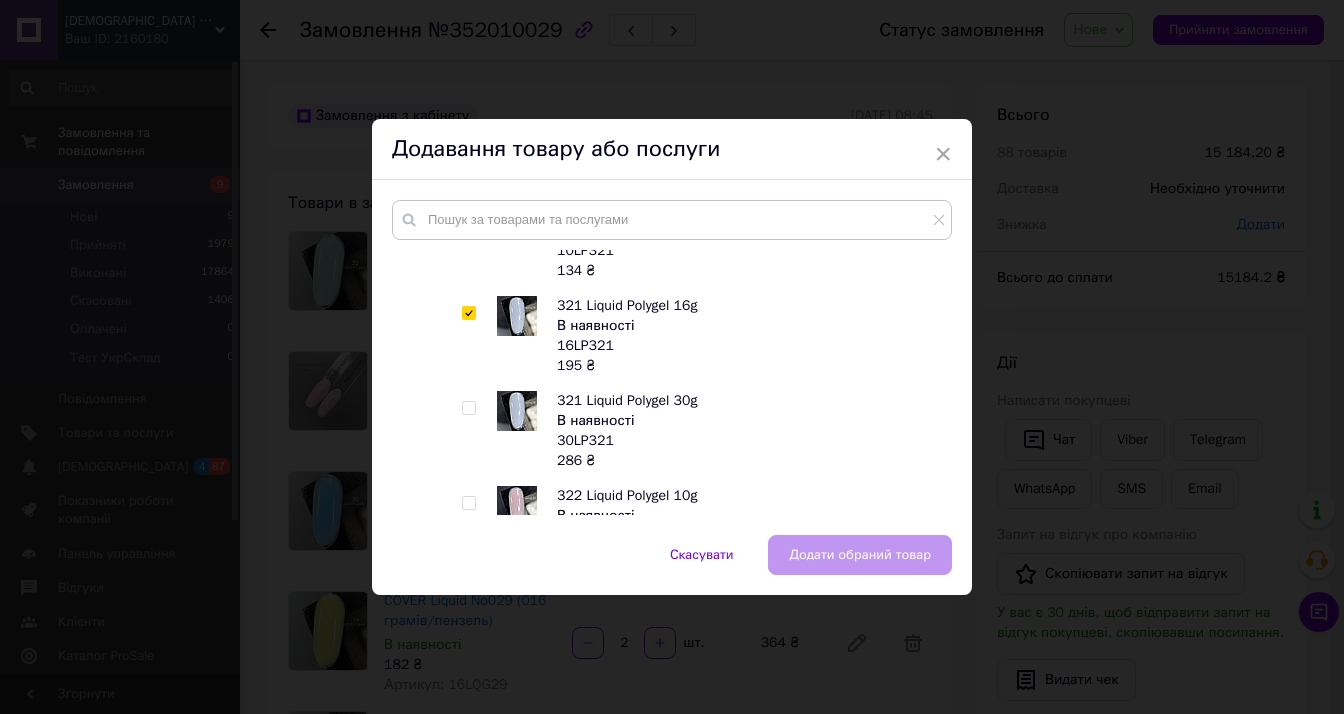 checkbox on "true" 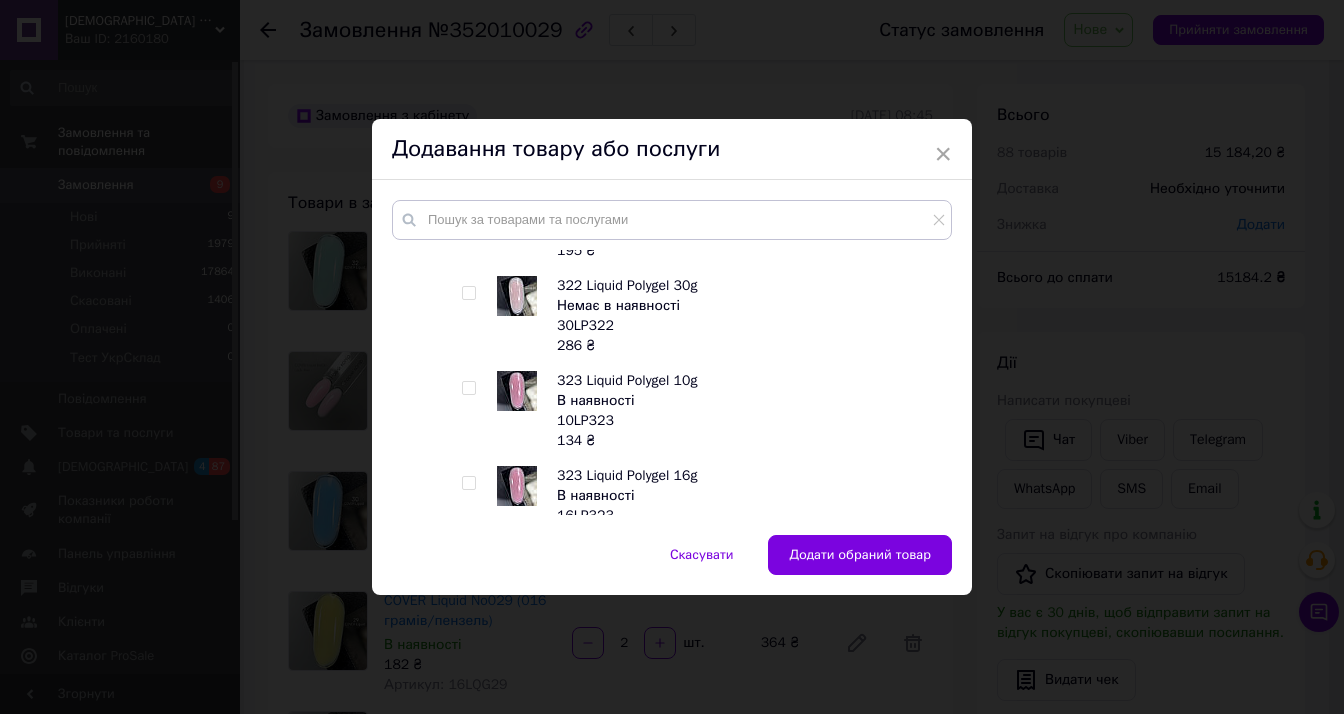scroll, scrollTop: 6600, scrollLeft: 0, axis: vertical 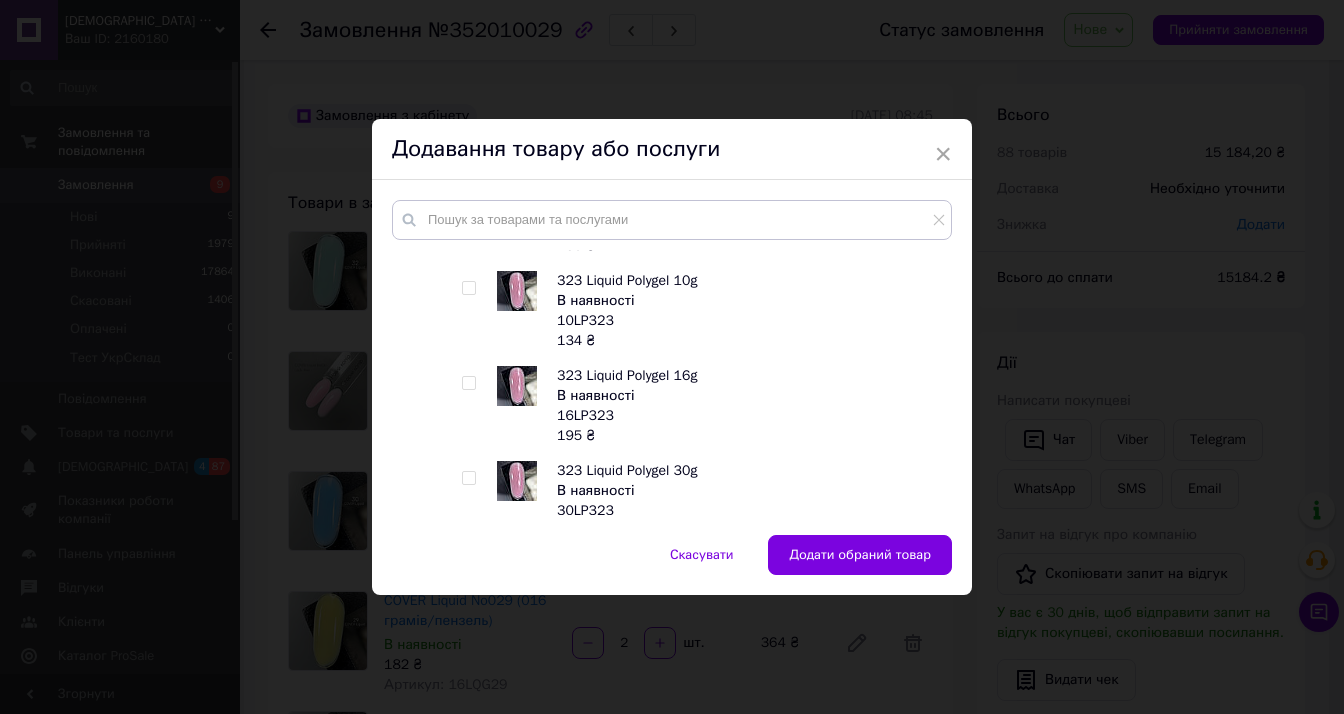click at bounding box center [468, 383] 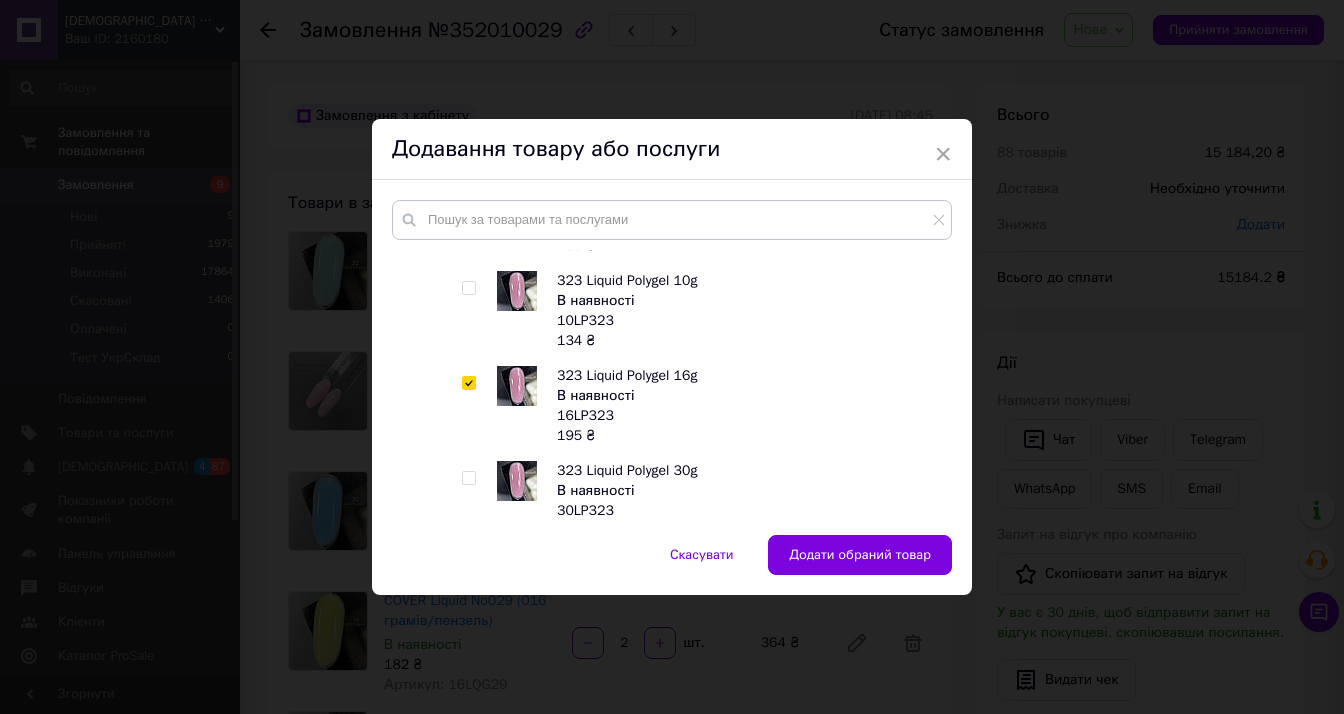 checkbox on "true" 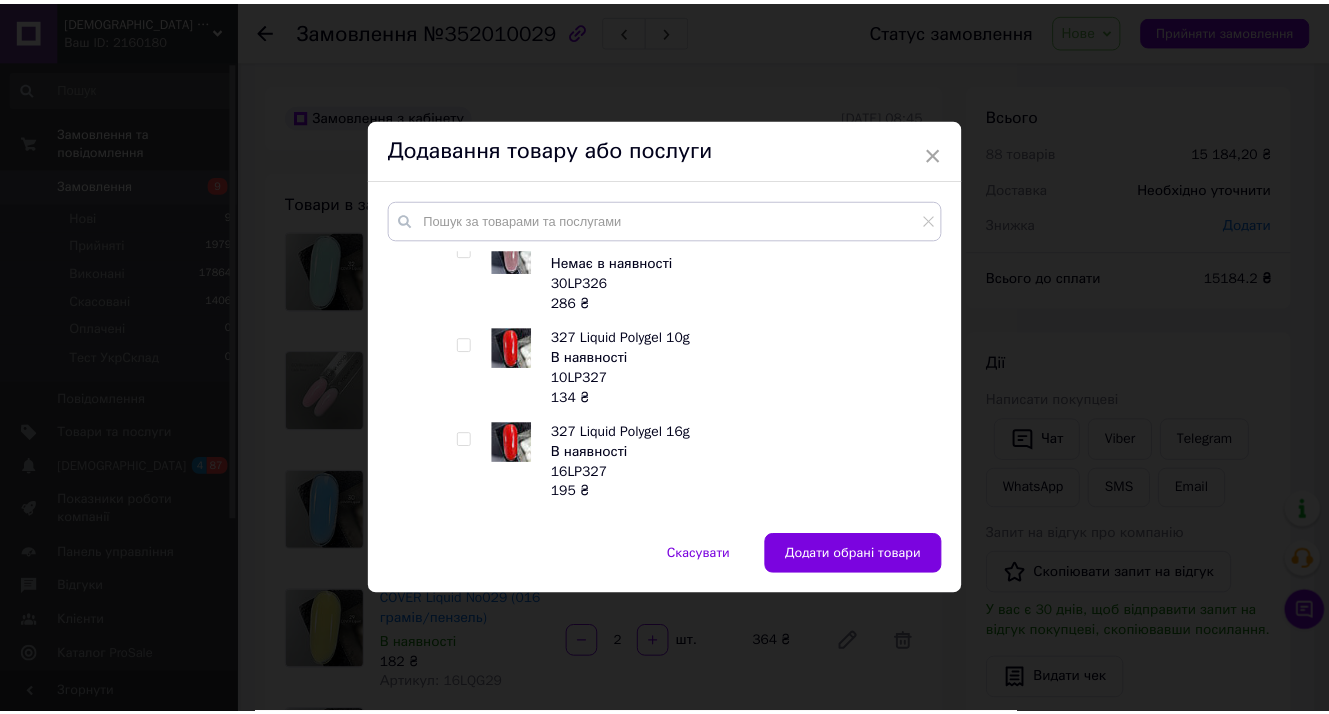 scroll, scrollTop: 7700, scrollLeft: 0, axis: vertical 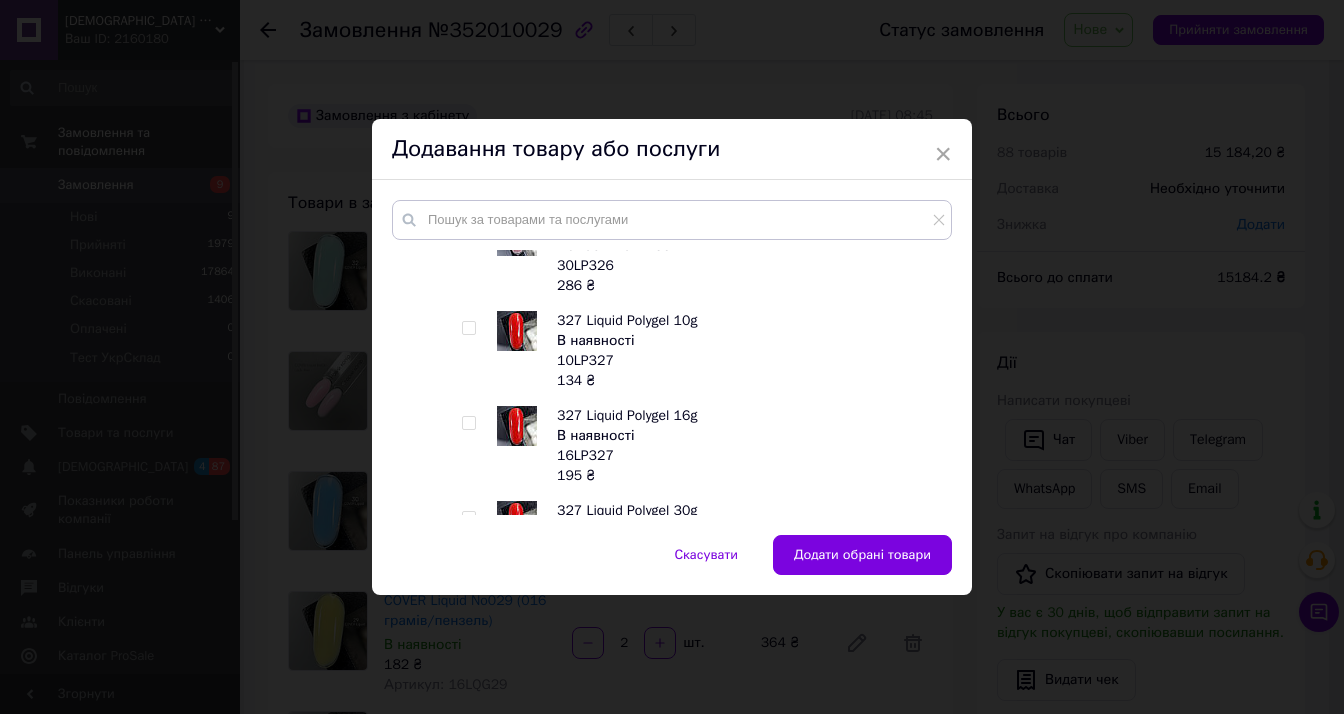 click at bounding box center [468, 423] 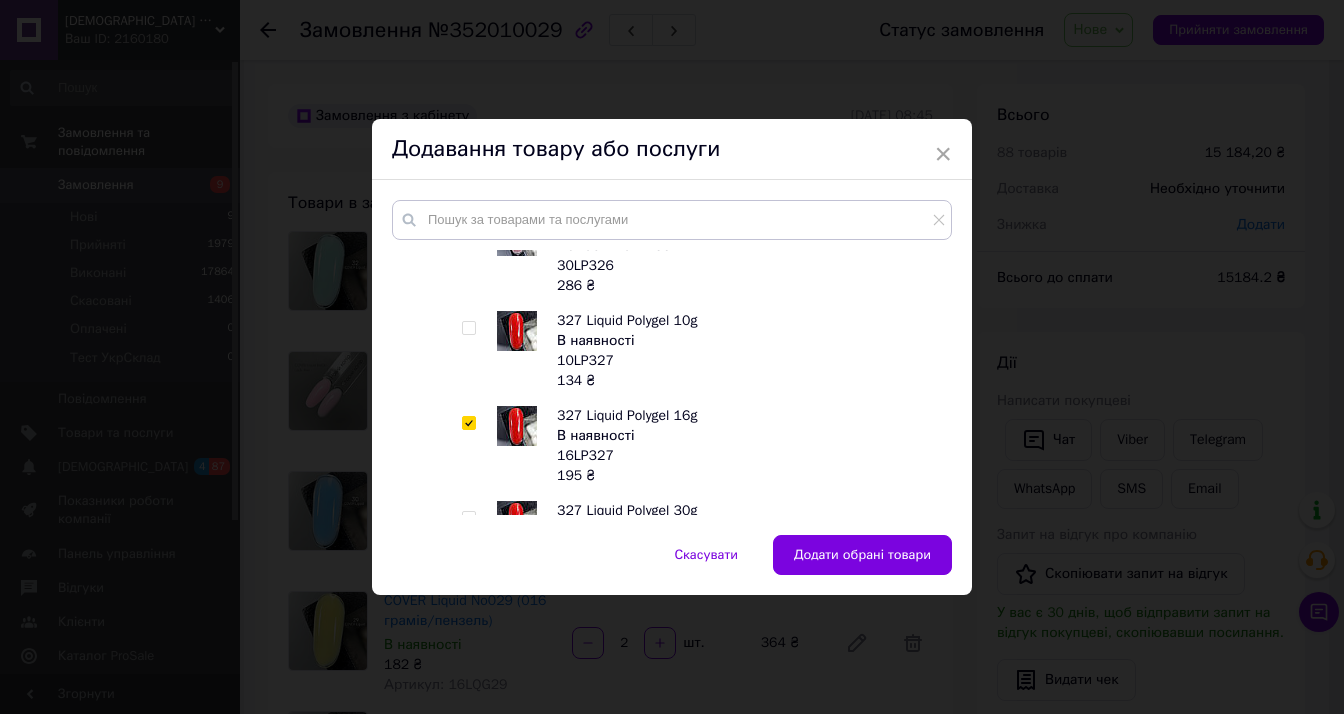 checkbox on "true" 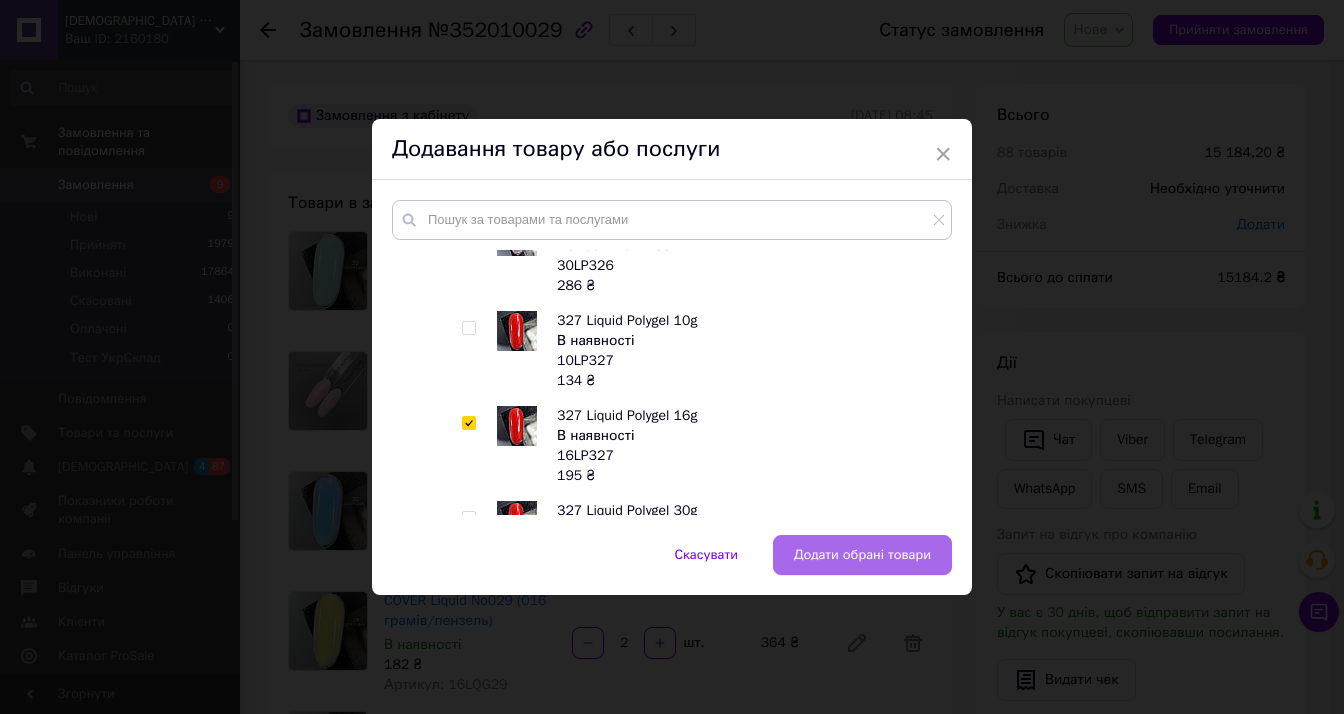 click on "Додати обрані товари" at bounding box center [862, 555] 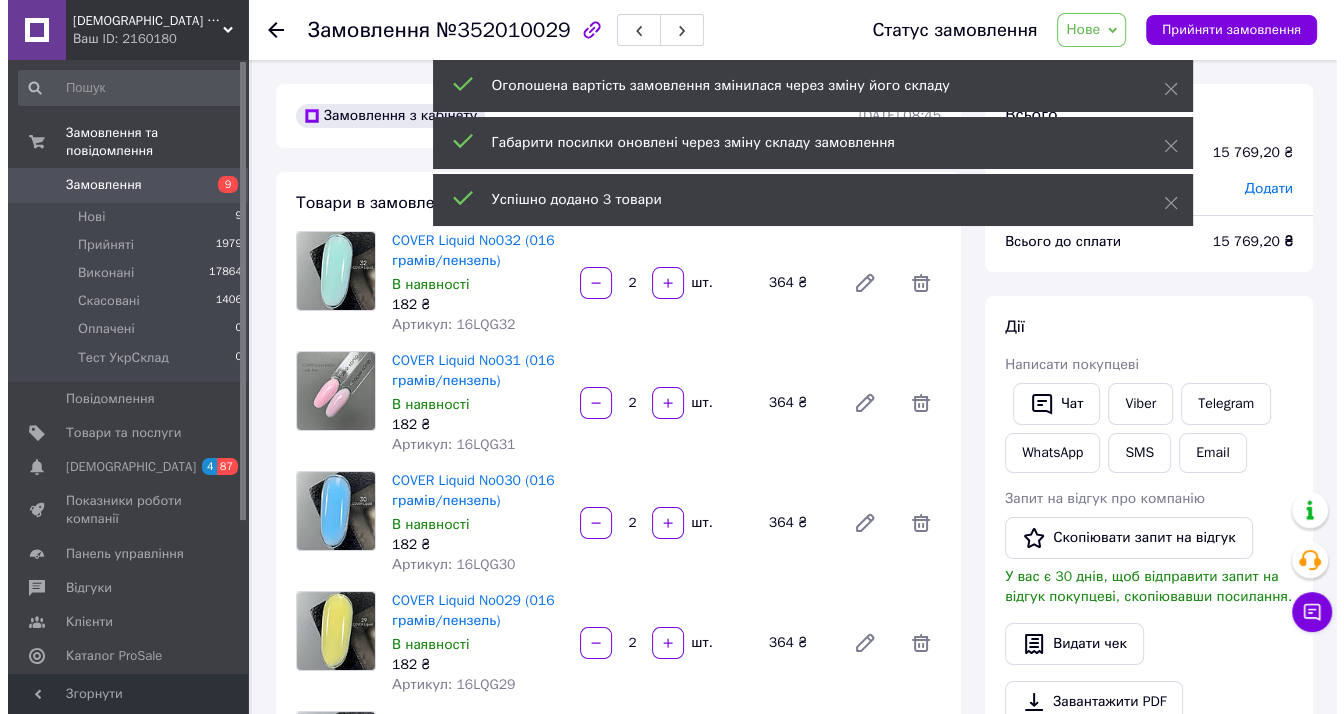 scroll, scrollTop: 370, scrollLeft: 0, axis: vertical 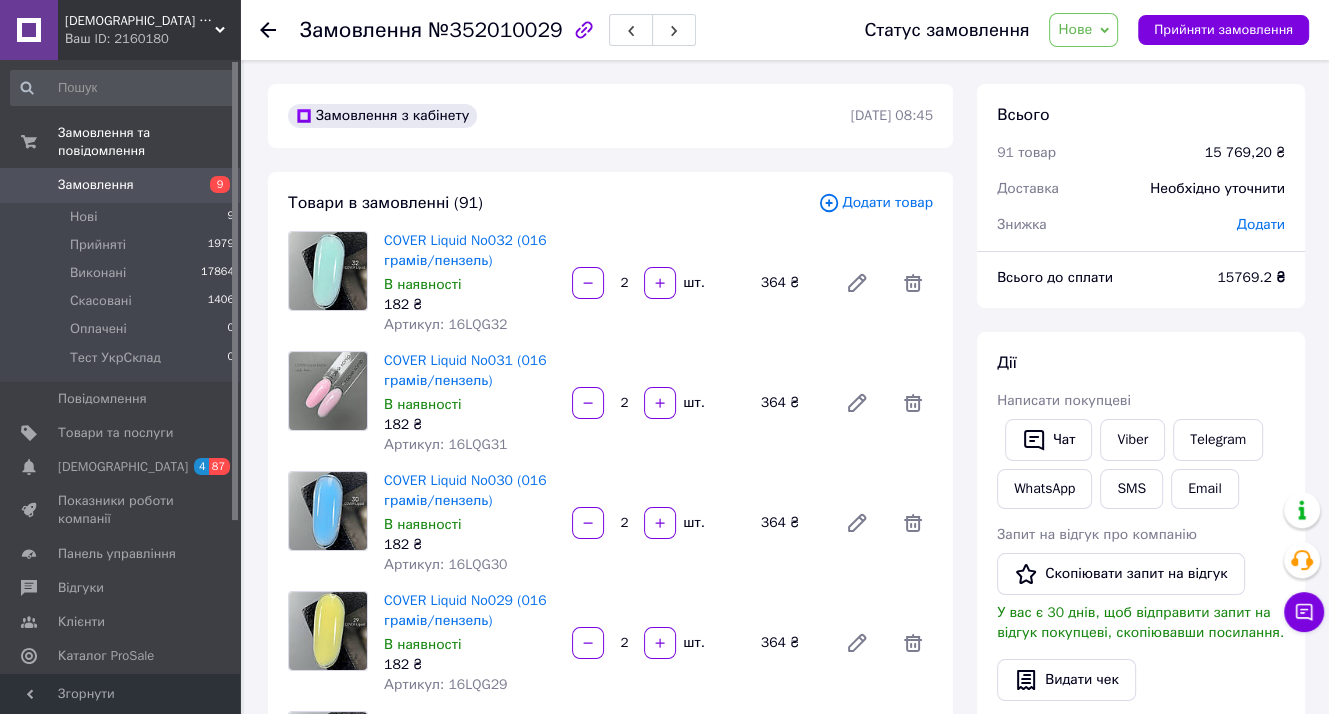 click 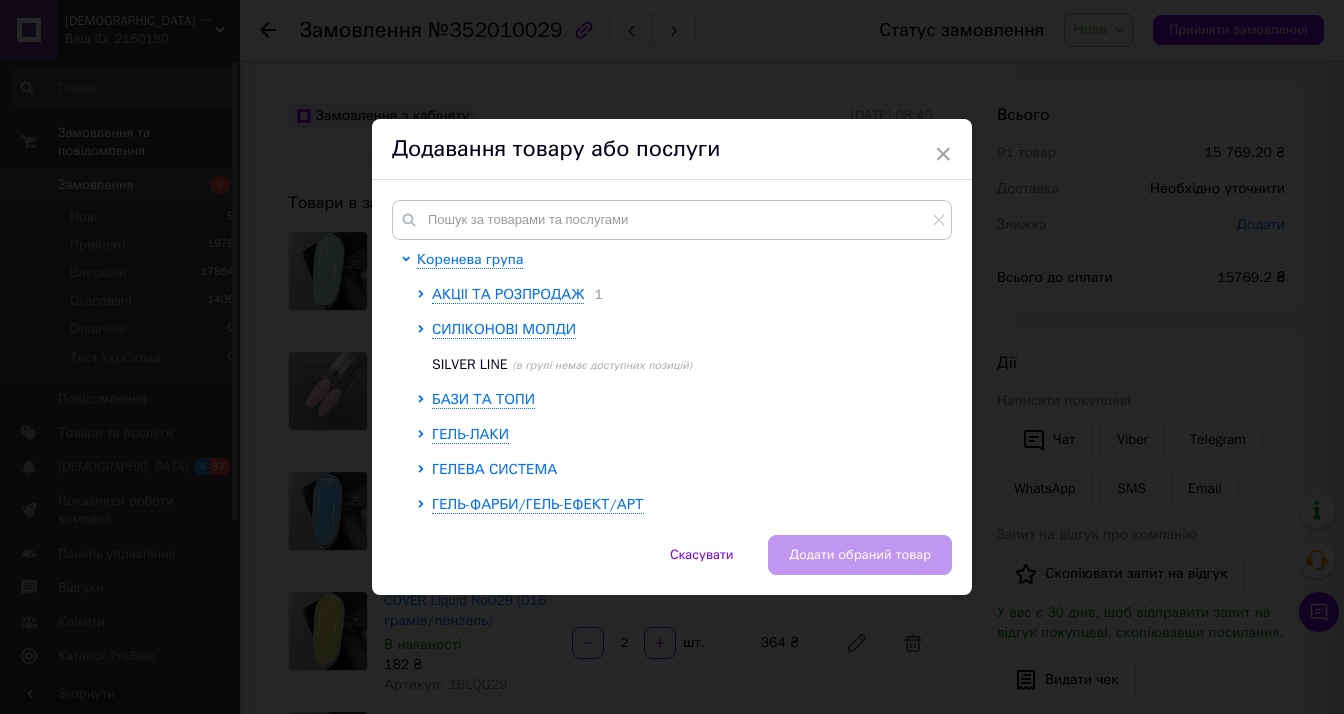 click on "ГЕЛЕВА СИСТЕМА" at bounding box center (494, 469) 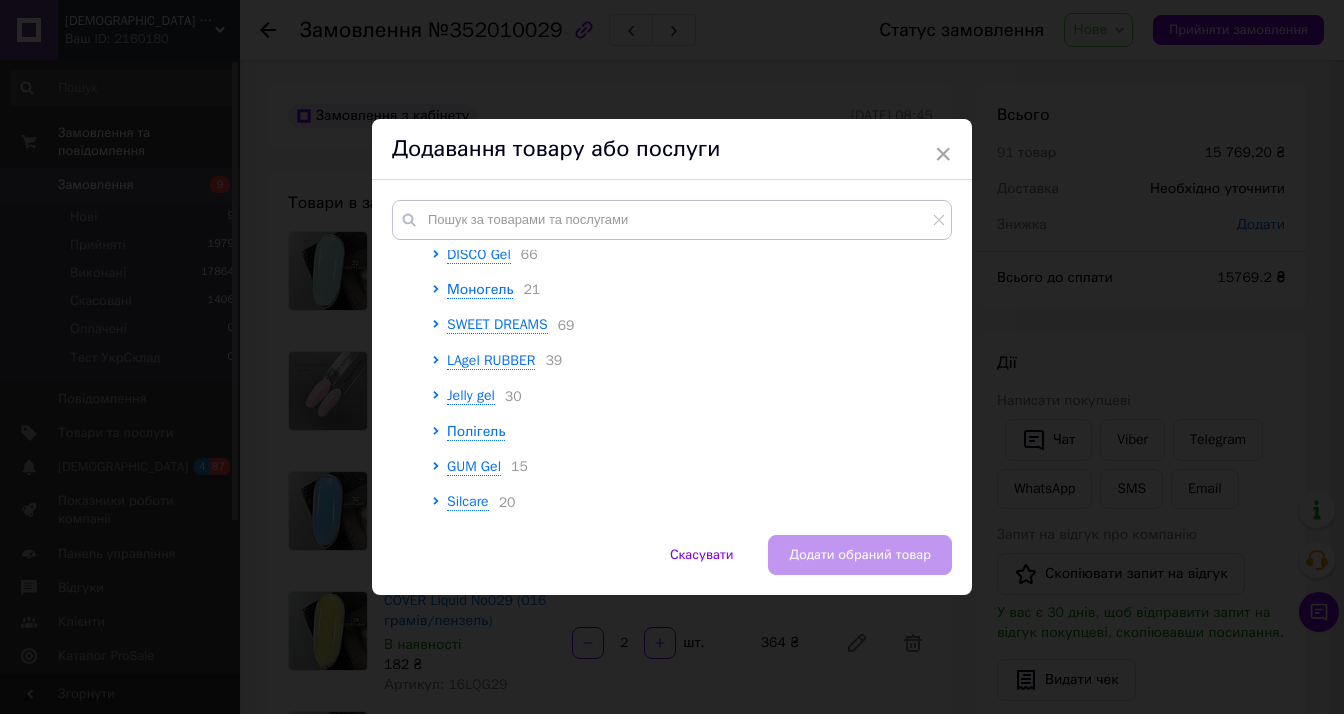 scroll, scrollTop: 600, scrollLeft: 0, axis: vertical 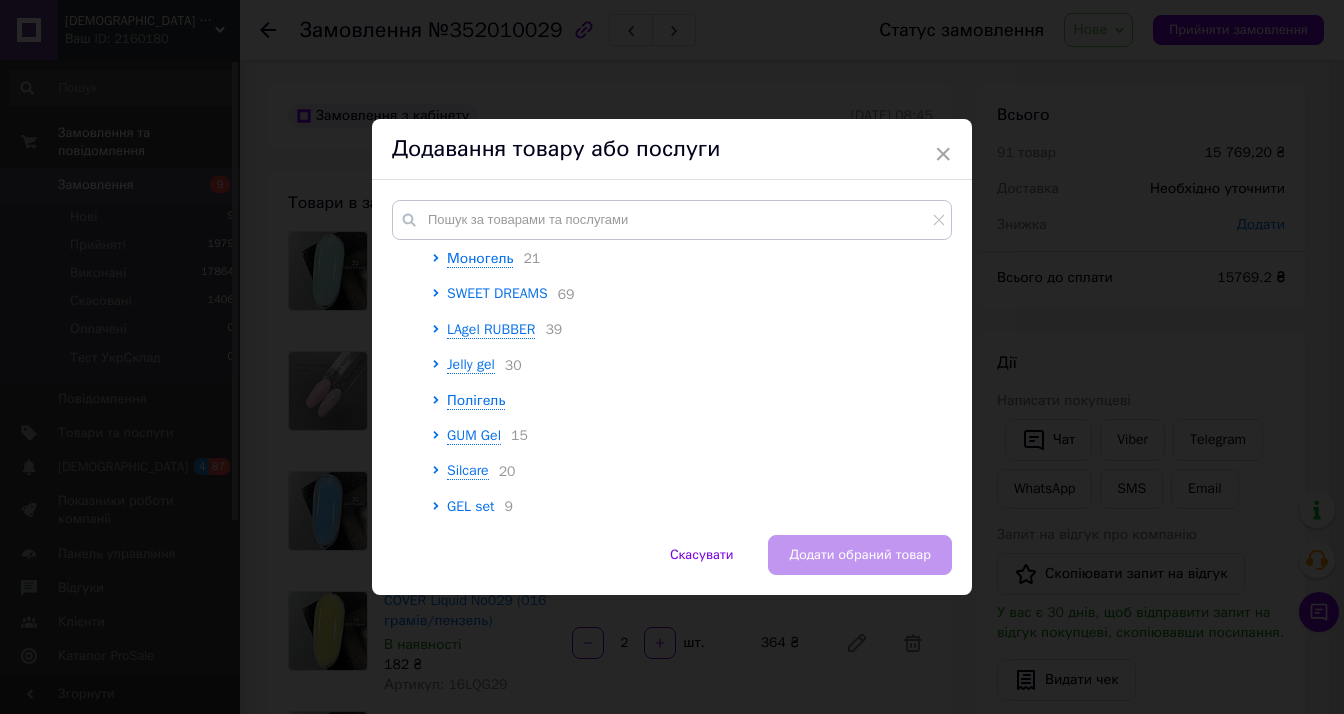 click on "SWEET DREAMS" at bounding box center (497, 293) 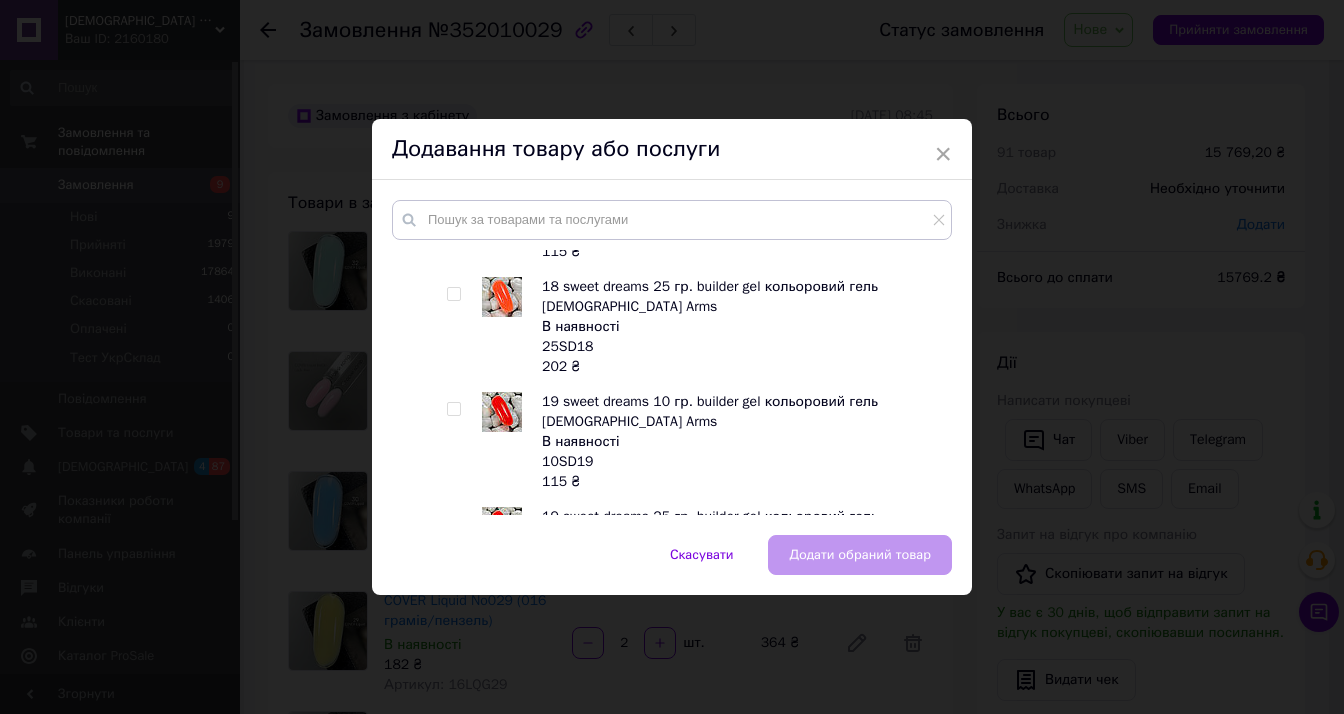 scroll, scrollTop: 4700, scrollLeft: 0, axis: vertical 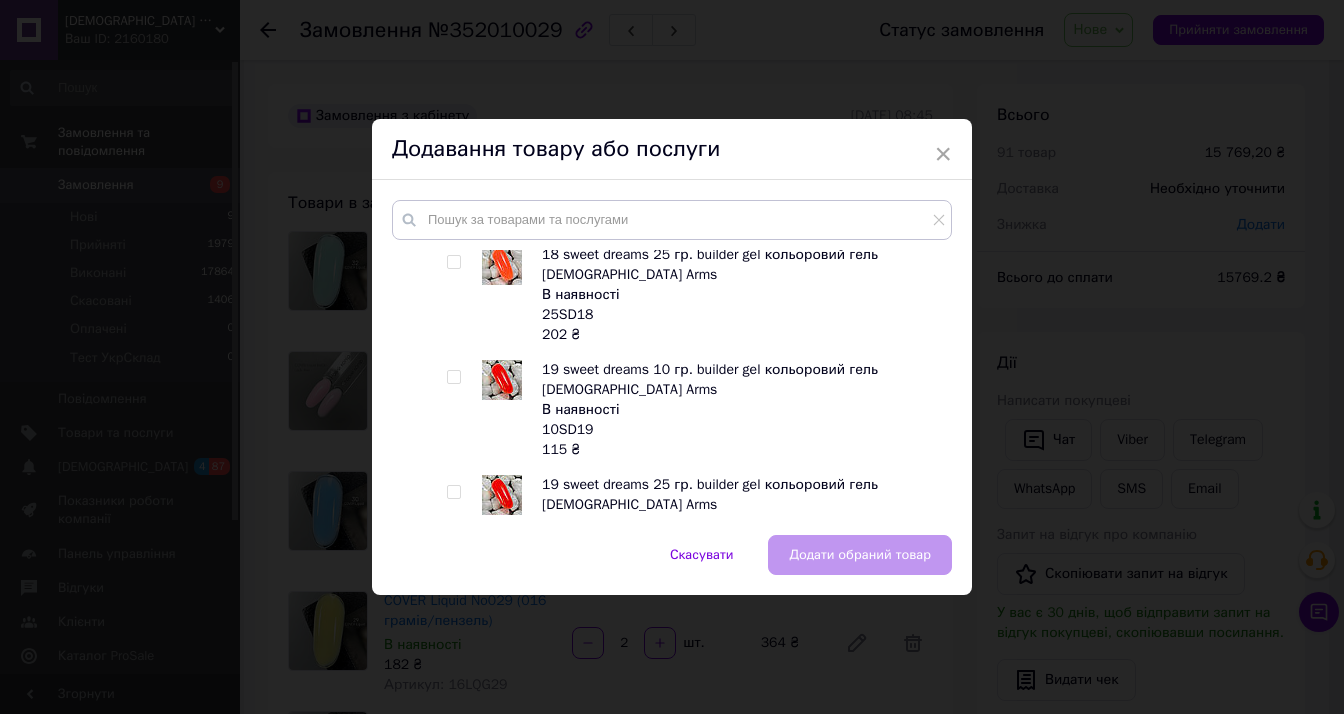 click at bounding box center (453, 377) 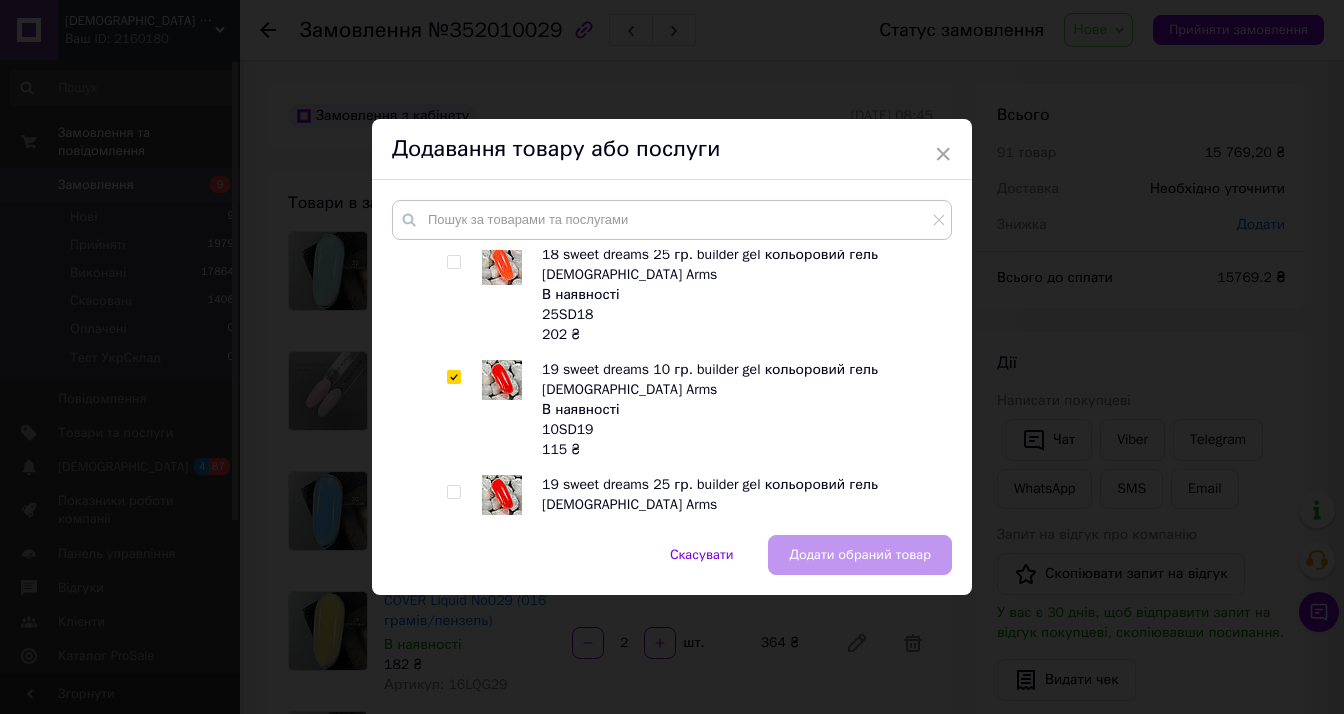 checkbox on "true" 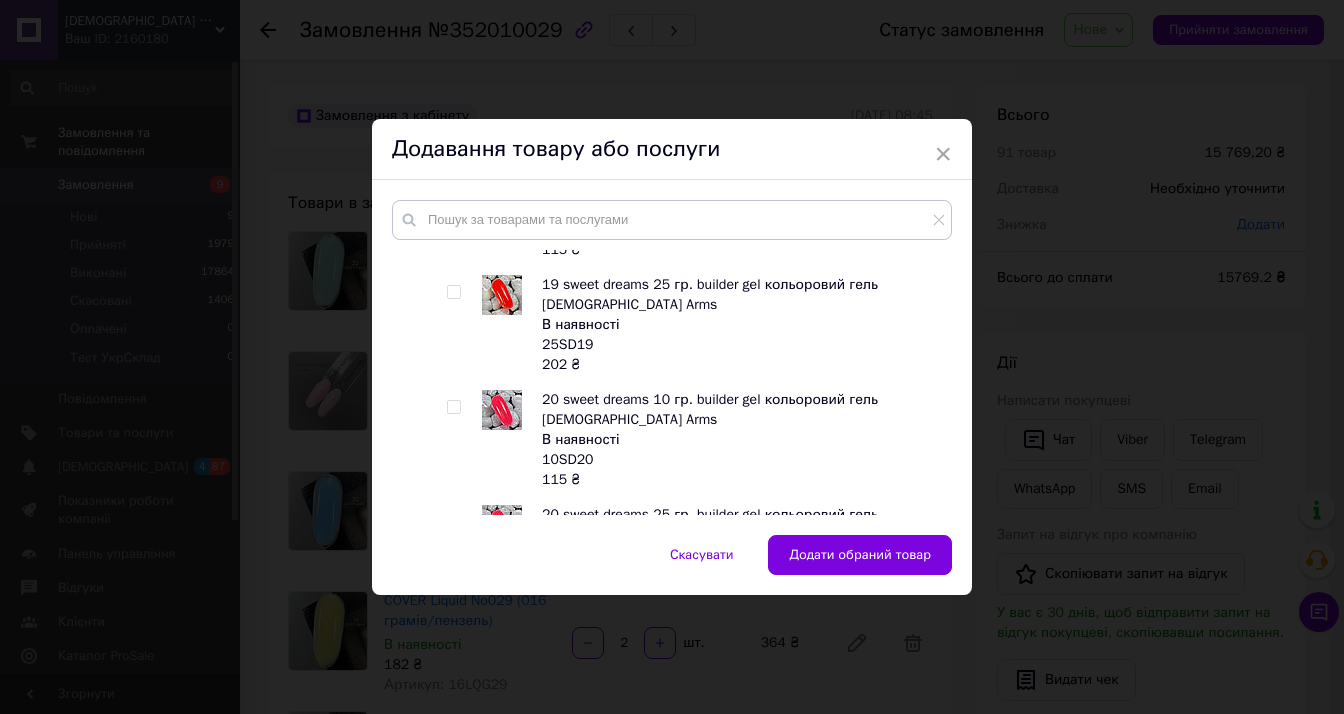 scroll, scrollTop: 5000, scrollLeft: 0, axis: vertical 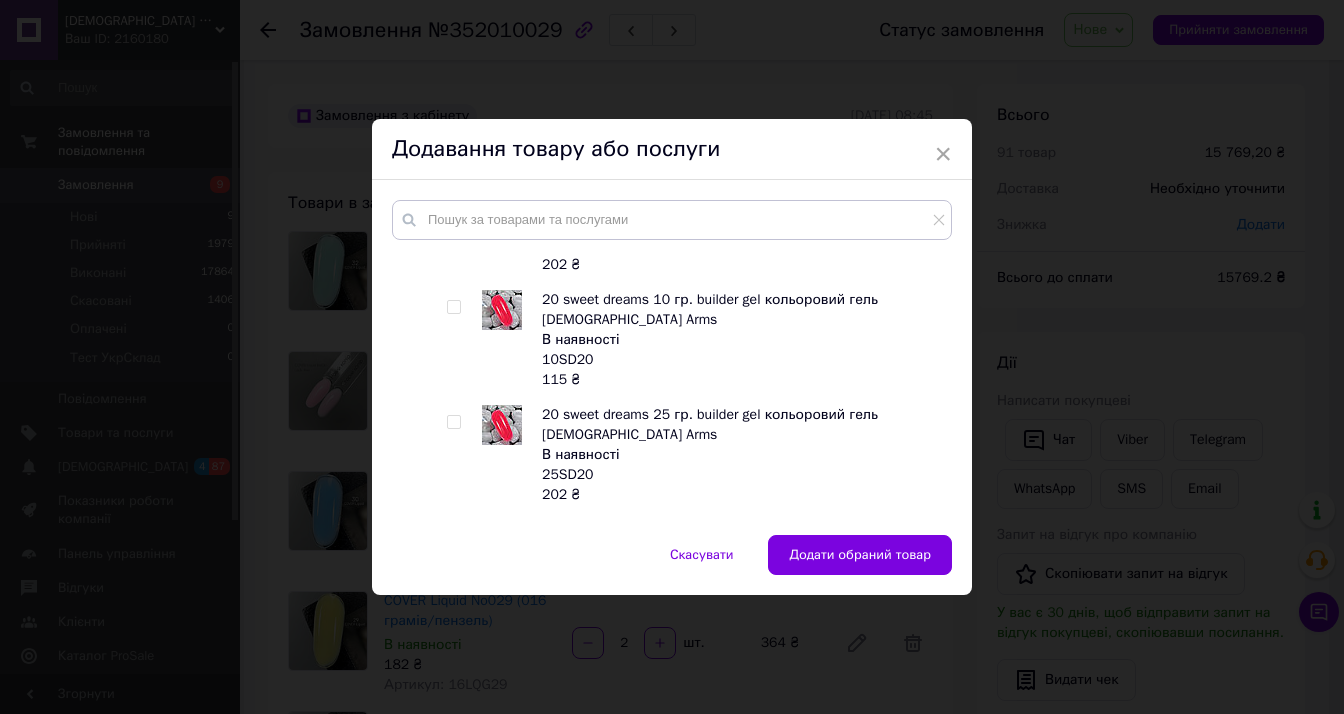 click at bounding box center (453, 307) 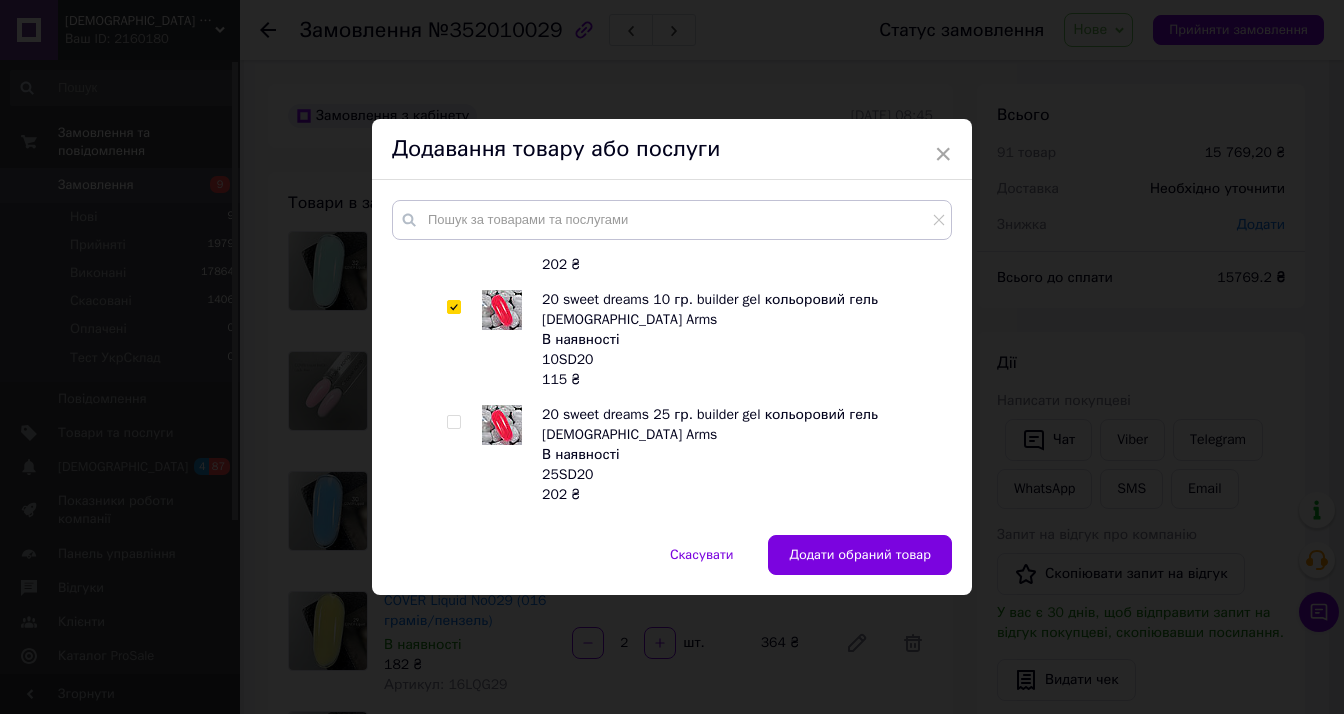 checkbox on "true" 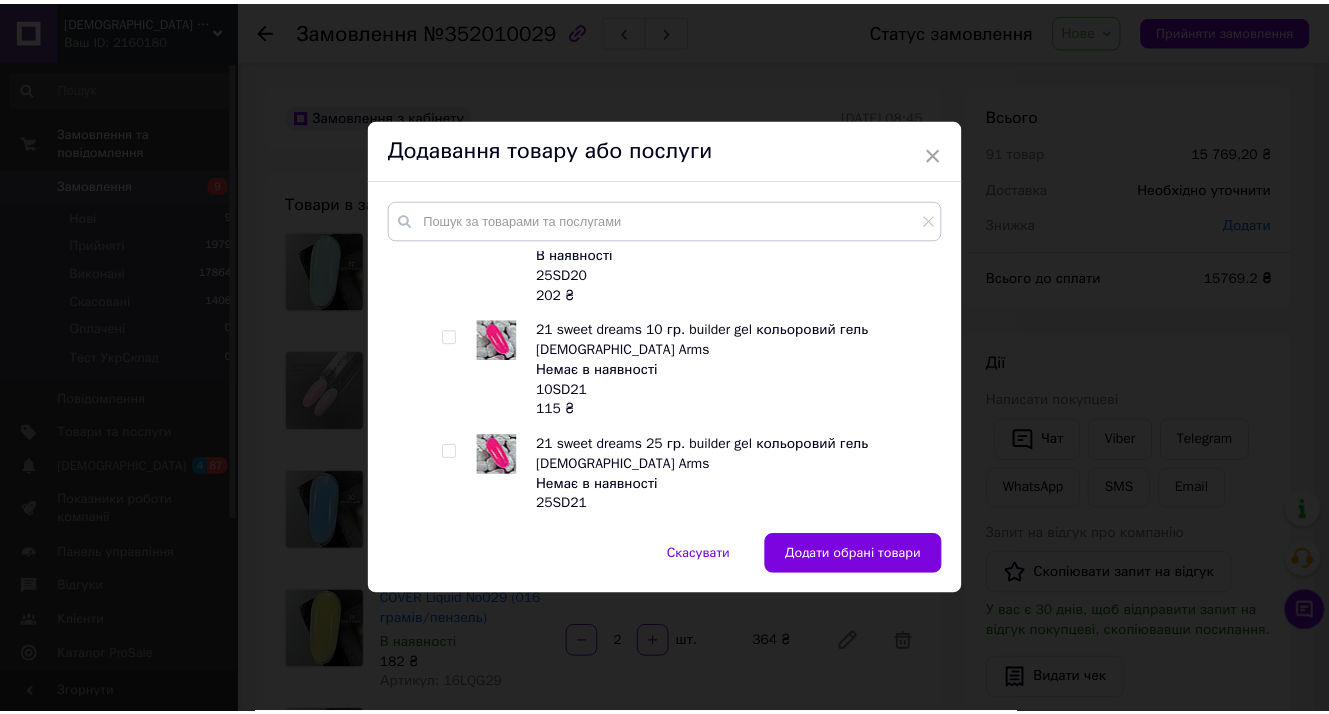 scroll, scrollTop: 5300, scrollLeft: 0, axis: vertical 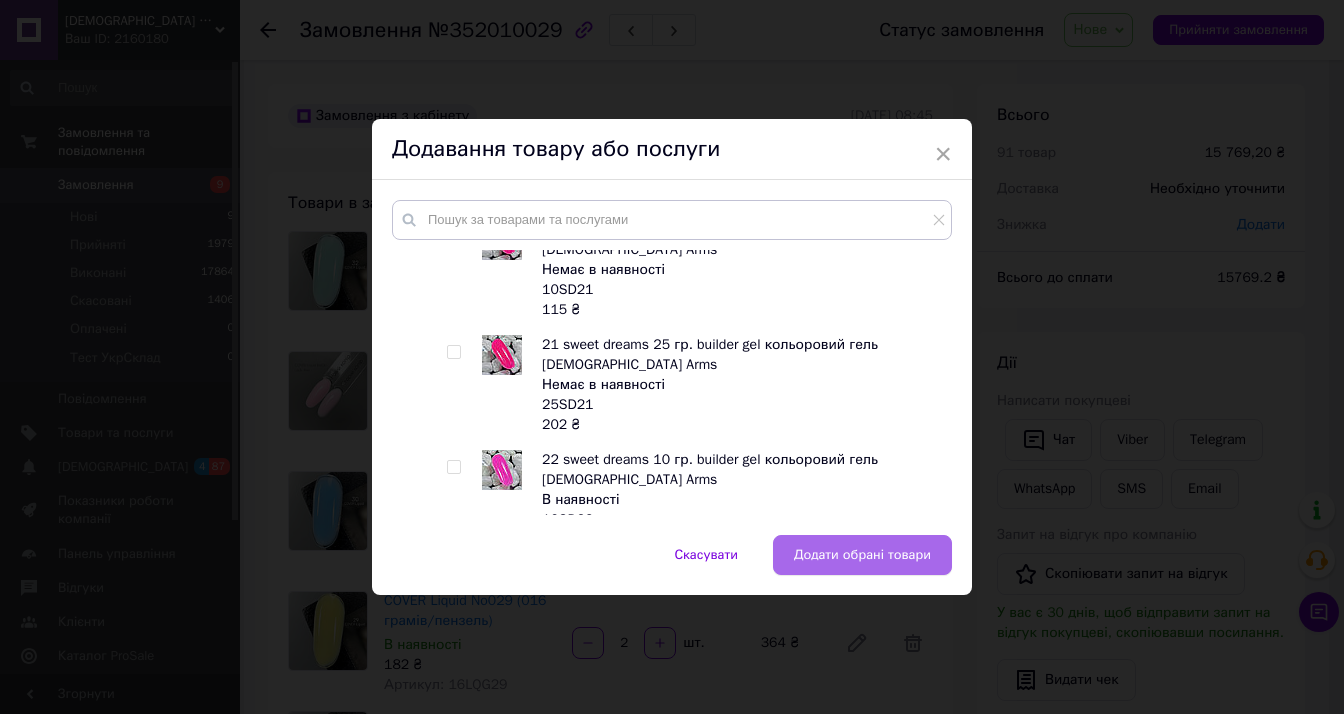 click on "Додати обрані товари" at bounding box center (862, 555) 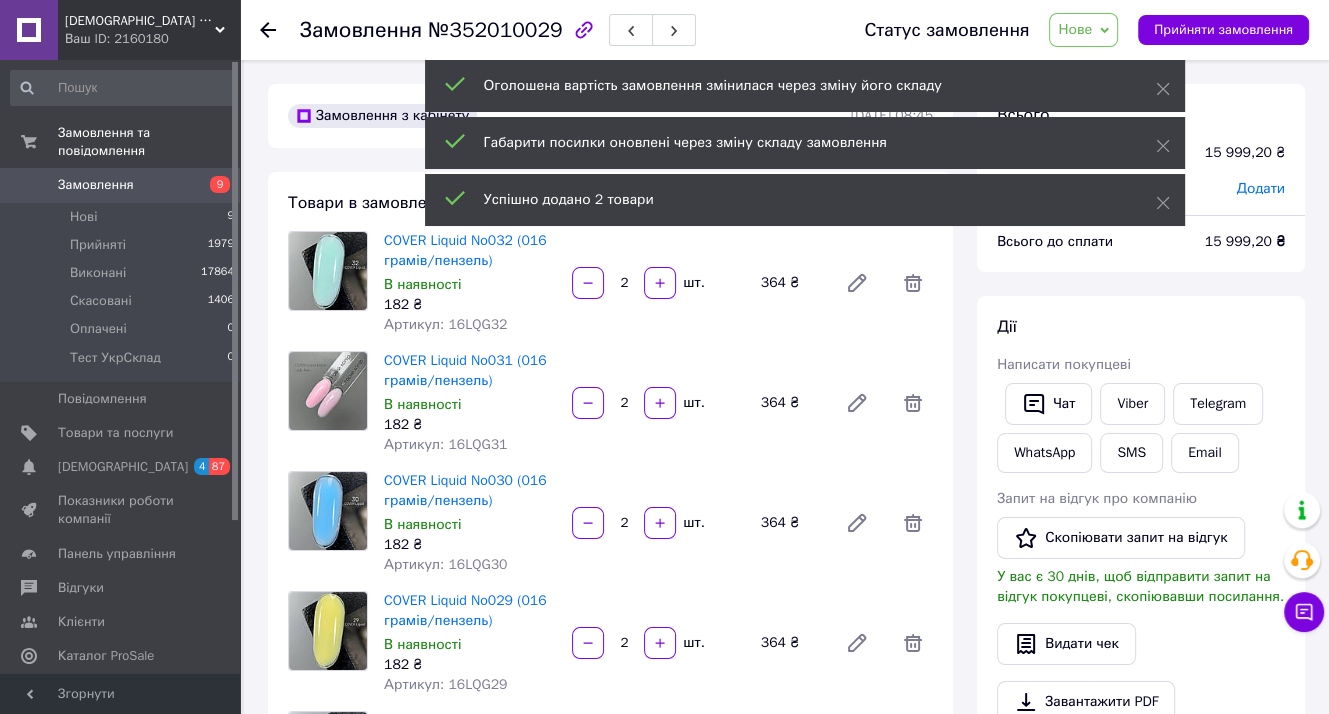 scroll, scrollTop: 419, scrollLeft: 0, axis: vertical 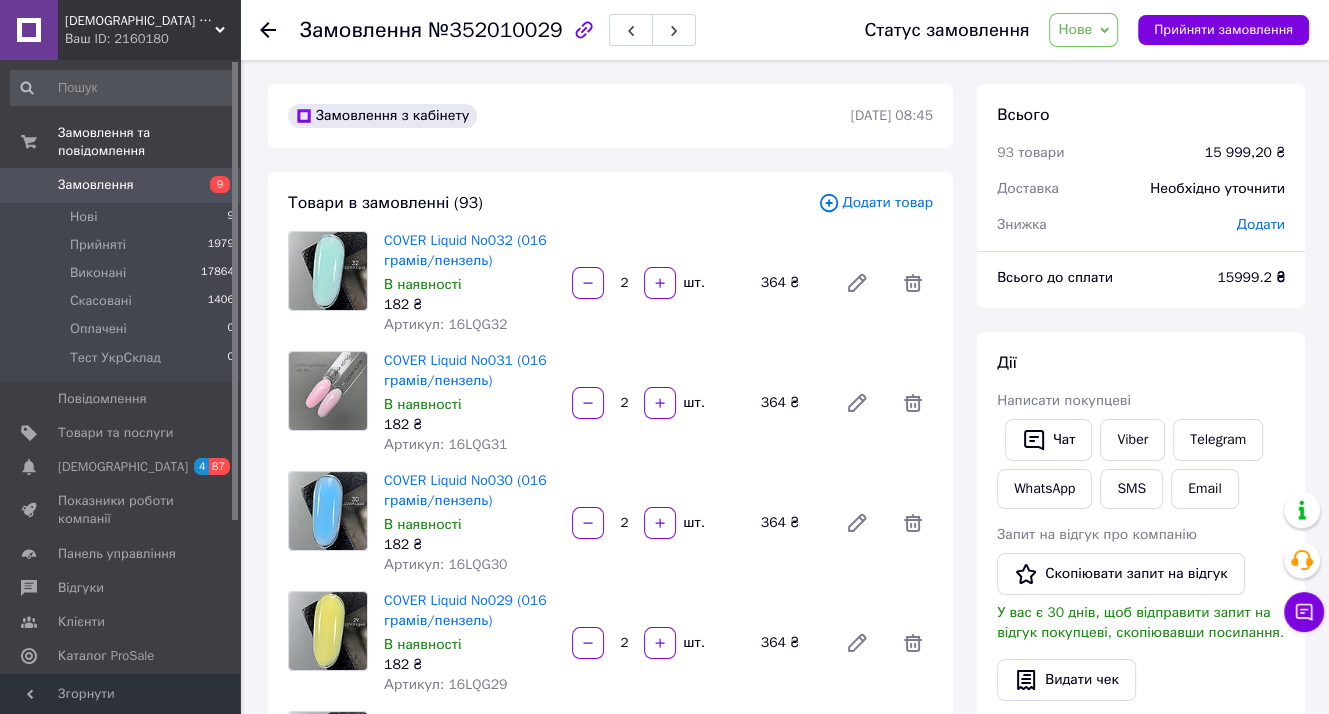 click on "Дії" at bounding box center [1141, 363] 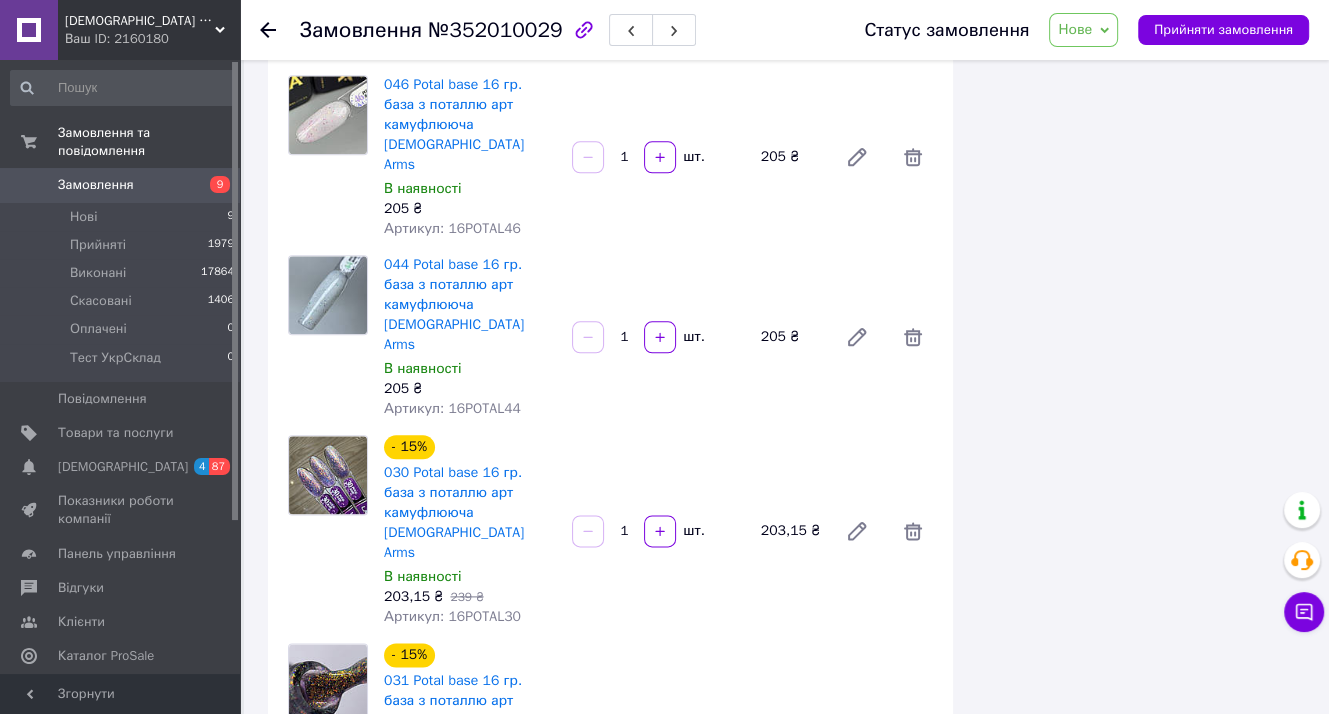 scroll, scrollTop: 2200, scrollLeft: 0, axis: vertical 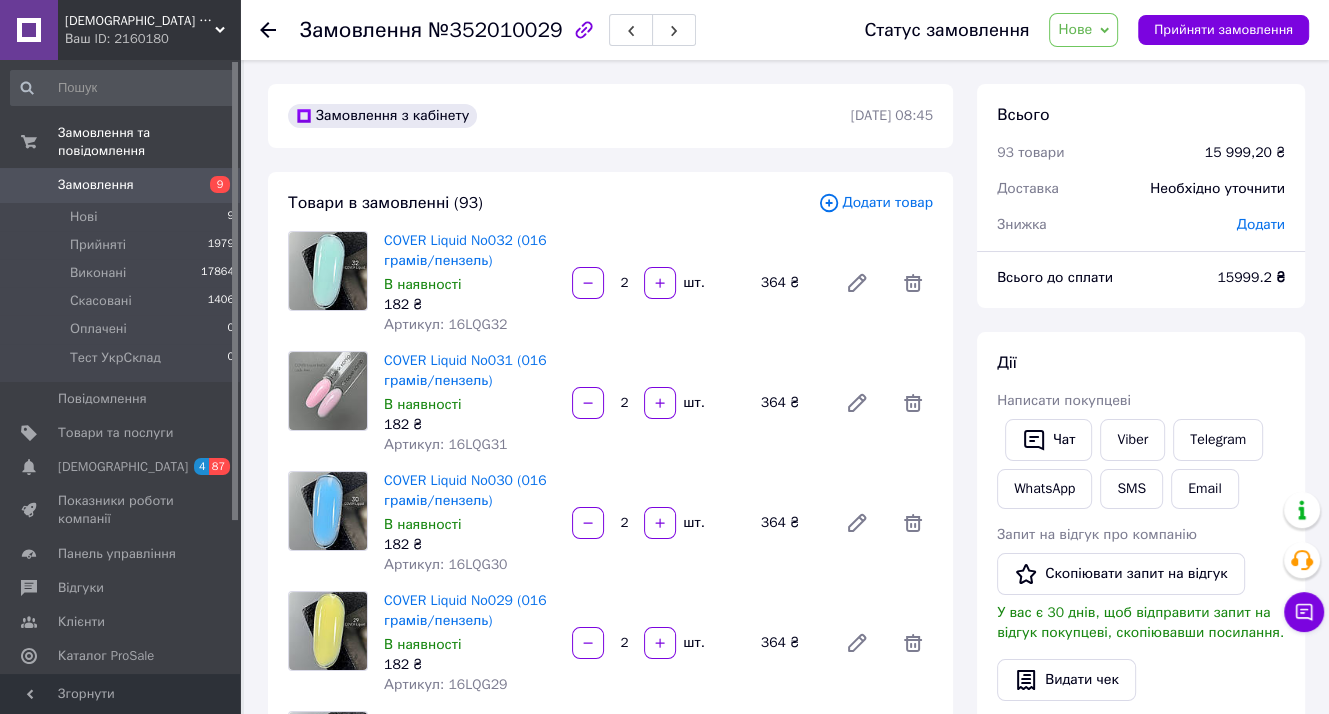 click 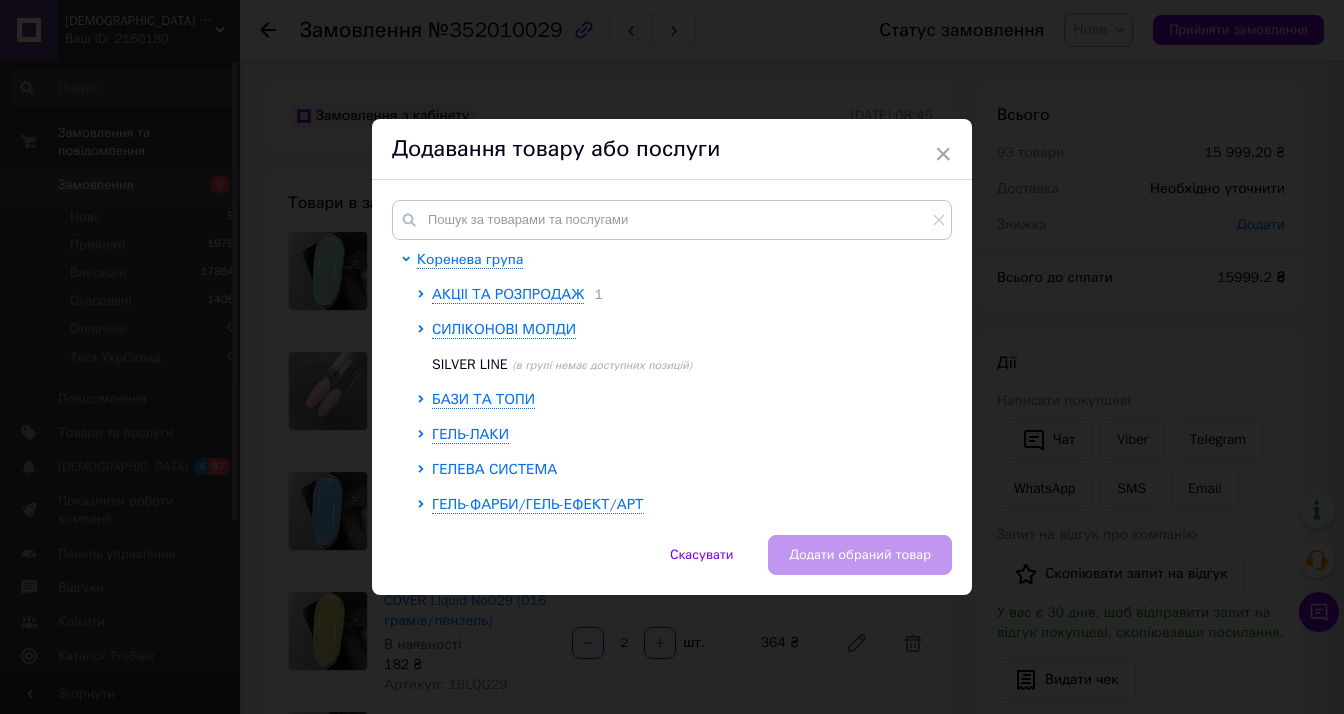 click on "ГЕЛЕВА СИСТЕМА" at bounding box center (494, 469) 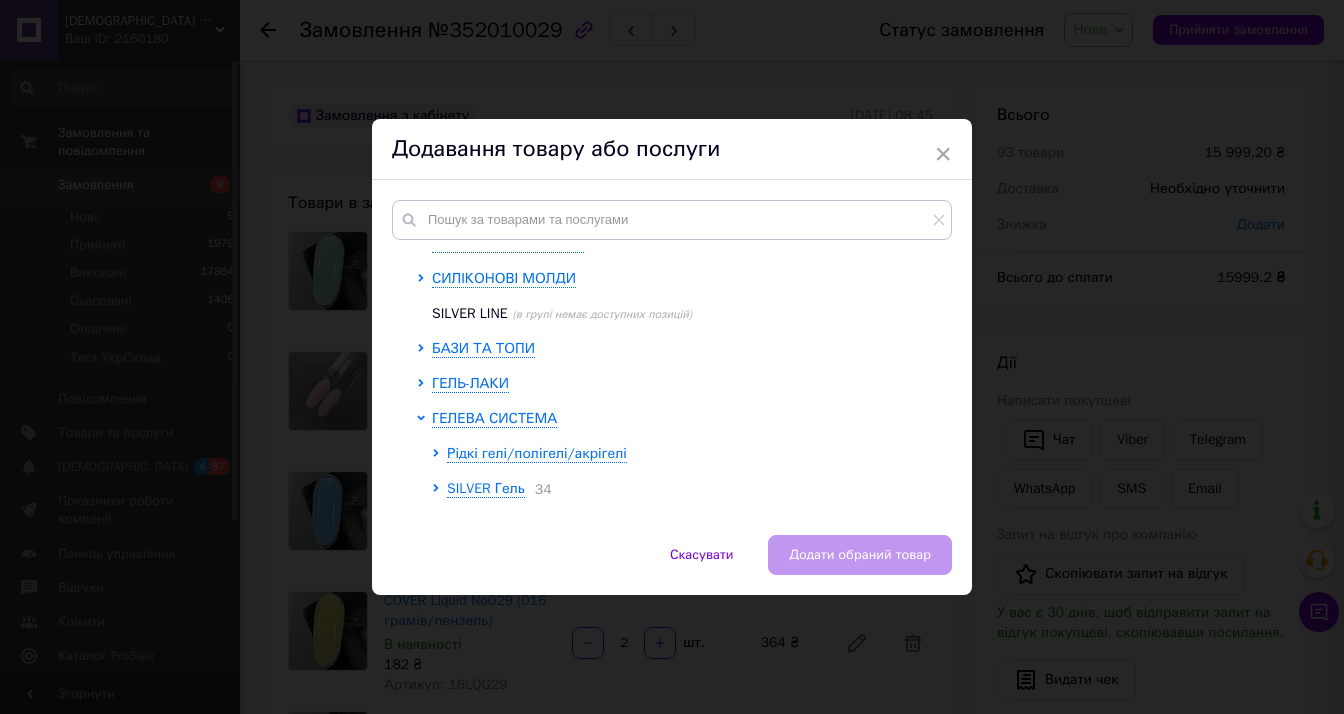 scroll, scrollTop: 100, scrollLeft: 0, axis: vertical 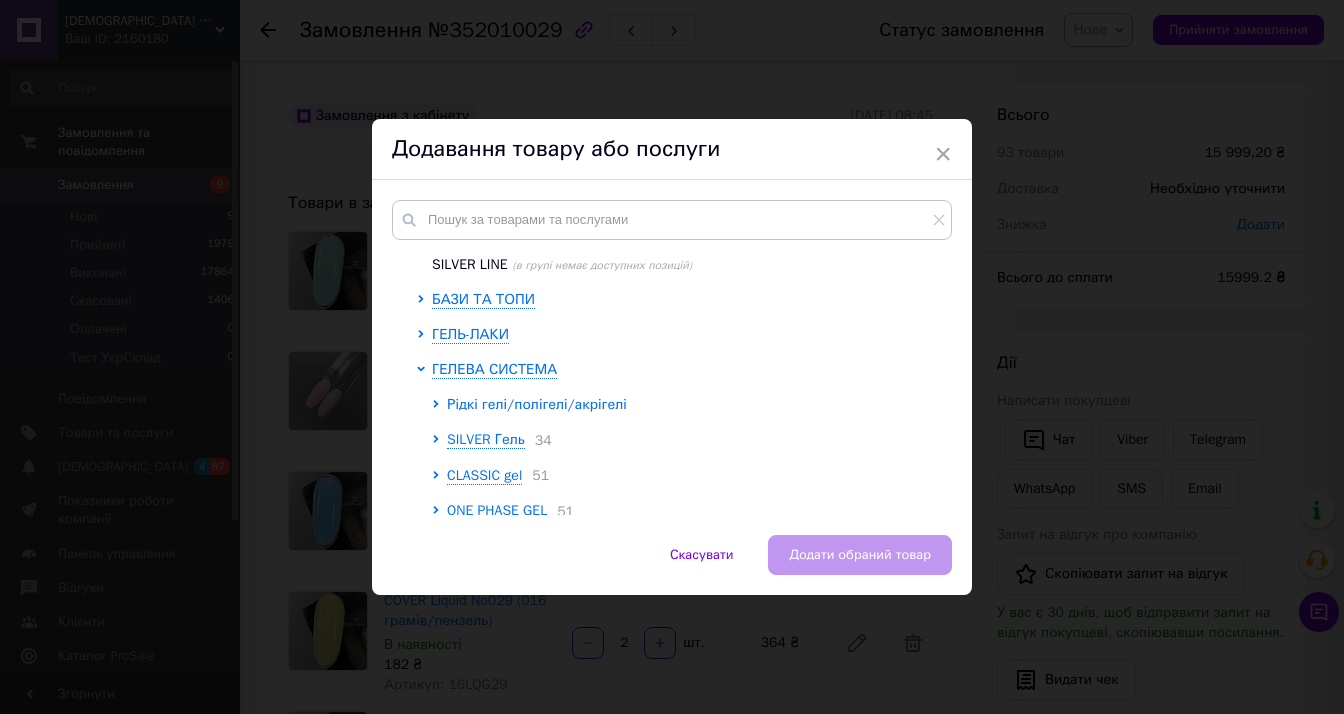click on "Рідкі гелі/полігелі/акрігелі" at bounding box center (537, 404) 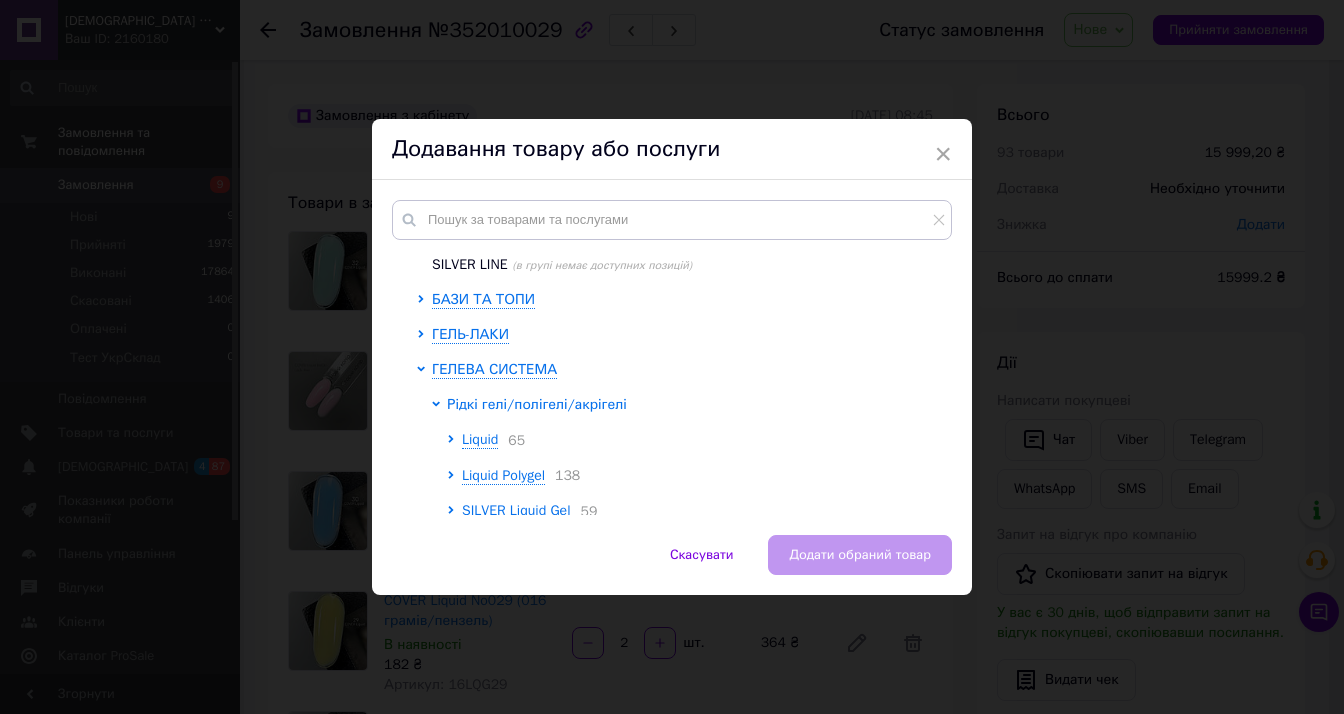 click 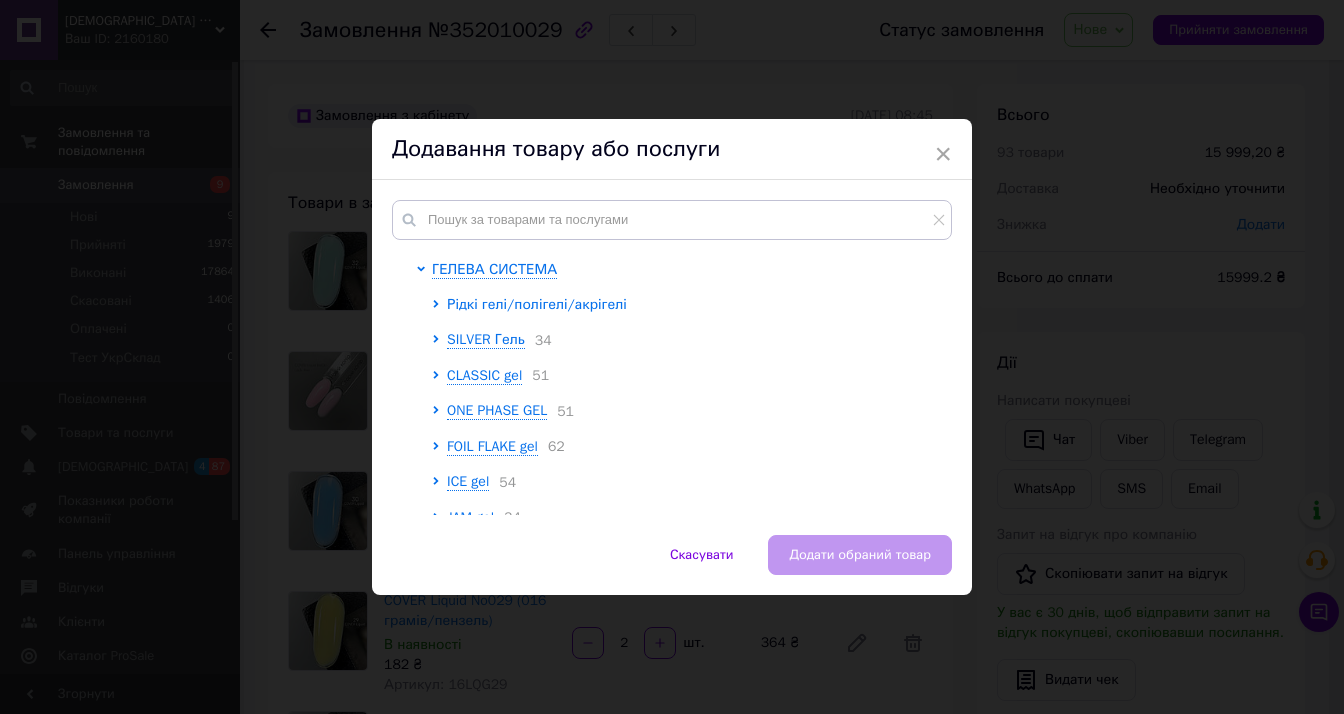 scroll, scrollTop: 300, scrollLeft: 0, axis: vertical 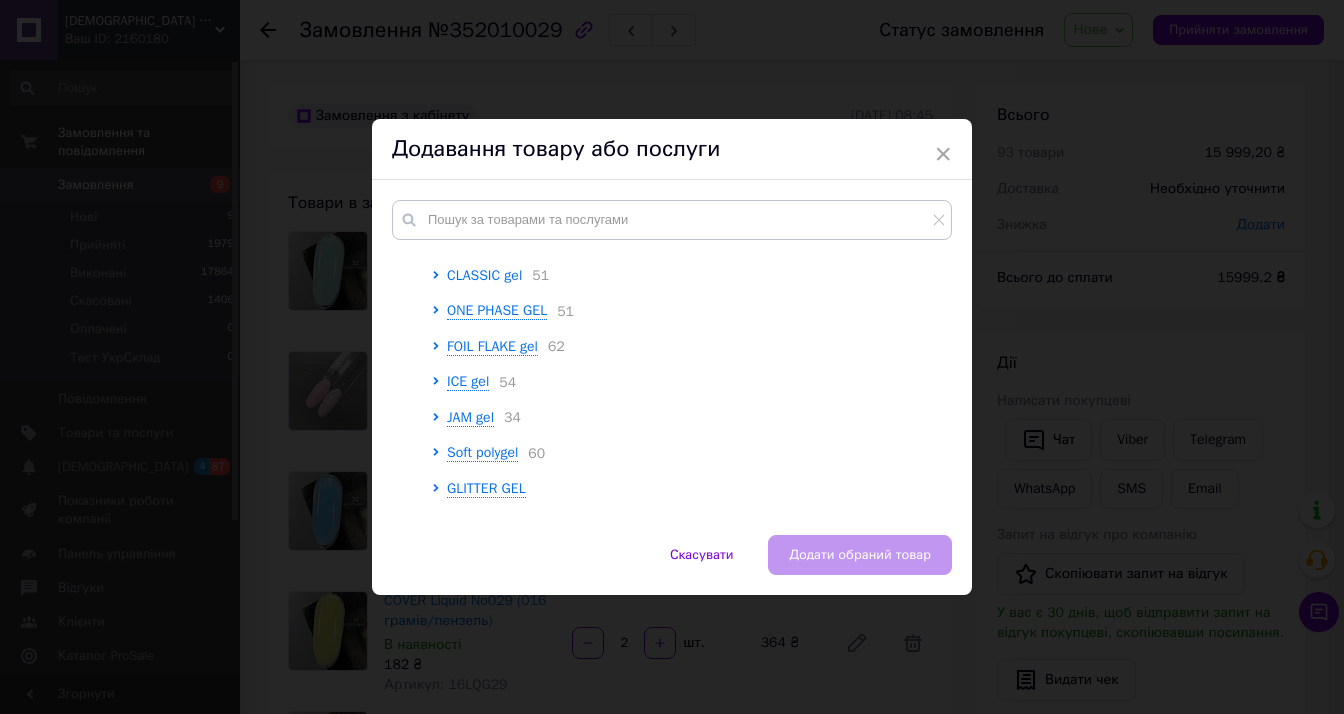 click on "CLASSIC gel" at bounding box center (484, 275) 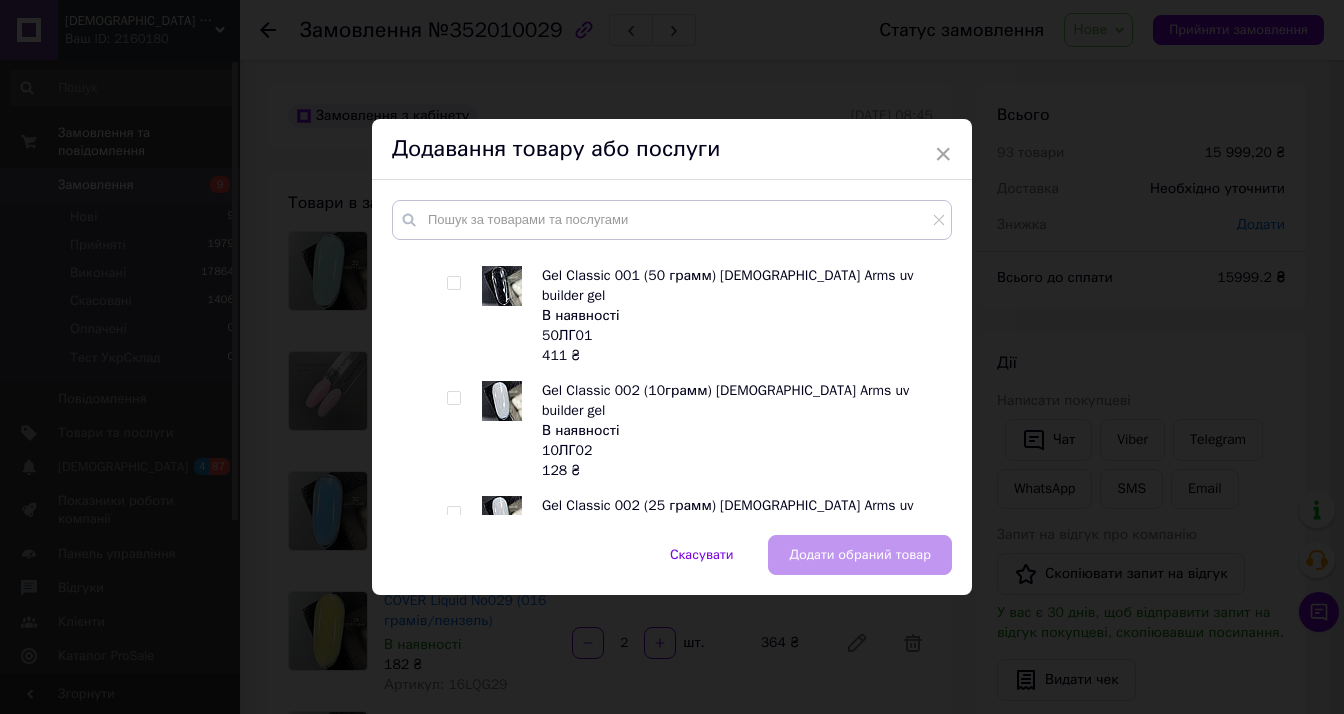 scroll, scrollTop: 600, scrollLeft: 0, axis: vertical 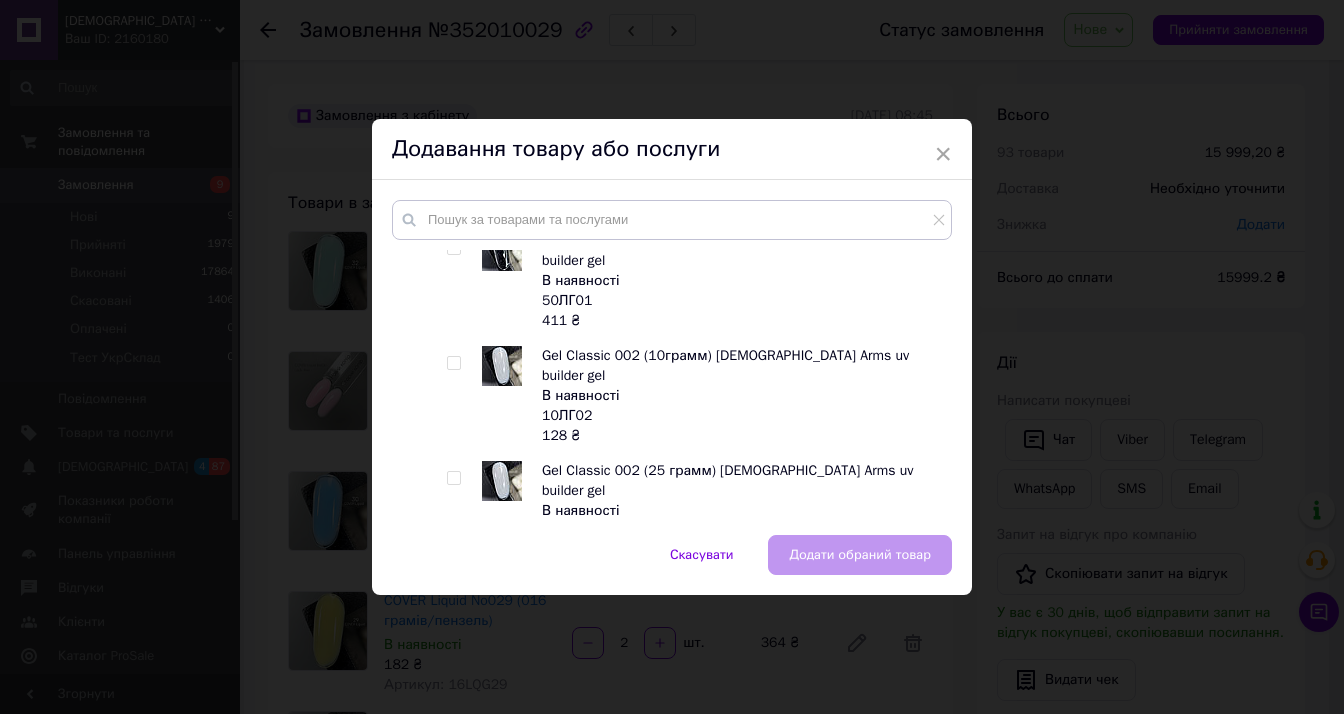 click at bounding box center (453, 363) 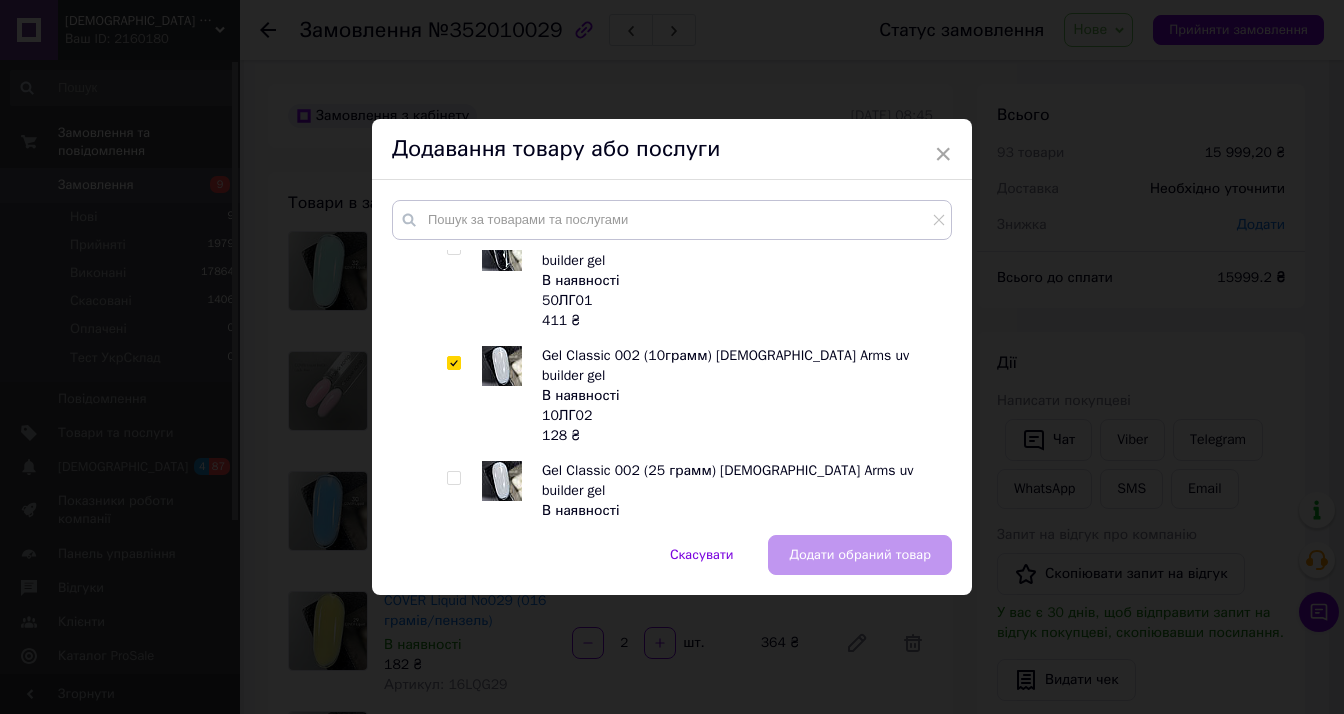 checkbox on "true" 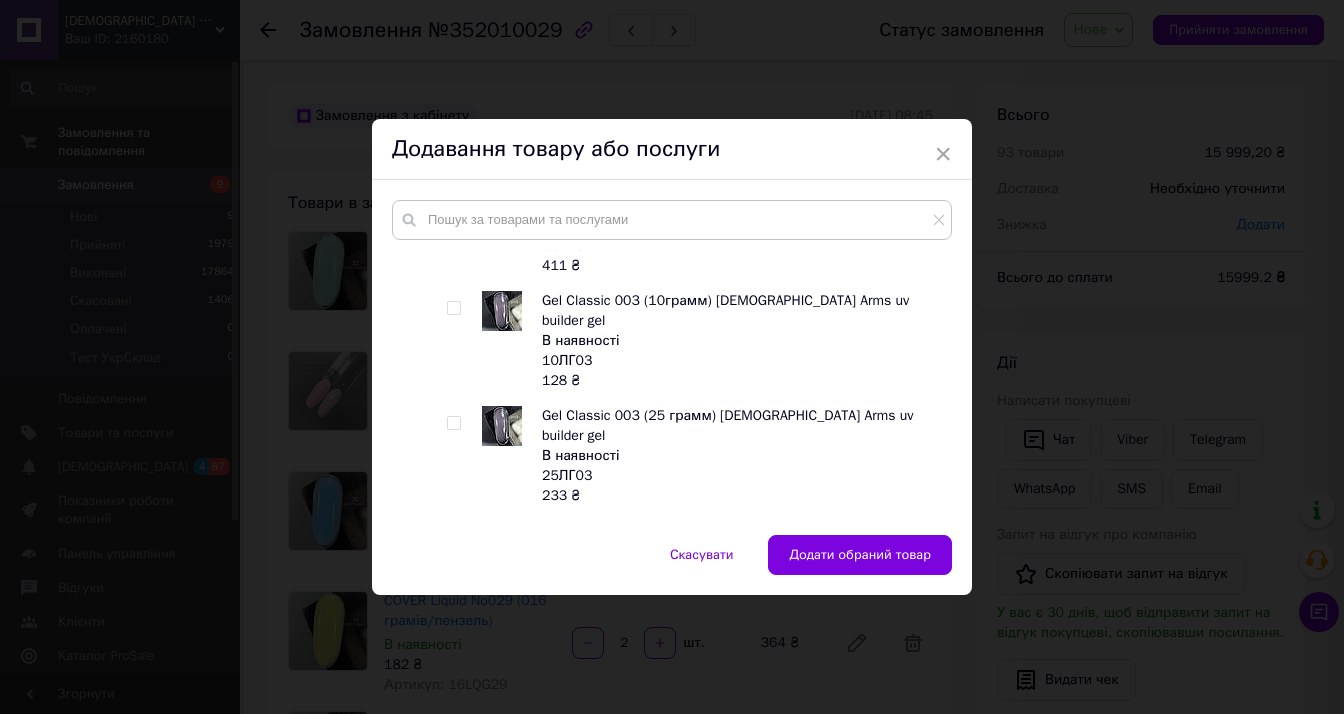 scroll, scrollTop: 1100, scrollLeft: 0, axis: vertical 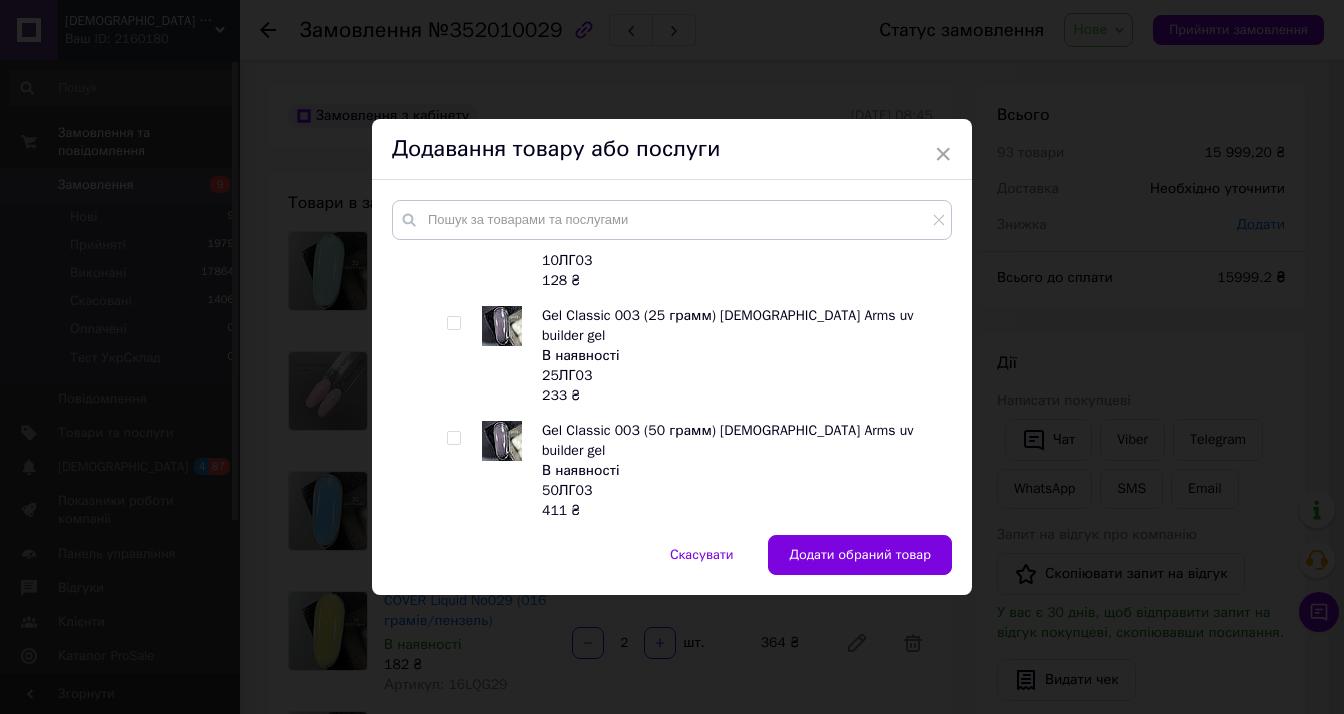 click at bounding box center [453, 553] 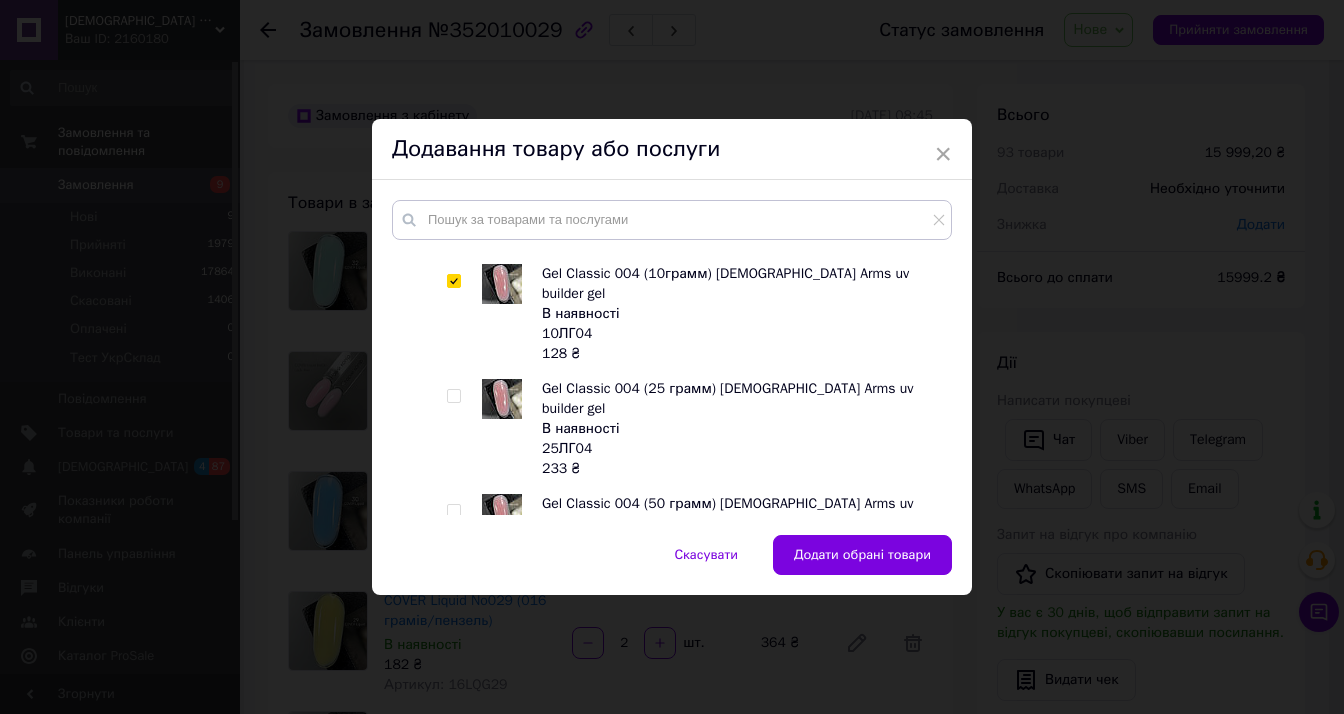 scroll, scrollTop: 1400, scrollLeft: 0, axis: vertical 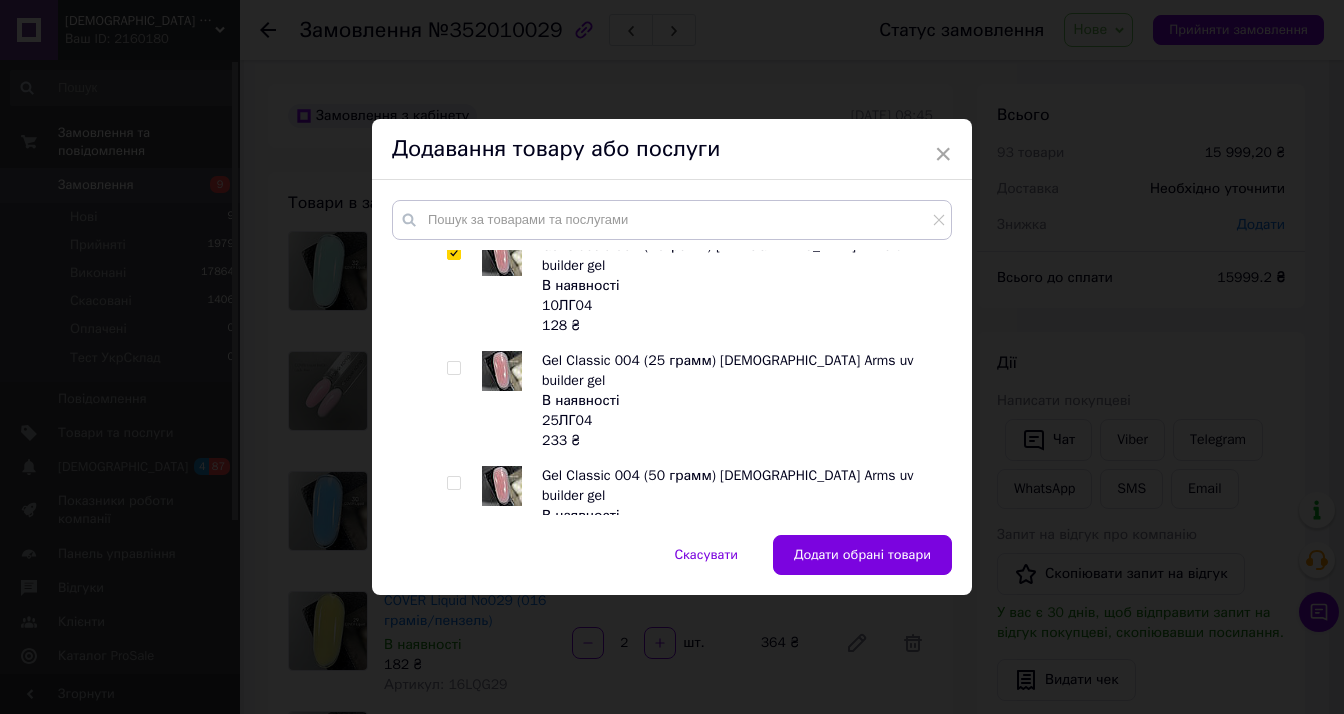 click at bounding box center [453, 598] 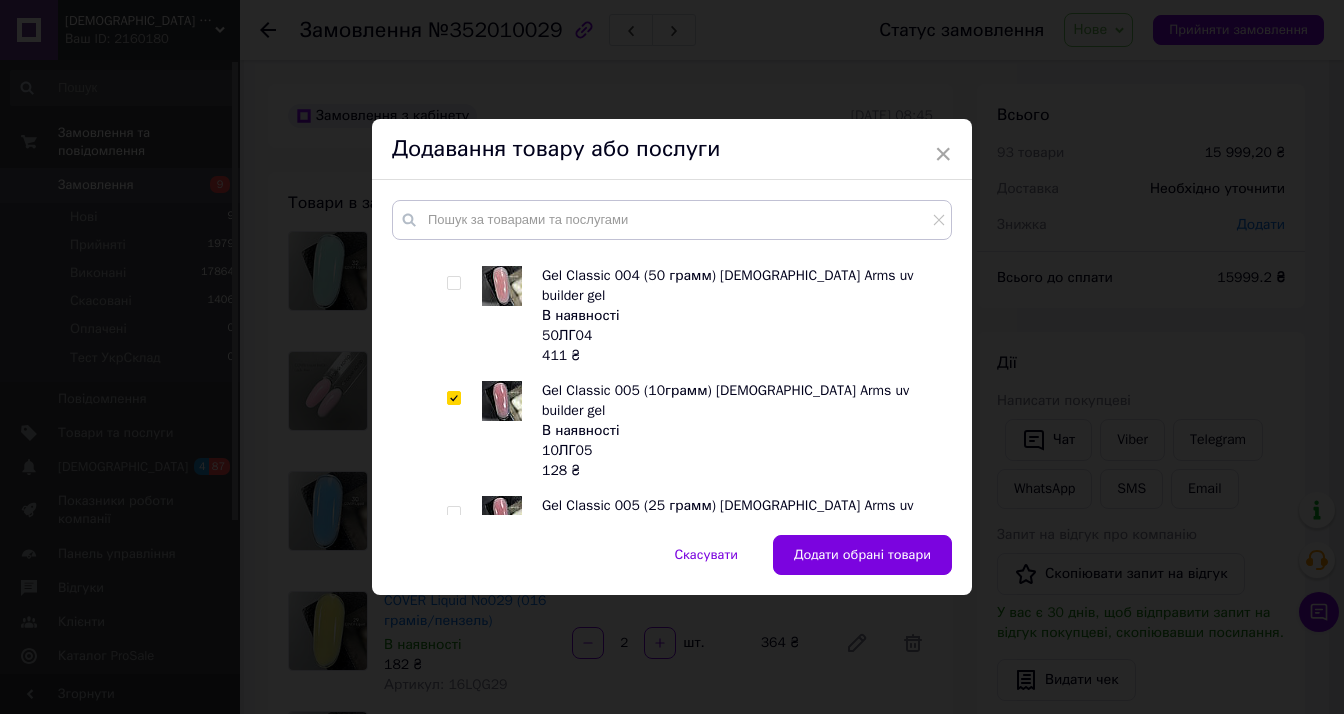 scroll, scrollTop: 1700, scrollLeft: 0, axis: vertical 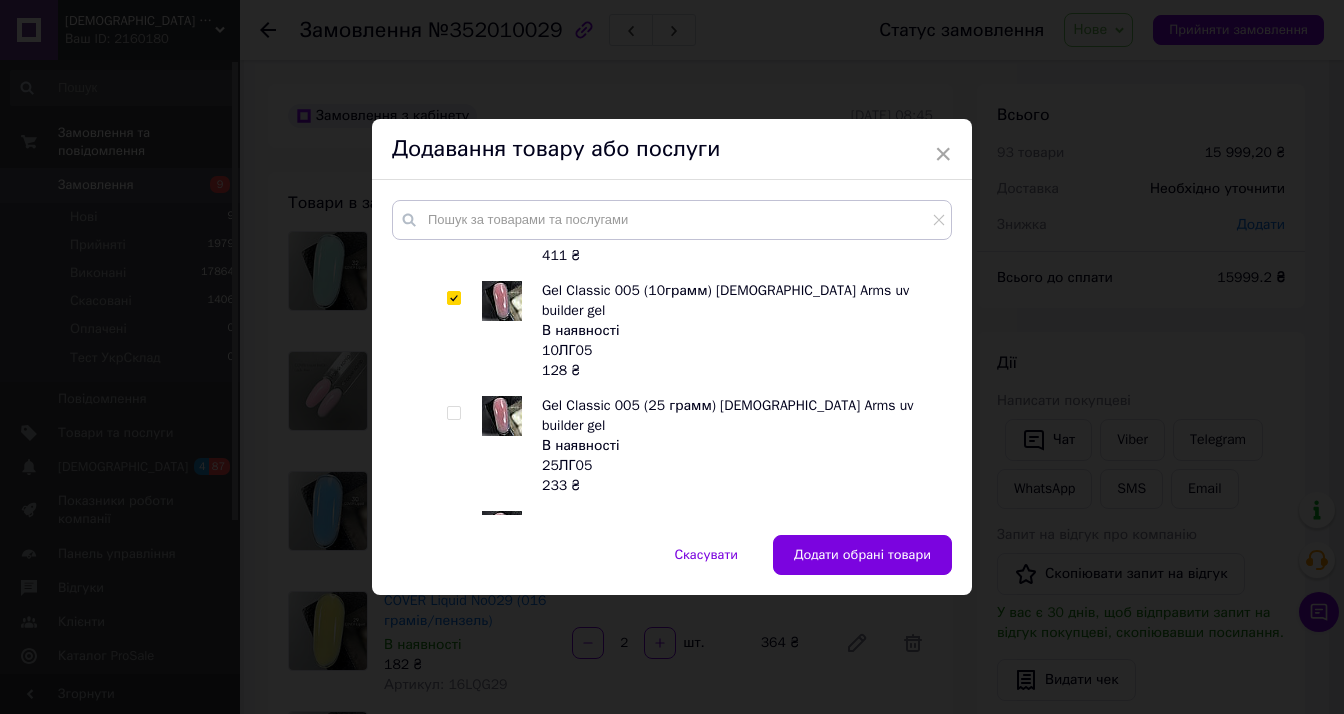 click at bounding box center [453, 643] 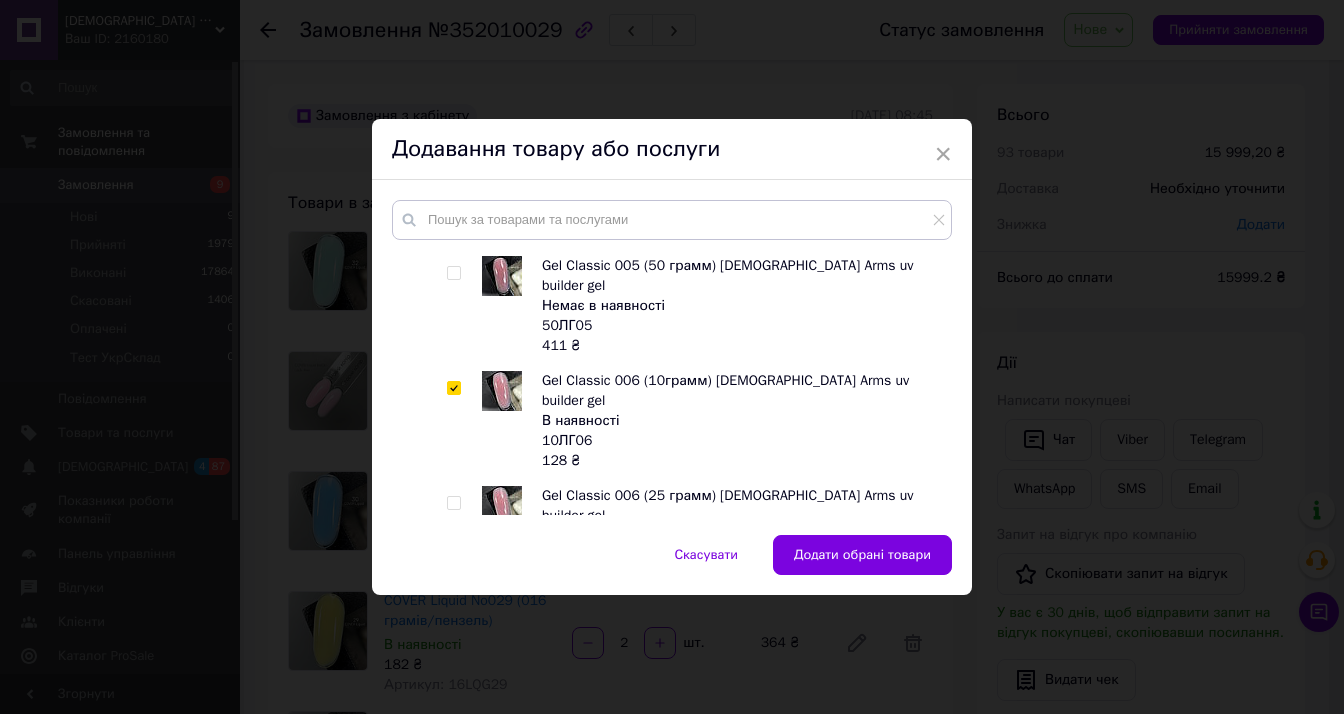 scroll, scrollTop: 2000, scrollLeft: 0, axis: vertical 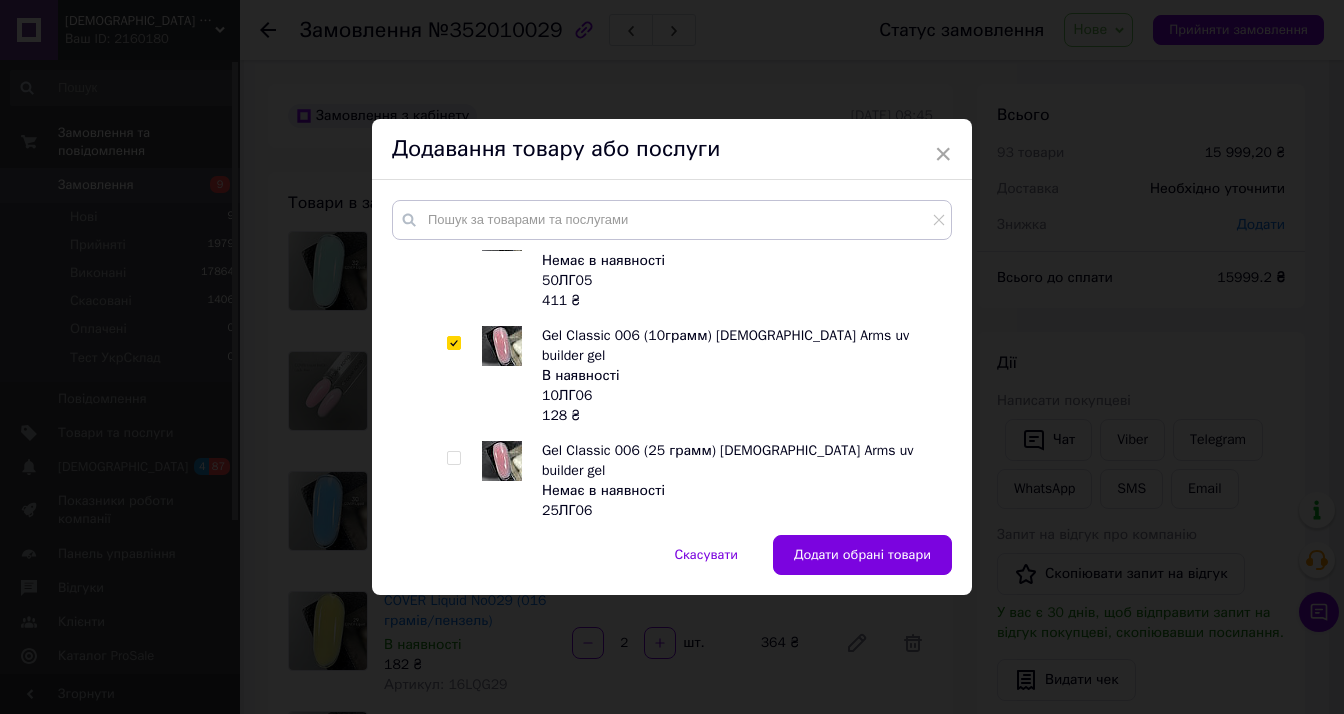click at bounding box center [453, 688] 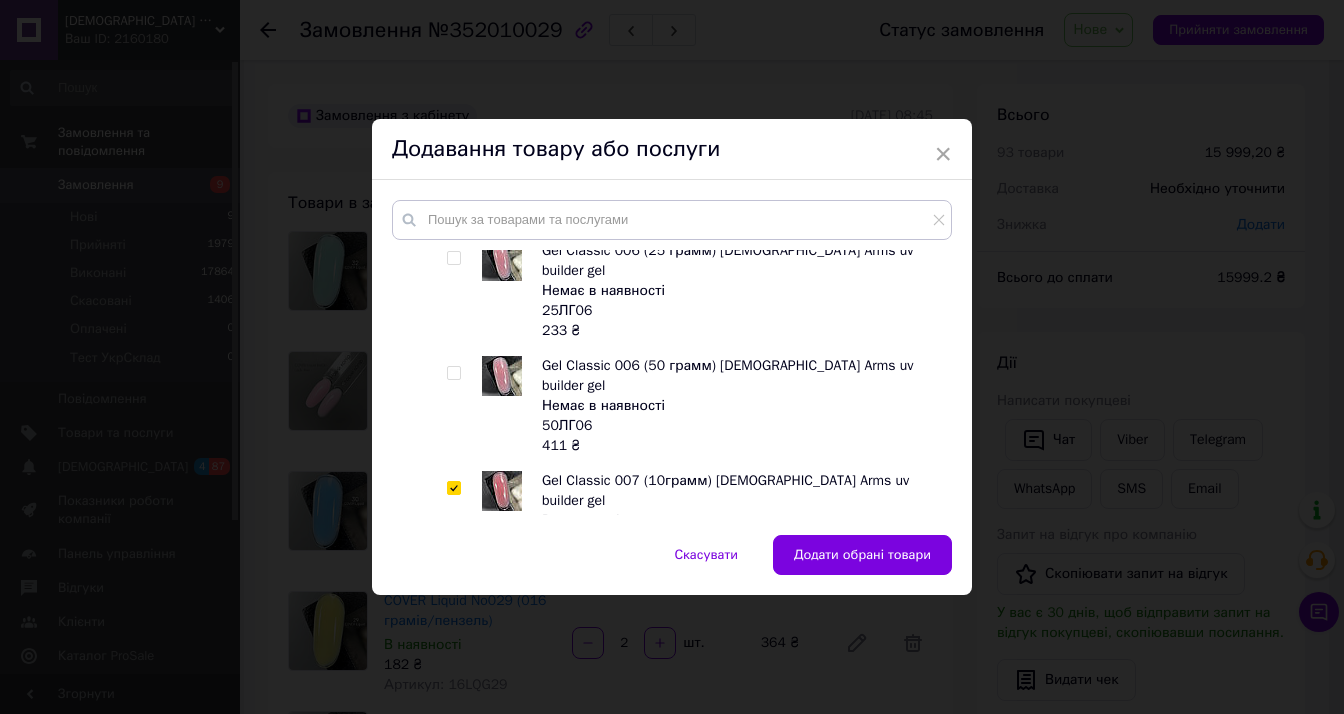 scroll, scrollTop: 2300, scrollLeft: 0, axis: vertical 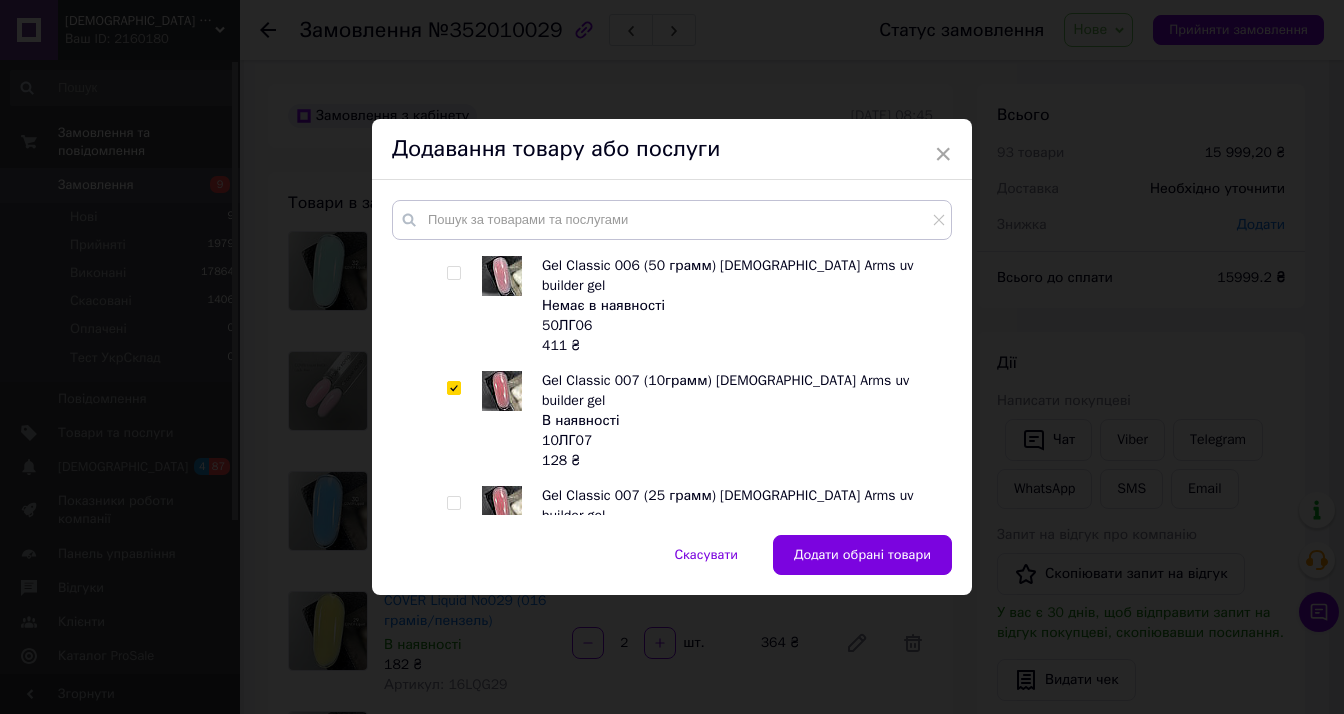 click at bounding box center [453, 733] 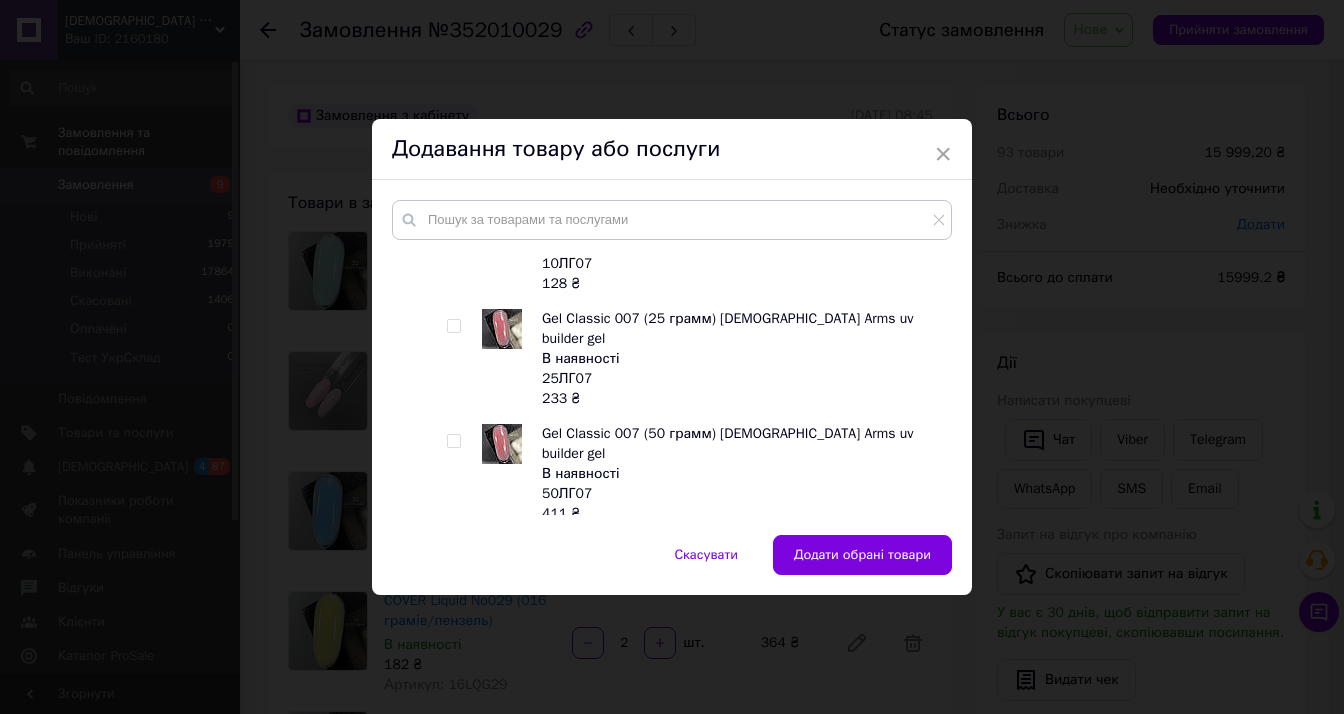 scroll, scrollTop: 2500, scrollLeft: 0, axis: vertical 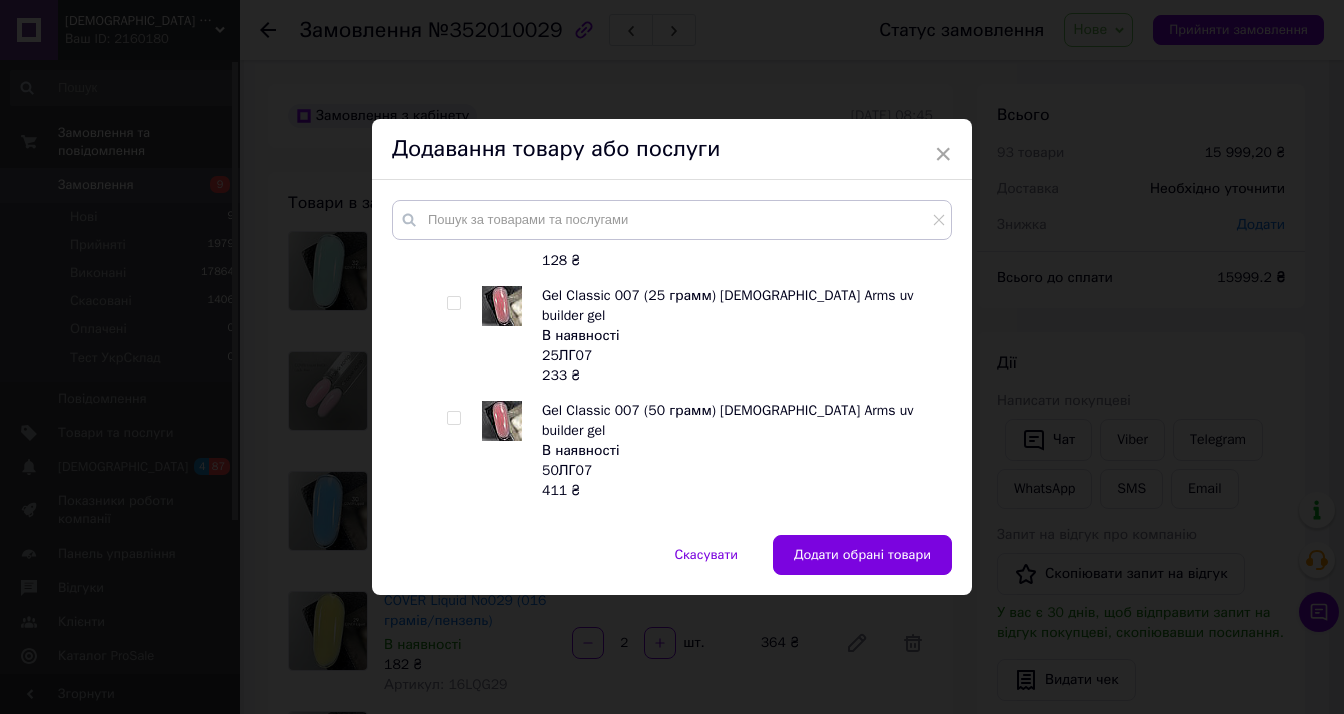 drag, startPoint x: 452, startPoint y: 402, endPoint x: 500, endPoint y: 398, distance: 48.166378 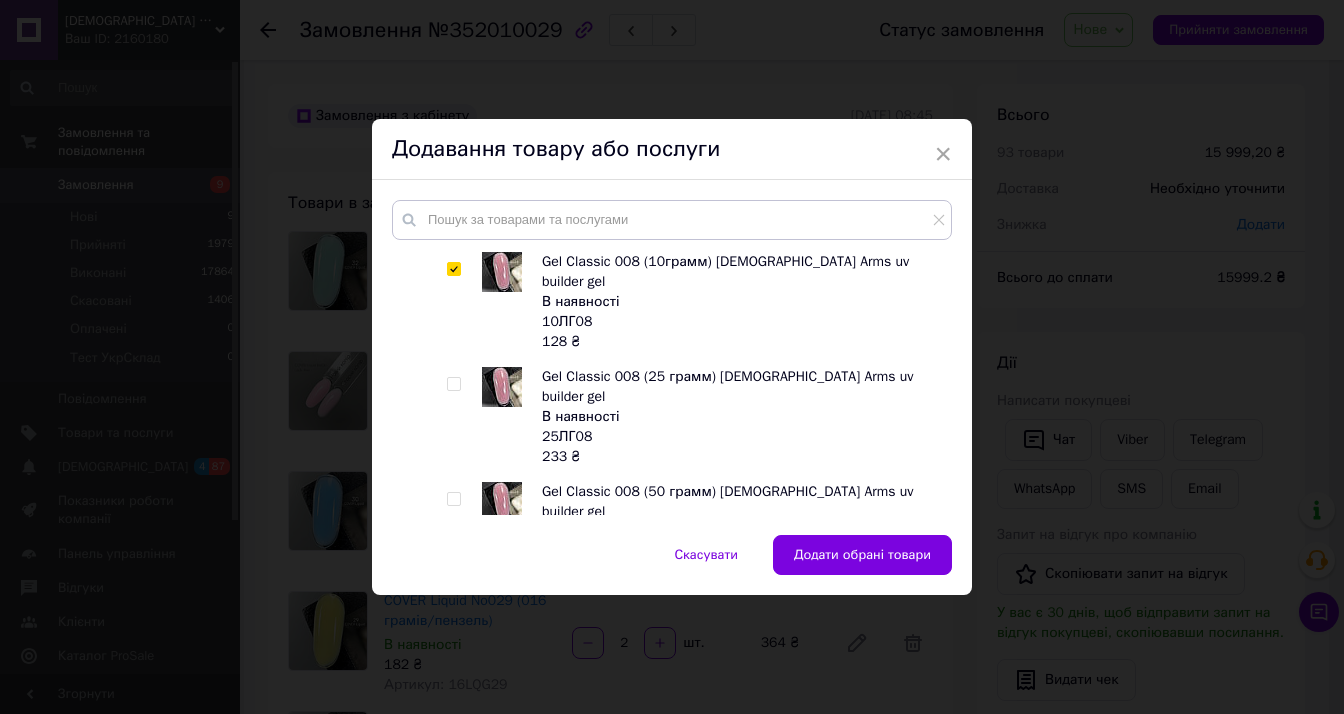 scroll, scrollTop: 2800, scrollLeft: 0, axis: vertical 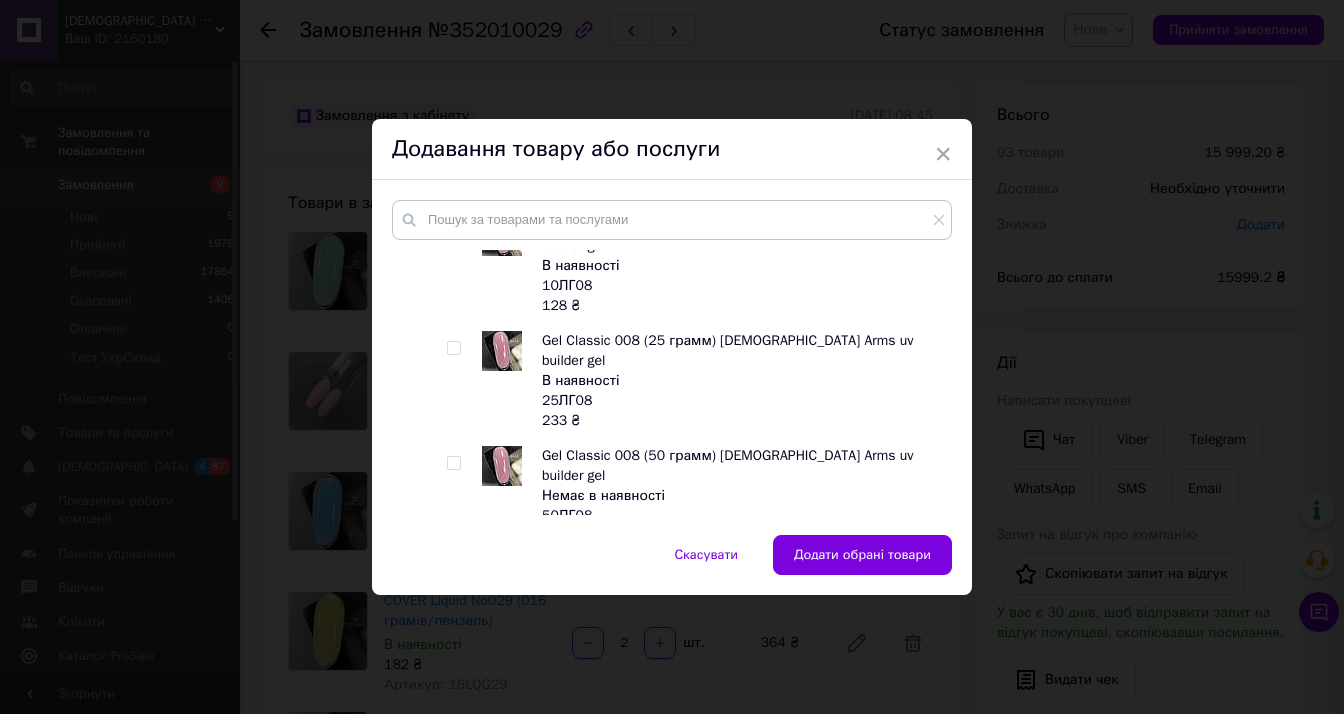 click at bounding box center (453, 923) 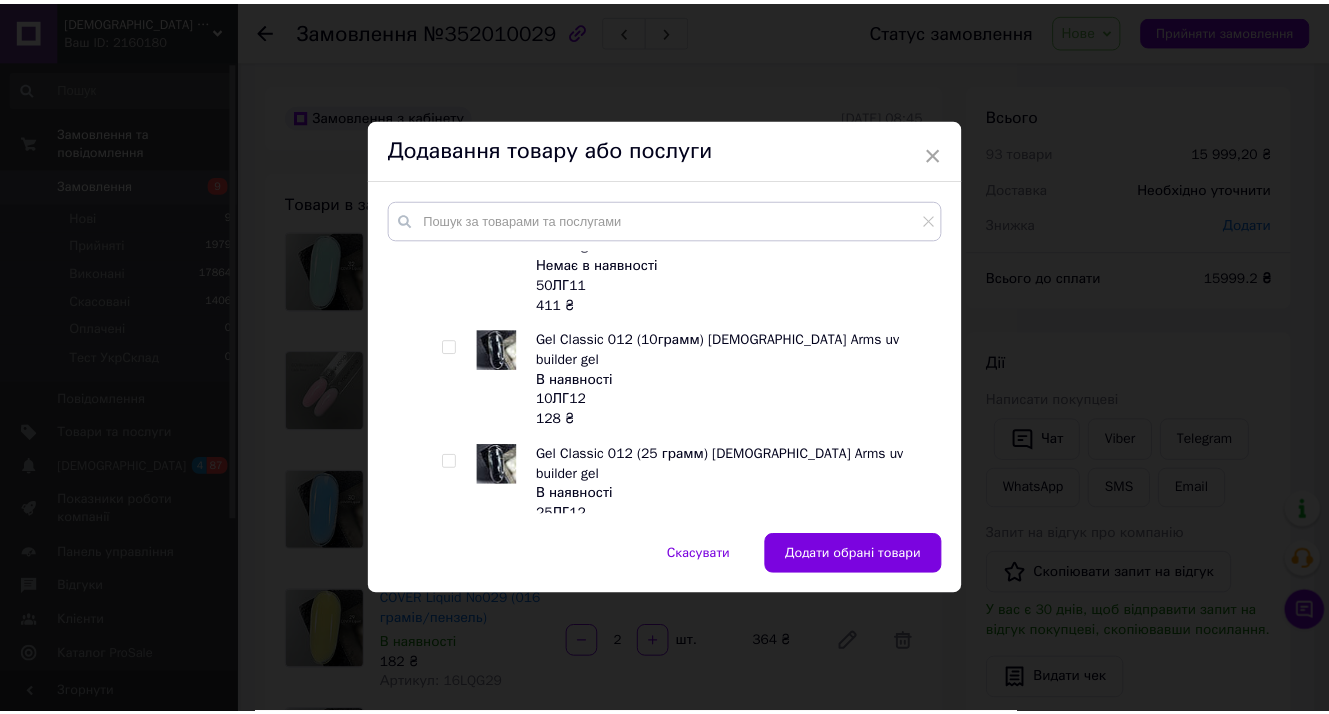 scroll, scrollTop: 4100, scrollLeft: 0, axis: vertical 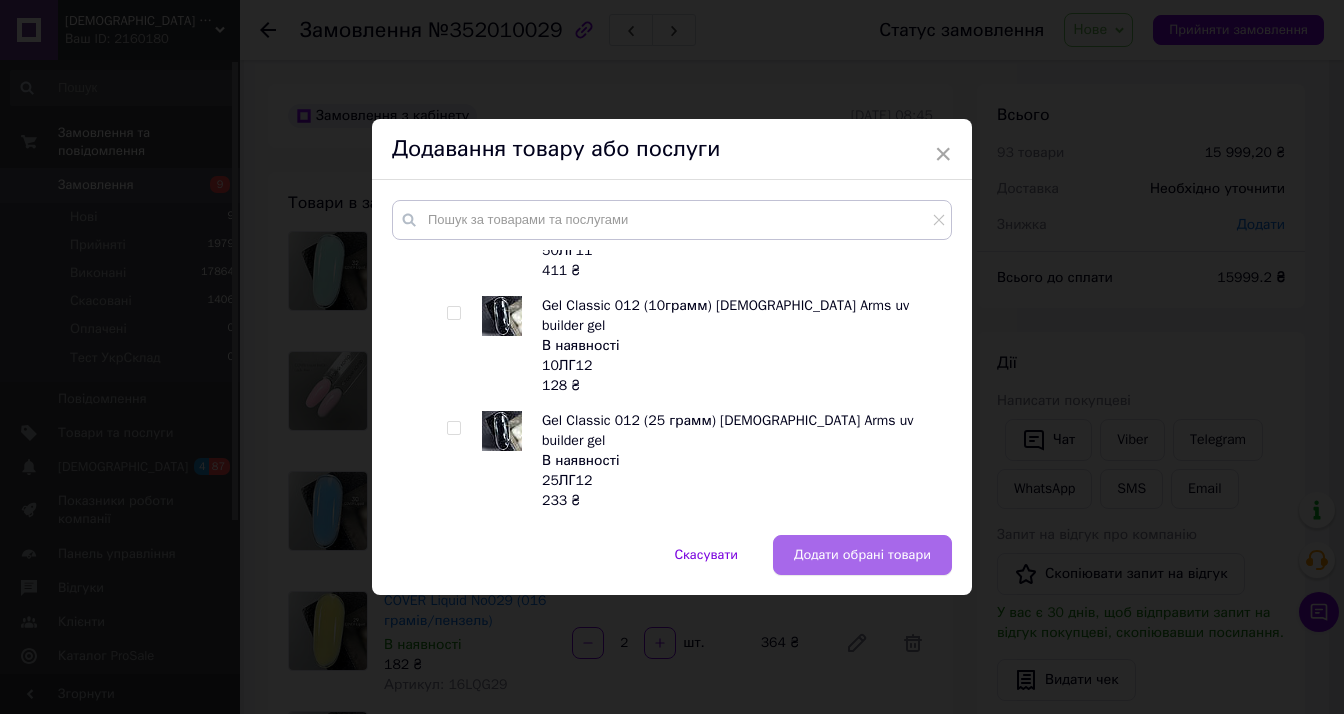 click on "Додати обрані товари" at bounding box center [862, 555] 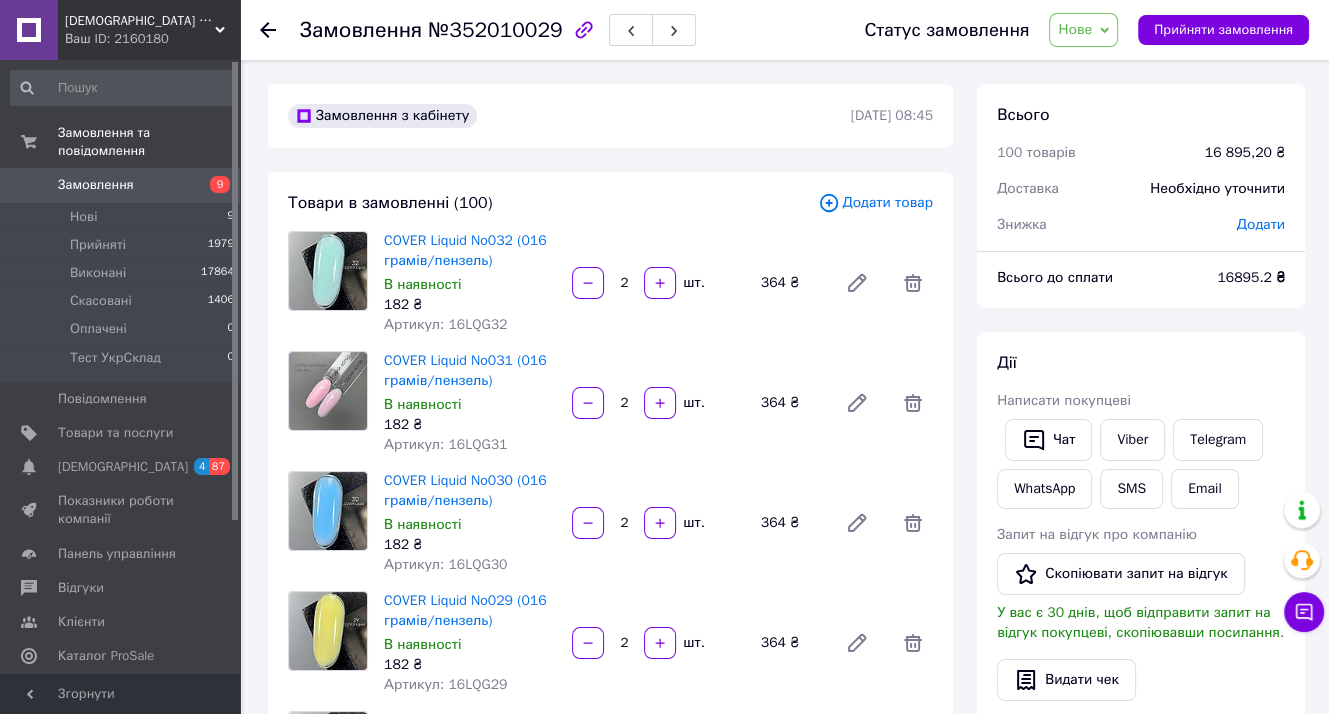 click on "Дії Написати покупцеві   Чат Viber Telegram WhatsApp SMS Email Запит на відгук про компанію   Скопіювати запит на відгук У вас є 30 днів, щоб відправити запит на відгук покупцеві, скопіювавши посилання.   Видати чек   Завантажити PDF   Друк PDF   Дублювати замовлення" at bounding box center [1141, 605] 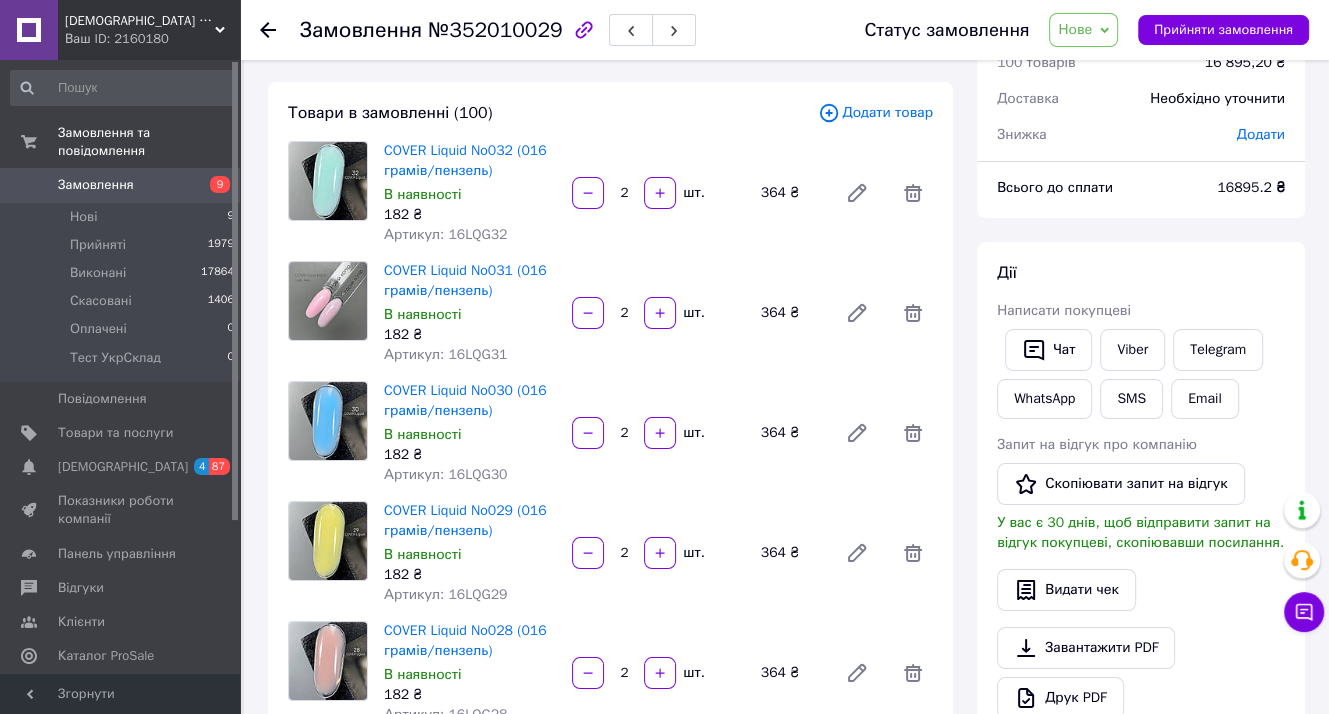 scroll, scrollTop: 0, scrollLeft: 0, axis: both 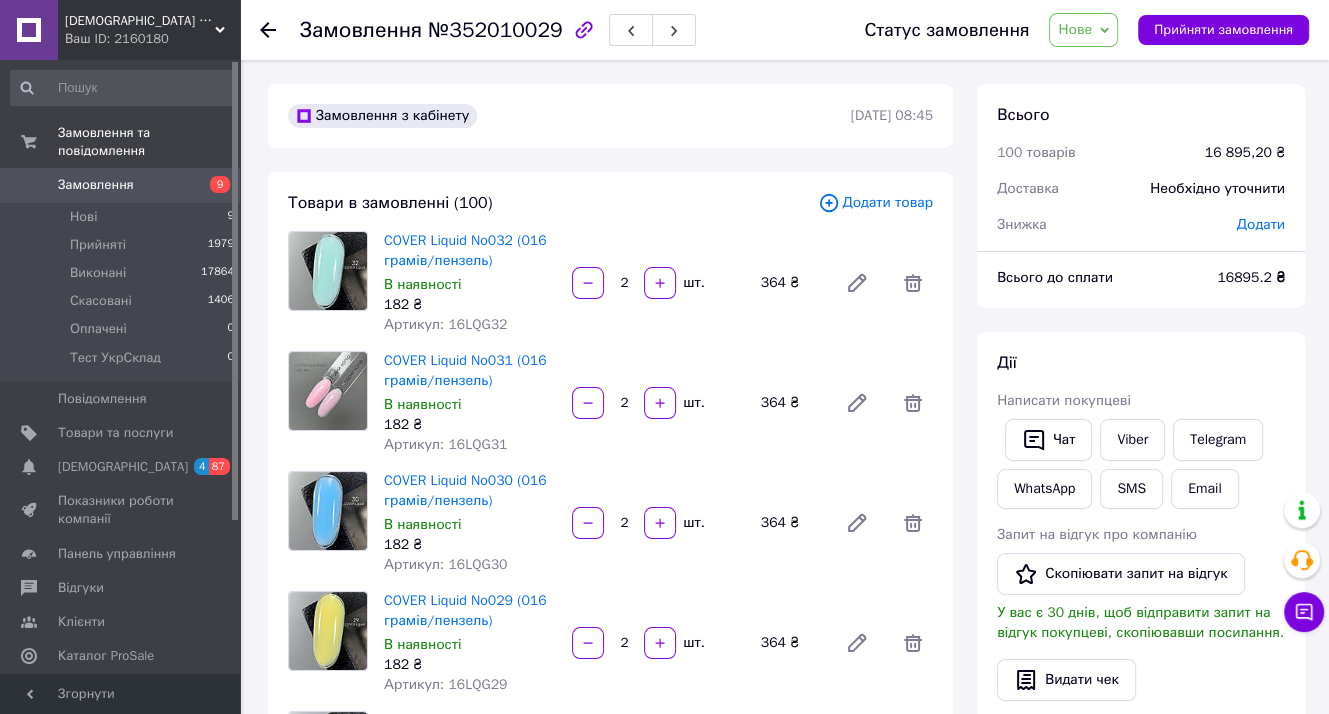 click on "Нове" at bounding box center [1083, 30] 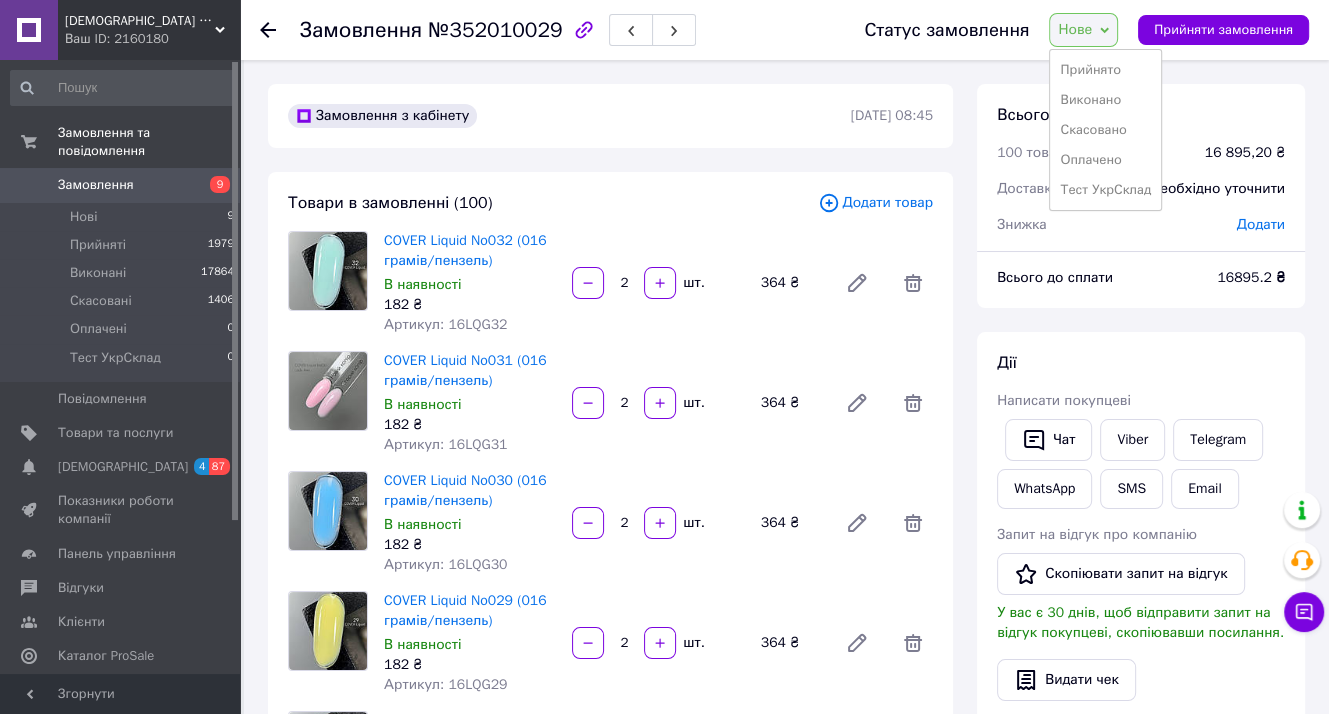click on "Замовлення №352010029 Статус замовлення Нове Прийнято Виконано Скасовано Оплачено Тест УкрСклад  Прийняти замовлення Замовлення з кабінету 10.07.2025 | 08:45 Товари в замовленні (100) Додати товар COVER Liquid No032 (016 грамів/пензель) В наявності 182 ₴ Артикул: 16LQG32 2   шт. 364 ₴ COVER Liquid No031 (016 грамів/пензель) В наявності 182 ₴ Артикул: 16LQG31 2   шт. 364 ₴ COVER Liquid No030 (016 грамів/пензель) В наявності 182 ₴ Артикул: 16LQG30 2   шт. 364 ₴ COVER Liquid No029 (016 грамів/пензель) В наявності 182 ₴ Артикул: 16LQG29 2   шт. 364 ₴ COVER Liquid No028 (016 грамів/пензель) В наявності 182 ₴ Артикул: 16LQG28 2   шт. 364 ₴ В наявності 182 ₴ 2   шт. 364 ₴" at bounding box center [786, 8295] 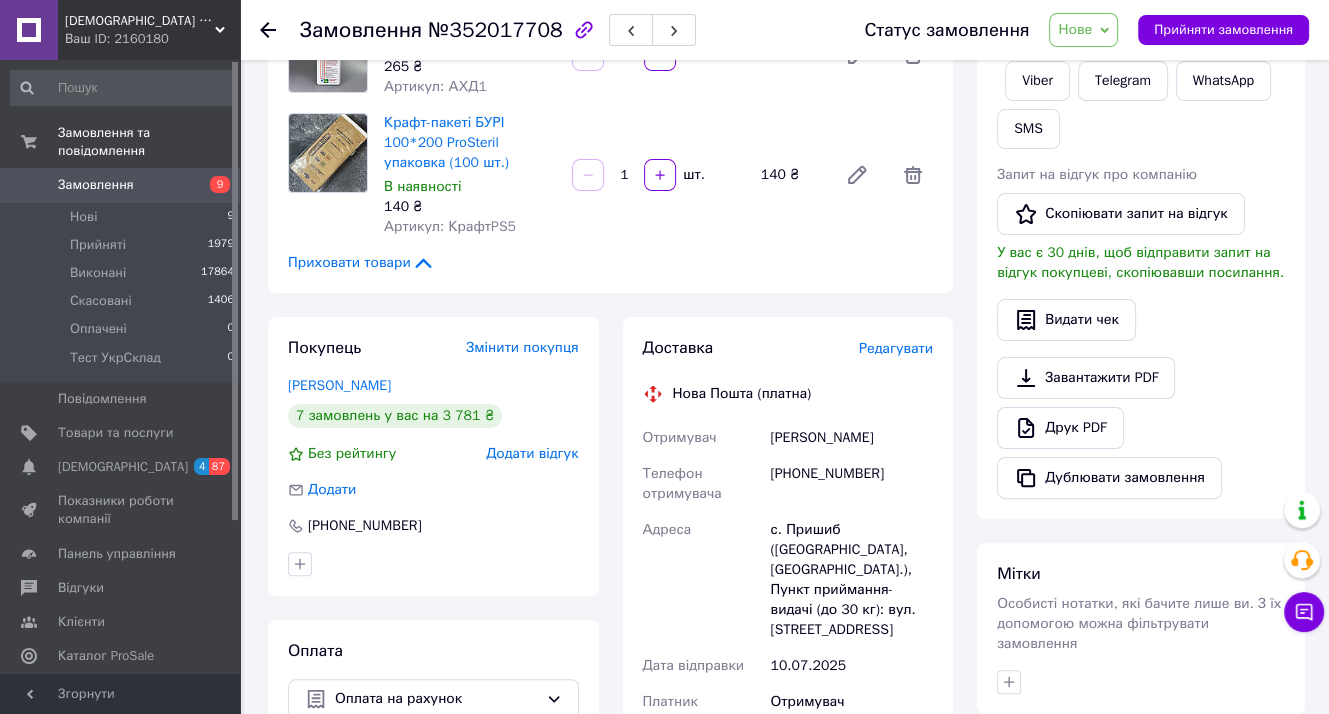 scroll, scrollTop: 459, scrollLeft: 0, axis: vertical 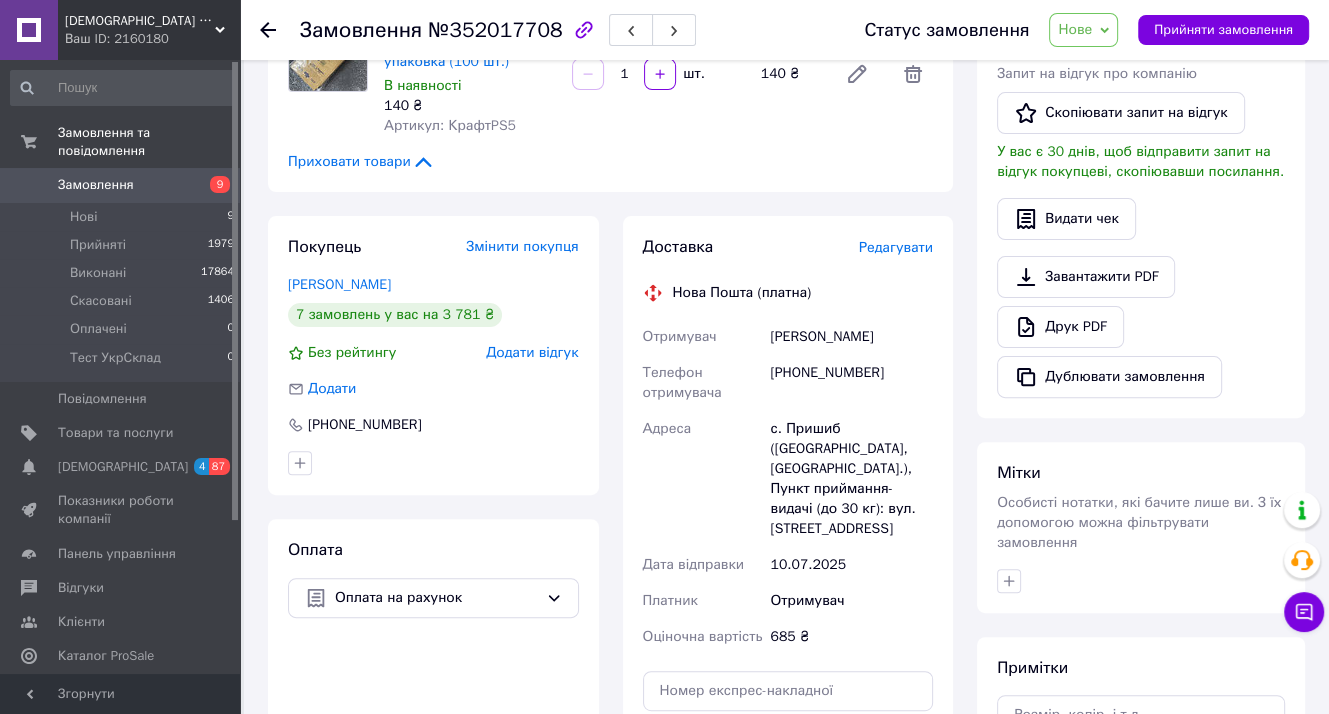 click on "[PHONE_NUMBER]" at bounding box center [851, 383] 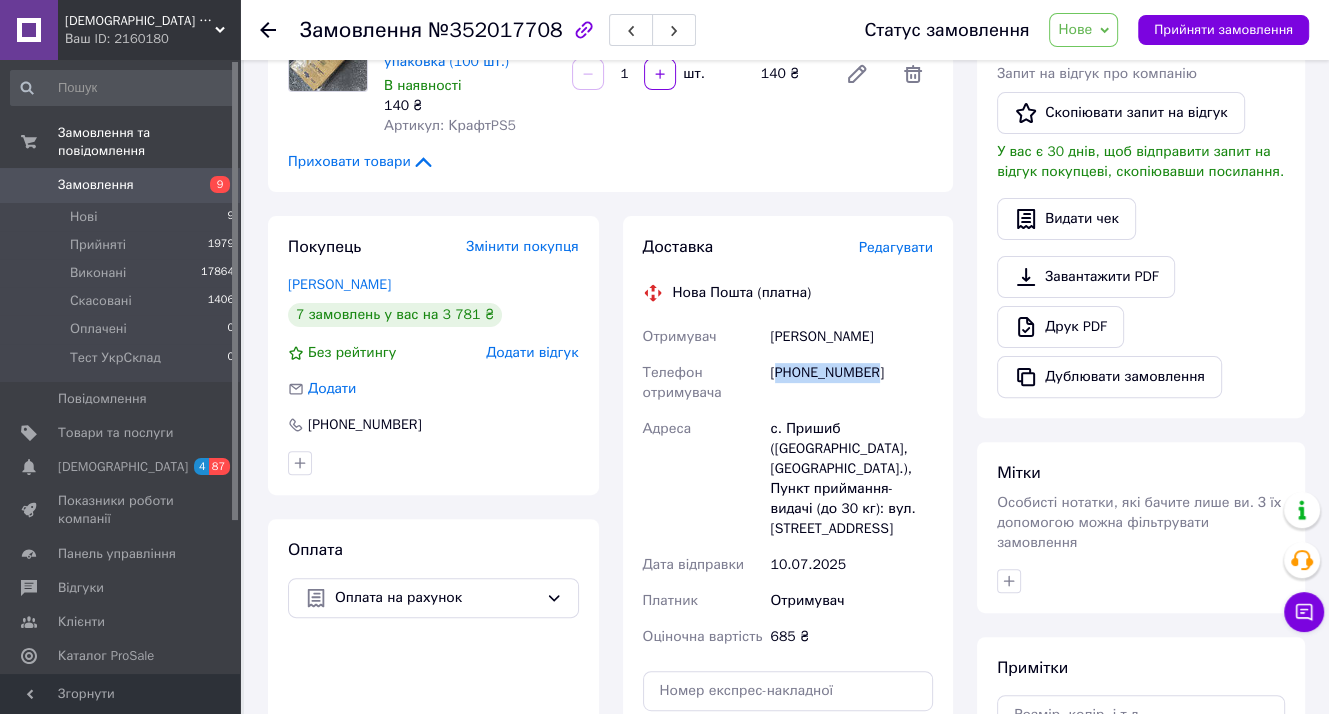 click on "[PHONE_NUMBER]" at bounding box center [851, 383] 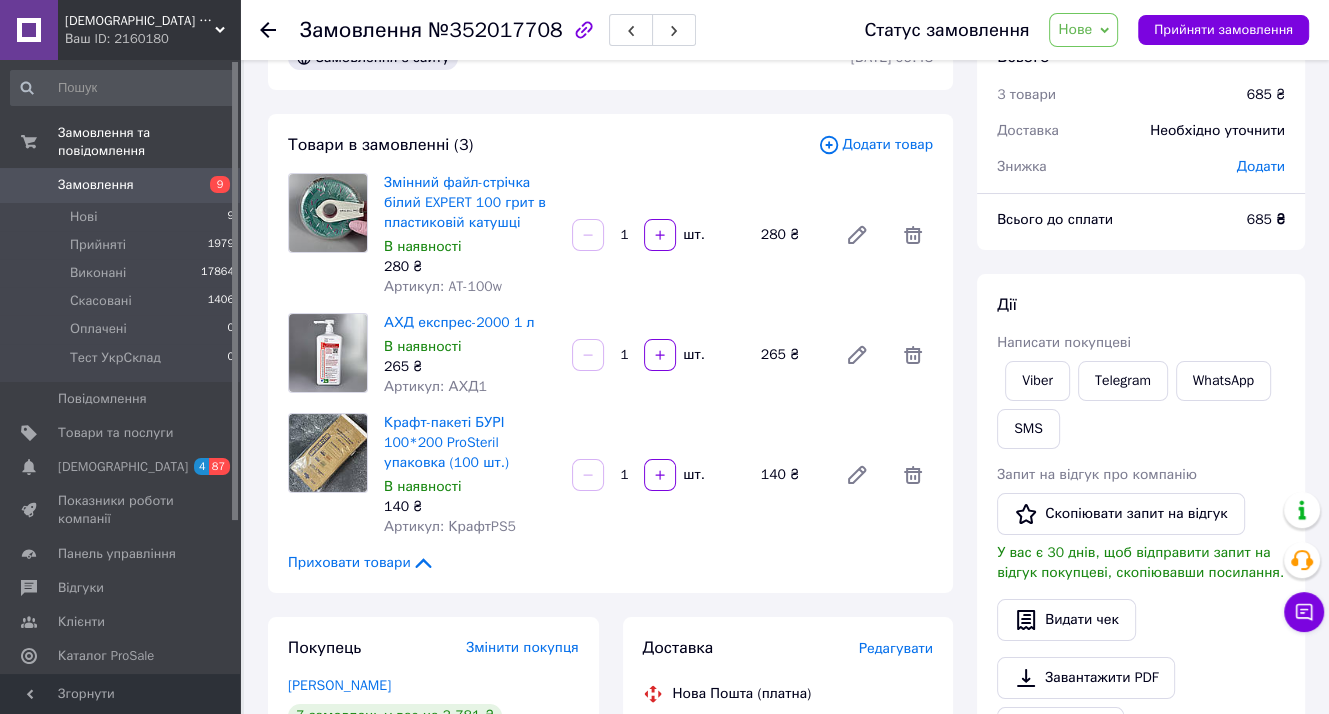 scroll, scrollTop: 0, scrollLeft: 0, axis: both 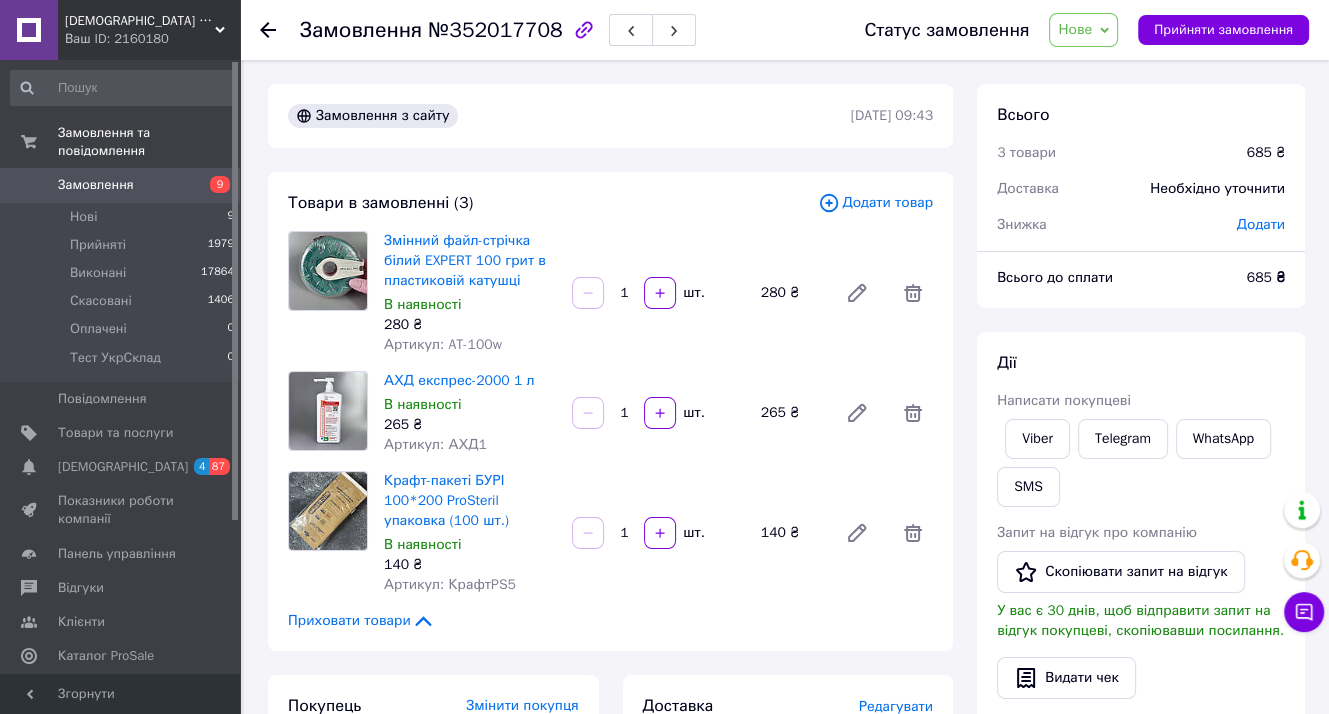 click on "Дії" at bounding box center [1141, 363] 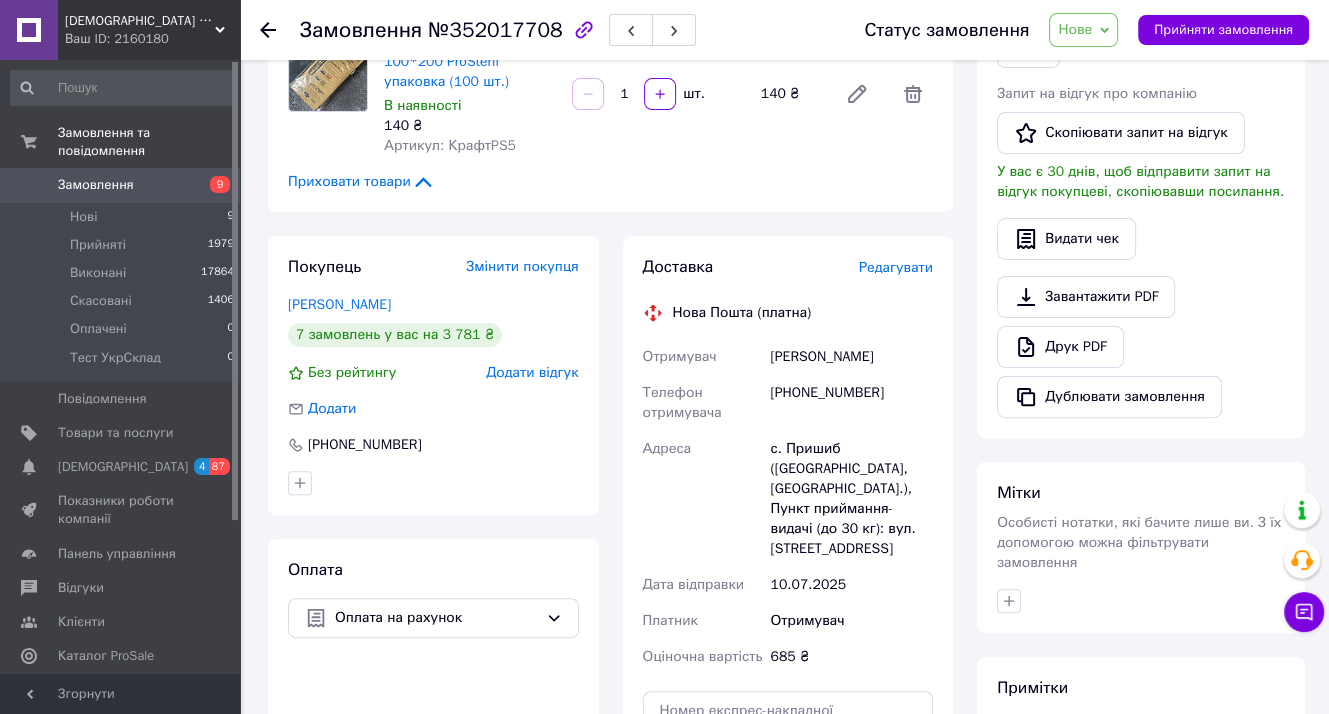 scroll, scrollTop: 359, scrollLeft: 0, axis: vertical 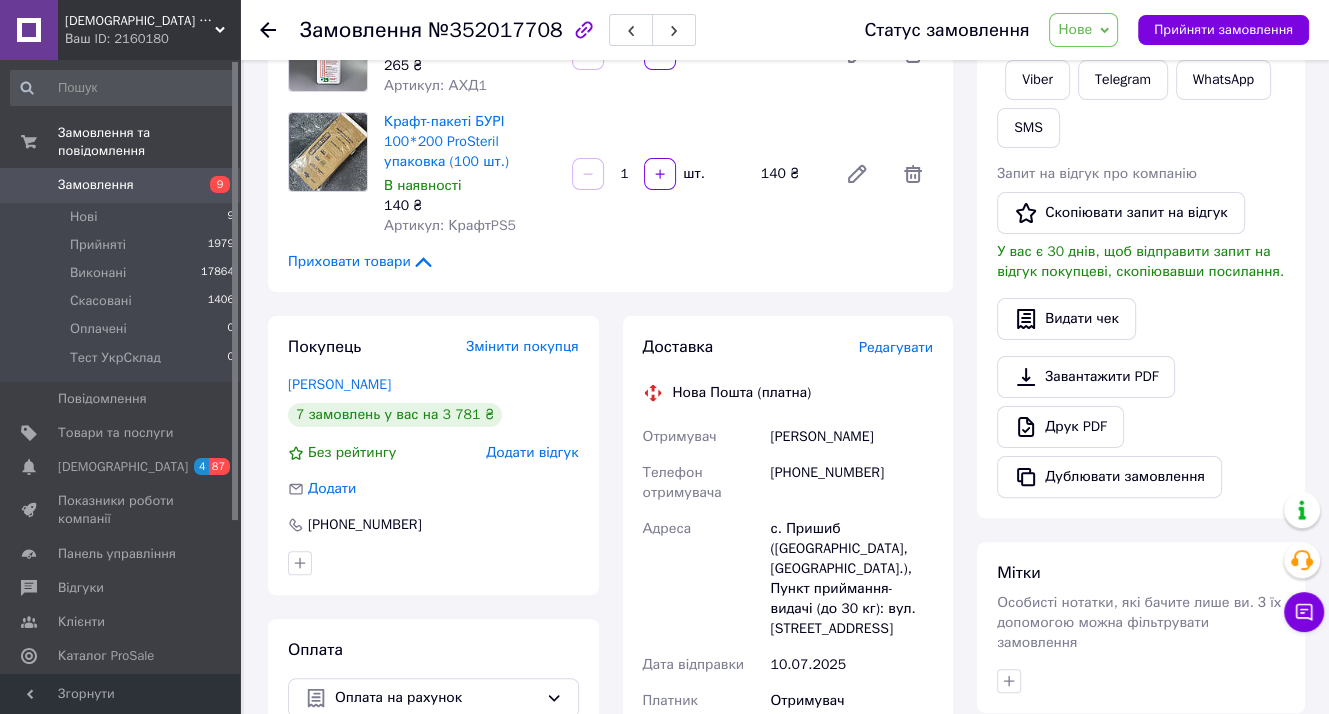 click 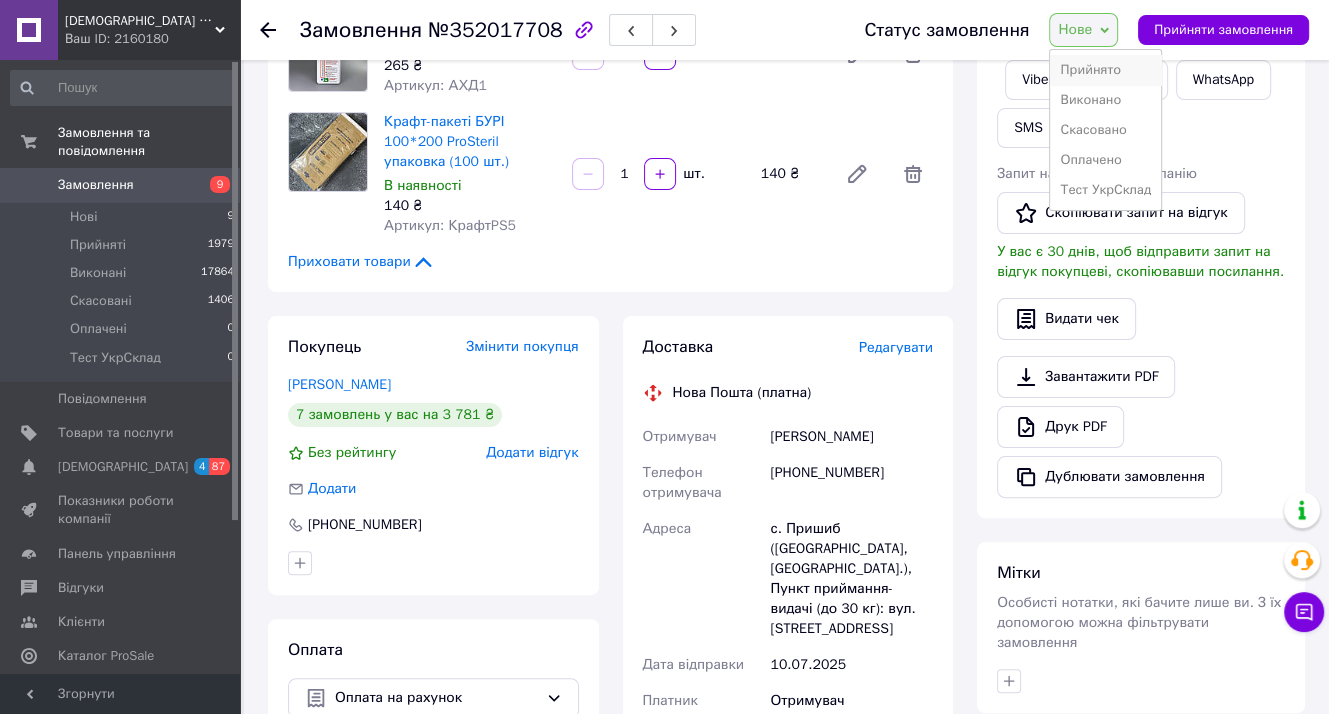 click on "Прийнято" at bounding box center [1105, 70] 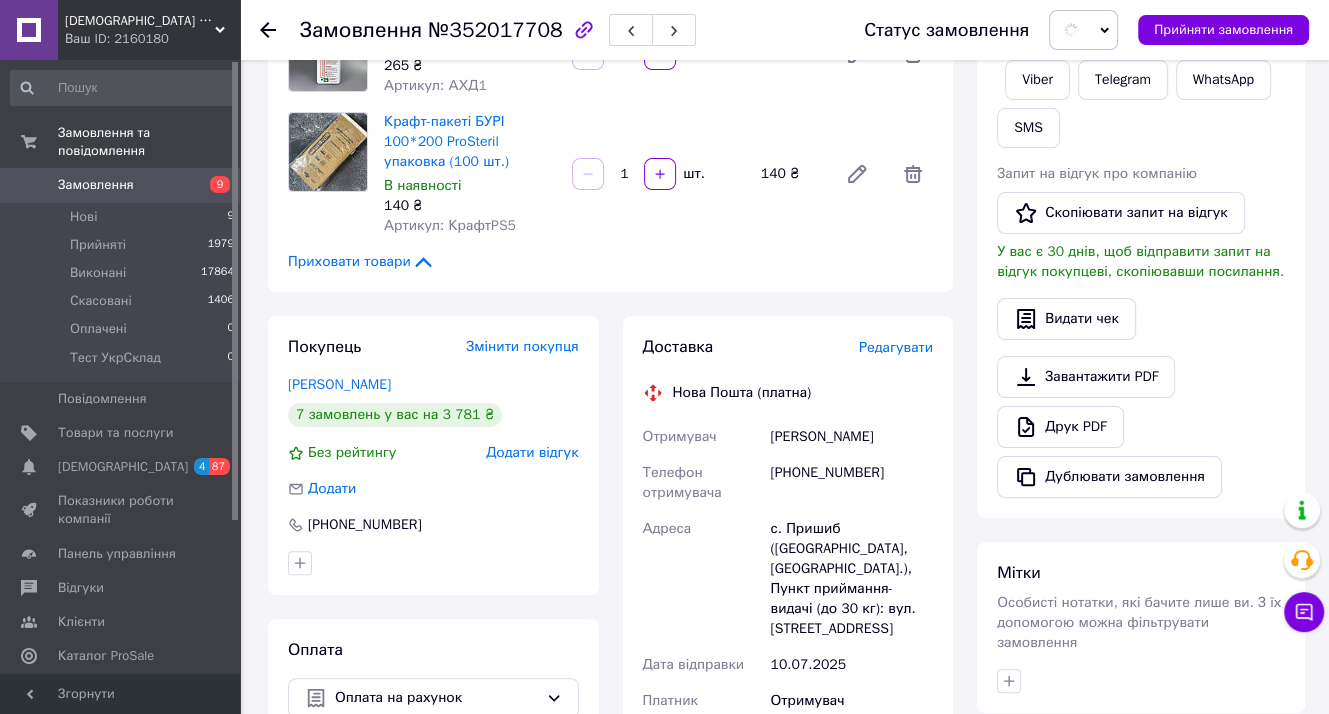 click on "Чепак Наталія" at bounding box center [851, 437] 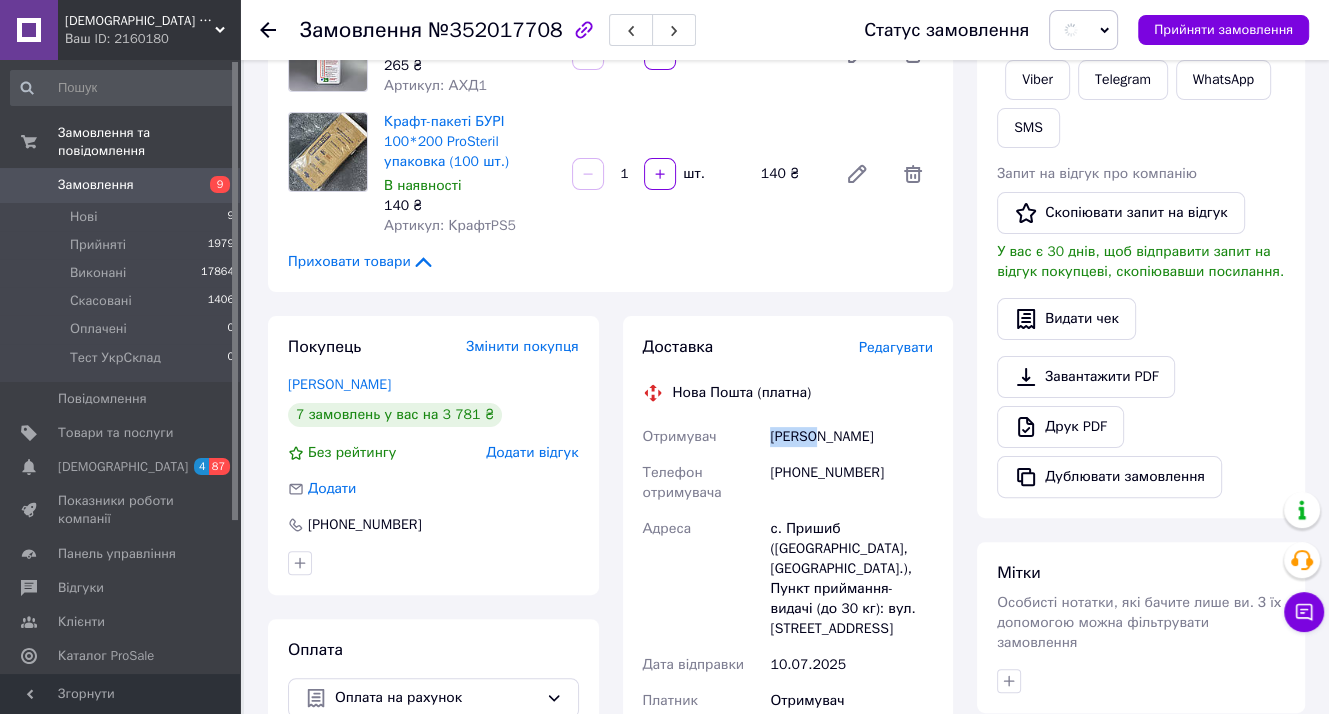 click on "Чепак Наталія" at bounding box center [851, 437] 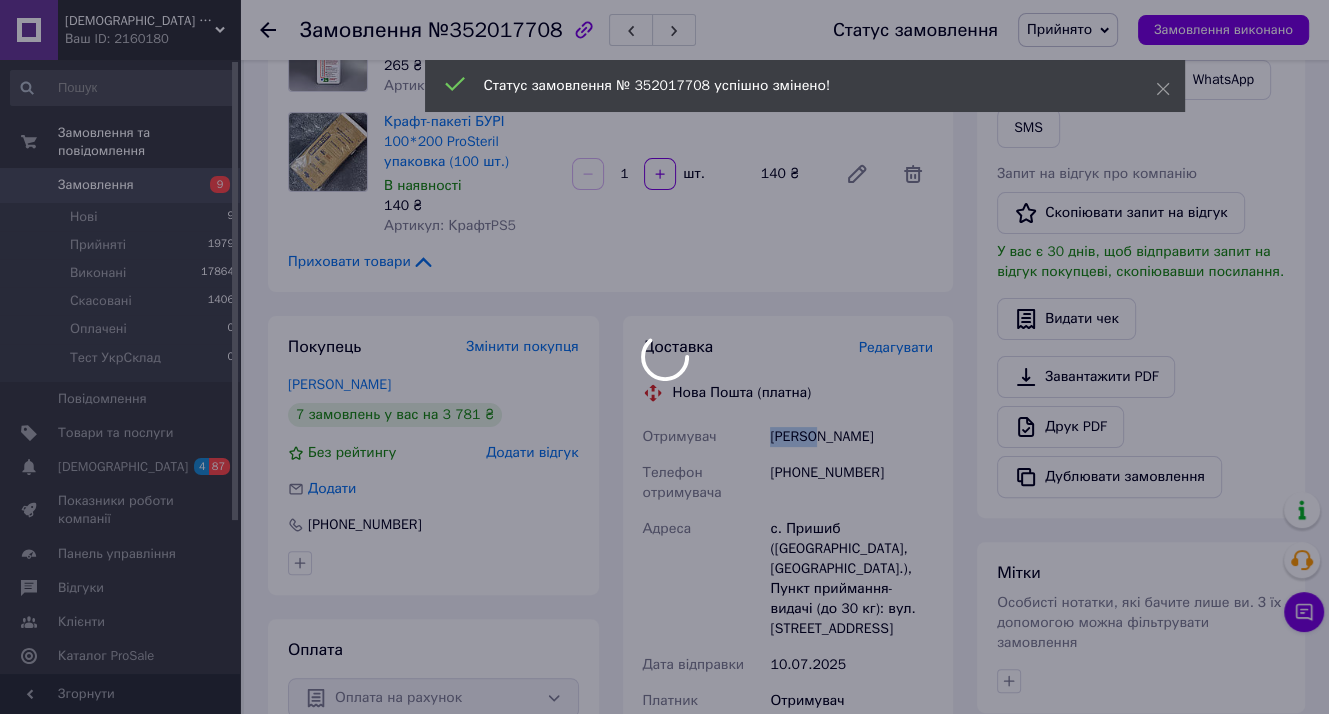 copy on "Чепак" 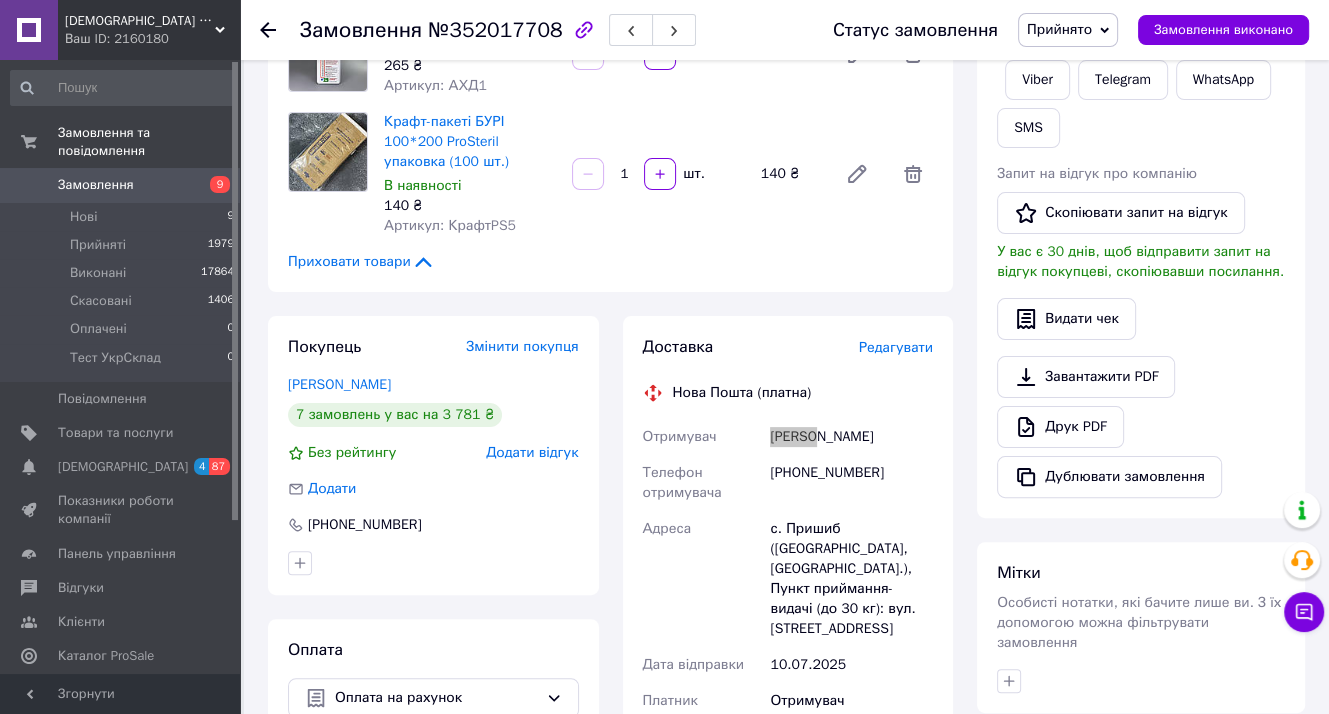 scroll, scrollTop: 0, scrollLeft: 0, axis: both 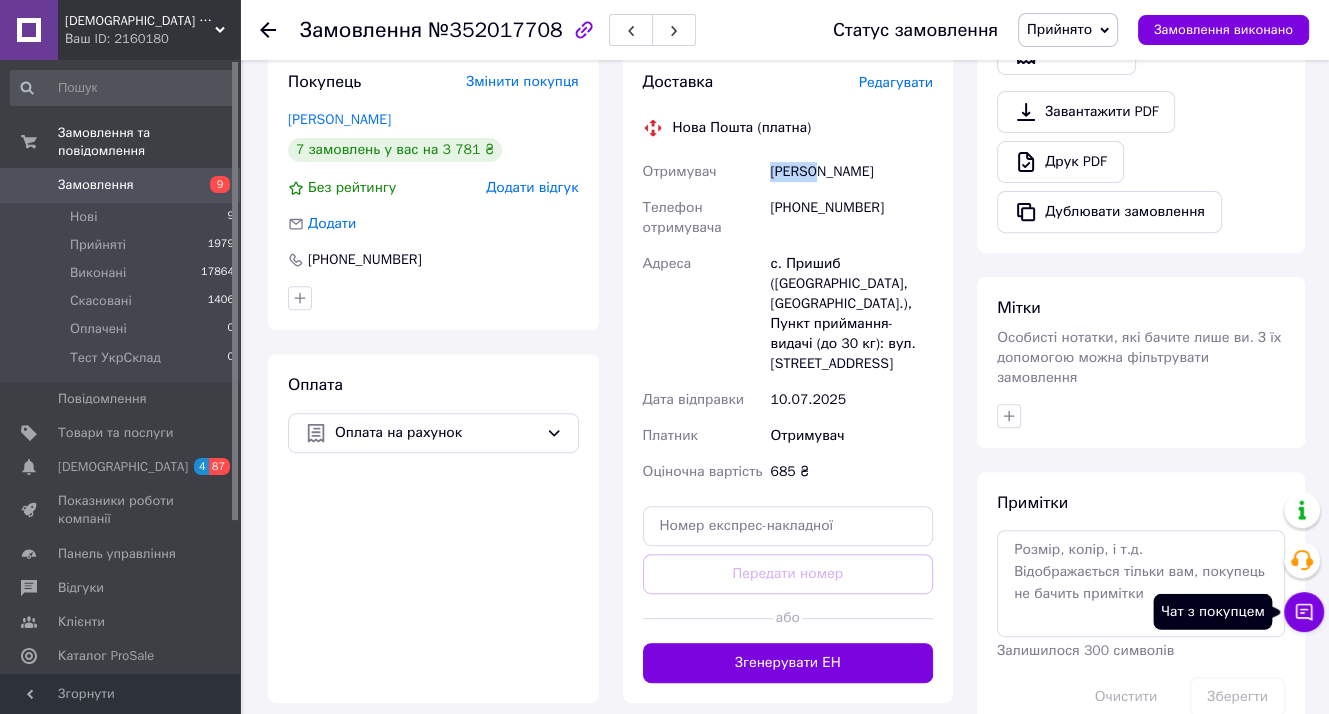 click 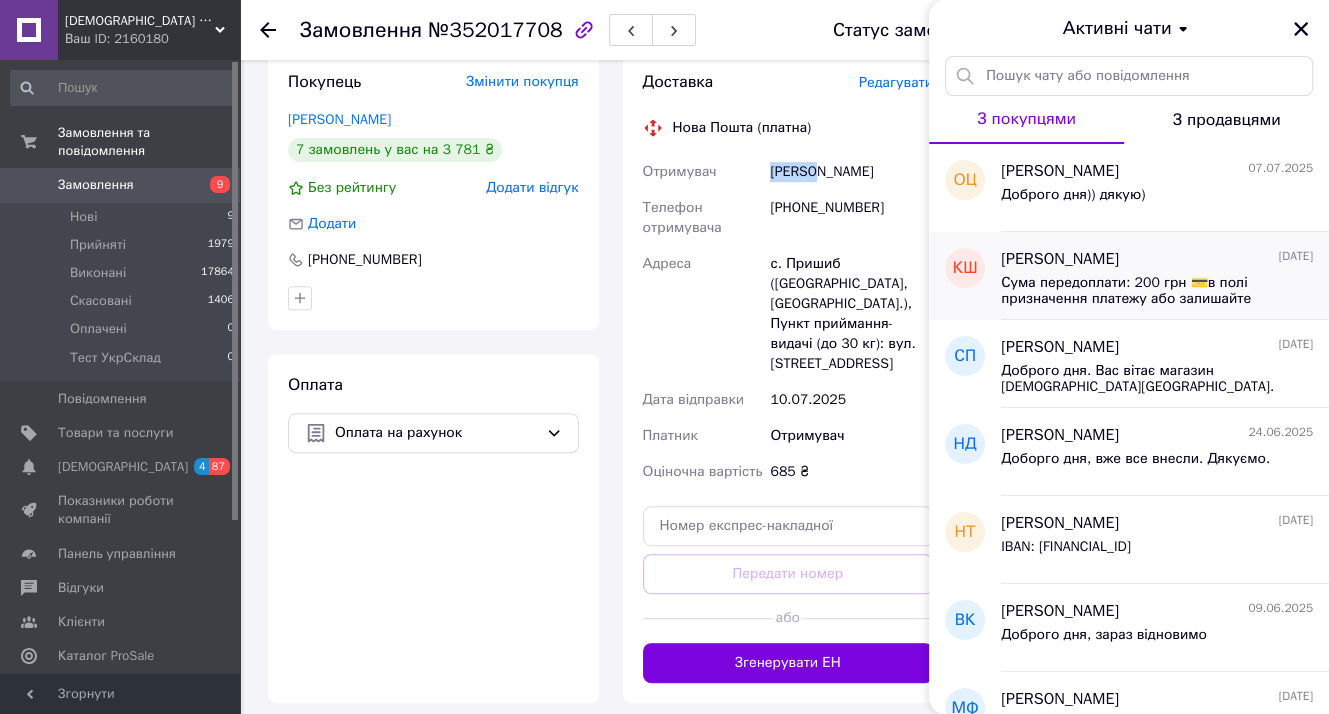 click on "Сума передоплати: 200 грн                                              💳в полі призначення  платежу або залишайте поле пустим, або вказувати переказ власних коштів
5375411406249511
ПІБ: Рева Наталія Сергіївна
Після оплати надішліть будь ласка підтвердження-
фото квитанції" at bounding box center [1157, 289] 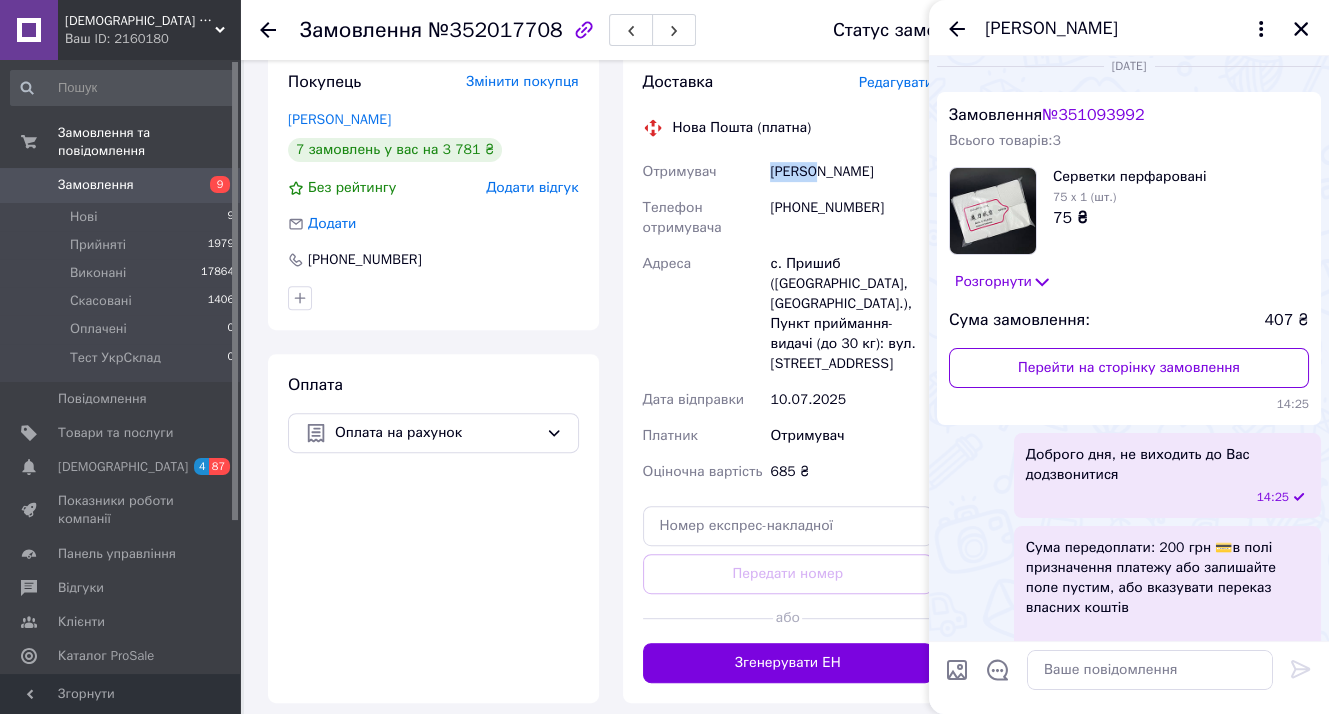 scroll, scrollTop: 0, scrollLeft: 0, axis: both 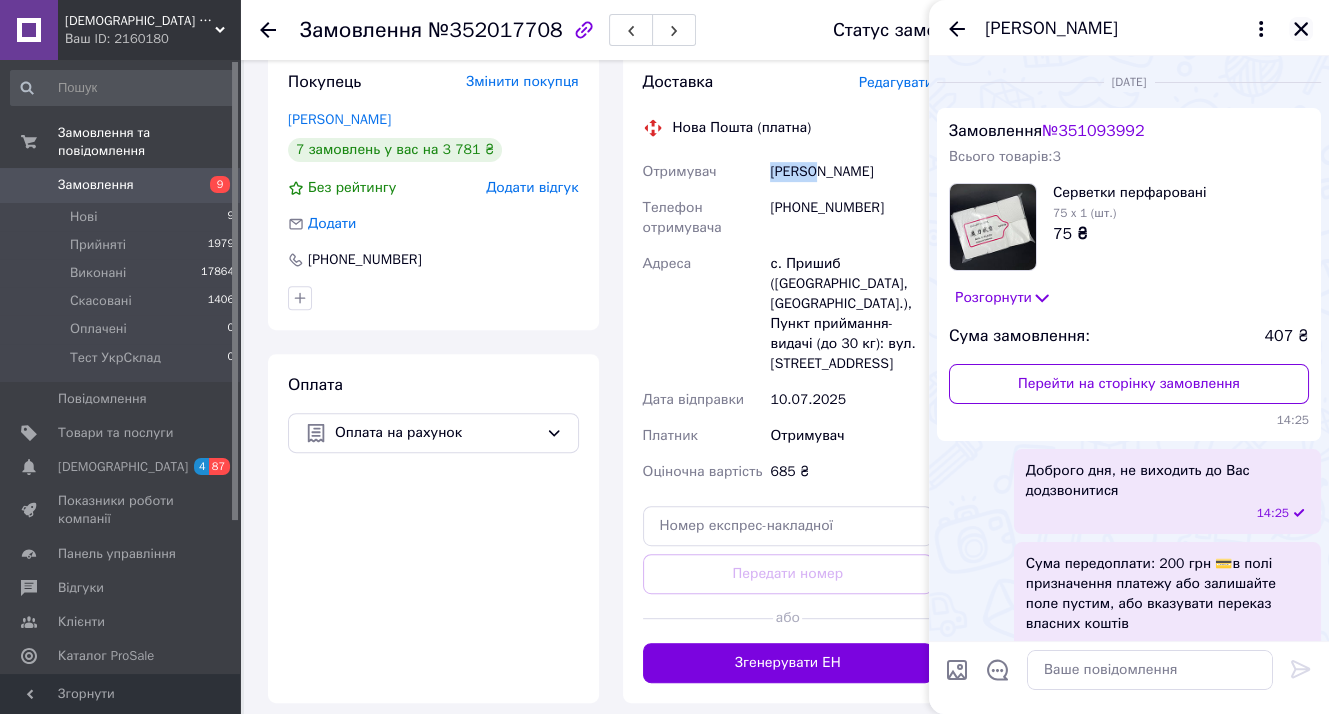 click 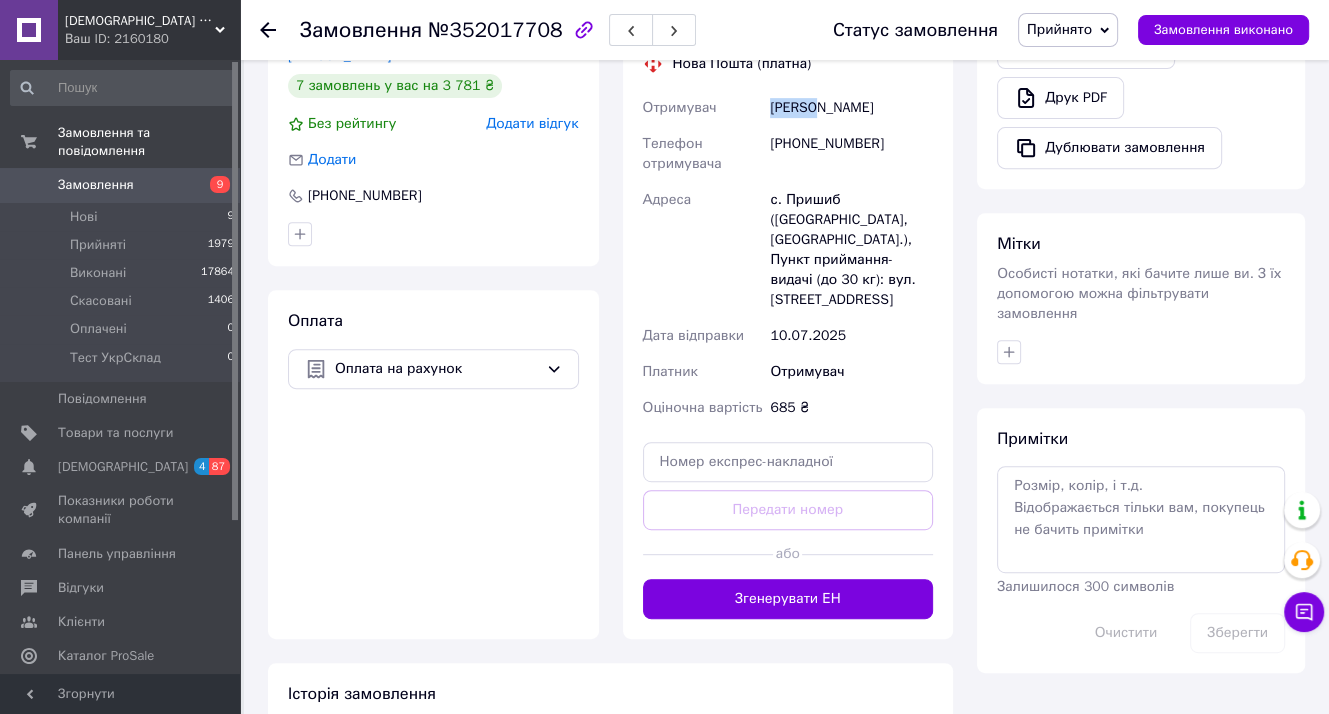 scroll, scrollTop: 724, scrollLeft: 0, axis: vertical 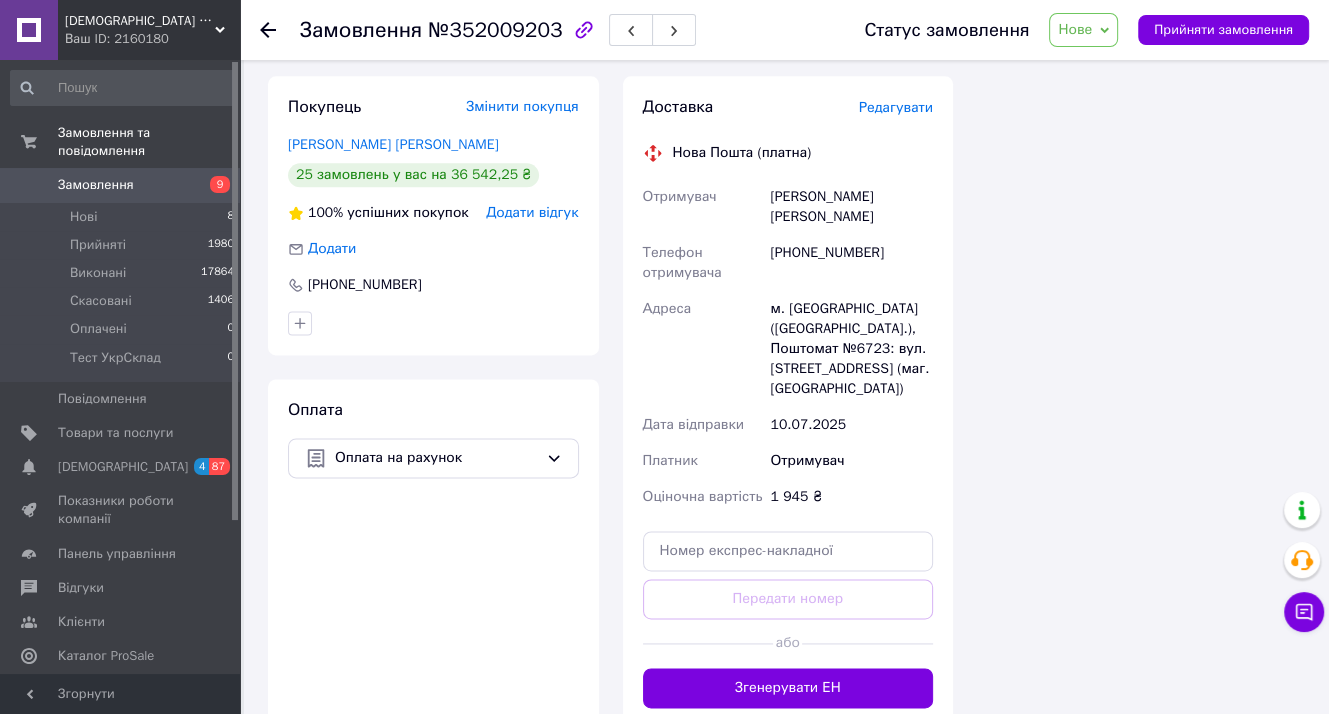 click on "[PHONE_NUMBER]" at bounding box center (851, 263) 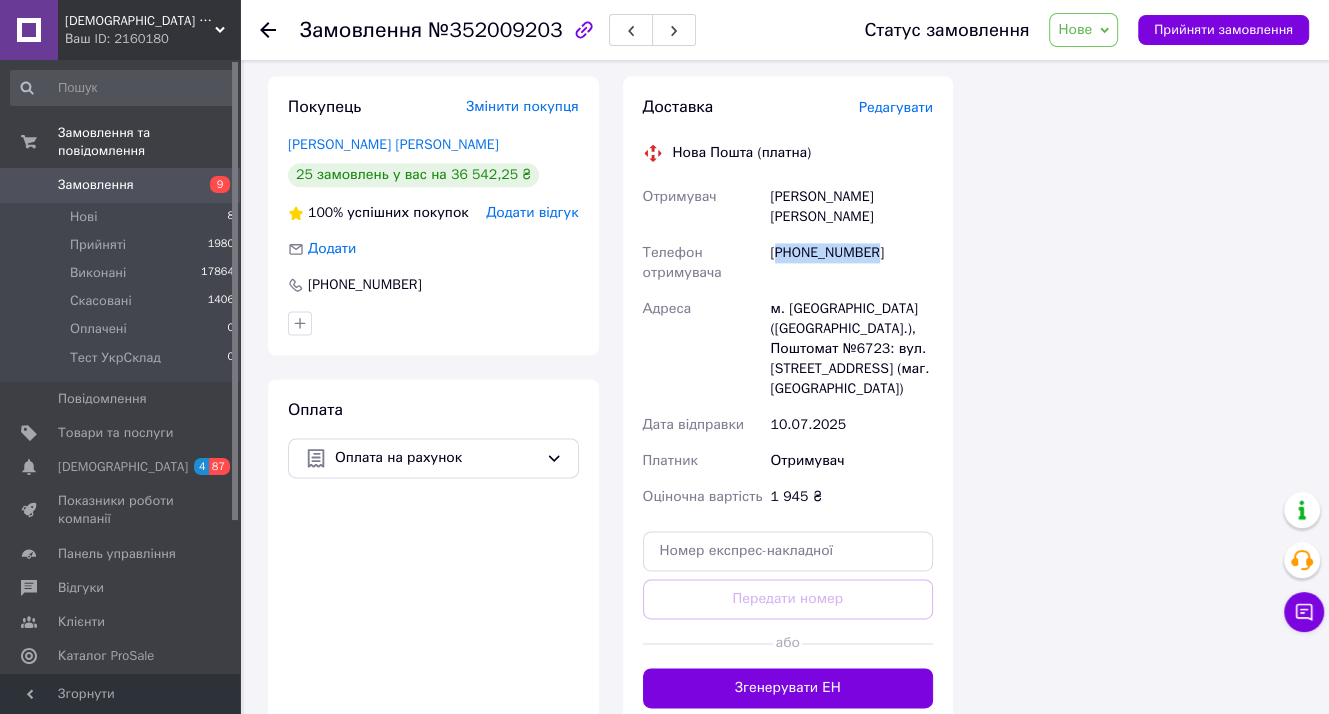 click on "[PHONE_NUMBER]" at bounding box center [851, 263] 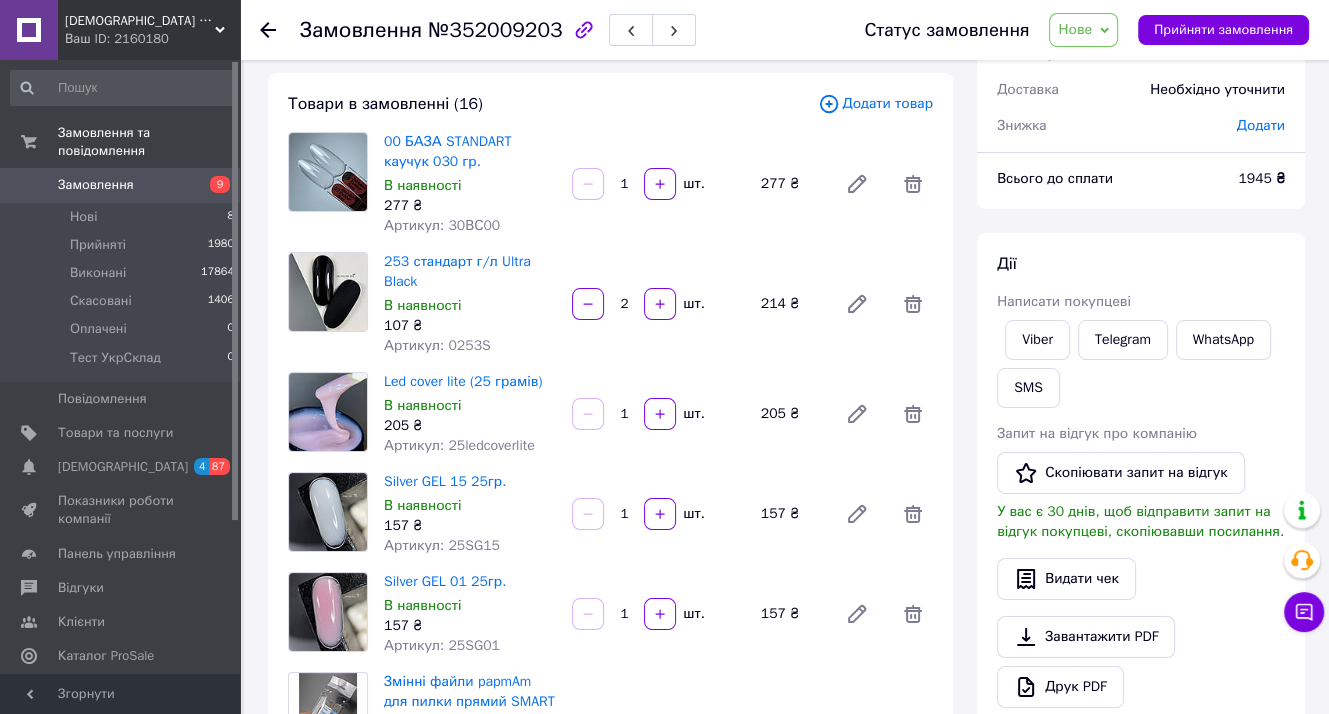 scroll, scrollTop: 0, scrollLeft: 0, axis: both 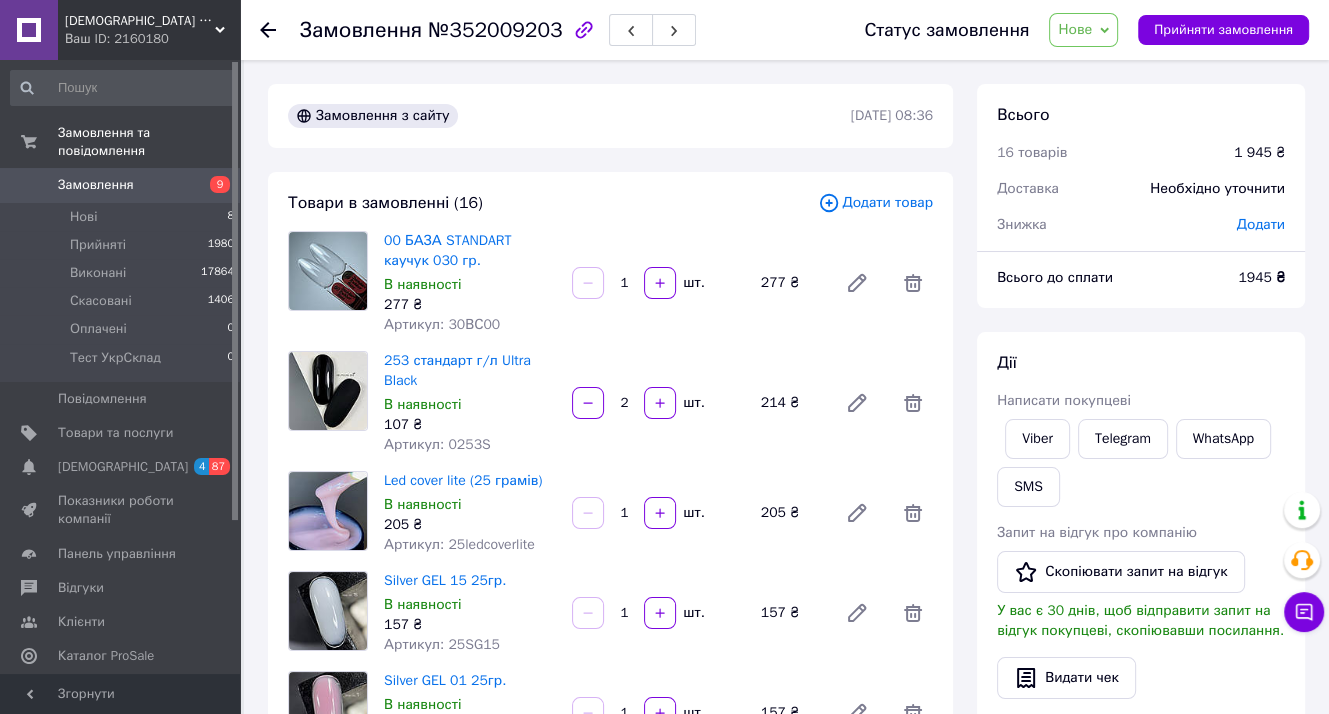 click on "[PERSON_NAME] покупцеві Viber Telegram WhatsApp SMS Запит на відгук про компанію   Скопіювати запит на відгук У вас є 30 днів, щоб відправити запит на відгук покупцеві, скопіювавши посилання.   Видати чек   Завантажити PDF   Друк PDF   Дублювати замовлення" at bounding box center [1141, 604] 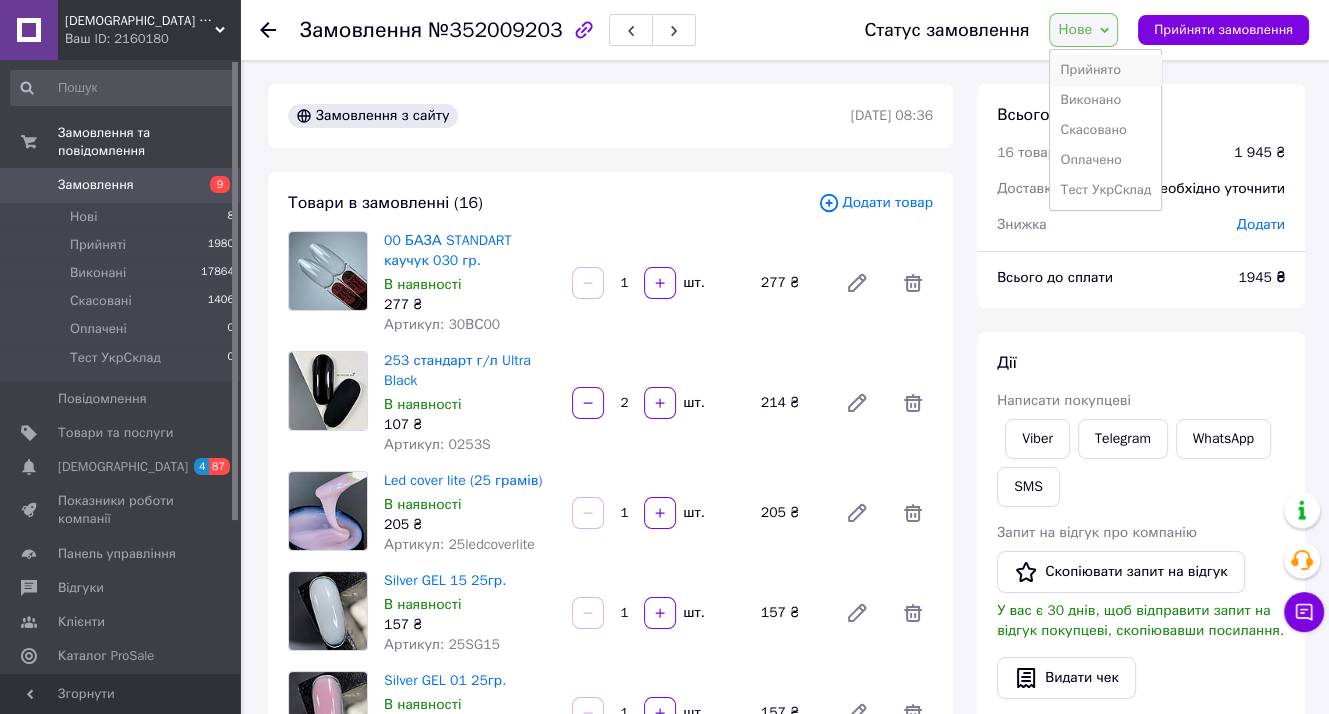 click on "Прийнято" at bounding box center [1105, 70] 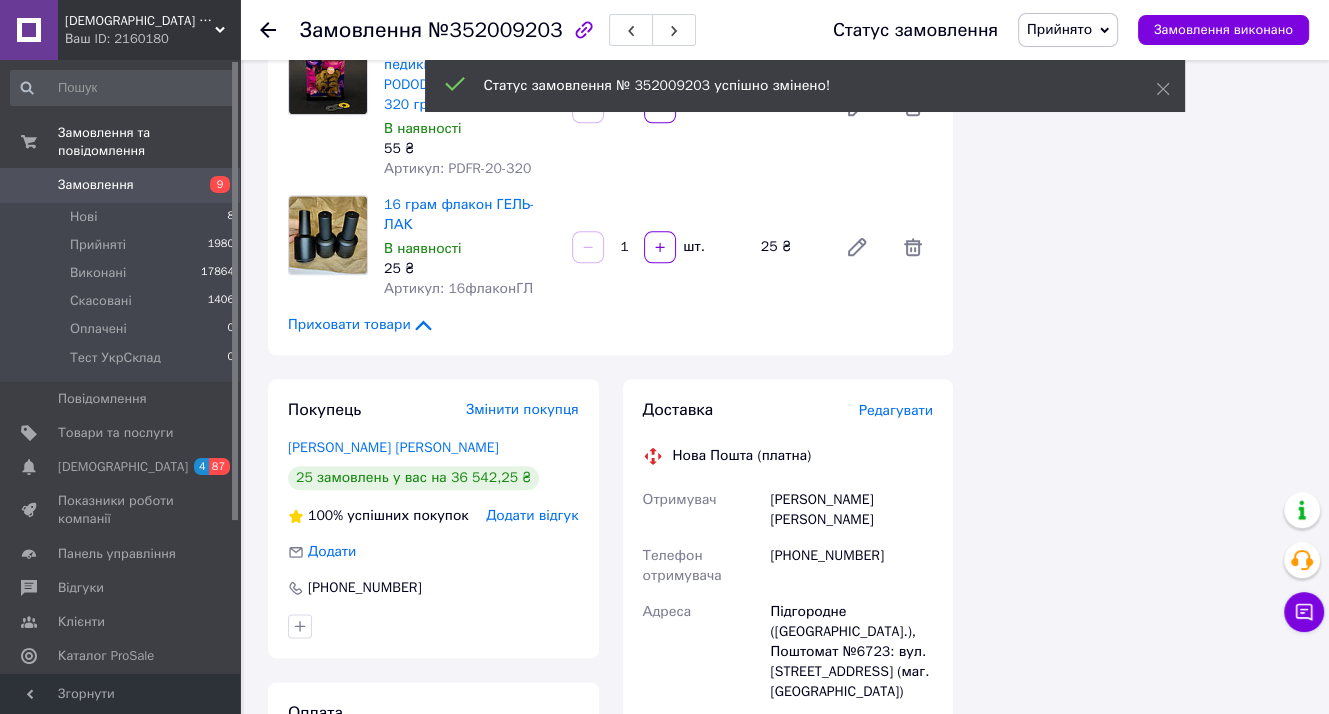 scroll, scrollTop: 2000, scrollLeft: 0, axis: vertical 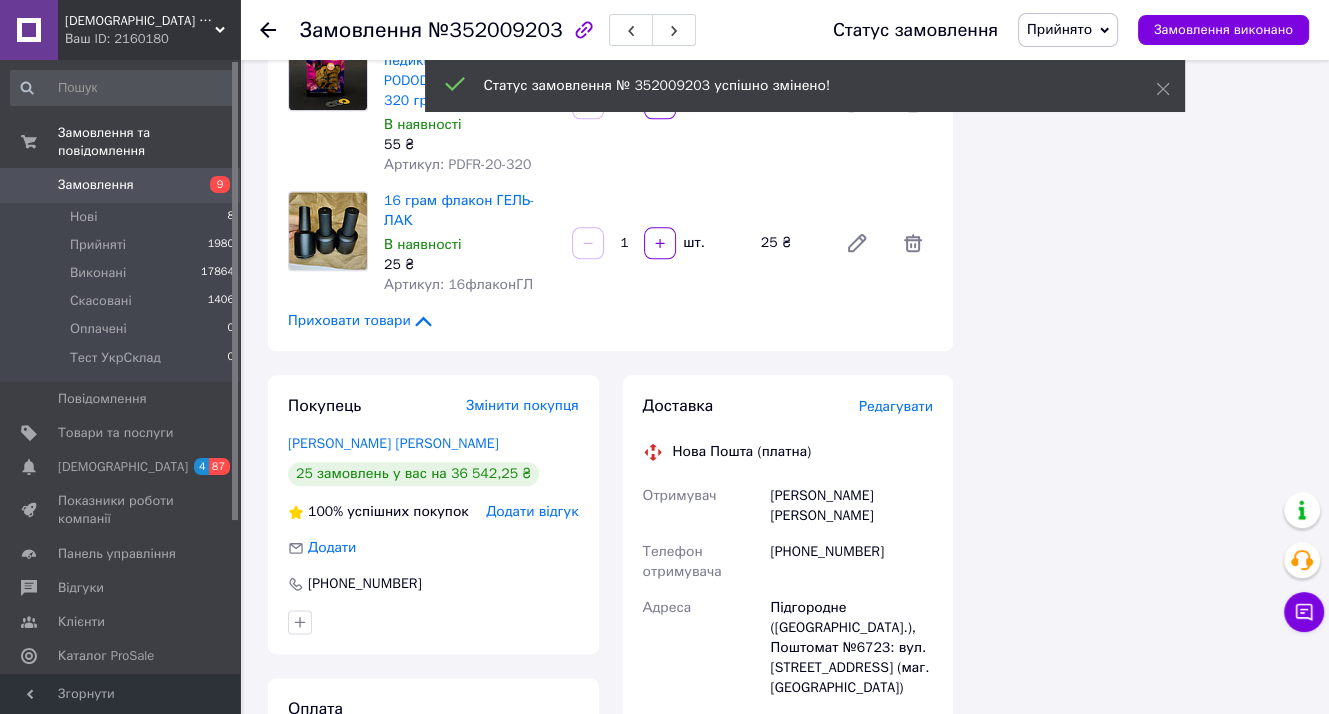 click on "Павленко Ольга" at bounding box center [851, 506] 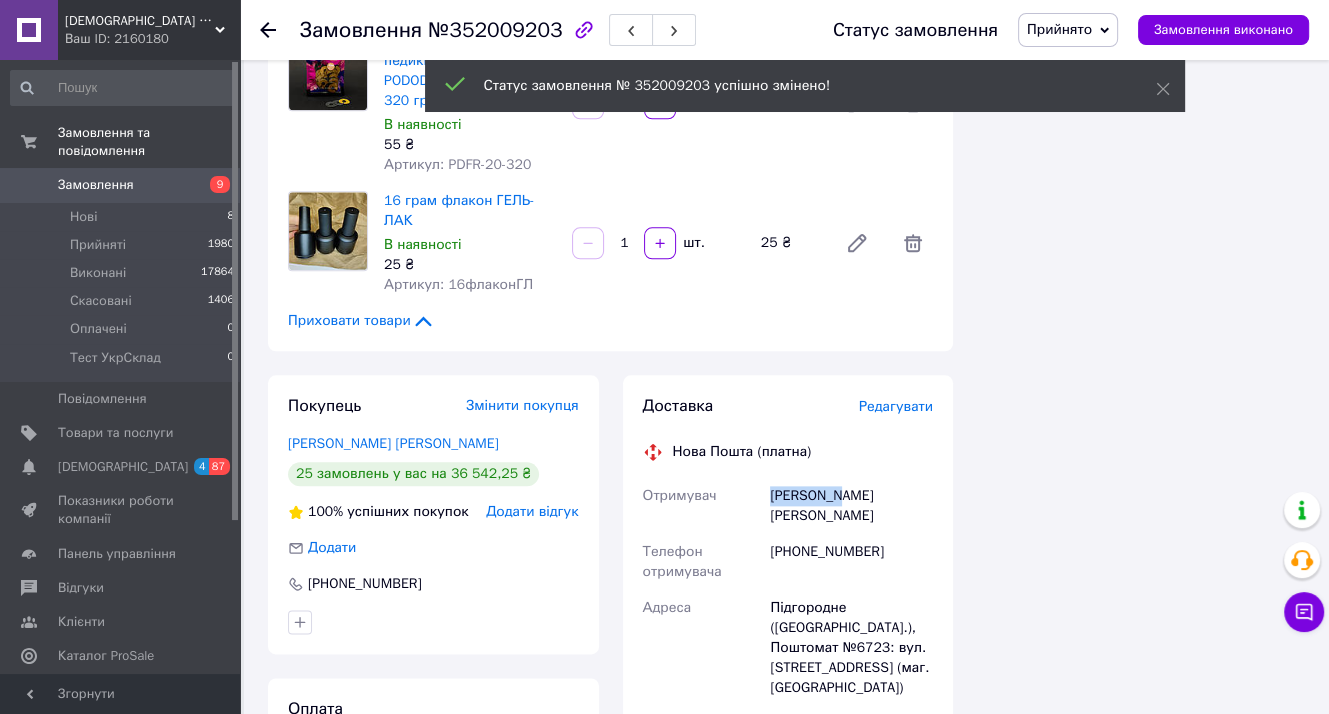 click on "Павленко Ольга" at bounding box center (851, 506) 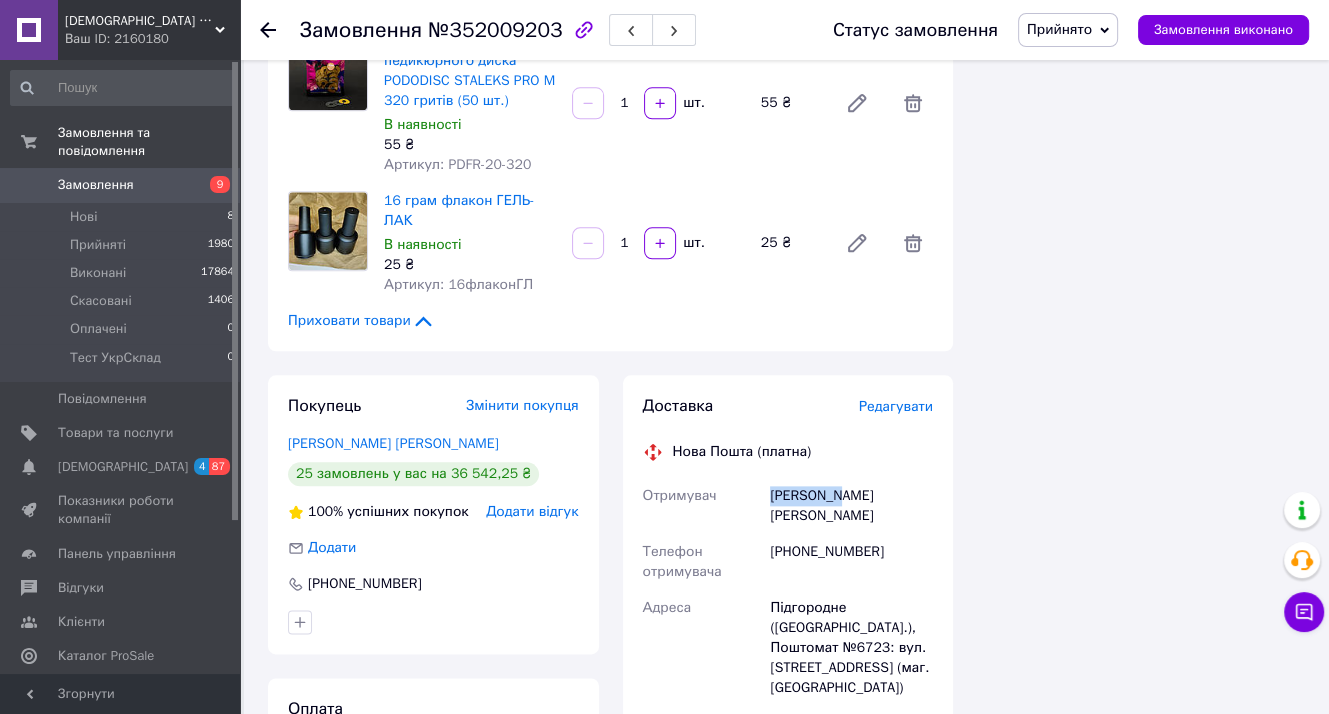 copy on "Павленко" 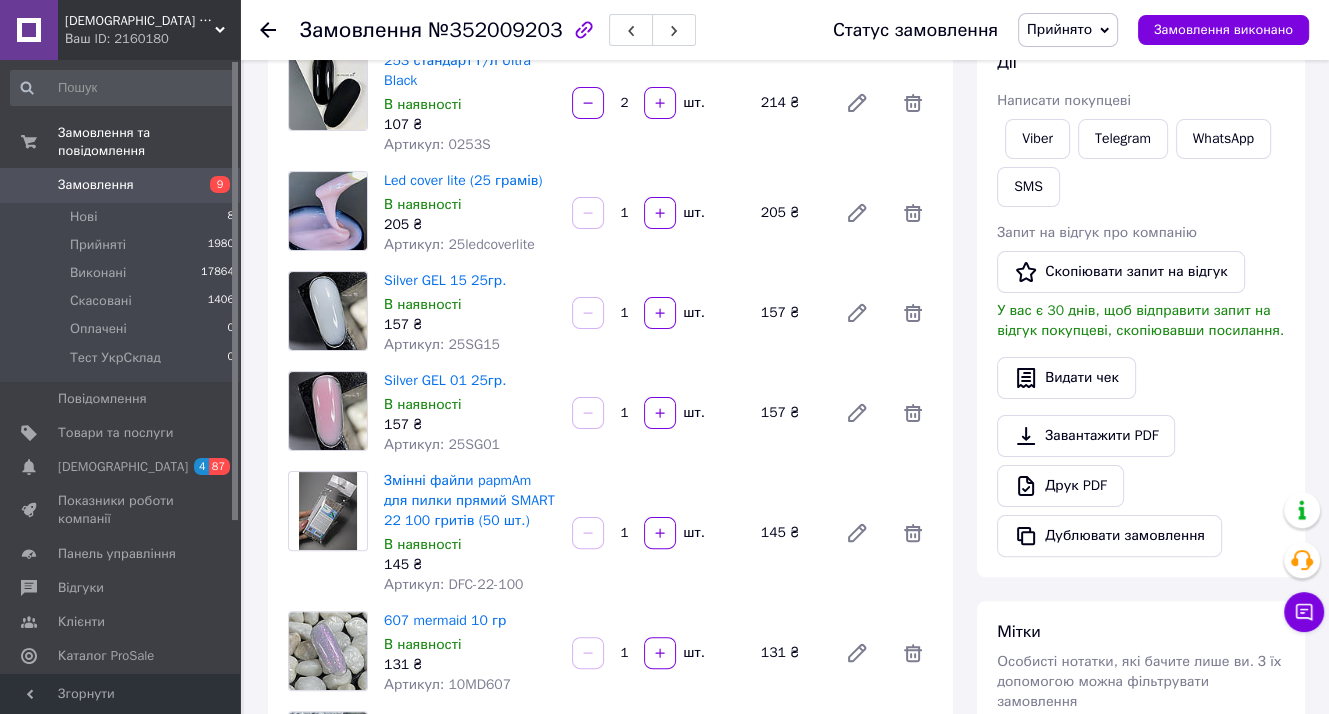 scroll, scrollTop: 0, scrollLeft: 0, axis: both 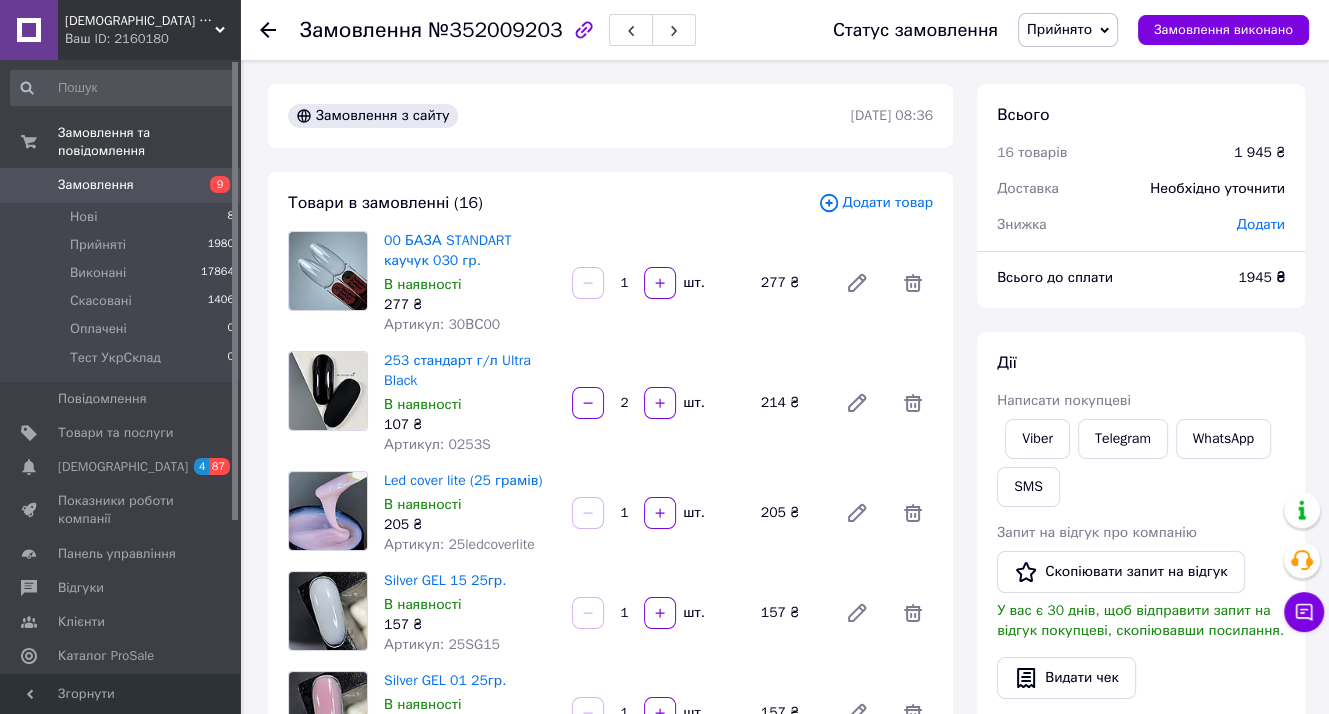 click on "Дії" at bounding box center (1141, 363) 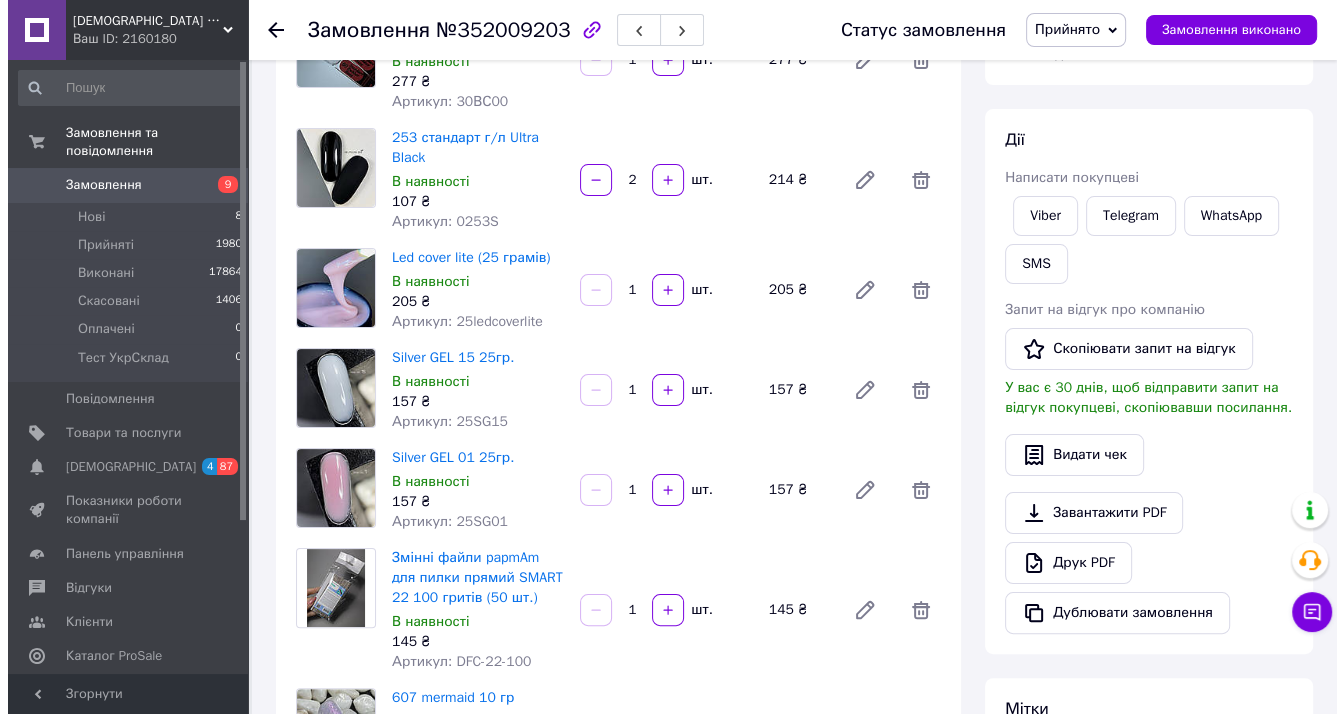 scroll, scrollTop: 99, scrollLeft: 0, axis: vertical 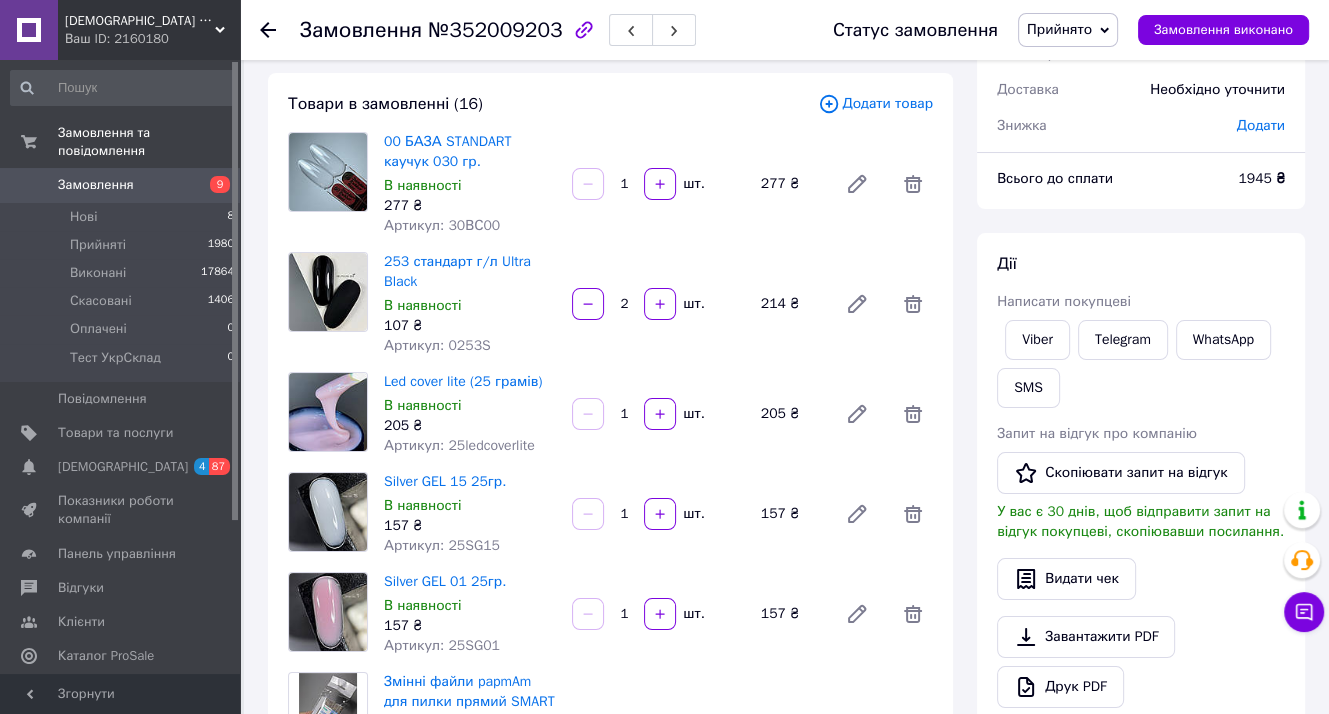 click on "Дії Написати покупцеві Viber Telegram WhatsApp SMS Запит на відгук про компанію   Скопіювати запит на відгук У вас є 30 днів, щоб відправити запит на відгук покупцеві, скопіювавши посилання.   Видати чек   Завантажити PDF   Друк PDF   Дублювати замовлення" at bounding box center (1141, 505) 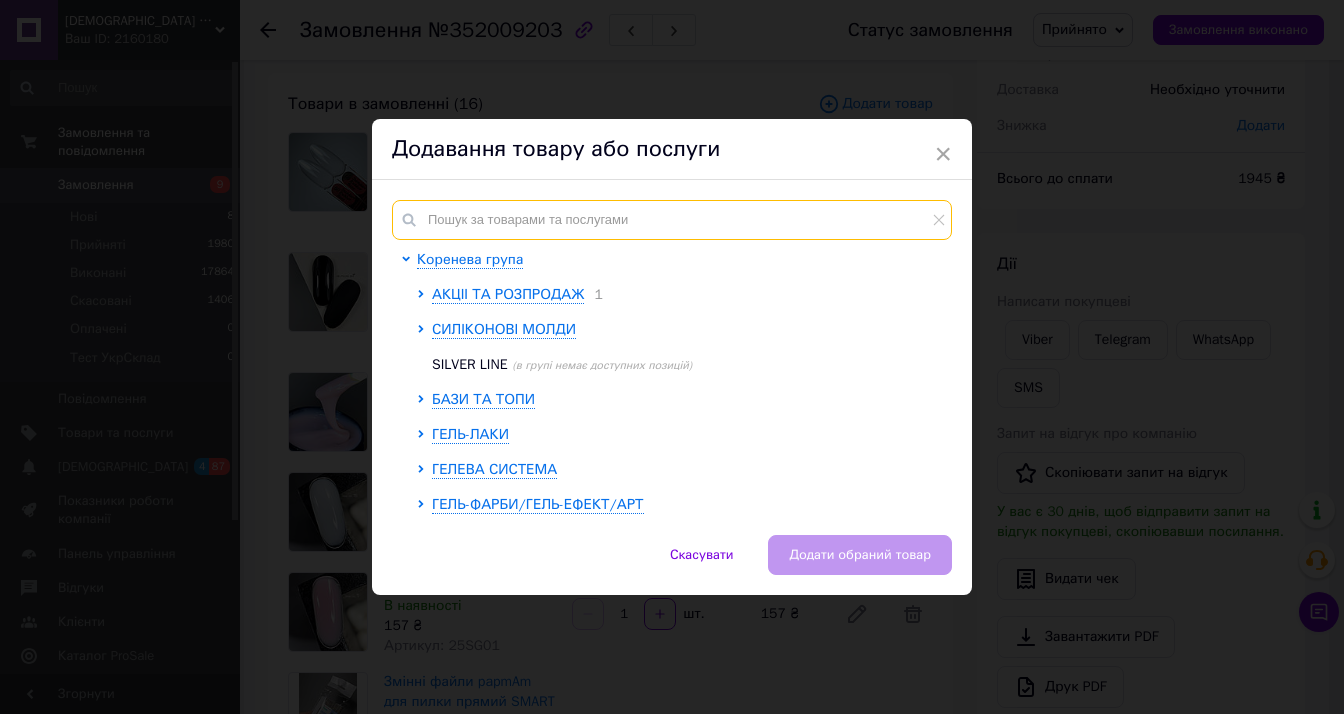 click at bounding box center (672, 220) 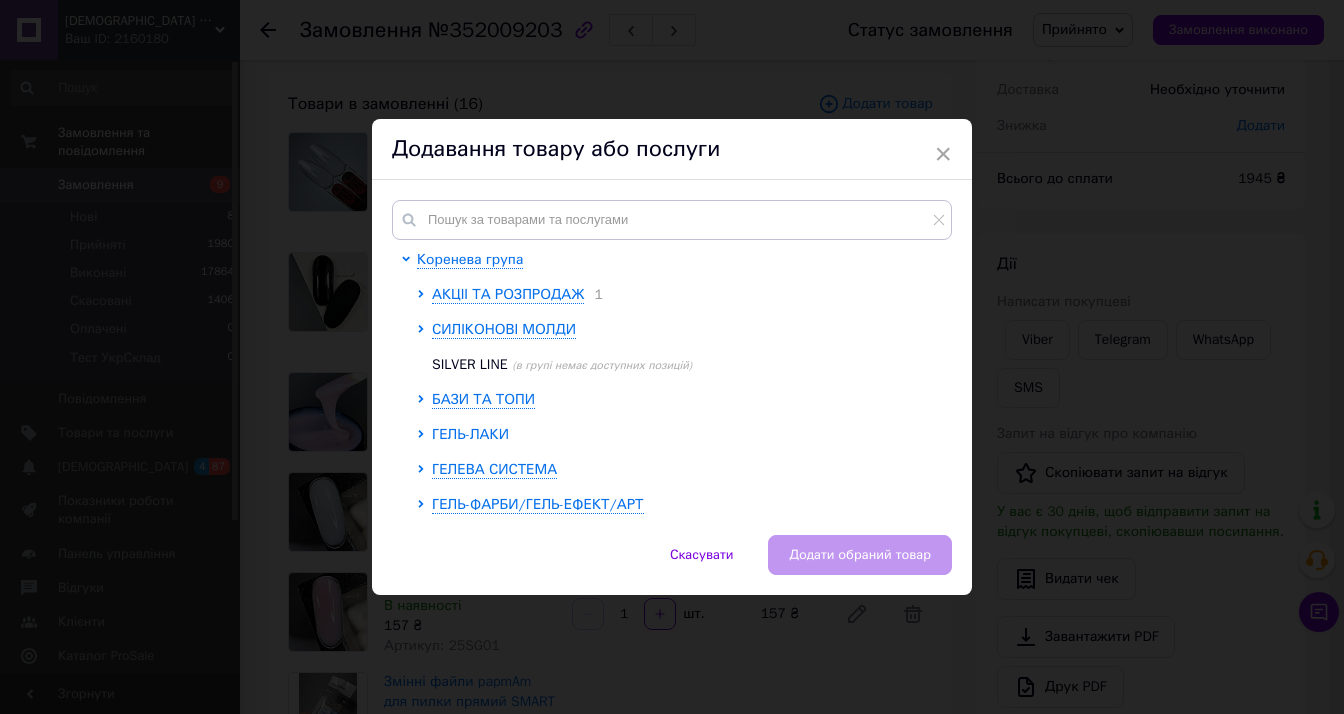 click on "ГЕЛЬ-ЛАКИ" at bounding box center (470, 434) 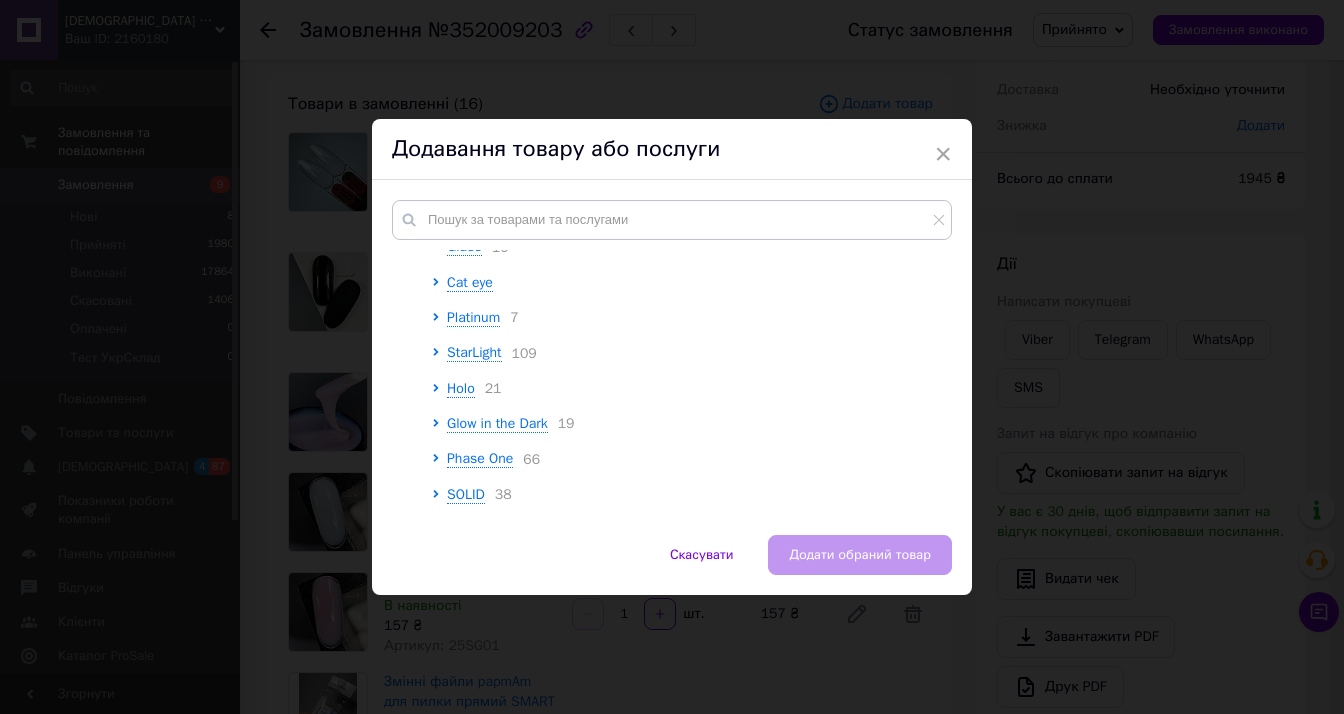 scroll, scrollTop: 400, scrollLeft: 0, axis: vertical 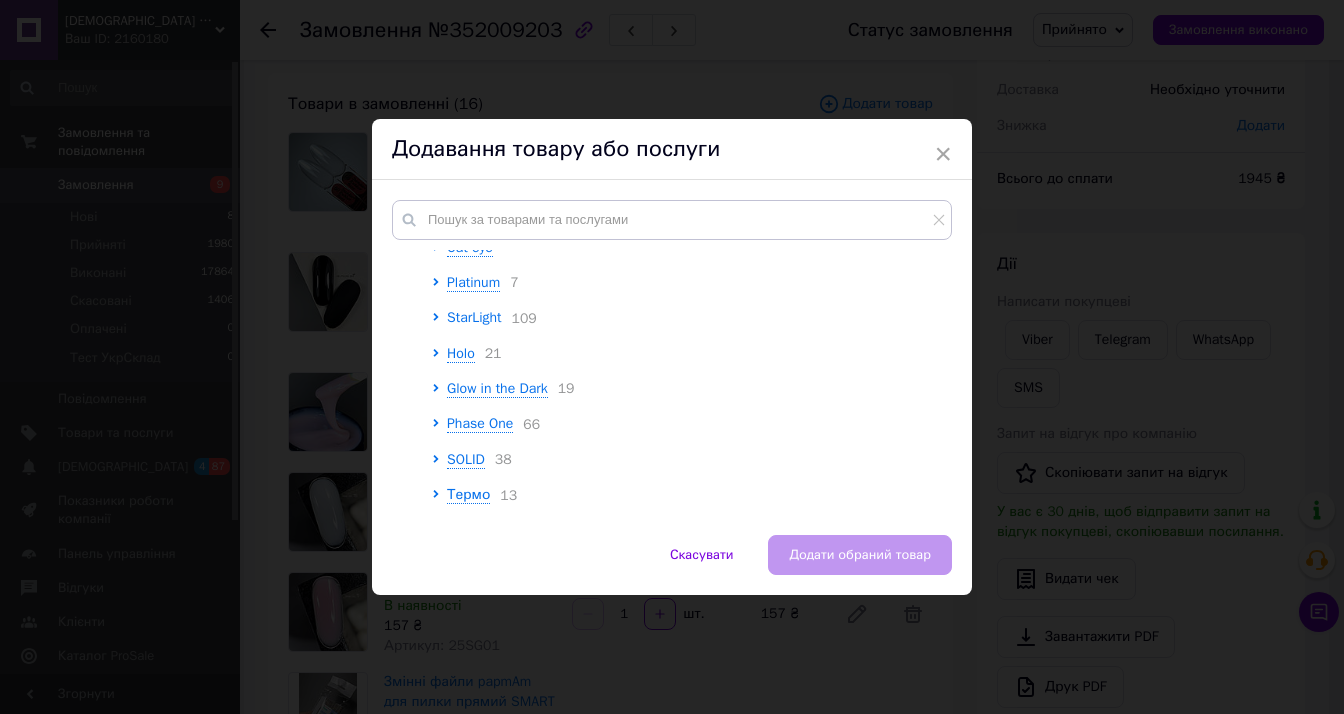 click on "StarLight" at bounding box center (474, 317) 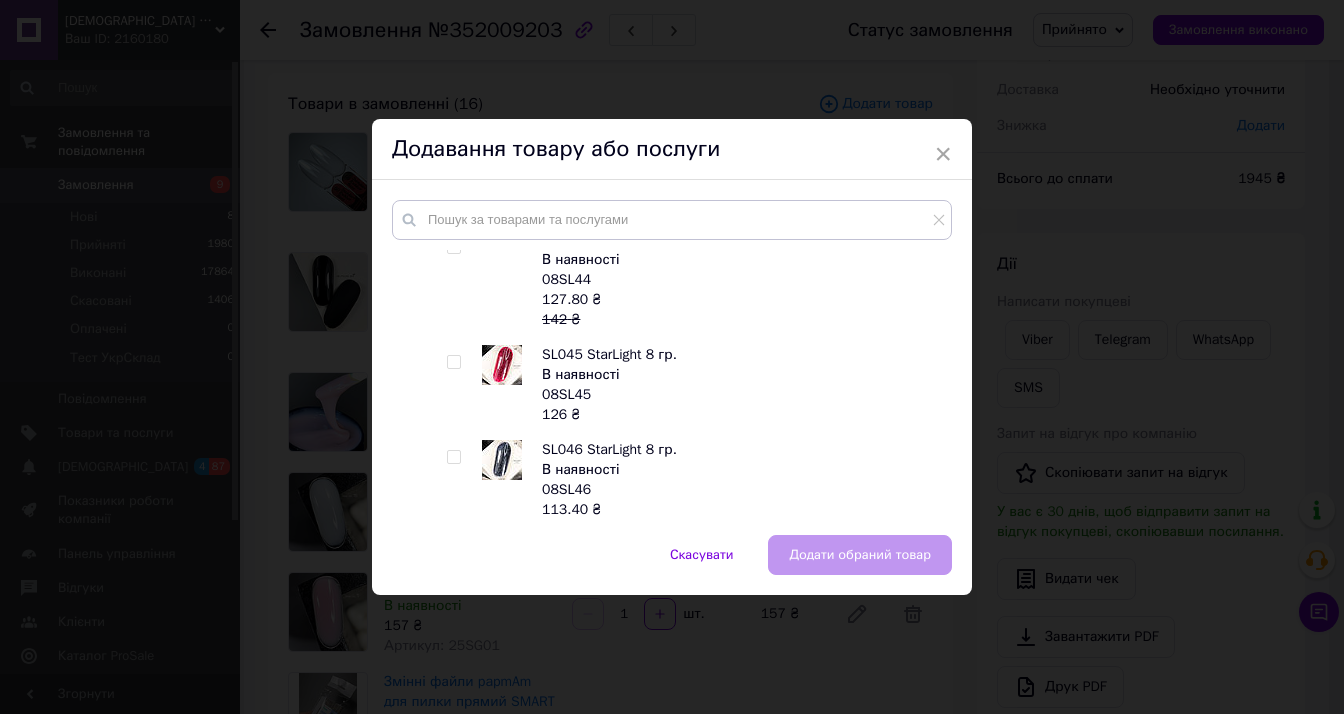 scroll, scrollTop: 5661, scrollLeft: 0, axis: vertical 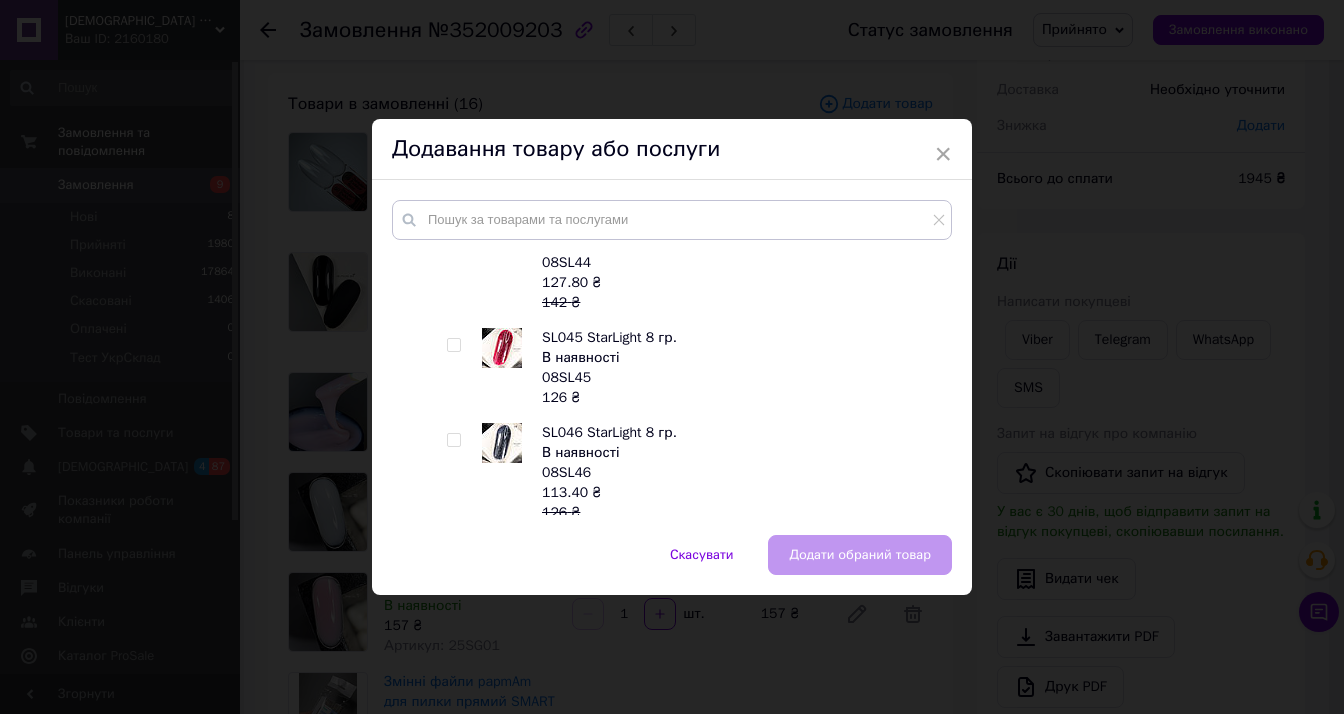 click at bounding box center (453, 345) 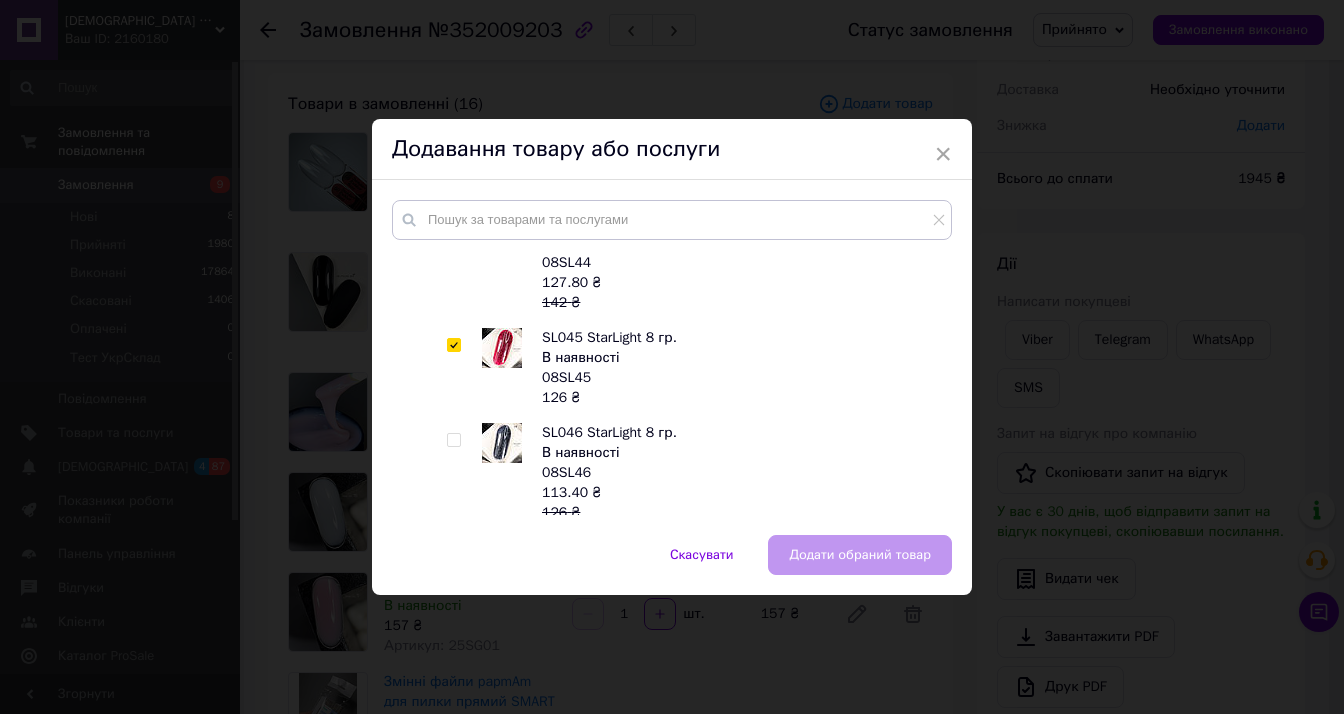 checkbox on "true" 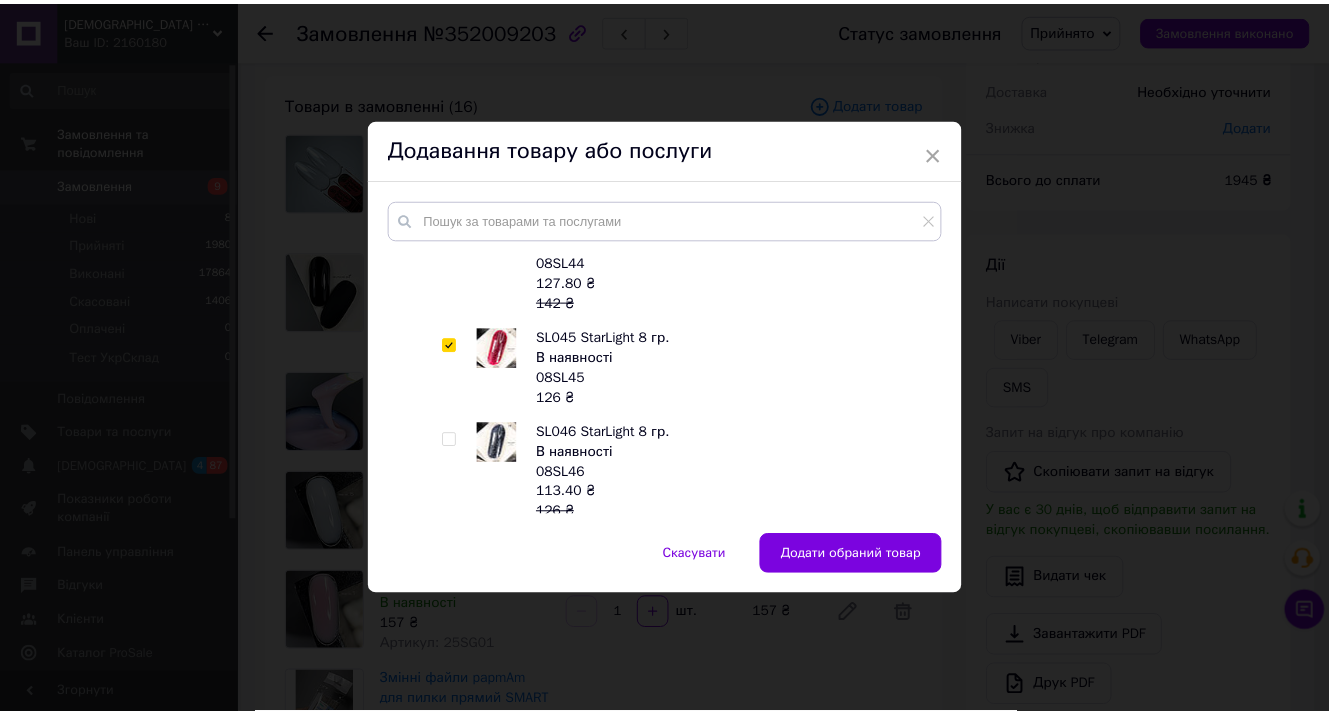 scroll, scrollTop: 5561, scrollLeft: 0, axis: vertical 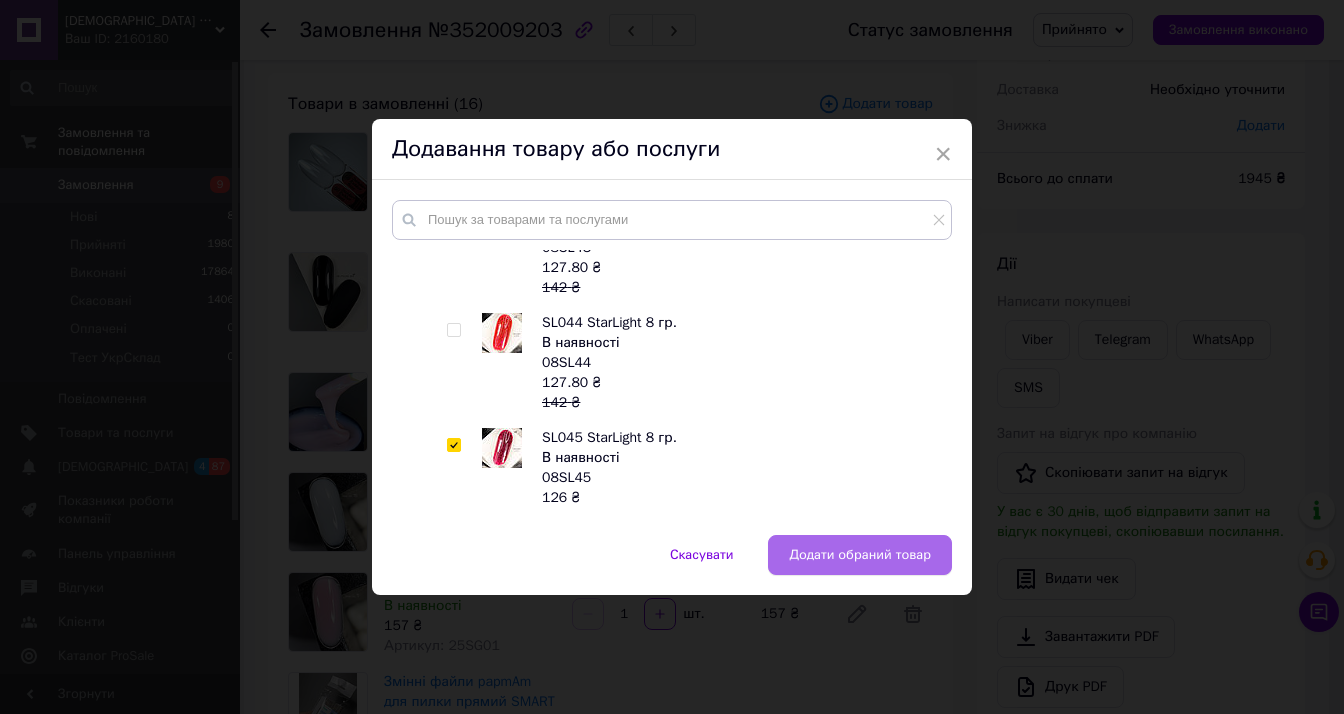 click on "Додати обраний товар" at bounding box center (860, 555) 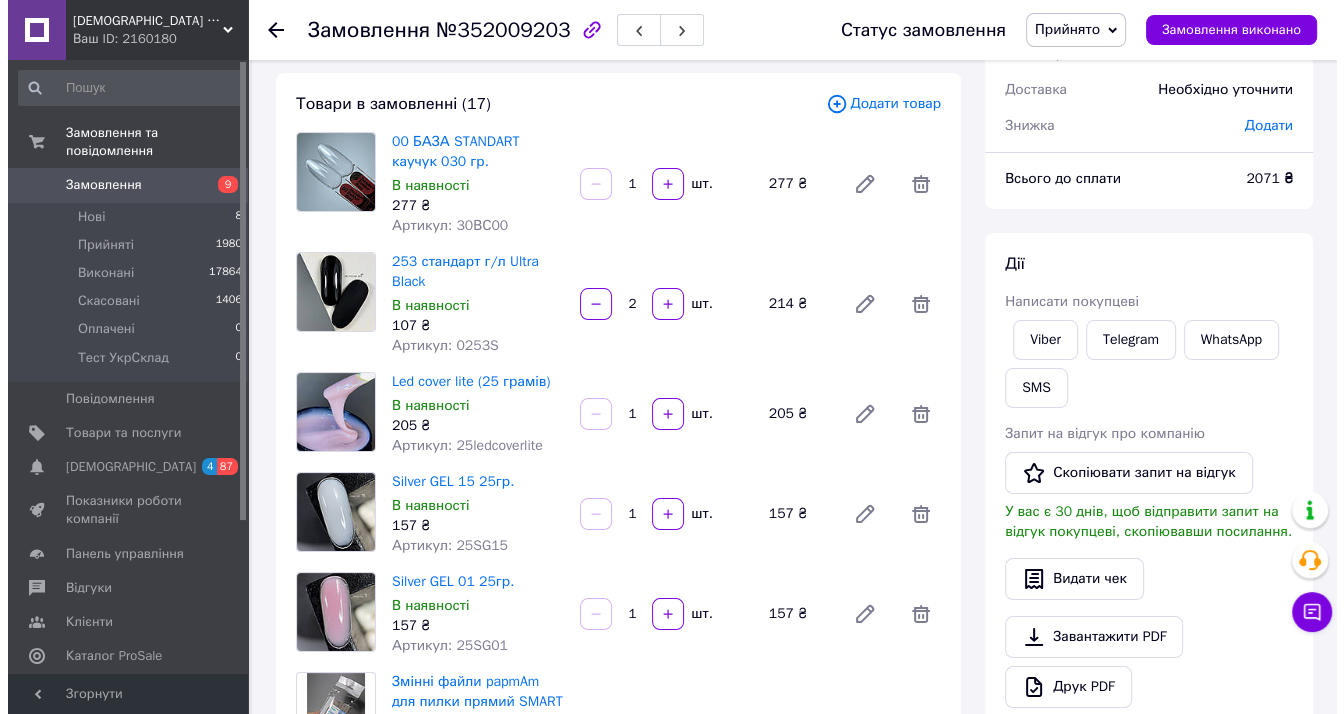 scroll, scrollTop: 0, scrollLeft: 0, axis: both 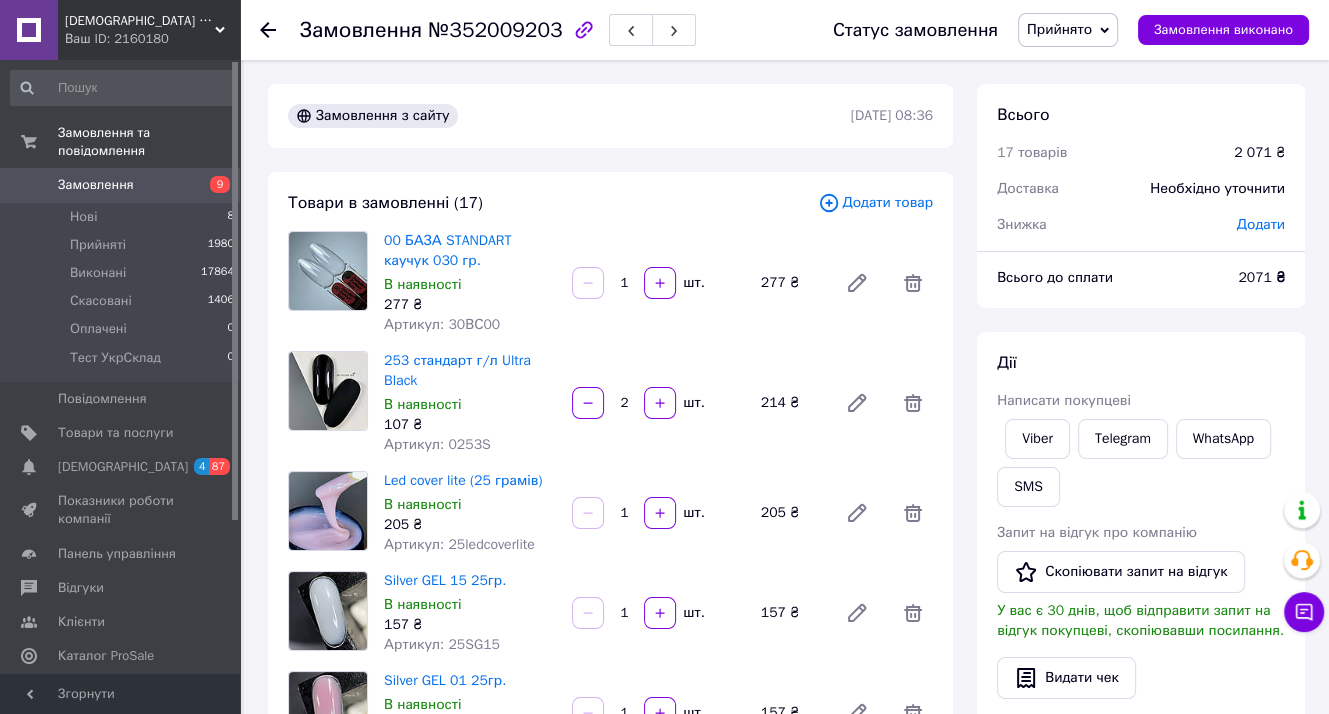 click on "Всього 17 товарів 2 071 ₴ Доставка Необхідно уточнити Знижка Додати Всього до сплати 2071 ₴ Дії Написати покупцеві Viber Telegram WhatsApp SMS Запит на відгук про компанію   Скопіювати запит на відгук У вас є 30 днів, щоб відправити запит на відгук покупцеві, скопіювавши посилання.   Видати чек   Завантажити PDF   Друк PDF   Дублювати замовлення Мітки Особисті нотатки, які бачите лише ви. З їх допомогою можна фільтрувати замовлення Примітки Залишилося 300 символів Очистити Зберегти" at bounding box center (1141, 722) 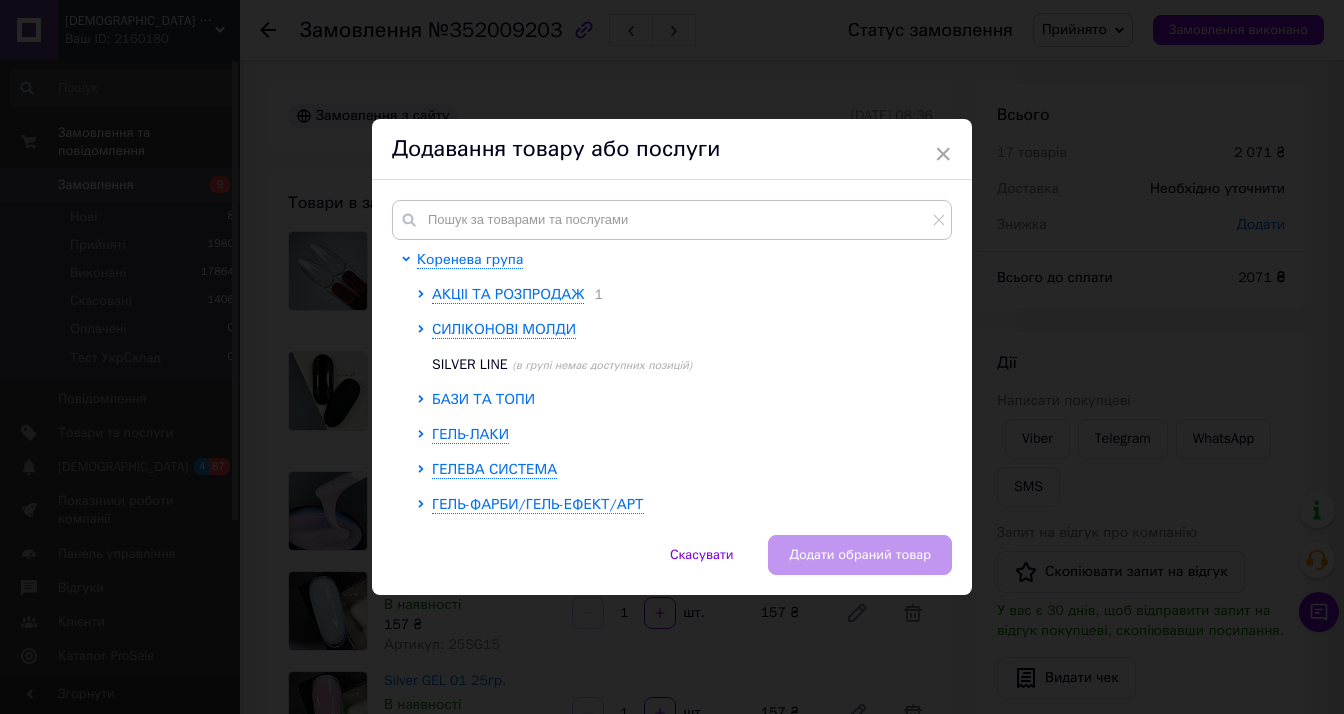 click on "БАЗИ ТА ТОПИ" at bounding box center [483, 399] 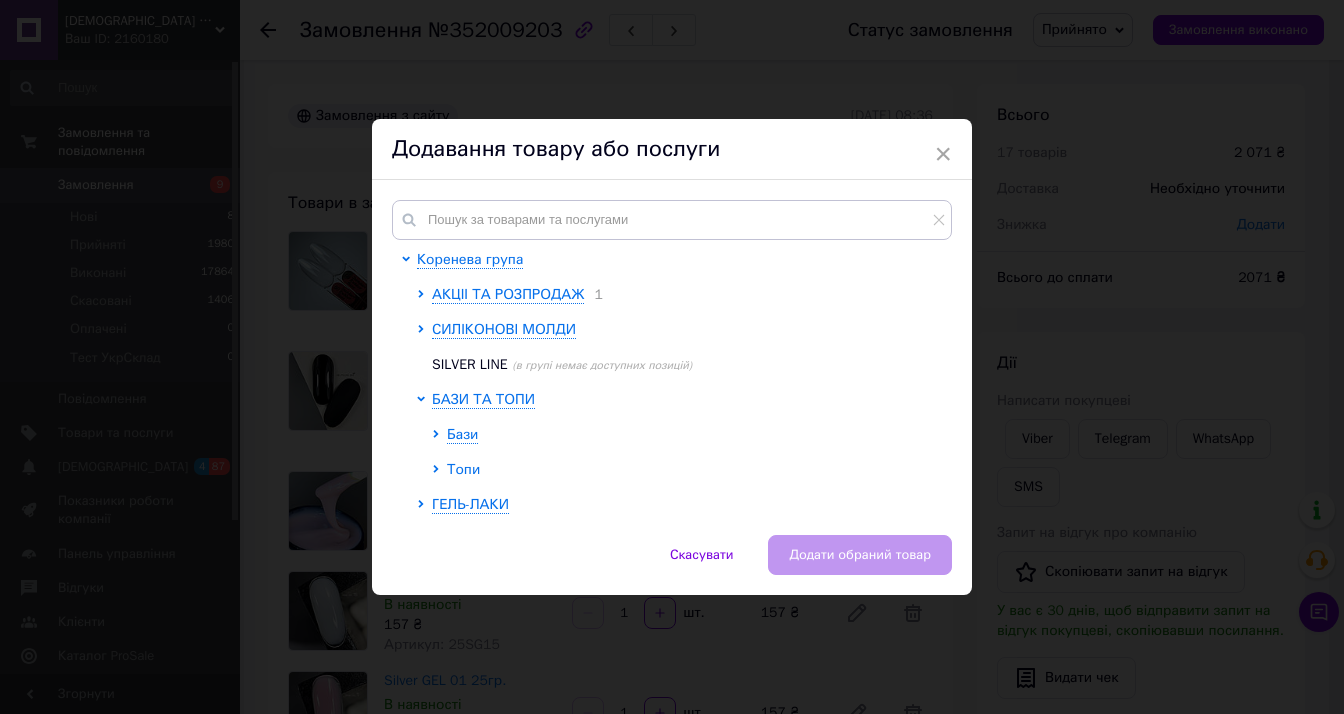 click on "Топи" at bounding box center (463, 469) 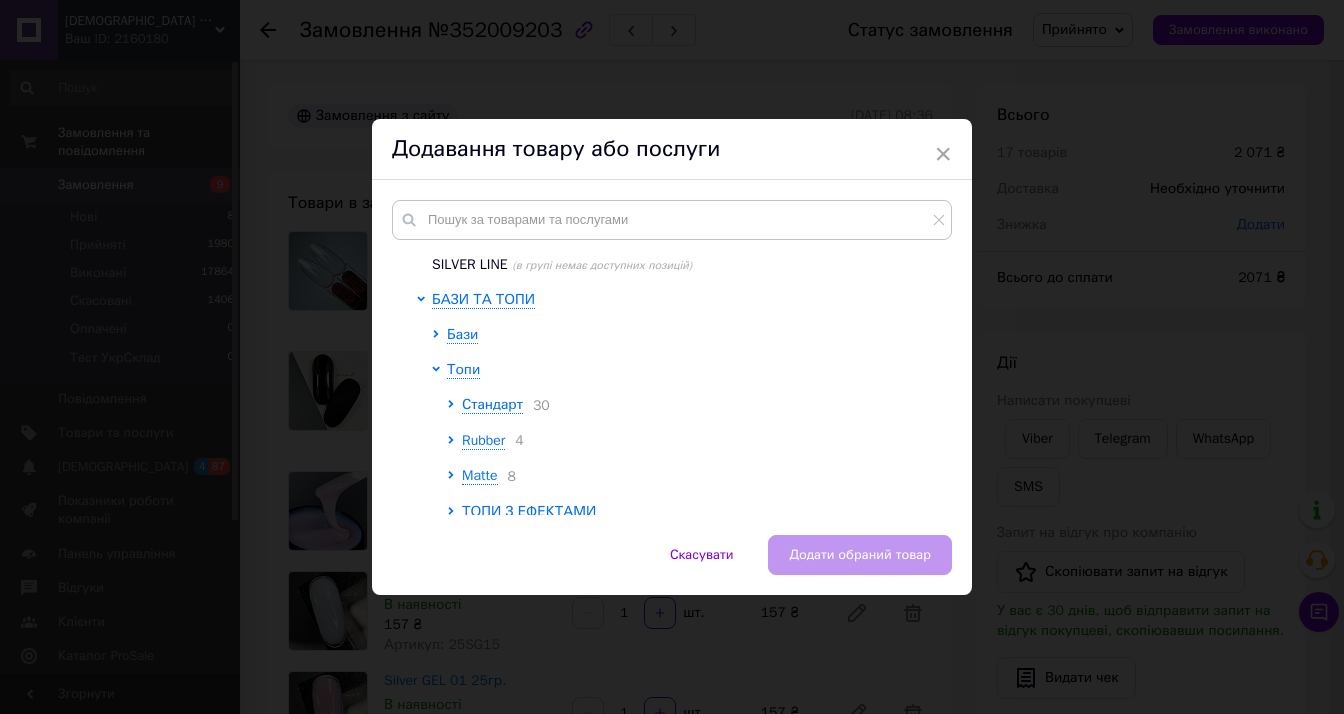 scroll, scrollTop: 200, scrollLeft: 0, axis: vertical 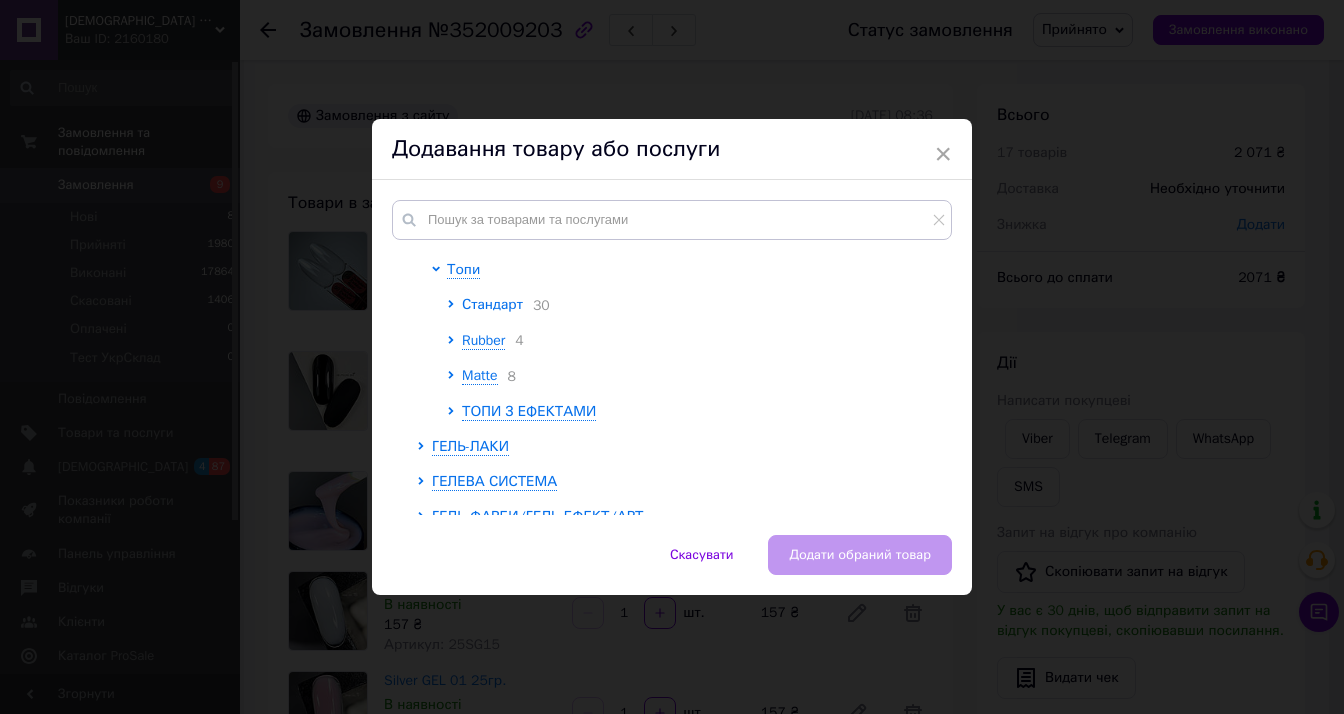 click on "Стандарт" at bounding box center [492, 304] 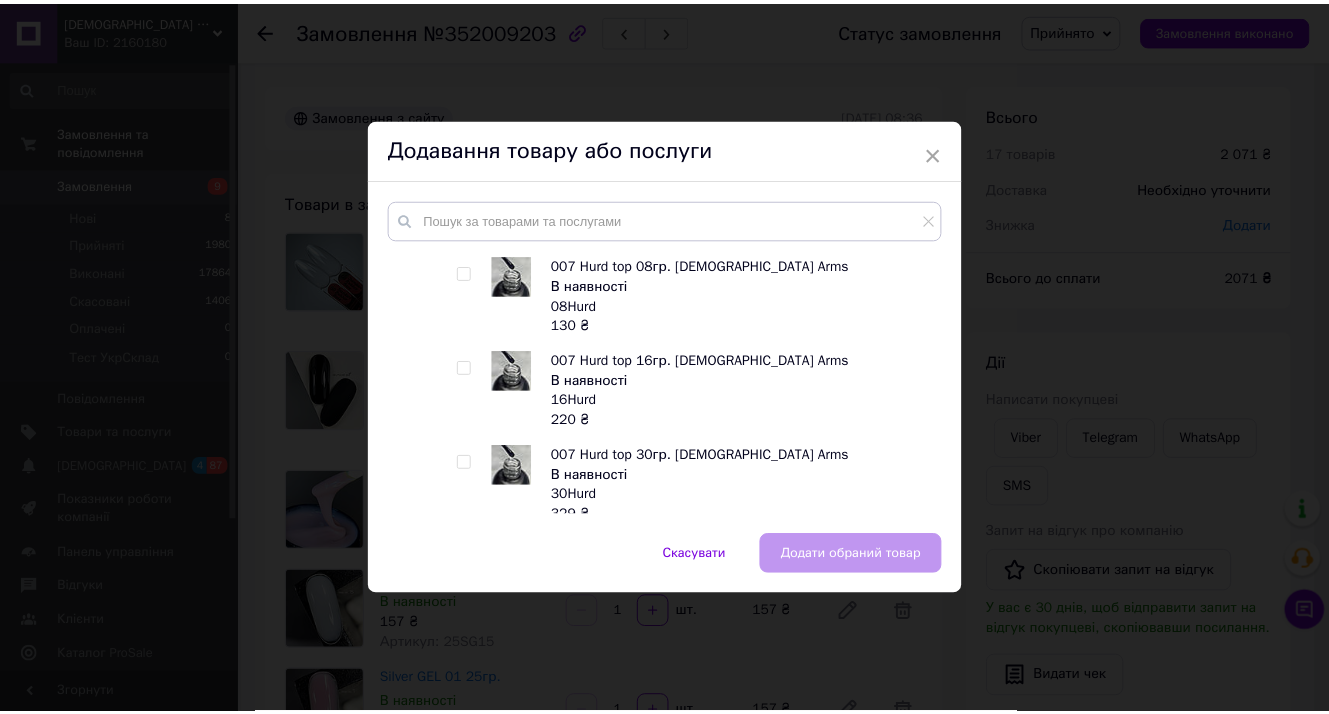 scroll, scrollTop: 2839, scrollLeft: 0, axis: vertical 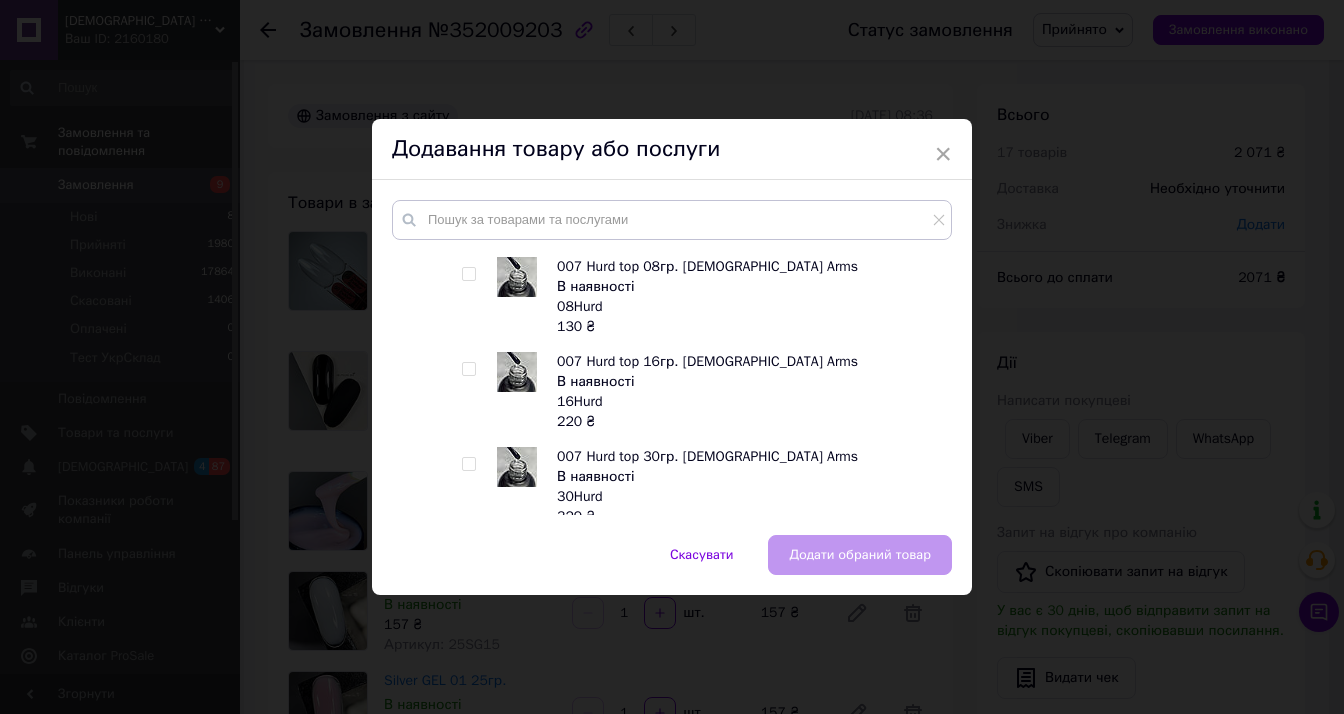 click at bounding box center (468, 749) 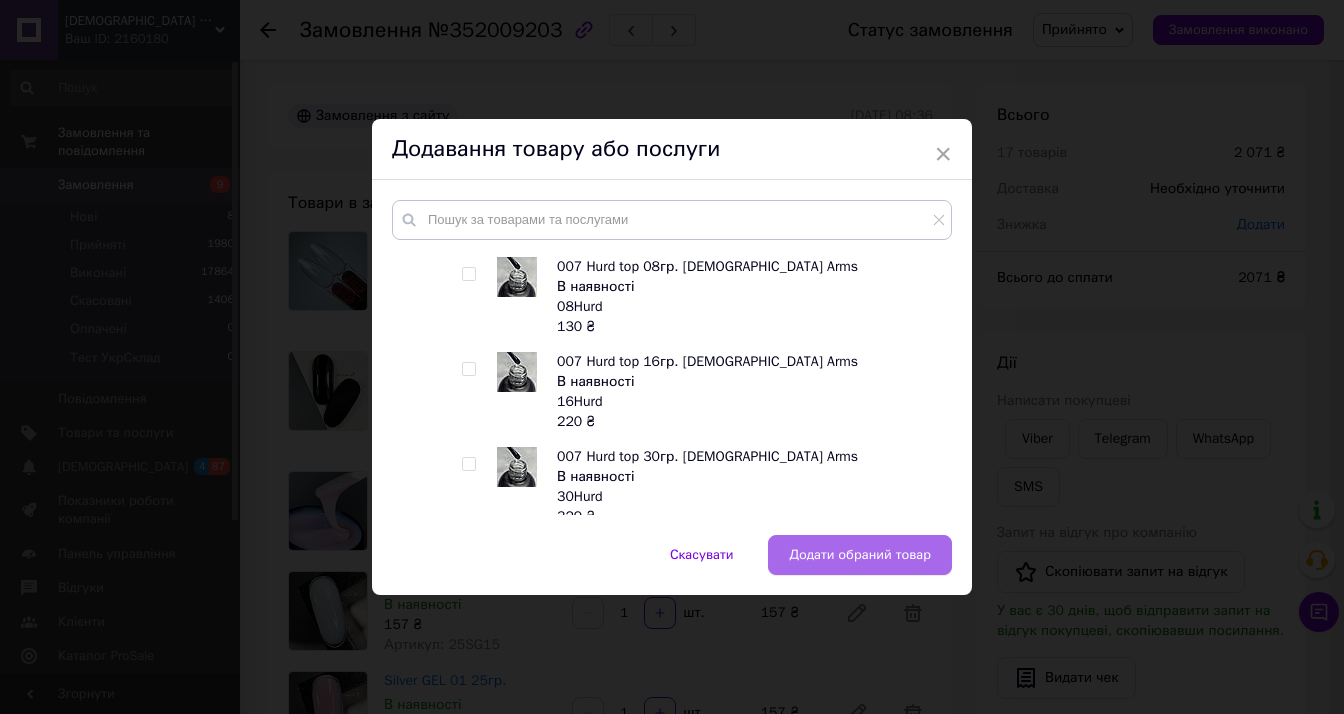 click on "Додати обраний товар" at bounding box center [860, 555] 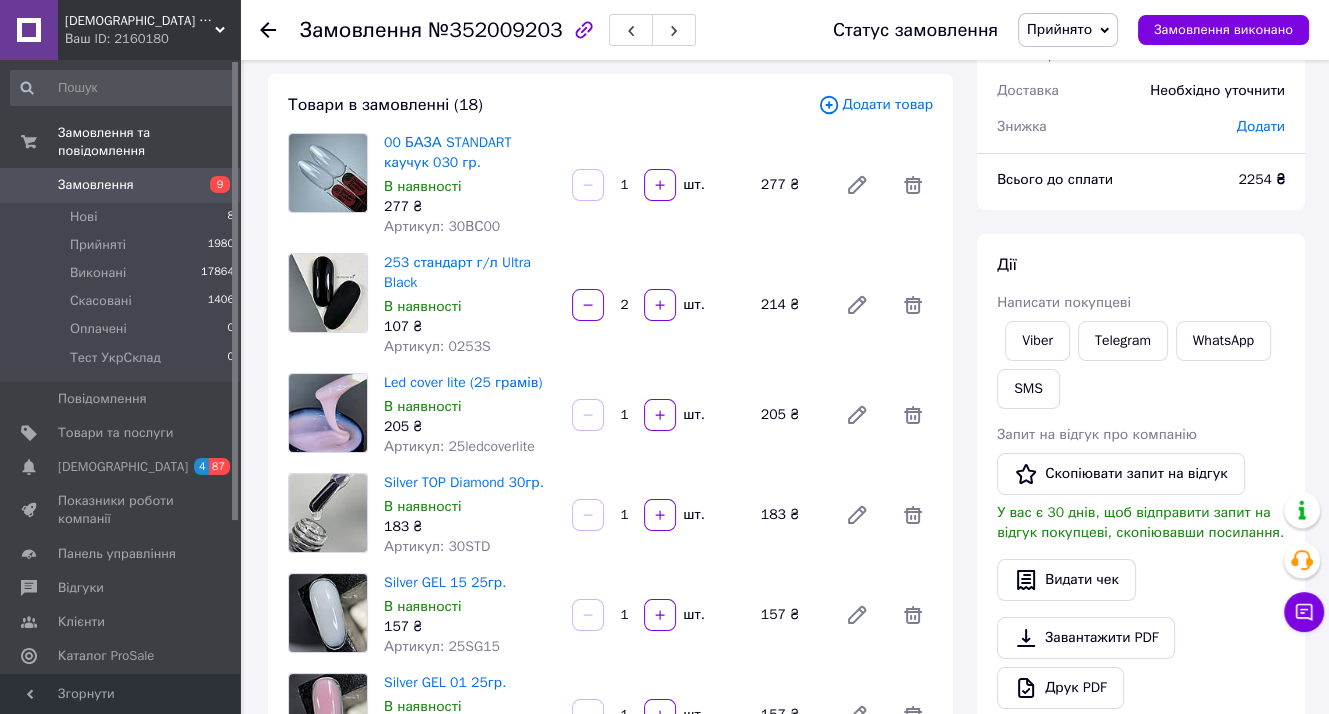 scroll, scrollTop: 0, scrollLeft: 0, axis: both 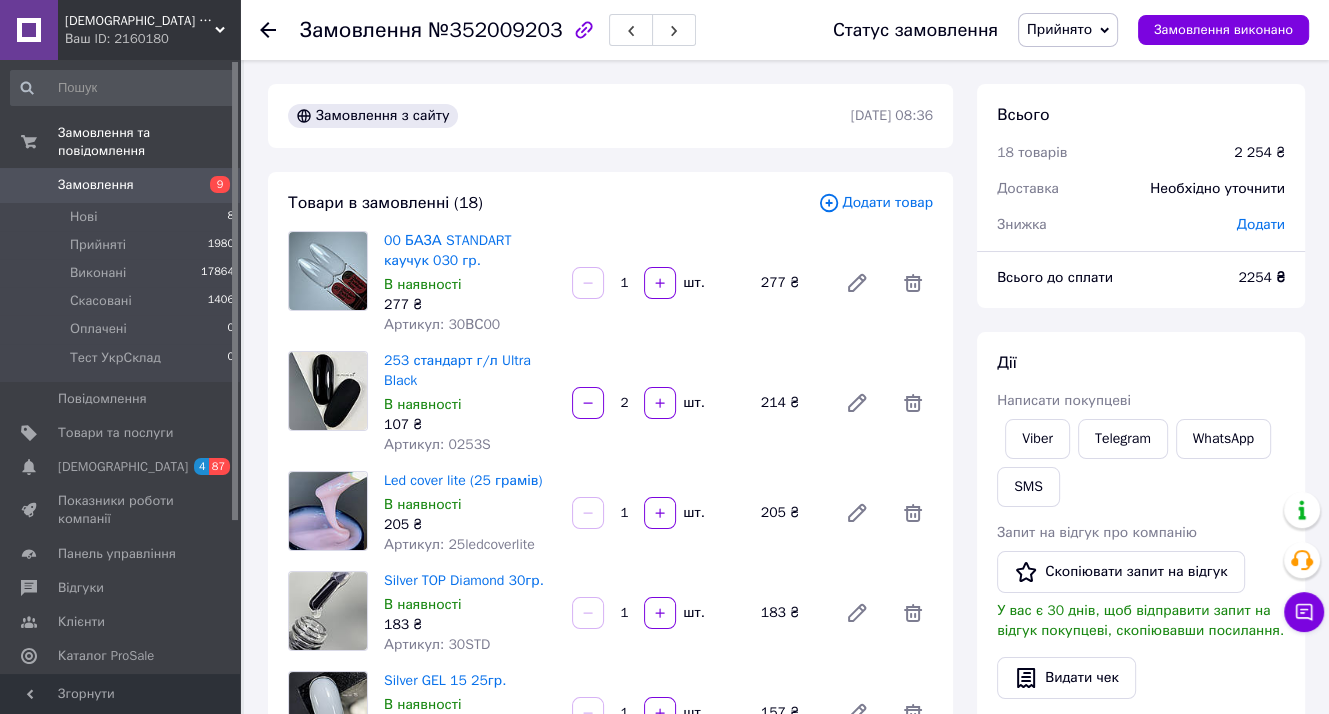 click on "Дії Написати покупцеві Viber Telegram WhatsApp SMS Запит на відгук про компанію   Скопіювати запит на відгук У вас є 30 днів, щоб відправити запит на відгук покупцеві, скопіювавши посилання.   Видати чек   Завантажити PDF   Друк PDF   Дублювати замовлення" at bounding box center (1141, 604) 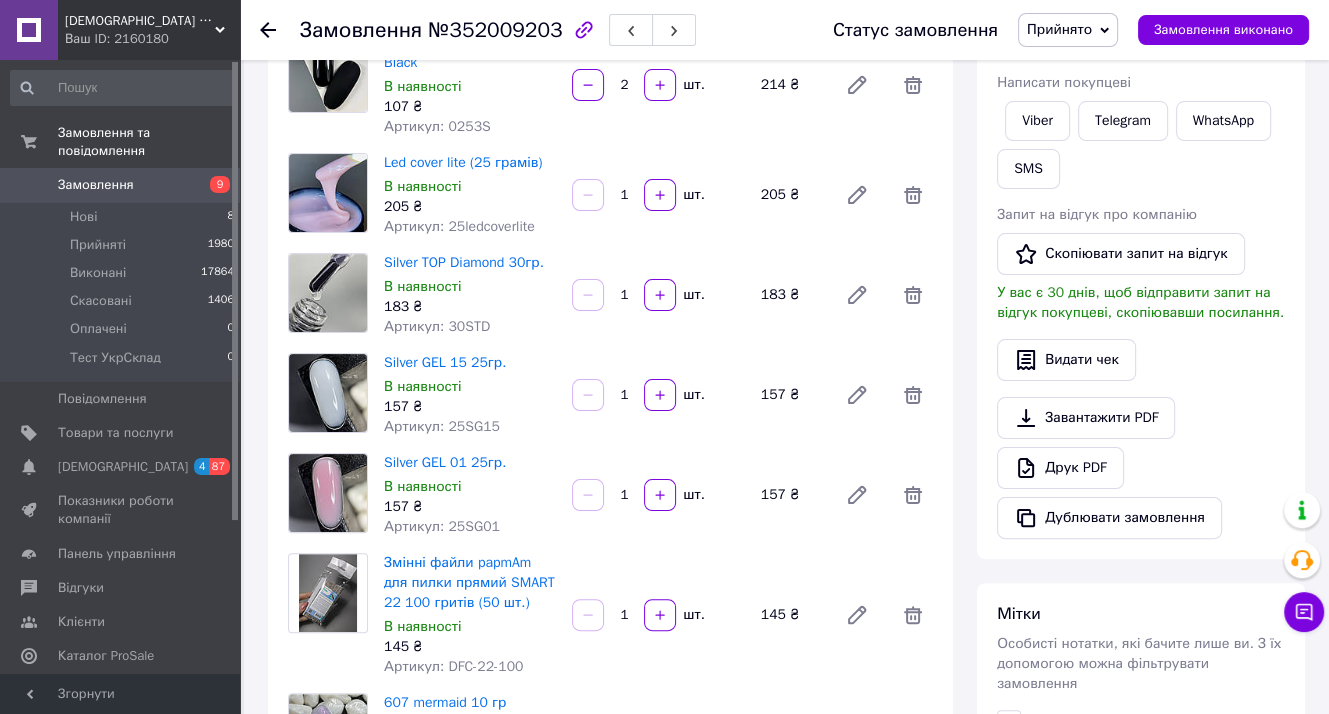 scroll, scrollTop: 600, scrollLeft: 0, axis: vertical 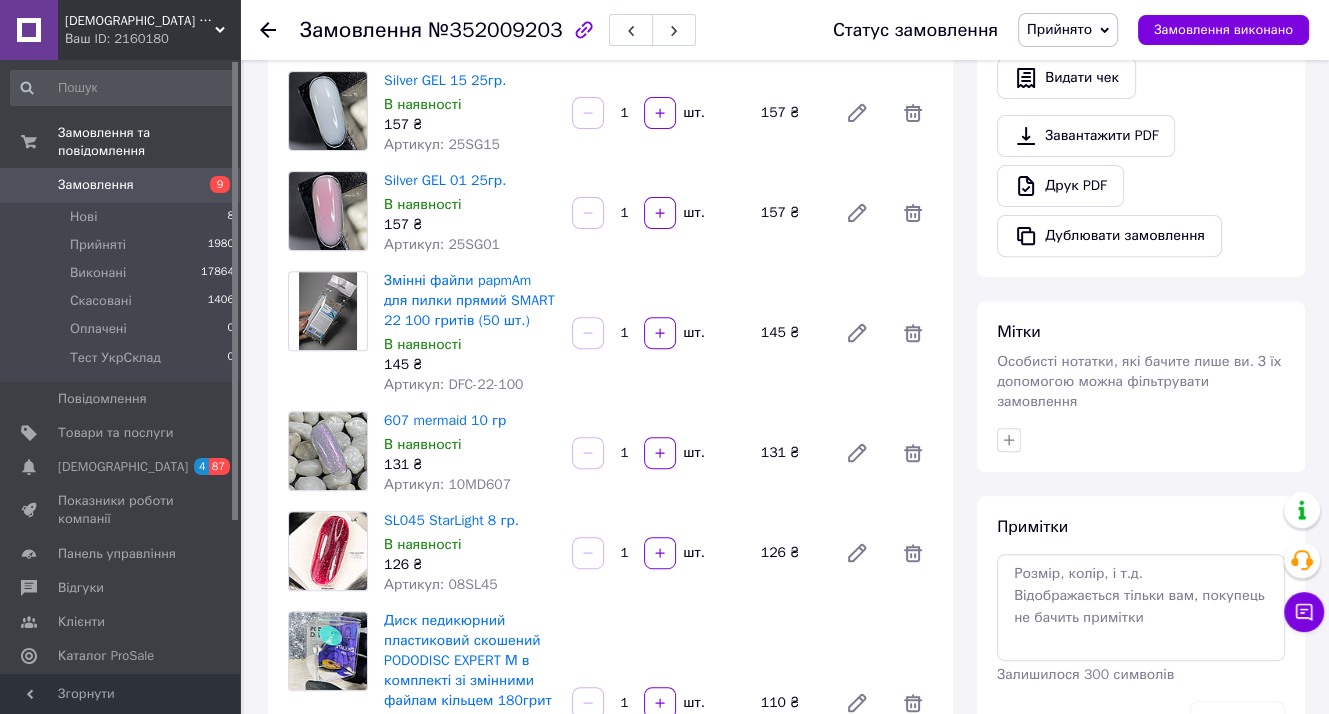 click on "Всього 18 товарів 2 254 ₴ Доставка Необхідно уточнити Знижка Додати Всього до сплати 2254 ₴ Дії Написати покупцеві Viber Telegram WhatsApp SMS Запит на відгук про компанію   Скопіювати запит на відгук У вас є 30 днів, щоб відправити запит на відгук покупцеві, скопіювавши посилання.   Видати чек   Завантажити PDF   Друк PDF   Дублювати замовлення Мітки Особисті нотатки, які бачите лише ви. З їх допомогою можна фільтрувати замовлення Примітки Залишилося 300 символів Очистити Зберегти" at bounding box center (1141, 122) 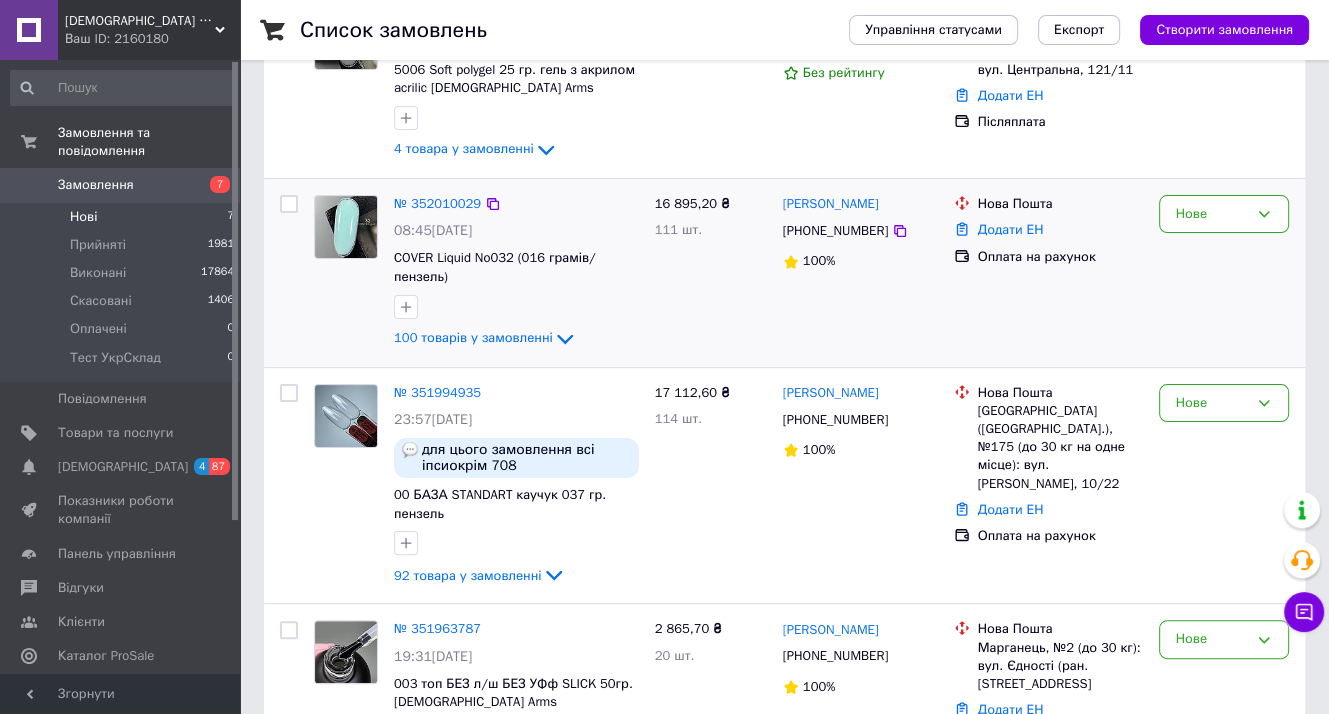 scroll, scrollTop: 397, scrollLeft: 0, axis: vertical 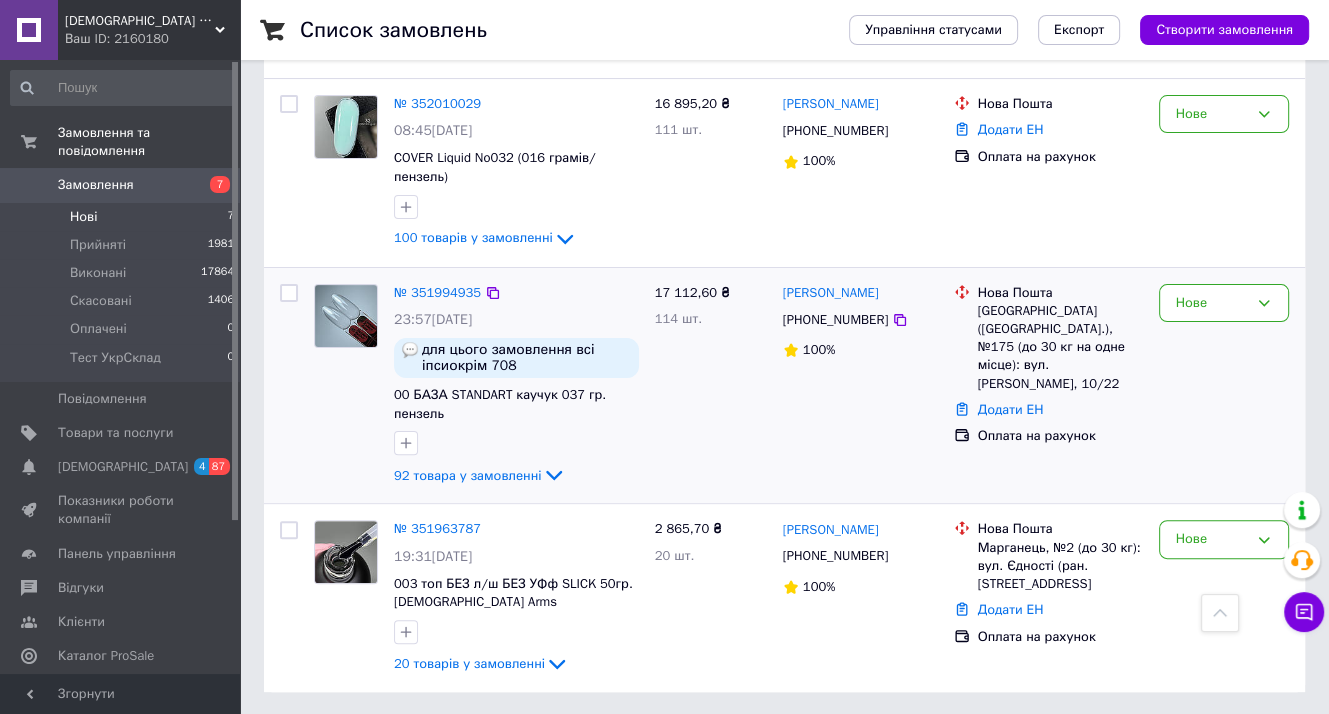 click on "Нове" at bounding box center [1224, 386] 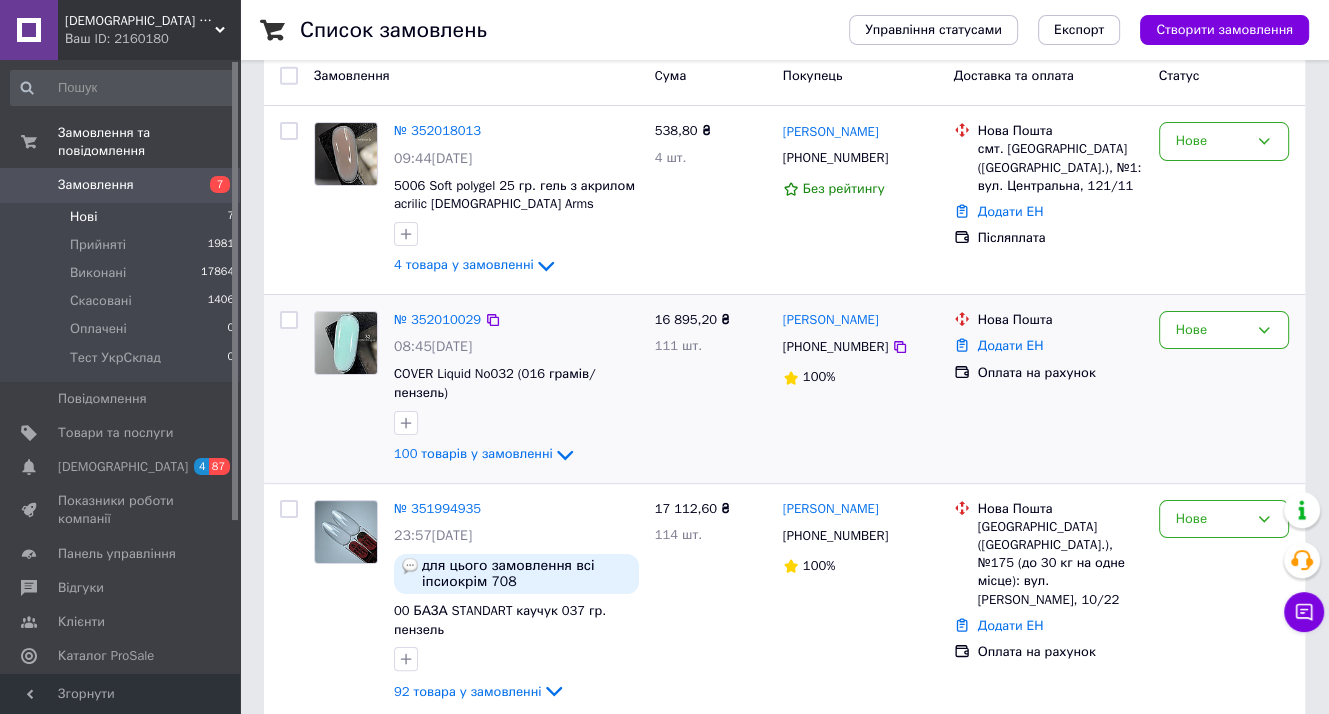 scroll, scrollTop: 300, scrollLeft: 0, axis: vertical 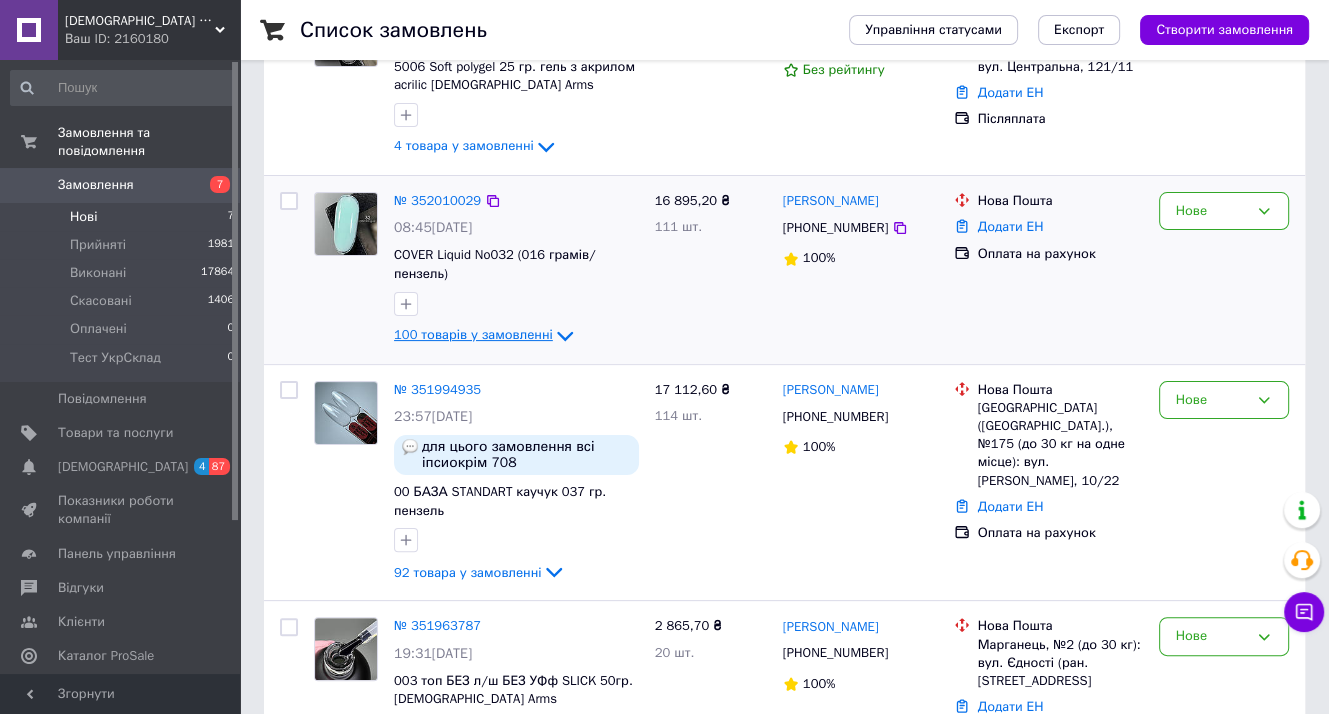 click 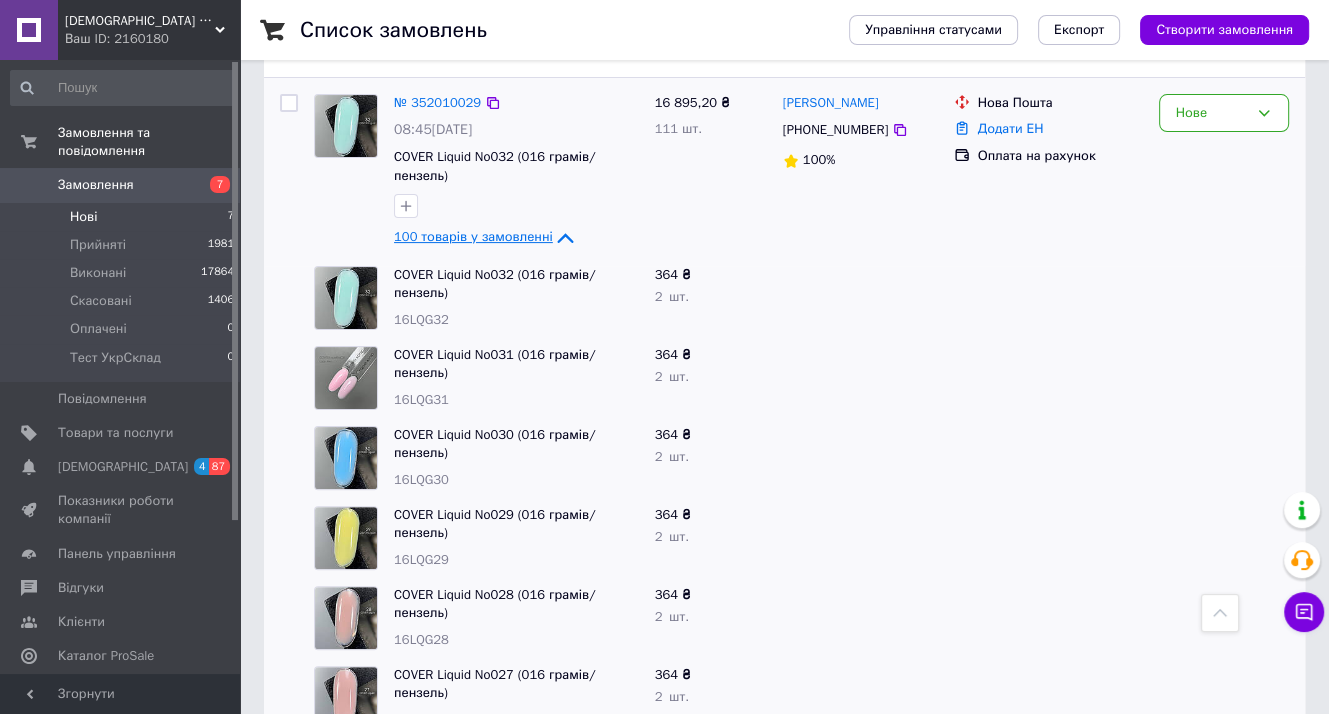 scroll, scrollTop: 300, scrollLeft: 0, axis: vertical 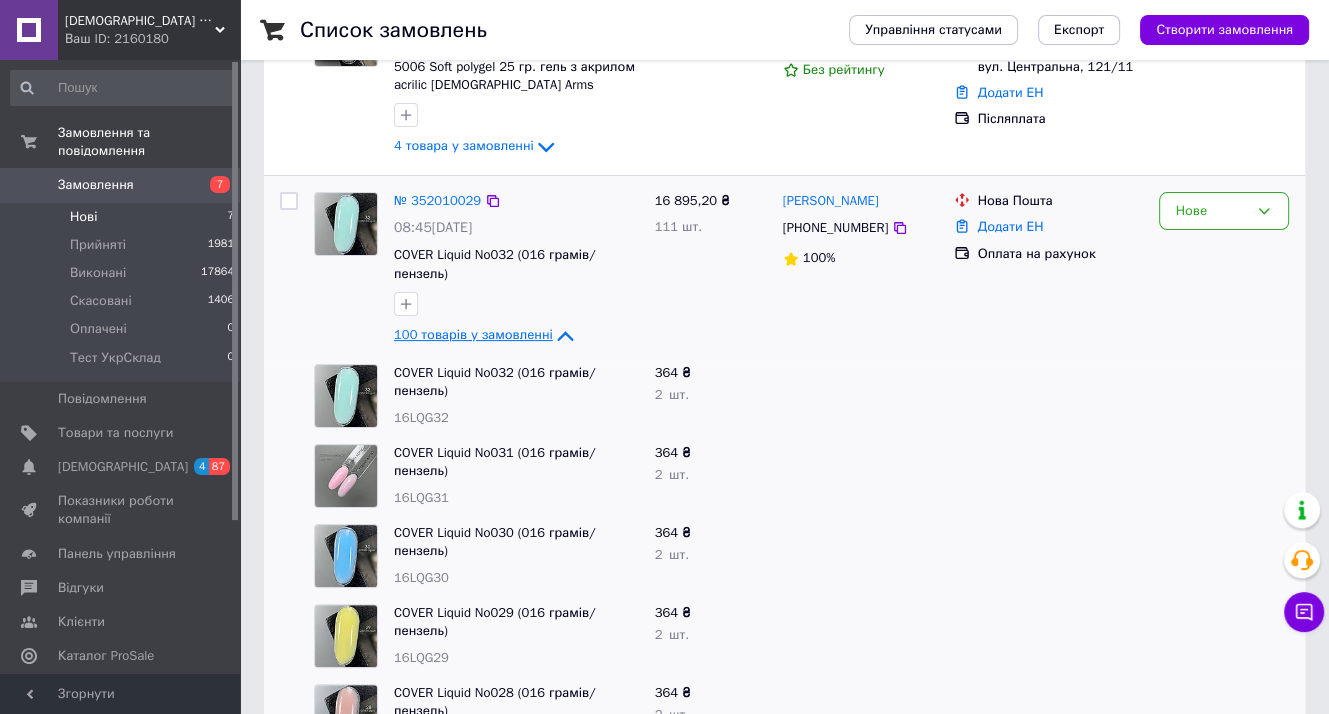 click 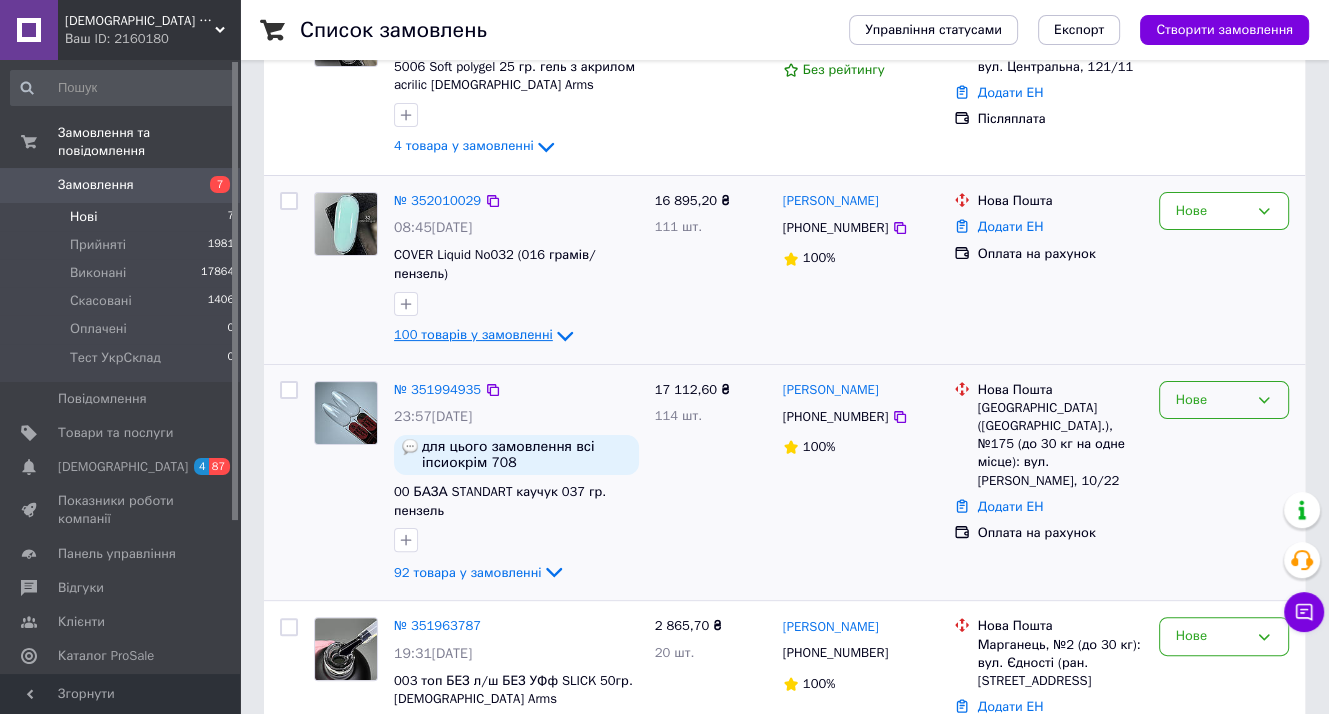 click on "Нове" at bounding box center [1212, 400] 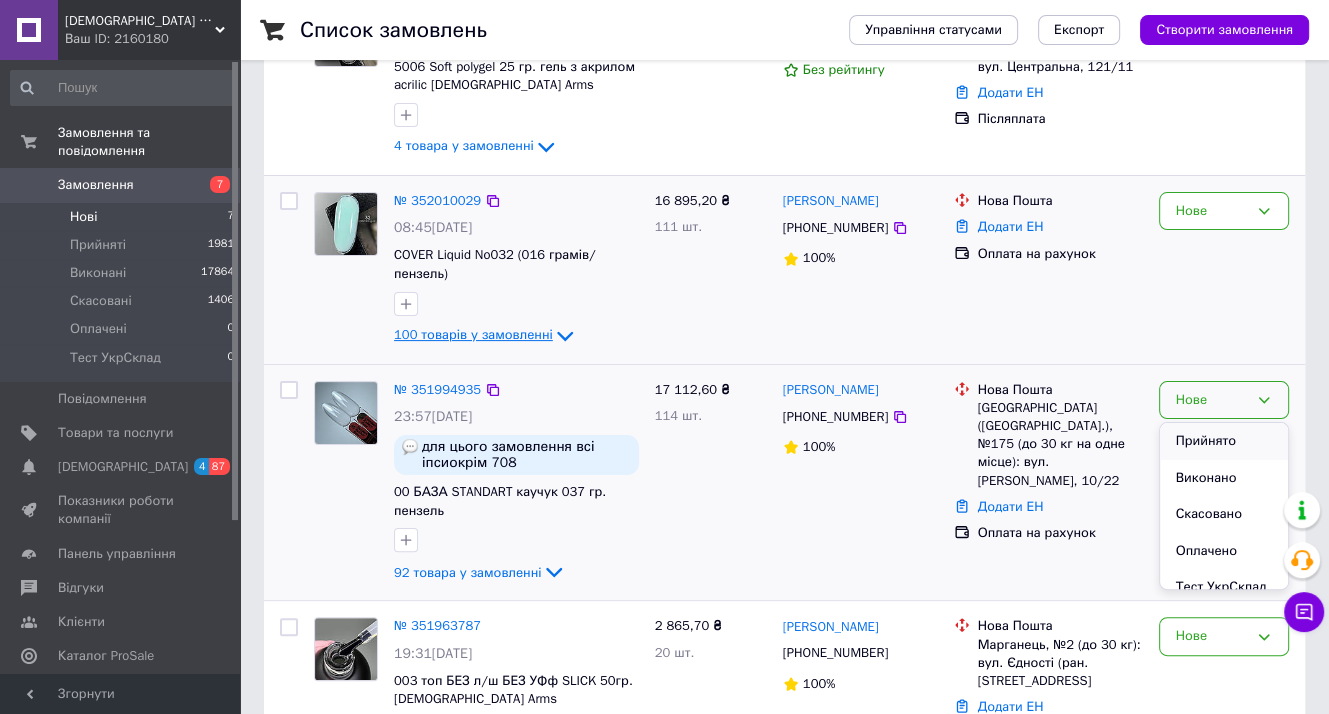 click on "Прийнято" at bounding box center [1224, 441] 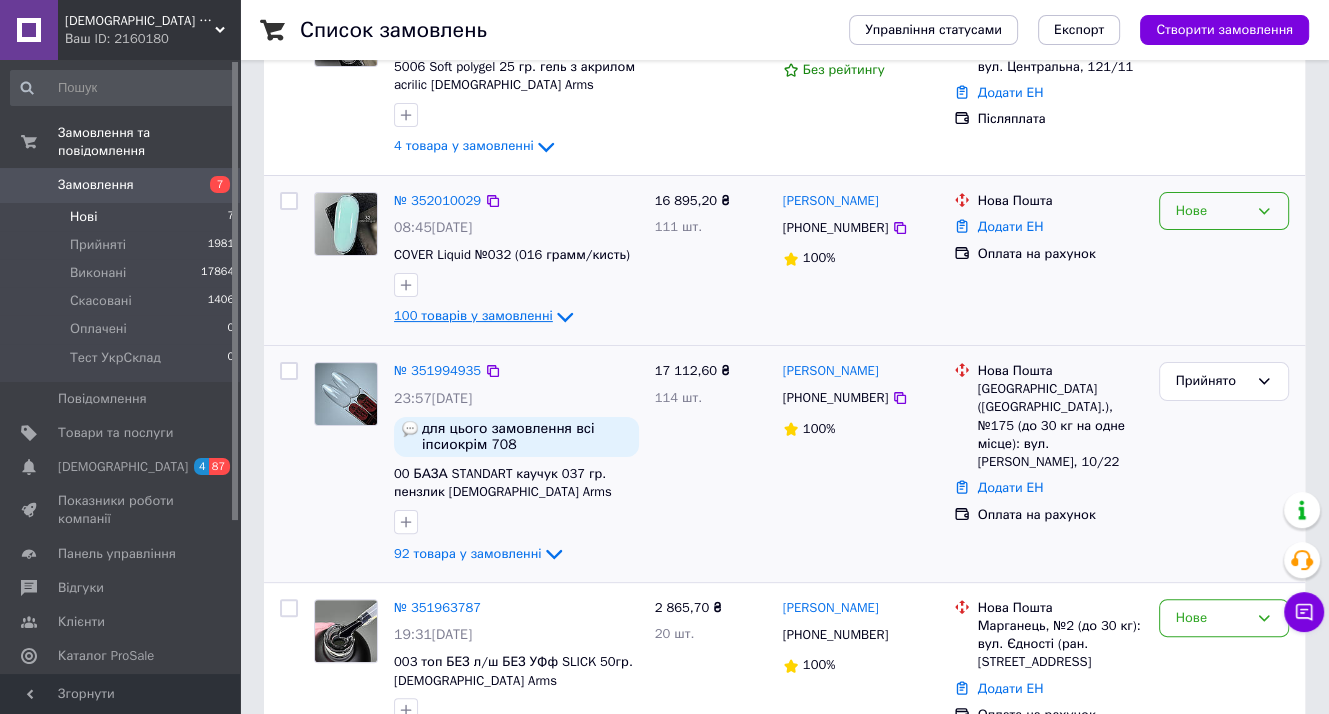 click on "Нове" at bounding box center [1224, 211] 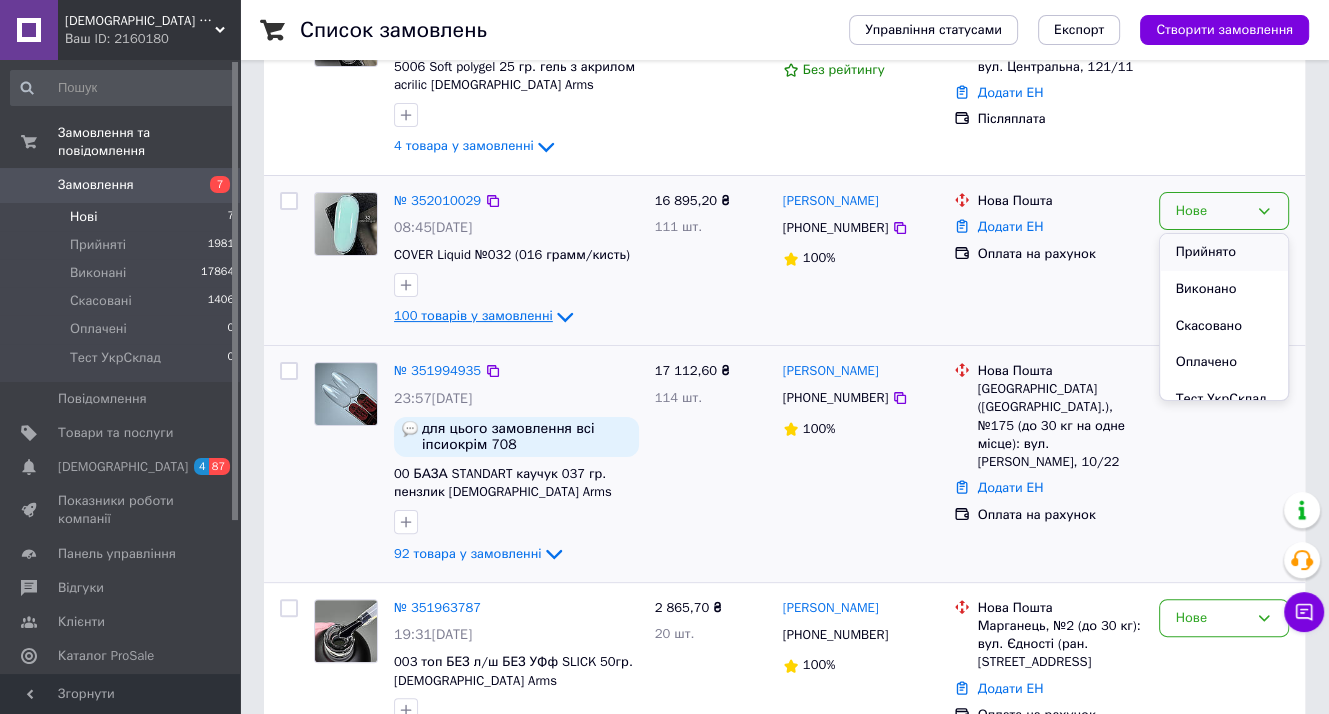 click on "Прийнято" at bounding box center (1224, 252) 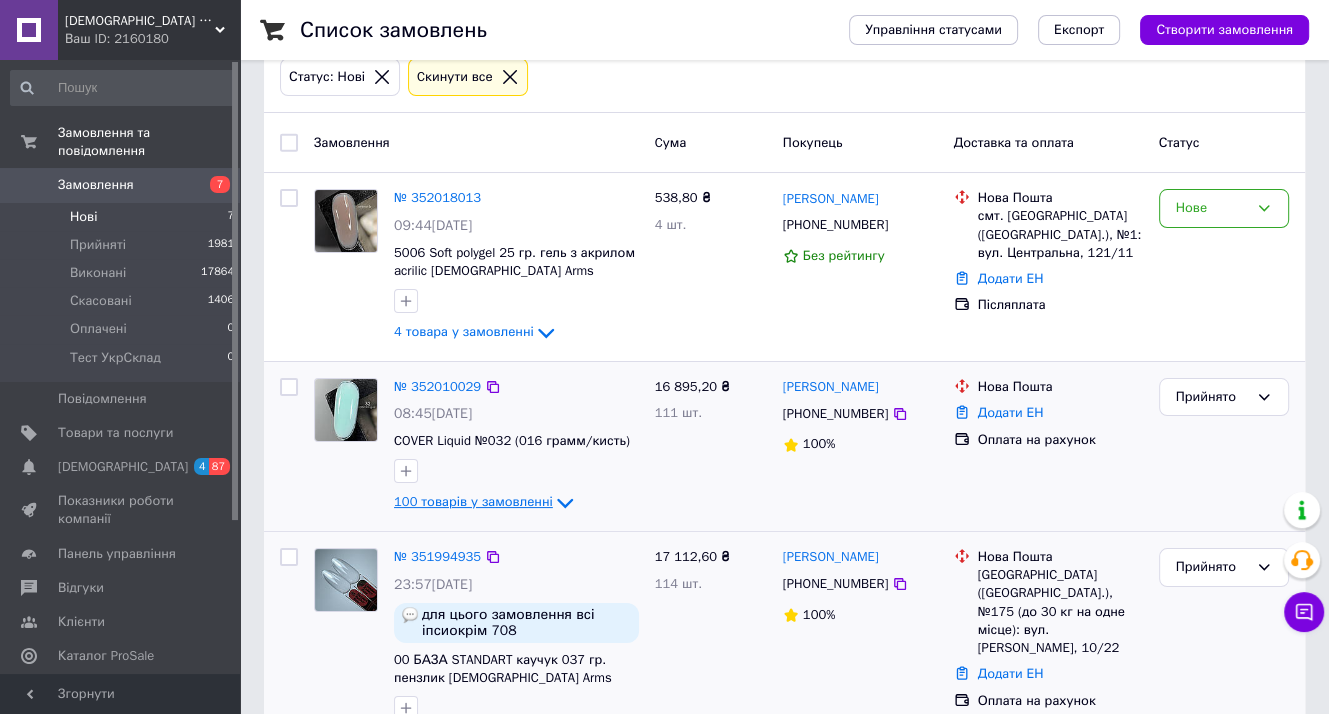 scroll, scrollTop: 79, scrollLeft: 0, axis: vertical 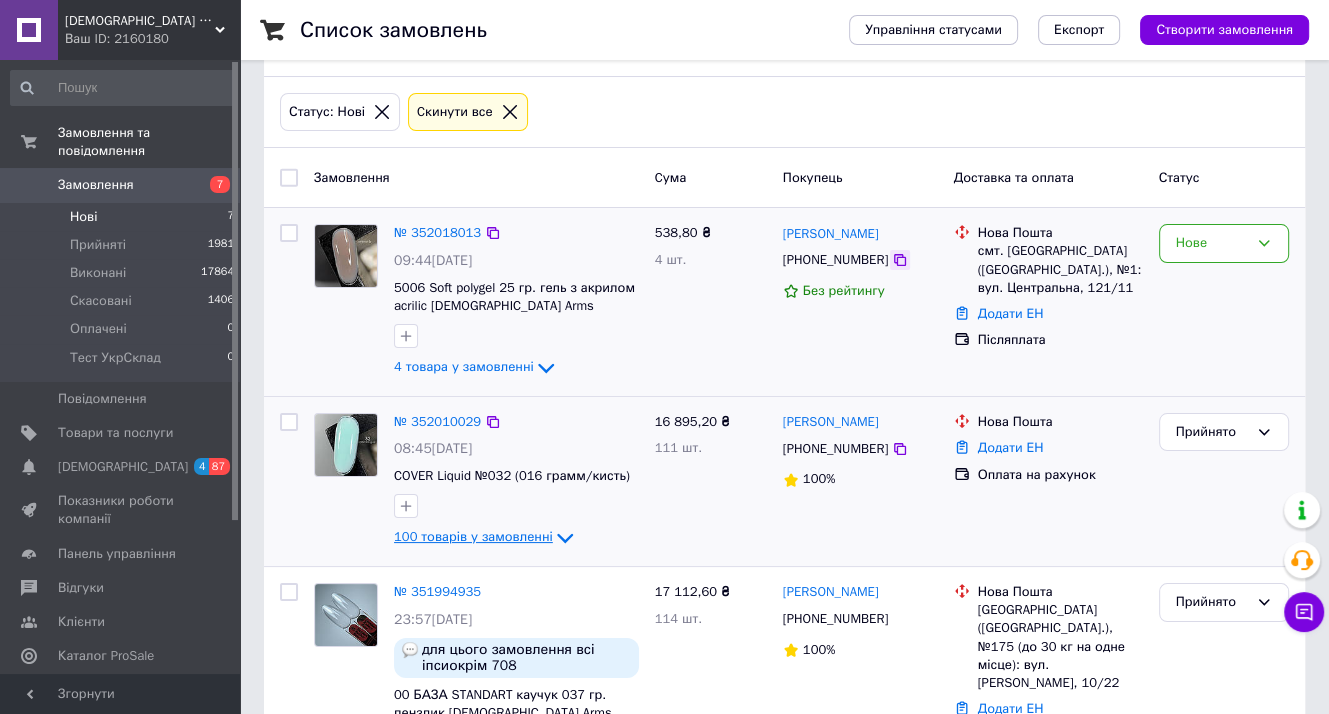 click 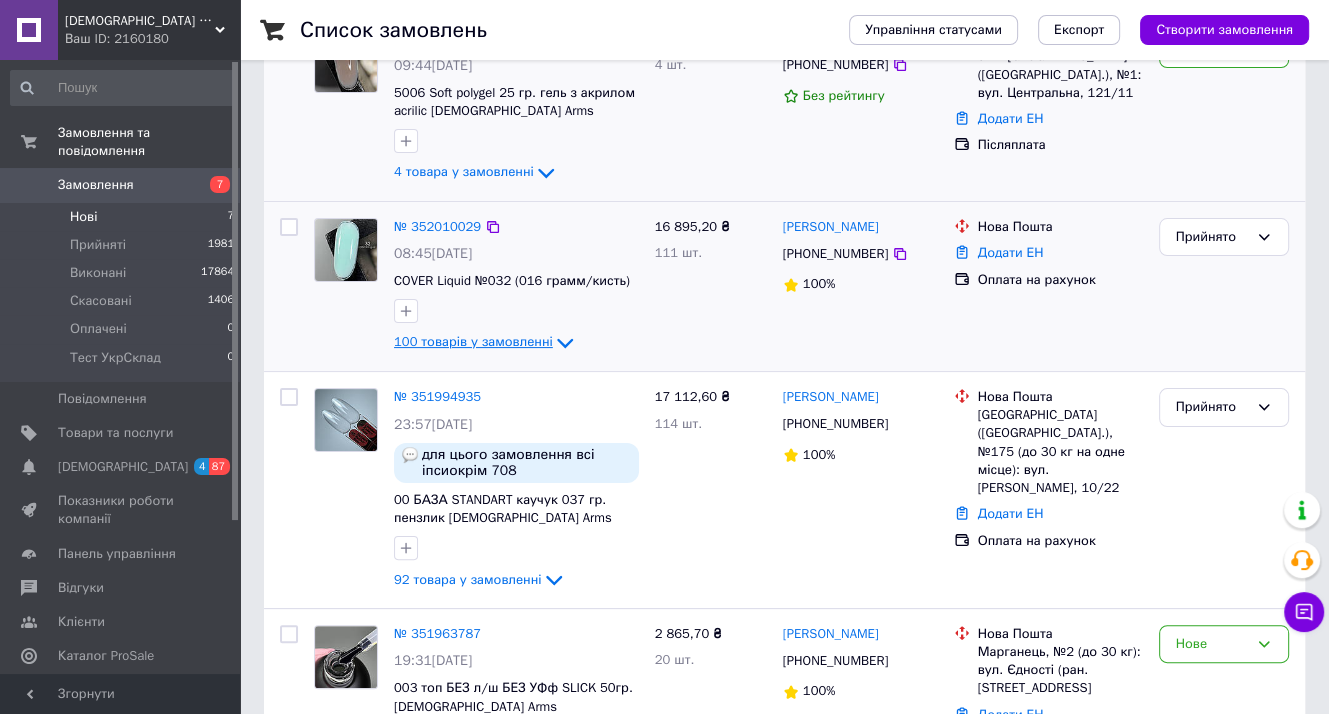 scroll, scrollTop: 379, scrollLeft: 0, axis: vertical 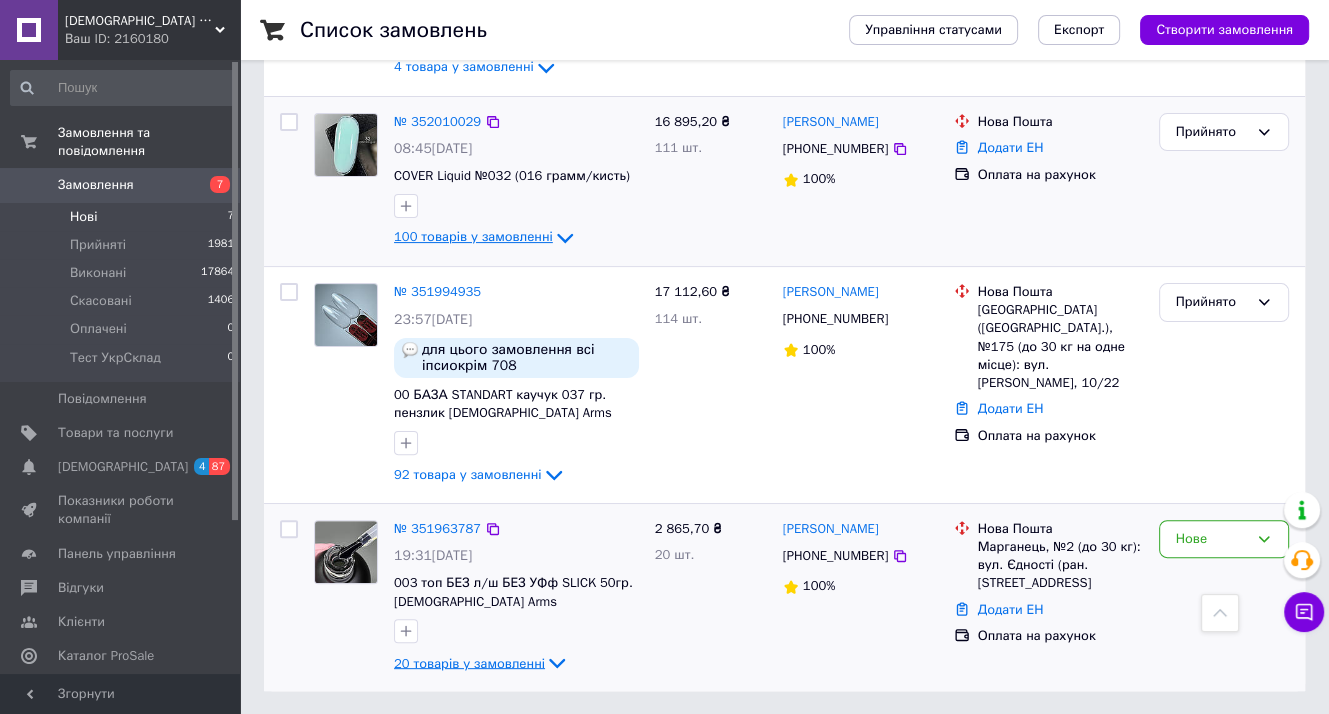click 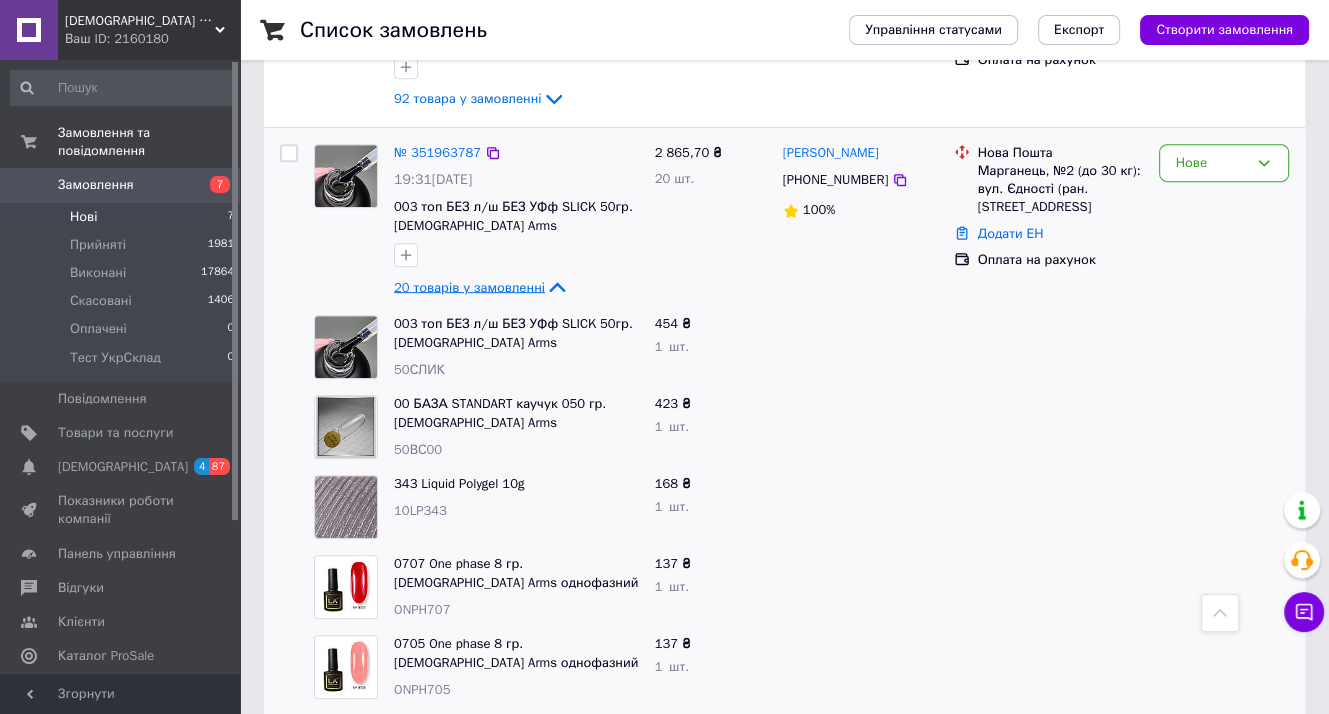 scroll, scrollTop: 680, scrollLeft: 0, axis: vertical 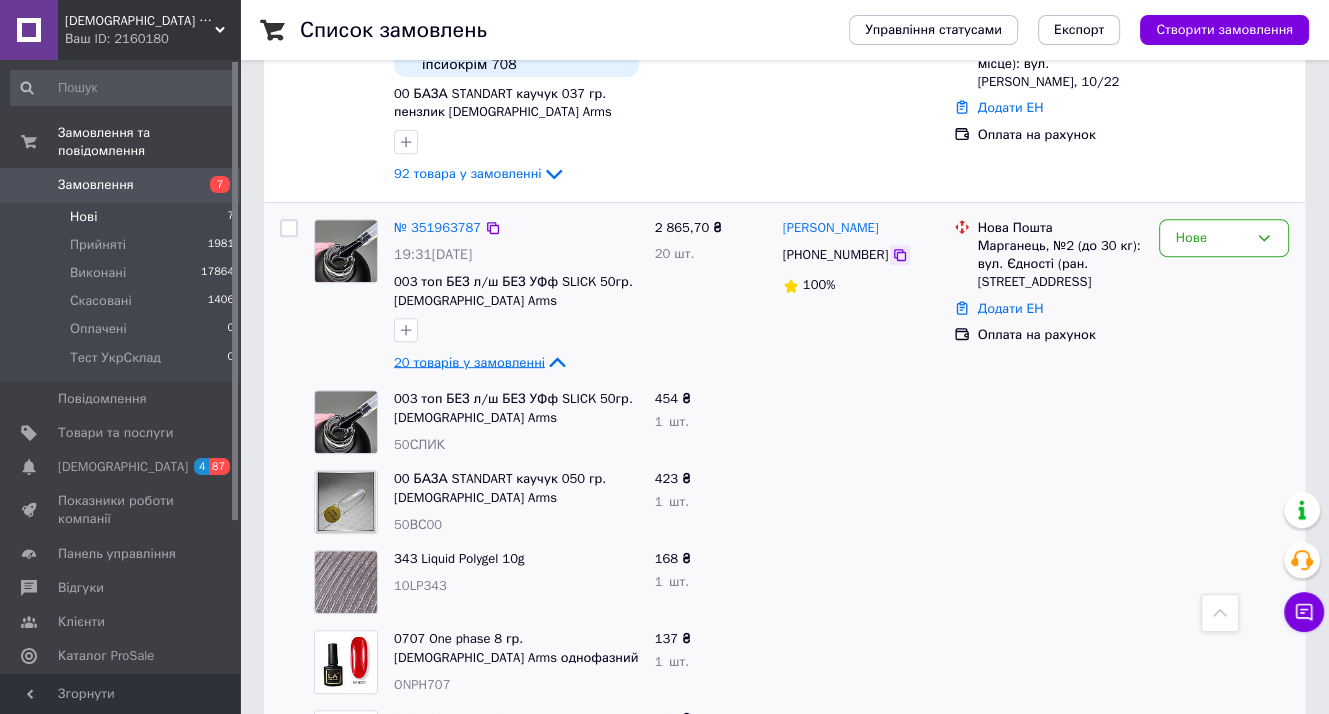 click 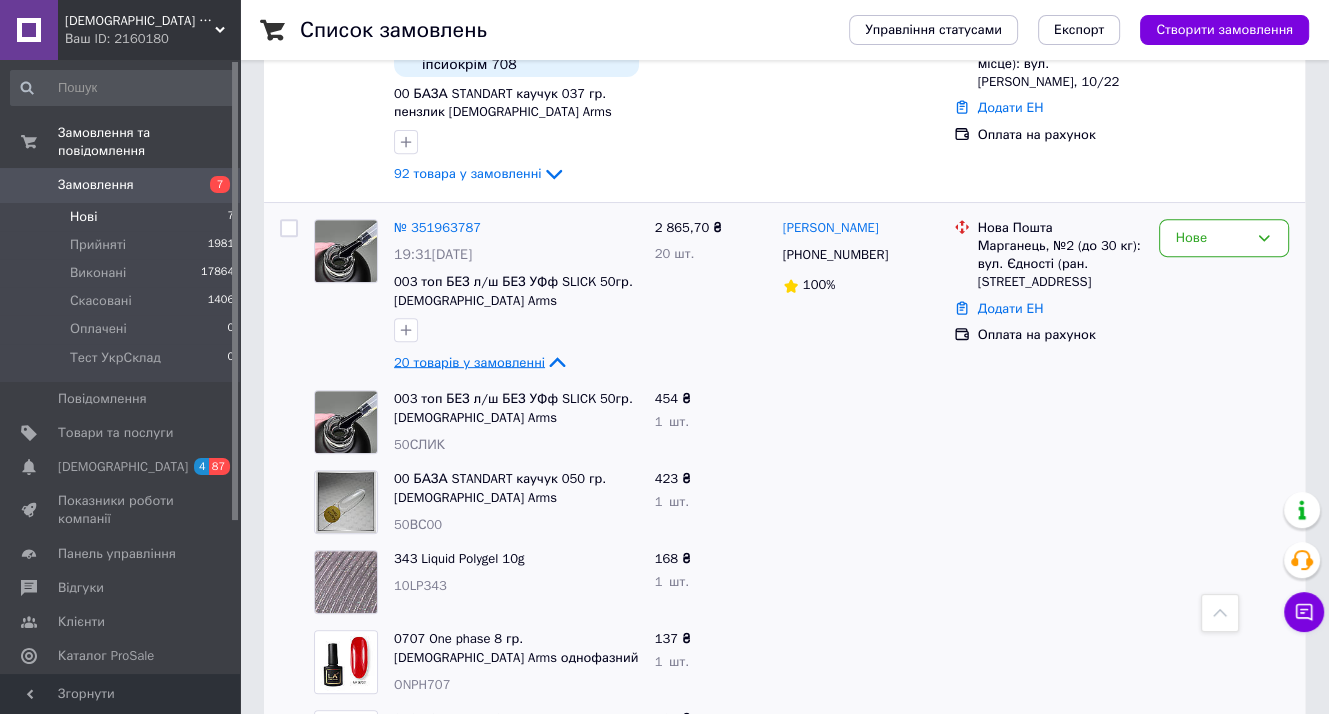 click at bounding box center (1224, 422) 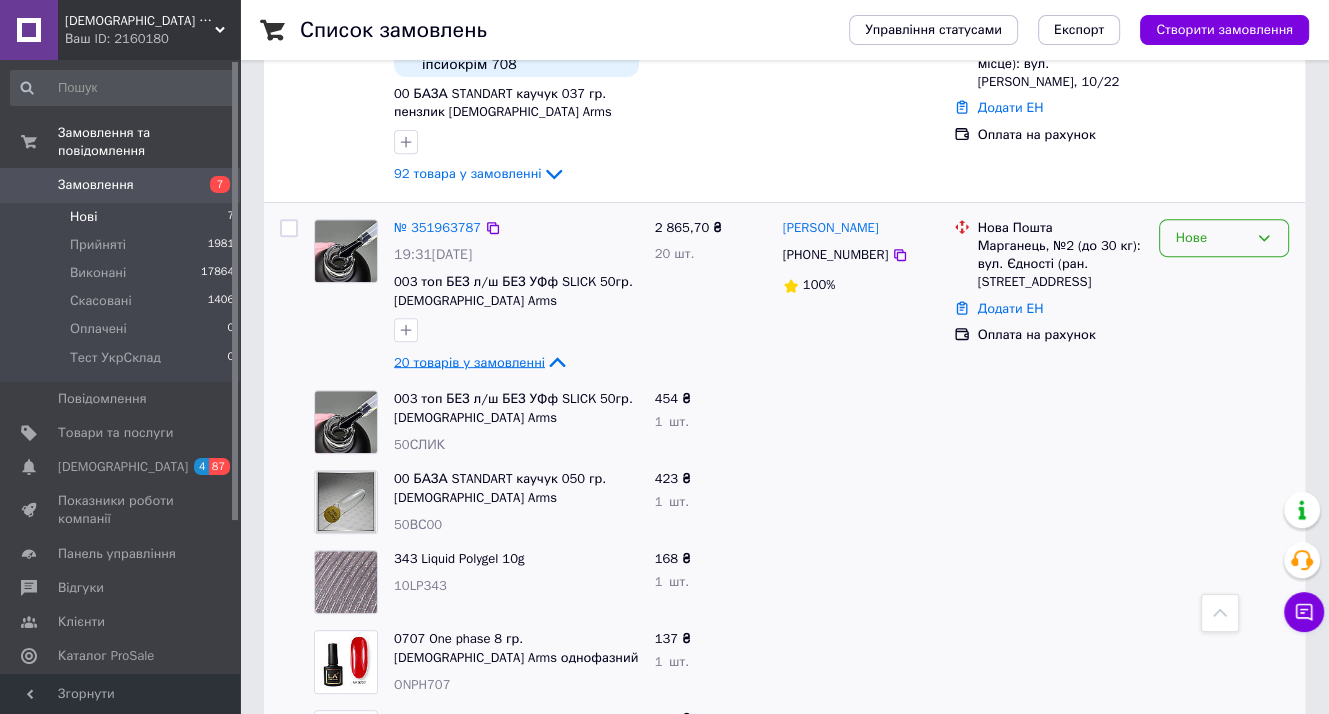 click on "Нове" at bounding box center (1212, 238) 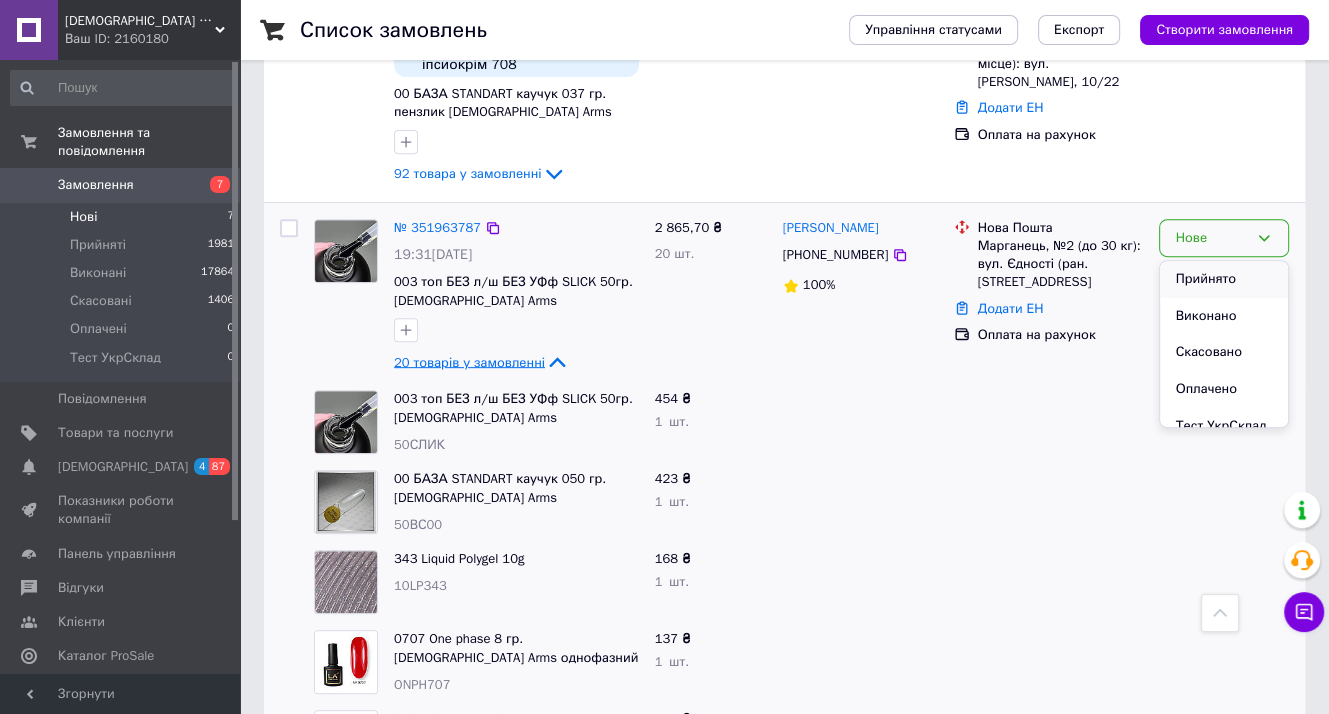 click on "Прийнято" at bounding box center (1224, 279) 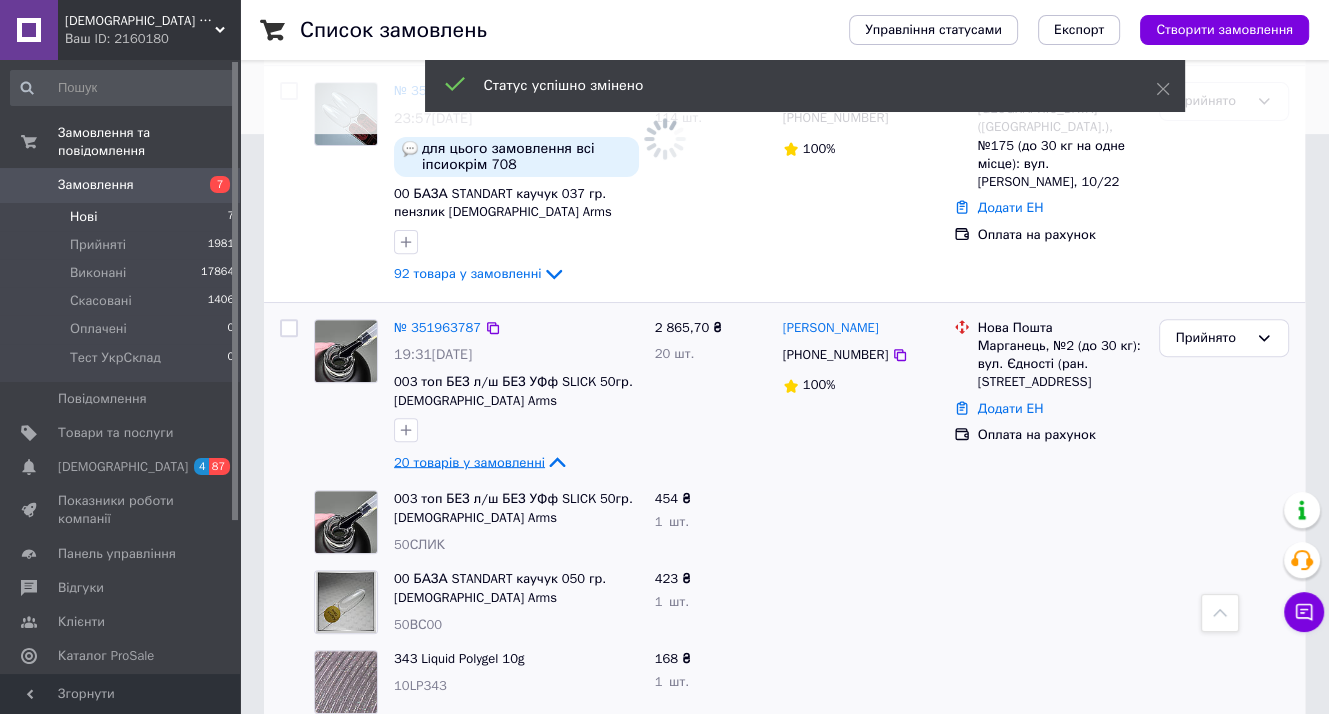 scroll, scrollTop: 173, scrollLeft: 0, axis: vertical 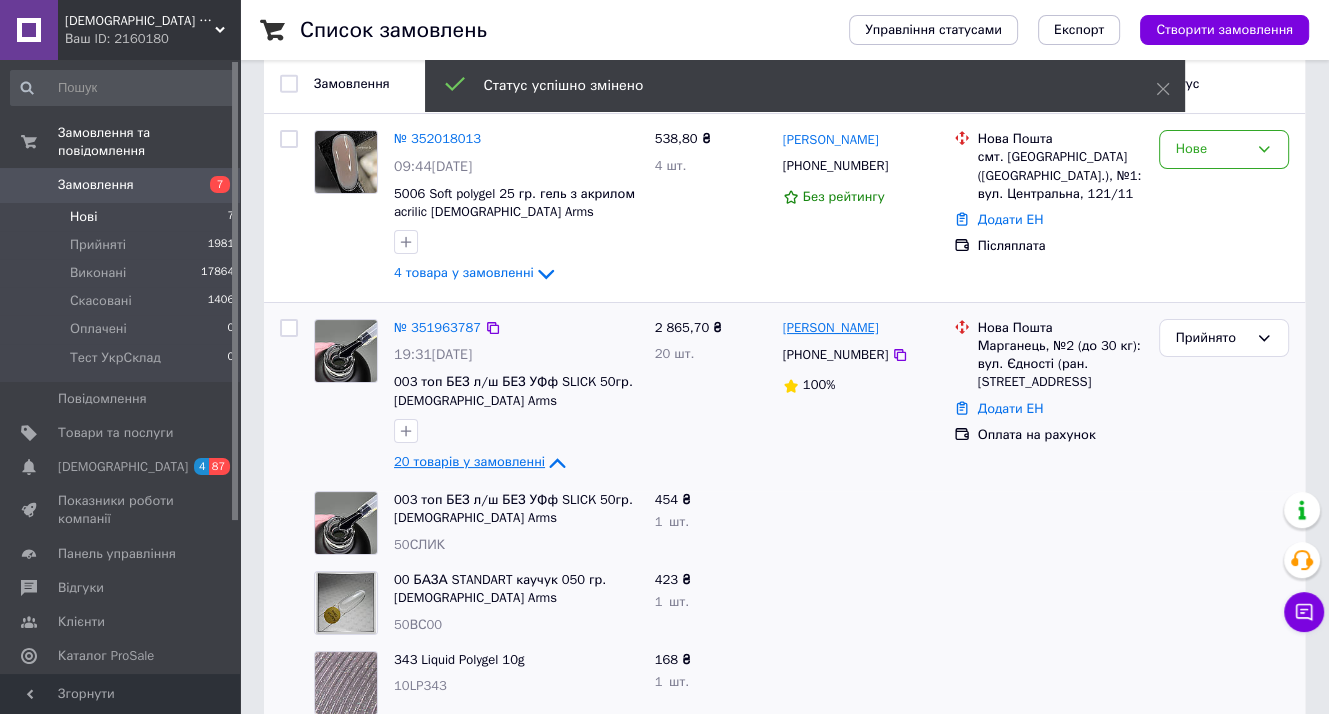 drag, startPoint x: 906, startPoint y: 328, endPoint x: 844, endPoint y: 322, distance: 62.289646 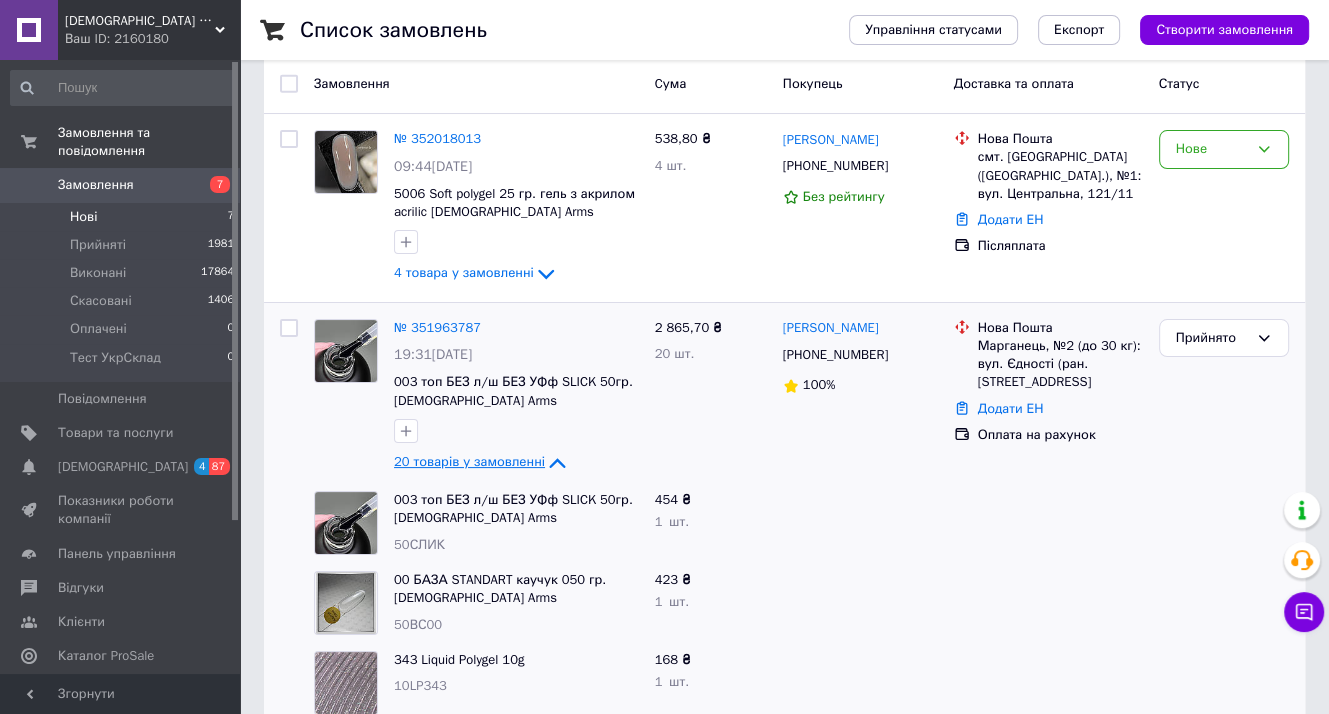 drag, startPoint x: 1267, startPoint y: 387, endPoint x: 1269, endPoint y: 397, distance: 10.198039 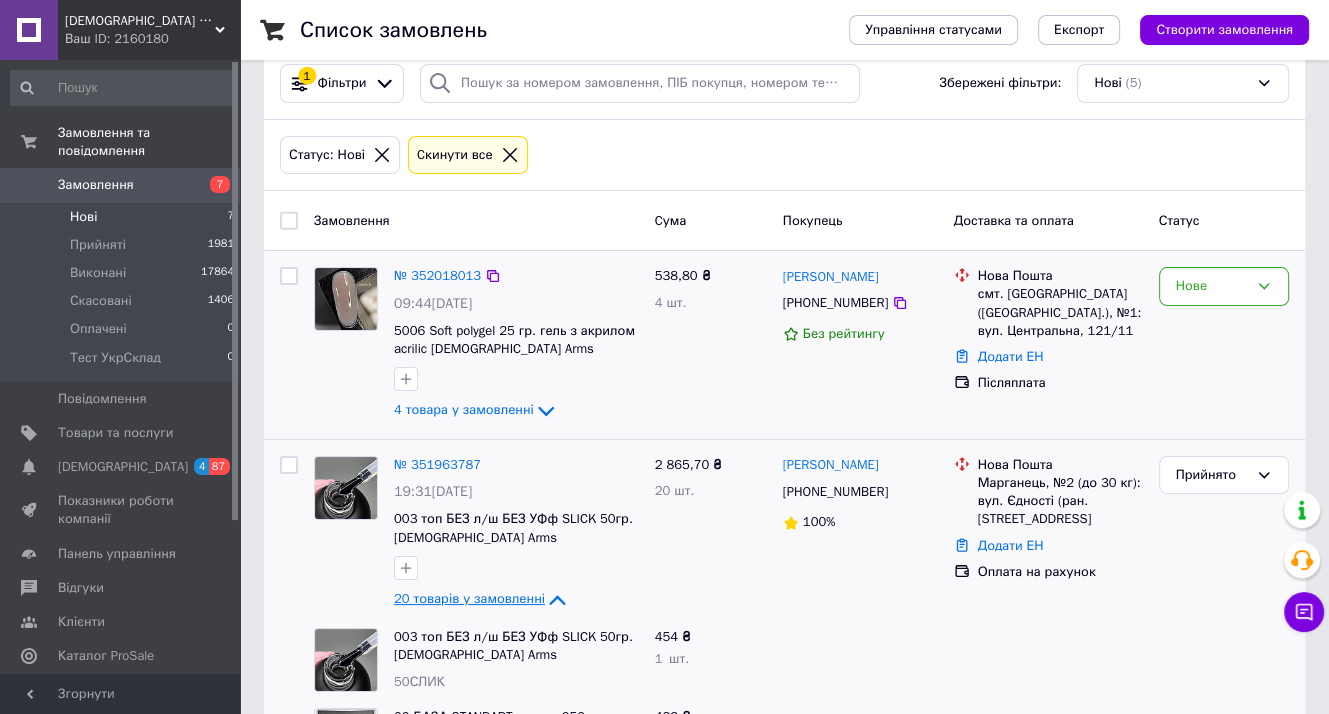 scroll, scrollTop: 0, scrollLeft: 0, axis: both 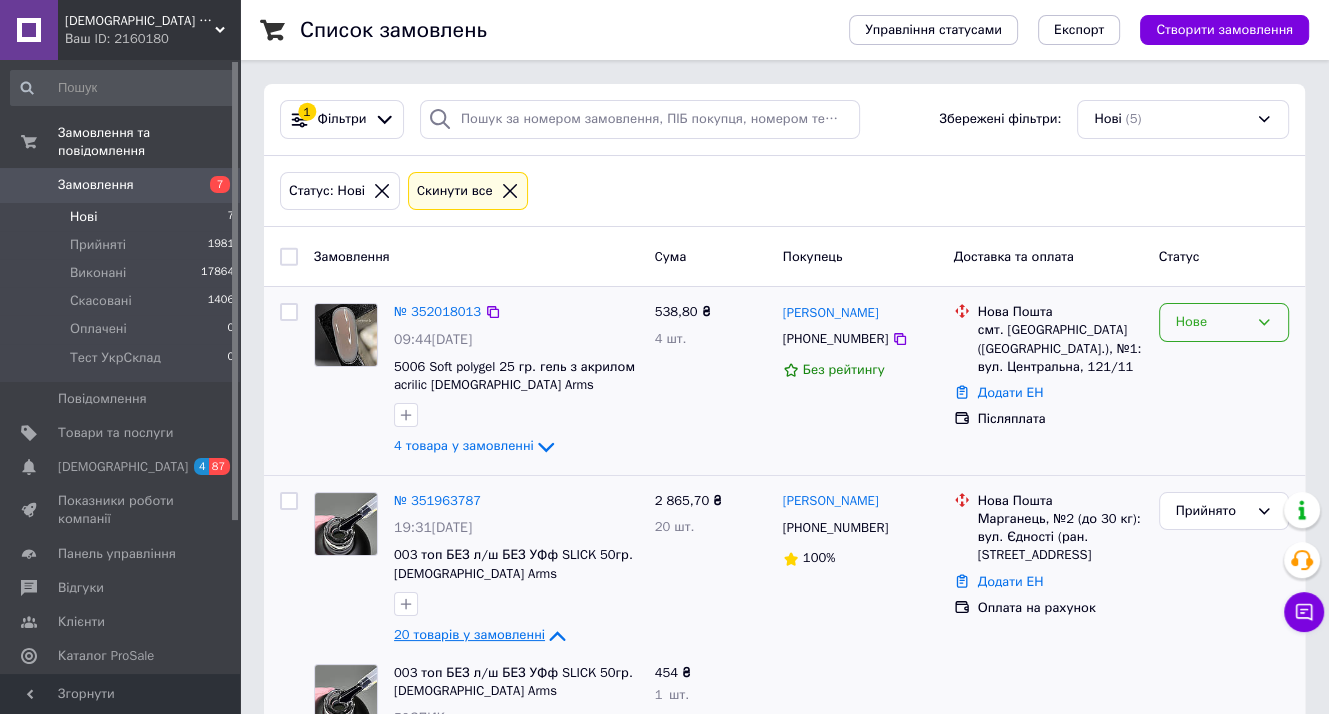 click on "Нове" at bounding box center (1212, 322) 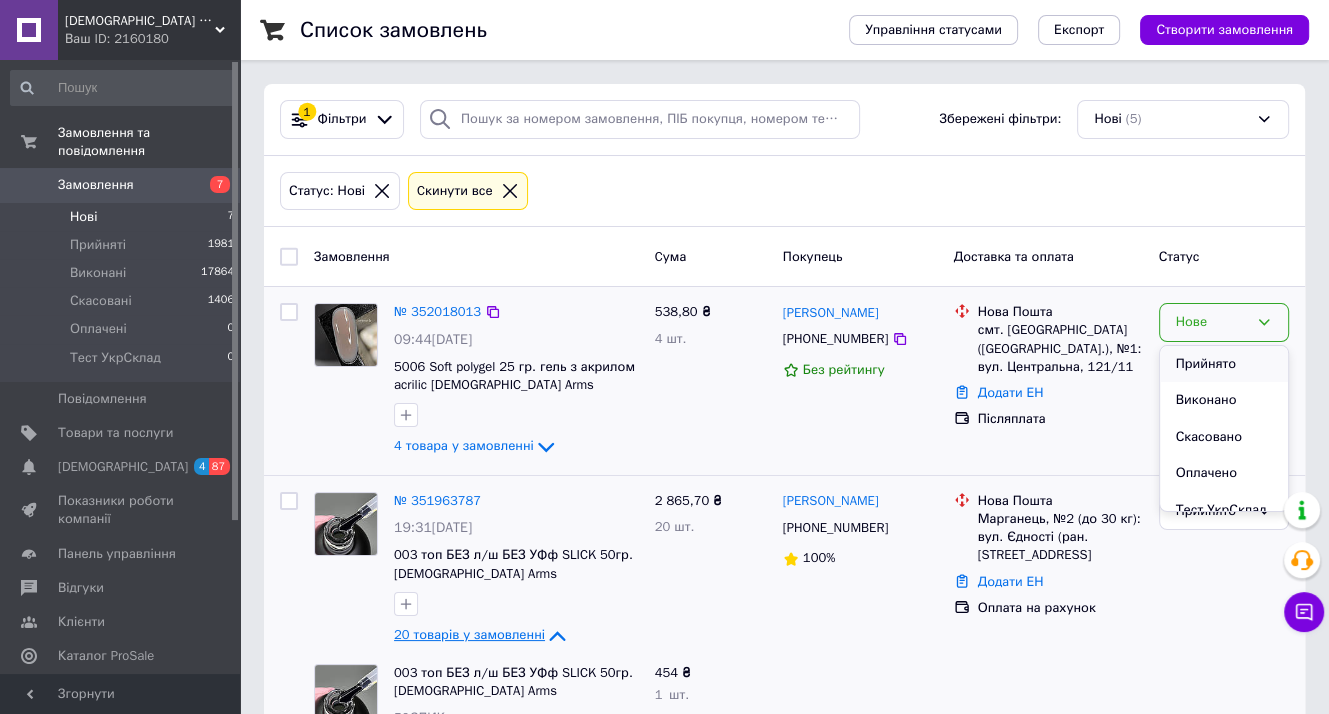 click on "Прийнято" at bounding box center [1224, 364] 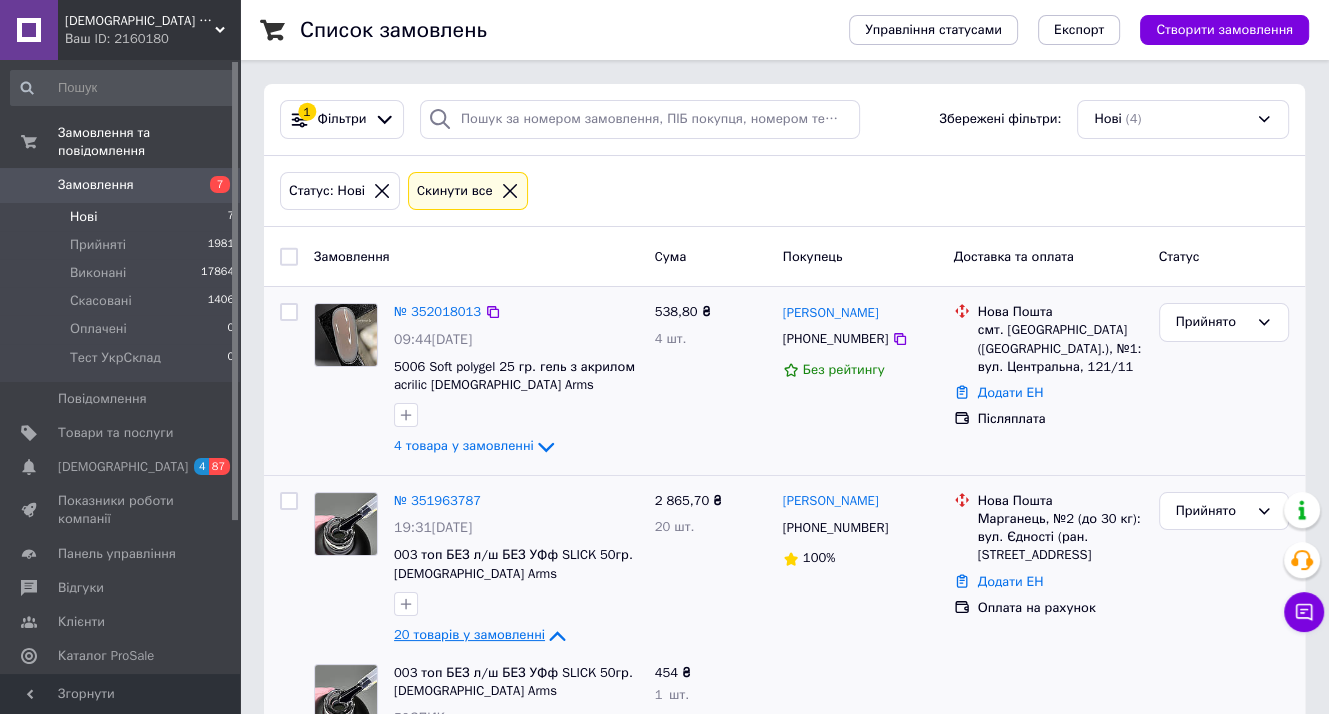 click on "Прийнято" at bounding box center (1224, 381) 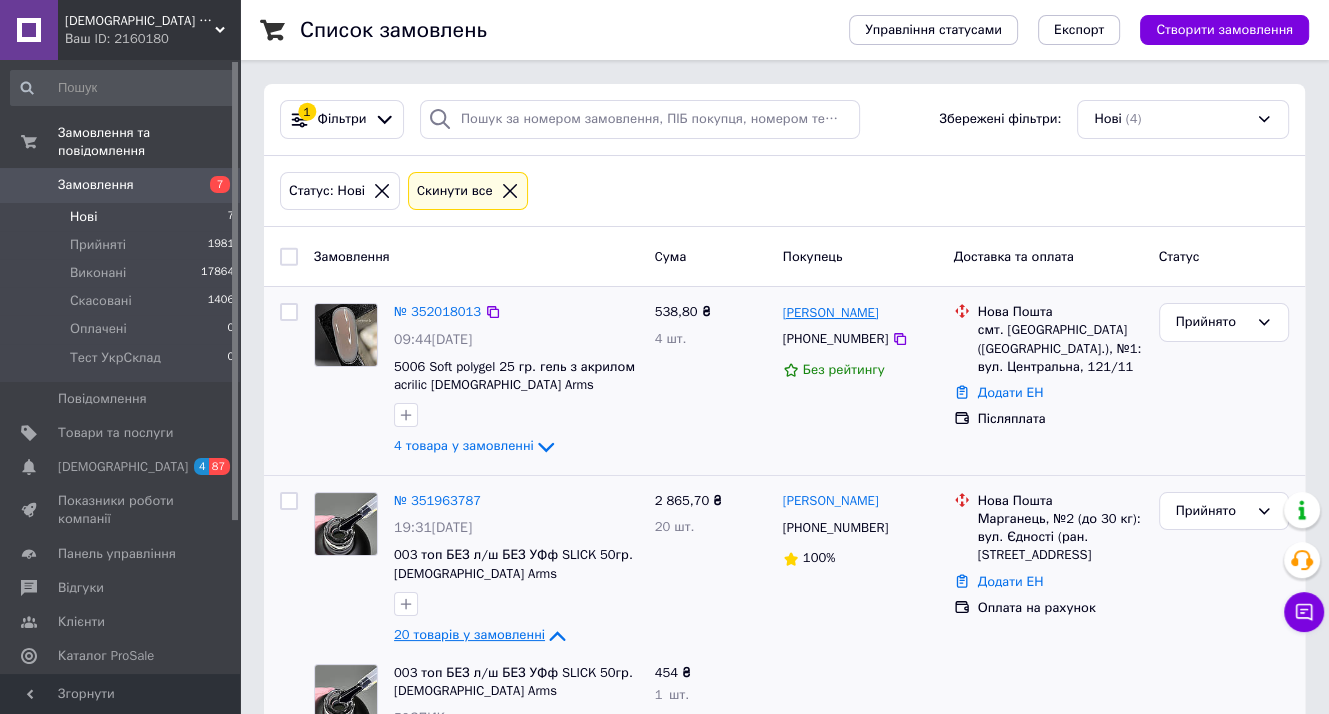 drag, startPoint x: 895, startPoint y: 317, endPoint x: 831, endPoint y: 306, distance: 64.93843 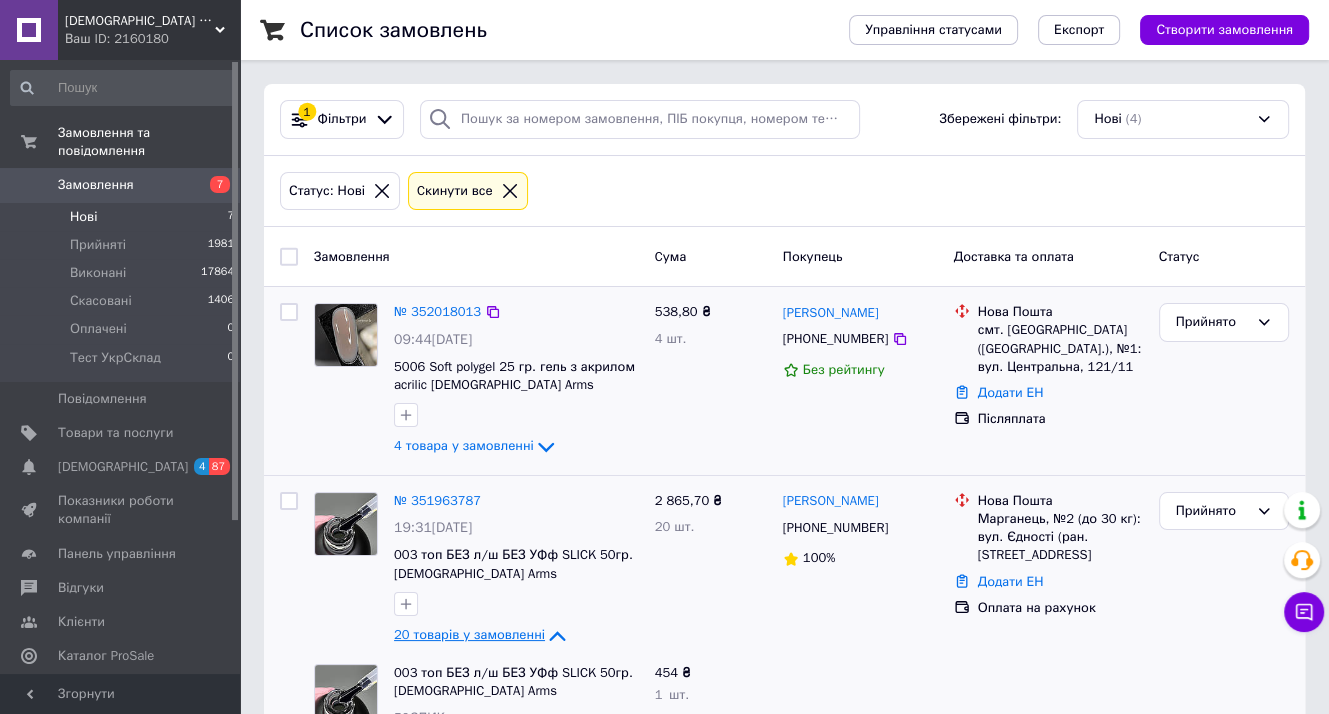 click on "Прийнято" at bounding box center [1224, 381] 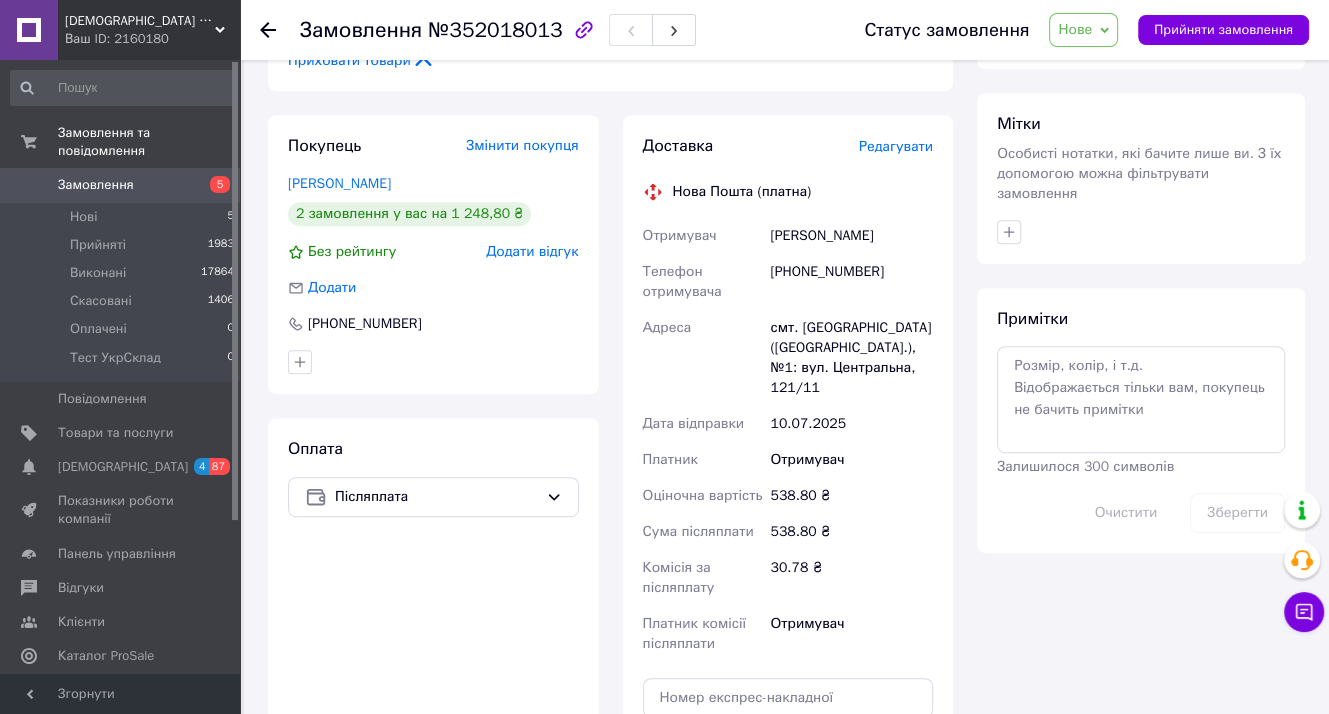 scroll, scrollTop: 772, scrollLeft: 0, axis: vertical 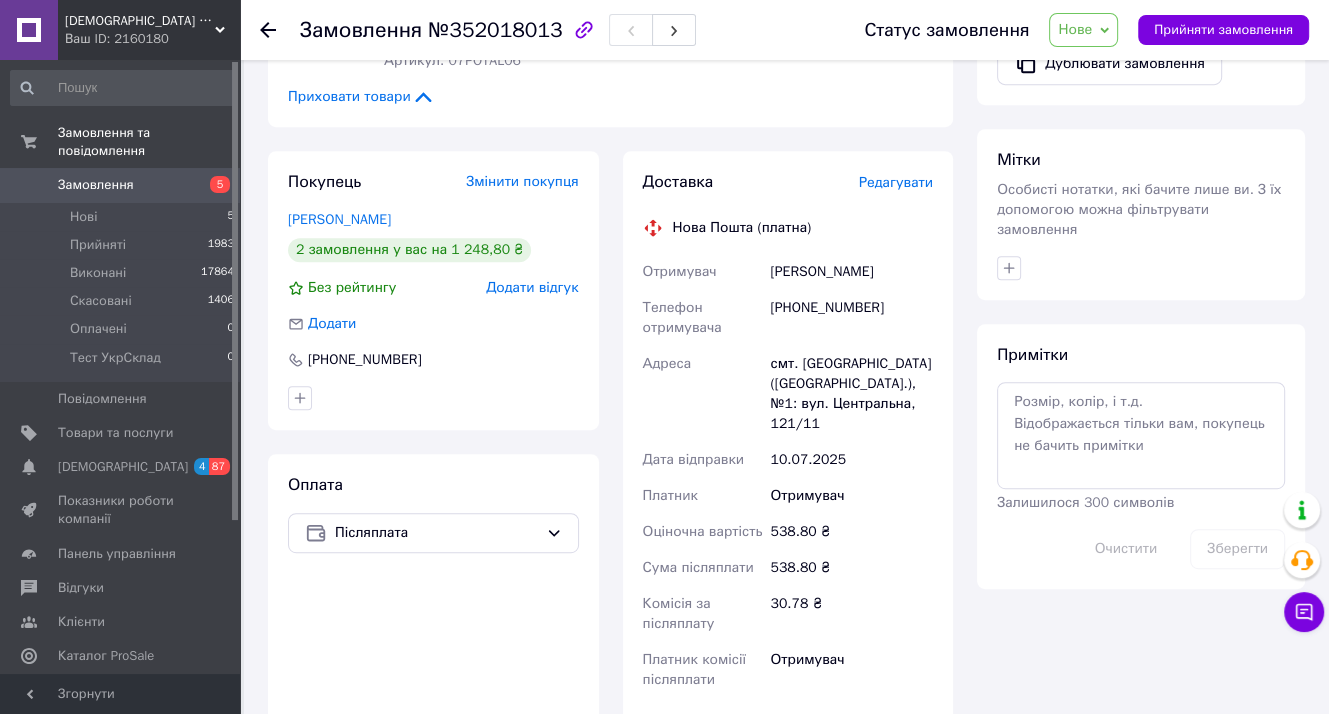 click on "[PHONE_NUMBER]" at bounding box center [851, 318] 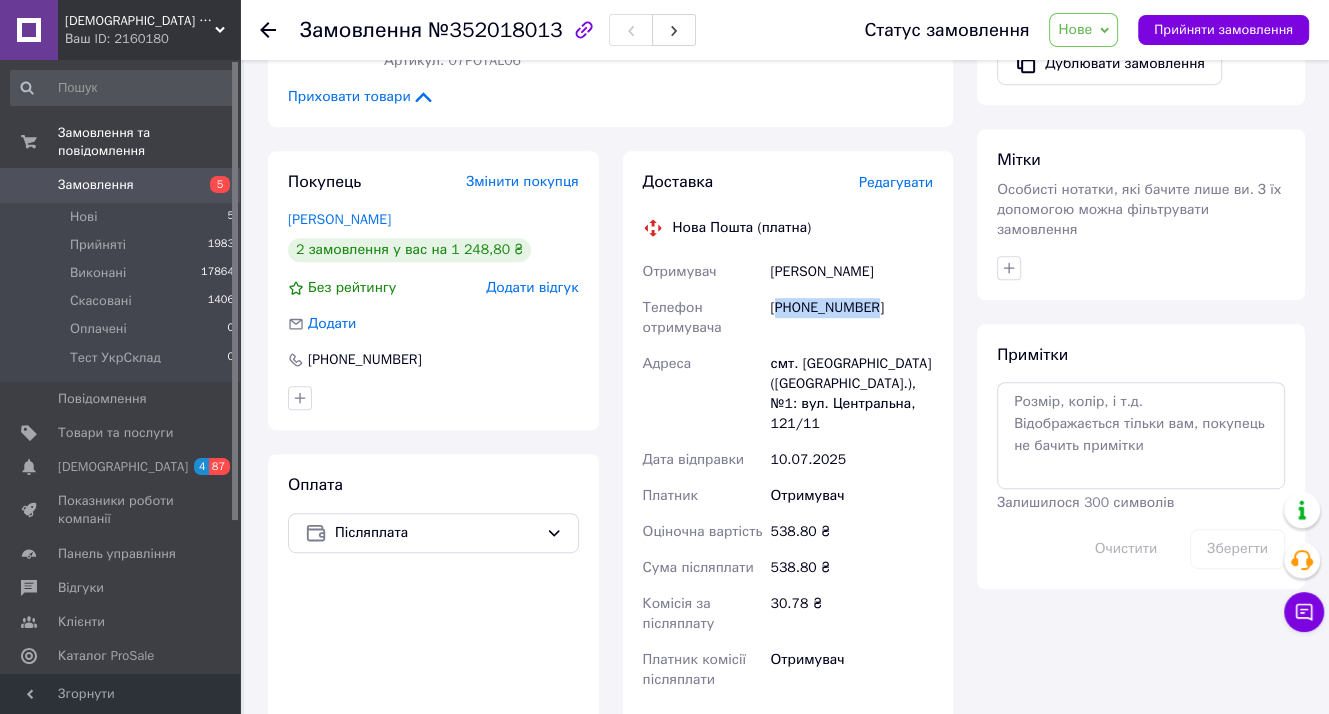 click on "[PHONE_NUMBER]" at bounding box center (851, 318) 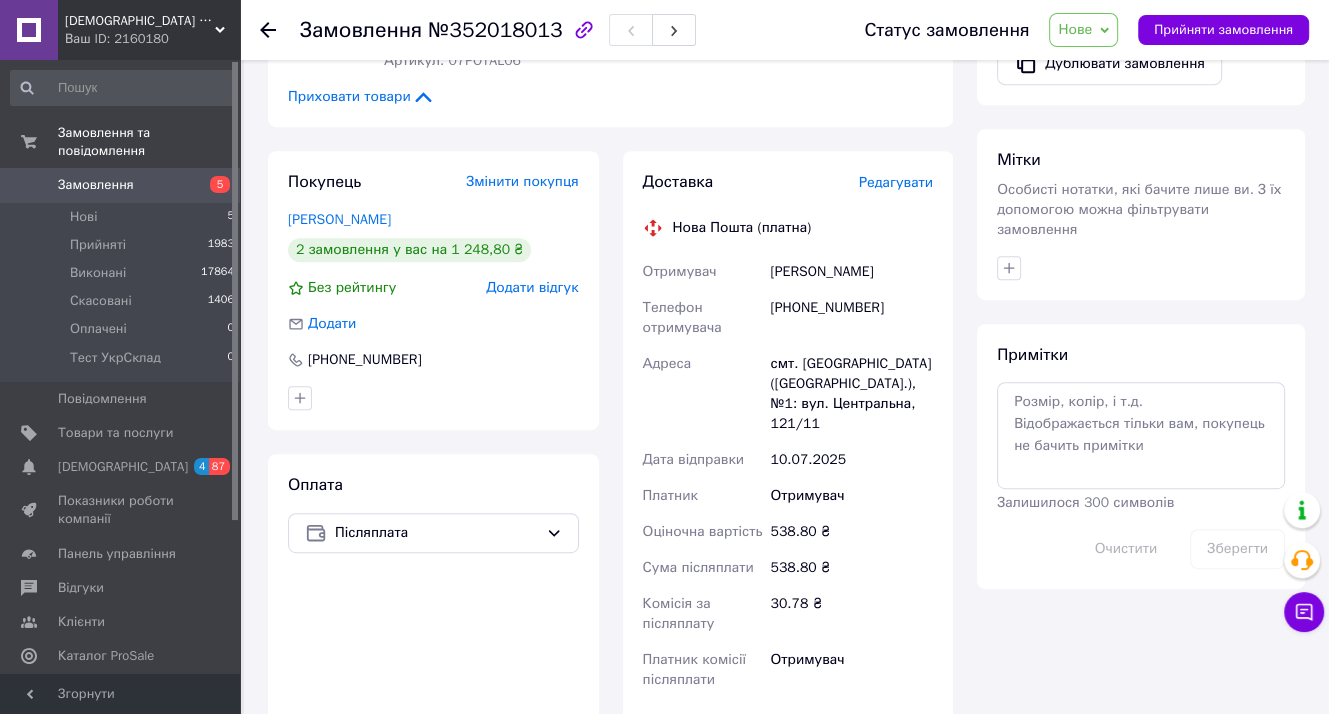 click on "Мітки Особисті нотатки, які бачите лише ви. З їх допомогою можна фільтрувати замовлення" at bounding box center (1141, 214) 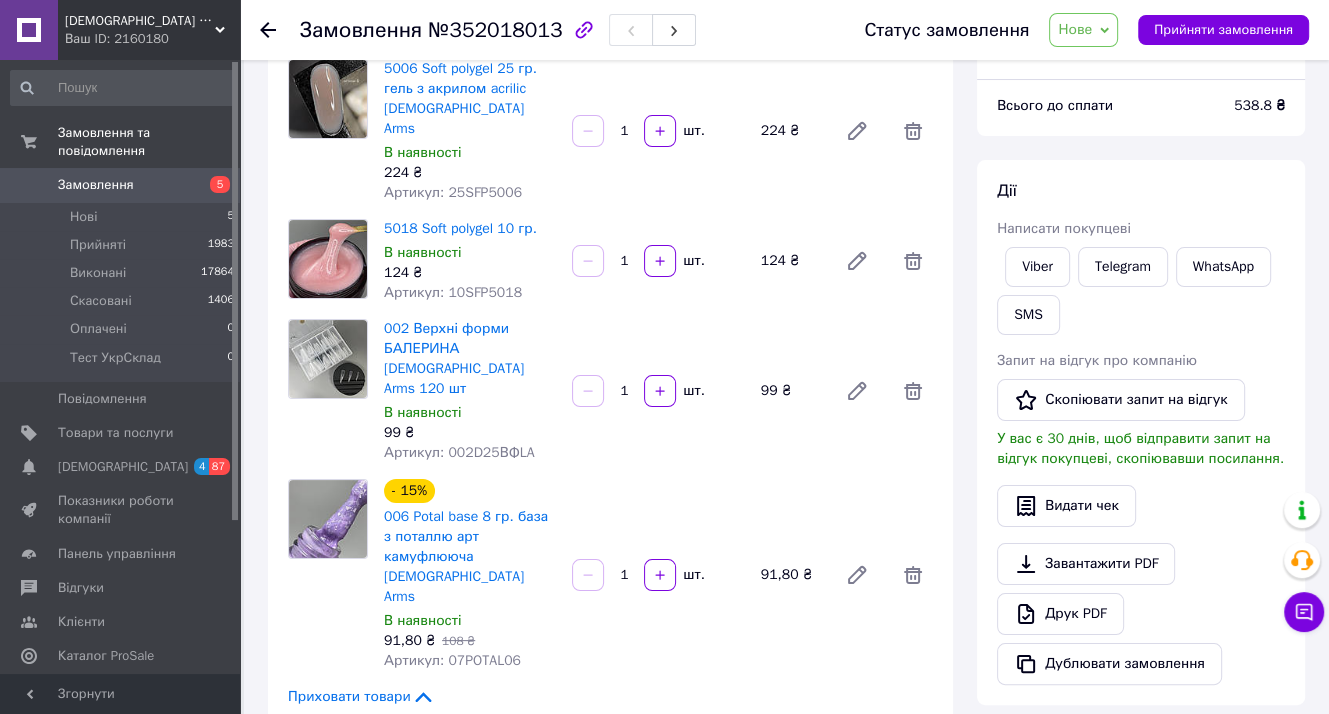 scroll, scrollTop: 0, scrollLeft: 0, axis: both 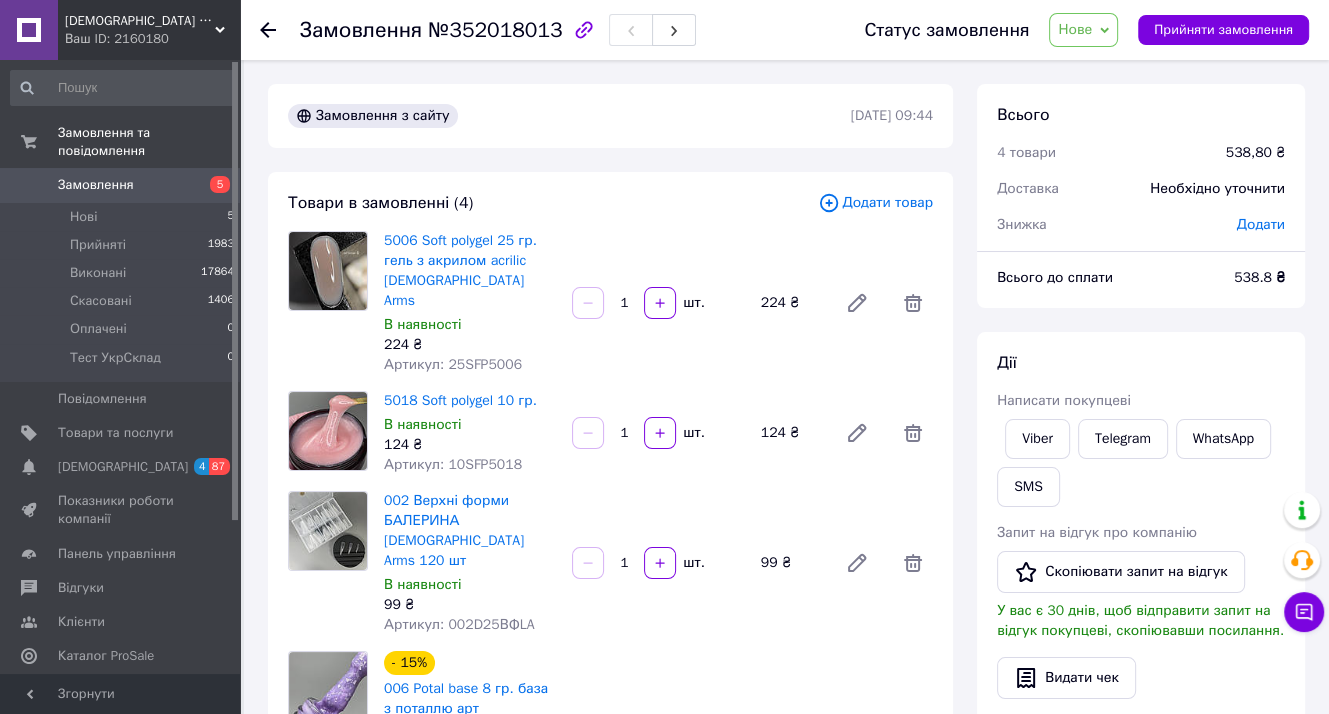click on "Всього 4 товари 538,80 ₴ Доставка Необхідно уточнити Знижка Додати Всього до сплати 538.8 ₴ Дії Написати покупцеві Viber Telegram WhatsApp SMS Запит на відгук про компанію   Скопіювати запит на відгук У вас є 30 днів, щоб відправити запит на відгук покупцеві, скопіювавши посилання.   Видати чек   Завантажити PDF   Друк PDF   Дублювати замовлення Мітки Особисті нотатки, які бачите лише ви. З їх допомогою можна фільтрувати замовлення Примітки Залишилося 300 символів Очистити Зберегти" at bounding box center (1141, 722) 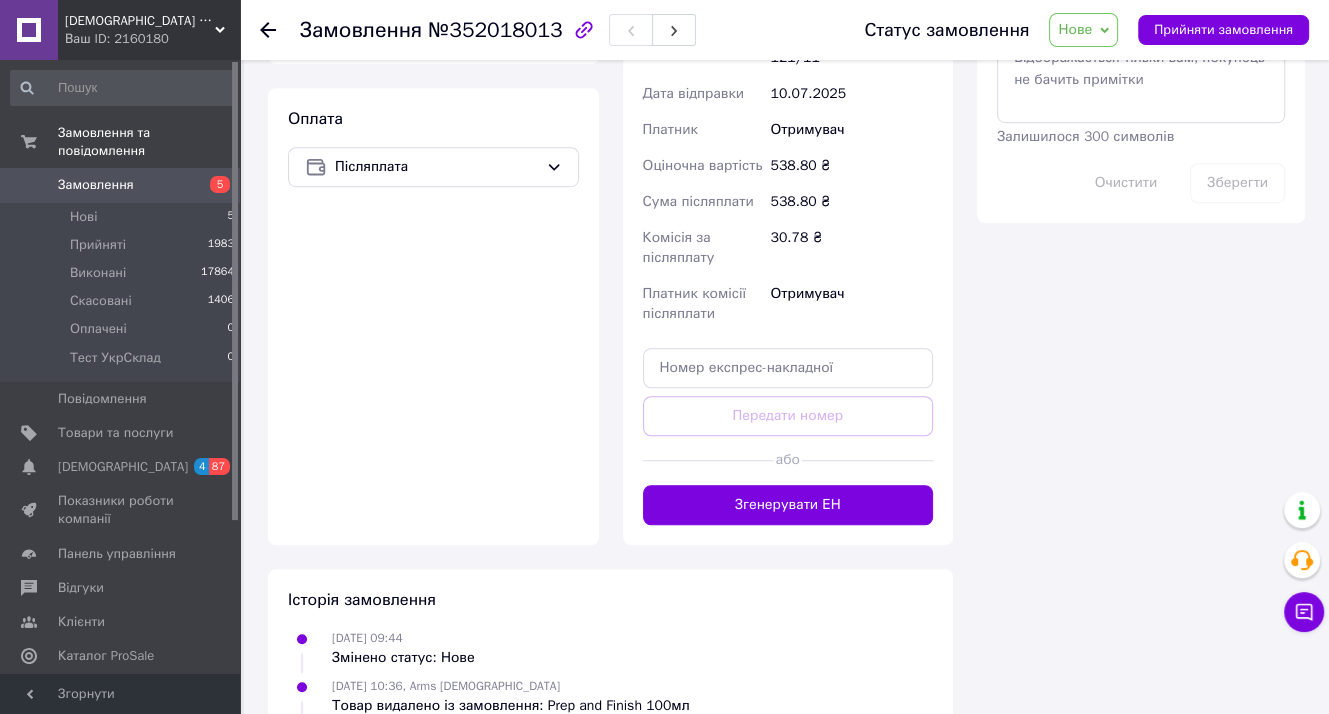 scroll, scrollTop: 1172, scrollLeft: 0, axis: vertical 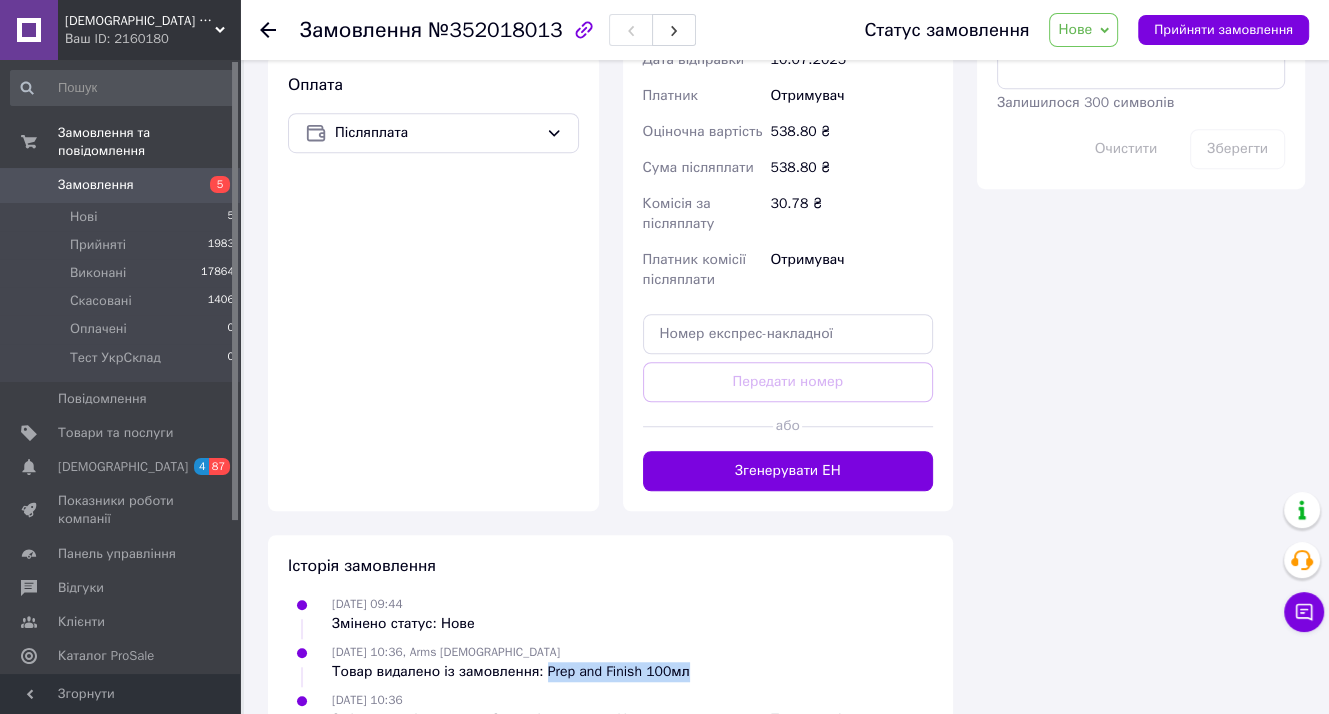 drag, startPoint x: 680, startPoint y: 591, endPoint x: 539, endPoint y: 589, distance: 141.01419 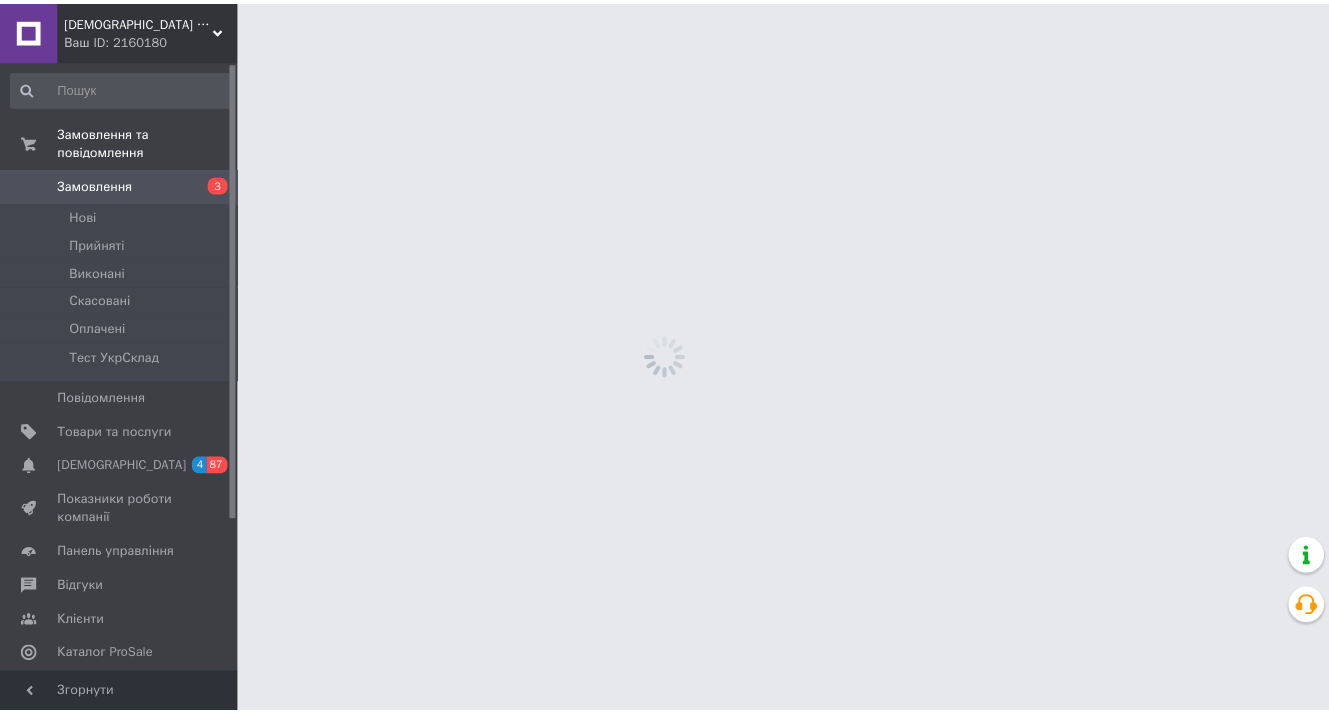 scroll, scrollTop: 0, scrollLeft: 0, axis: both 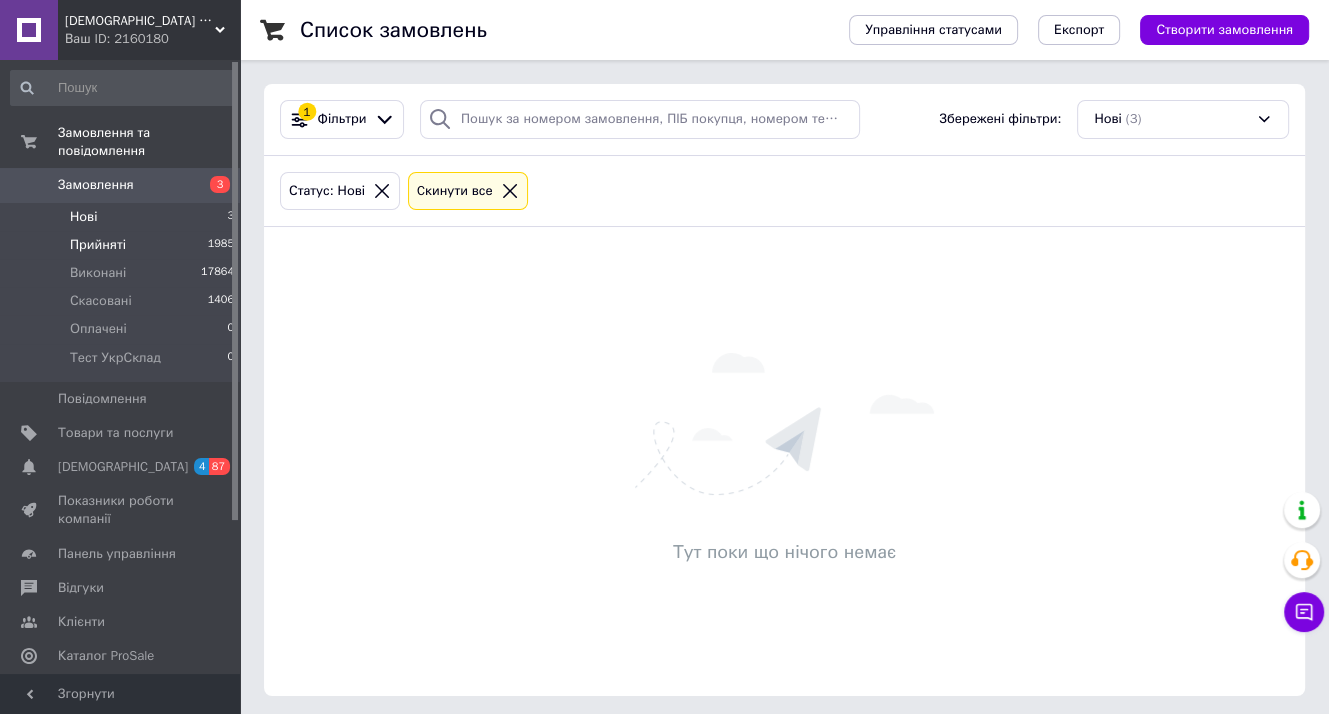 click on "Прийняті" at bounding box center [98, 245] 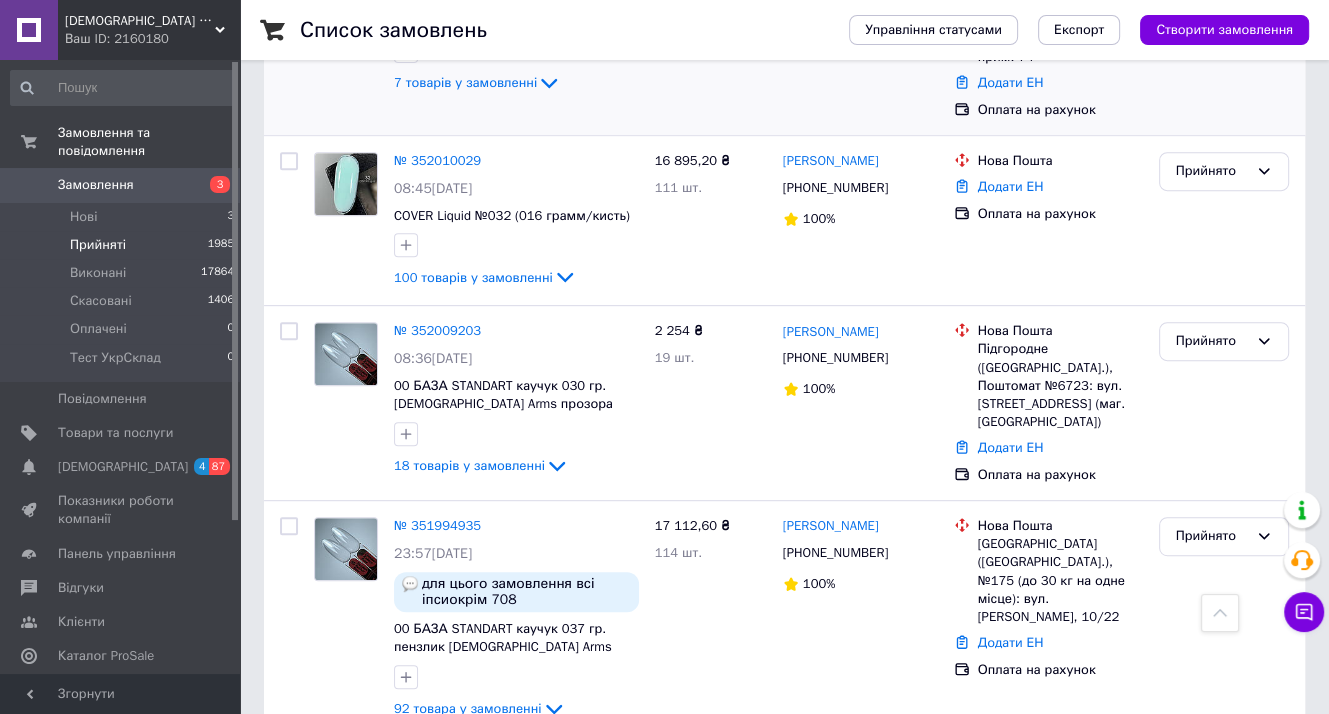 scroll, scrollTop: 800, scrollLeft: 0, axis: vertical 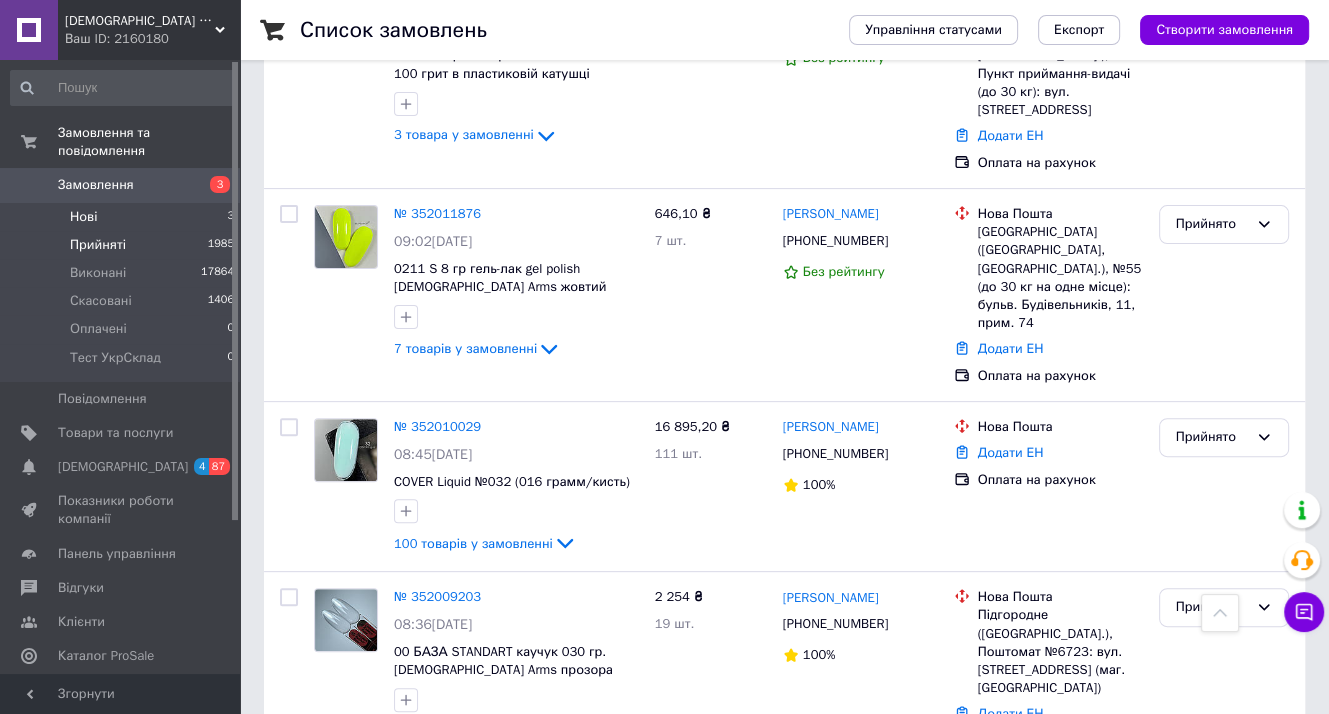 click on "Нові 3" at bounding box center (123, 217) 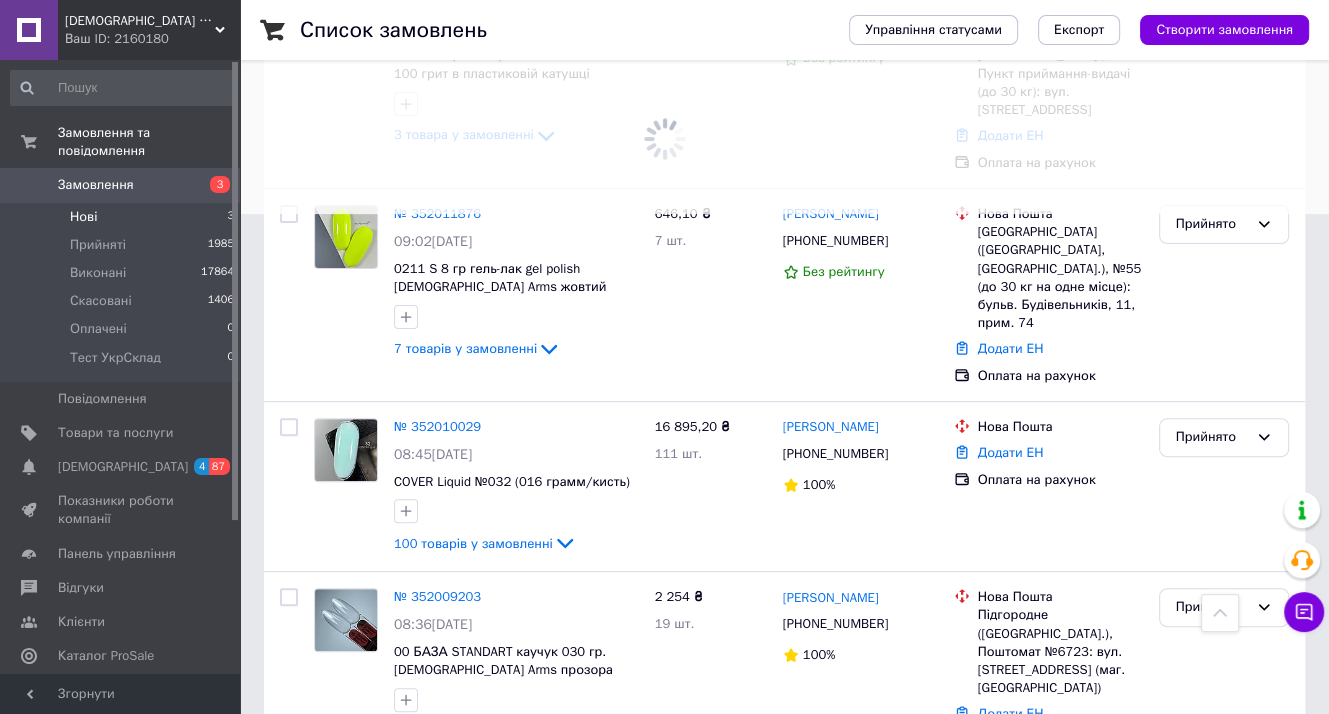 scroll, scrollTop: 0, scrollLeft: 0, axis: both 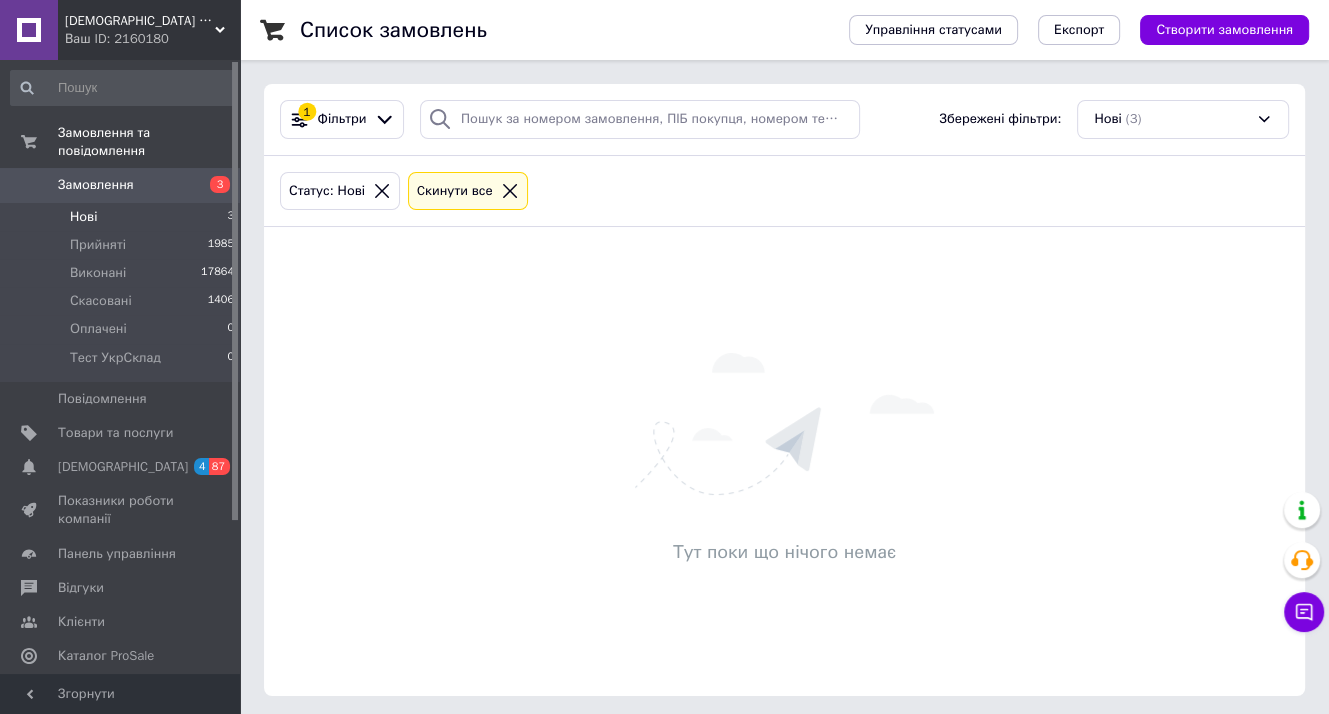 click on "Тут поки що нічого немає" at bounding box center [784, 461] 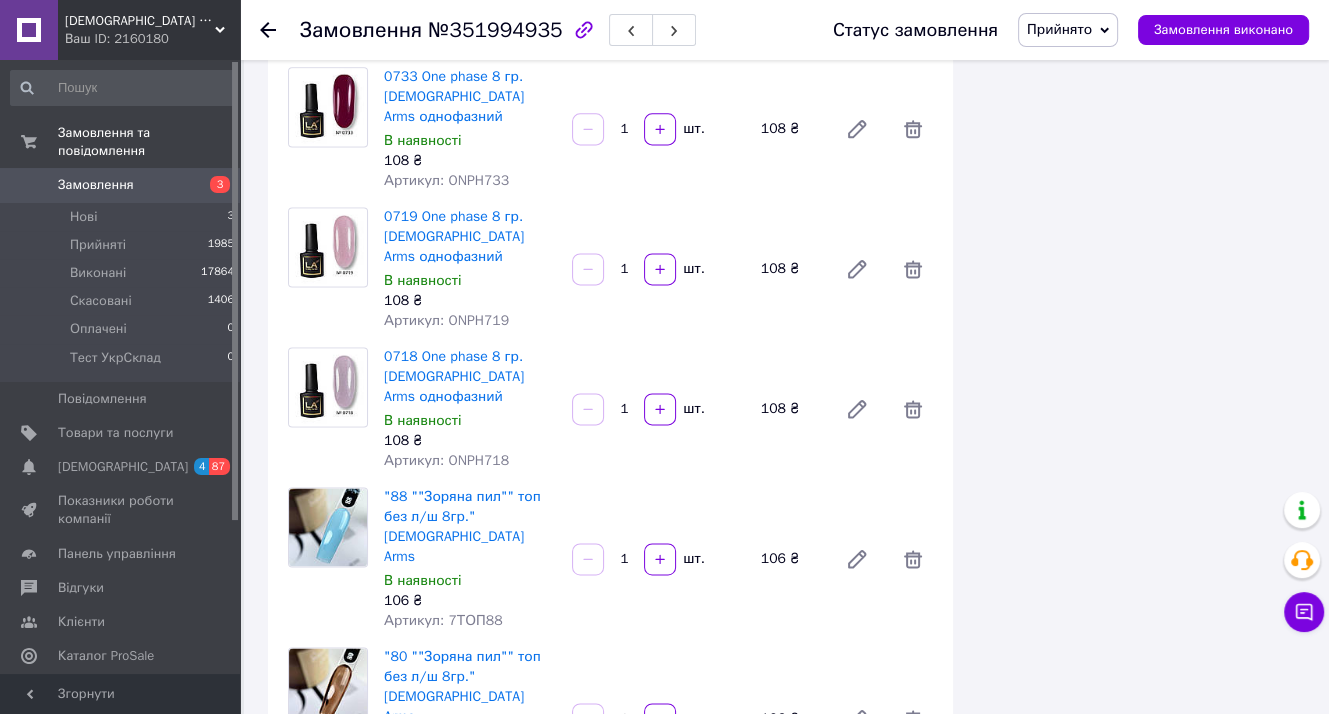 scroll, scrollTop: 8800, scrollLeft: 0, axis: vertical 